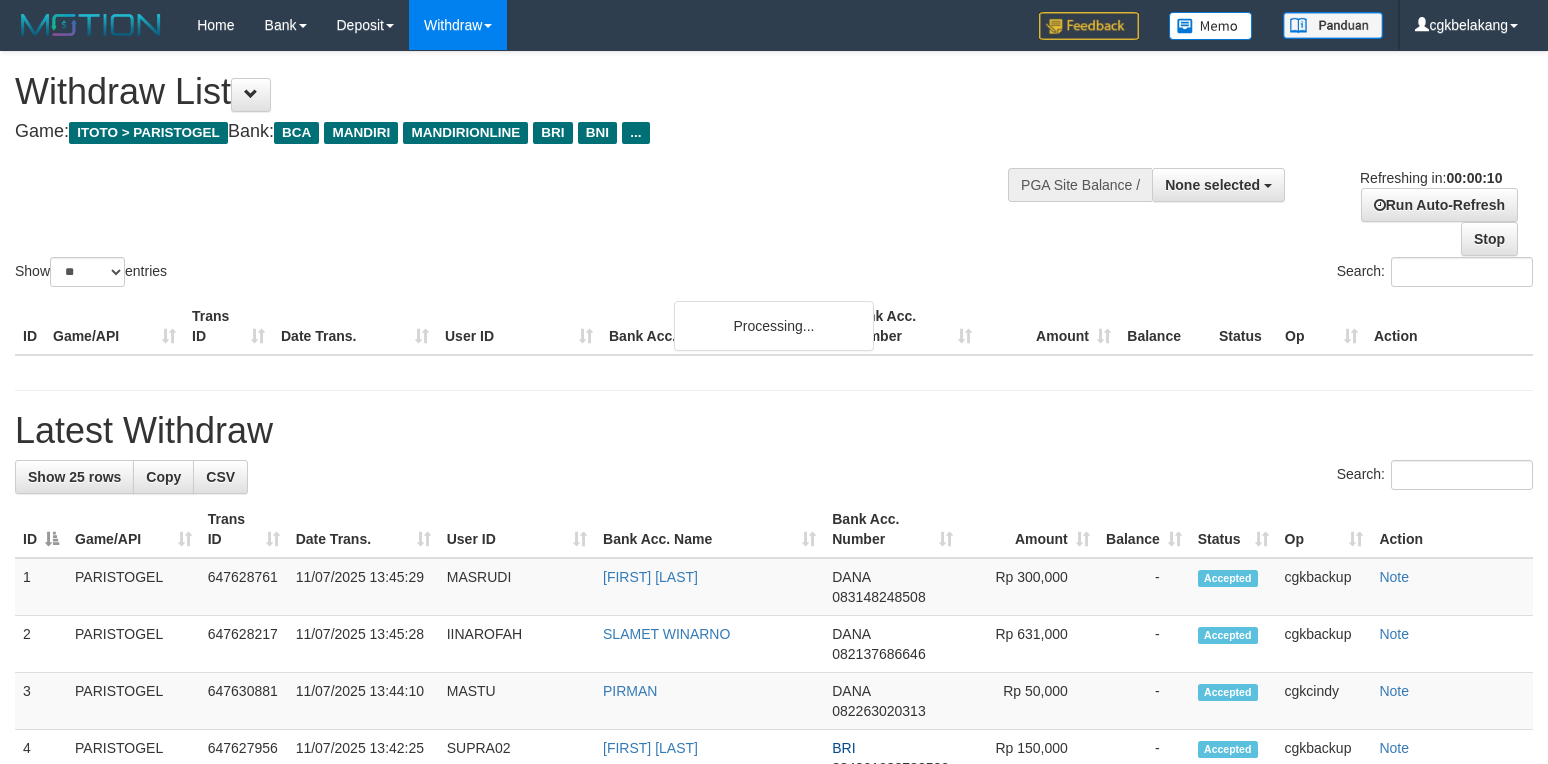 select 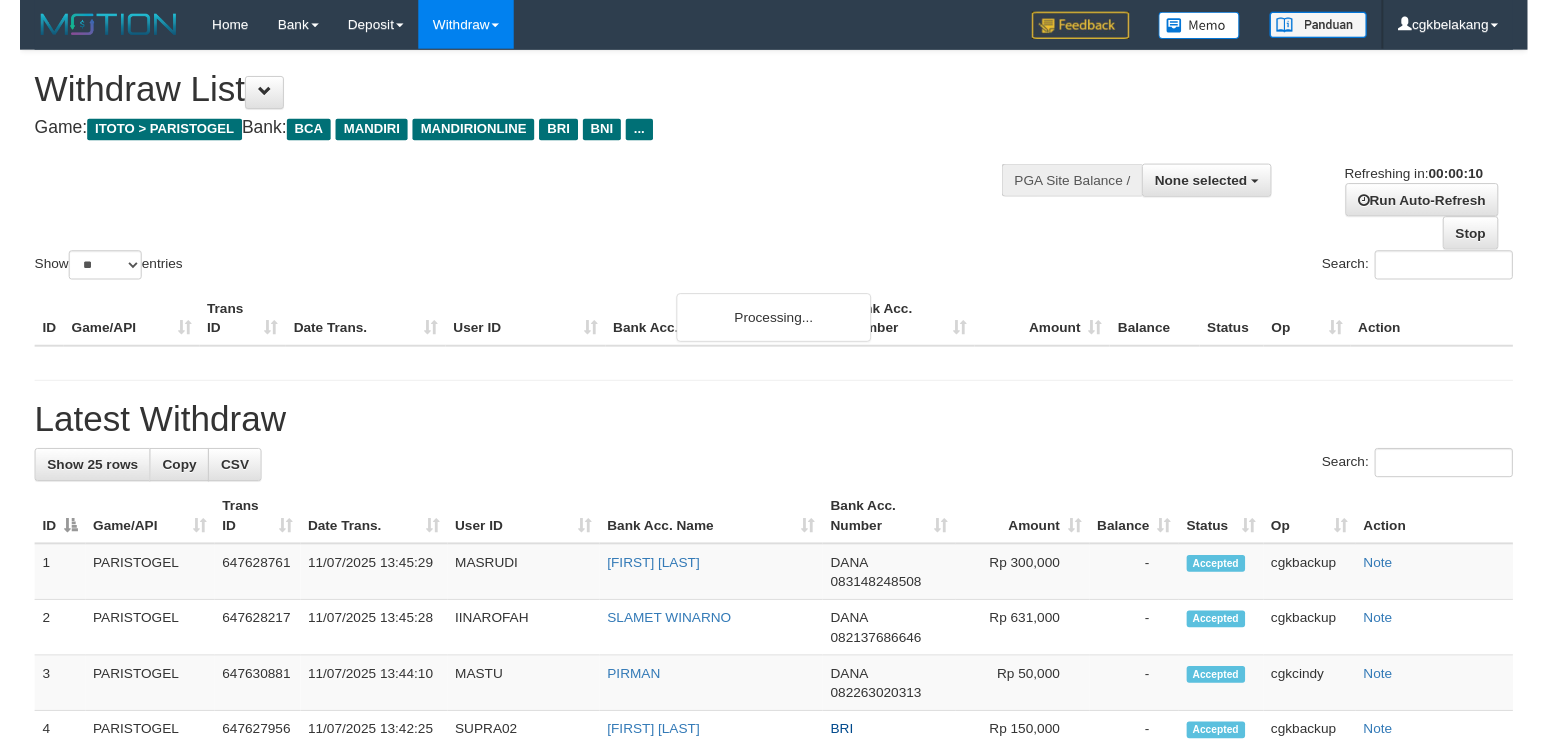 scroll, scrollTop: 0, scrollLeft: 0, axis: both 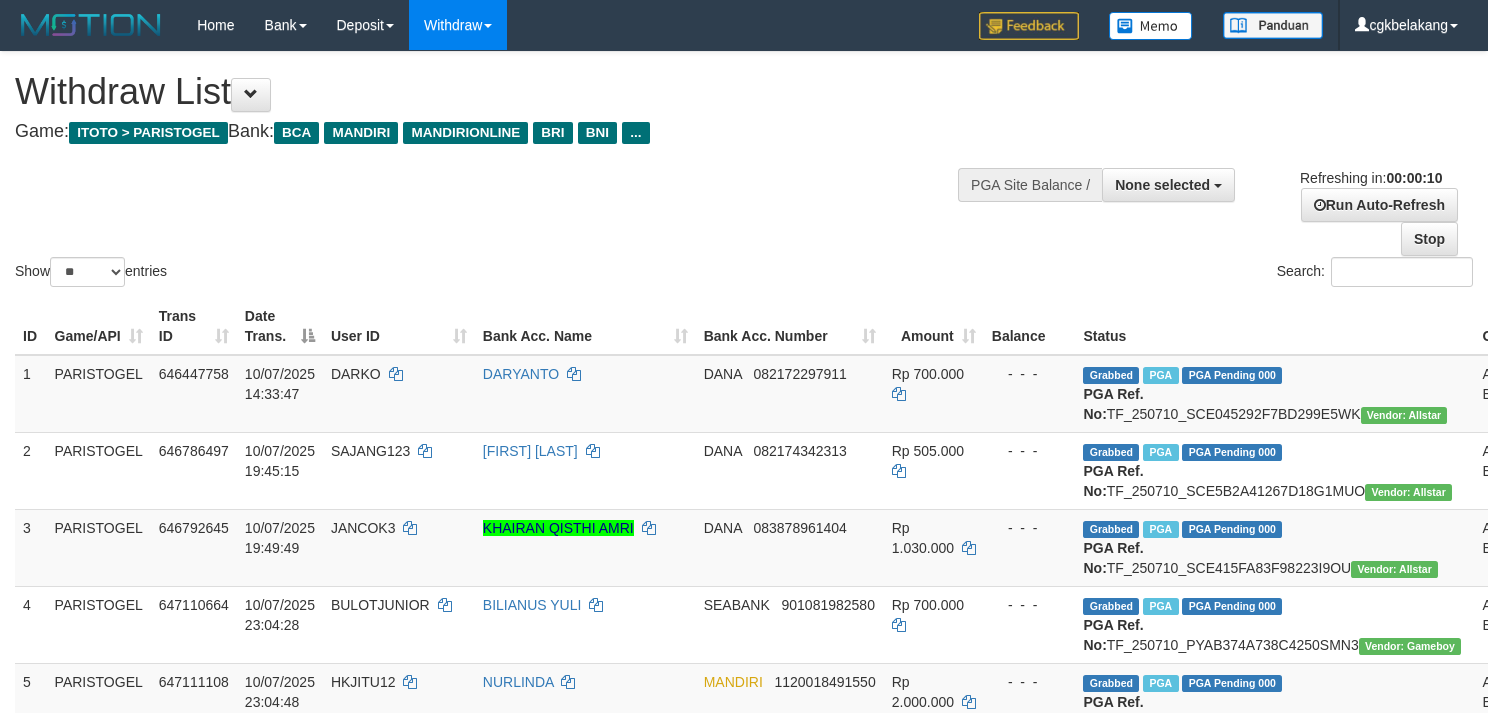 select 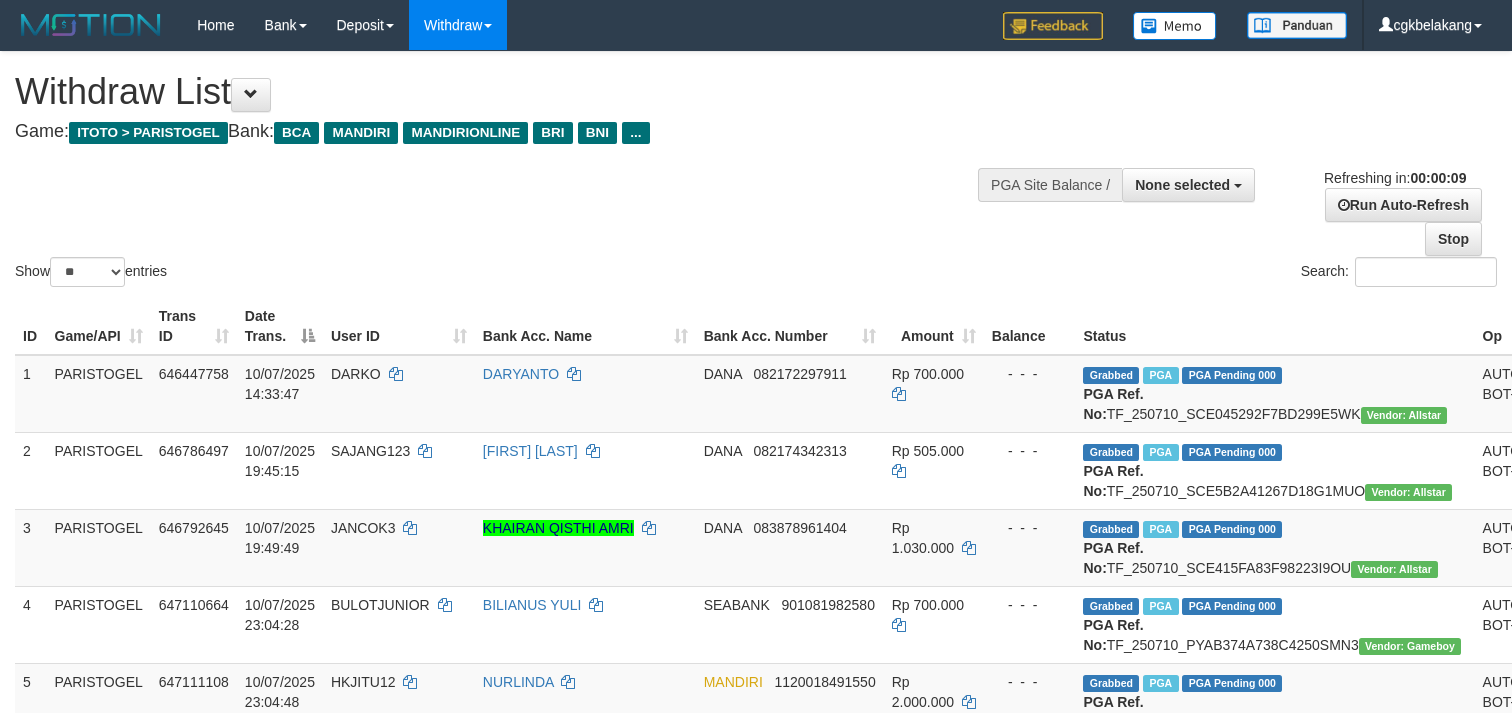 select 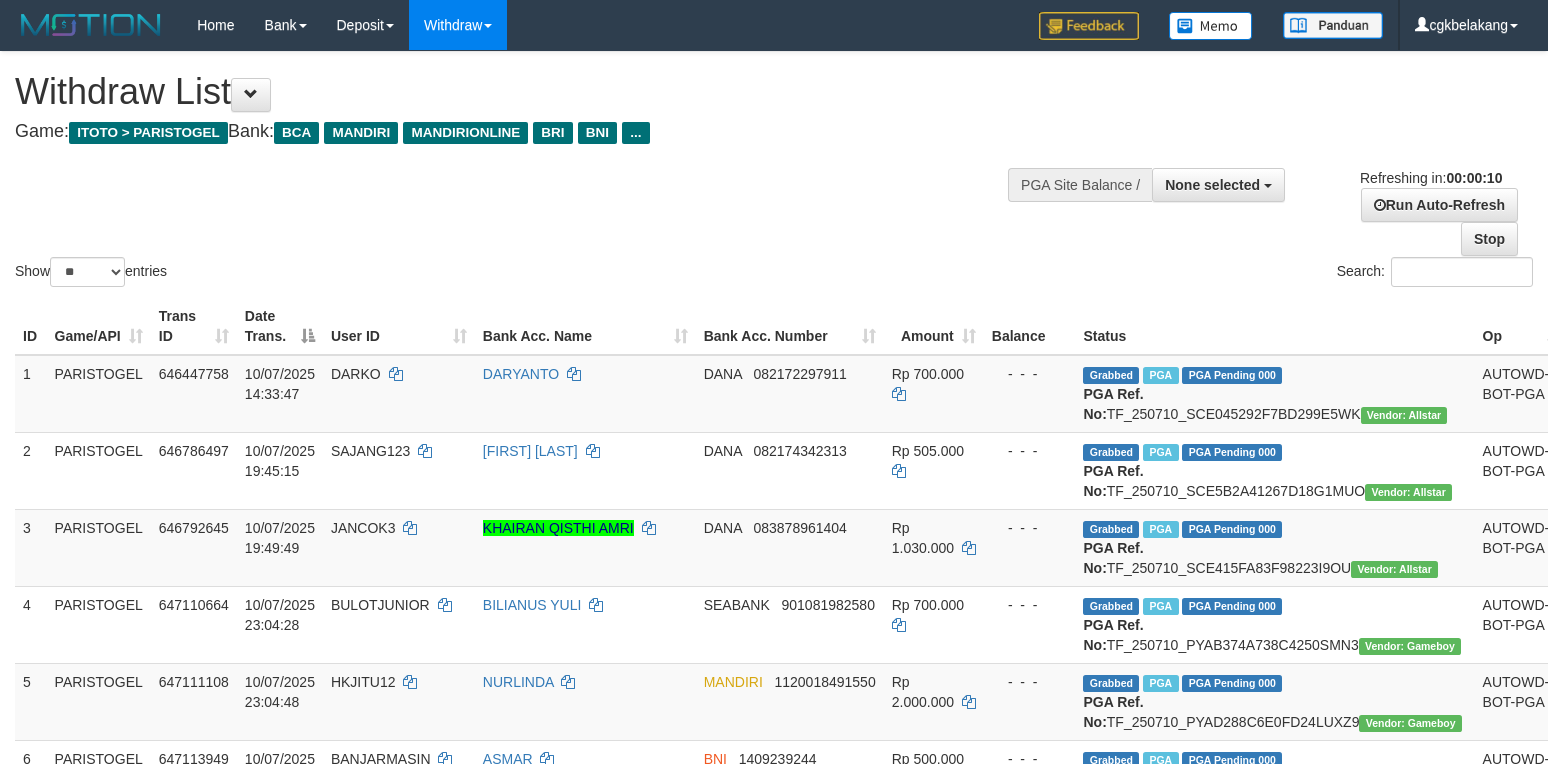 select 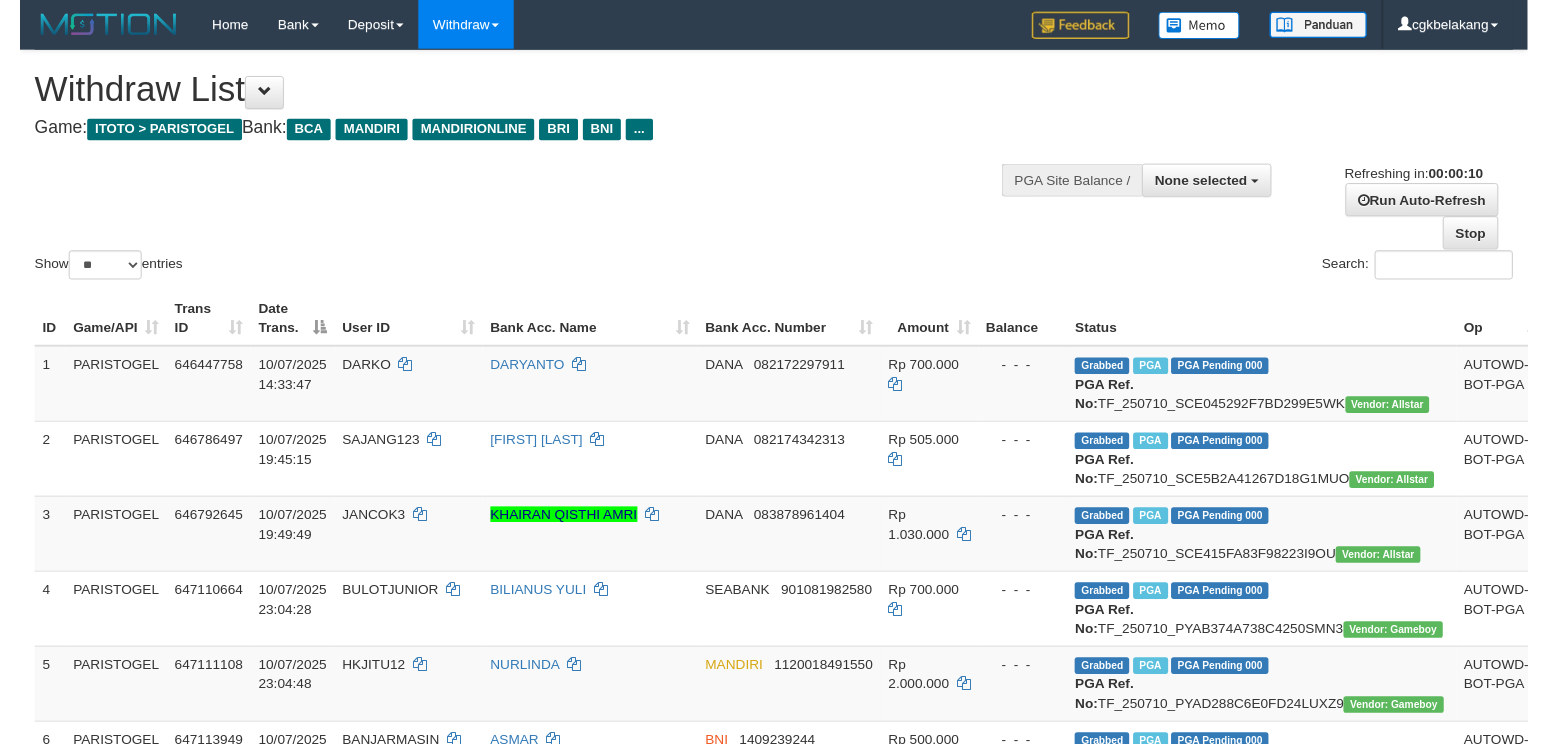 scroll, scrollTop: 0, scrollLeft: 0, axis: both 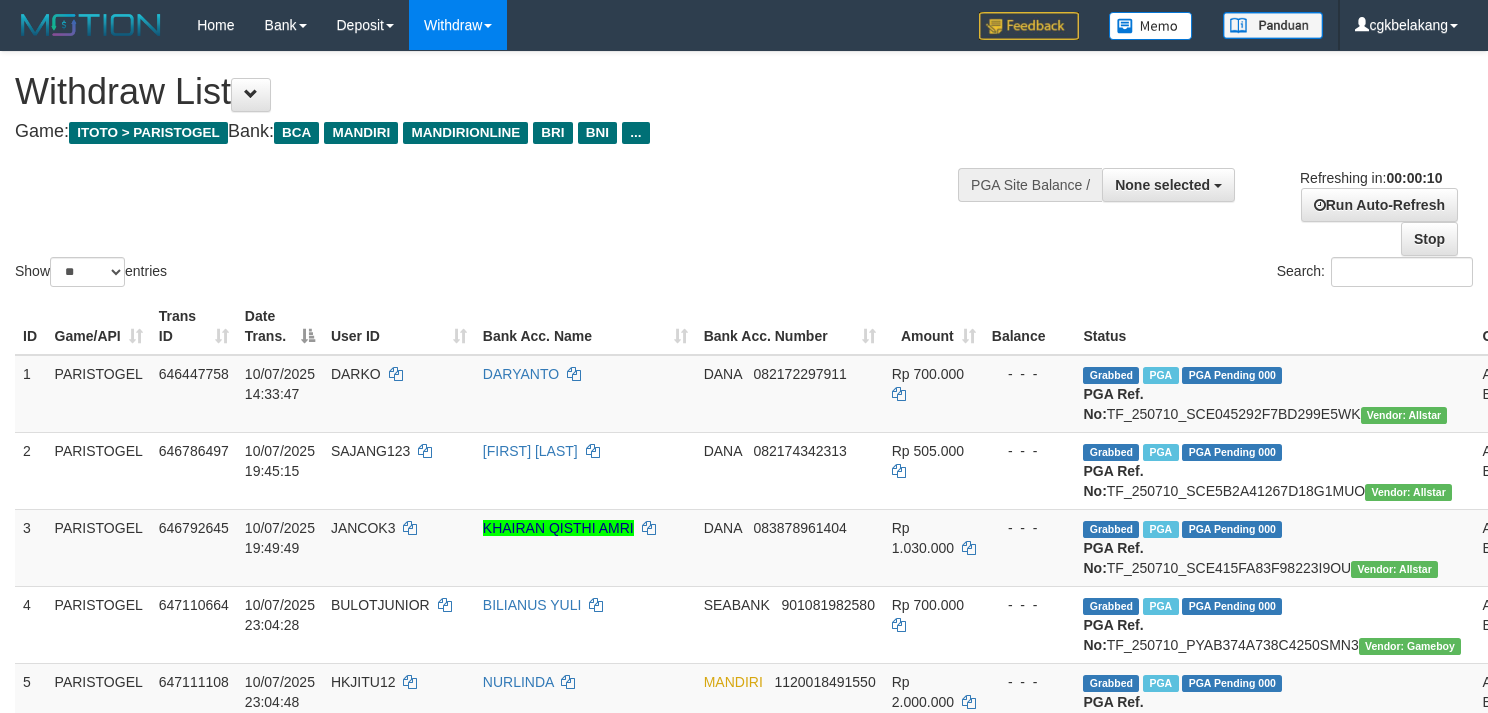 select 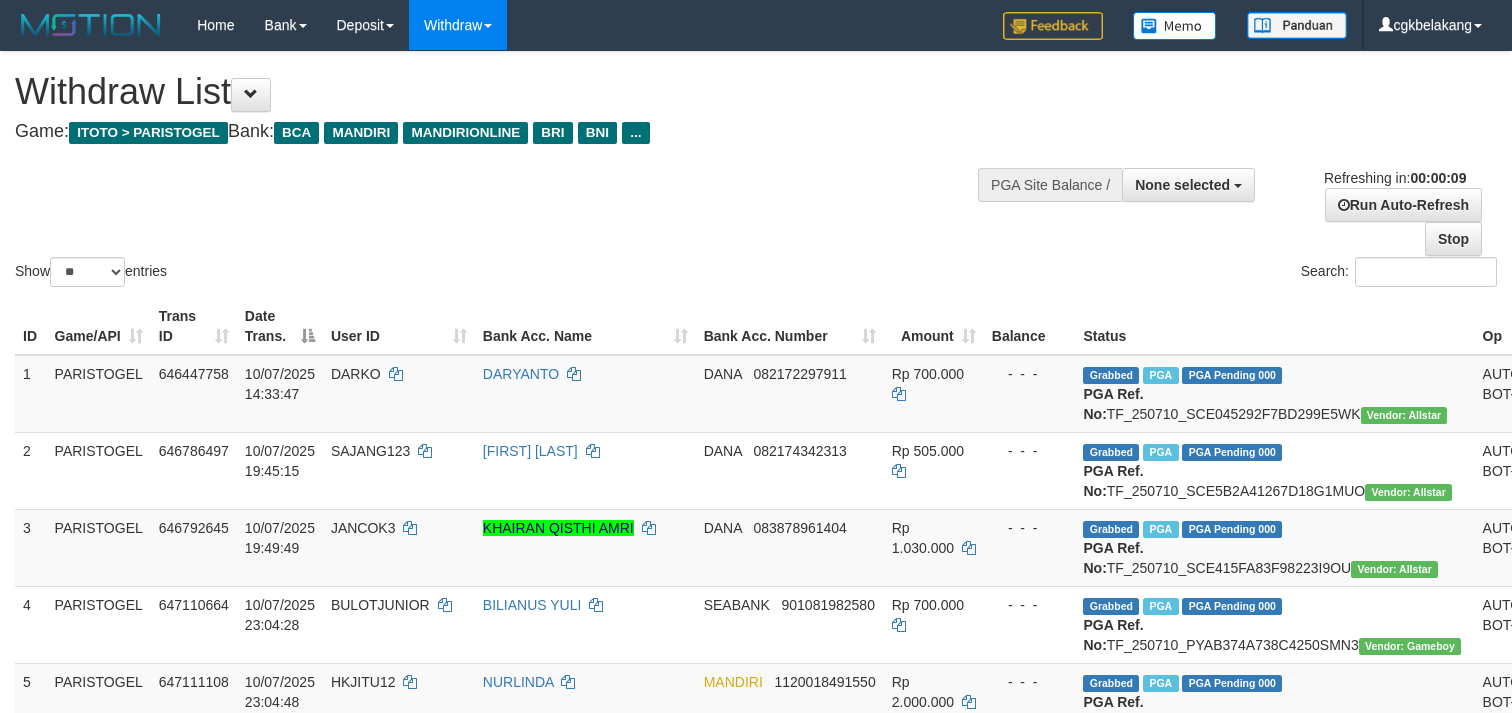 select 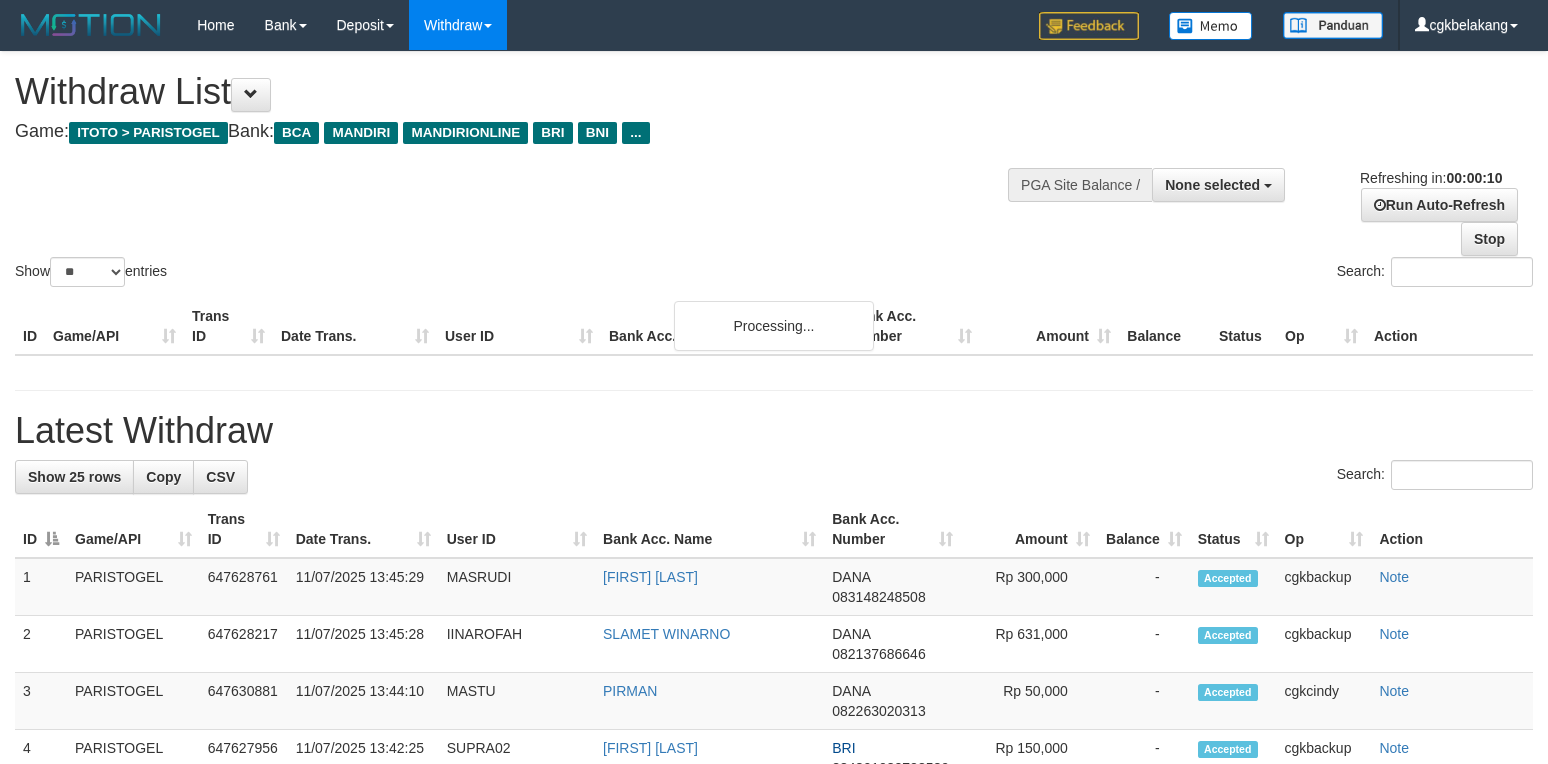 select 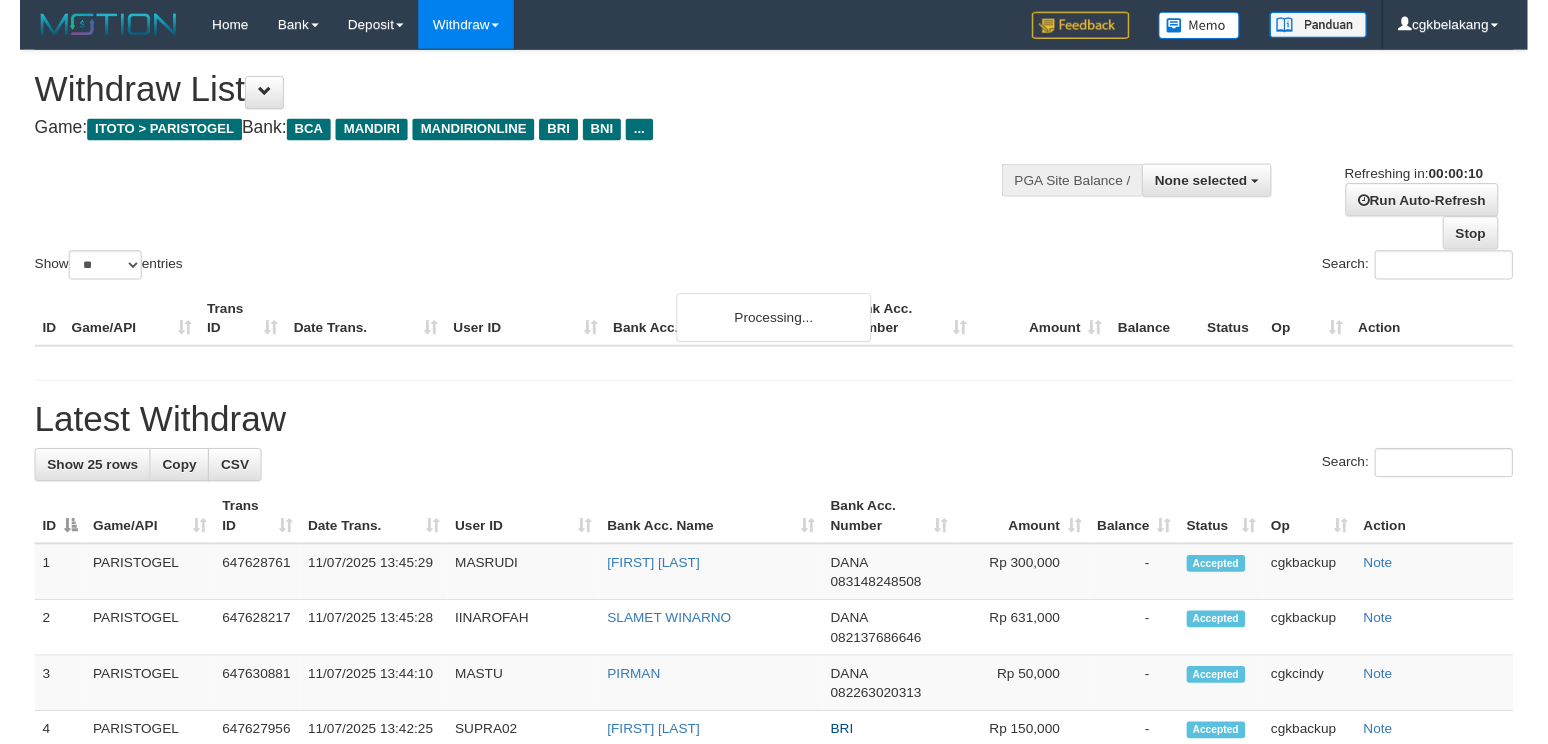 scroll, scrollTop: 0, scrollLeft: 0, axis: both 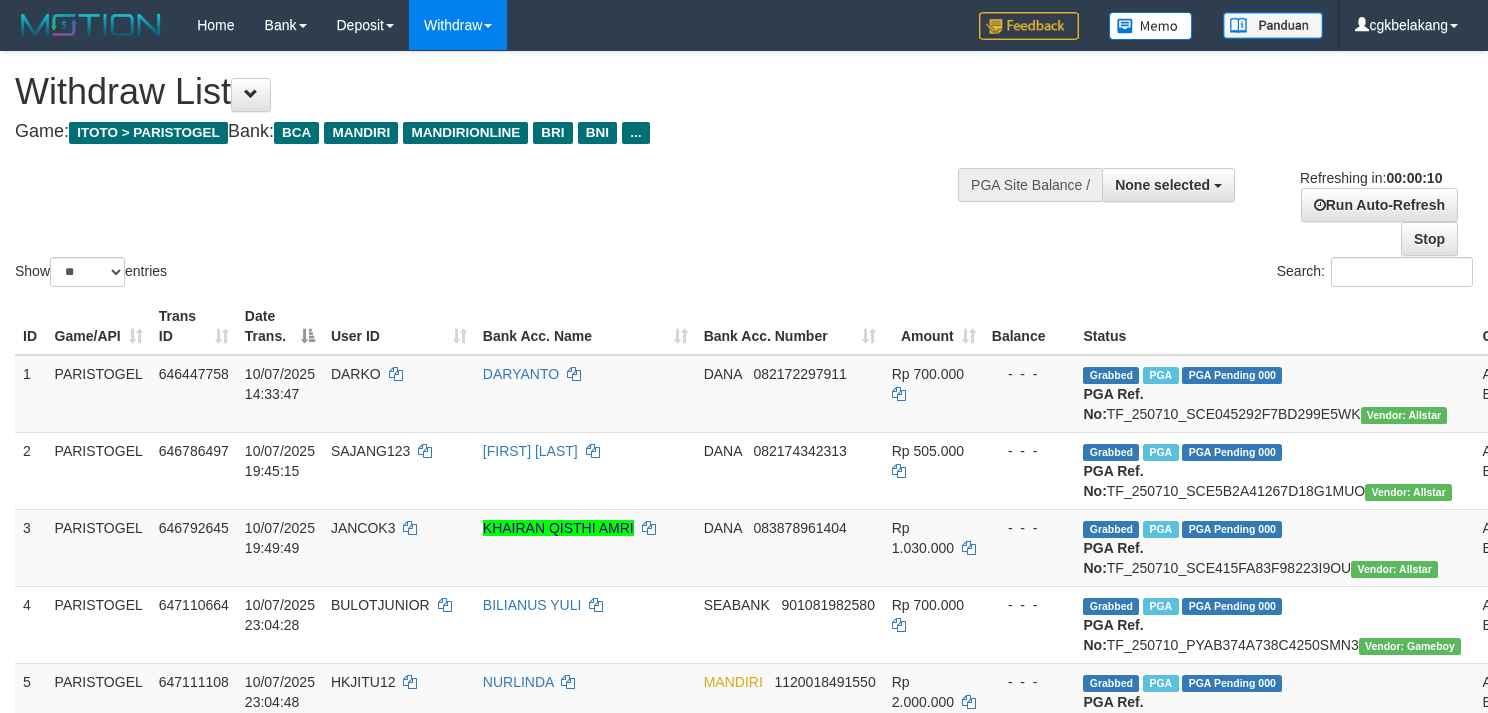 select 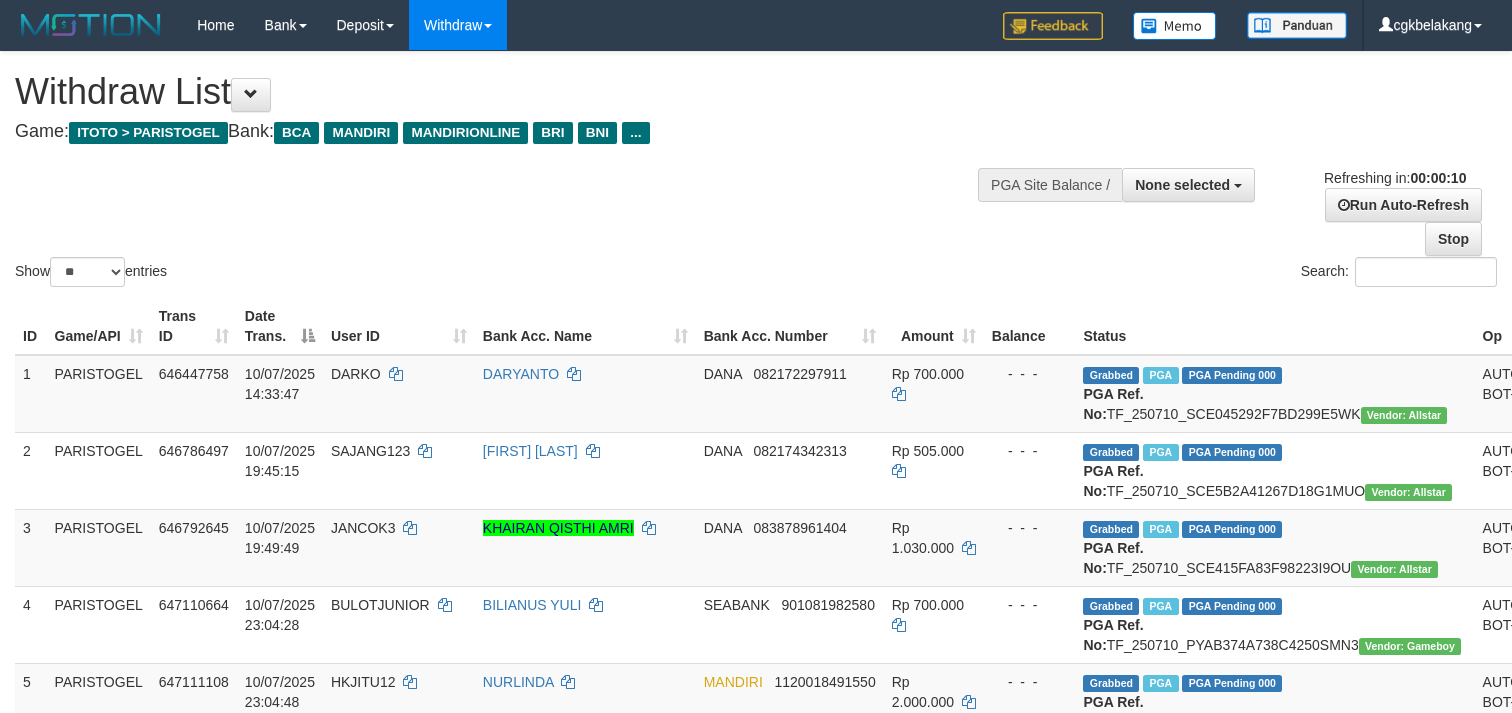 select 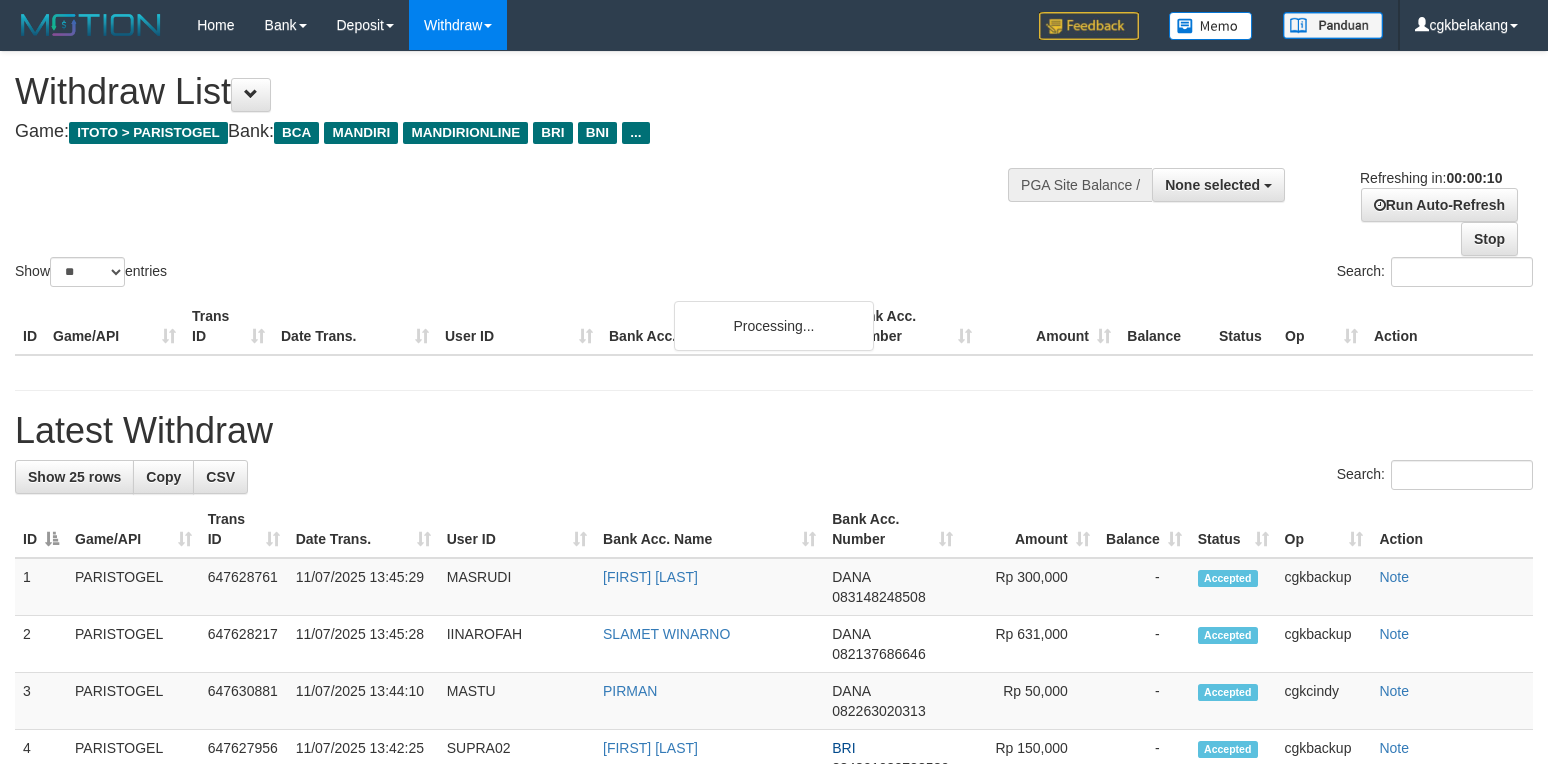 select 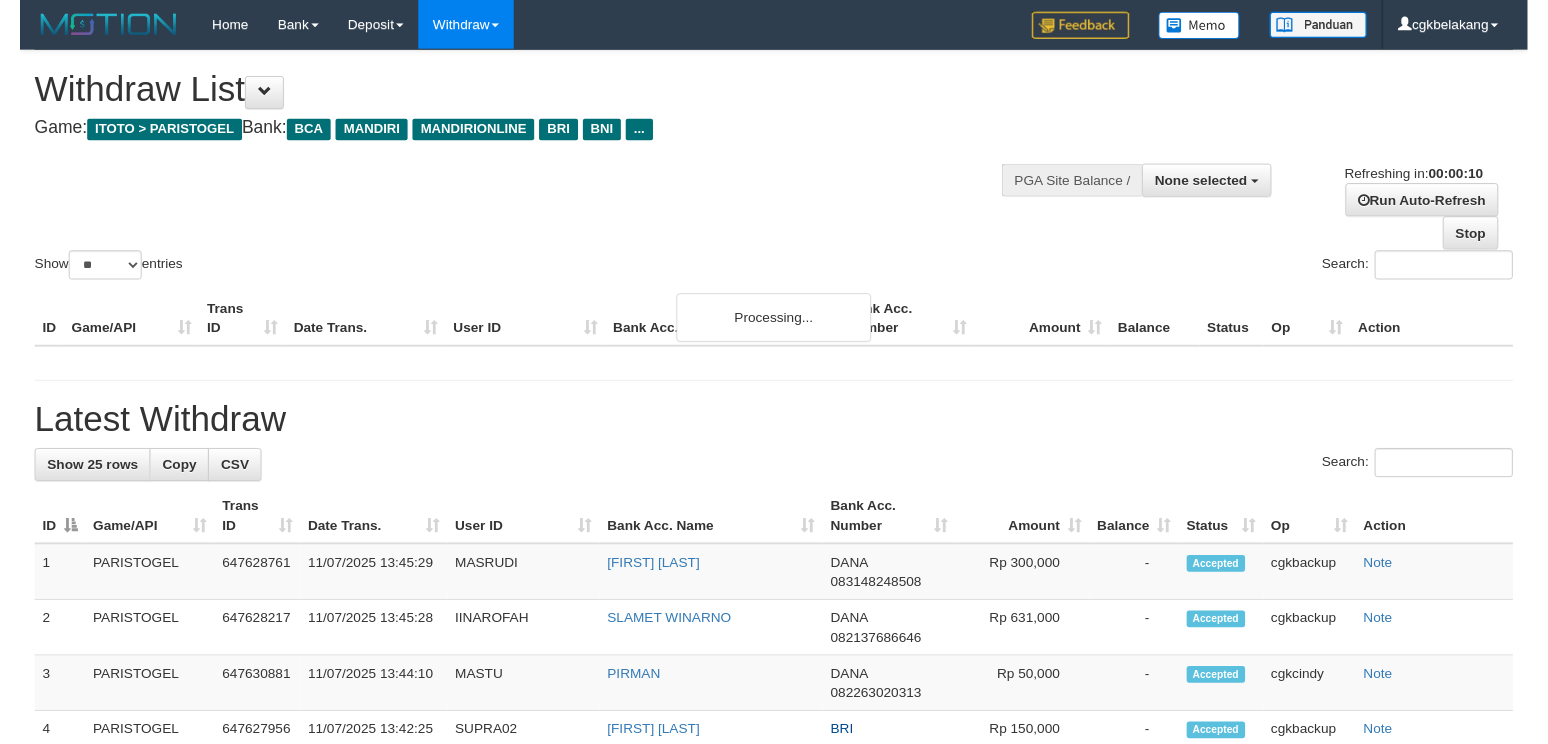 scroll, scrollTop: 0, scrollLeft: 0, axis: both 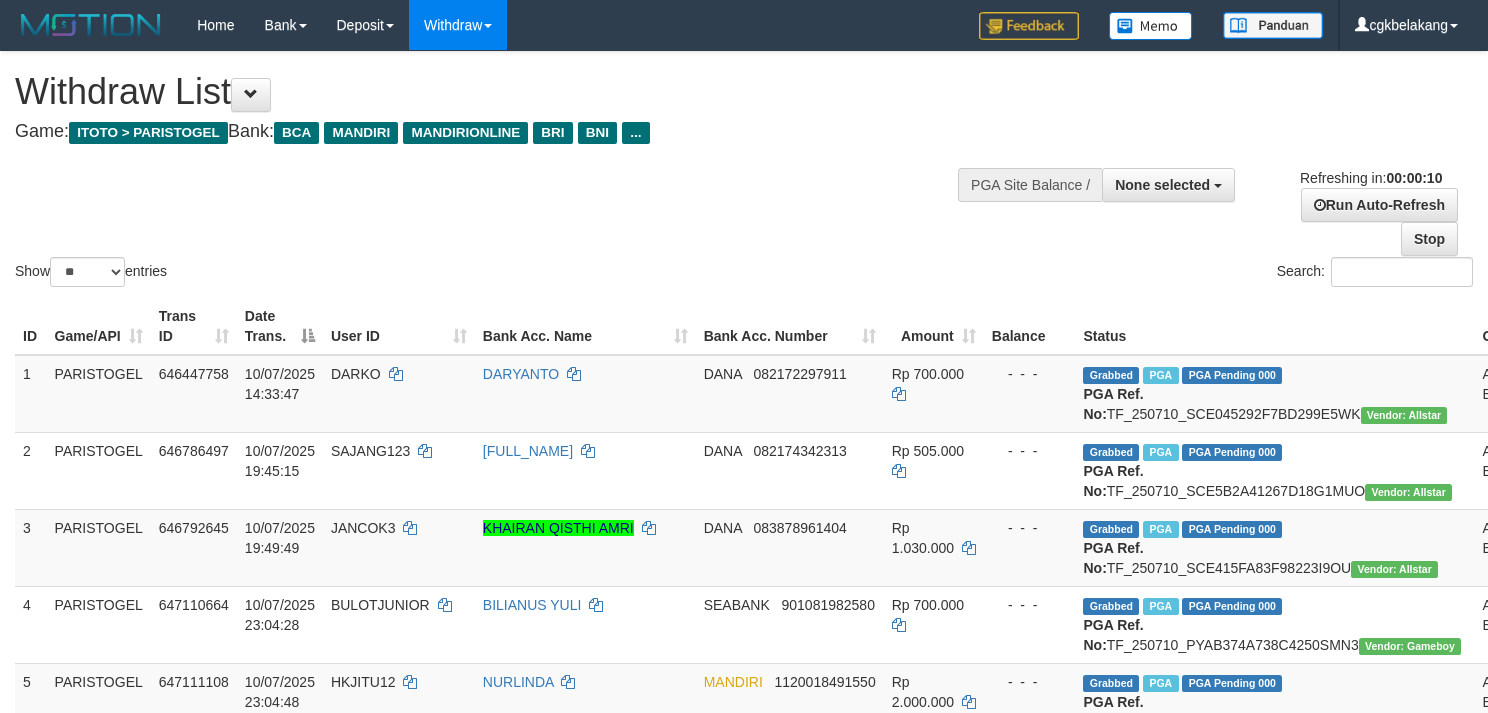 select 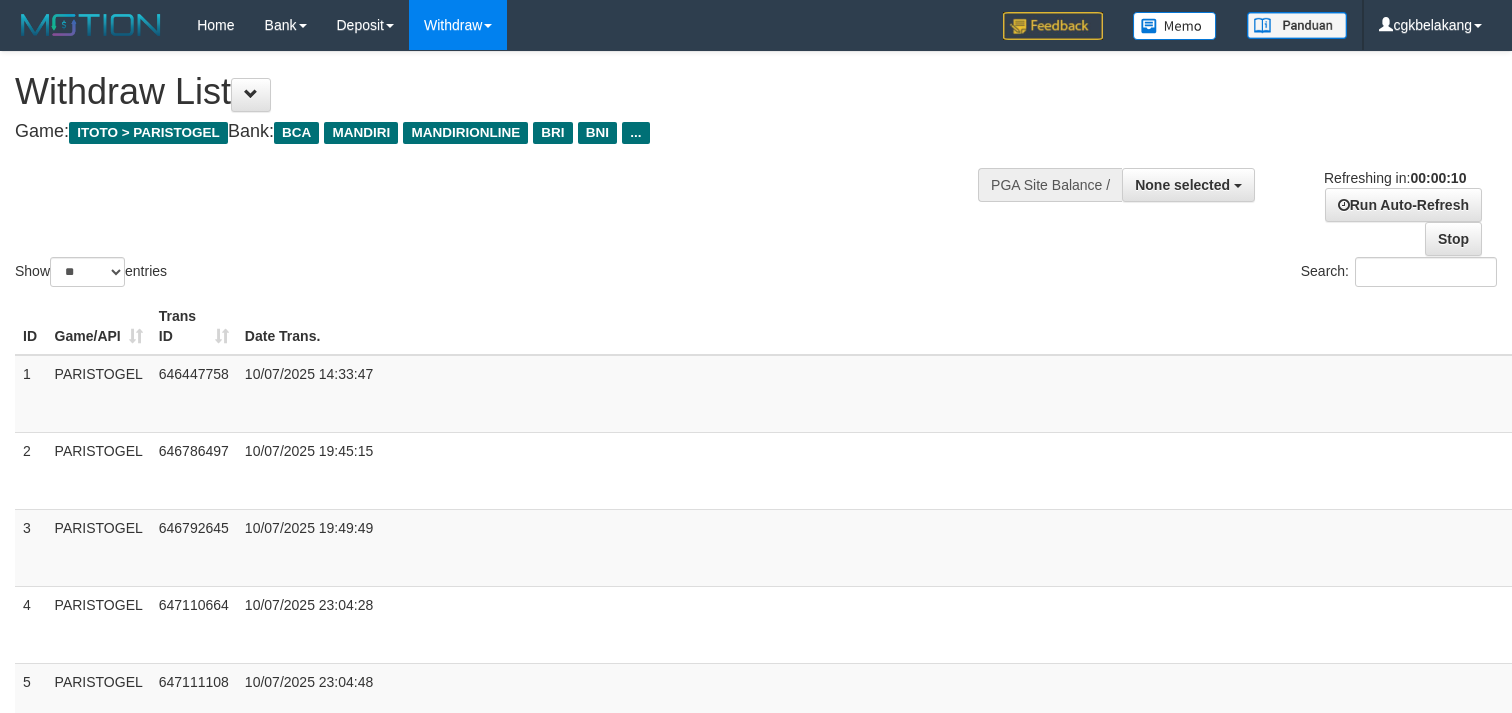 select 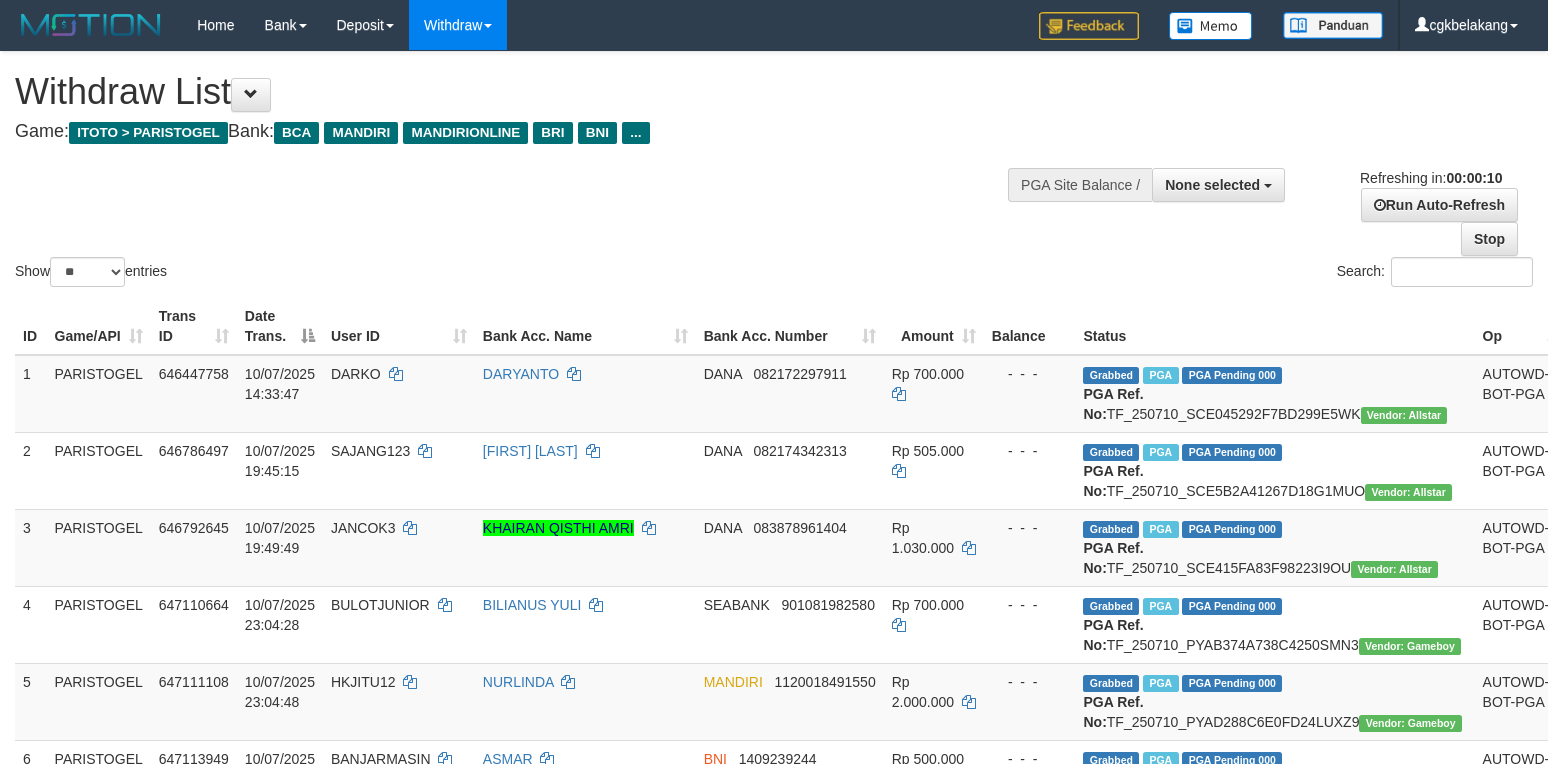 select 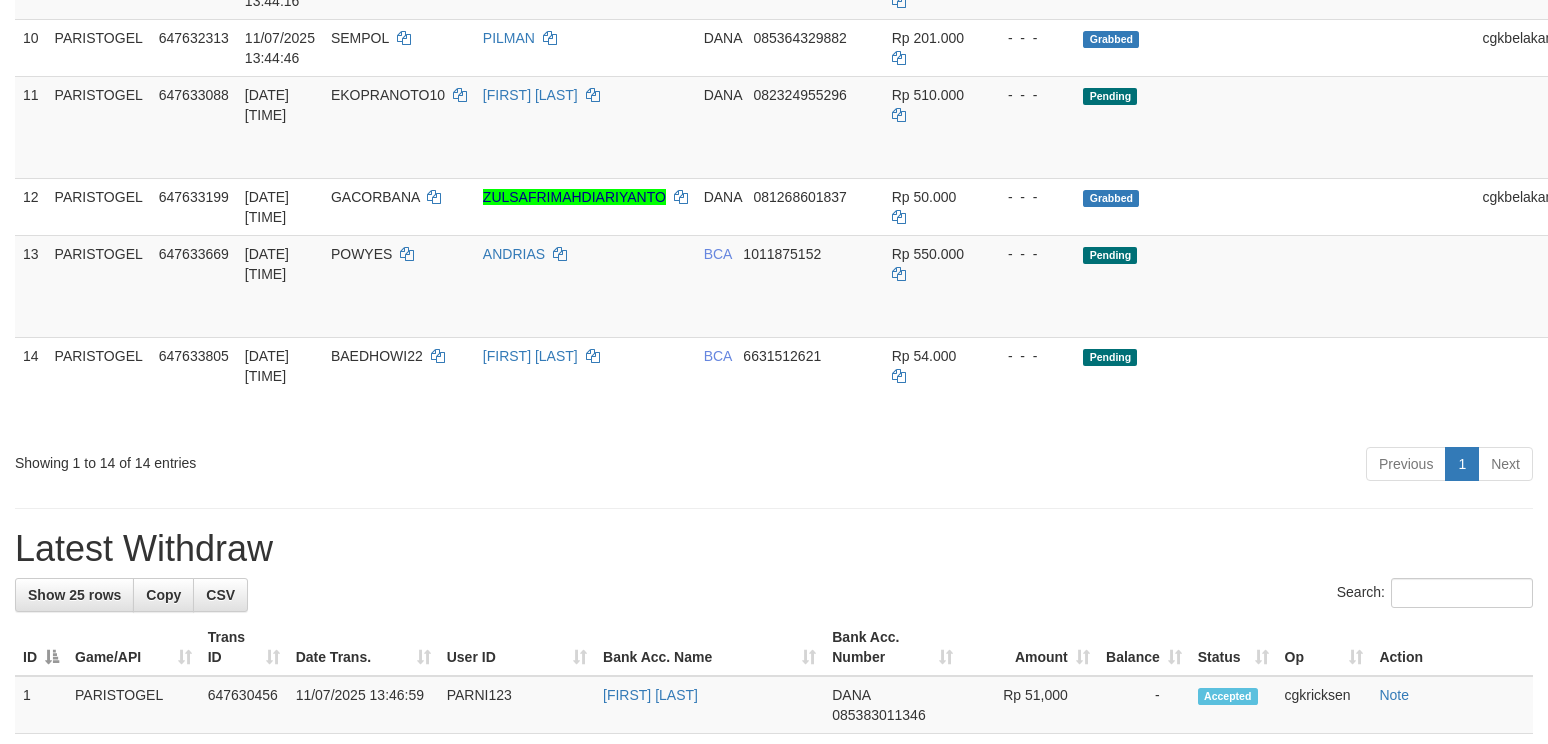 scroll, scrollTop: 933, scrollLeft: 0, axis: vertical 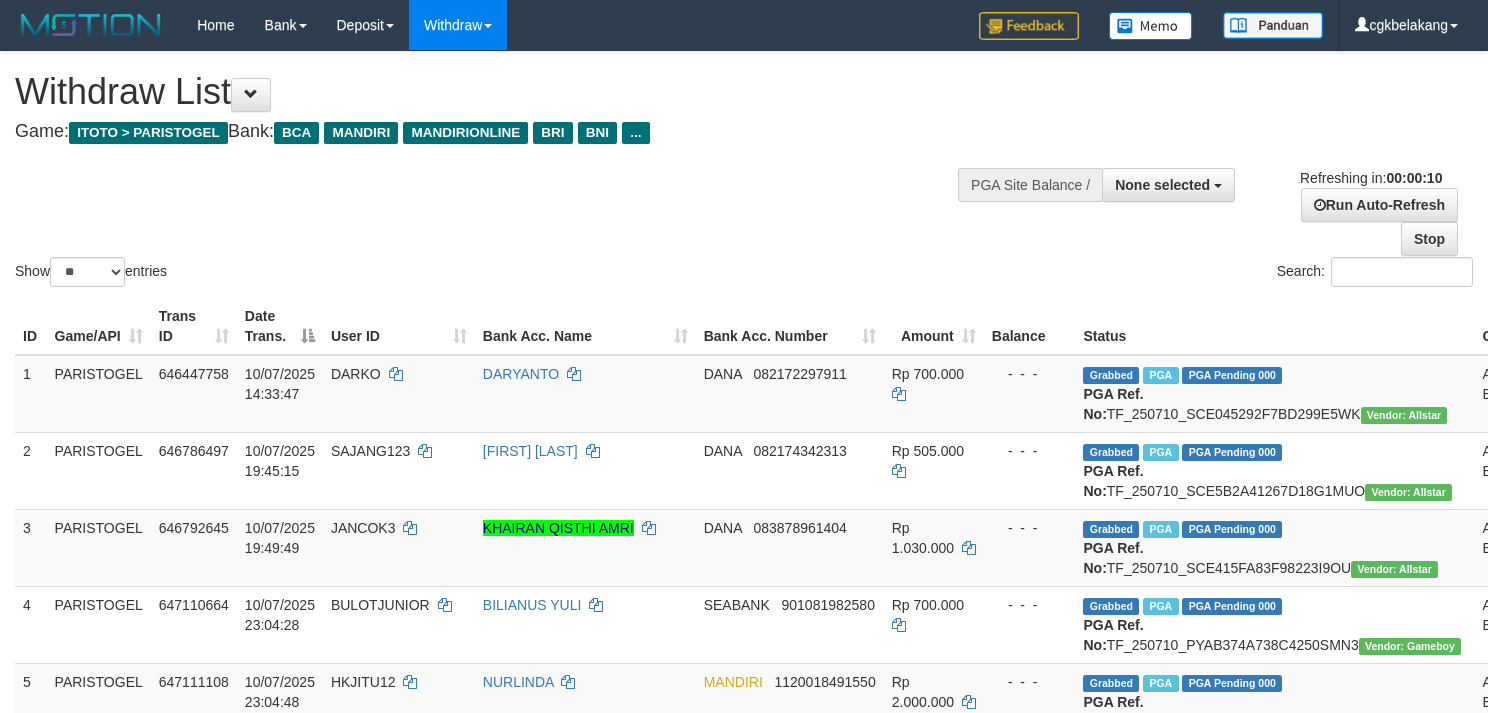 select 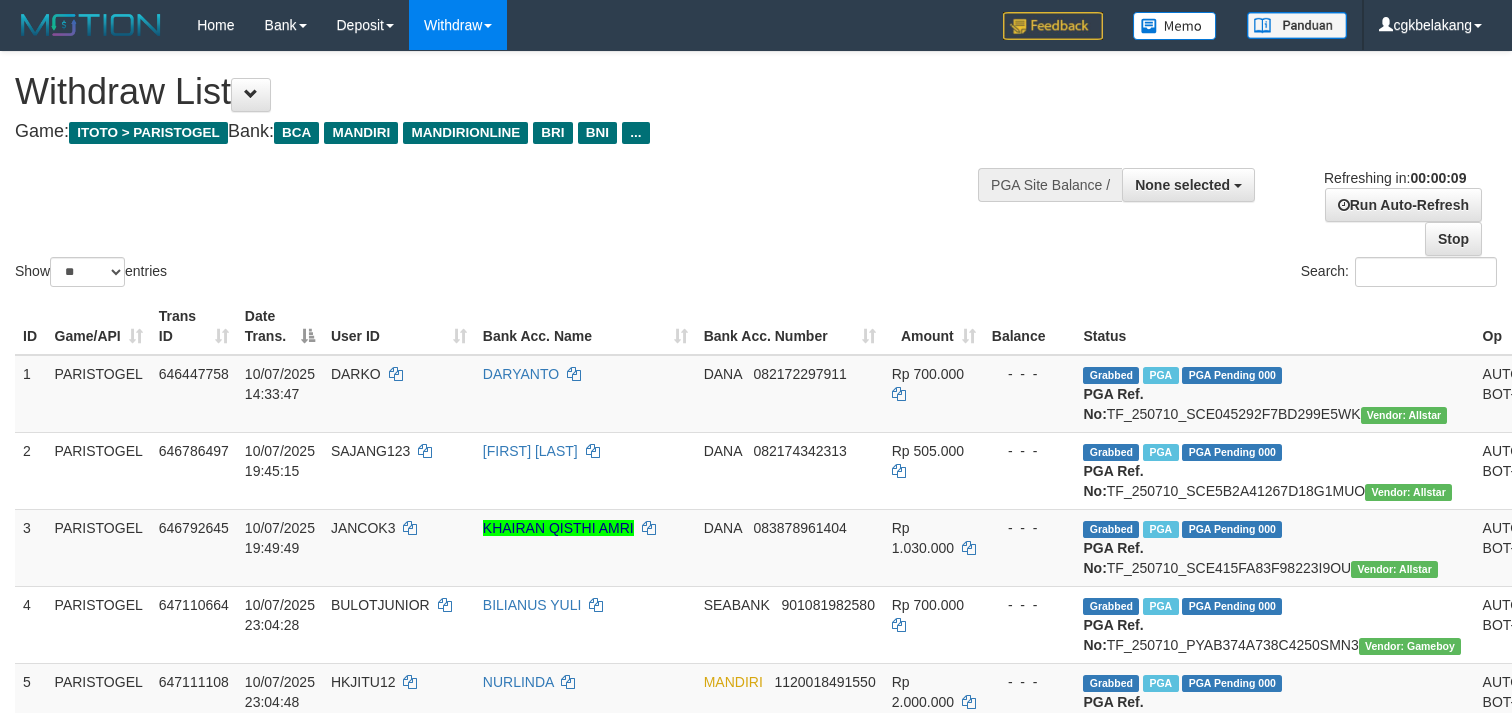 select 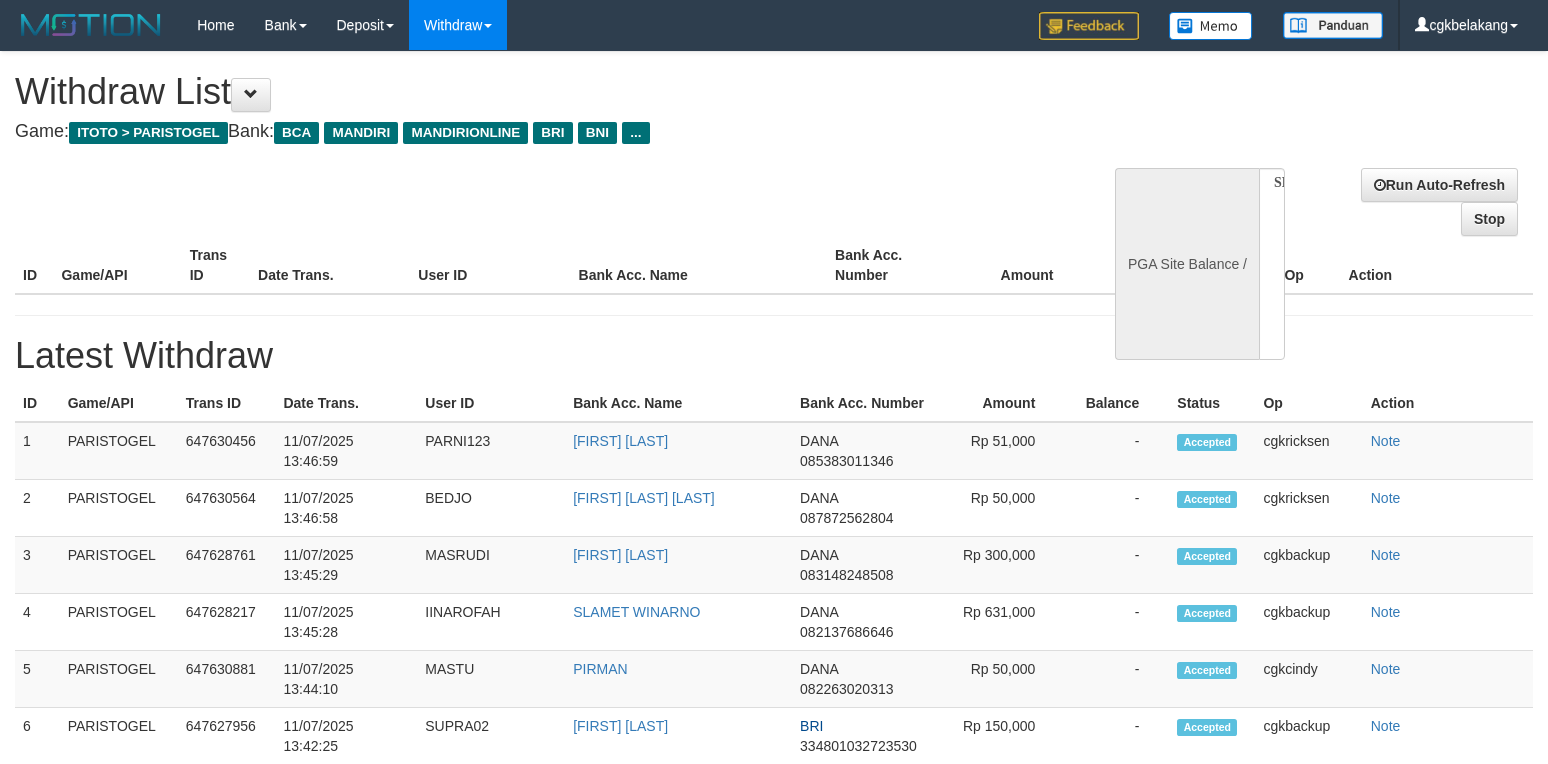 select 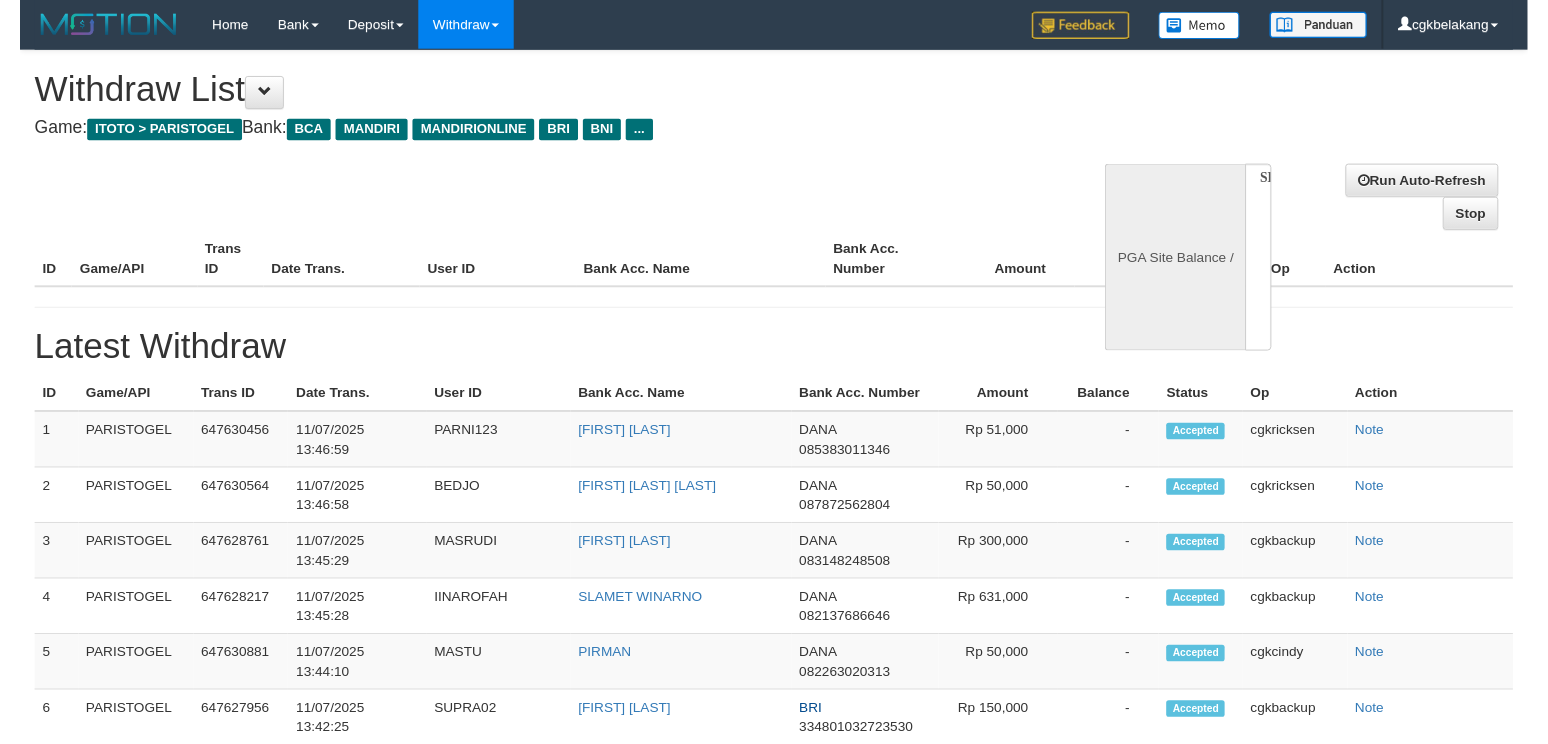 scroll, scrollTop: 0, scrollLeft: 0, axis: both 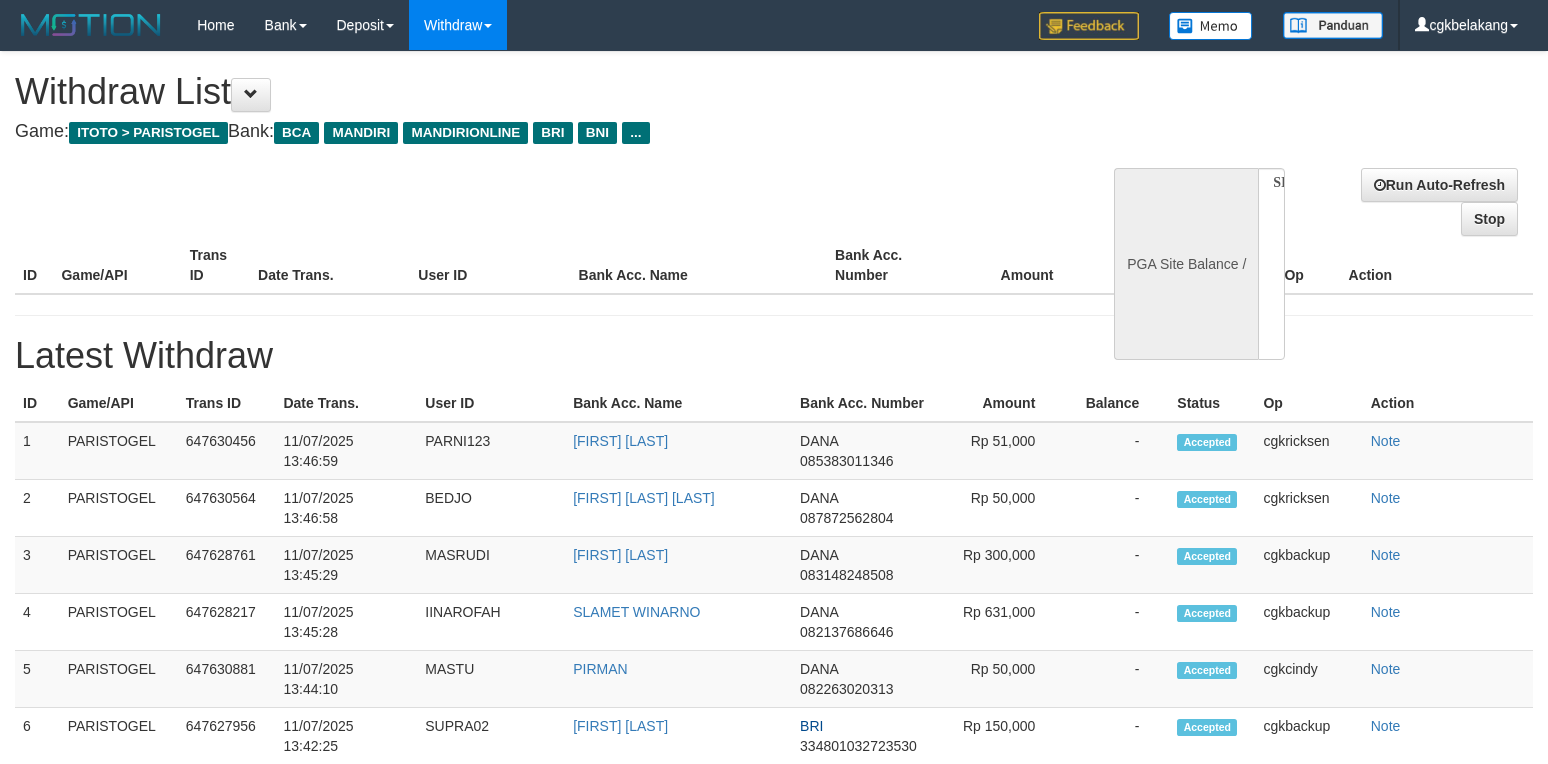 select on "**" 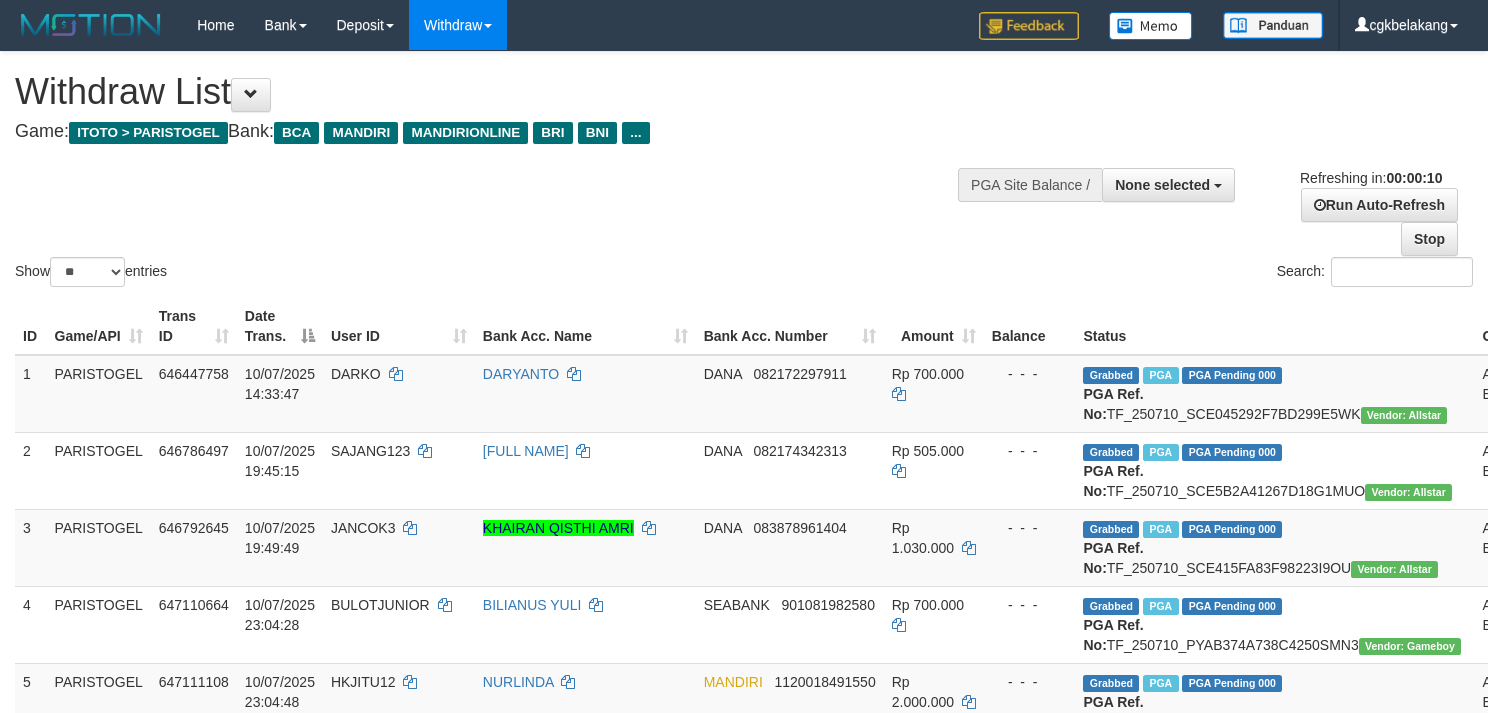 select 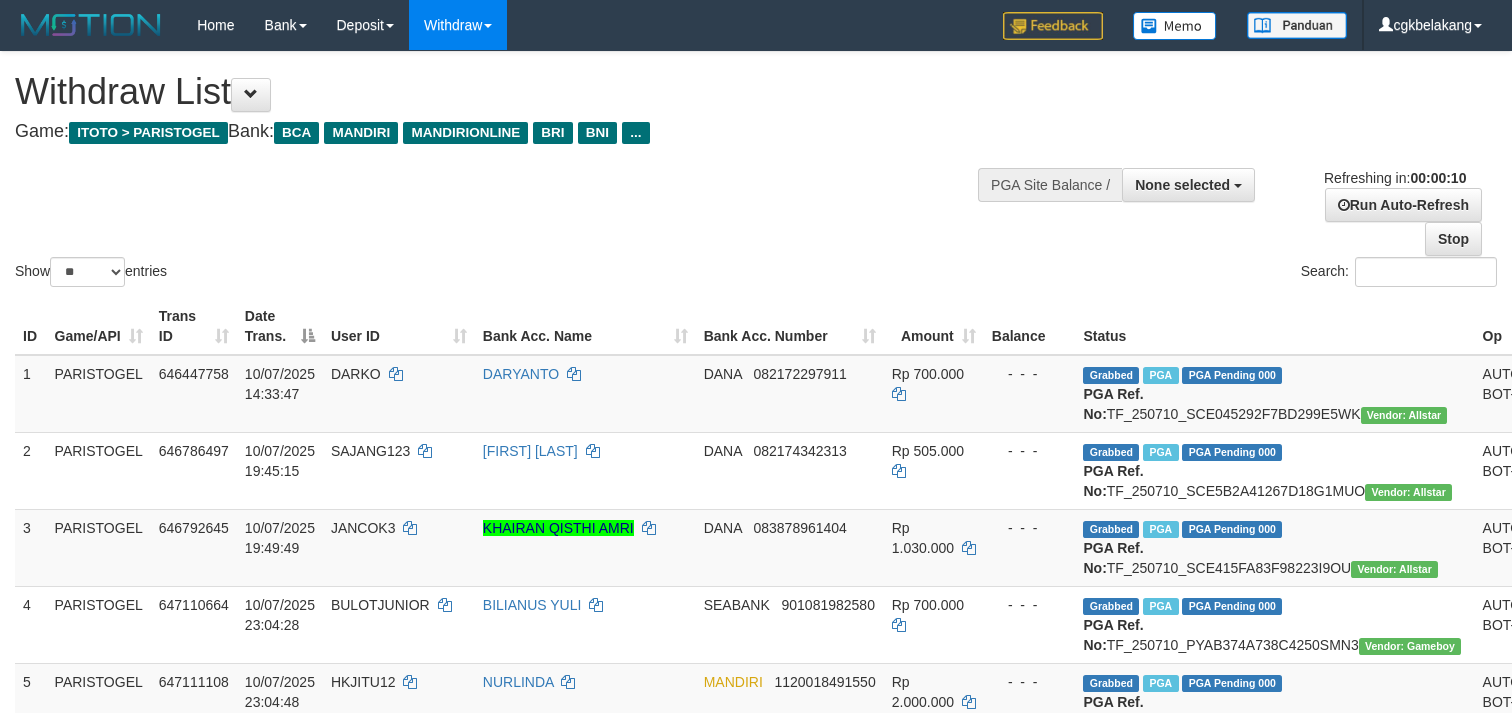 select 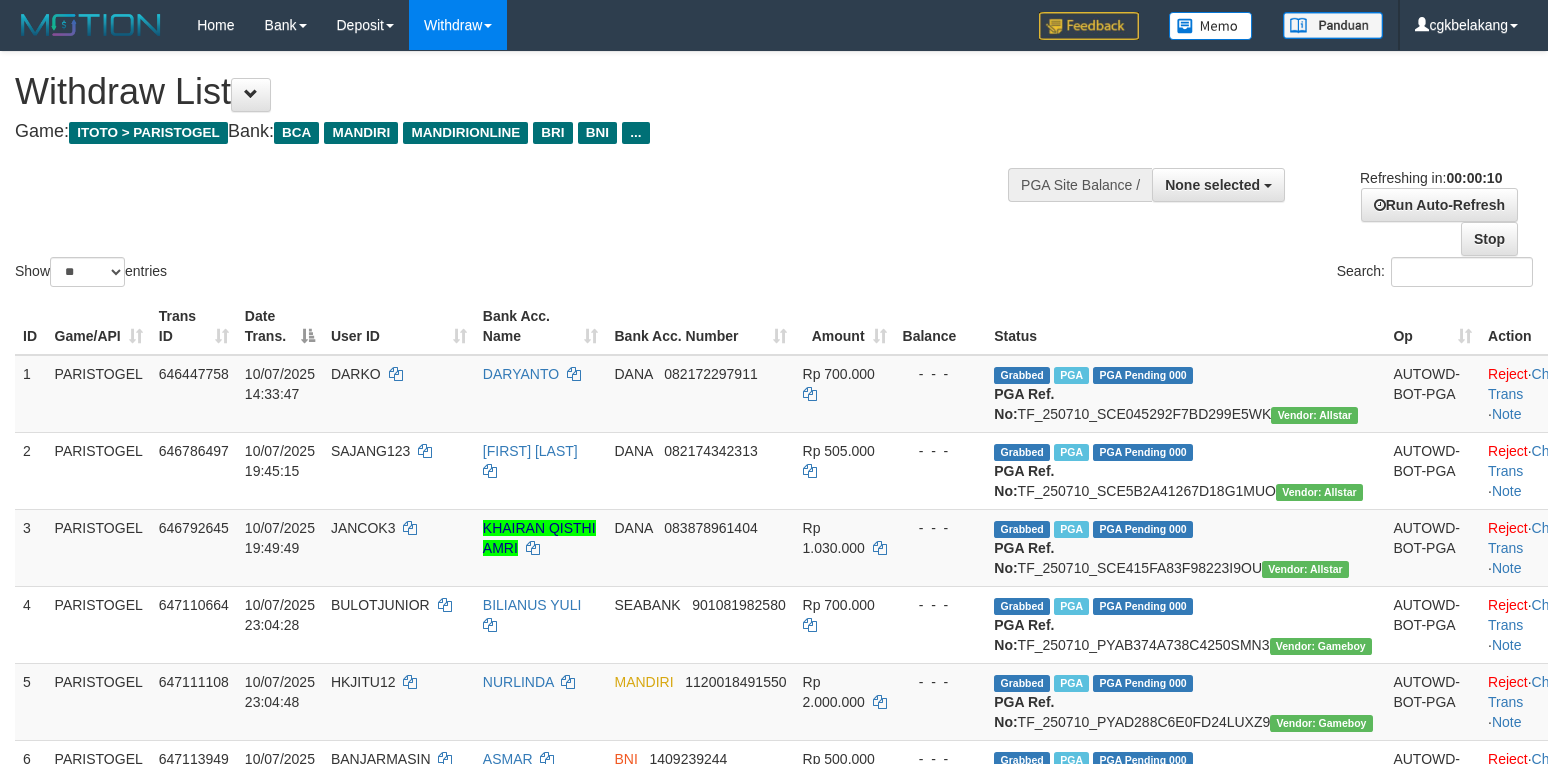 select 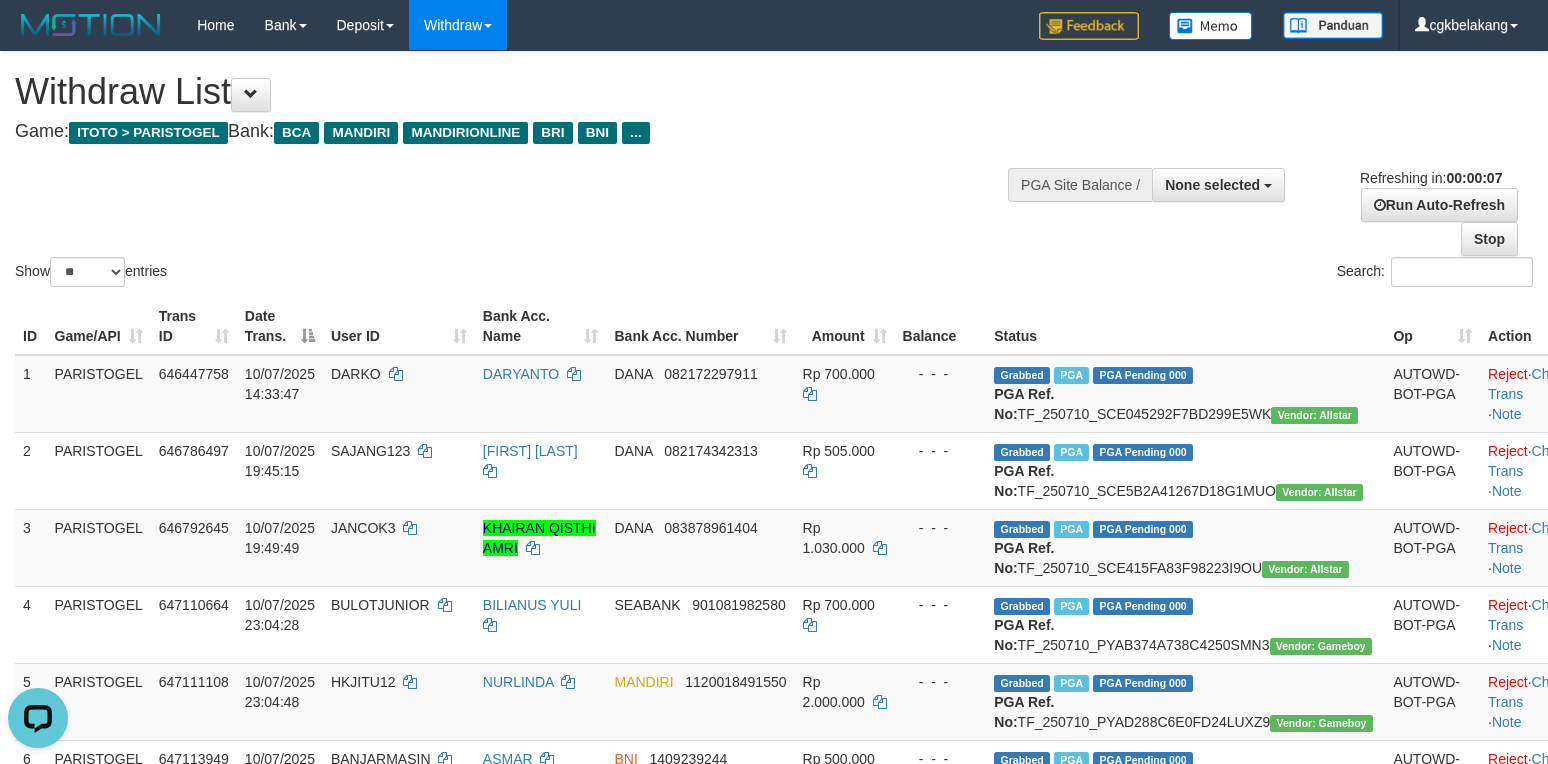scroll, scrollTop: 0, scrollLeft: 0, axis: both 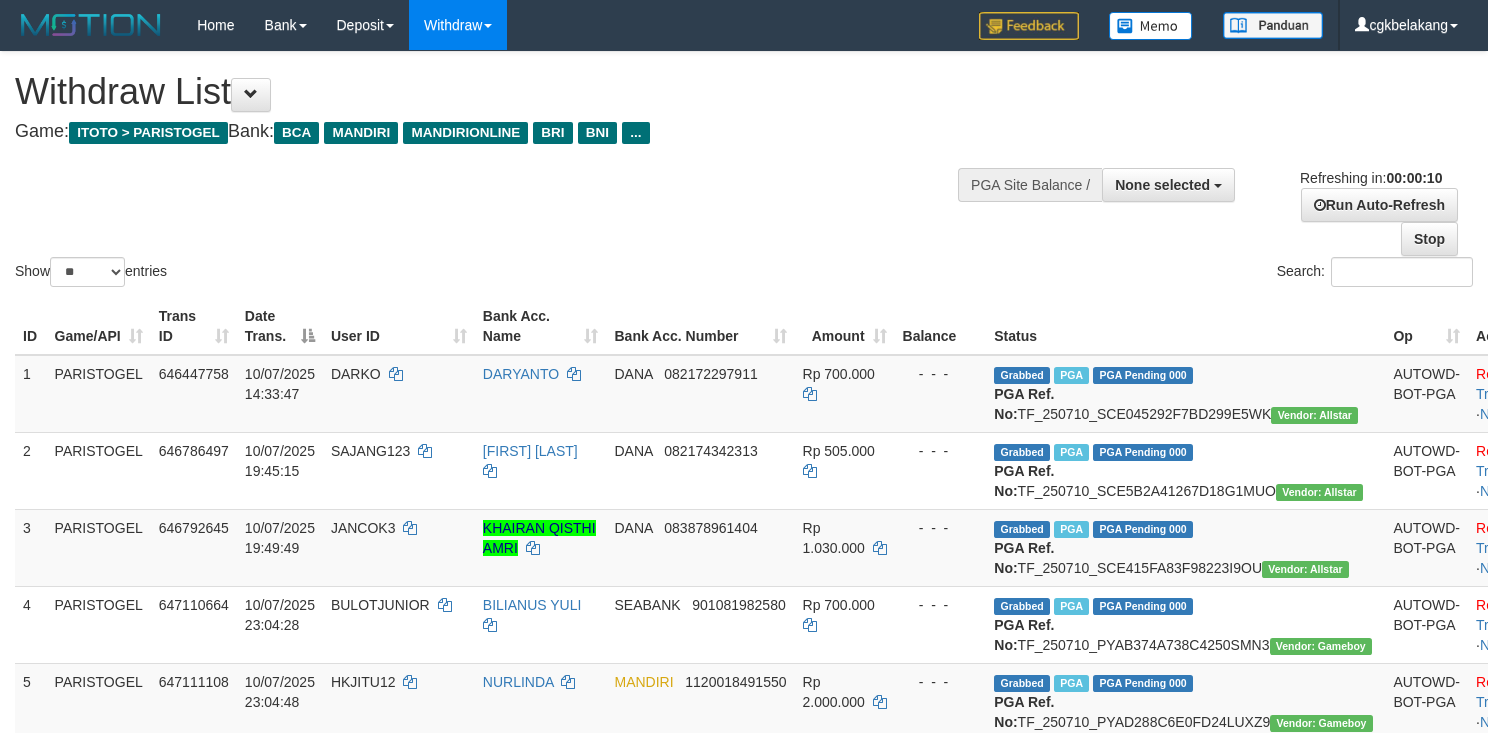 select 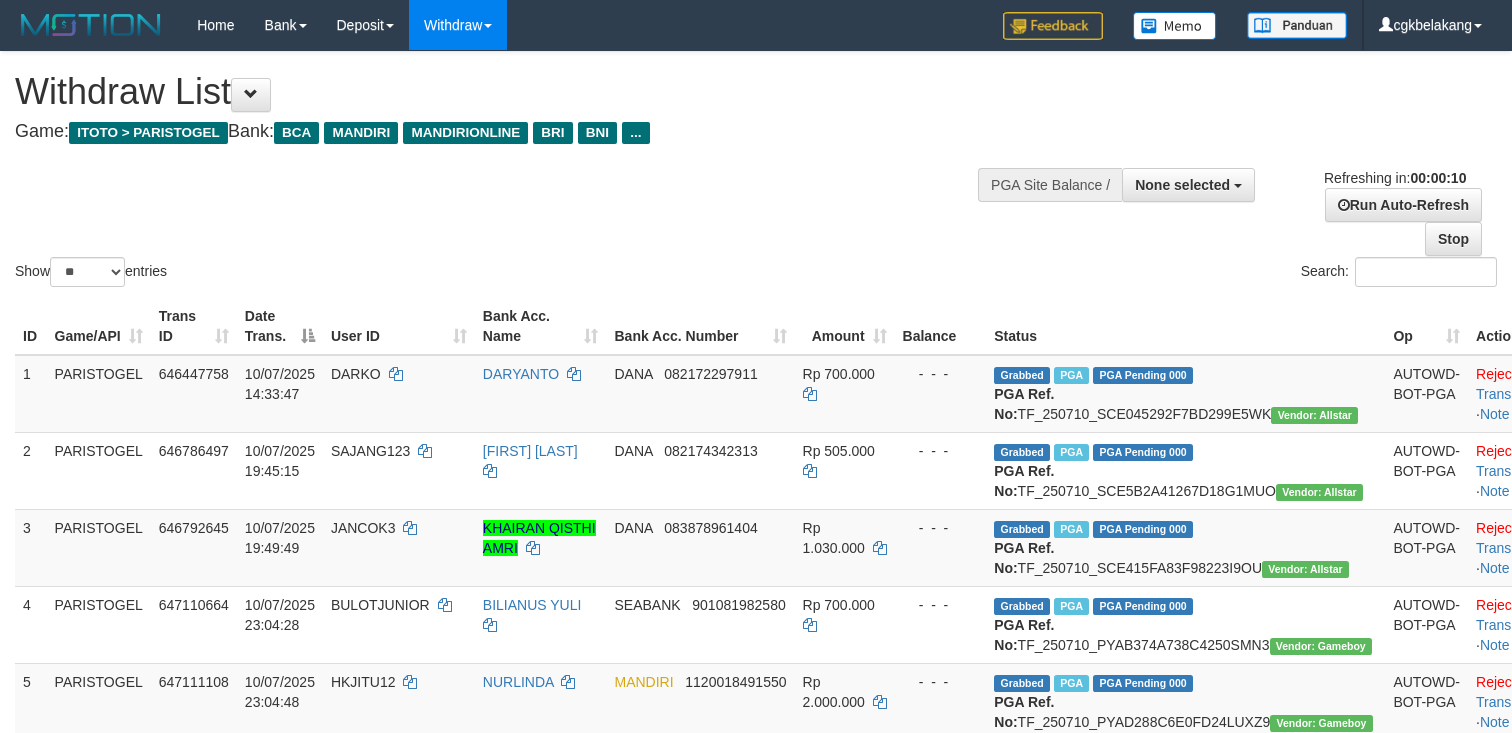select 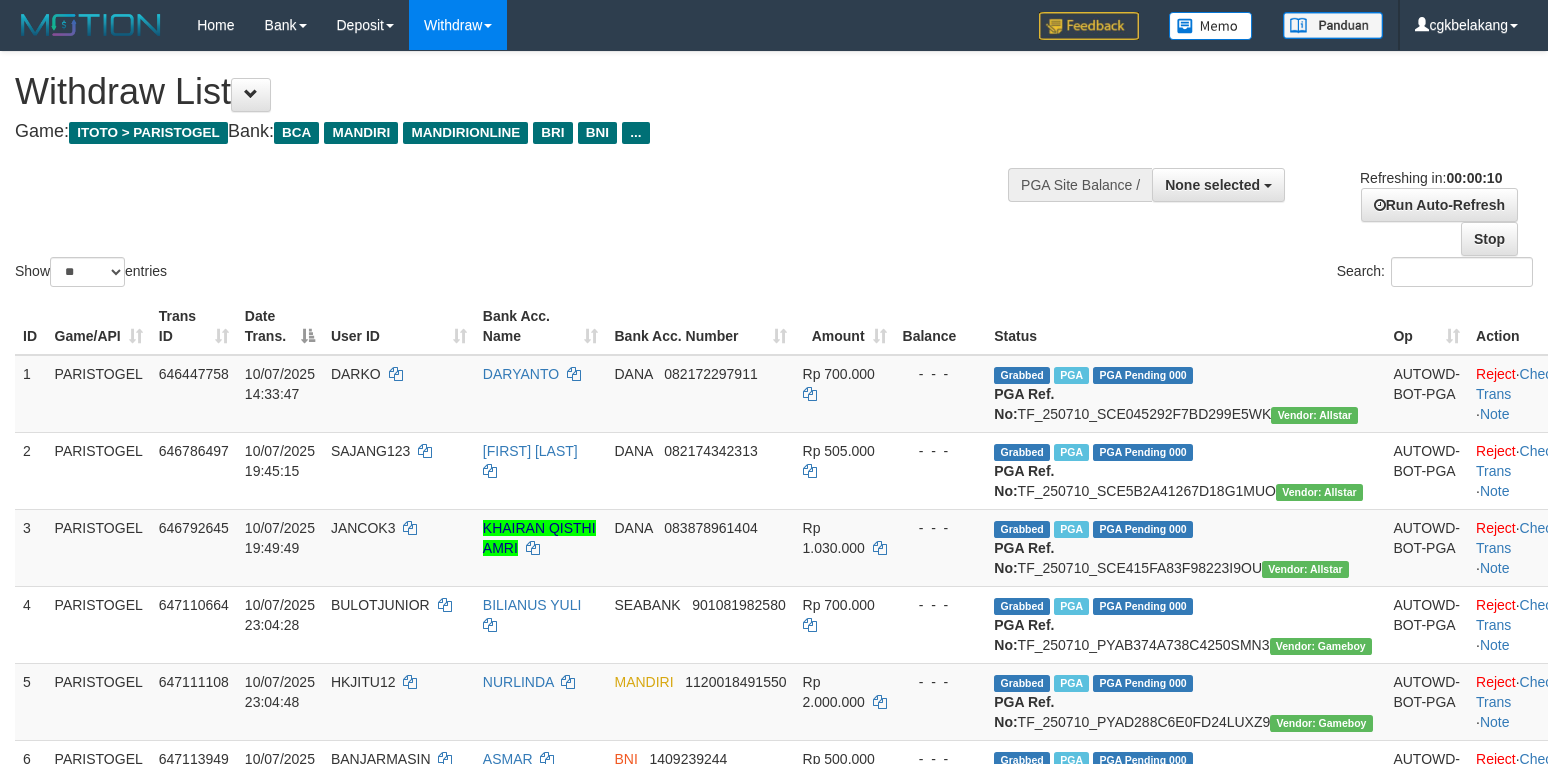 select 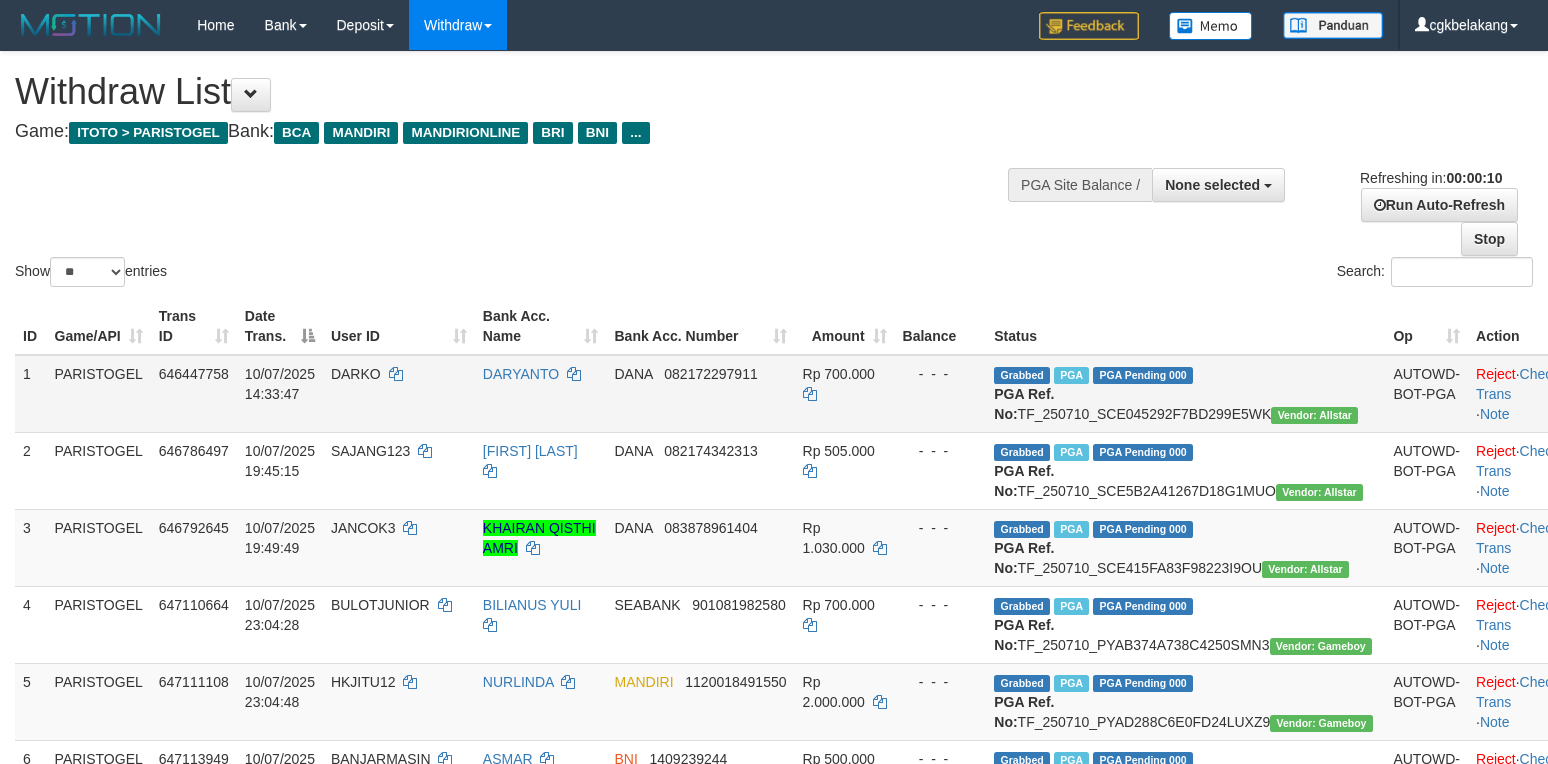 scroll, scrollTop: 0, scrollLeft: 0, axis: both 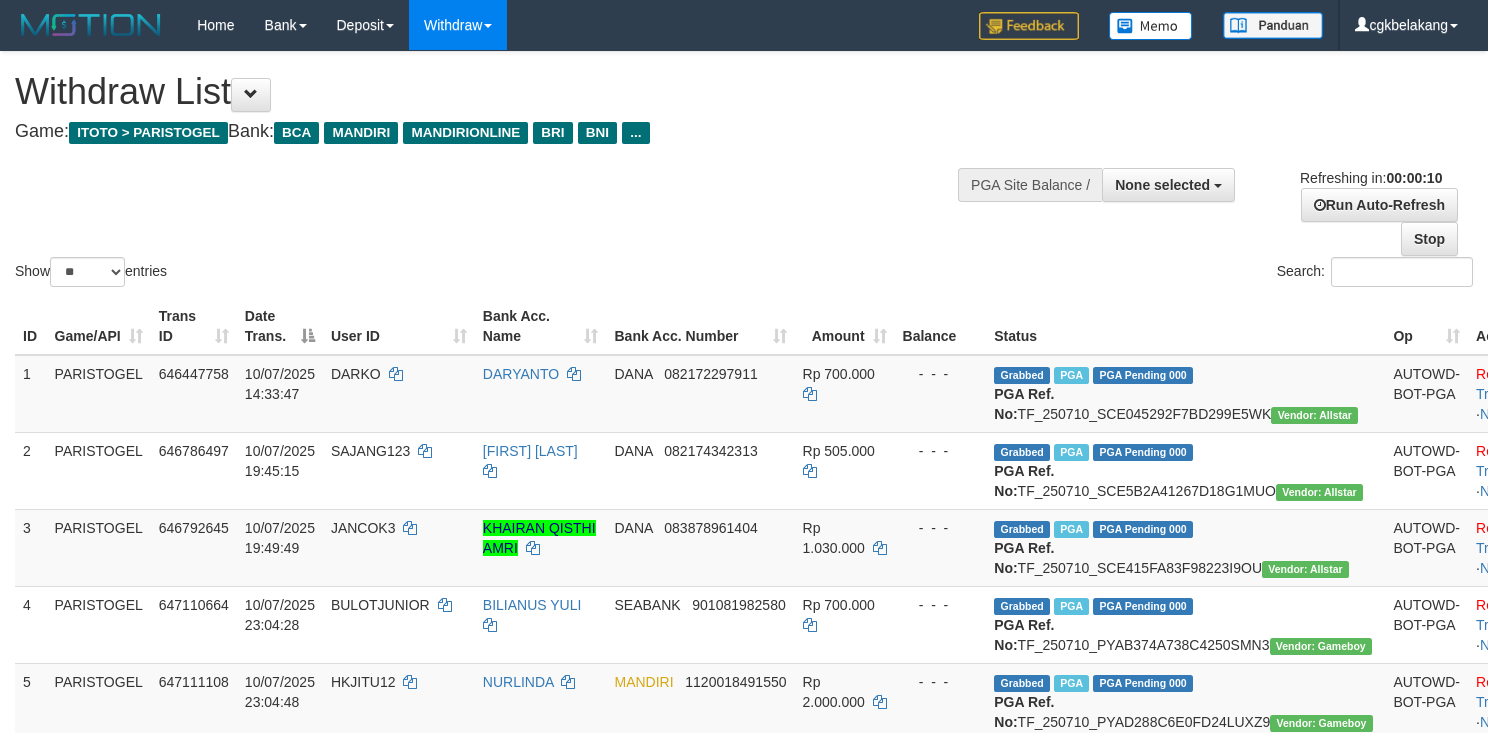 select 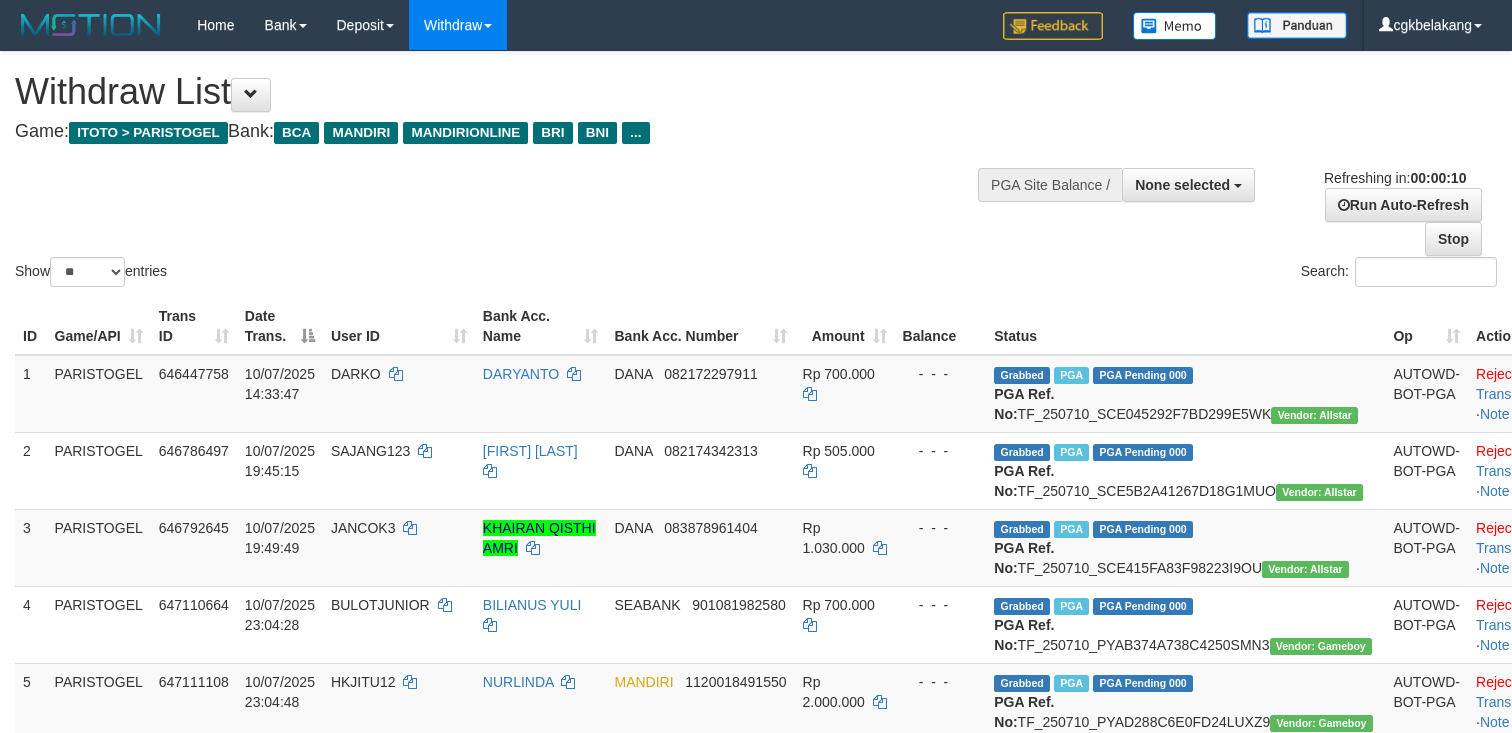 select 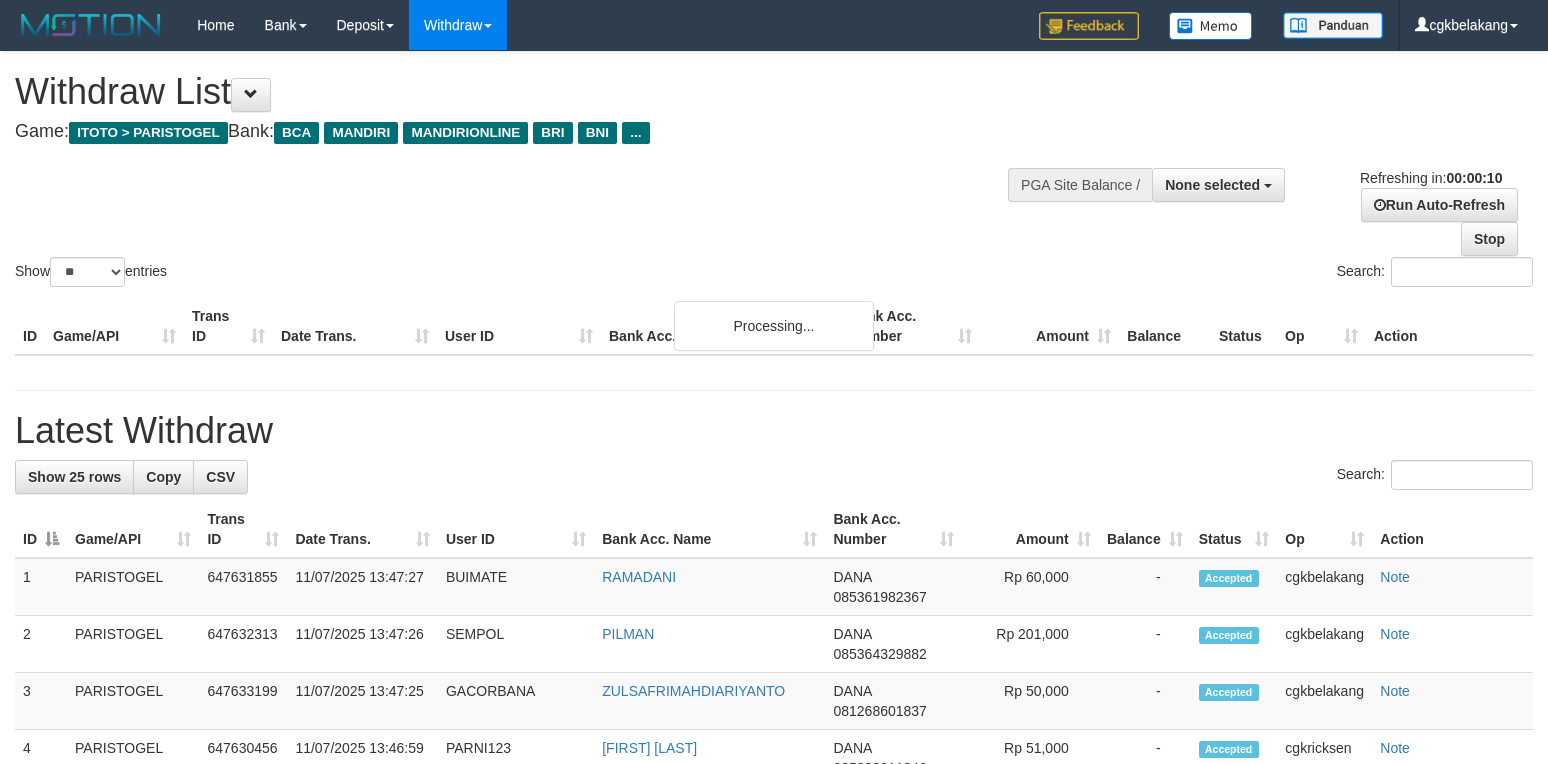 select 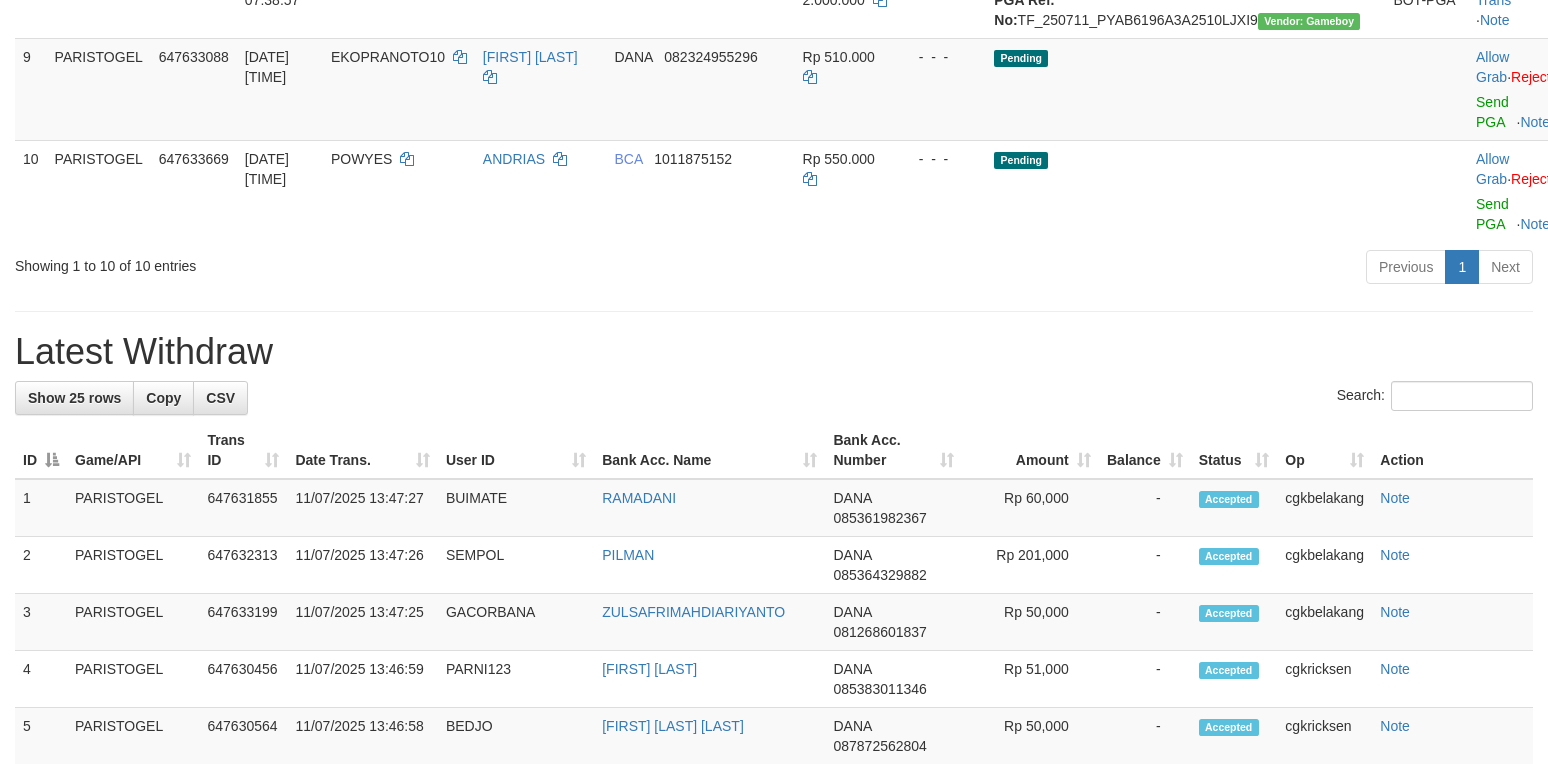 scroll, scrollTop: 1952, scrollLeft: 0, axis: vertical 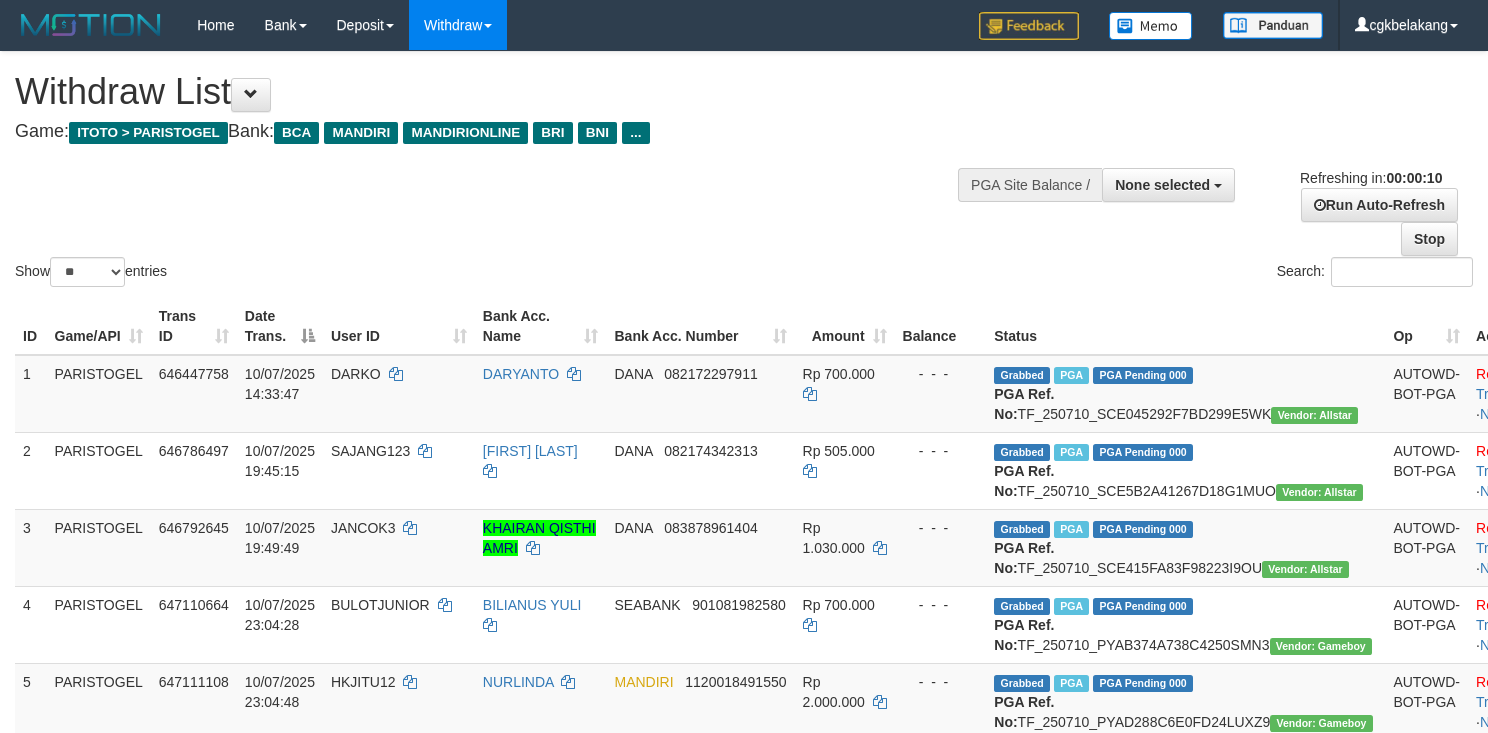 select 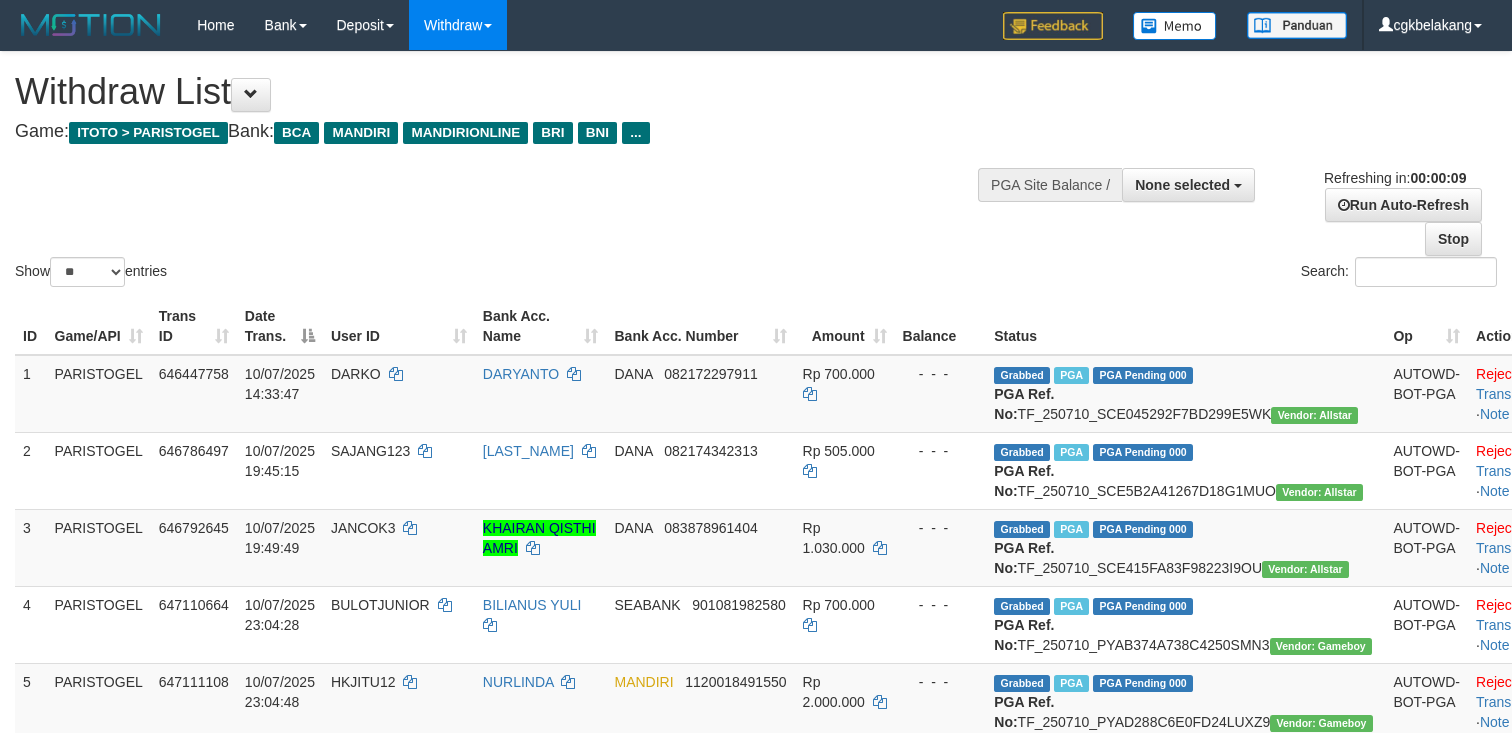 select 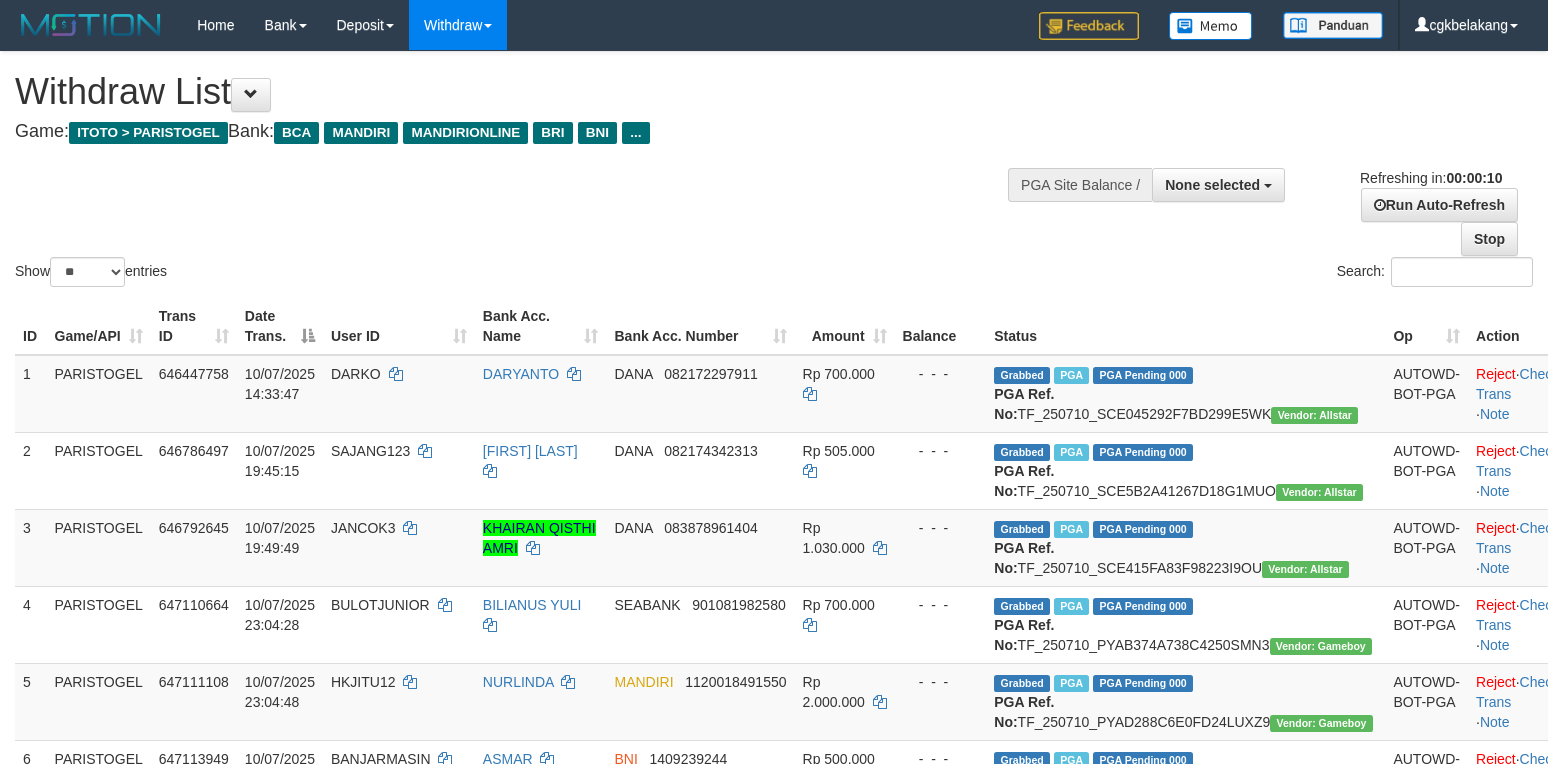 select 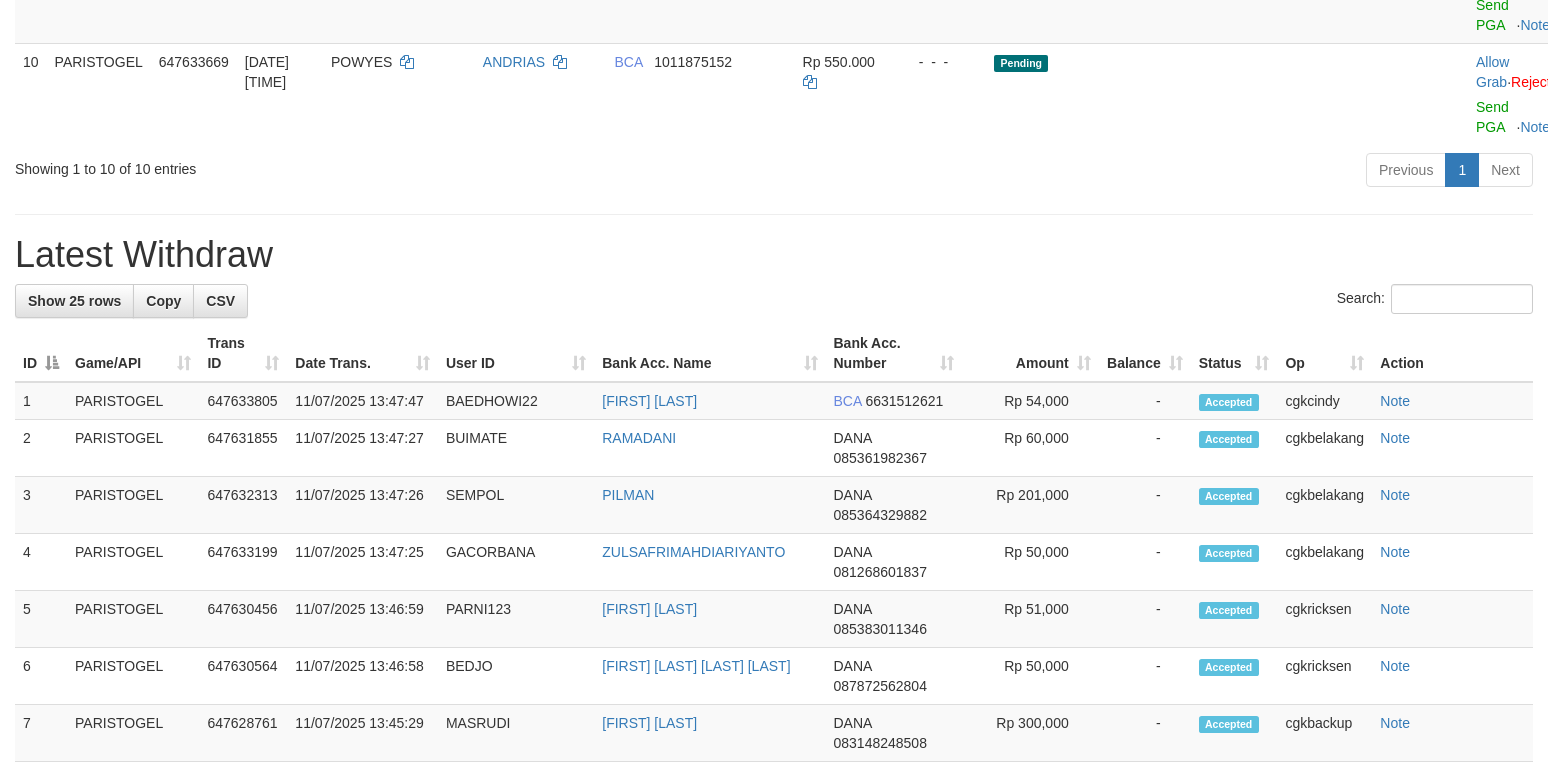 scroll, scrollTop: 885, scrollLeft: 0, axis: vertical 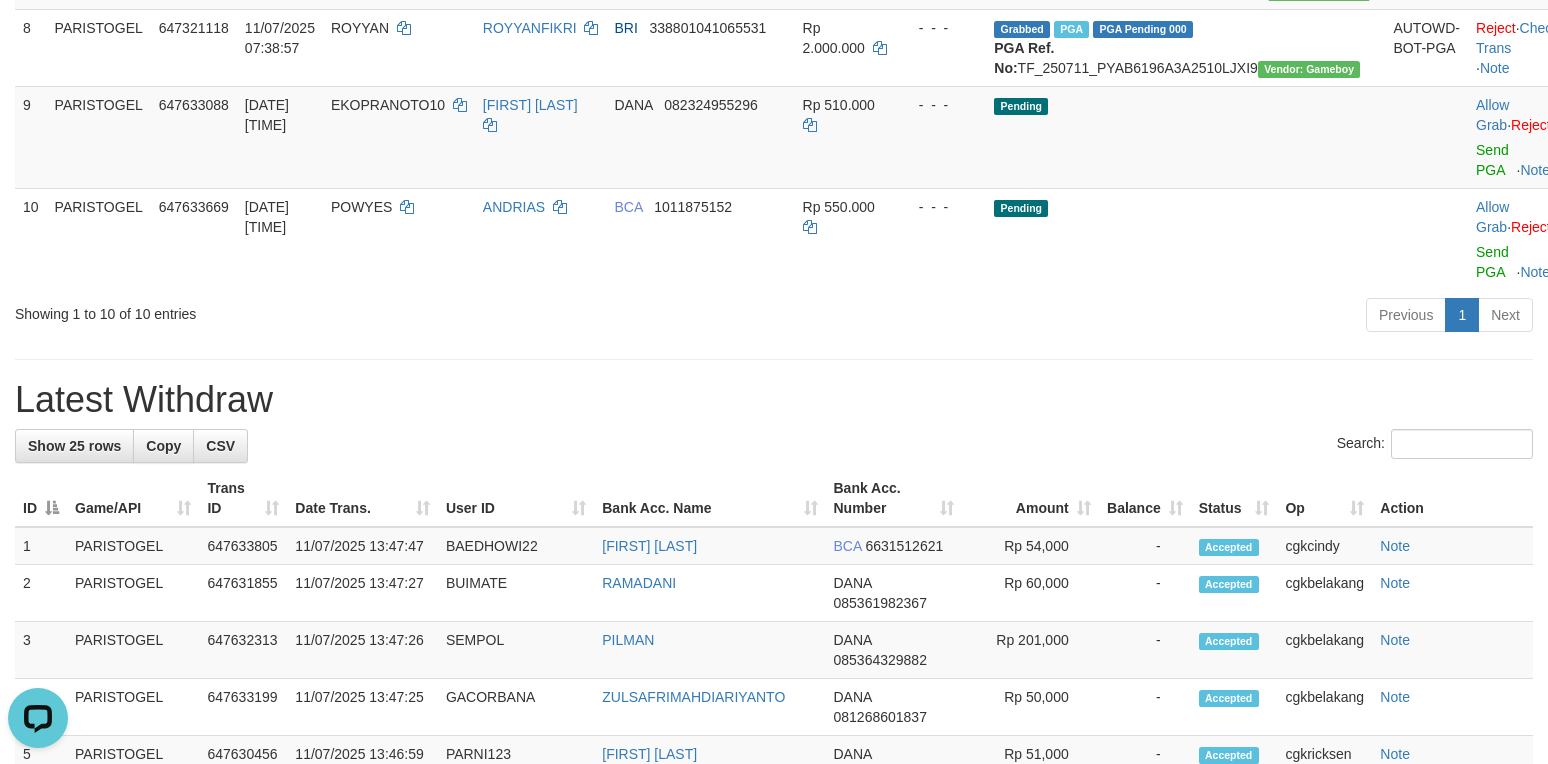click on "Latest Withdraw" at bounding box center [774, 400] 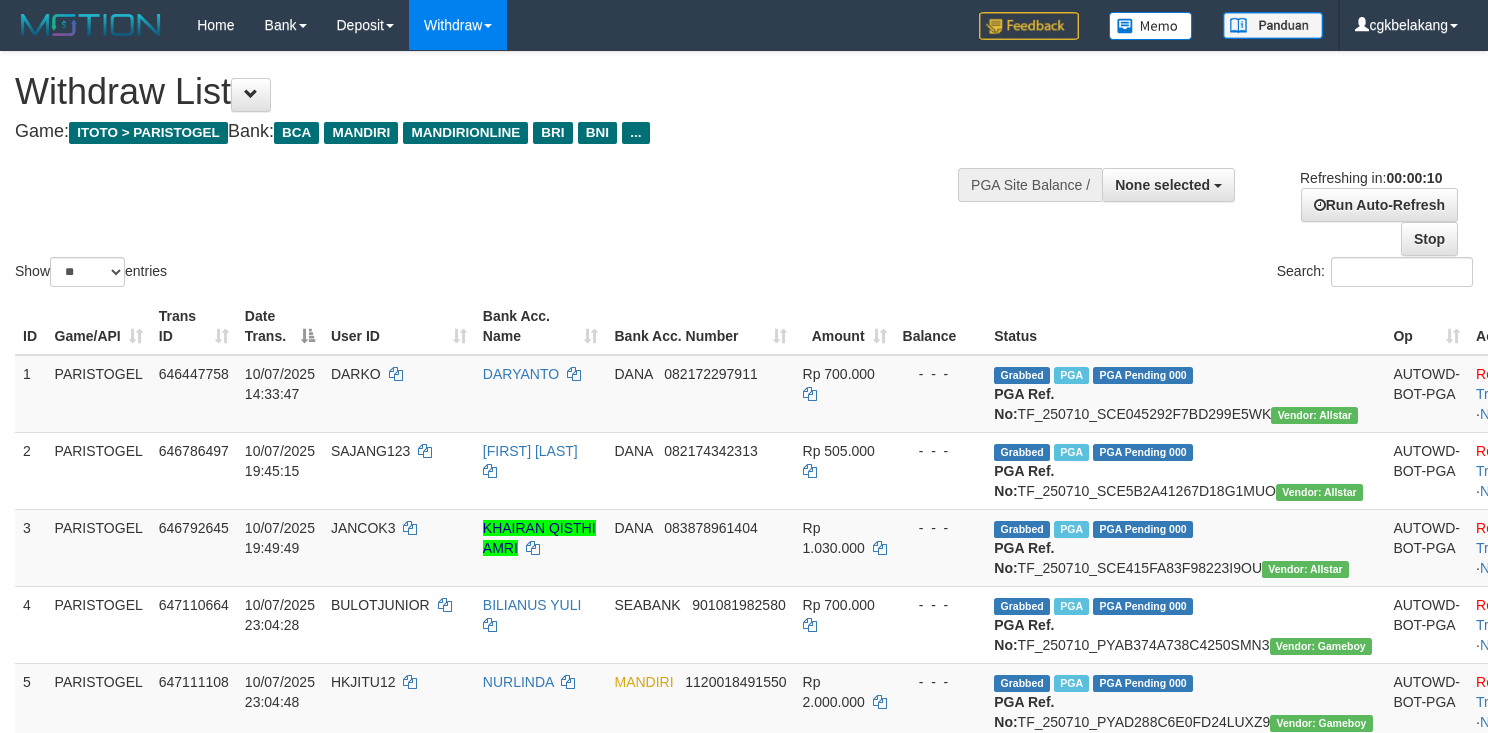 select 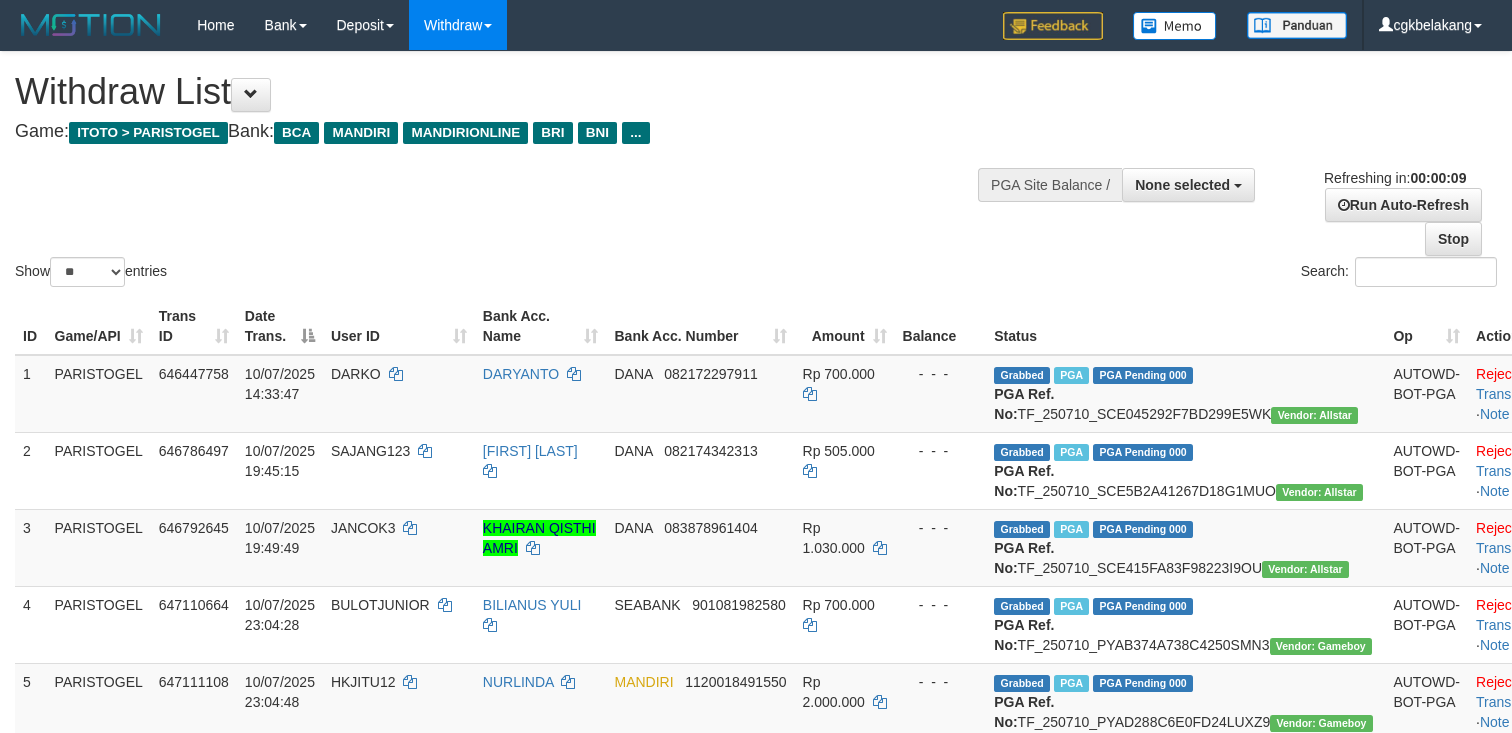 select 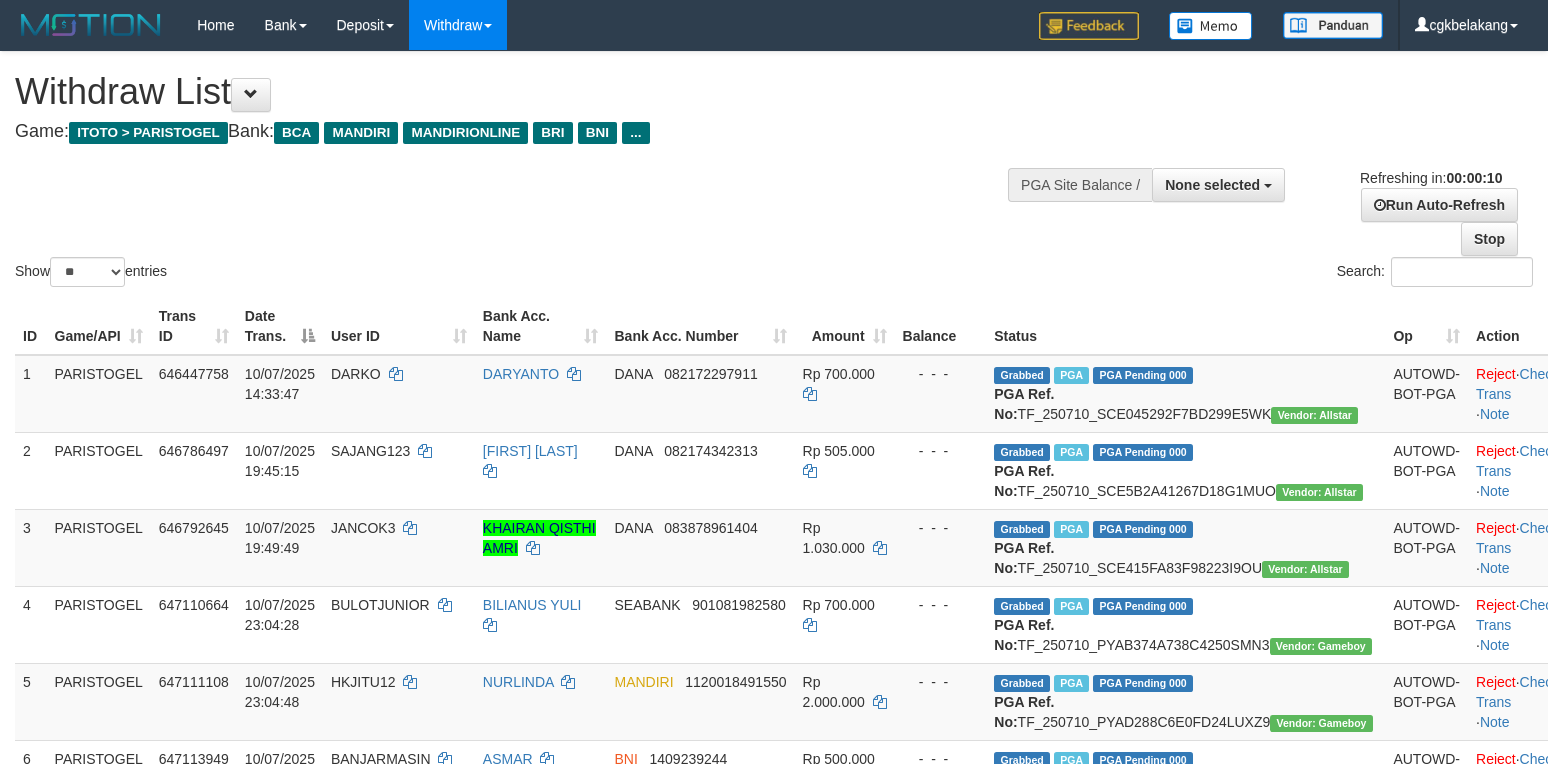select 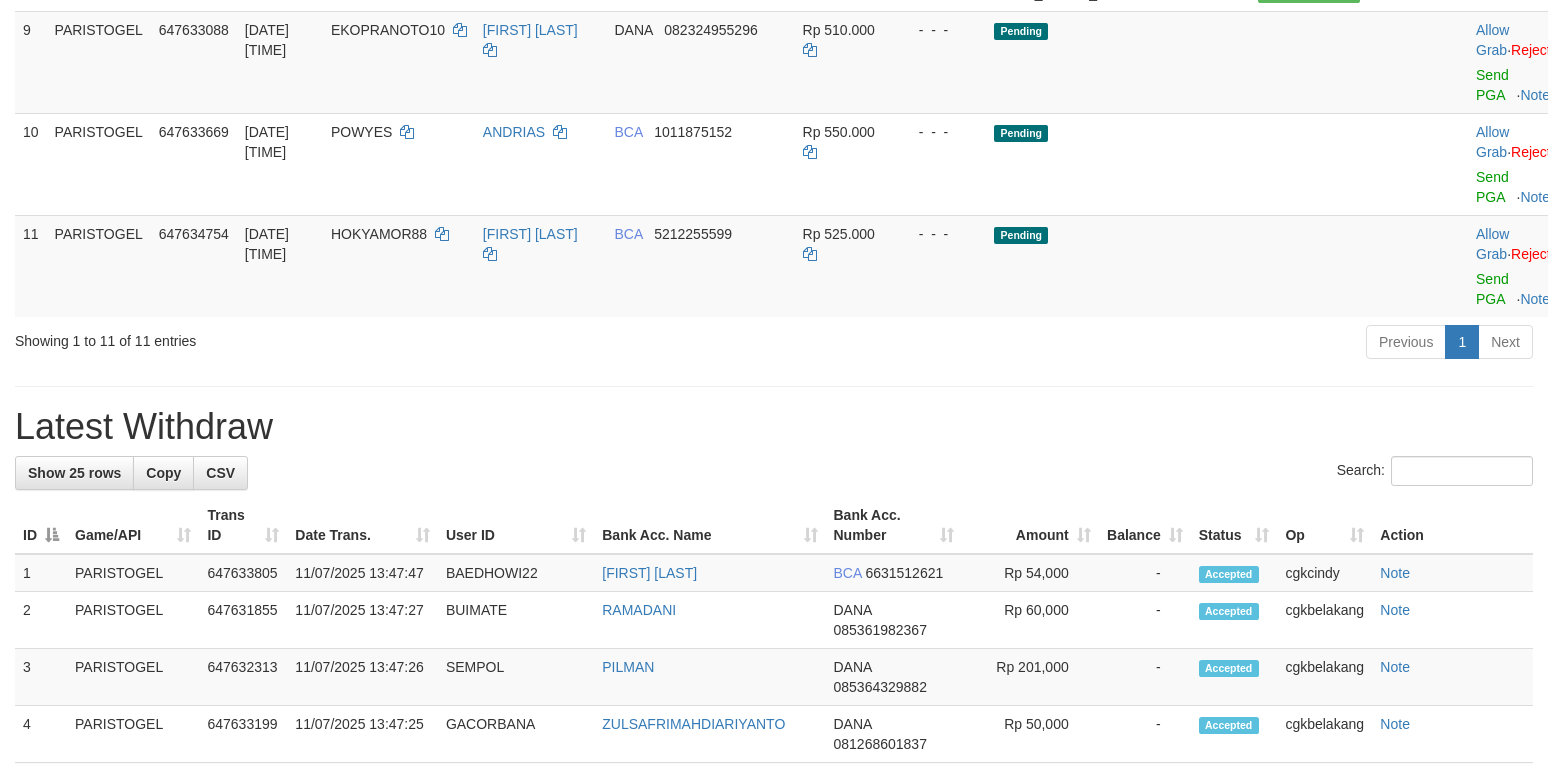scroll, scrollTop: 885, scrollLeft: 0, axis: vertical 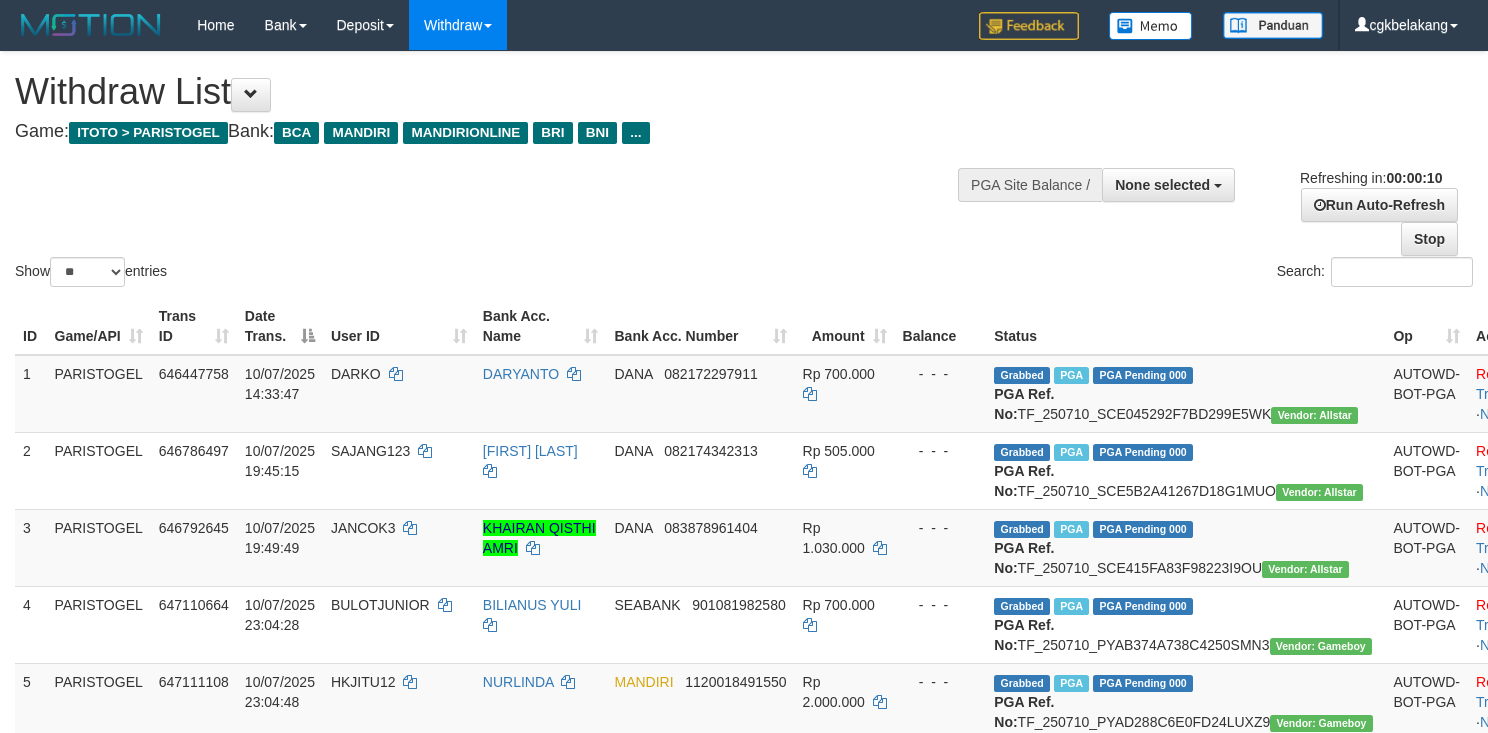select 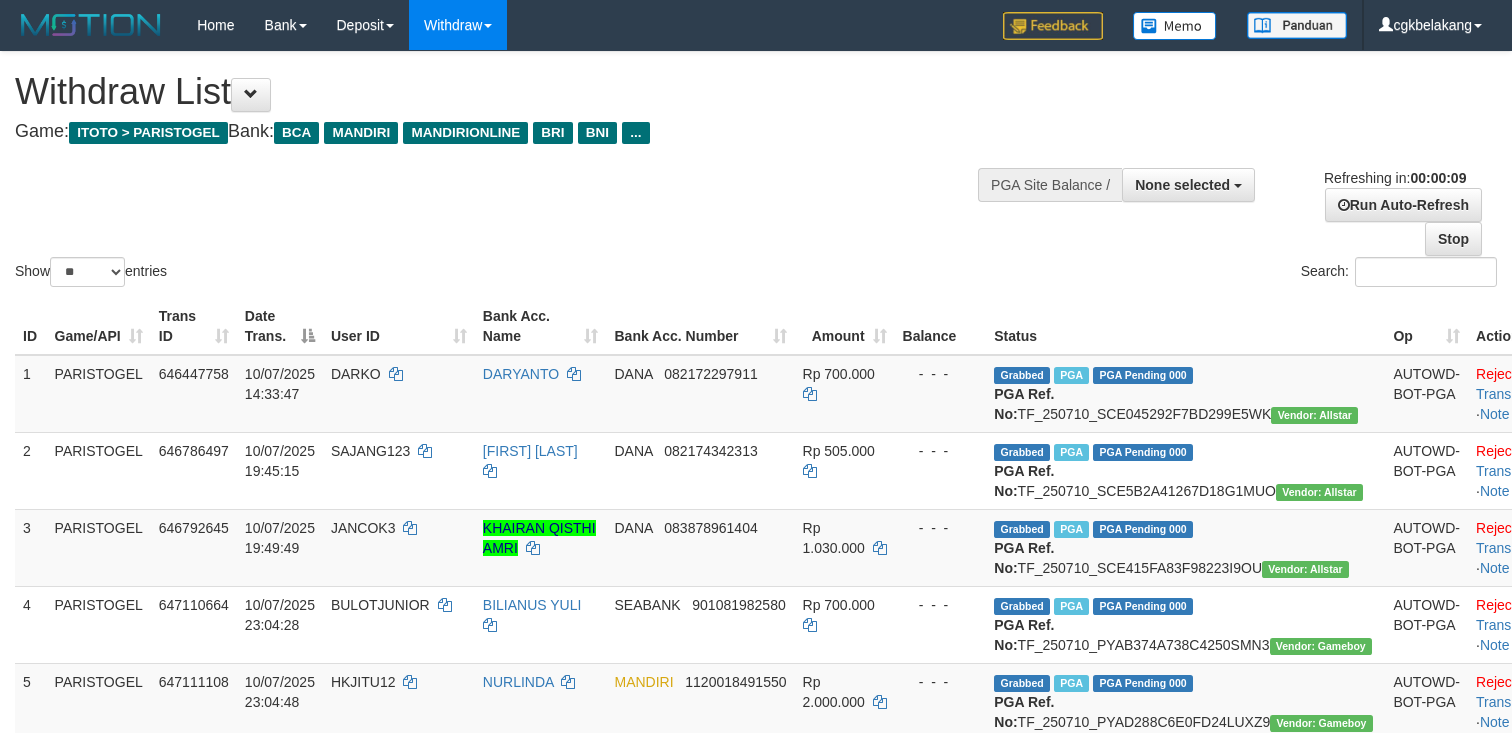 select 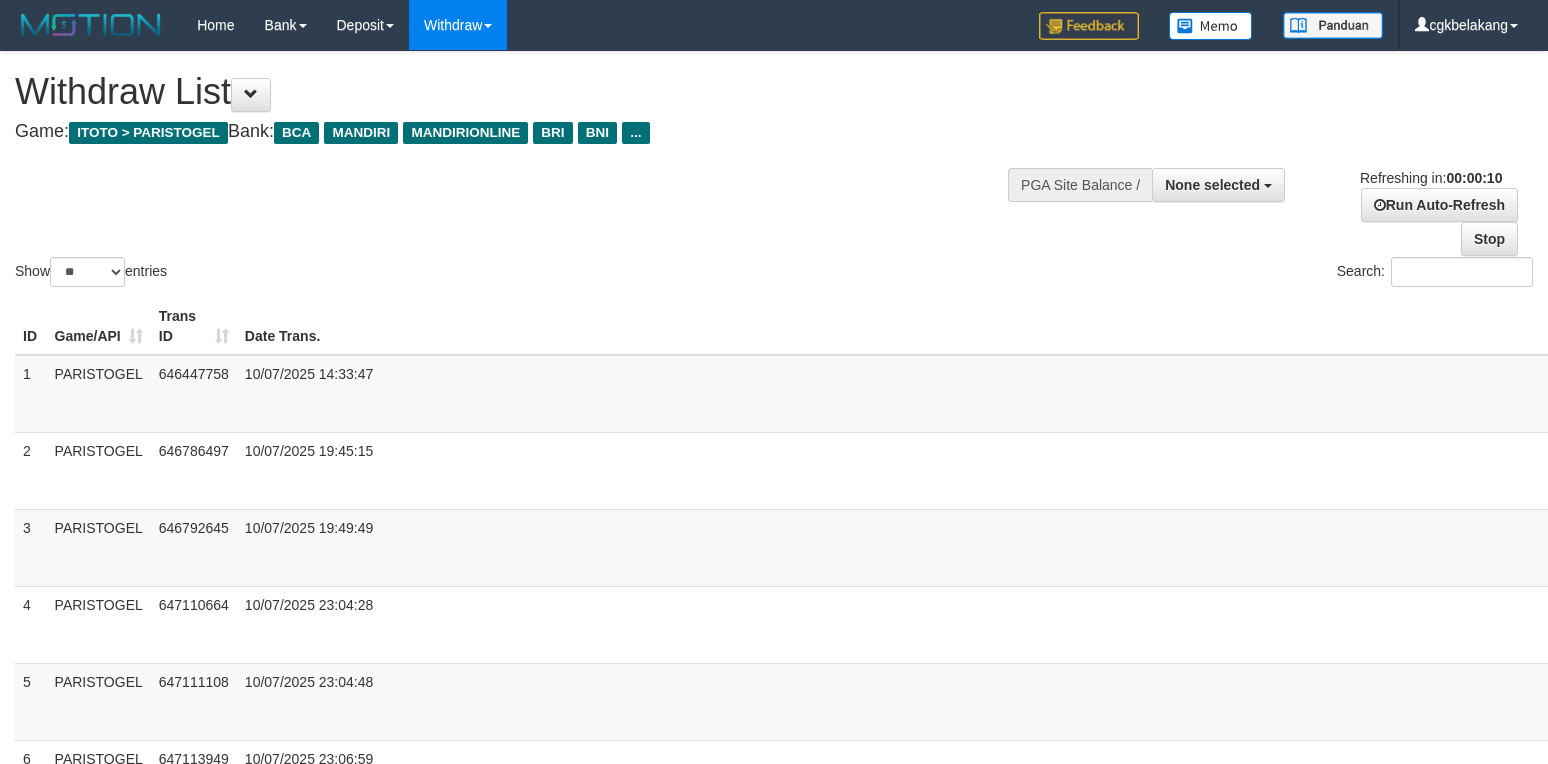 select 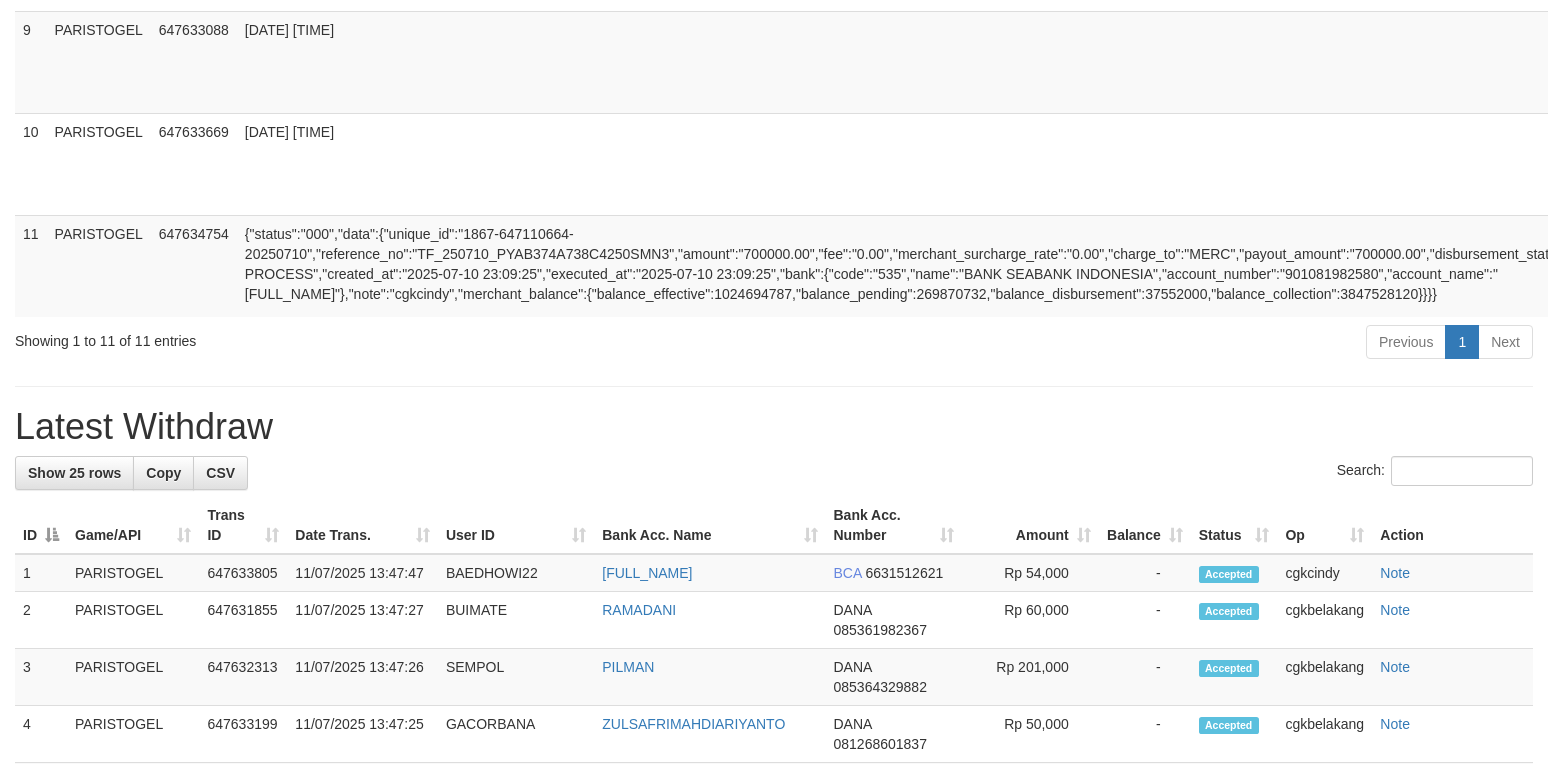 scroll, scrollTop: 885, scrollLeft: 0, axis: vertical 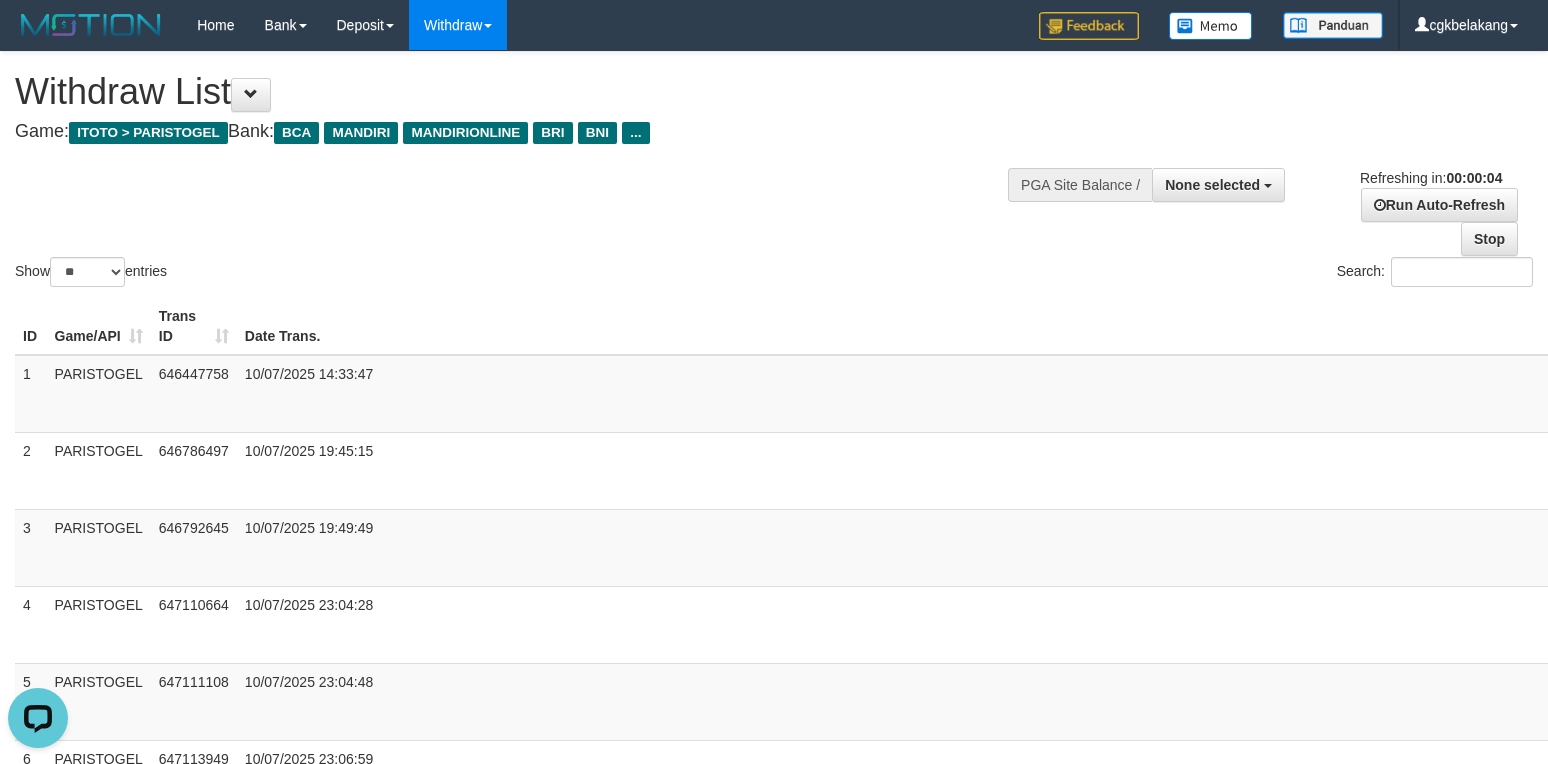 click on "Search:" at bounding box center [1161, 274] 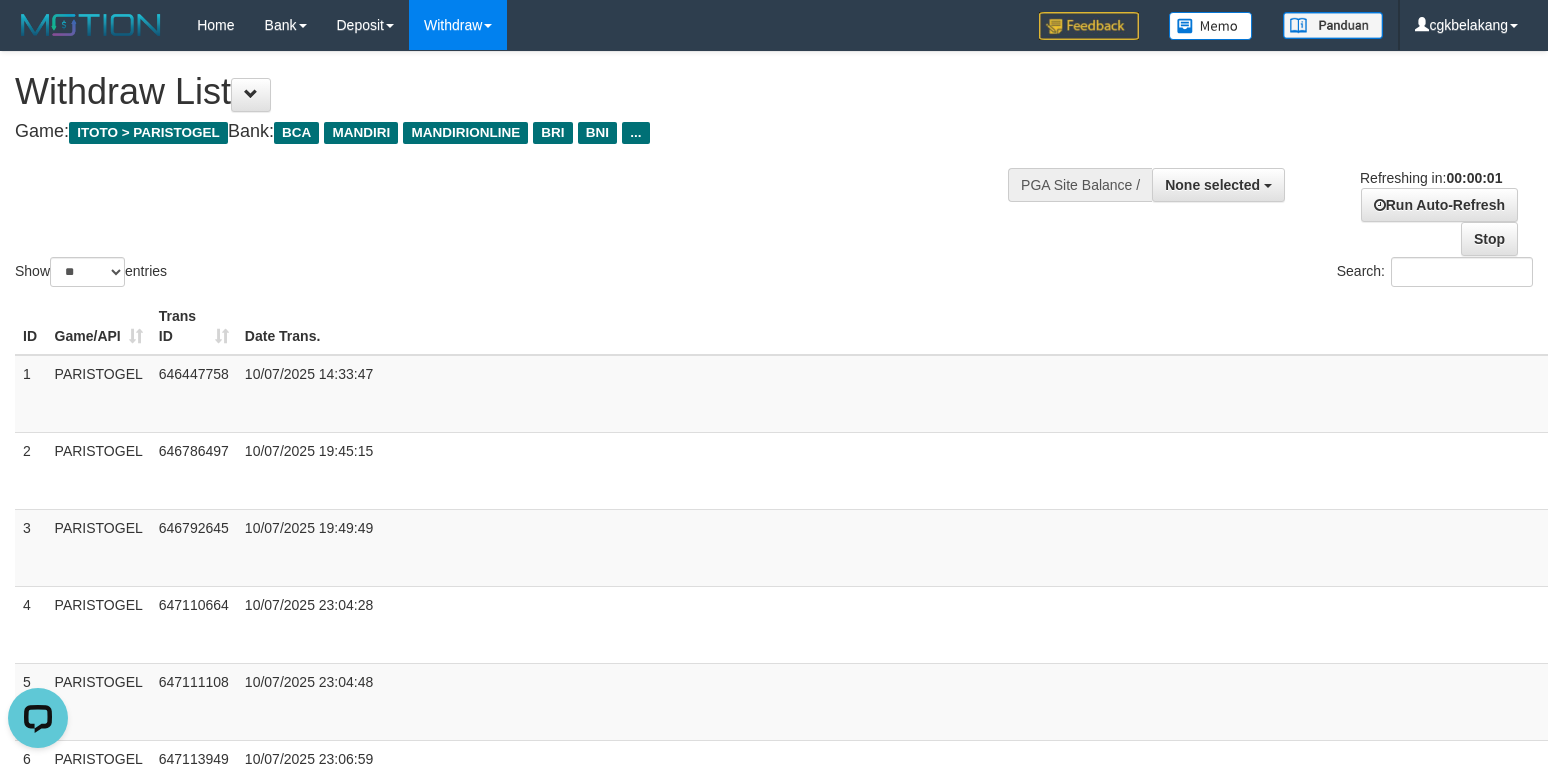 click on "Status" at bounding box center [2654, 326] 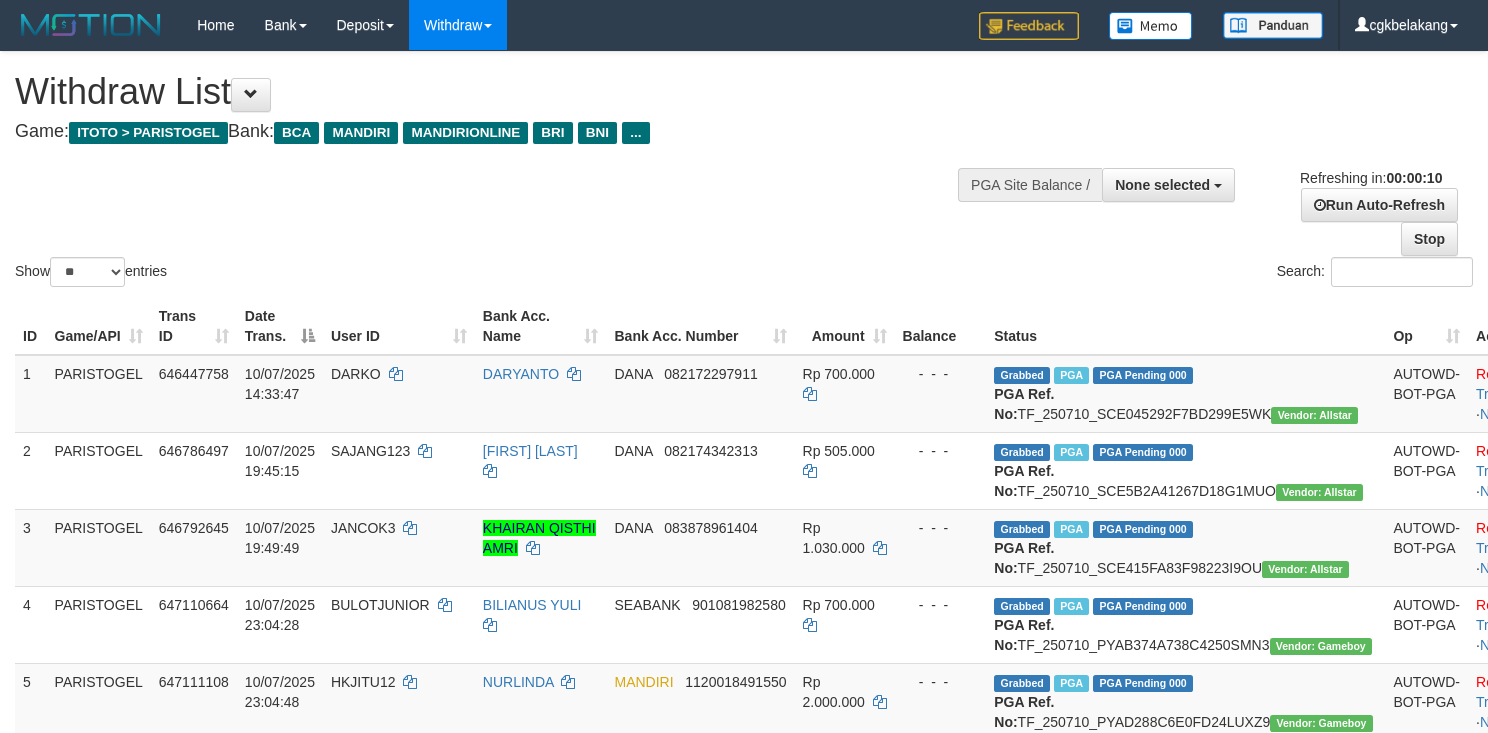 select 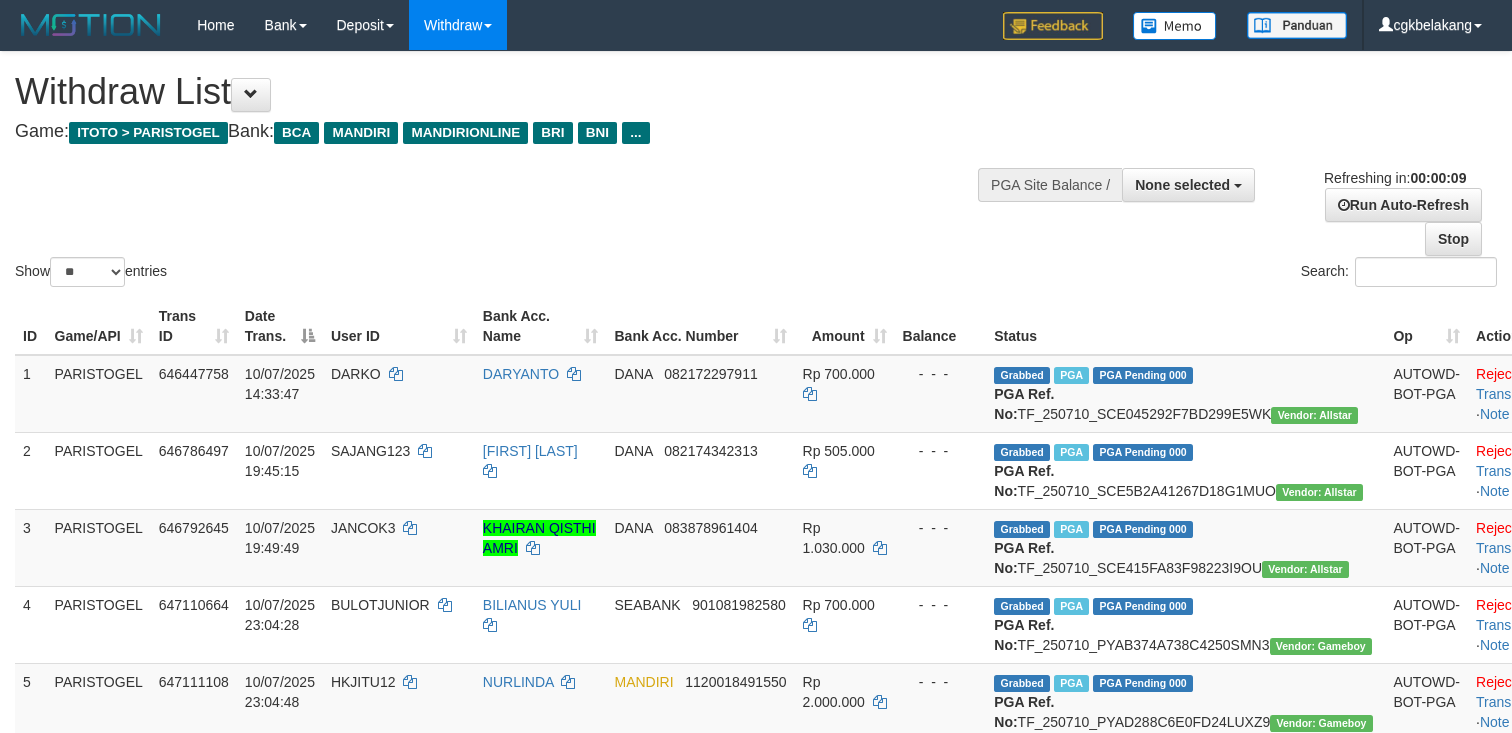 select 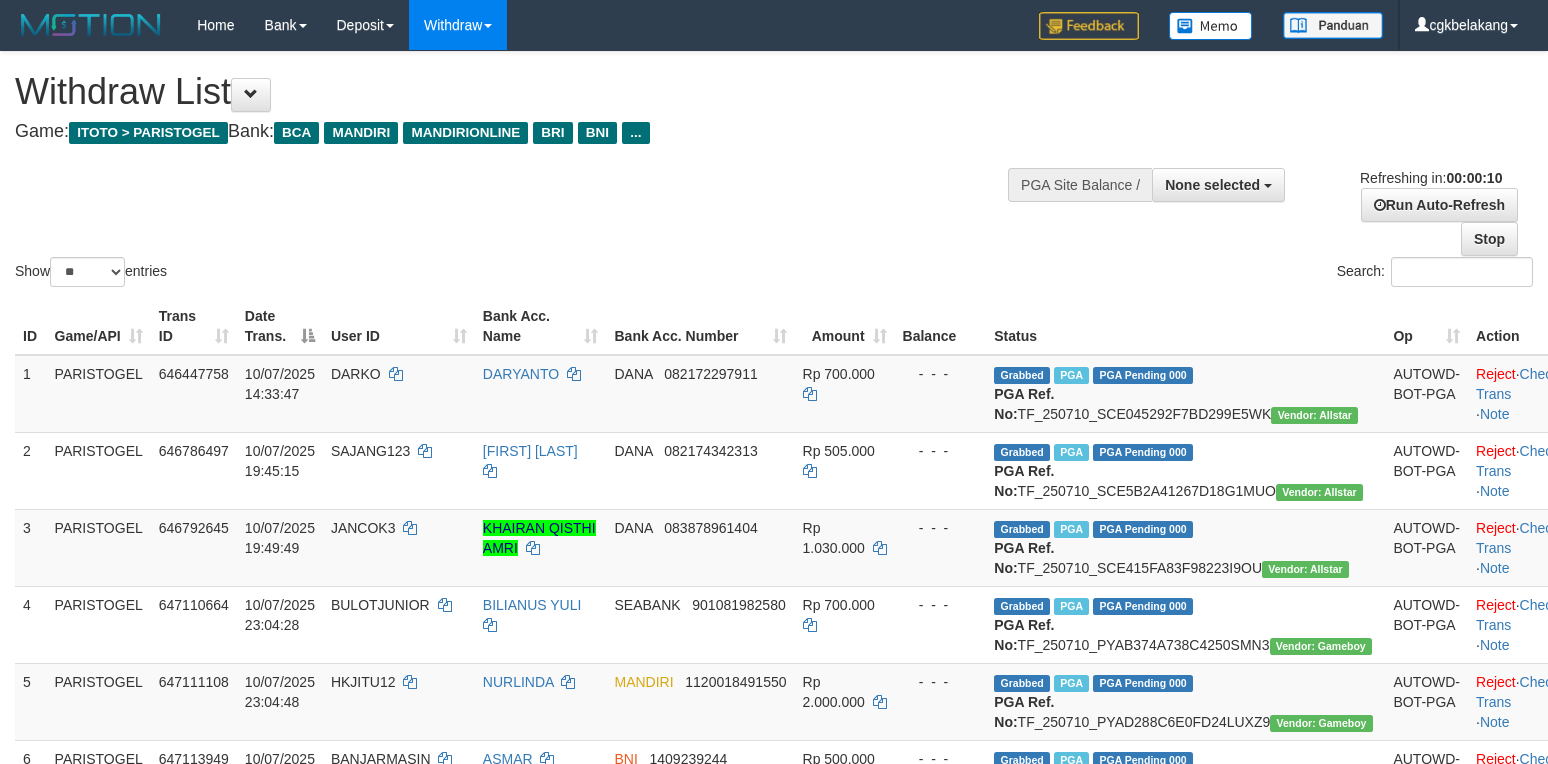 select 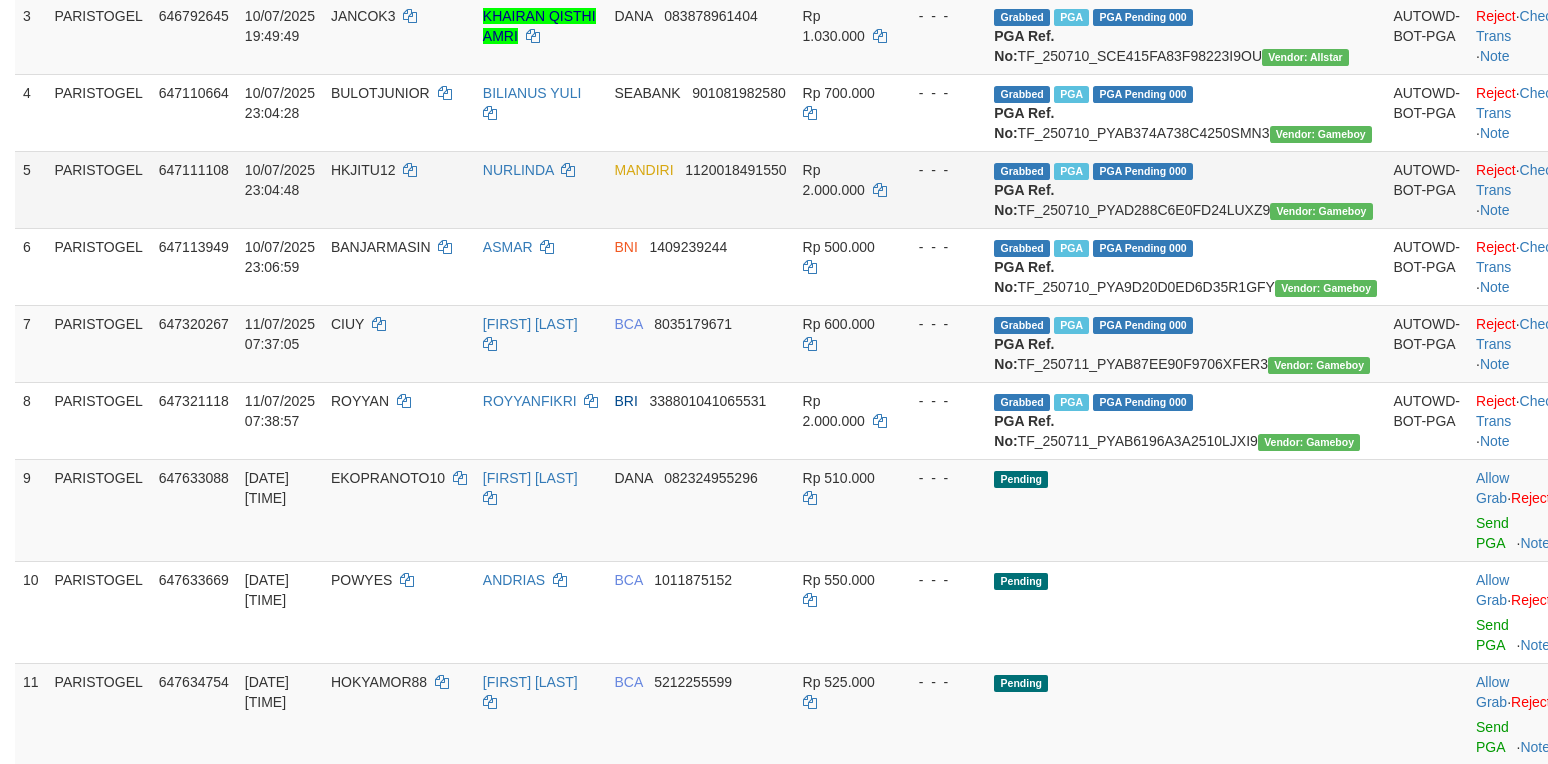scroll, scrollTop: 800, scrollLeft: 0, axis: vertical 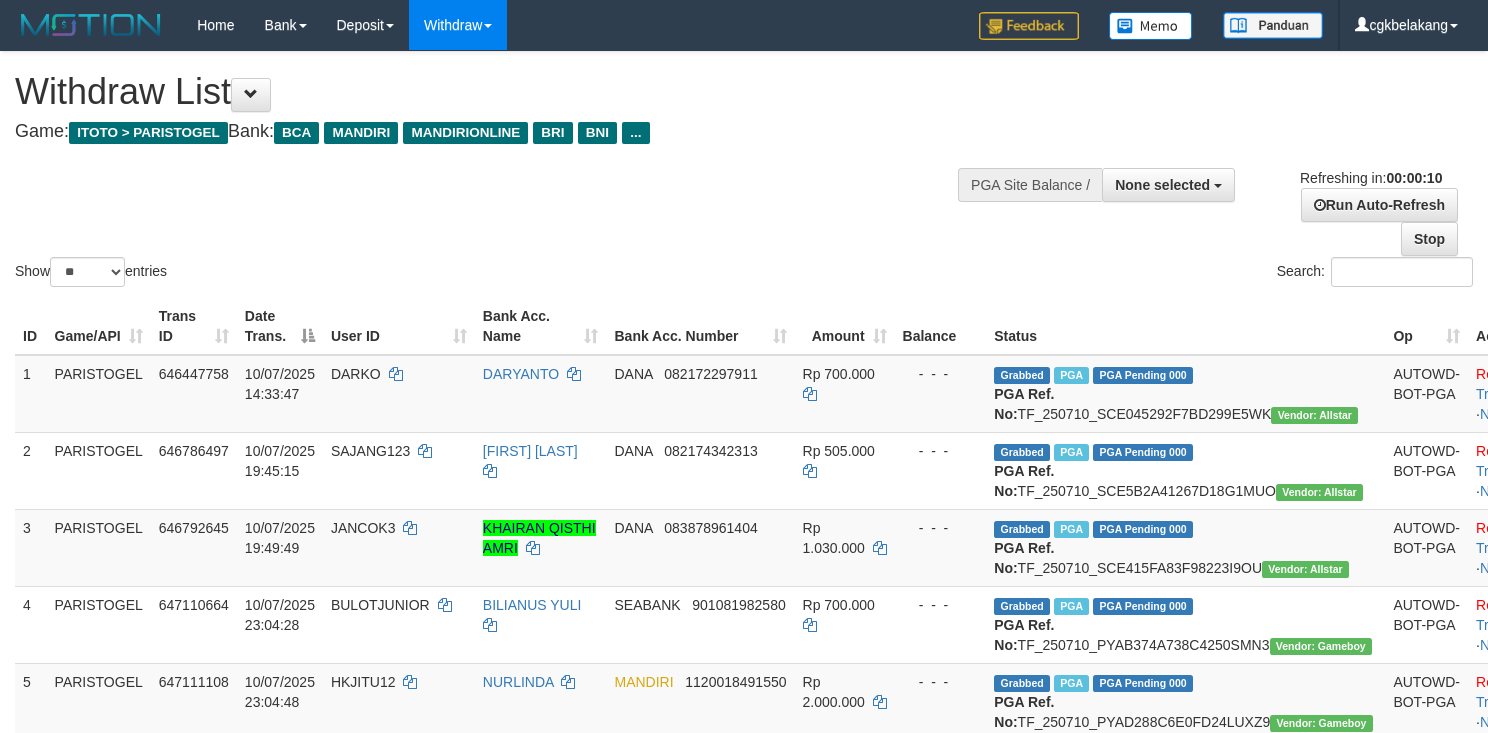 select 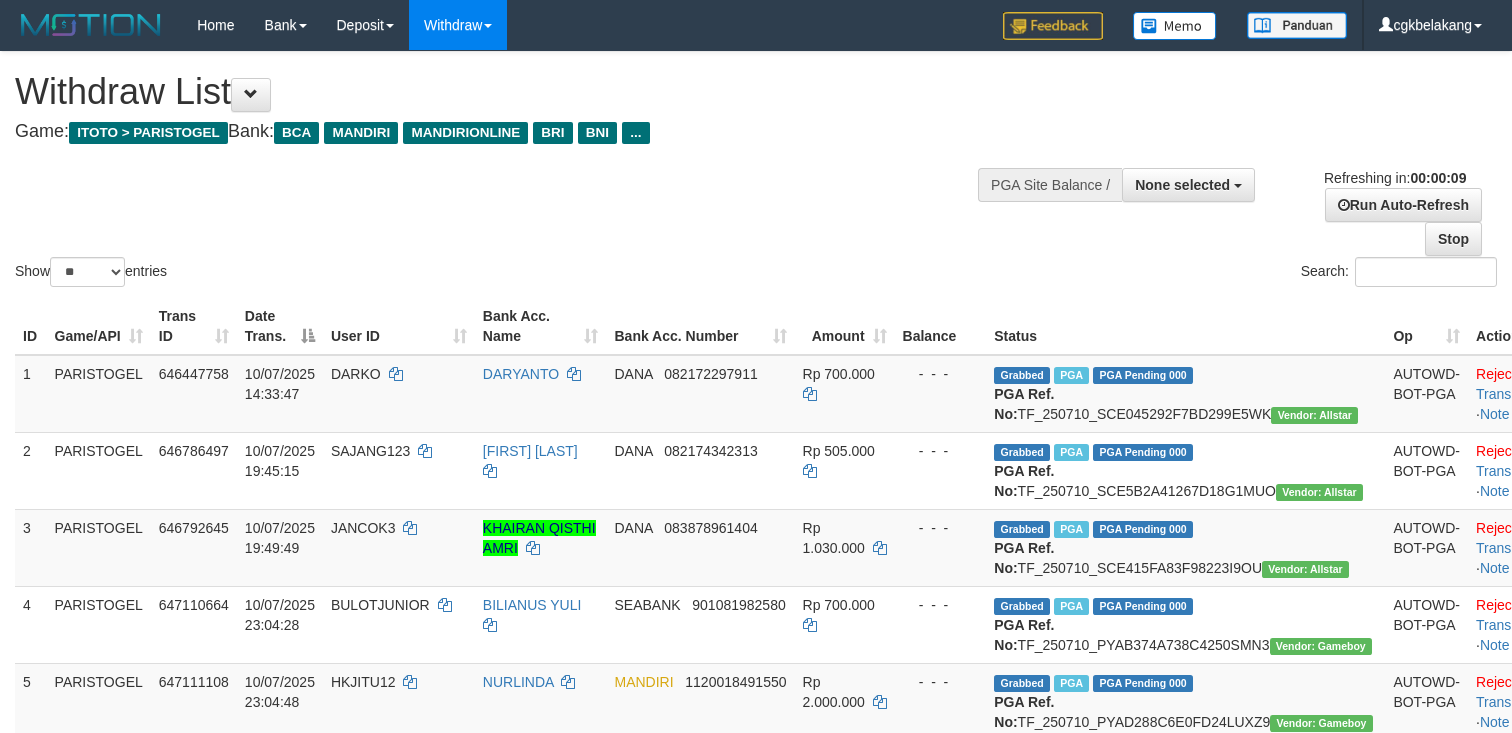 select 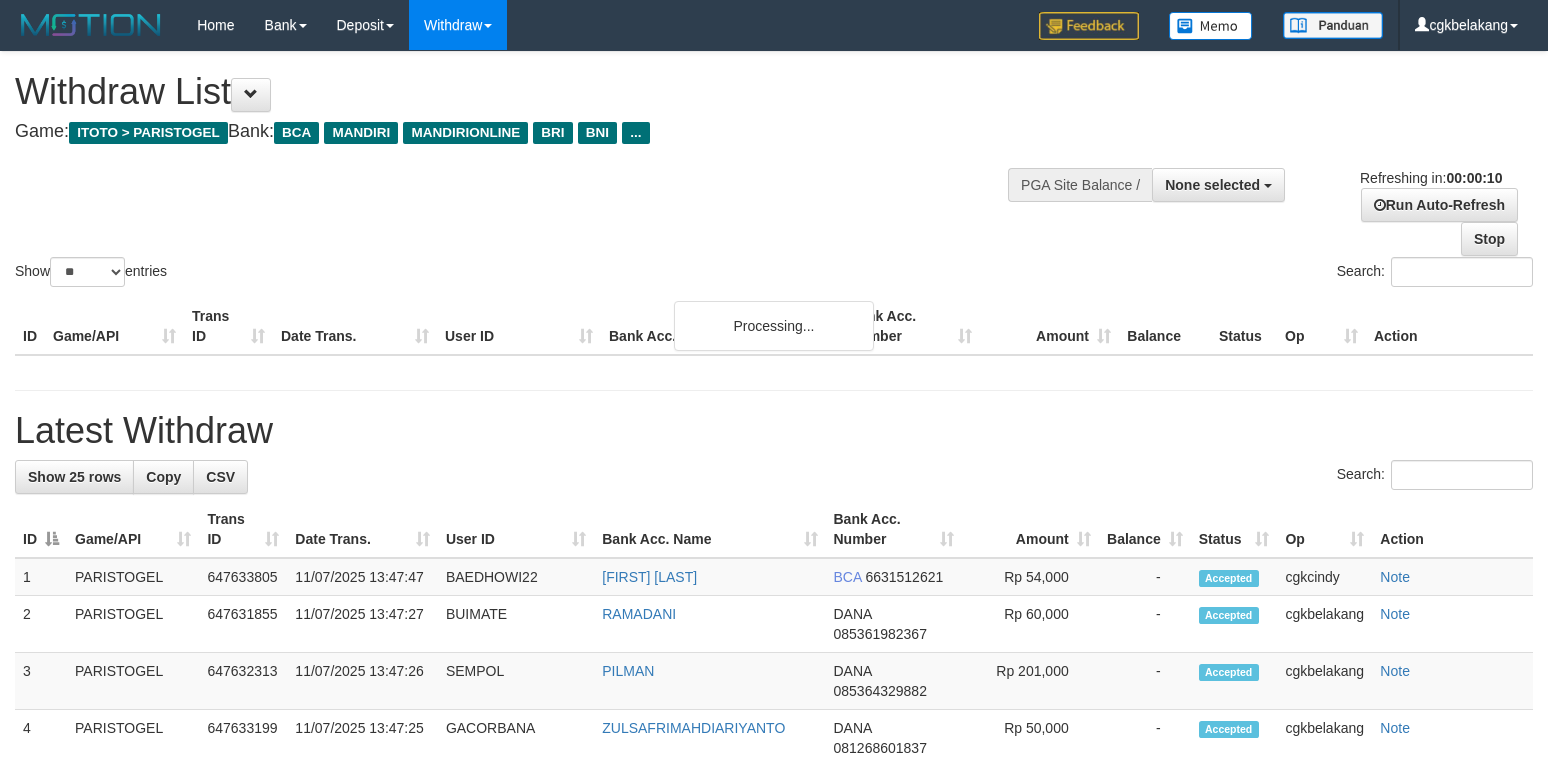 select 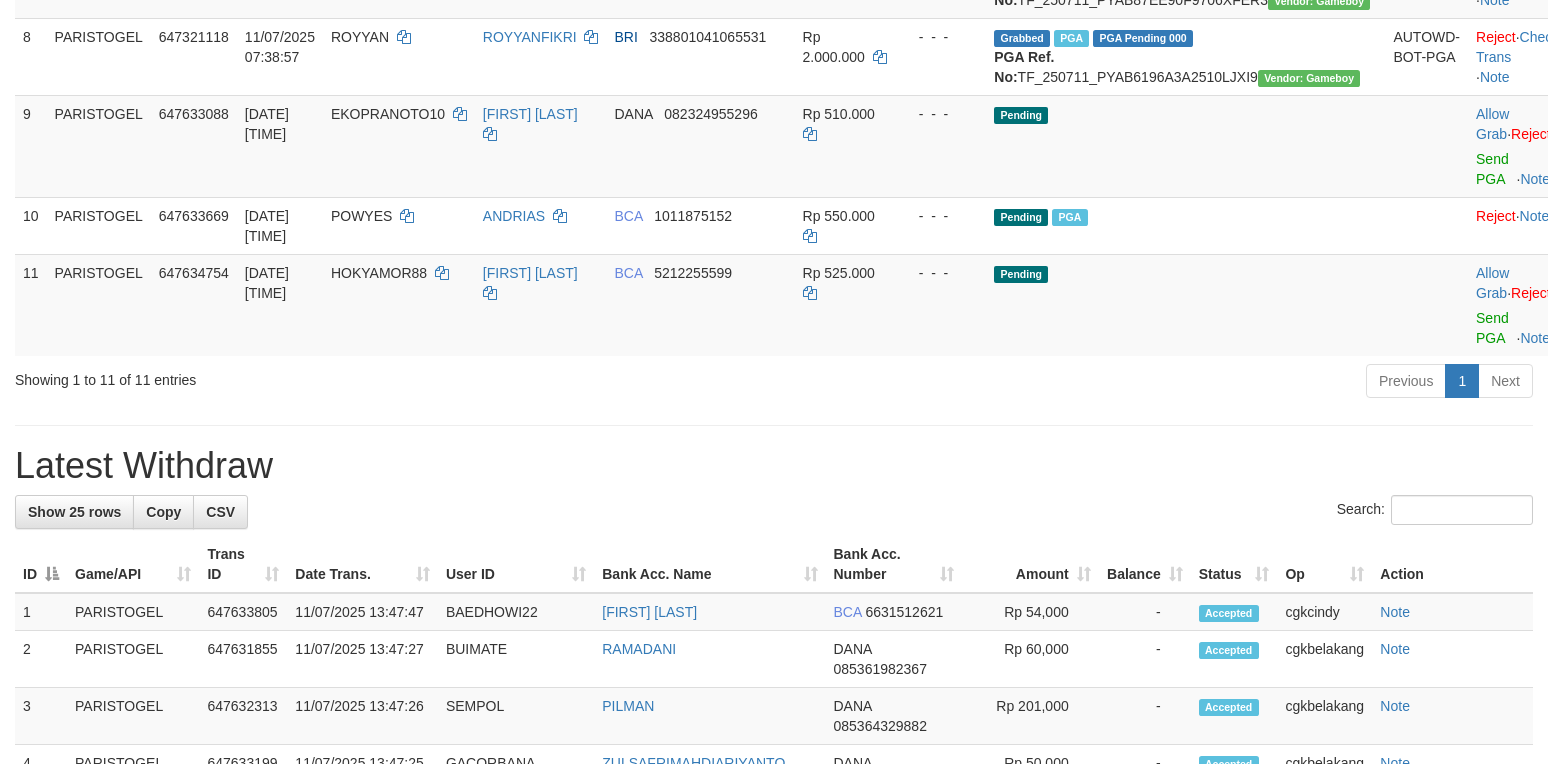 scroll, scrollTop: 800, scrollLeft: 0, axis: vertical 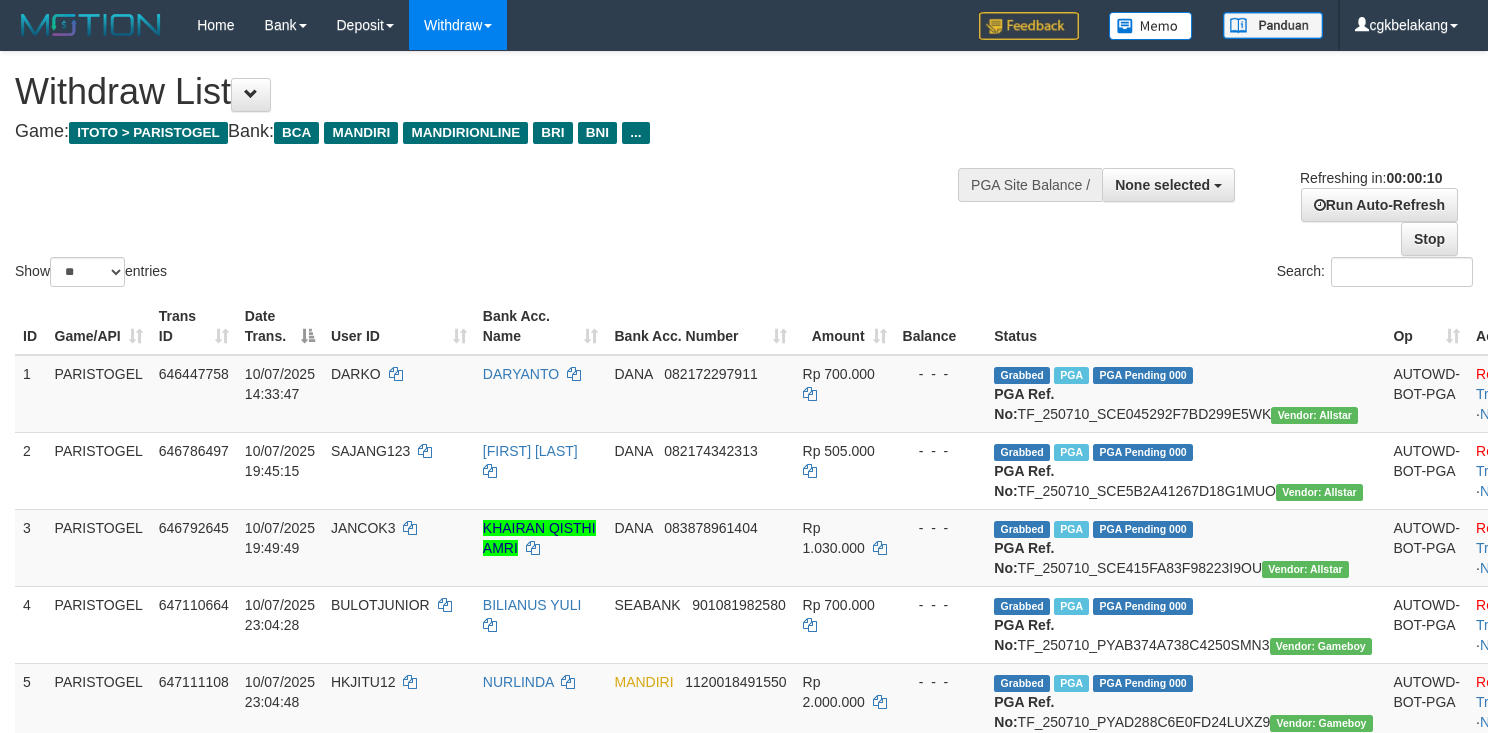select 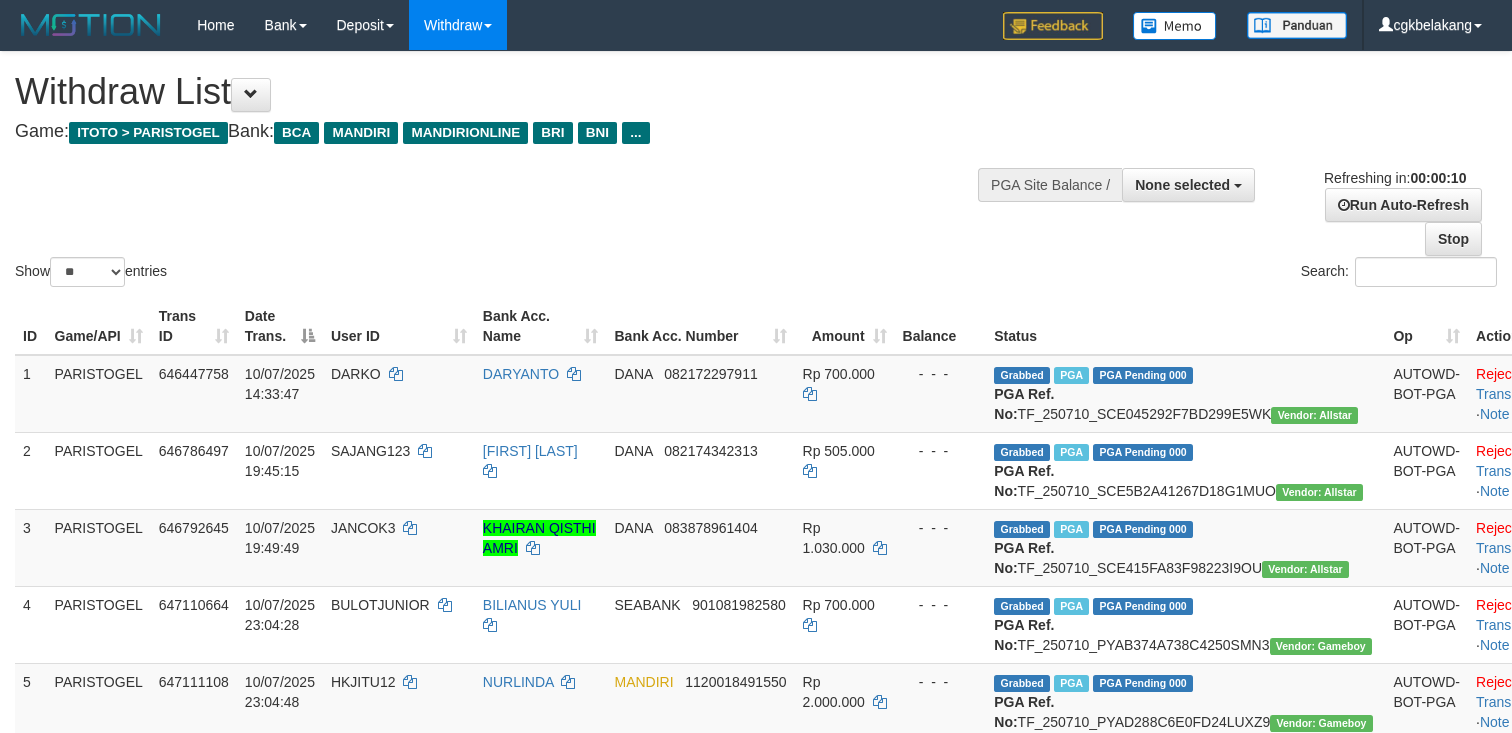 select 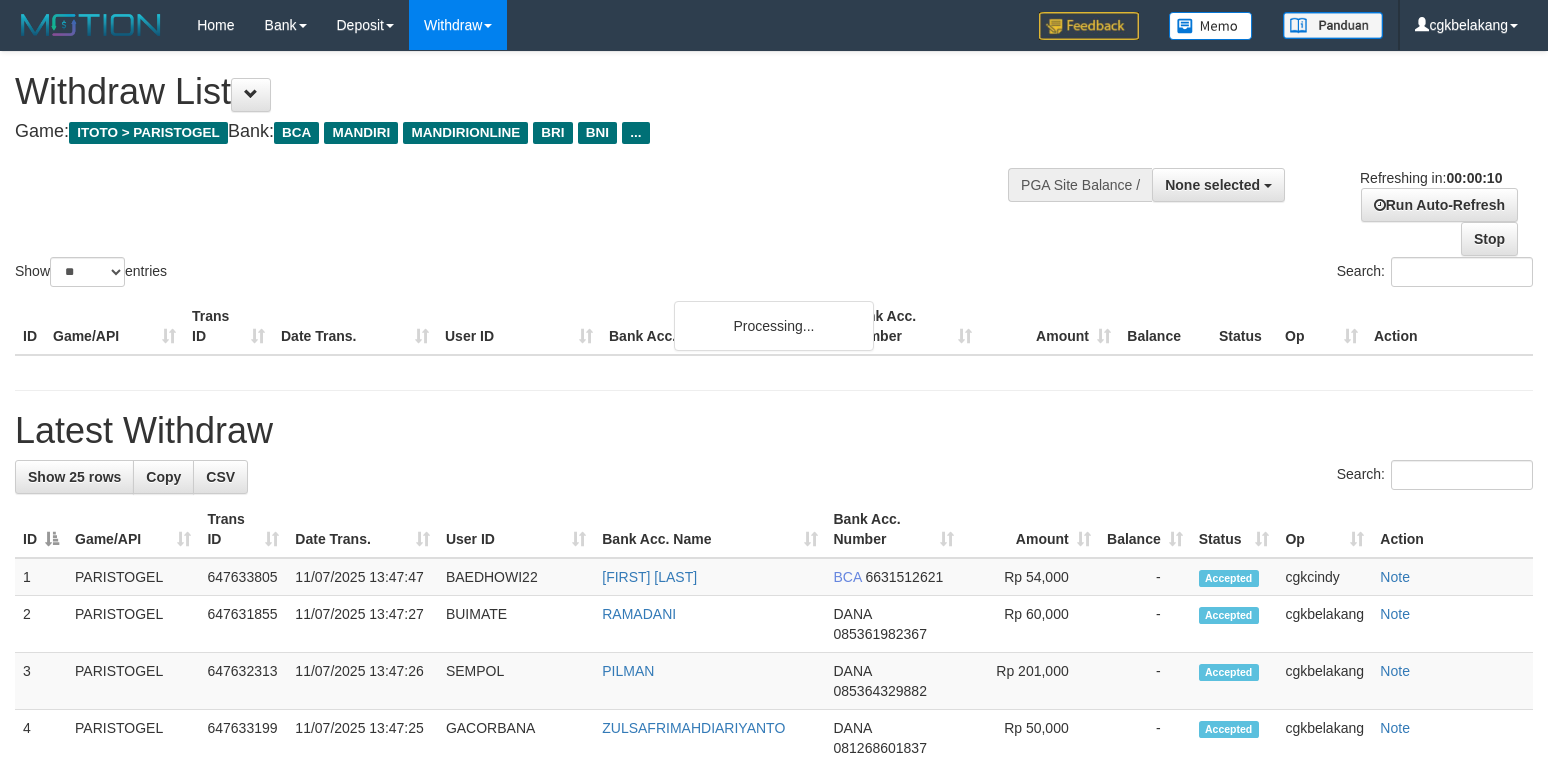 select 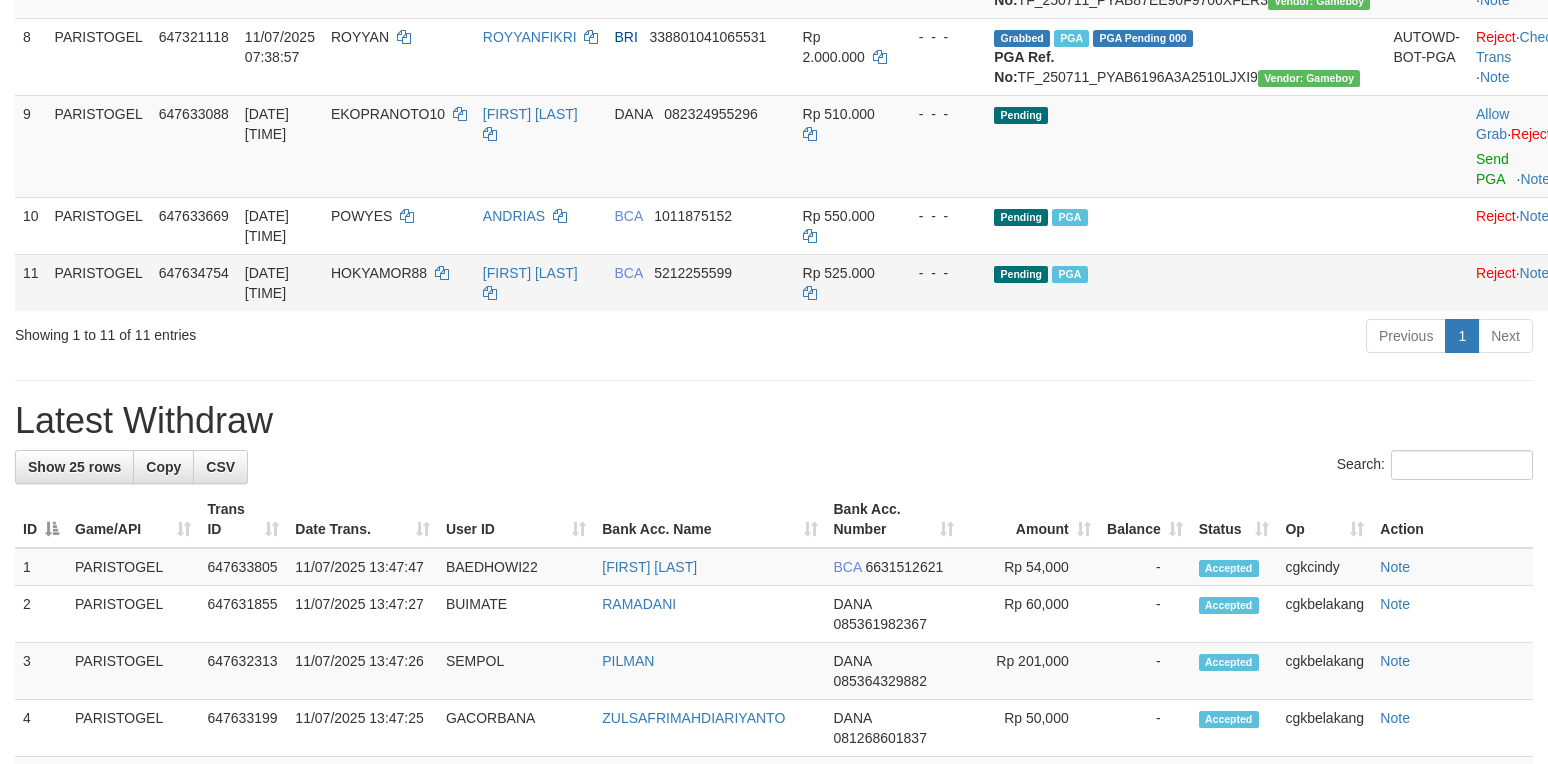 scroll, scrollTop: 800, scrollLeft: 0, axis: vertical 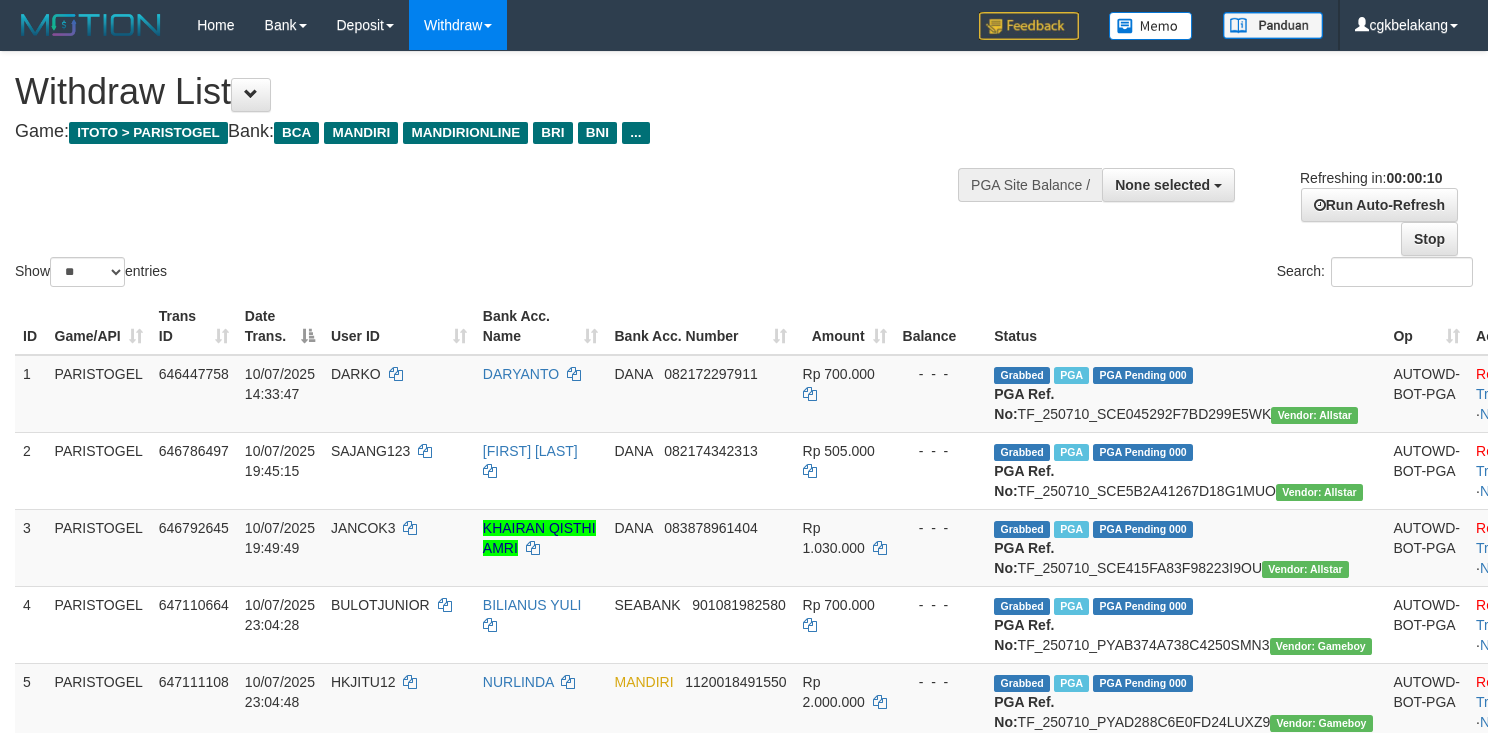 select 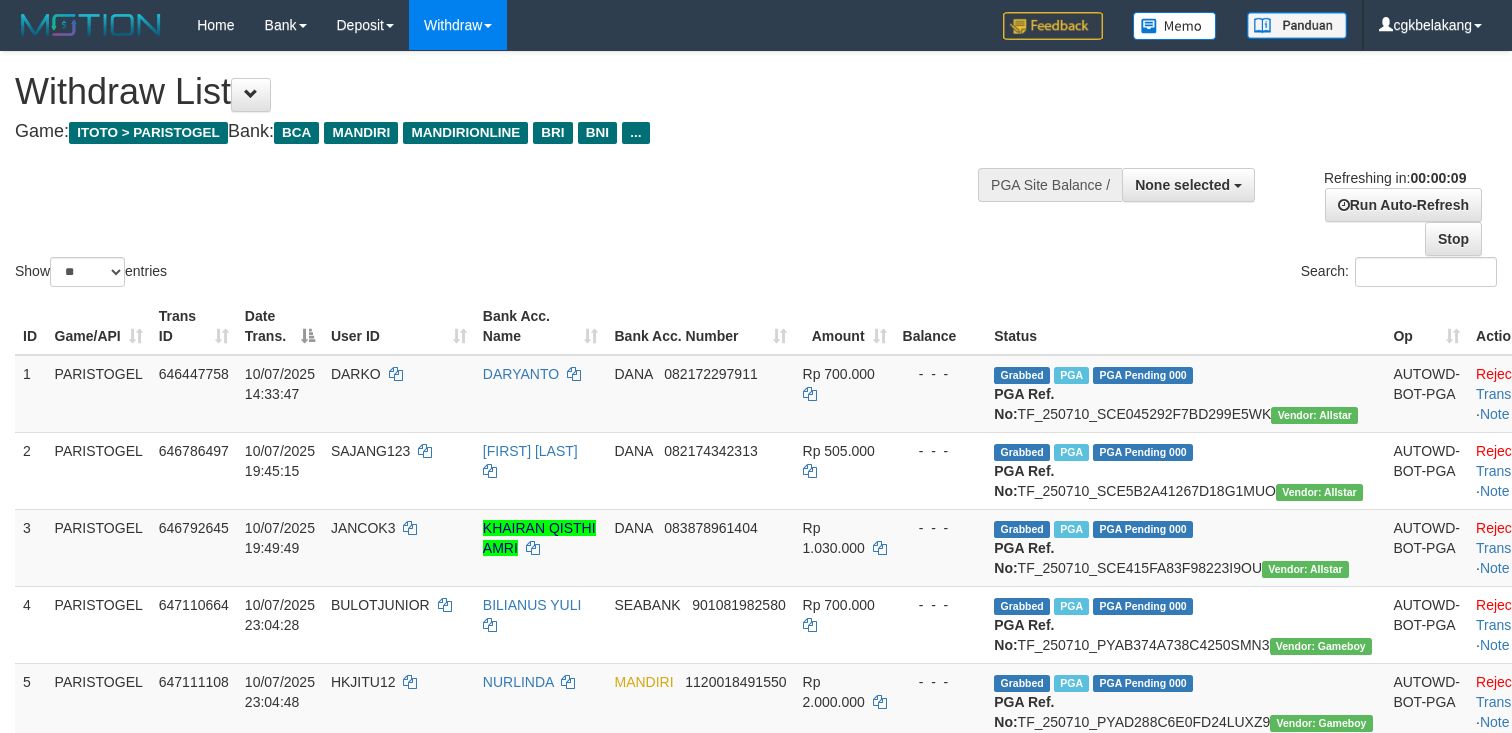 select 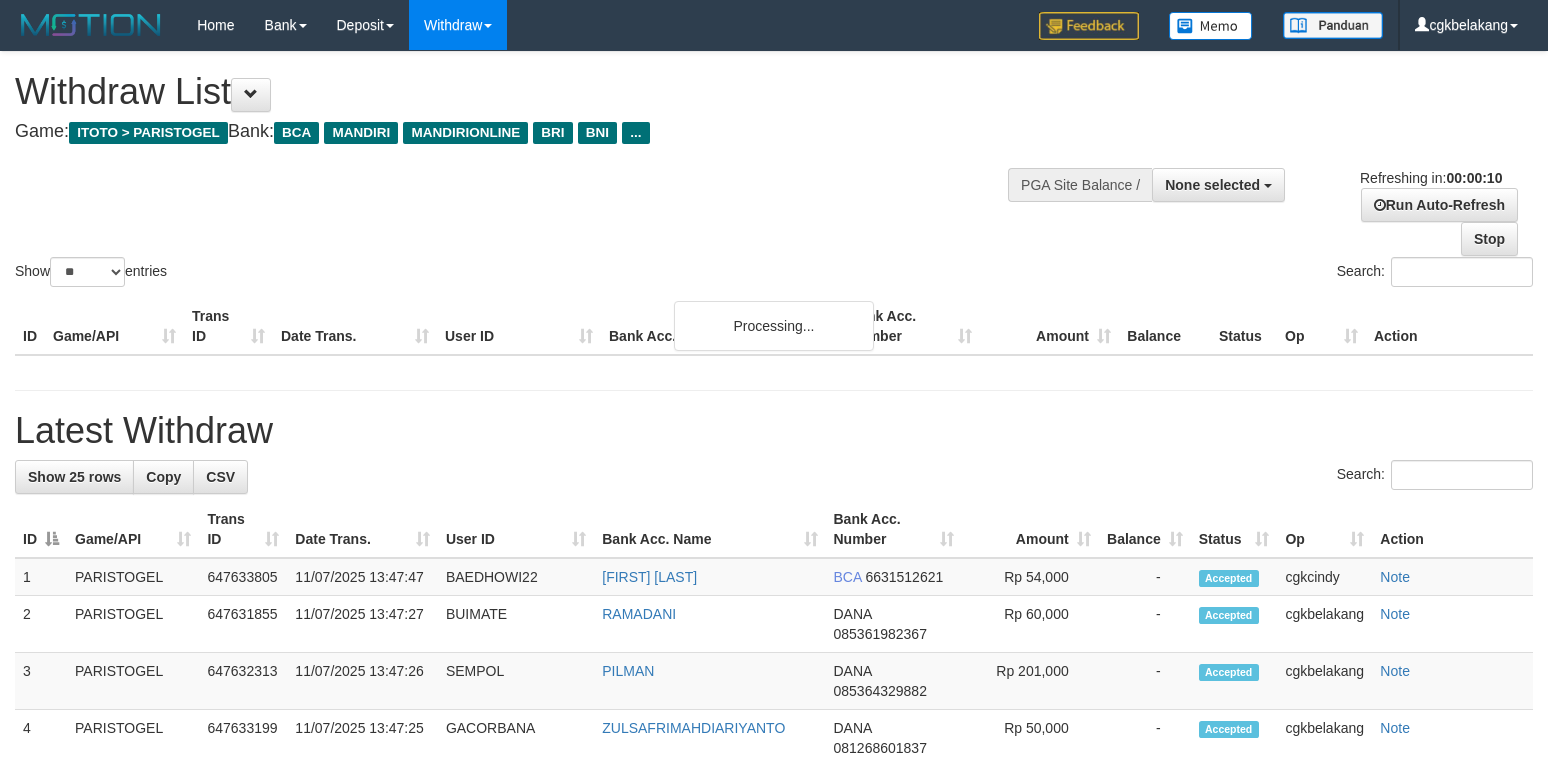 select 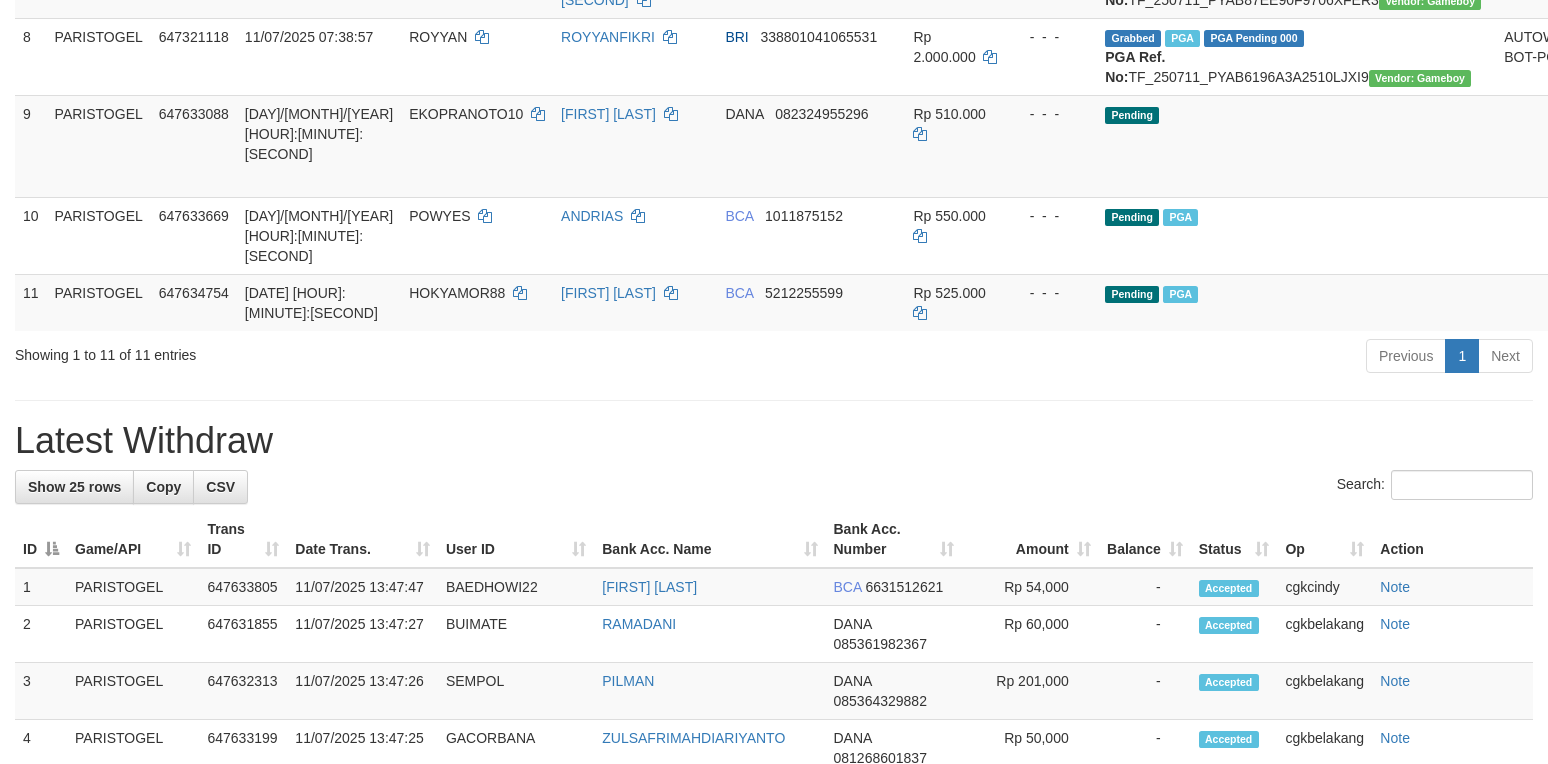 scroll, scrollTop: 800, scrollLeft: 0, axis: vertical 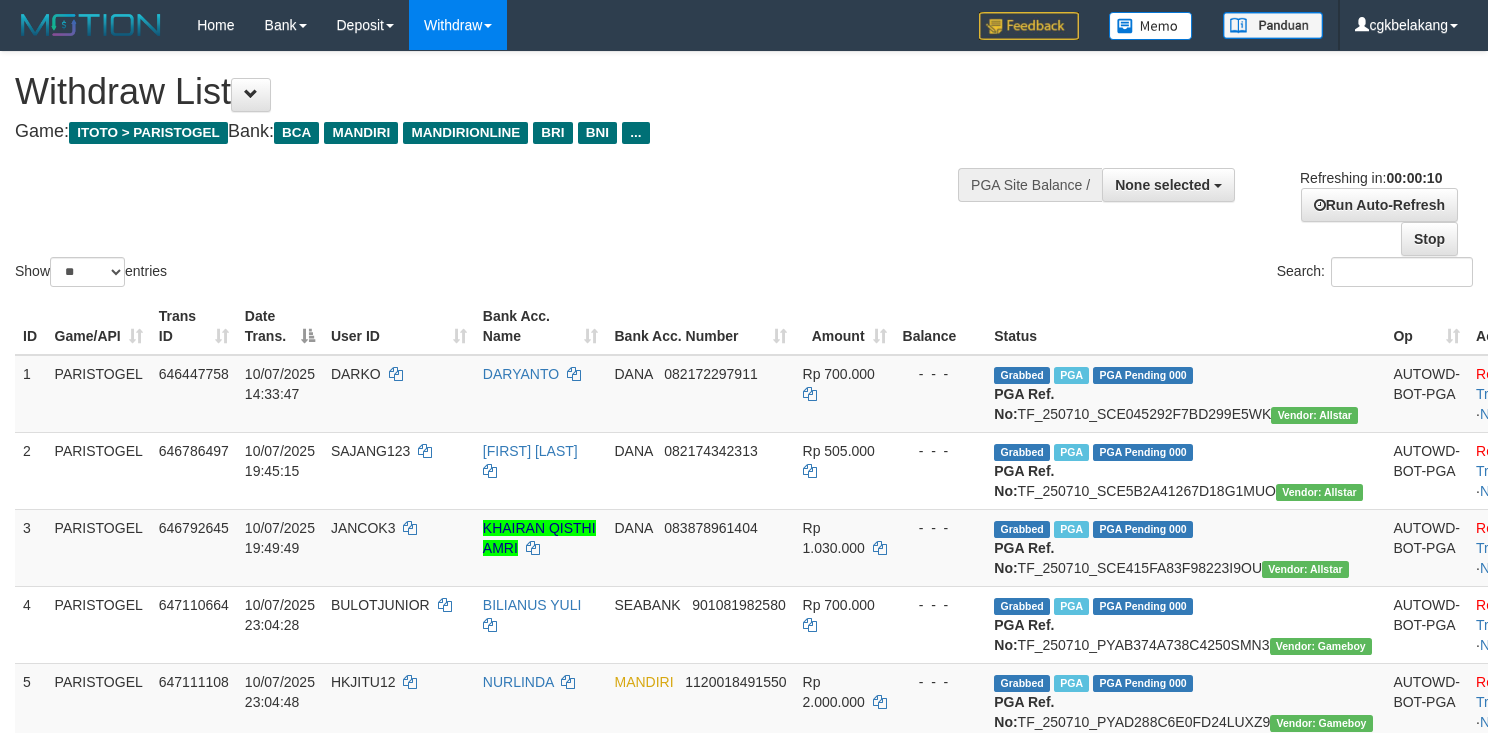 select 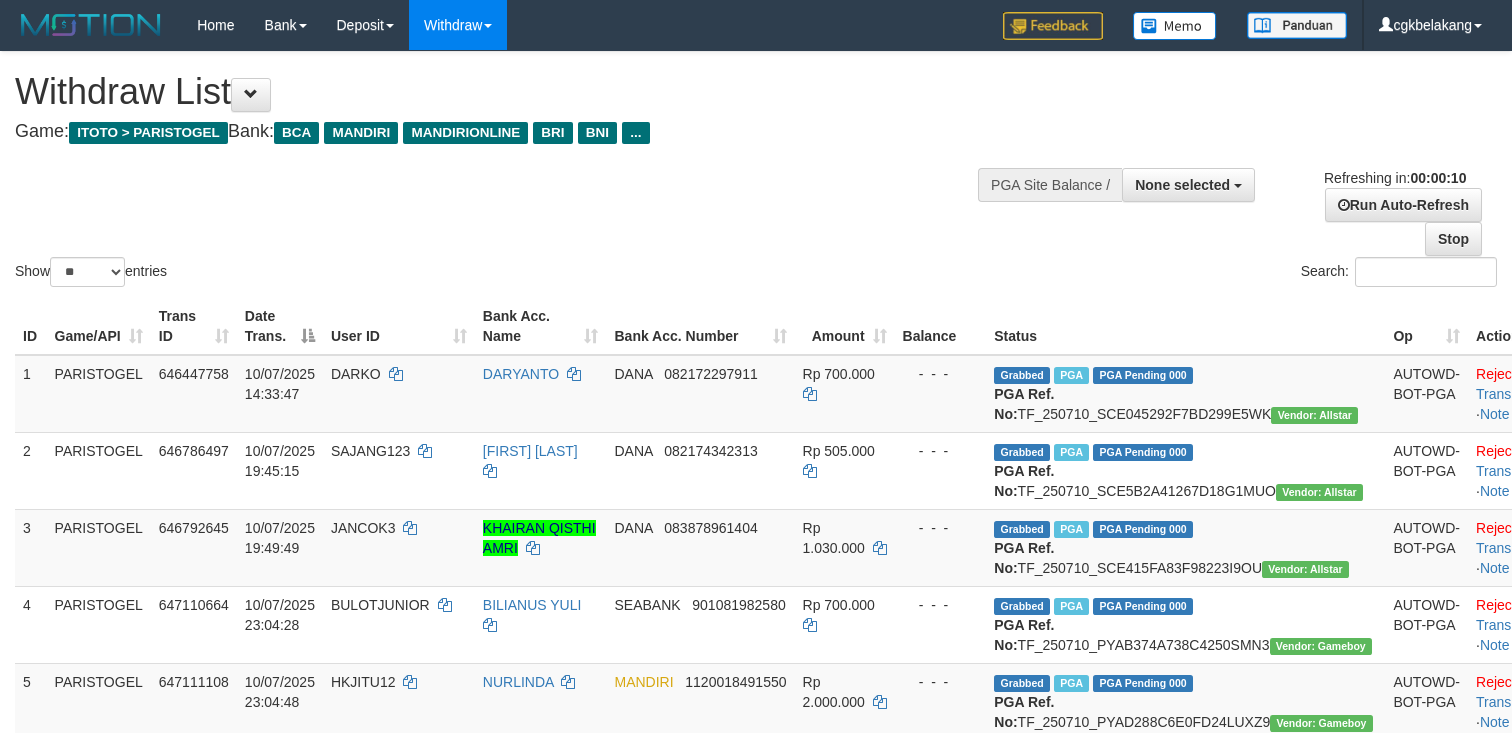 select 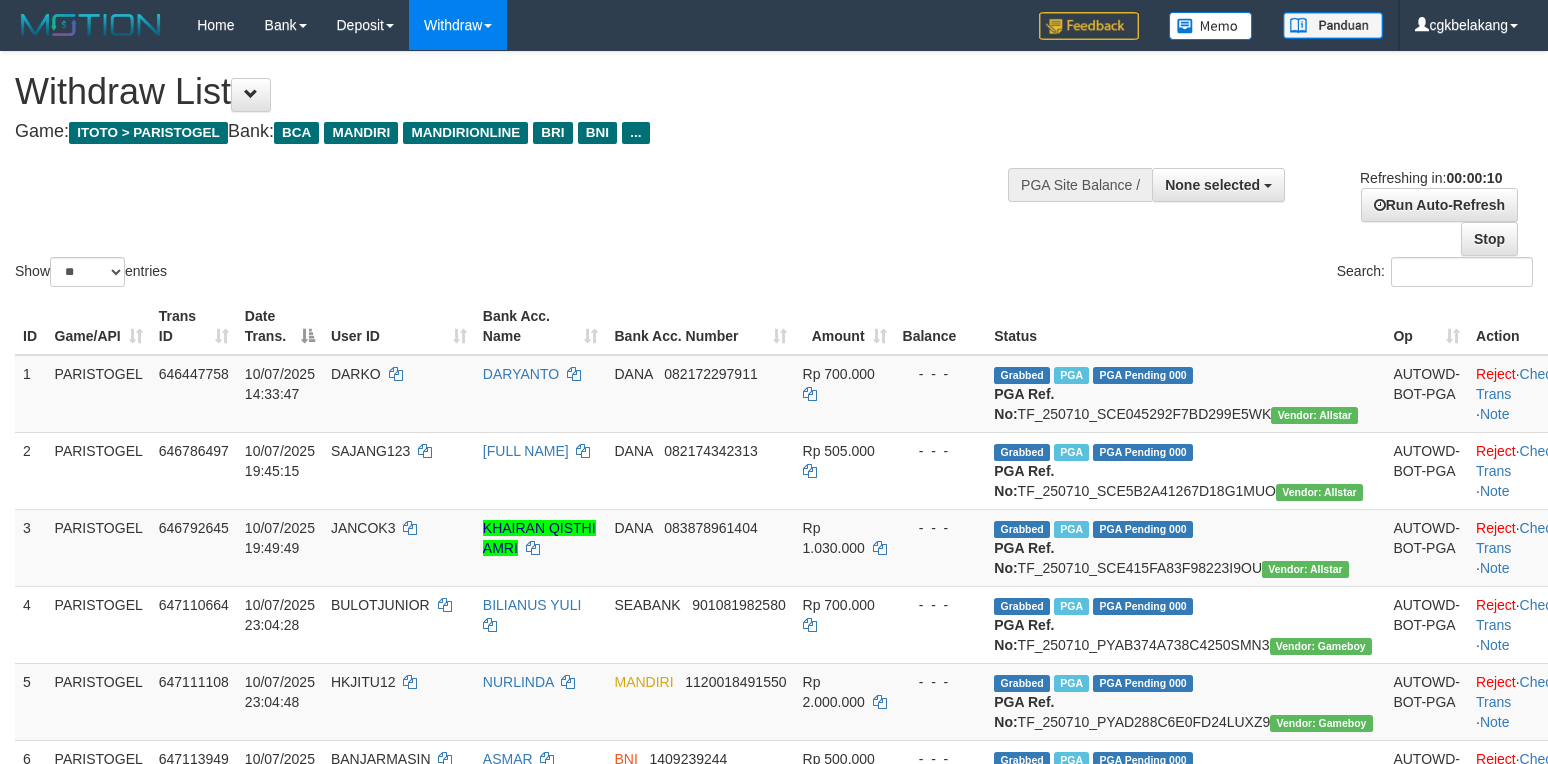 select 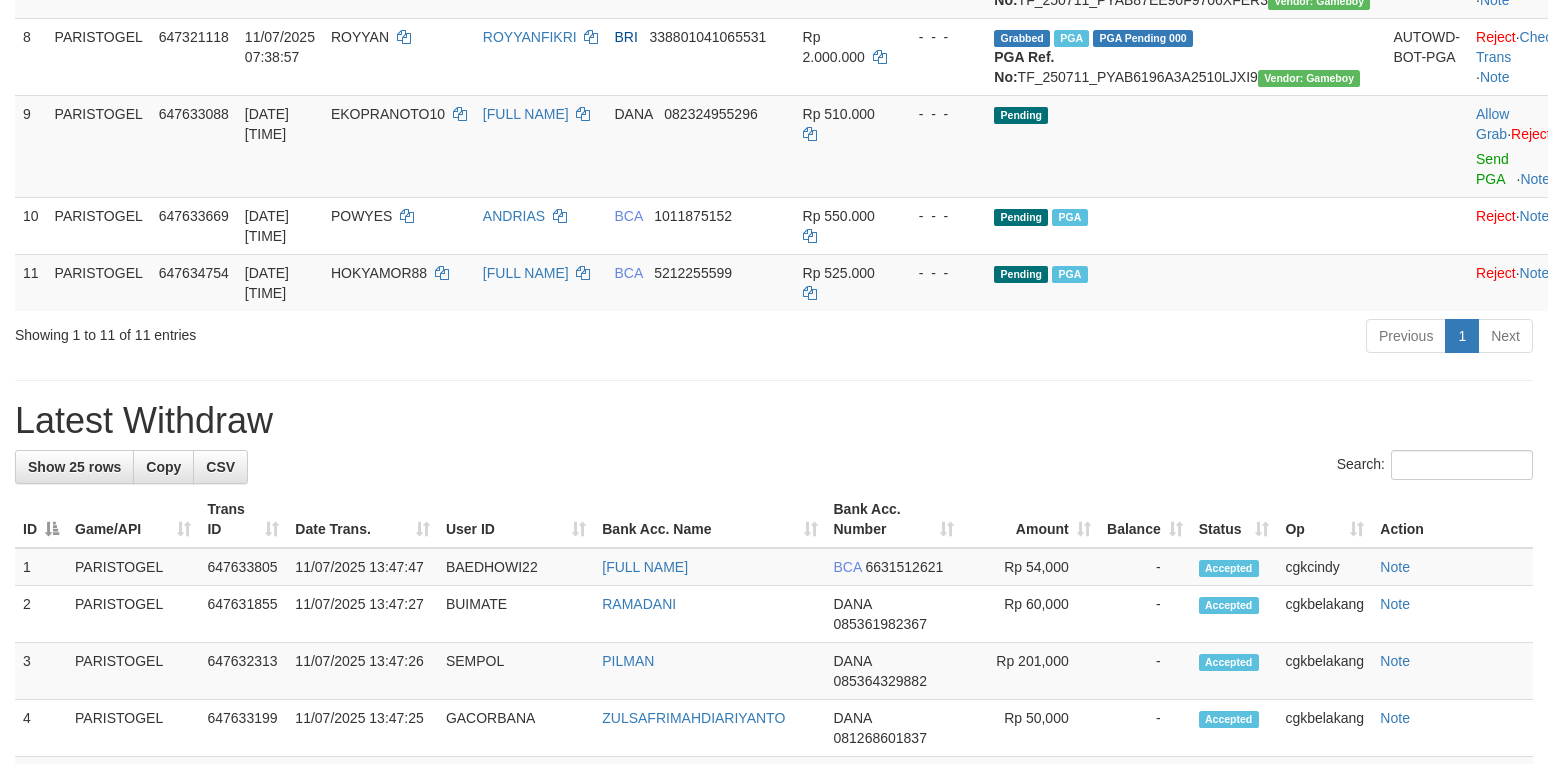 scroll, scrollTop: 800, scrollLeft: 0, axis: vertical 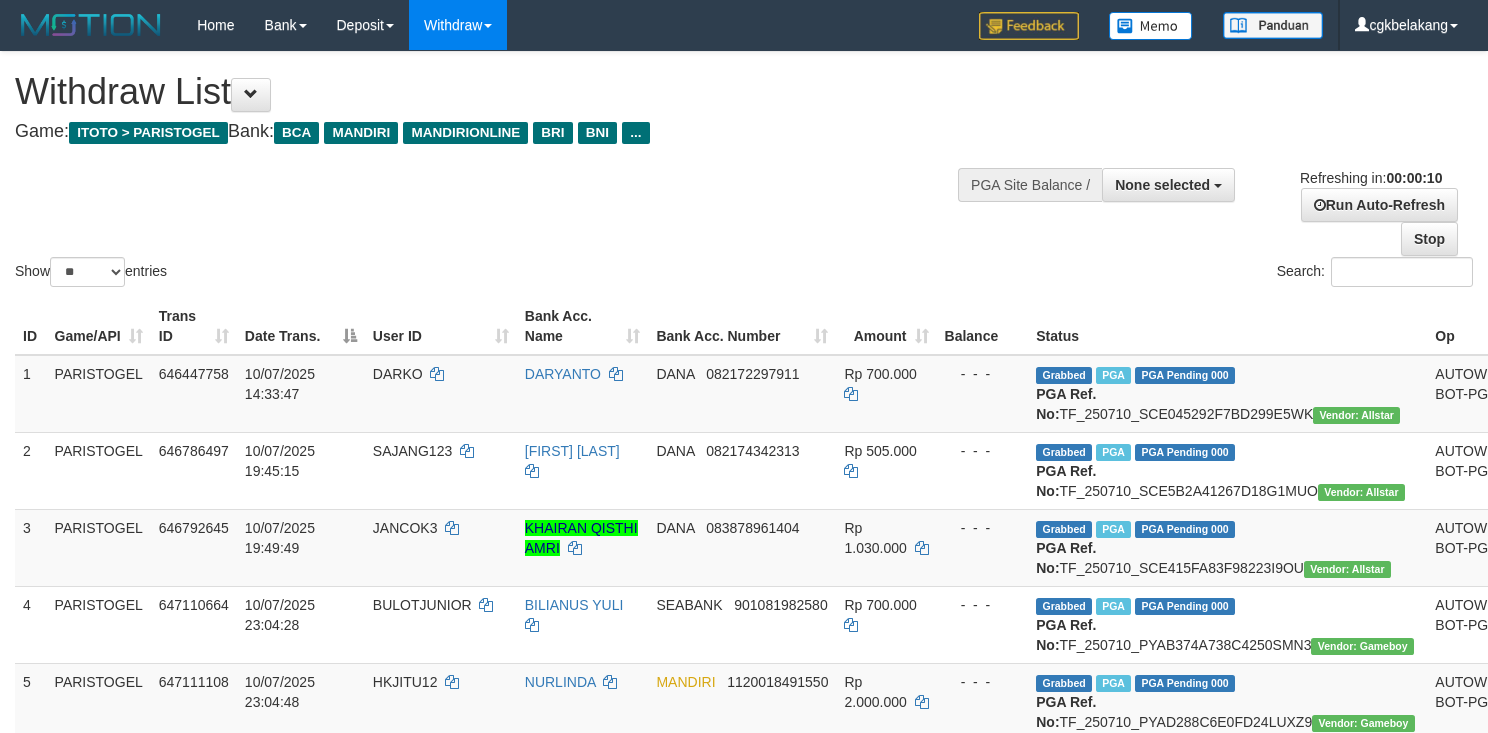 select 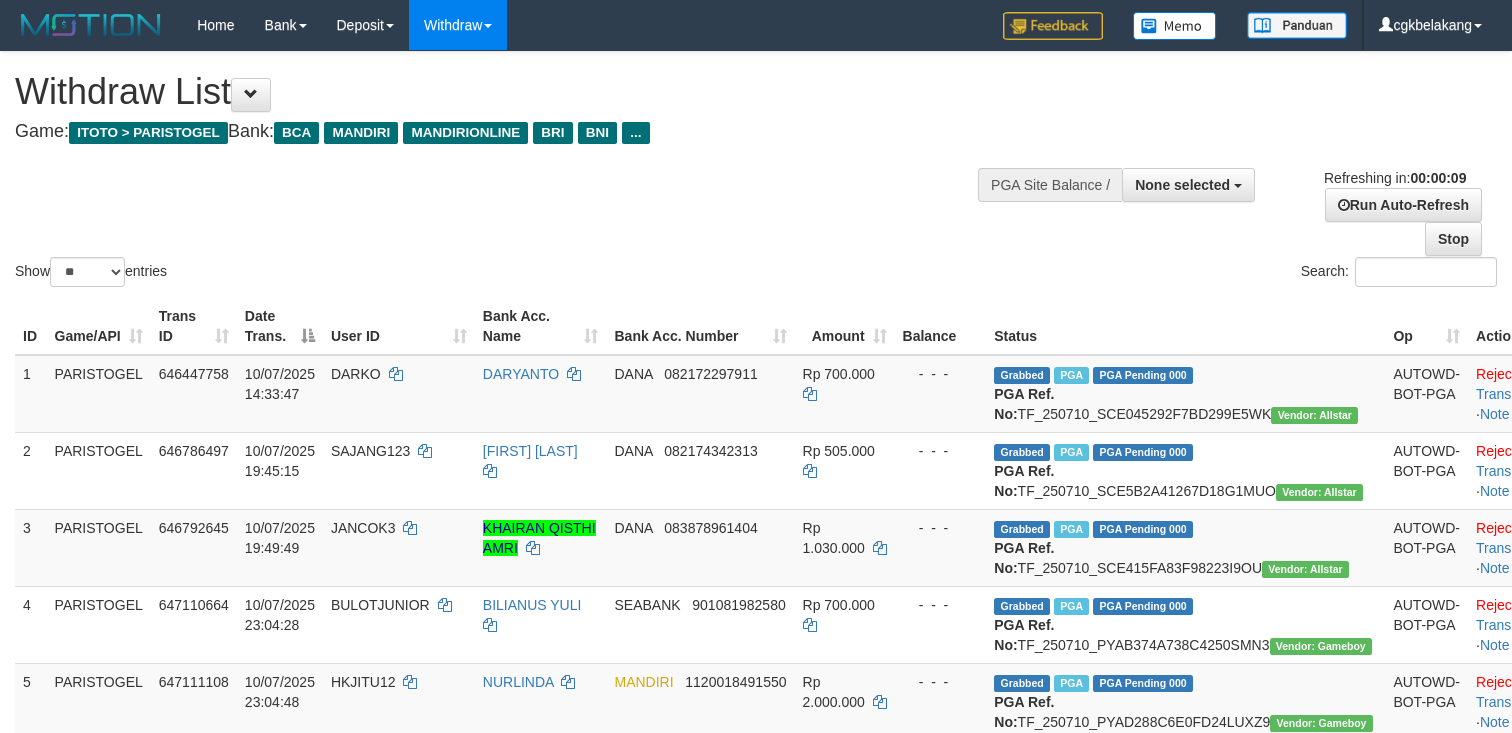 select 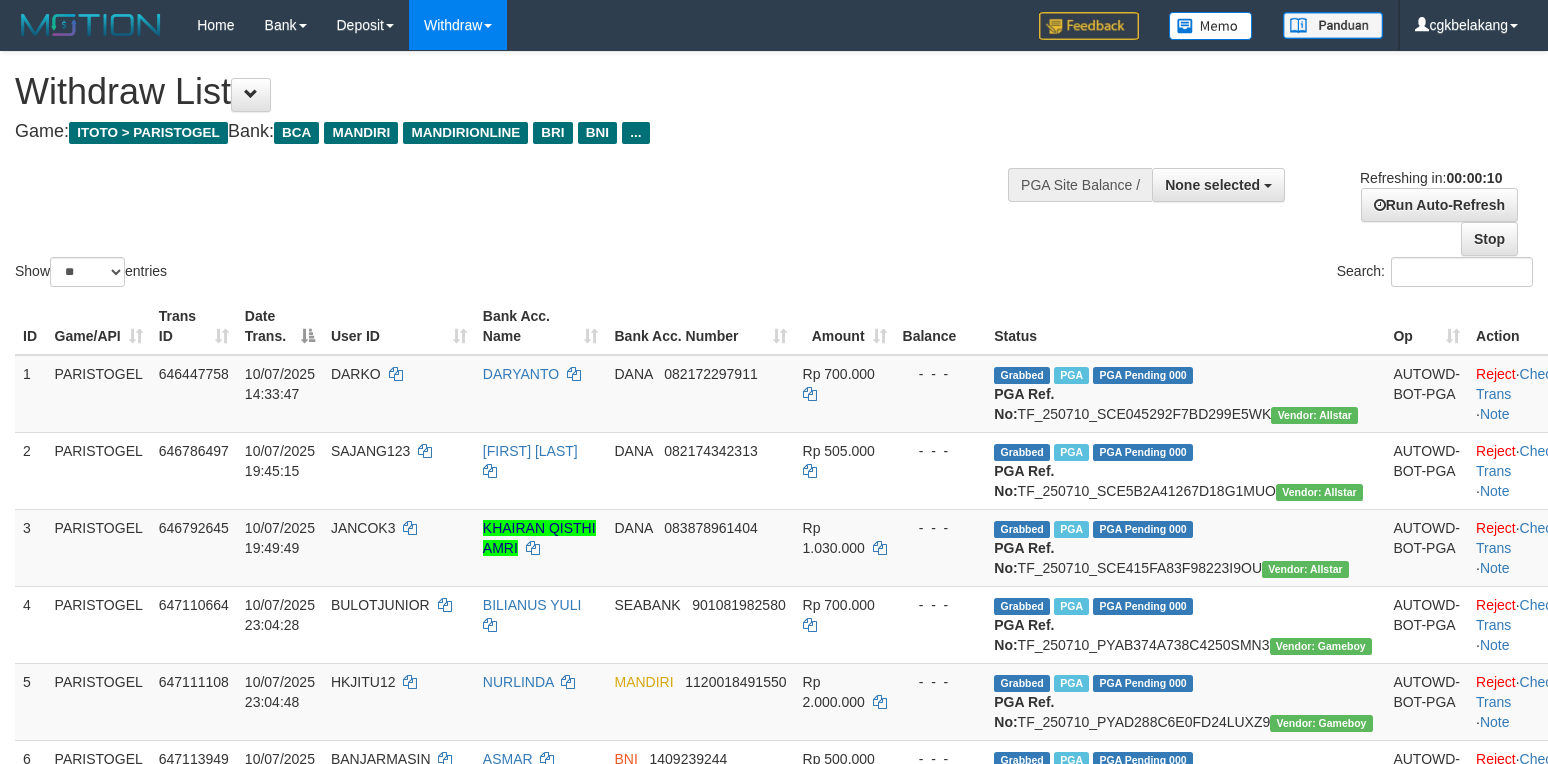 select 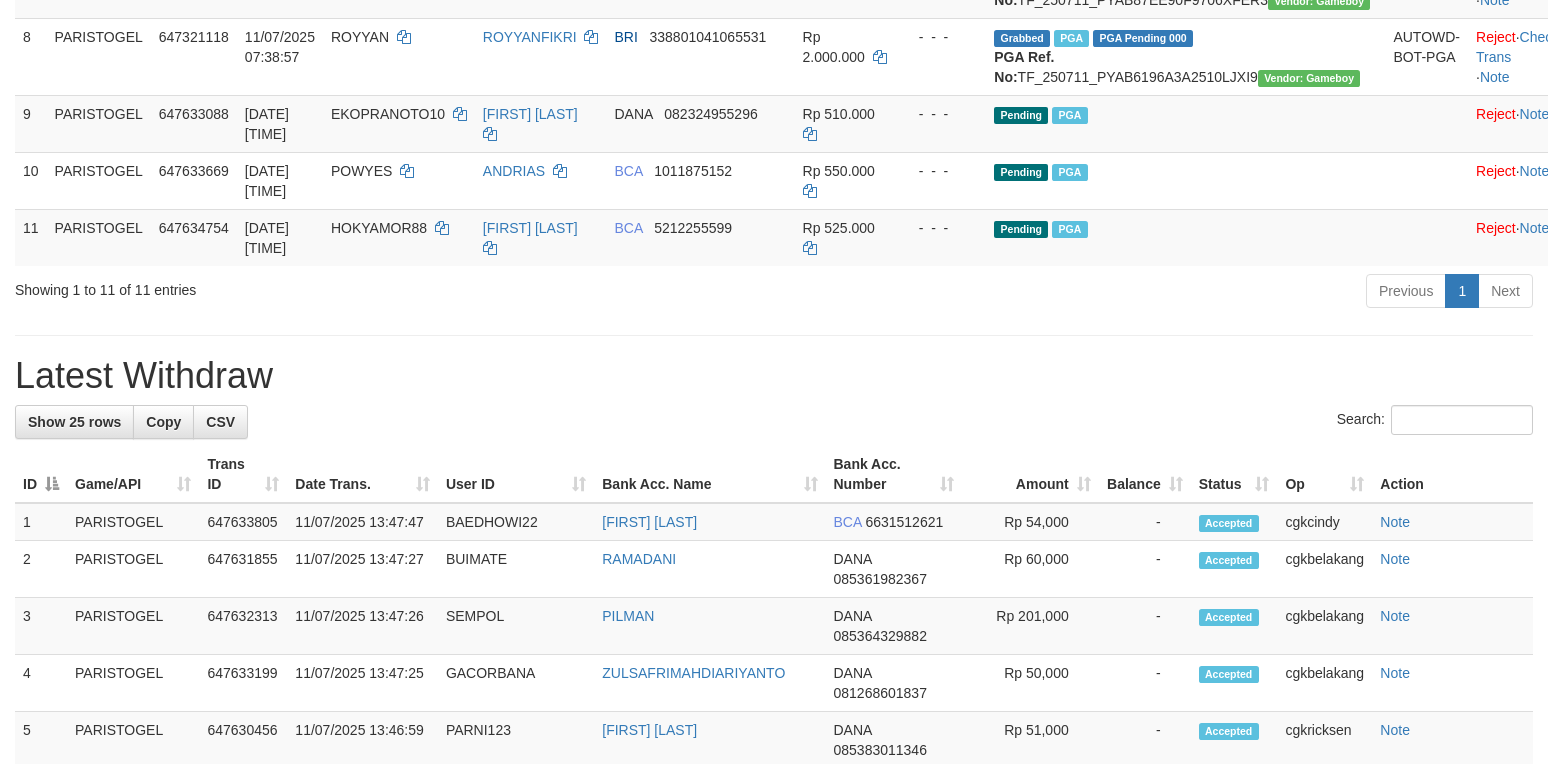 scroll, scrollTop: 800, scrollLeft: 0, axis: vertical 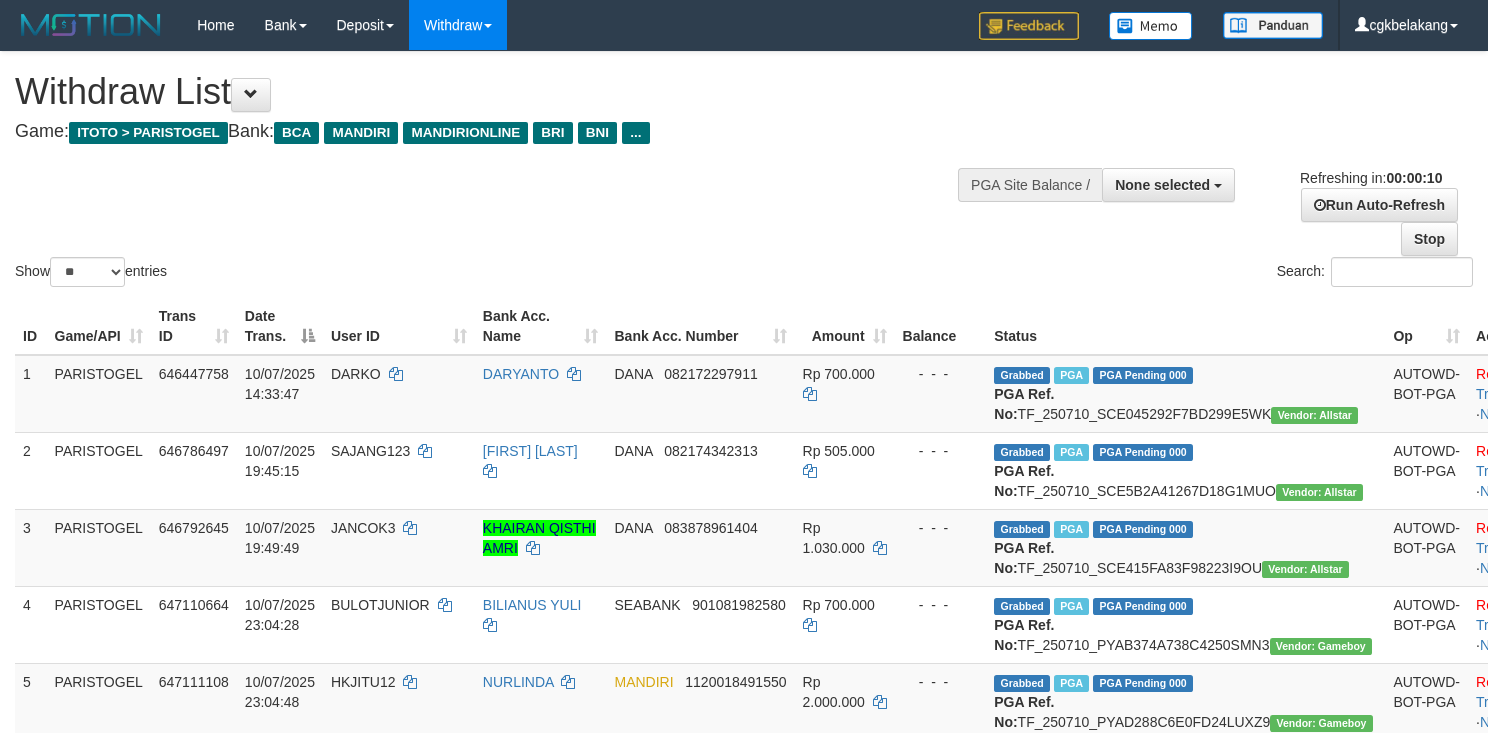 select 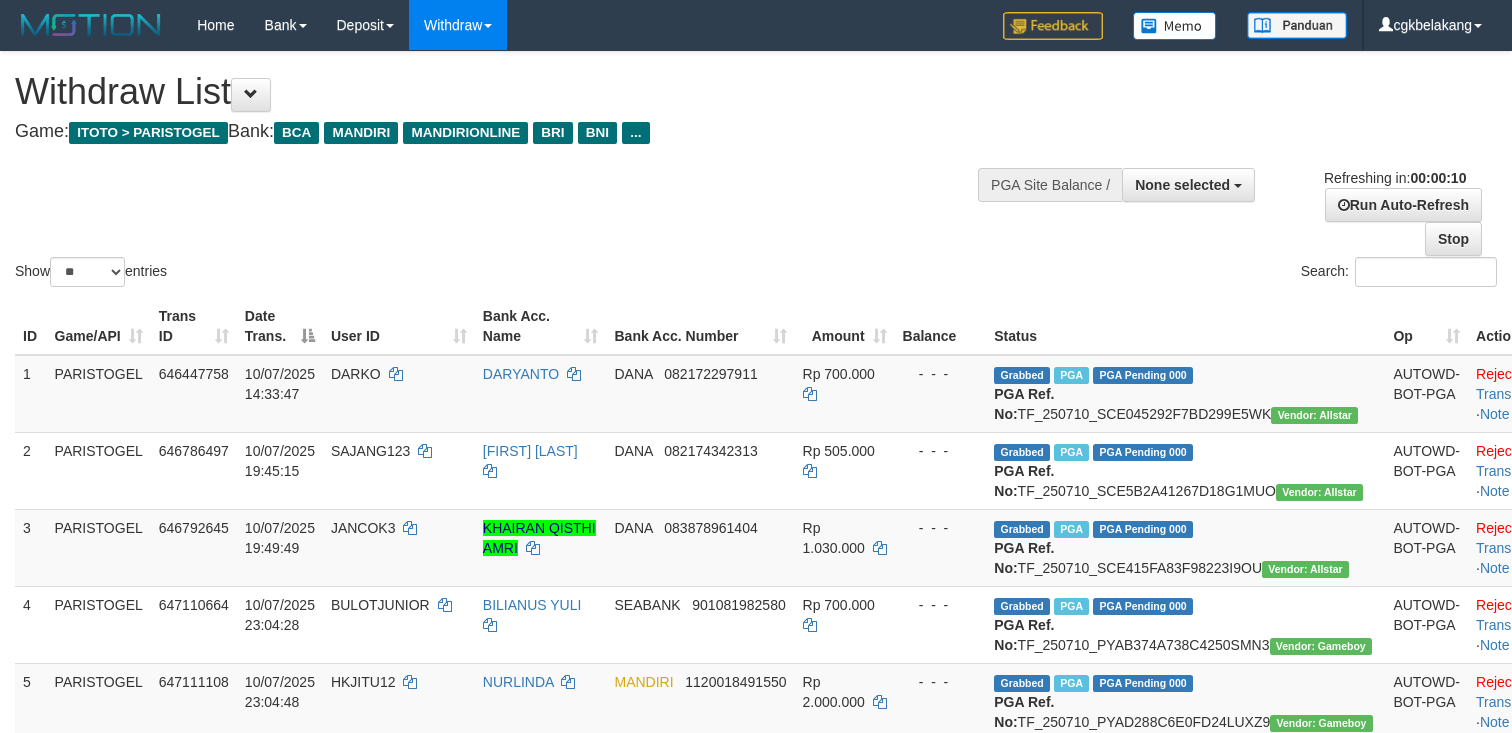 select 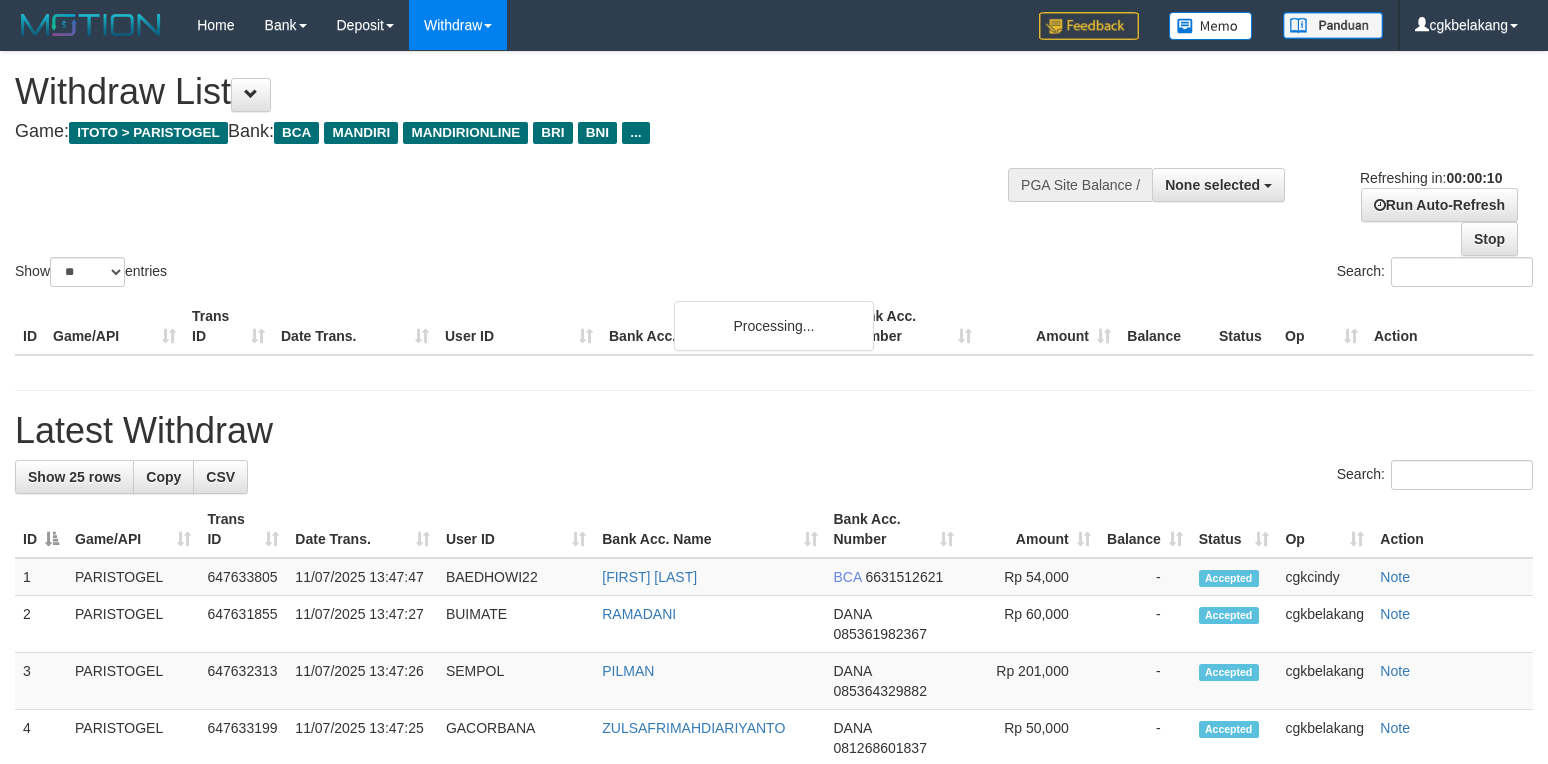 select 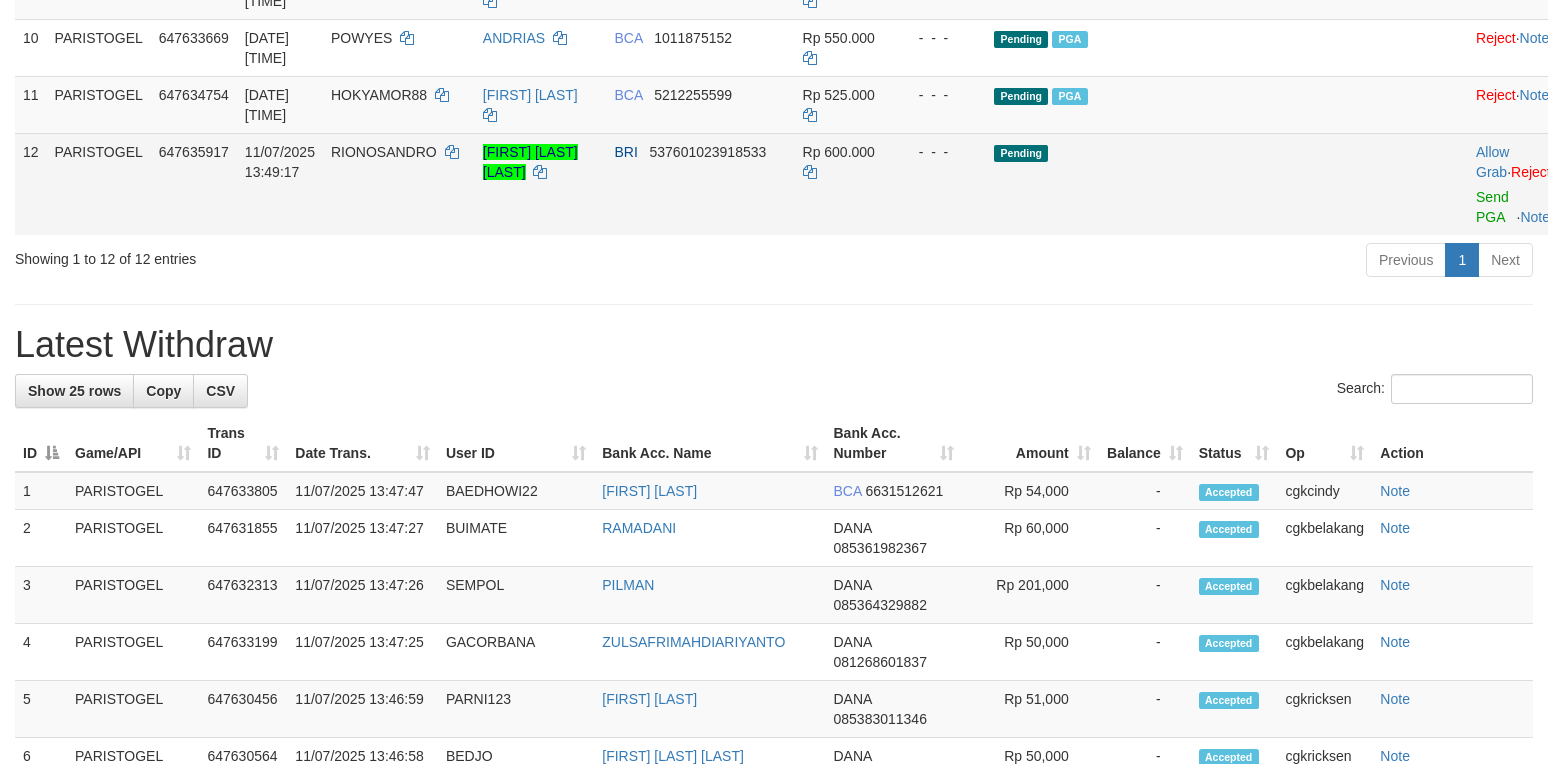scroll, scrollTop: 933, scrollLeft: 0, axis: vertical 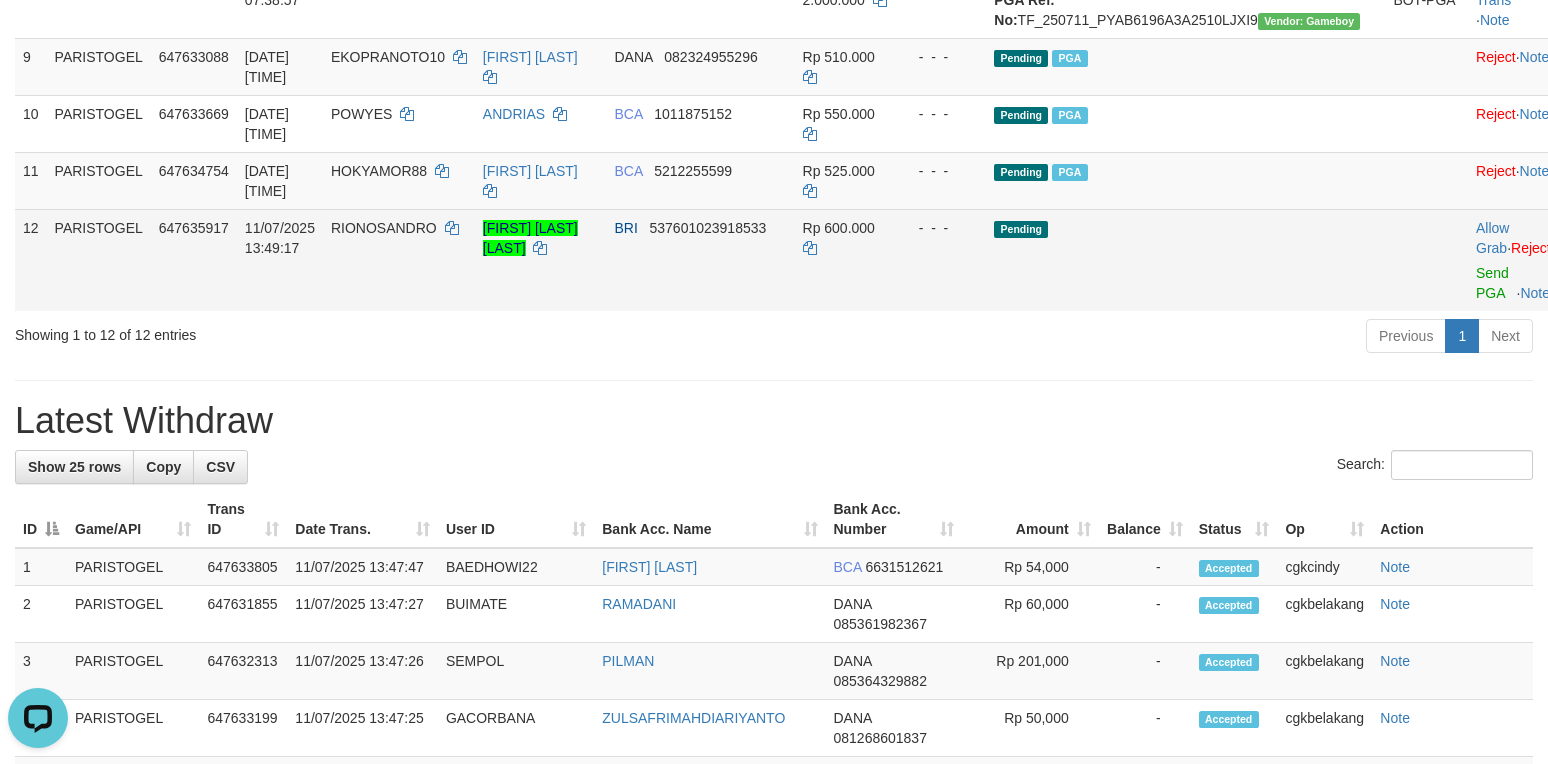 click on "RIONOSANDRO" at bounding box center [399, 260] 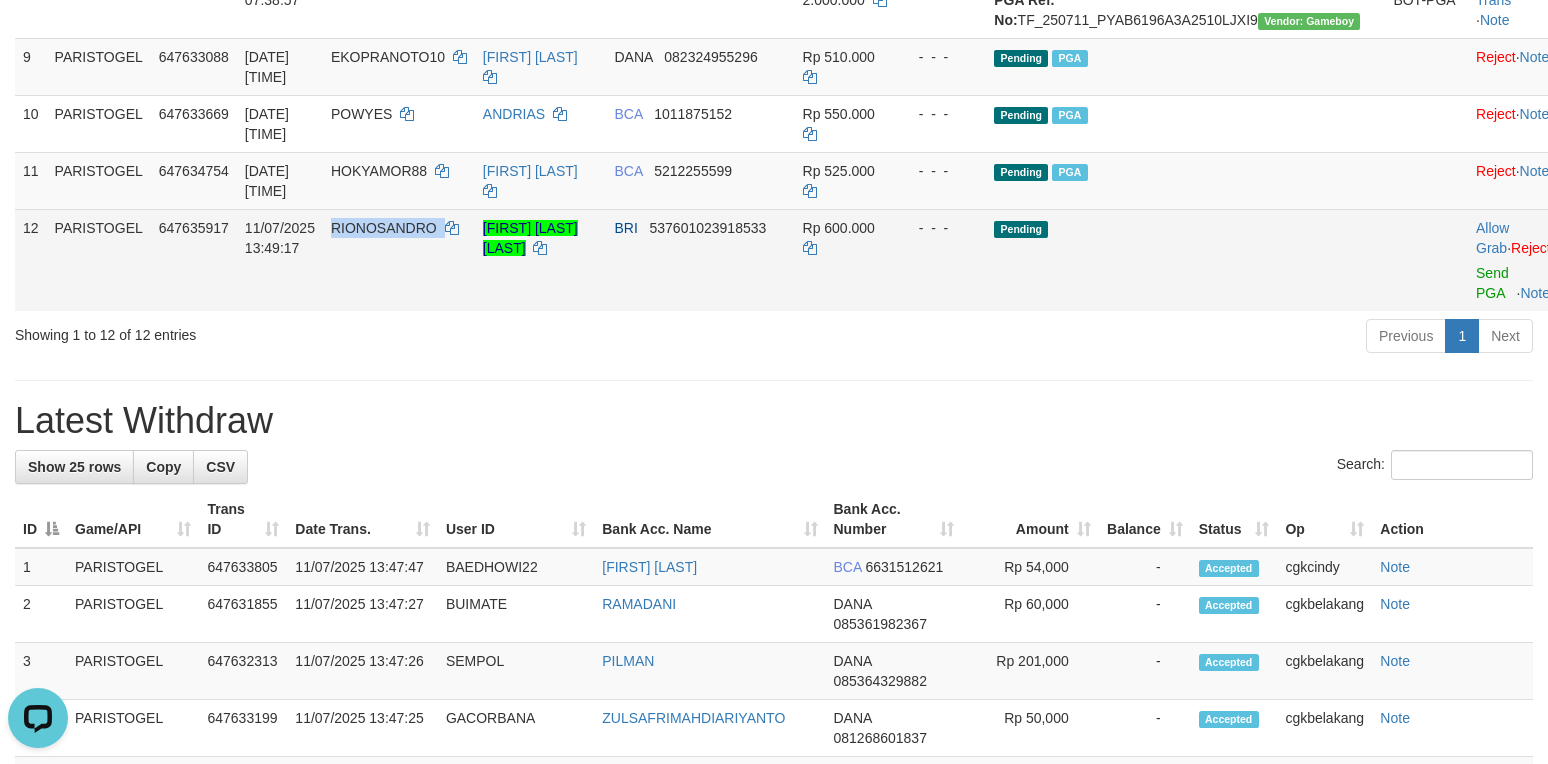 click on "RIONOSANDRO" at bounding box center [399, 260] 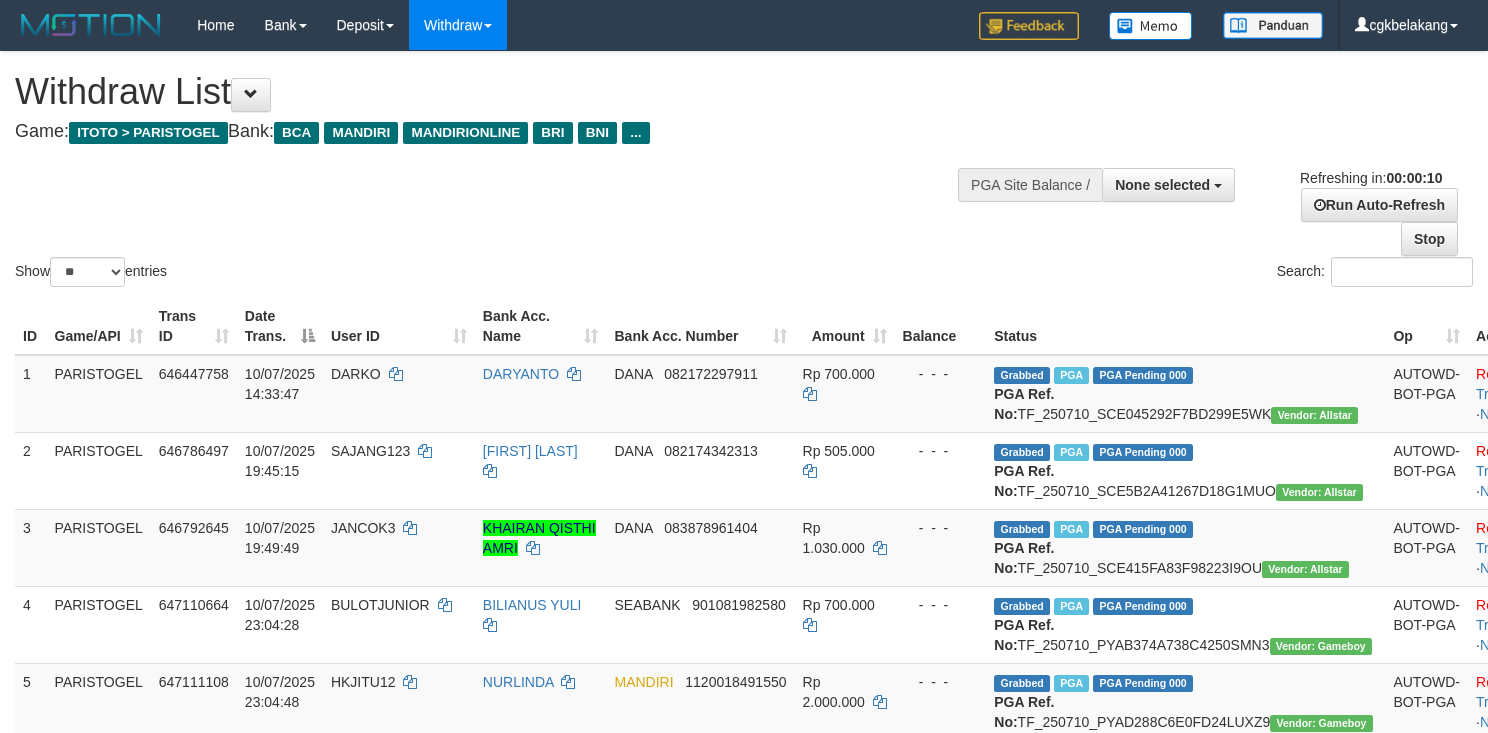 select 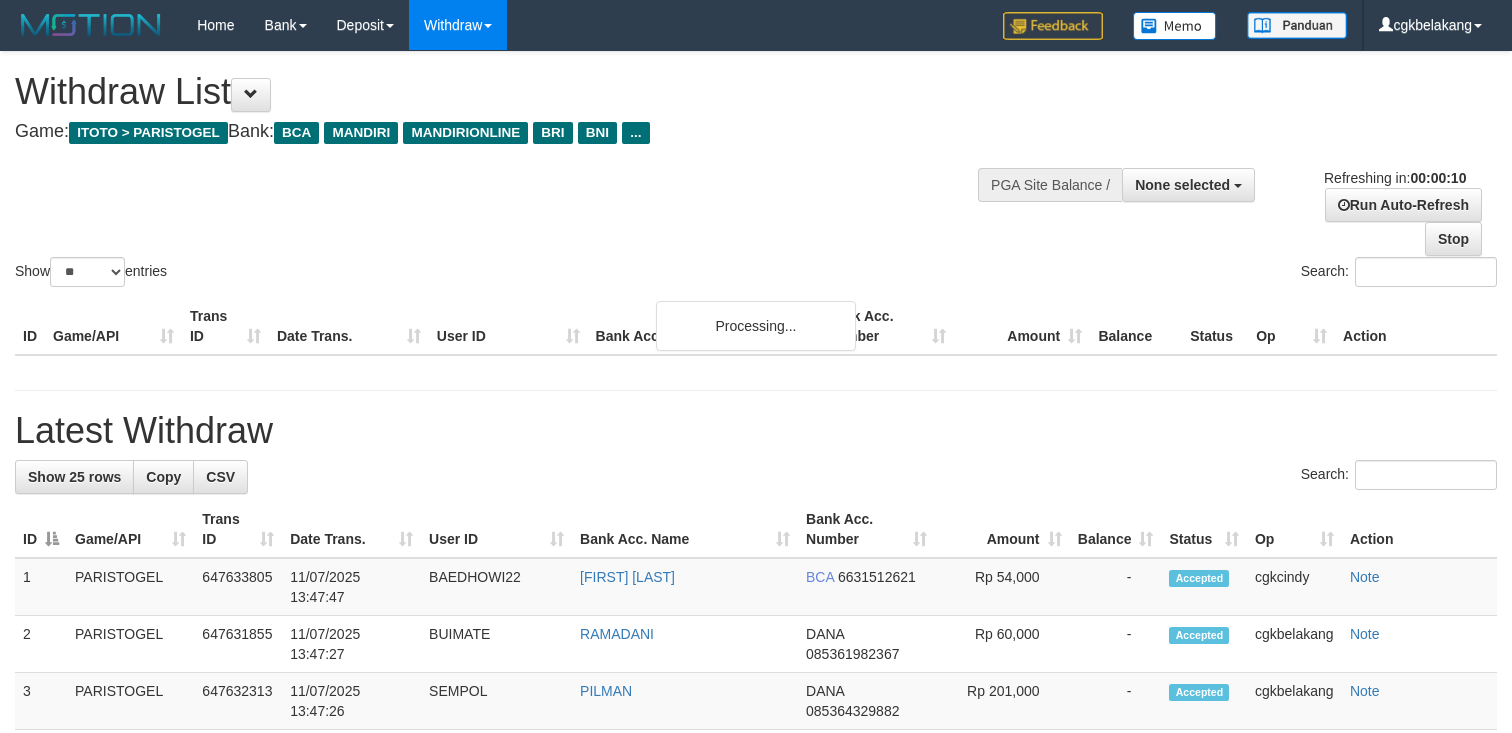 select 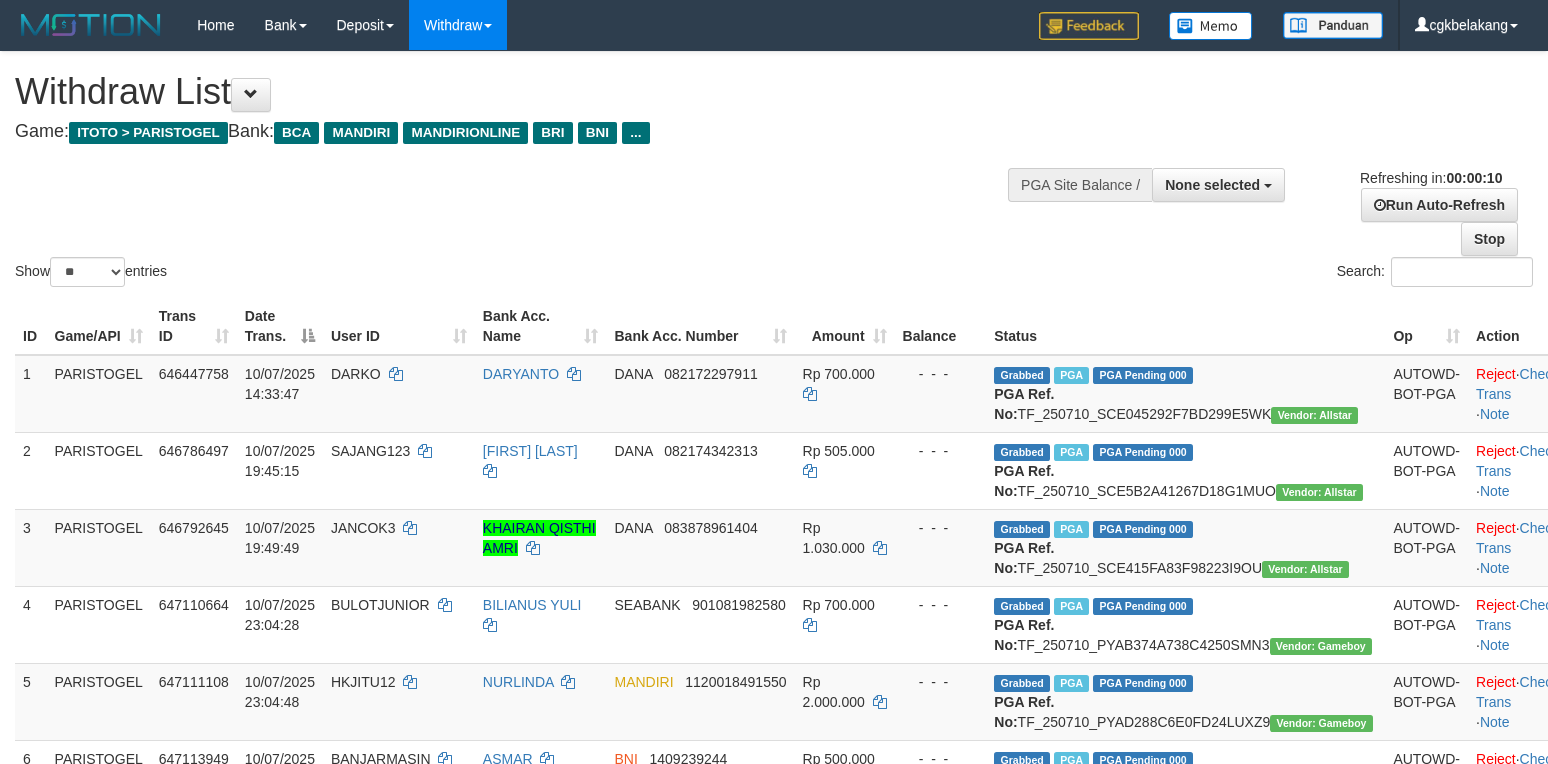 select 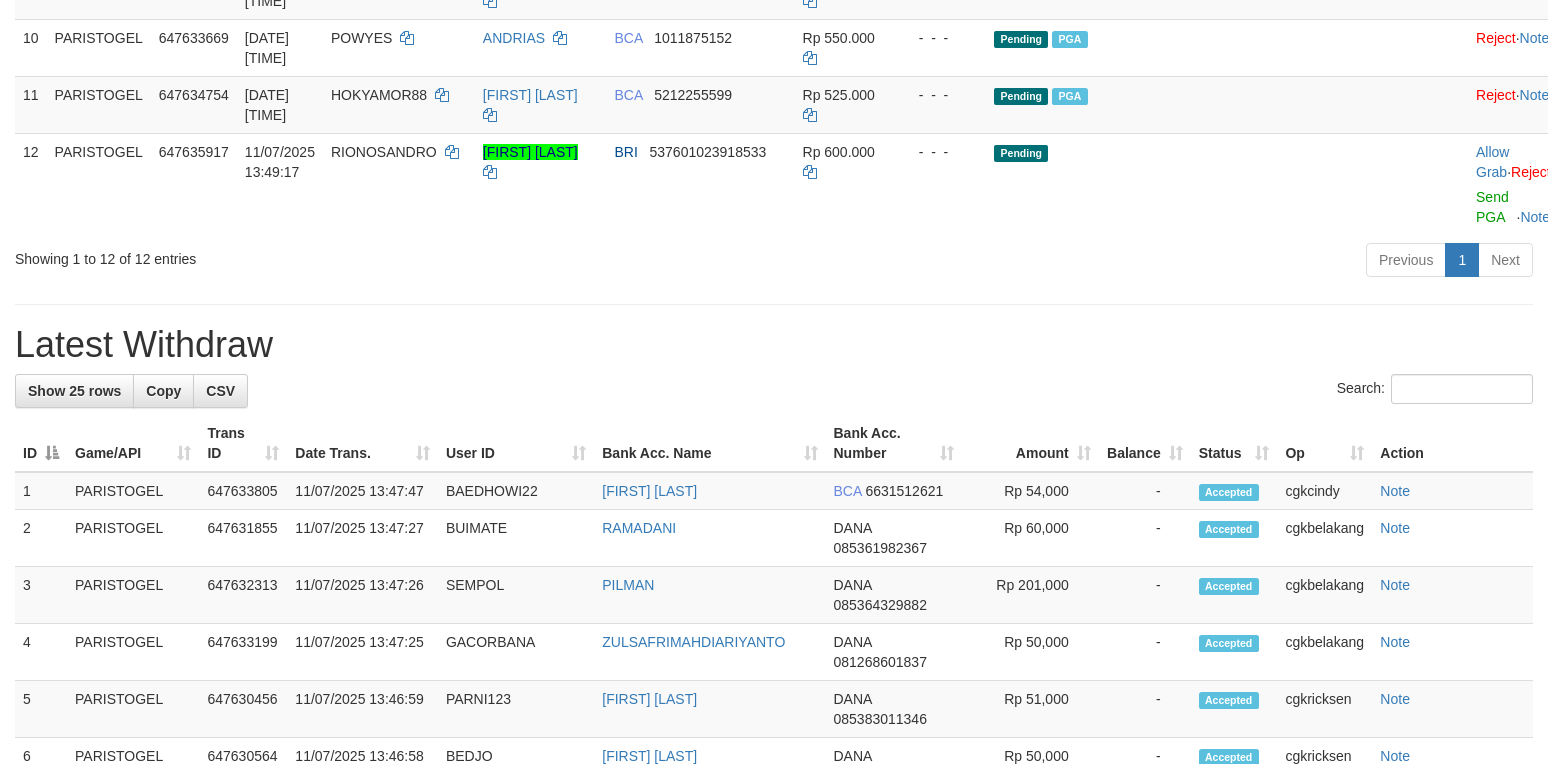 scroll, scrollTop: 933, scrollLeft: 0, axis: vertical 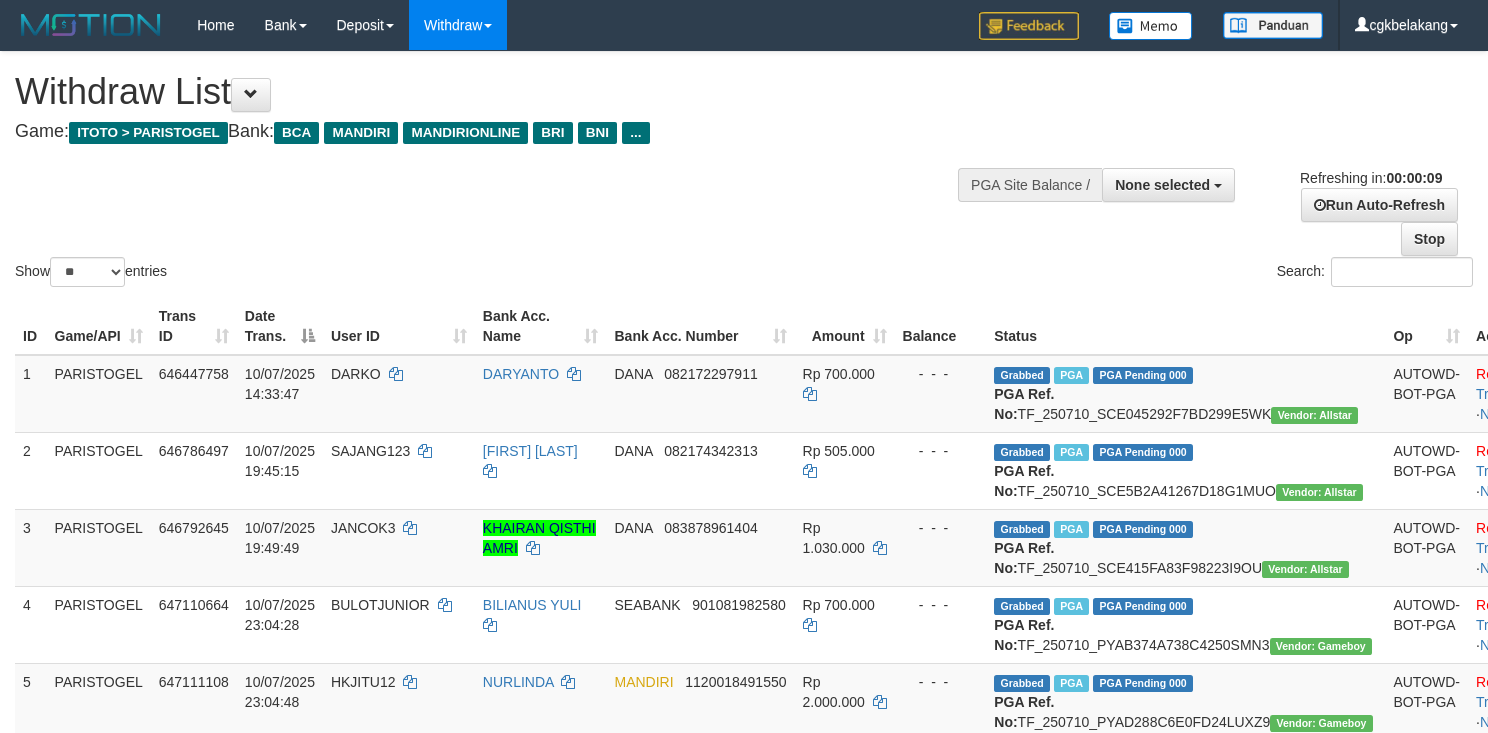 select 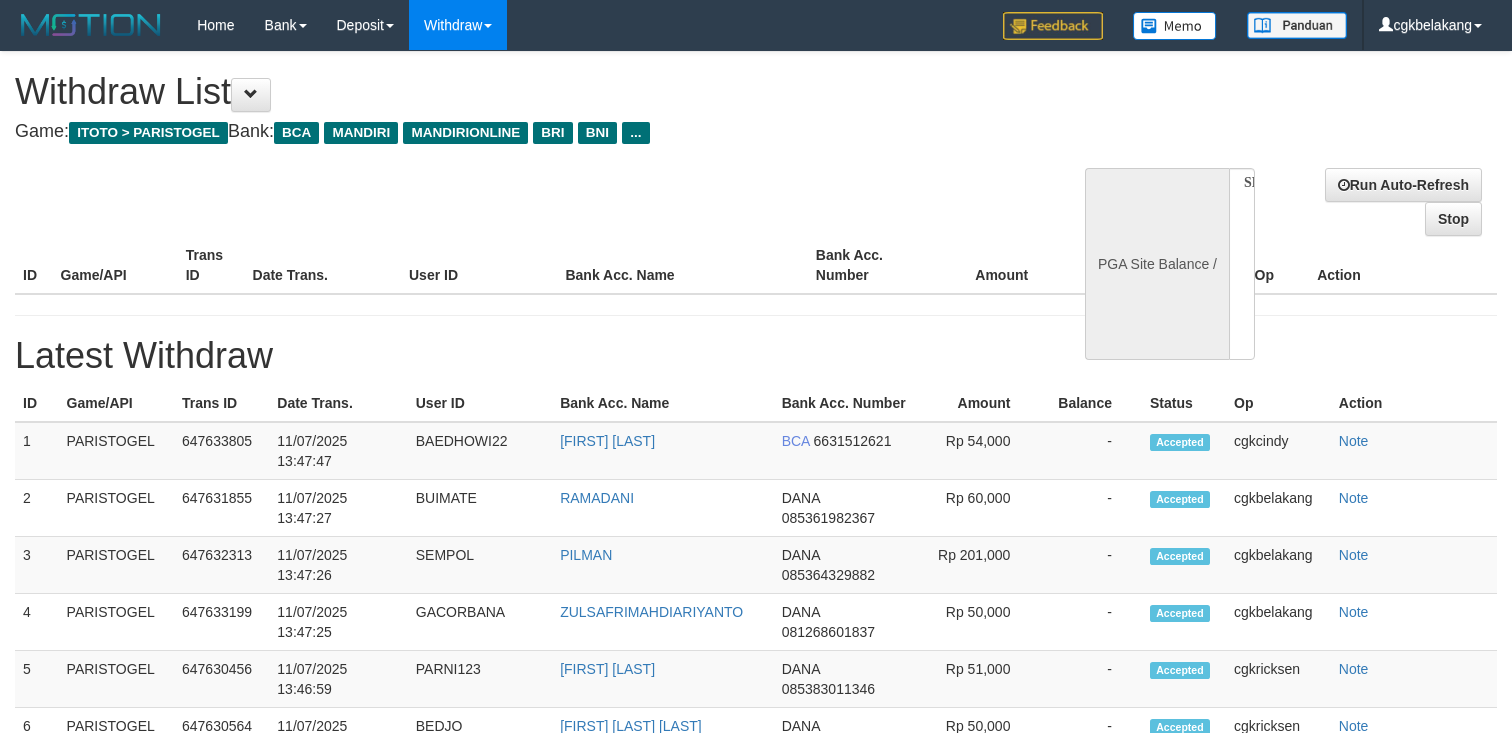 select 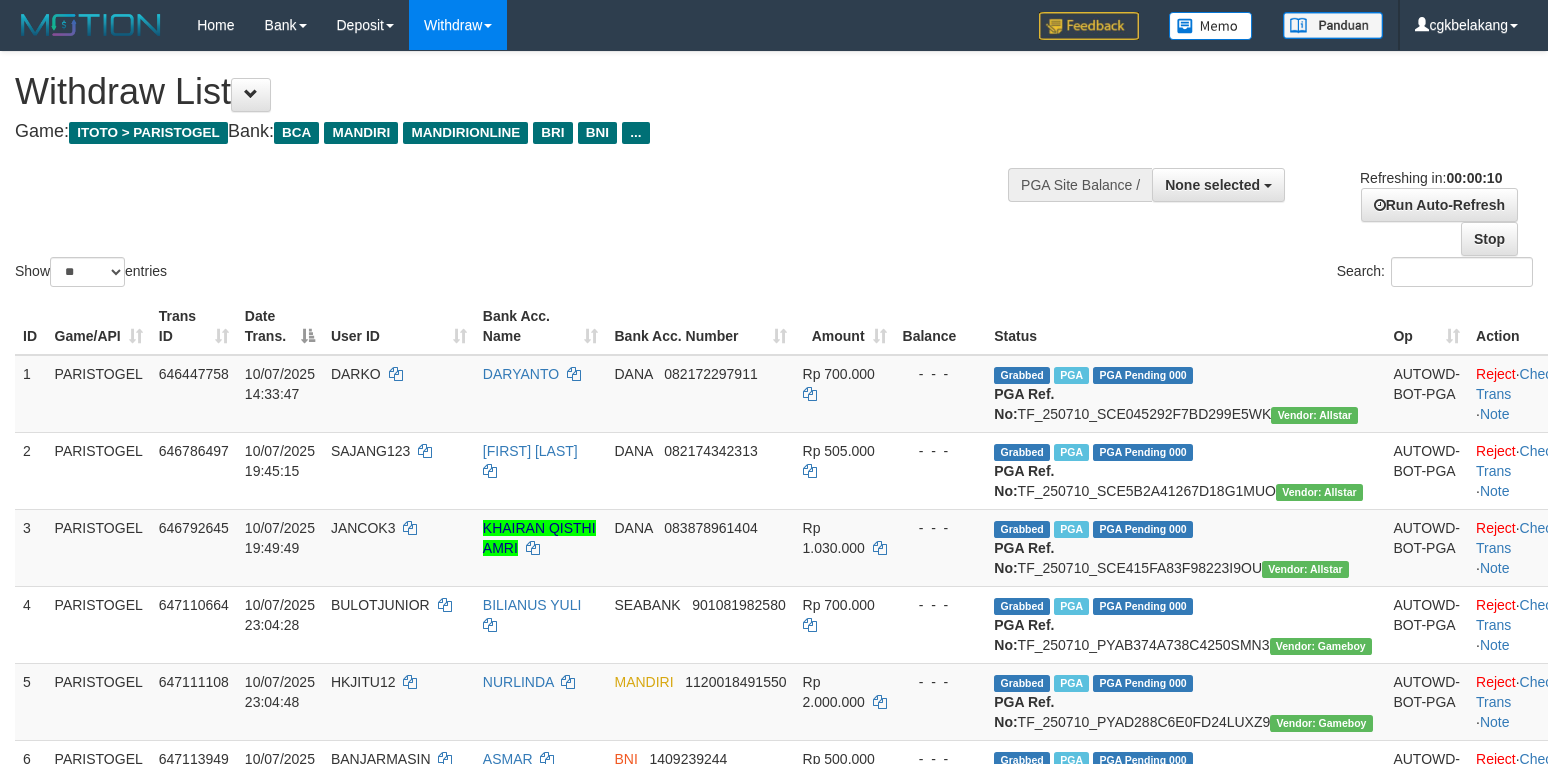 select 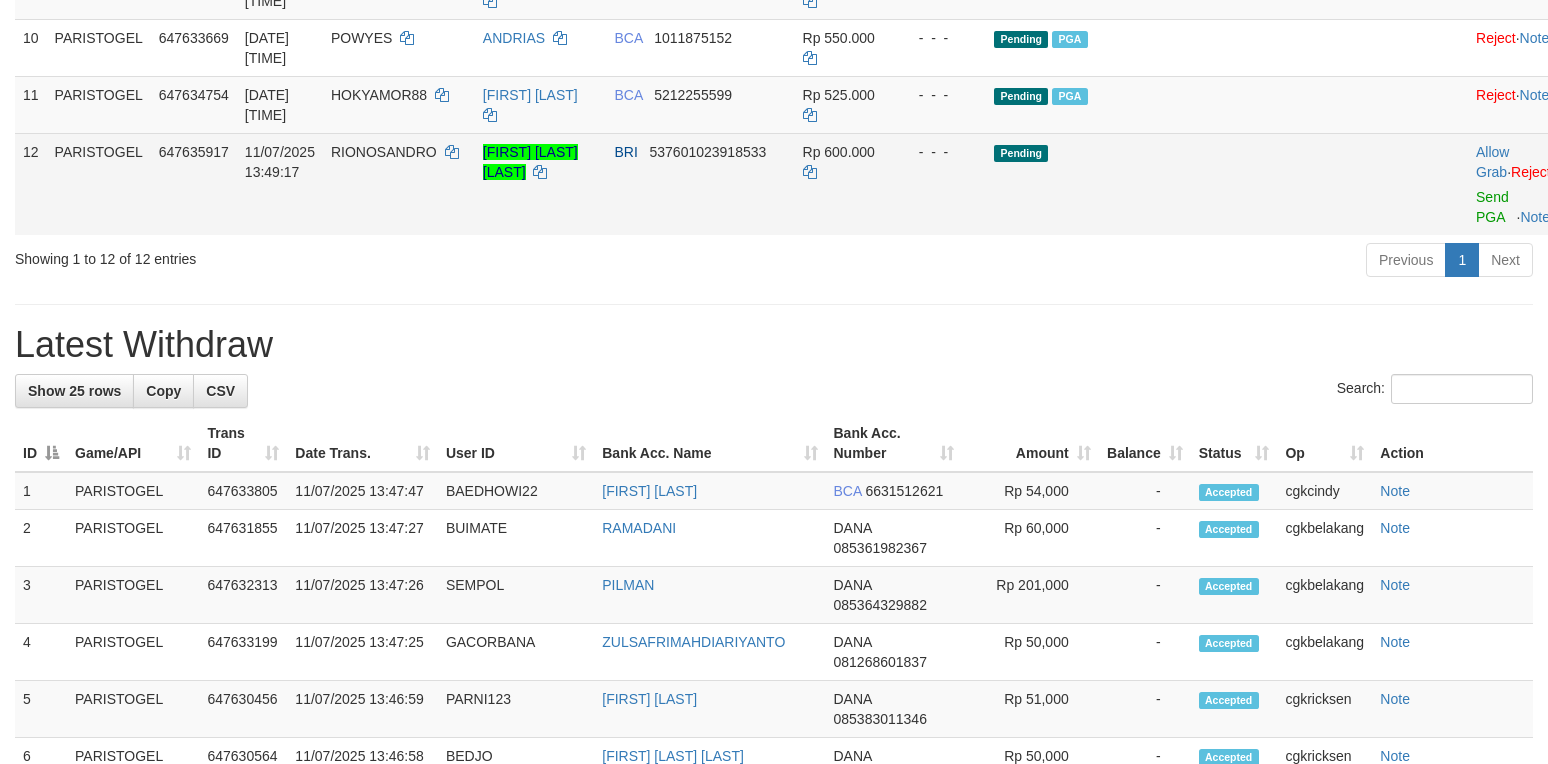 scroll, scrollTop: 933, scrollLeft: 0, axis: vertical 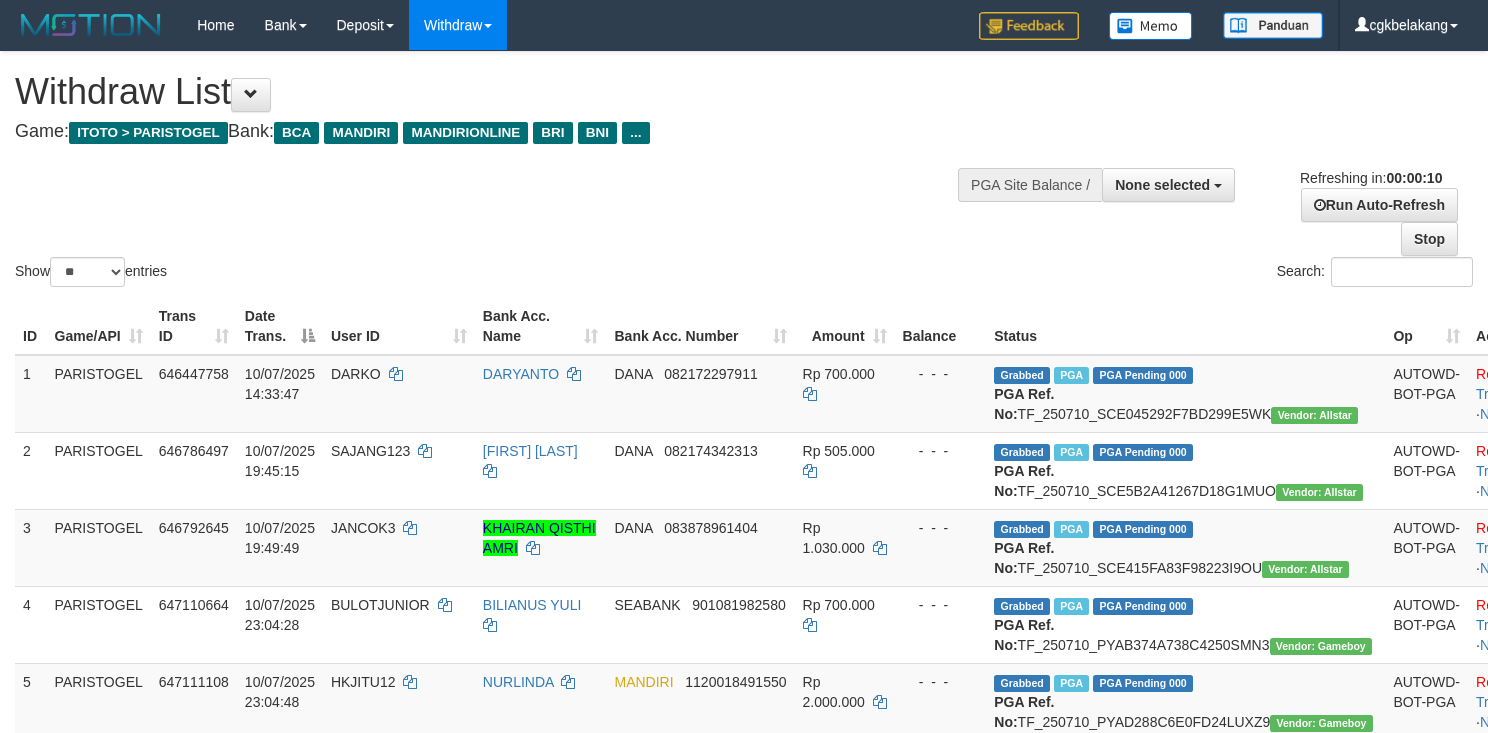 select 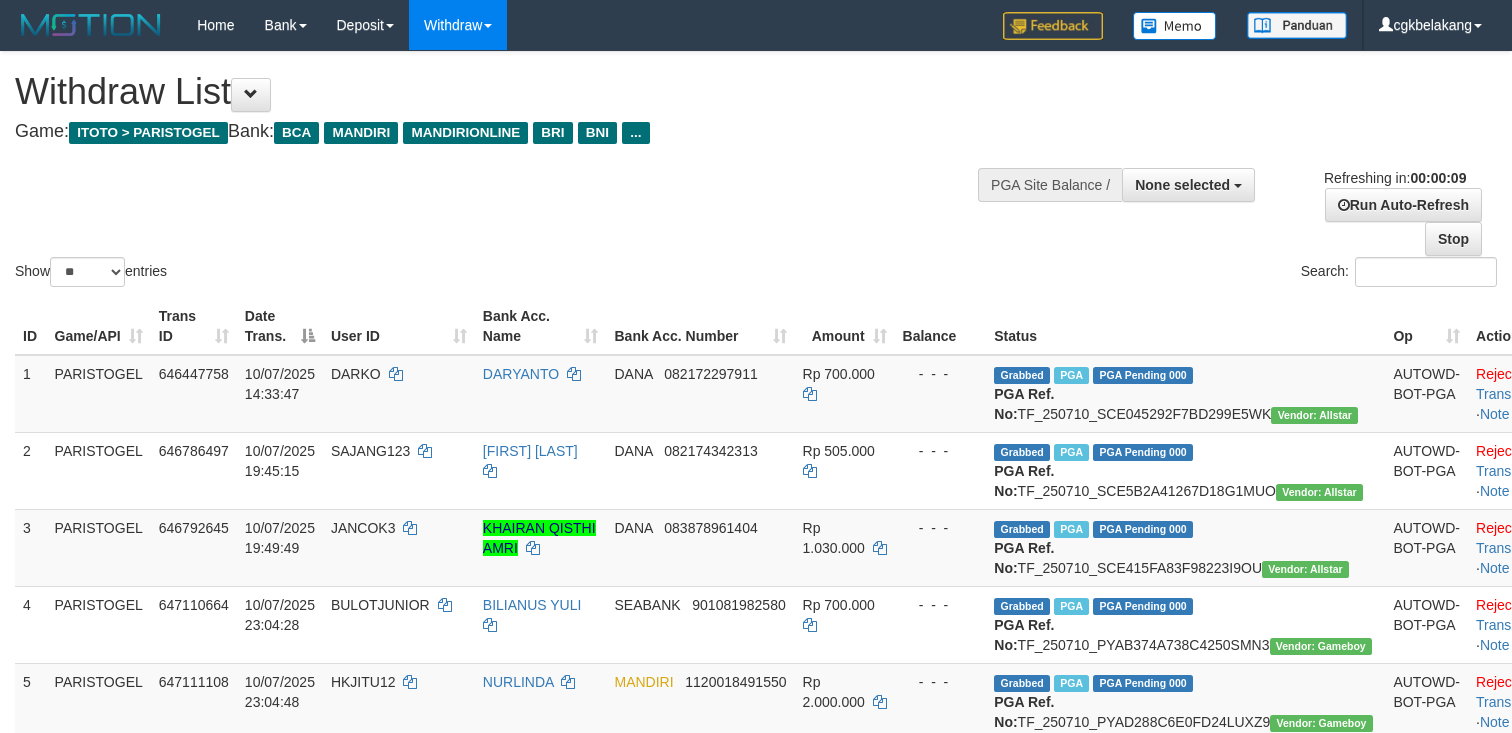select 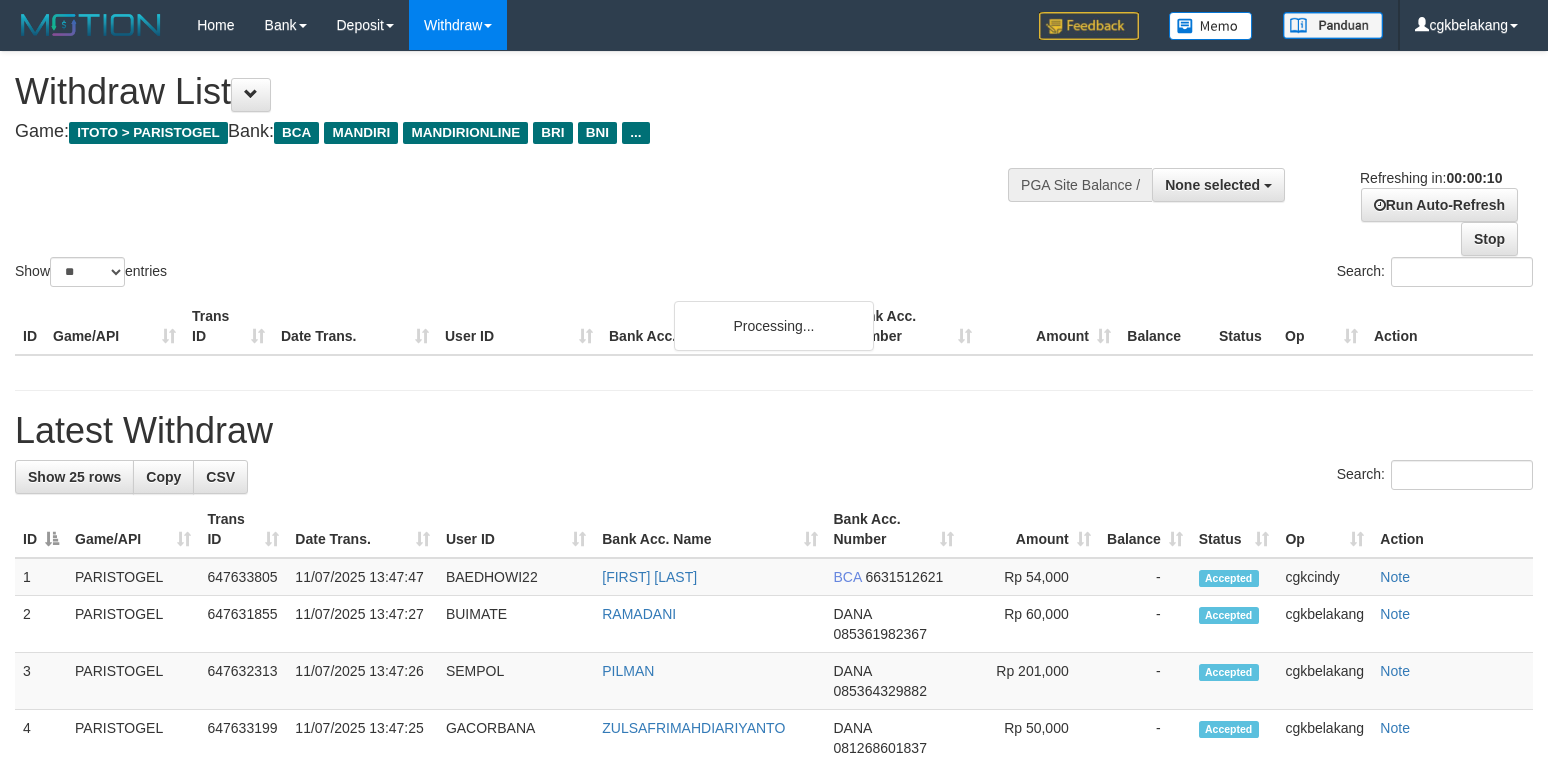 select 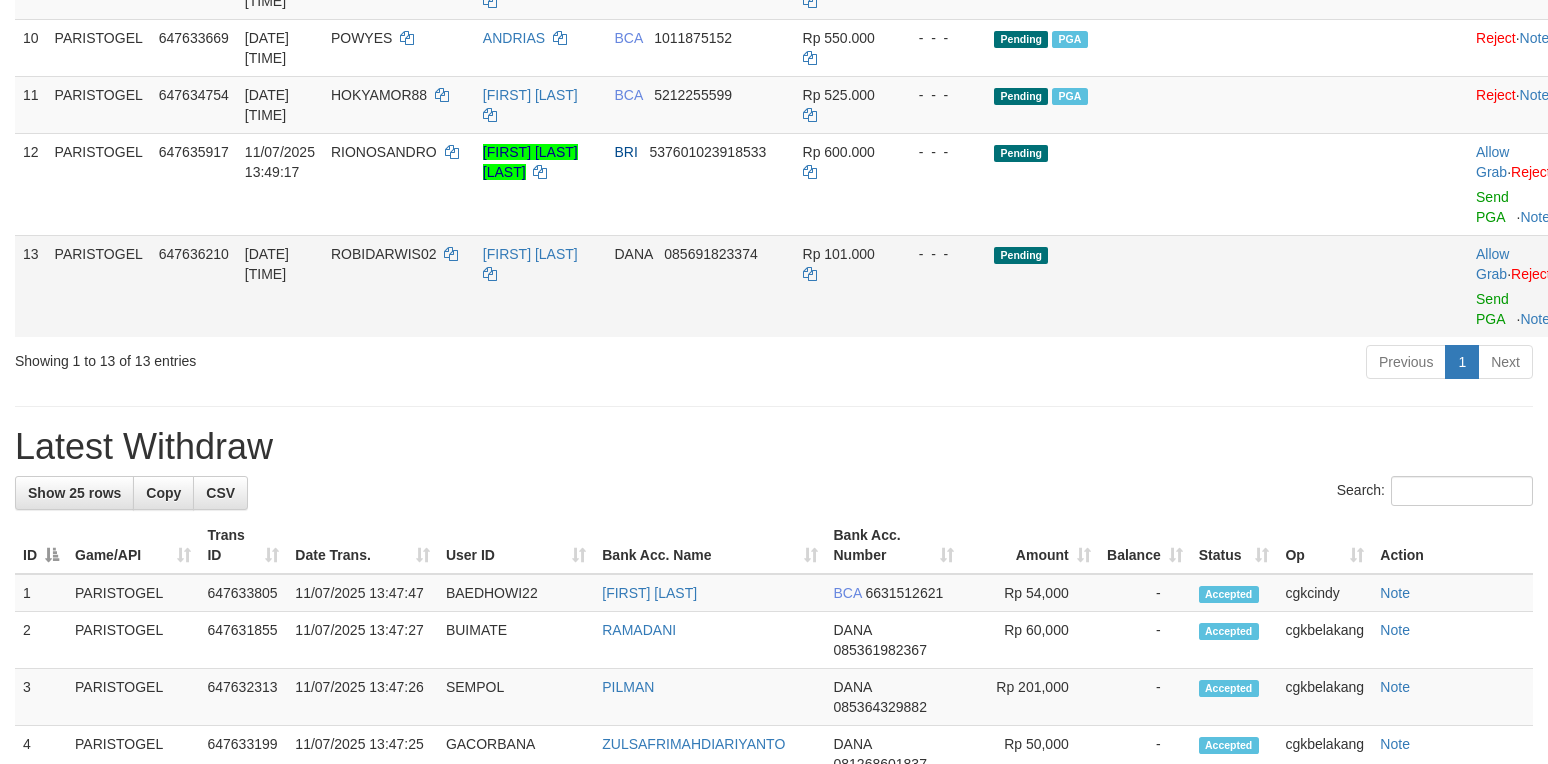 scroll, scrollTop: 933, scrollLeft: 0, axis: vertical 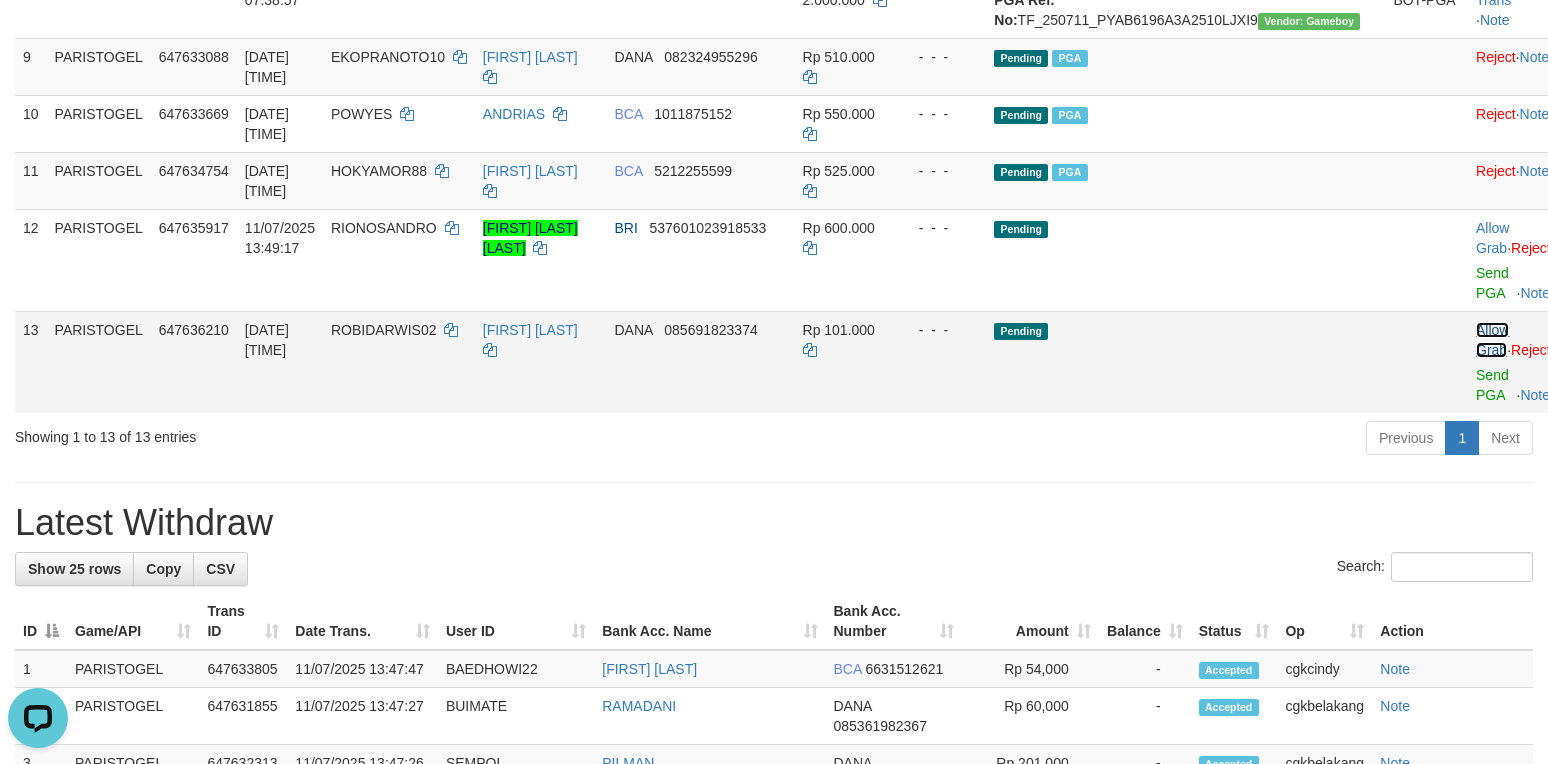 click on "Allow Grab" at bounding box center (1492, 340) 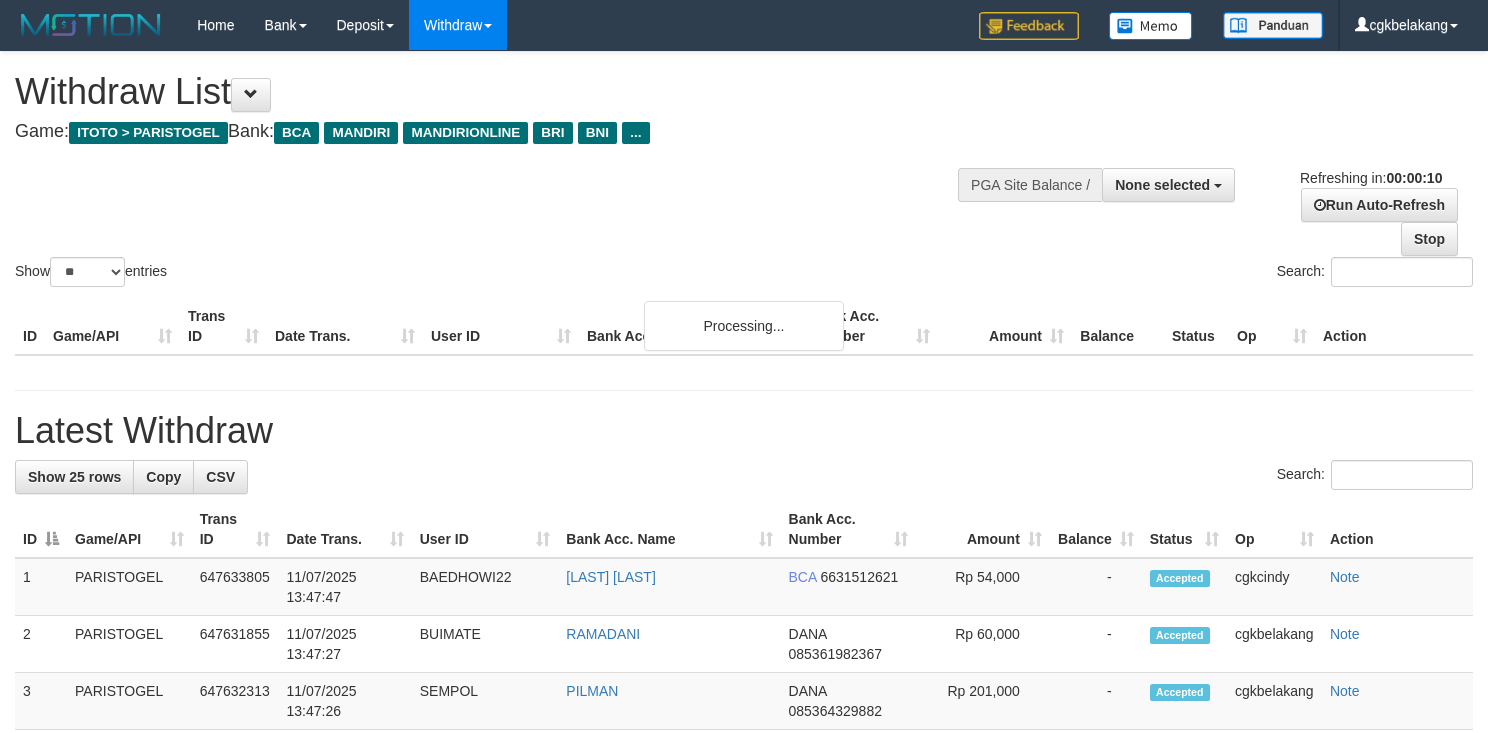 select 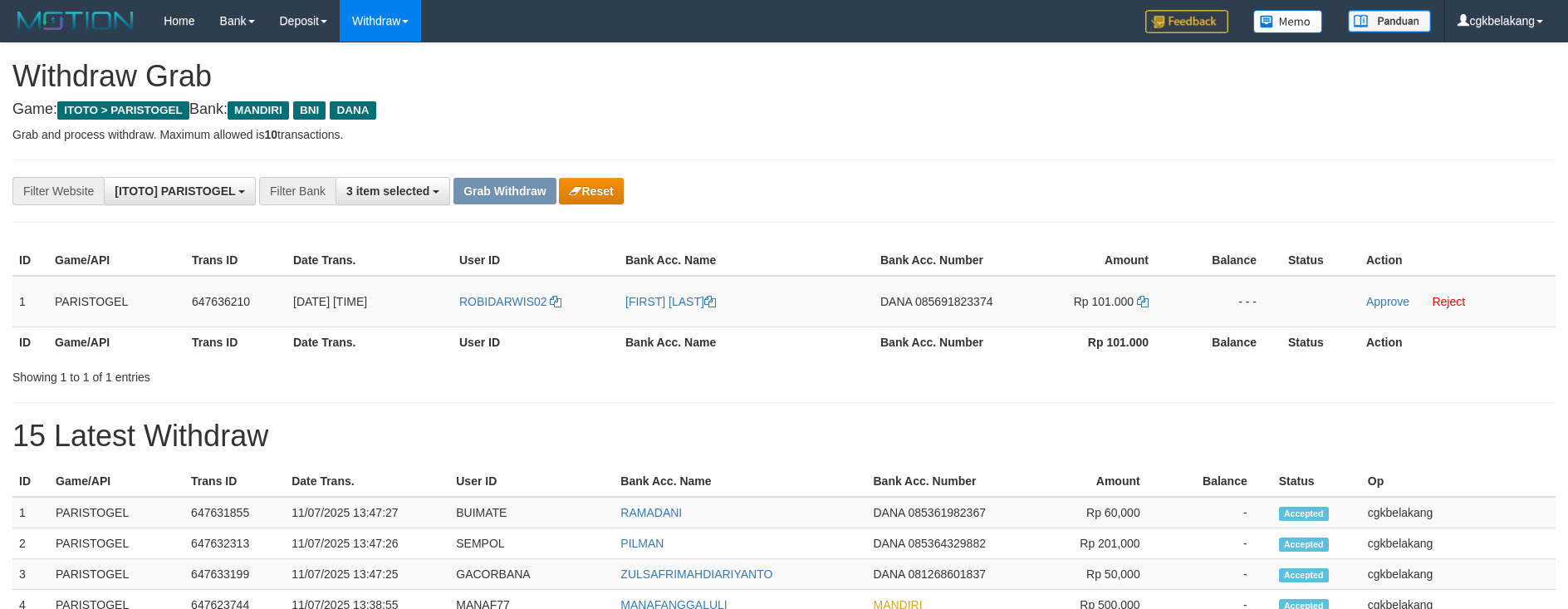 scroll, scrollTop: 0, scrollLeft: 0, axis: both 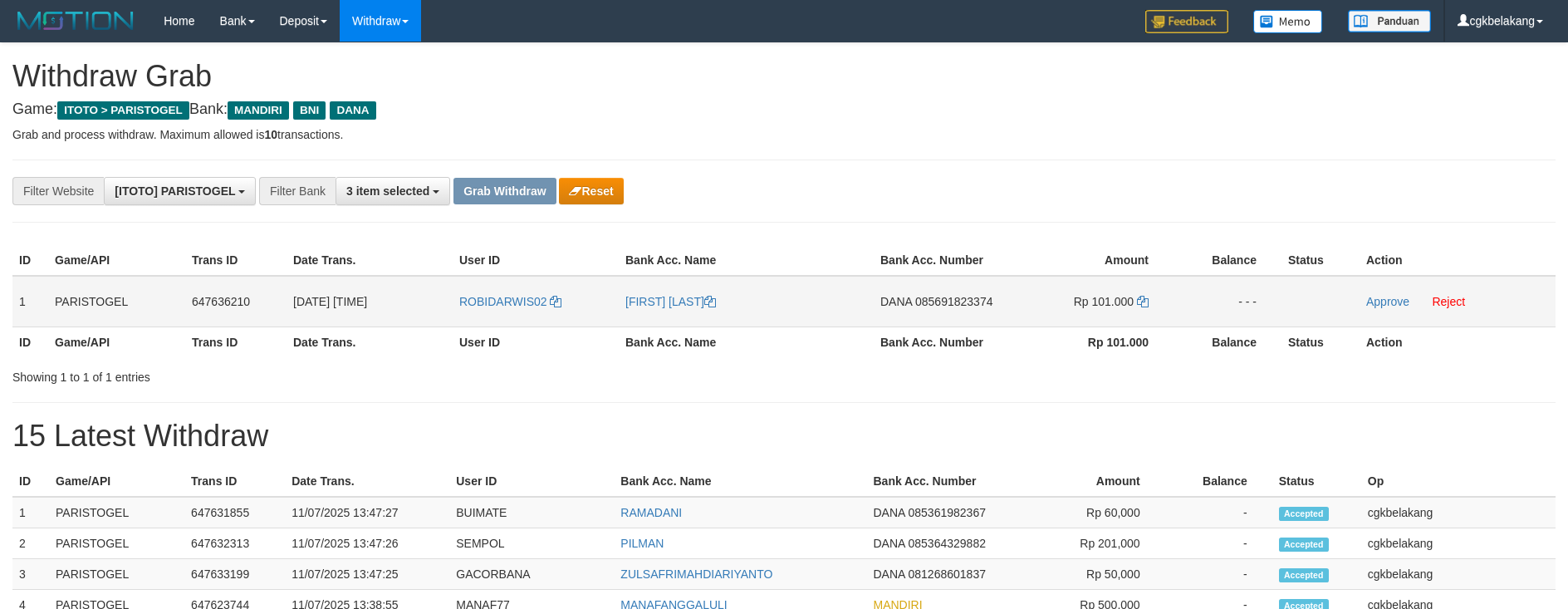 click on "ROBIDARWIS02" at bounding box center [536, 302] 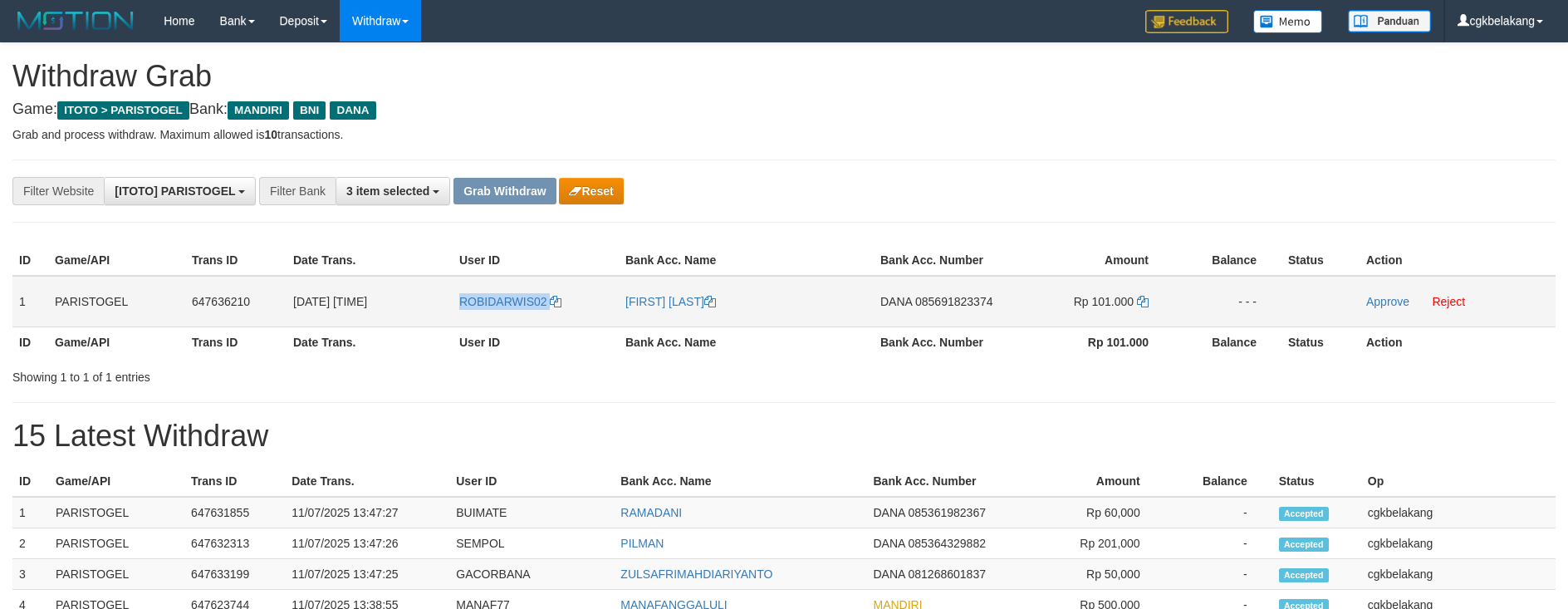 copy on "ROBIDARWIS02" 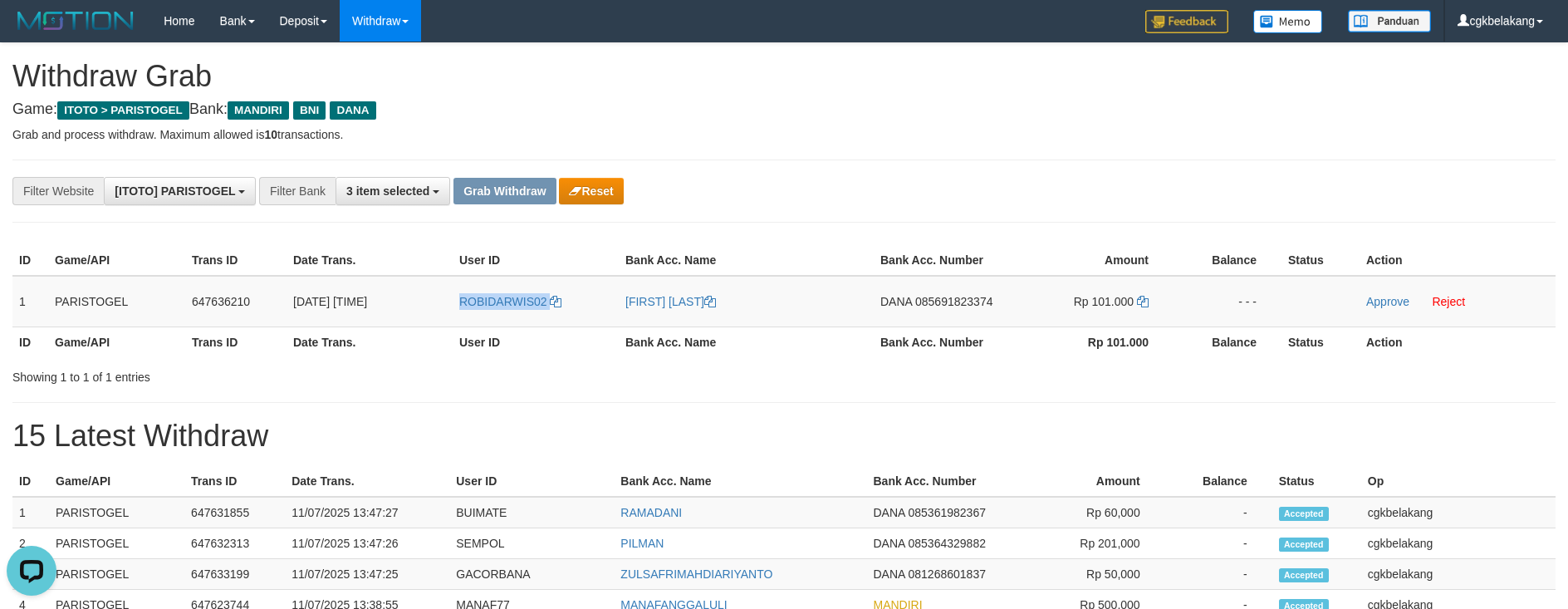 scroll, scrollTop: 0, scrollLeft: 0, axis: both 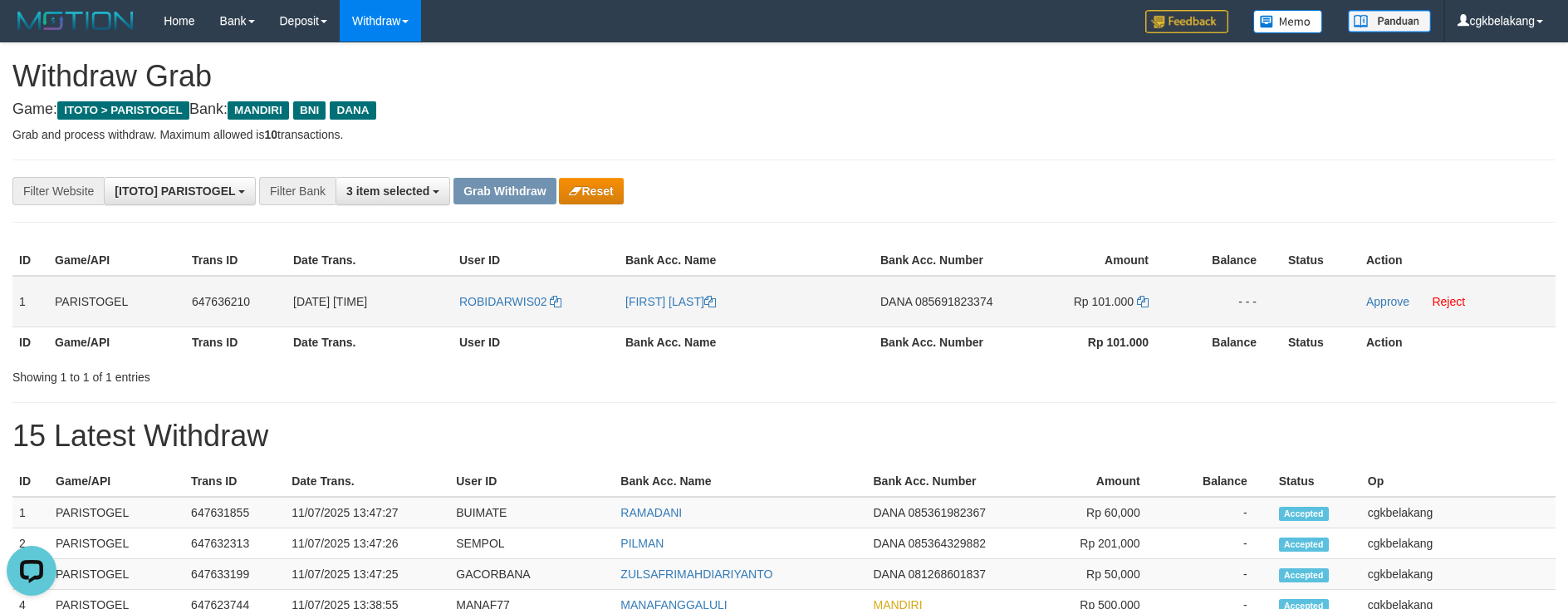 click on "[FIRST] [LAST]" at bounding box center (746, 302) 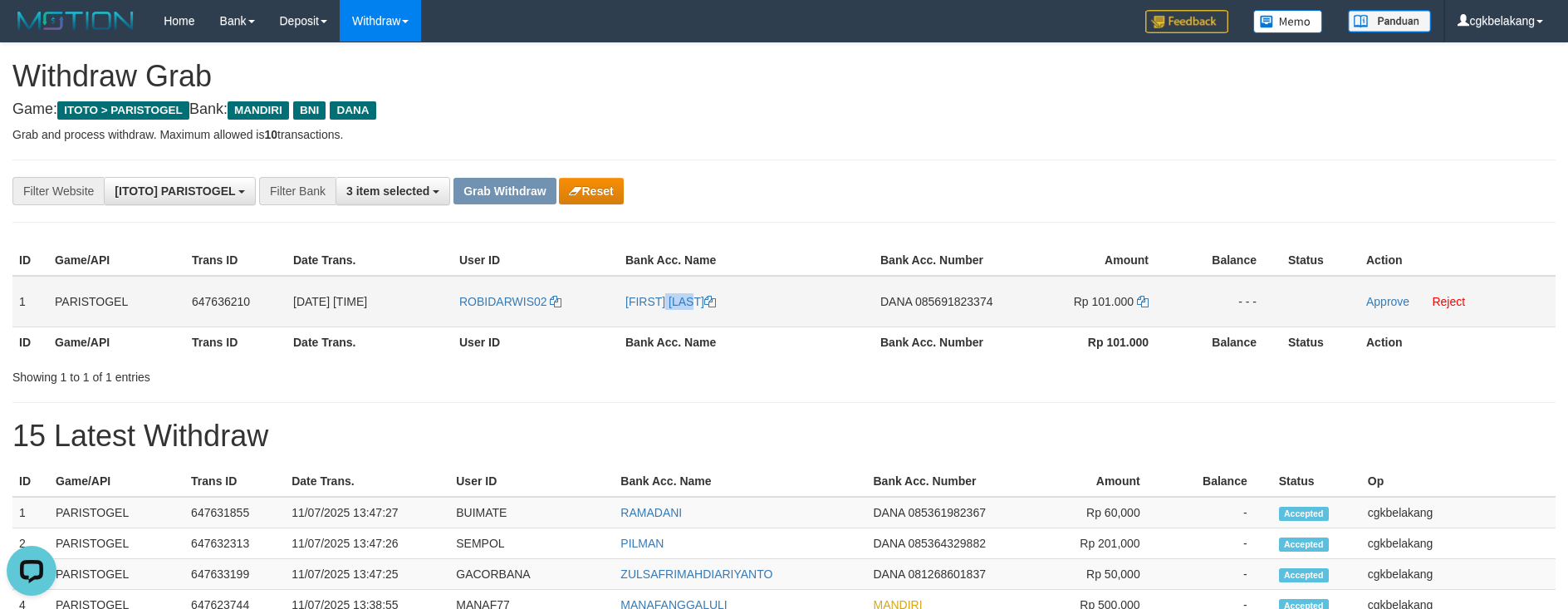 click on "[FIRST] [LAST]" at bounding box center [746, 302] 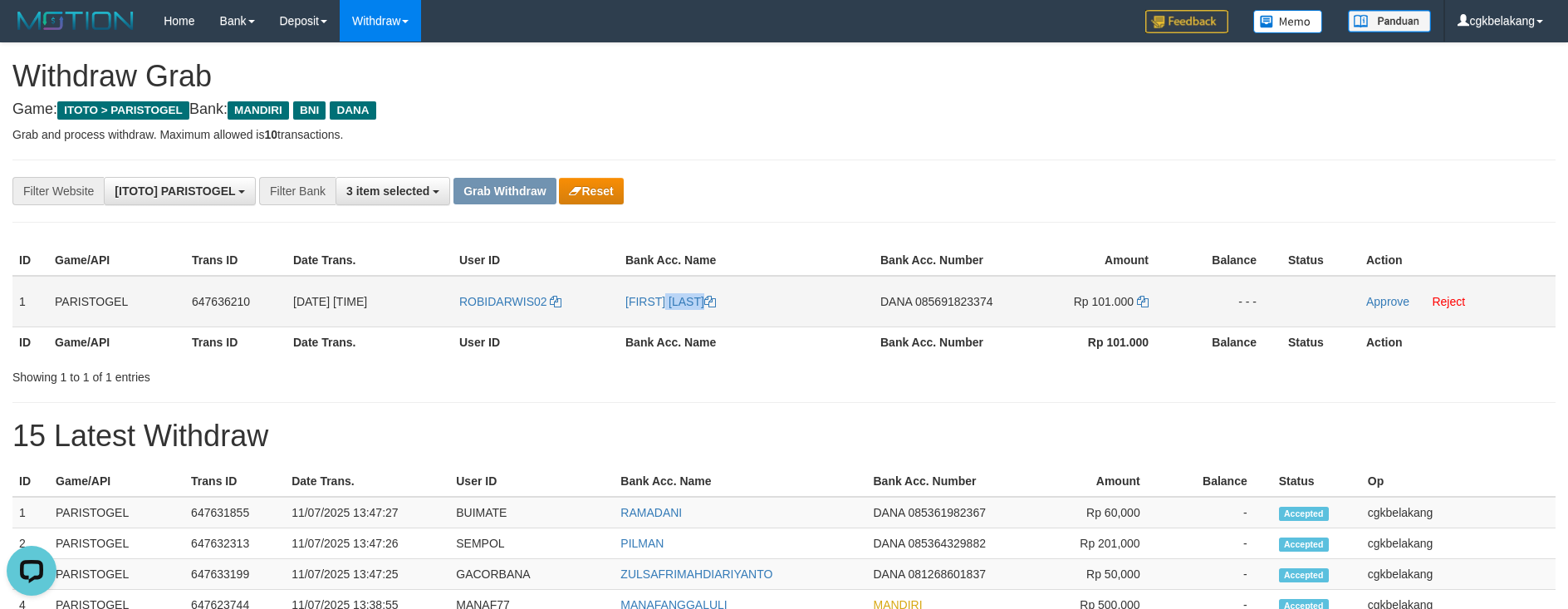 click on "[FIRST] [LAST]" at bounding box center [746, 302] 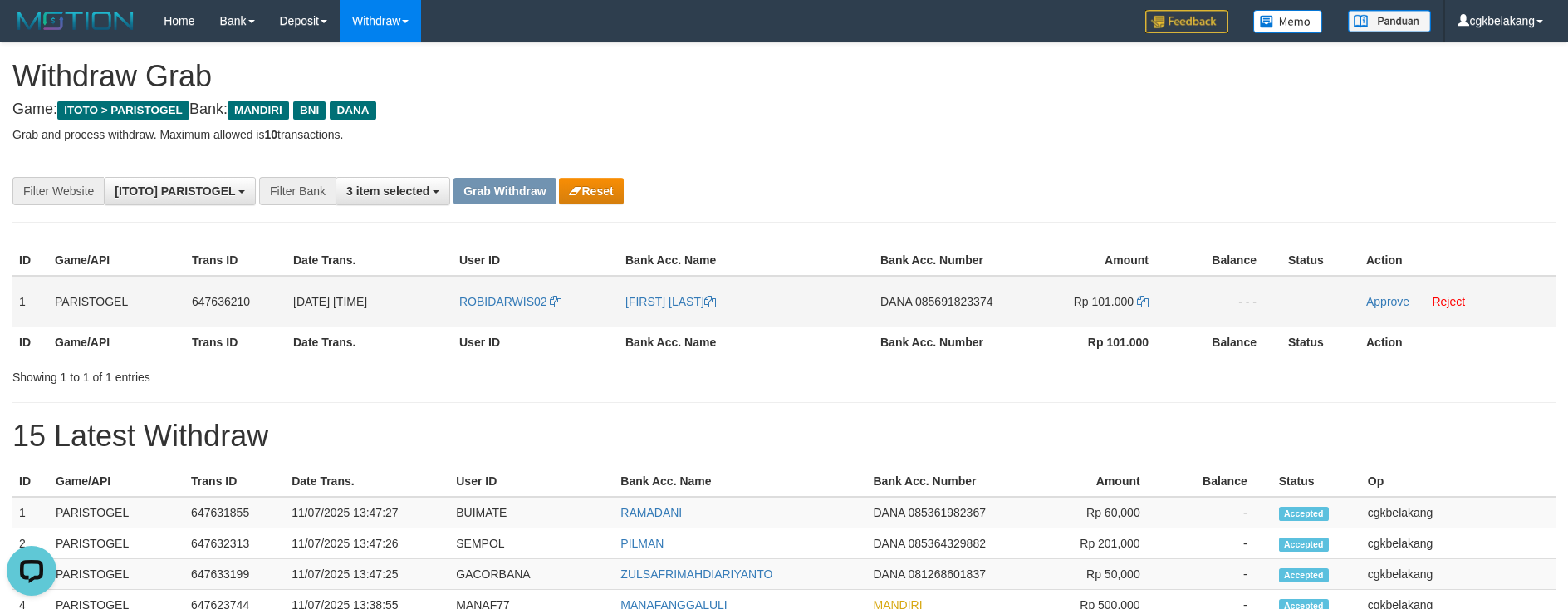 click on "DANA
085691823374" at bounding box center [942, 302] 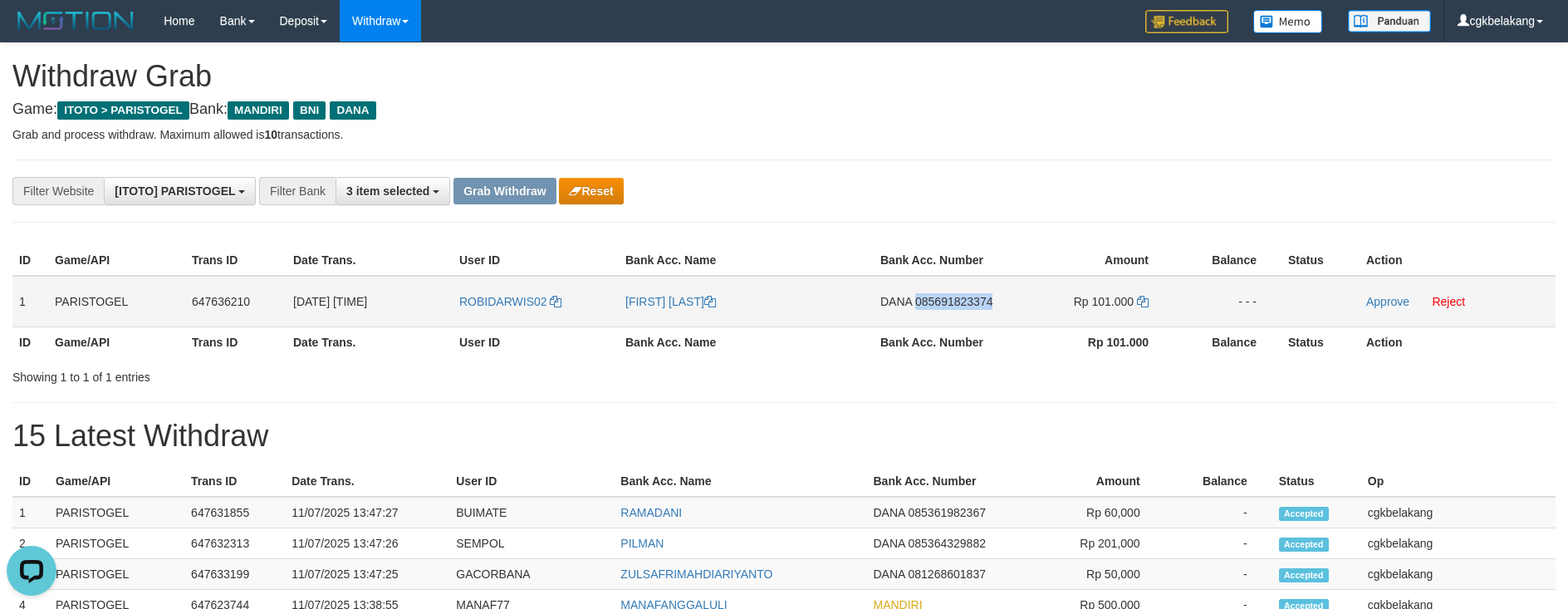 click on "DANA
085691823374" at bounding box center [942, 302] 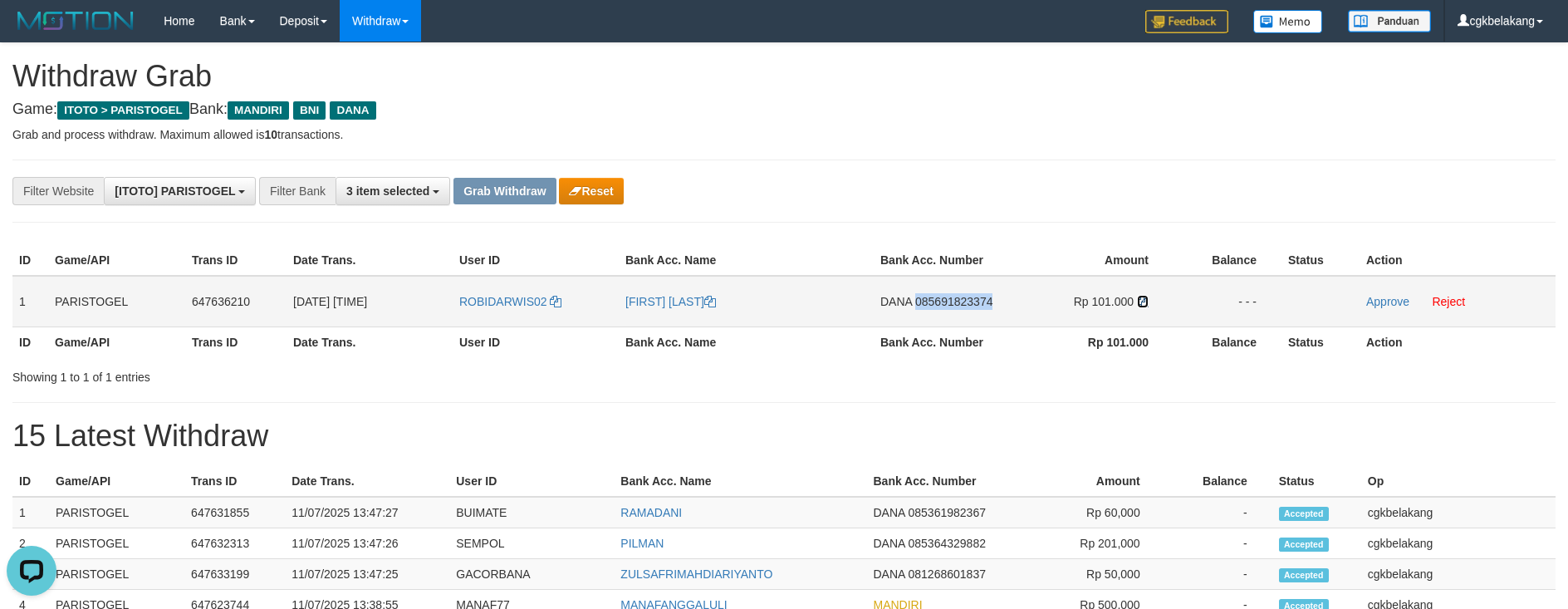 click at bounding box center (1143, 302) 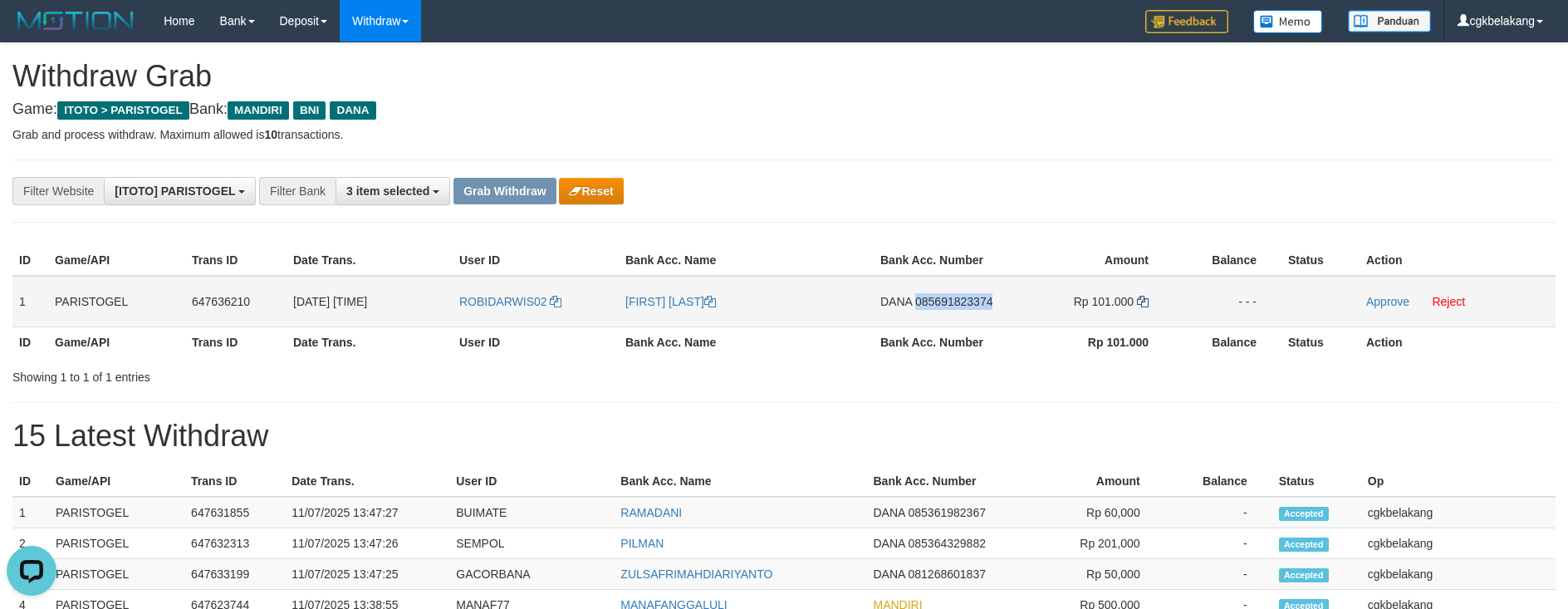 copy on "085691823374" 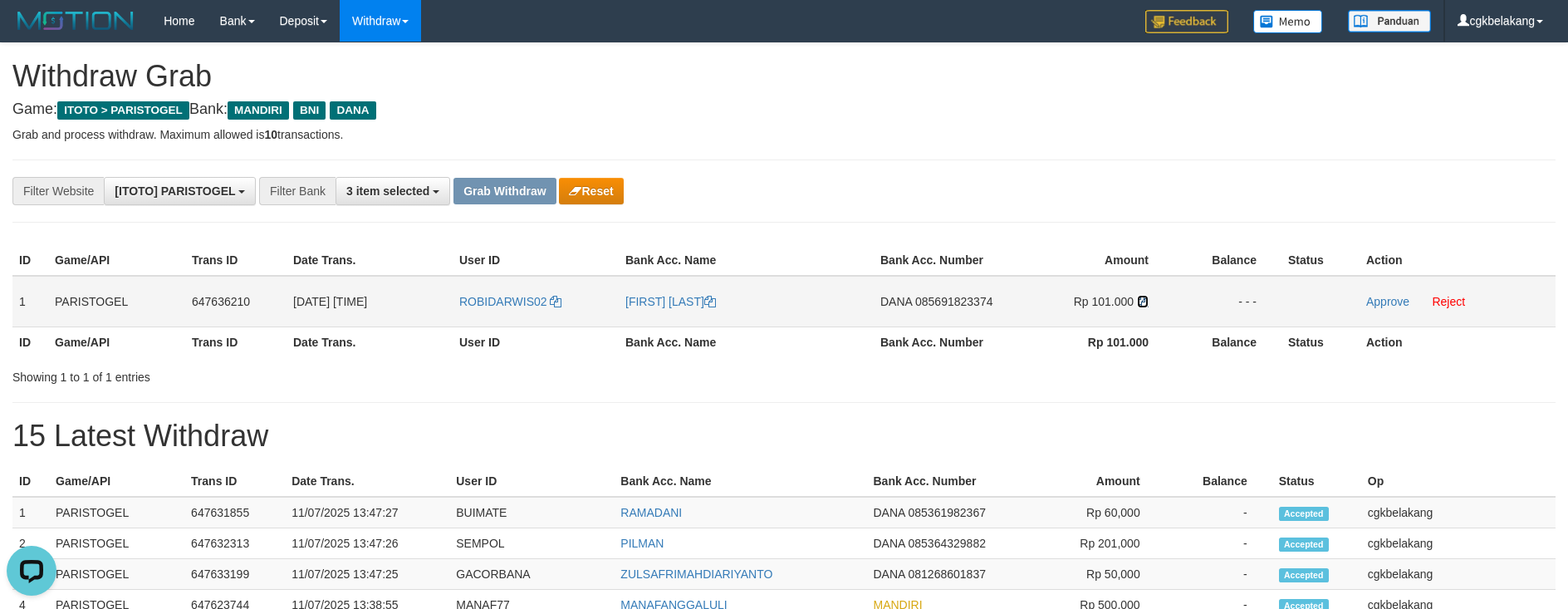 click at bounding box center [1143, 302] 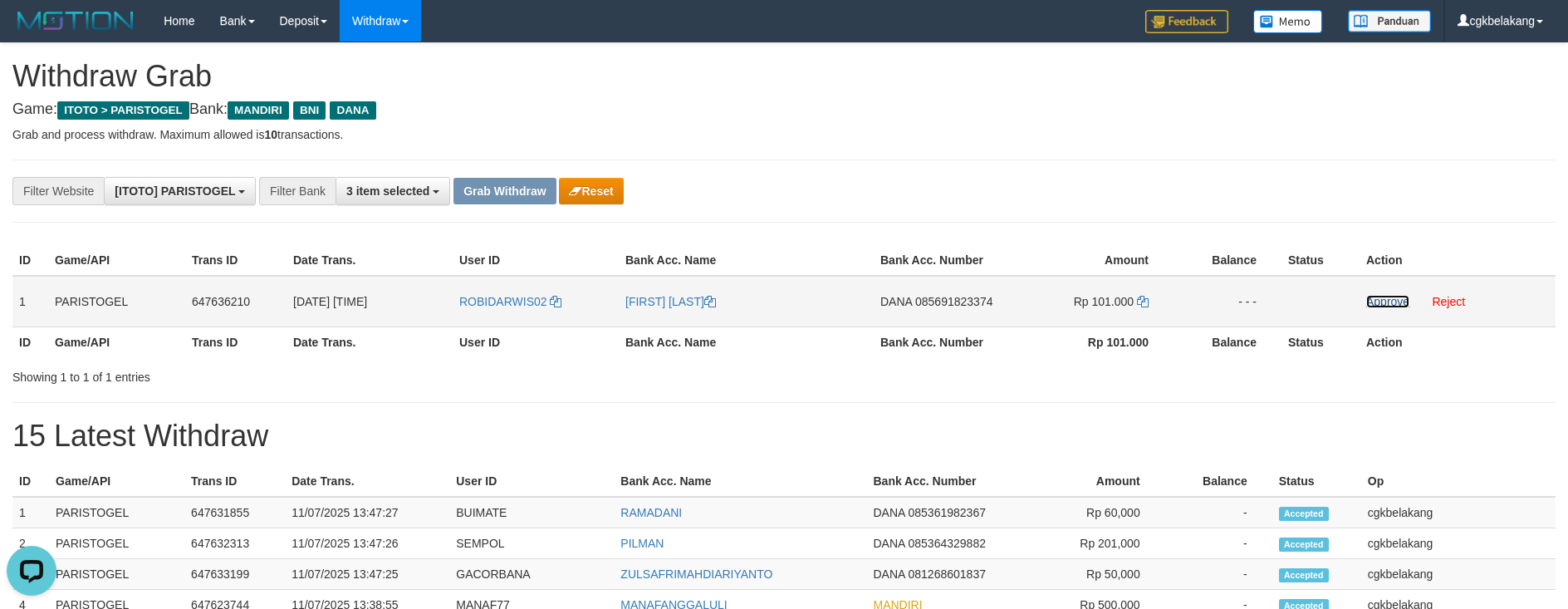 click on "Approve" at bounding box center [1388, 302] 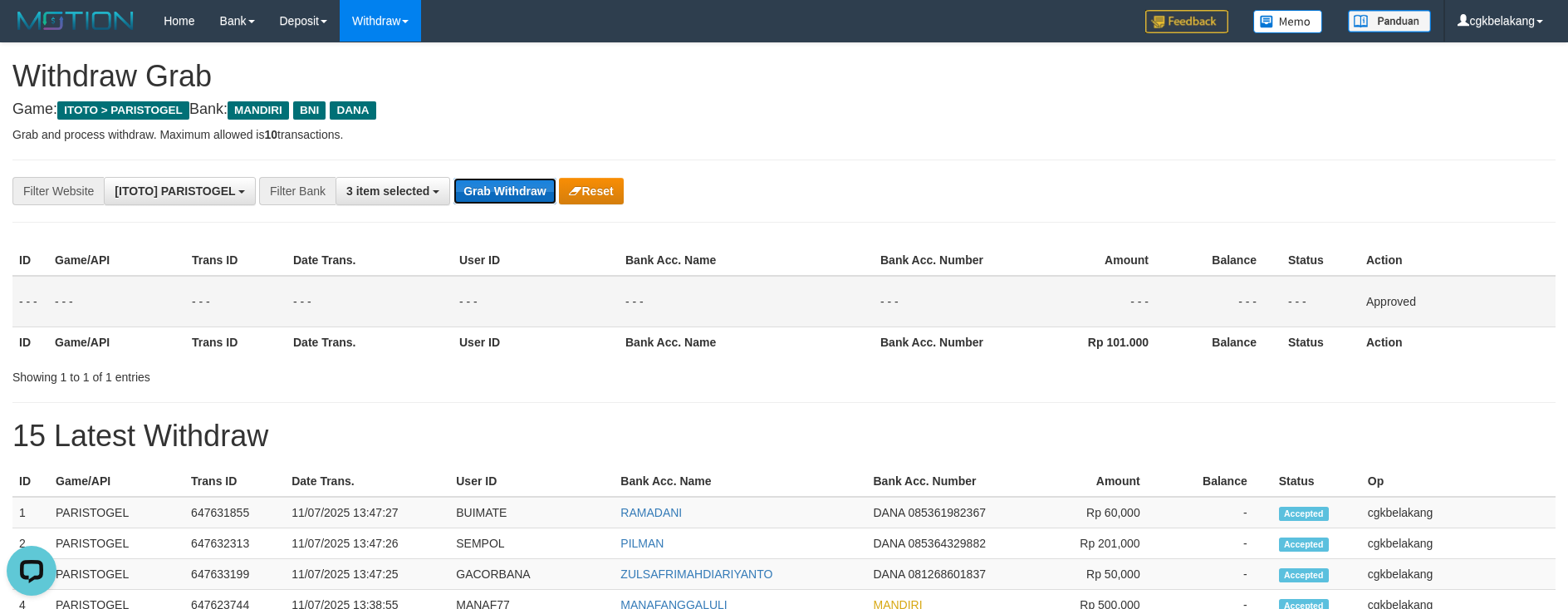 click on "Grab Withdraw" at bounding box center [504, 191] 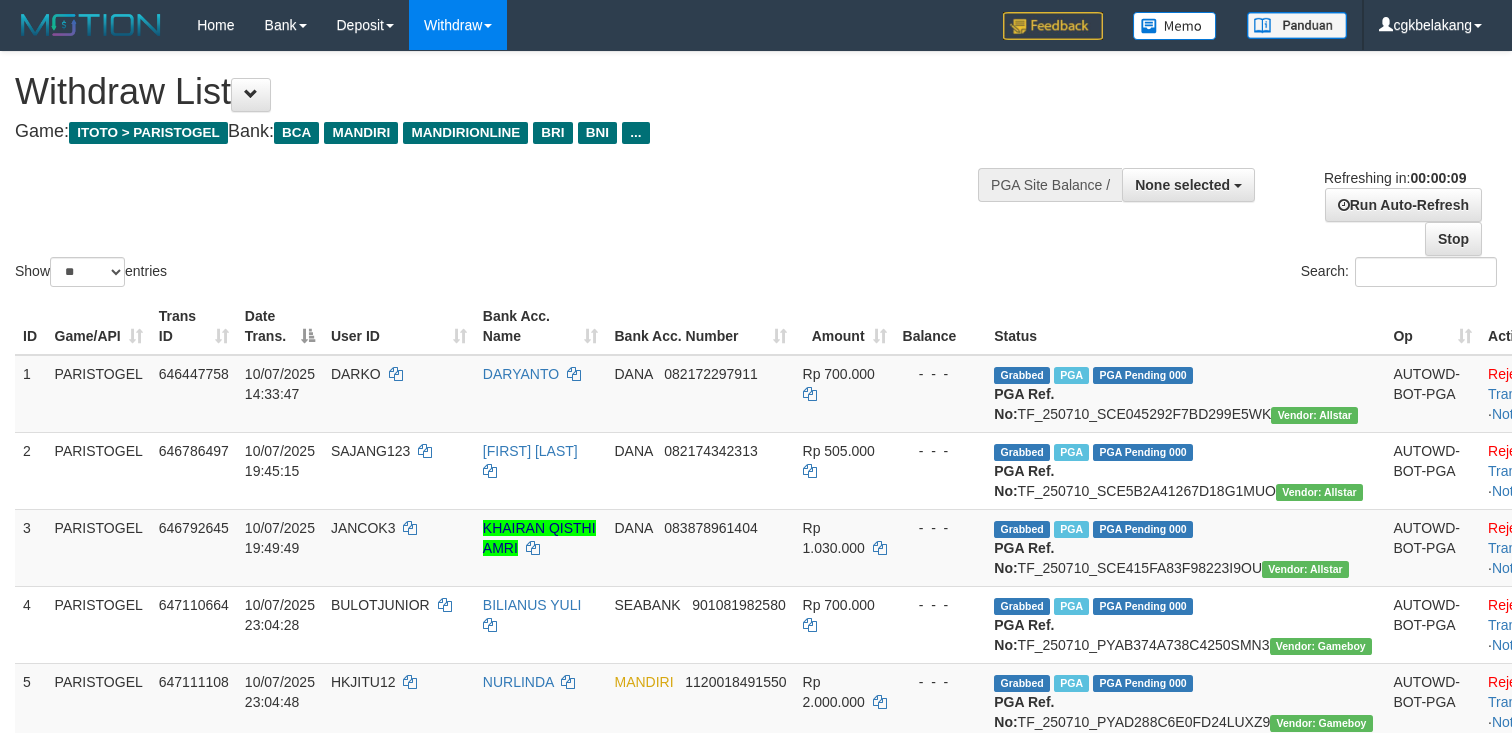 select 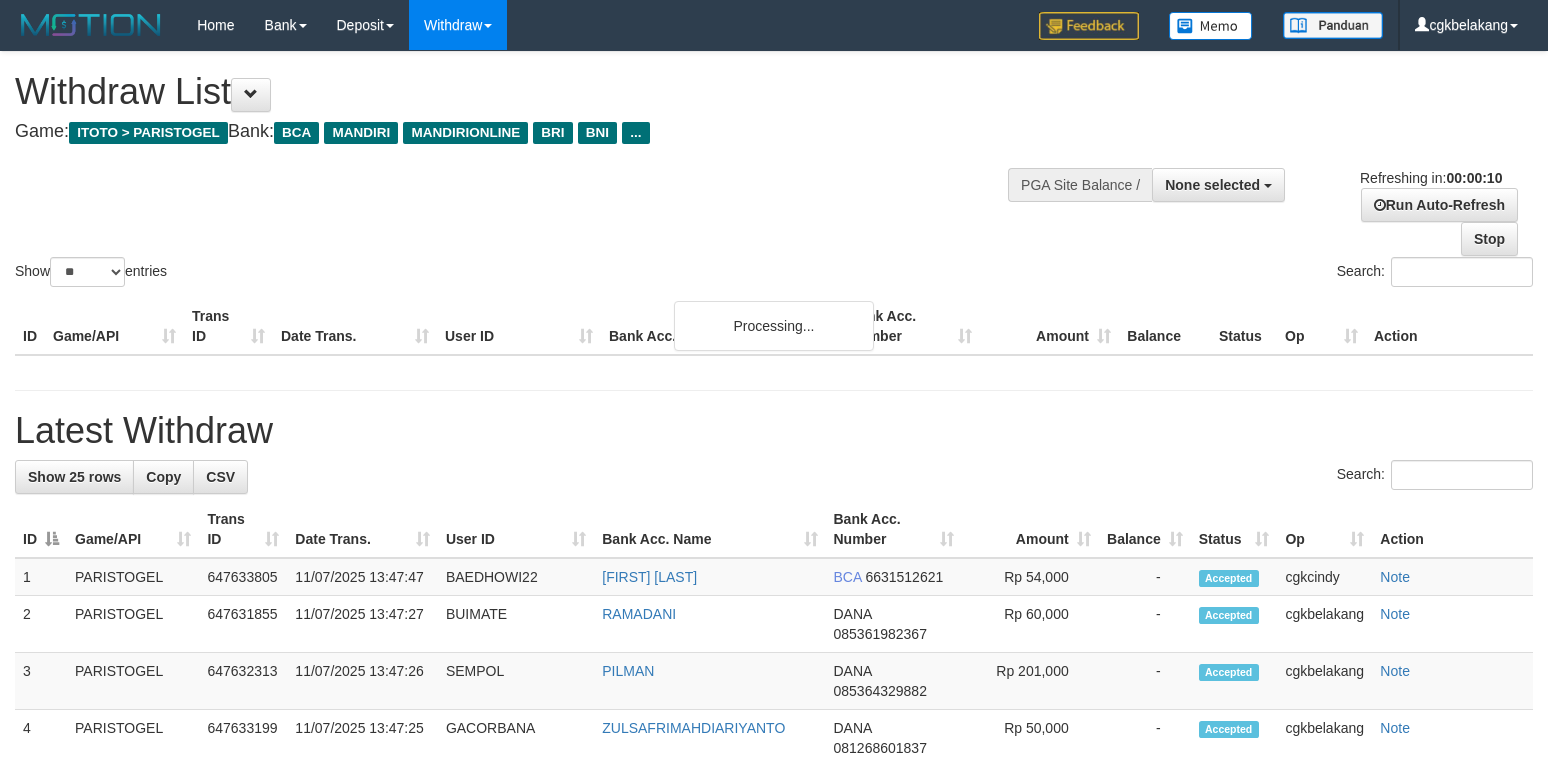 select 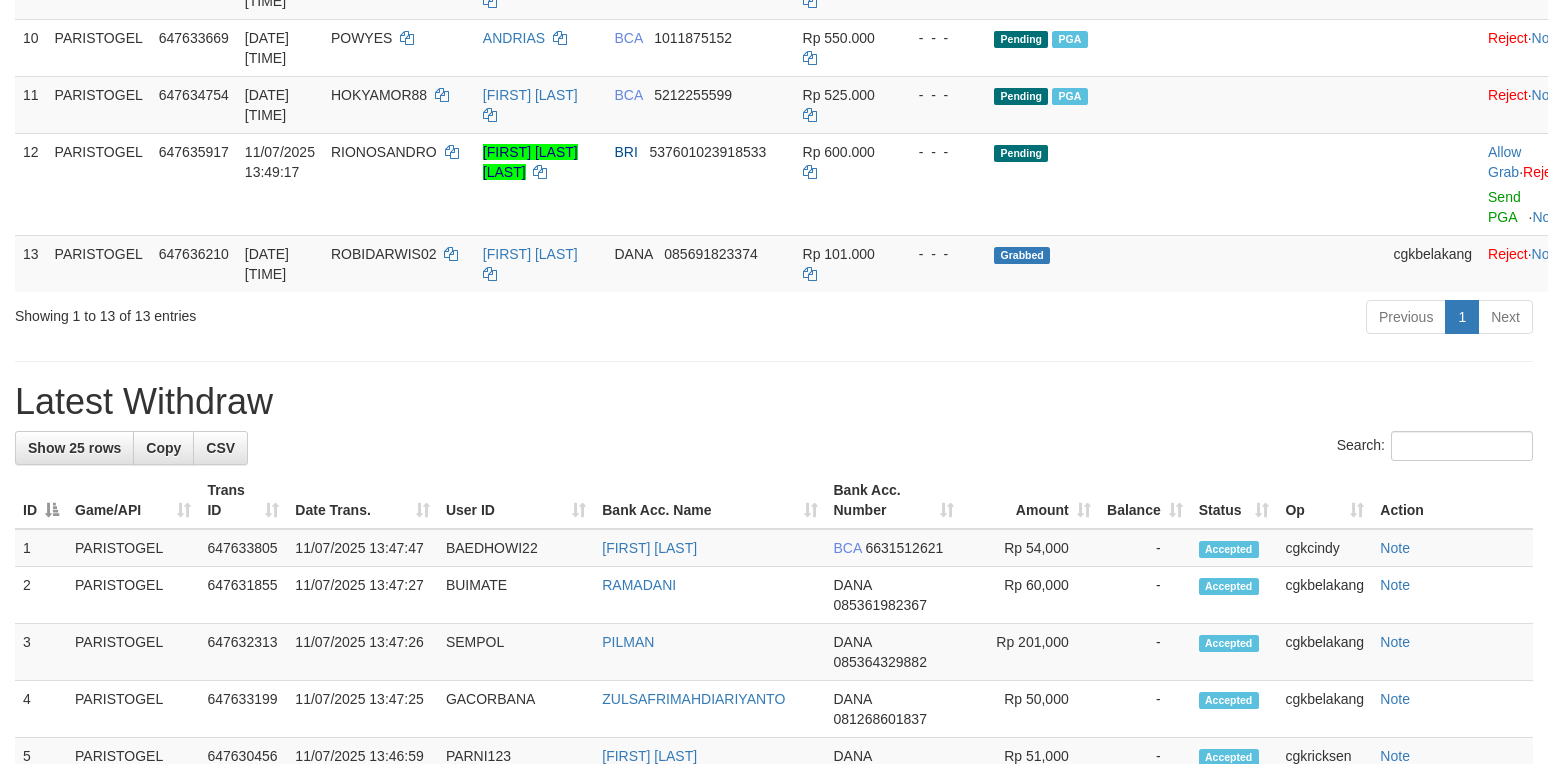 scroll, scrollTop: 933, scrollLeft: 0, axis: vertical 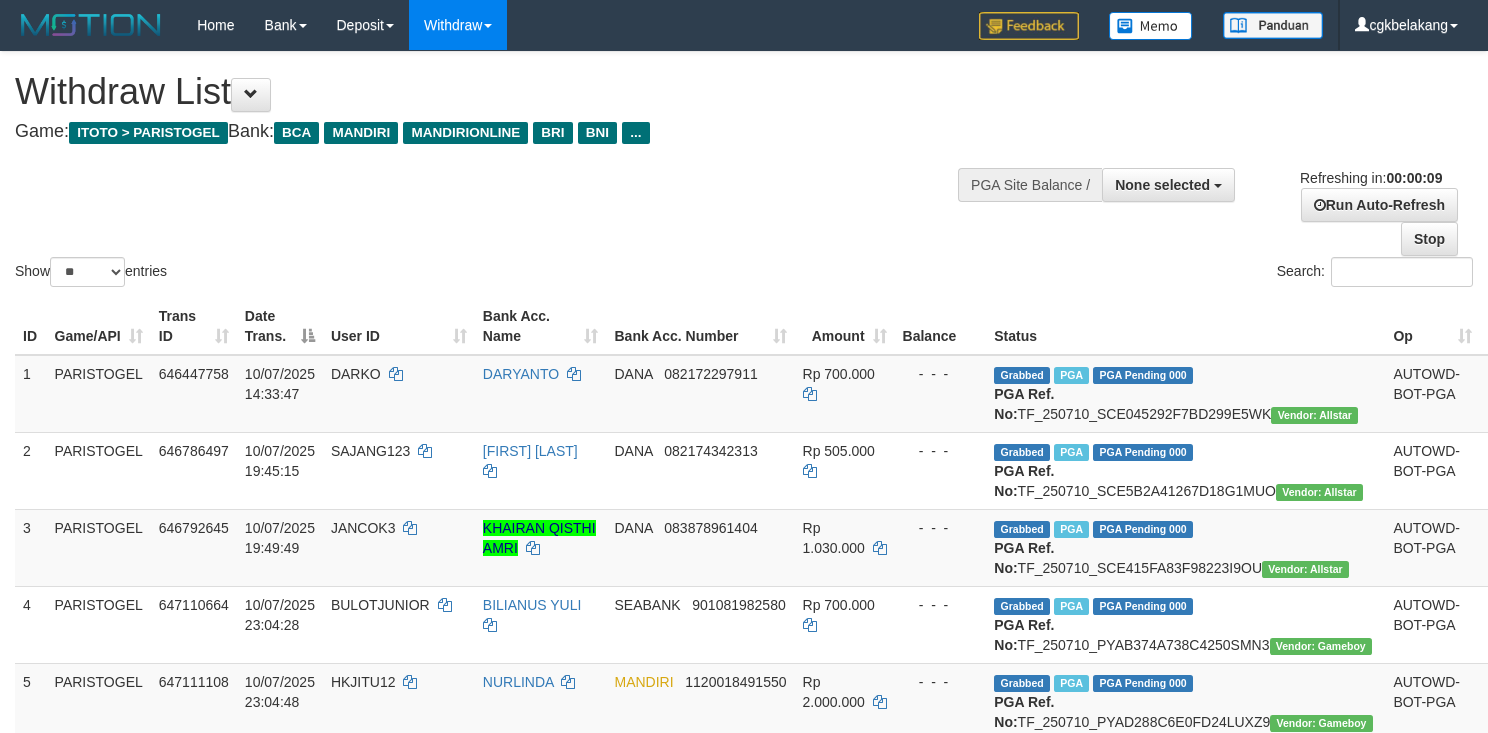 select 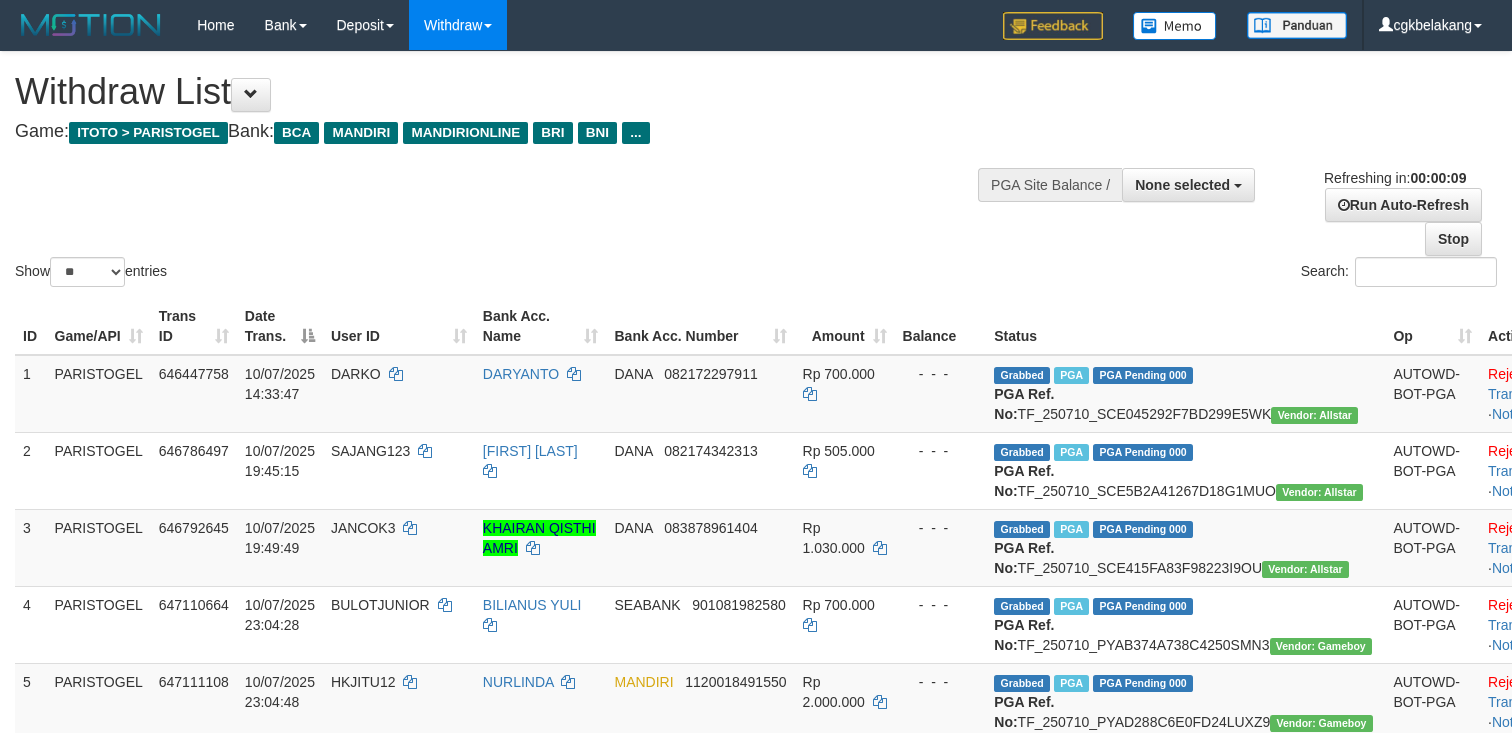 select 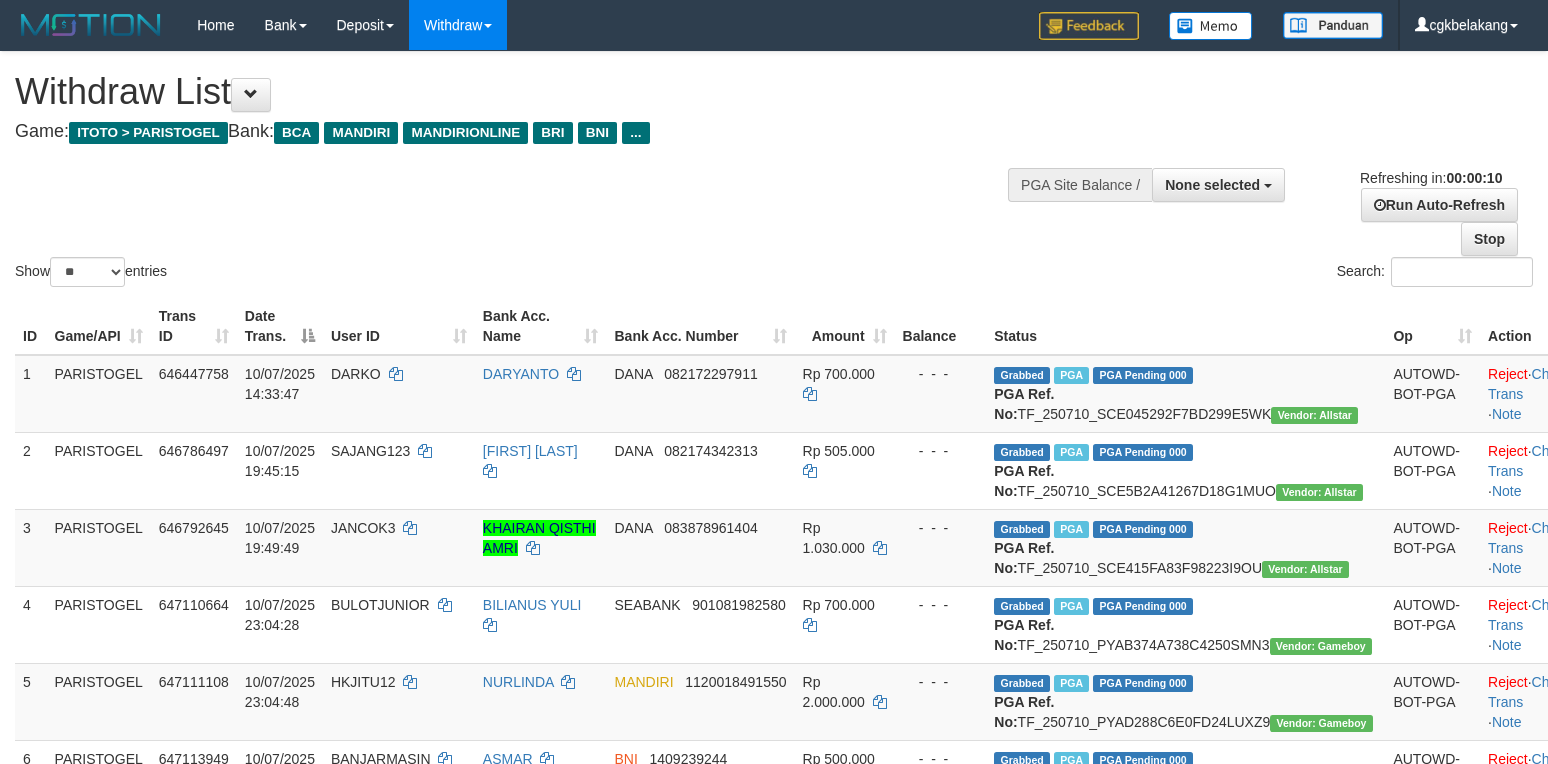 select 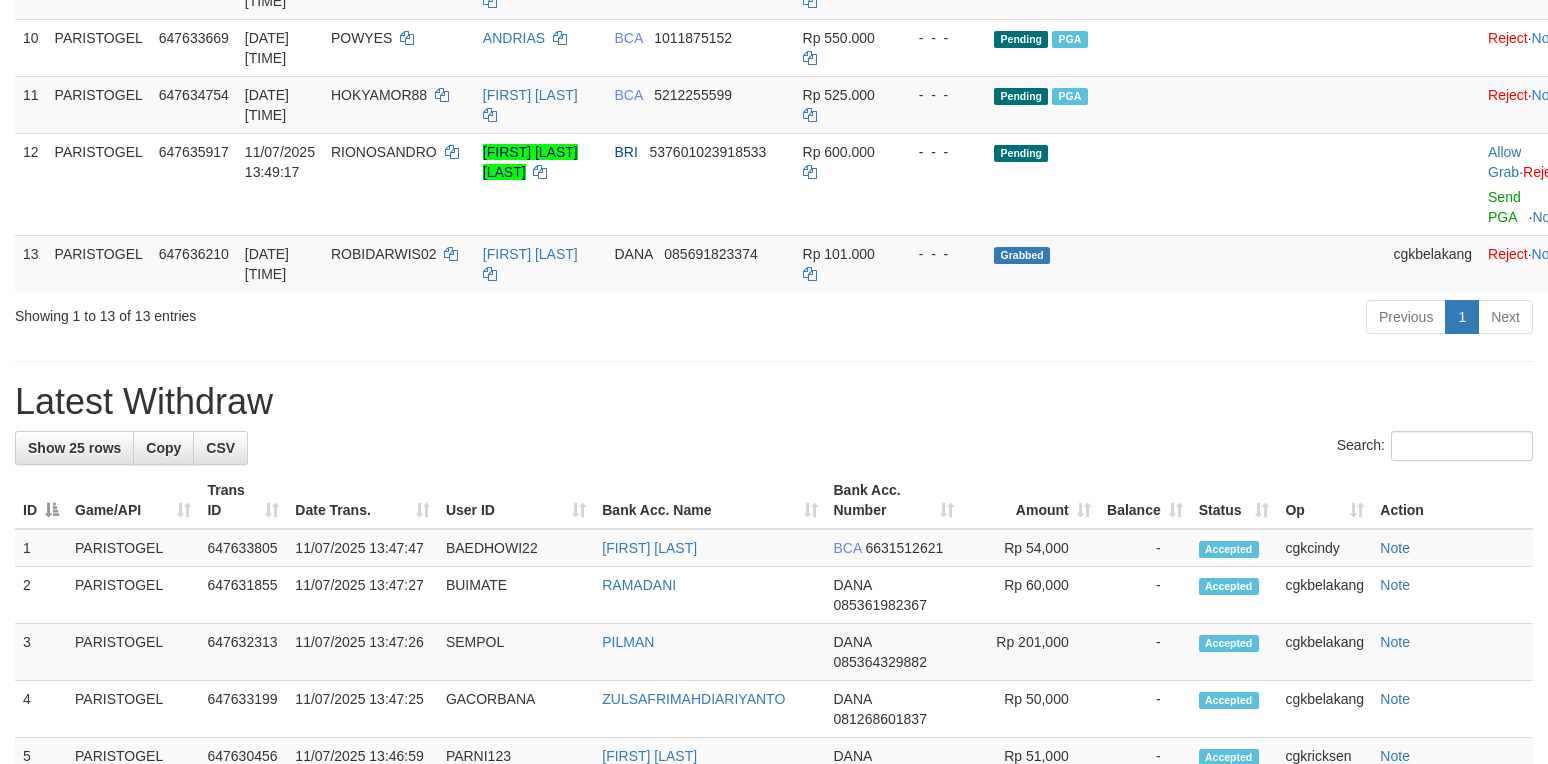 scroll, scrollTop: 933, scrollLeft: 0, axis: vertical 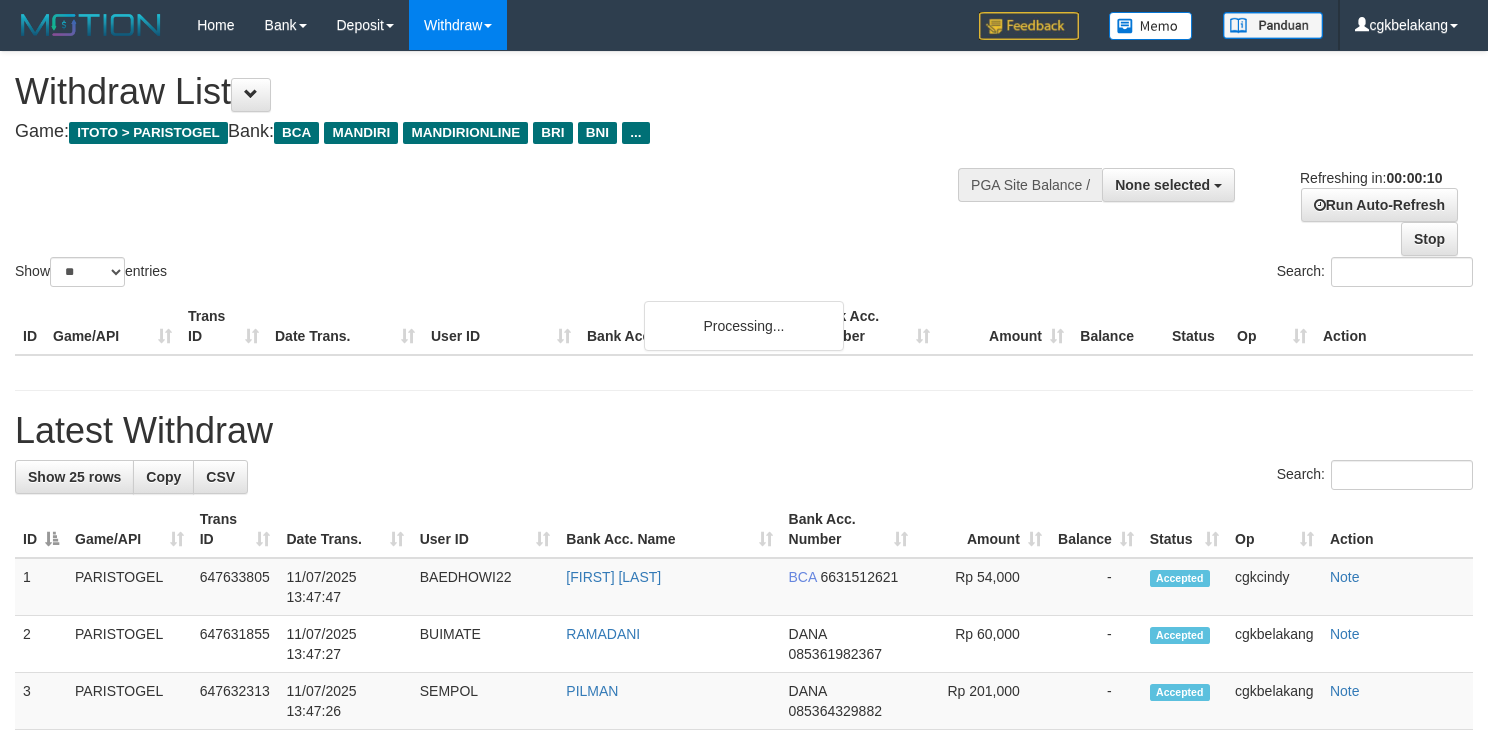 select 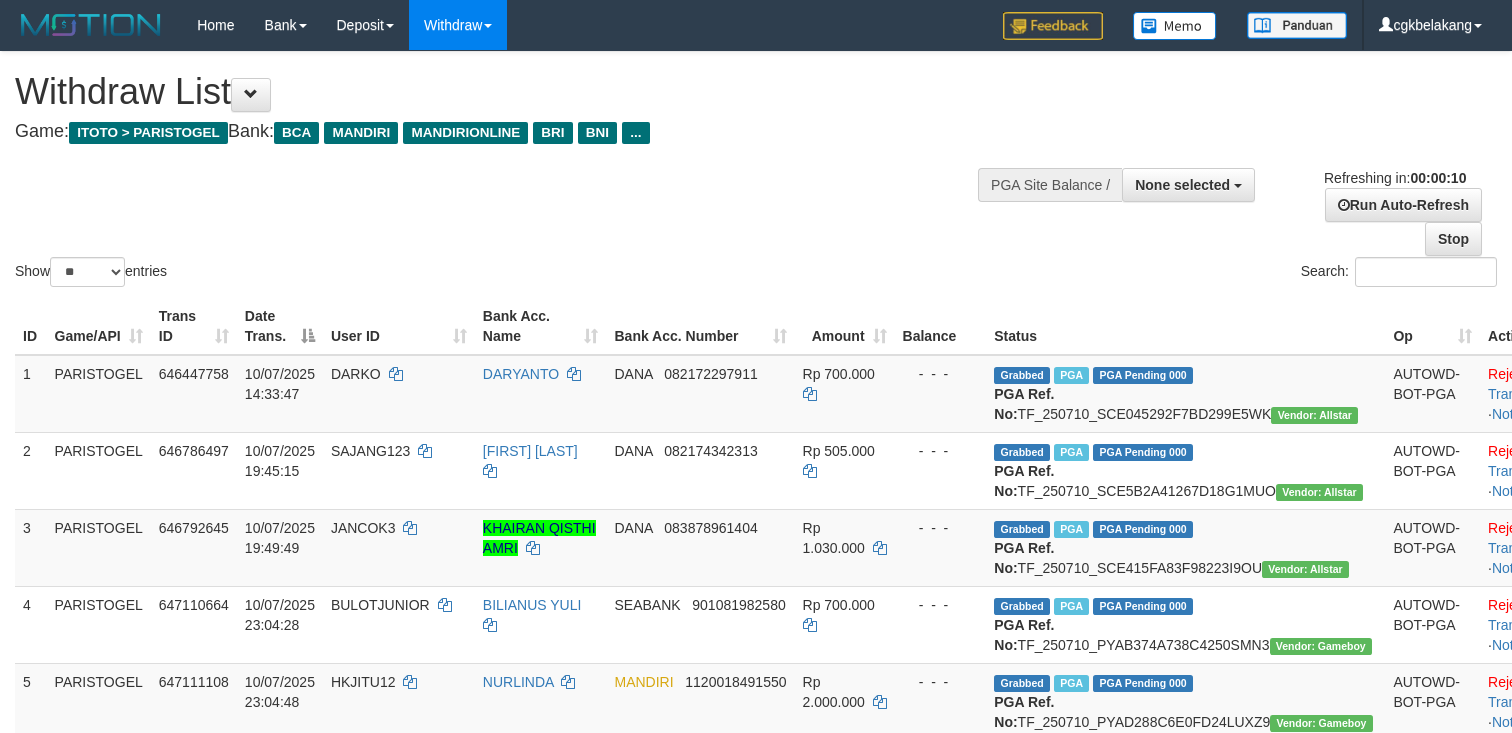select 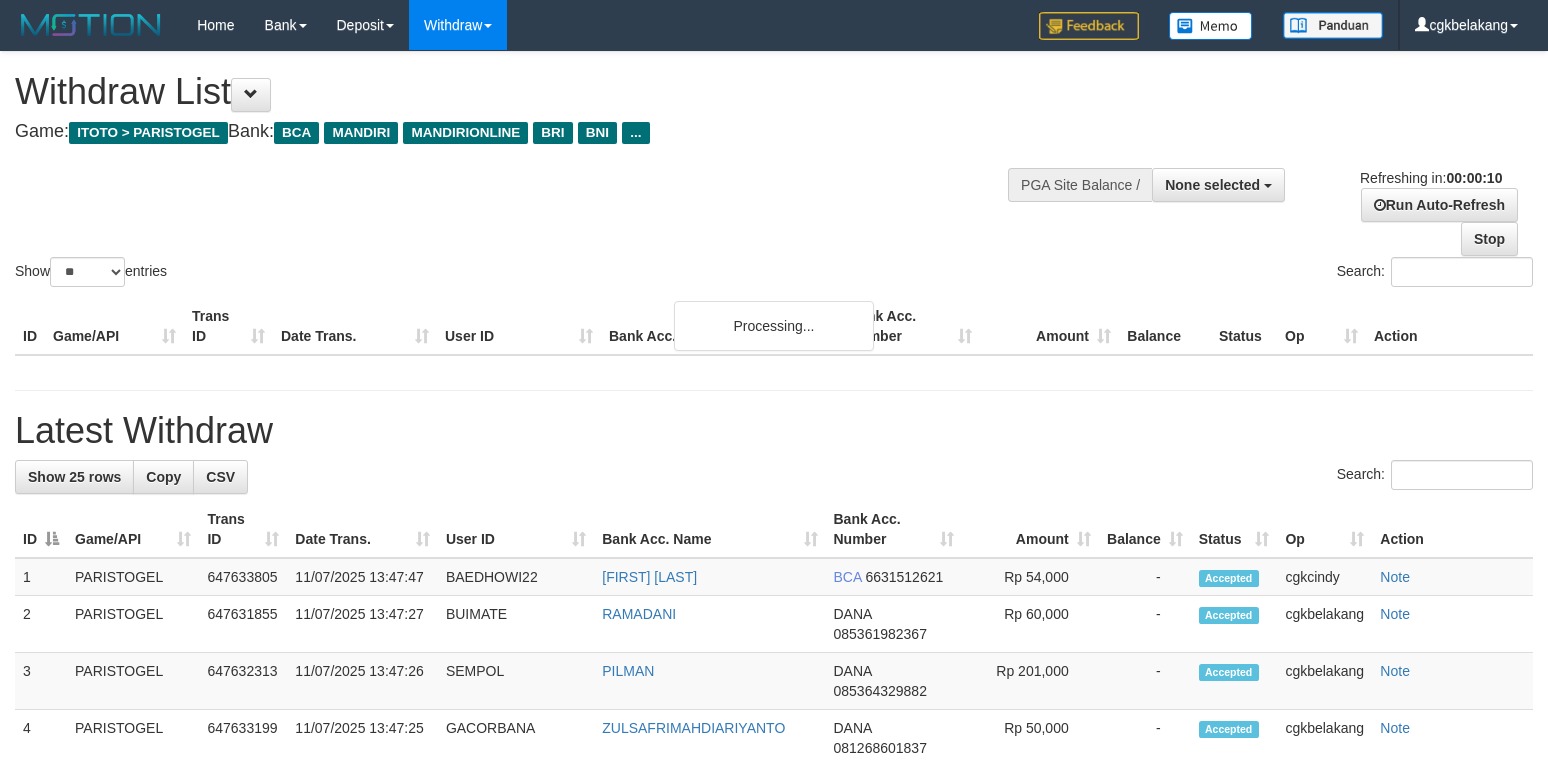 select 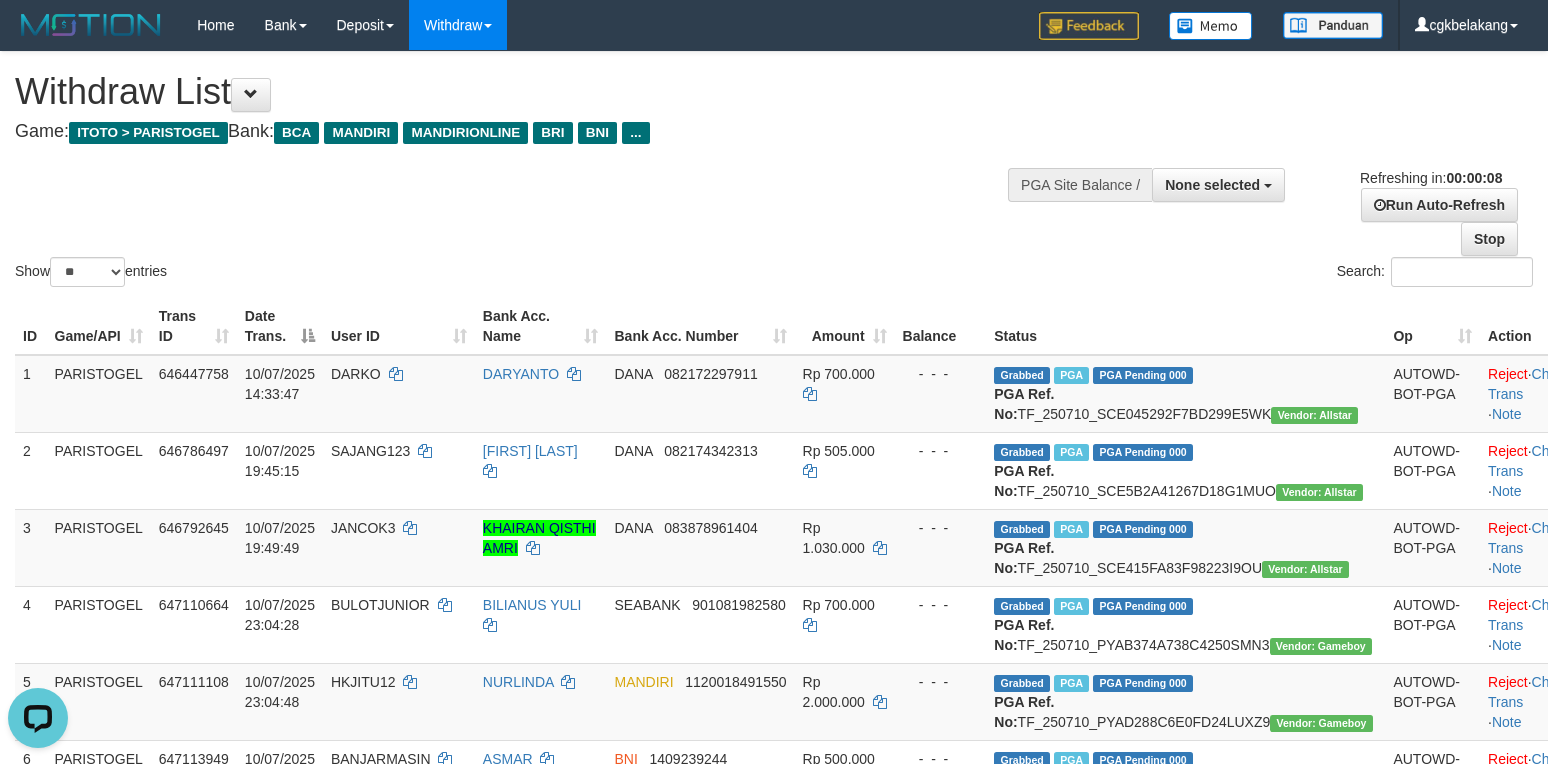 scroll, scrollTop: 0, scrollLeft: 0, axis: both 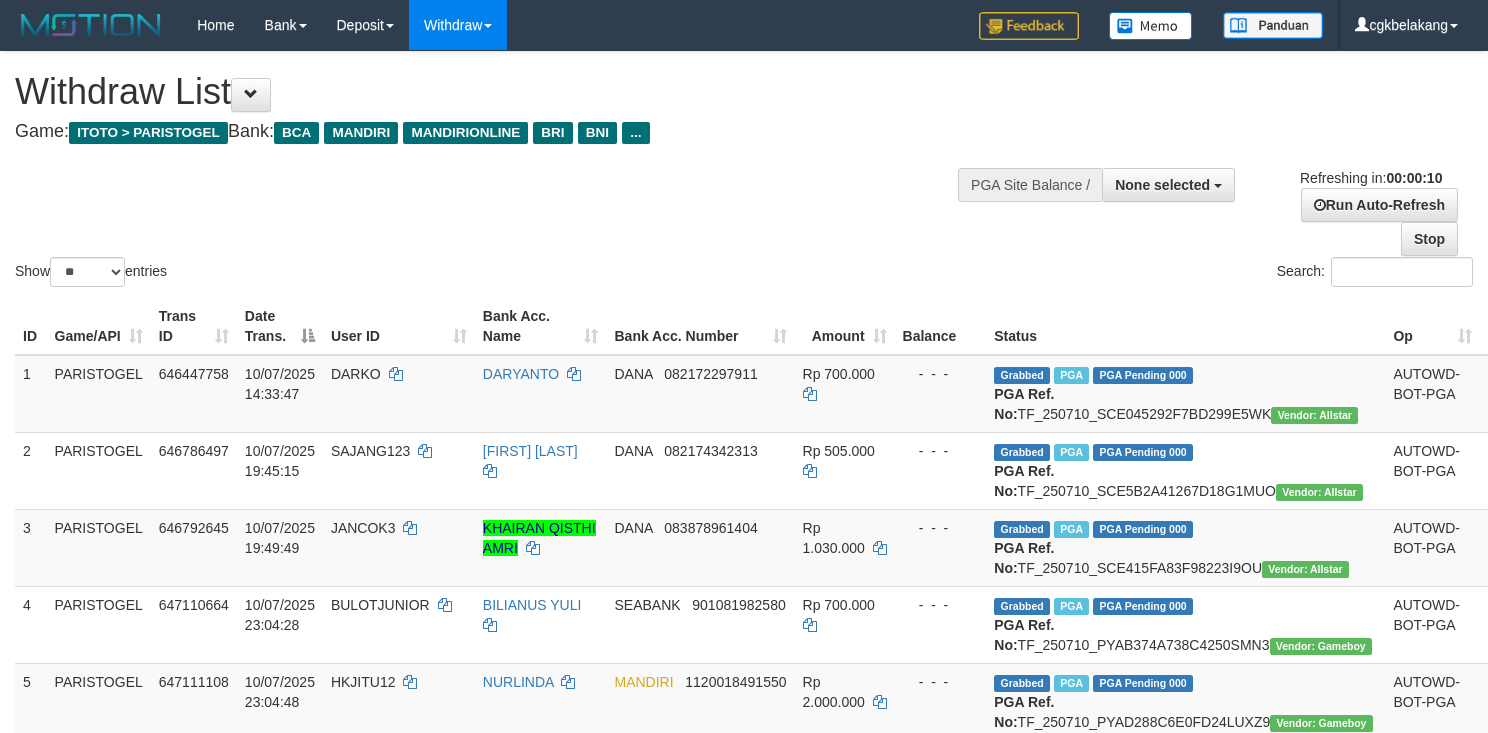 select 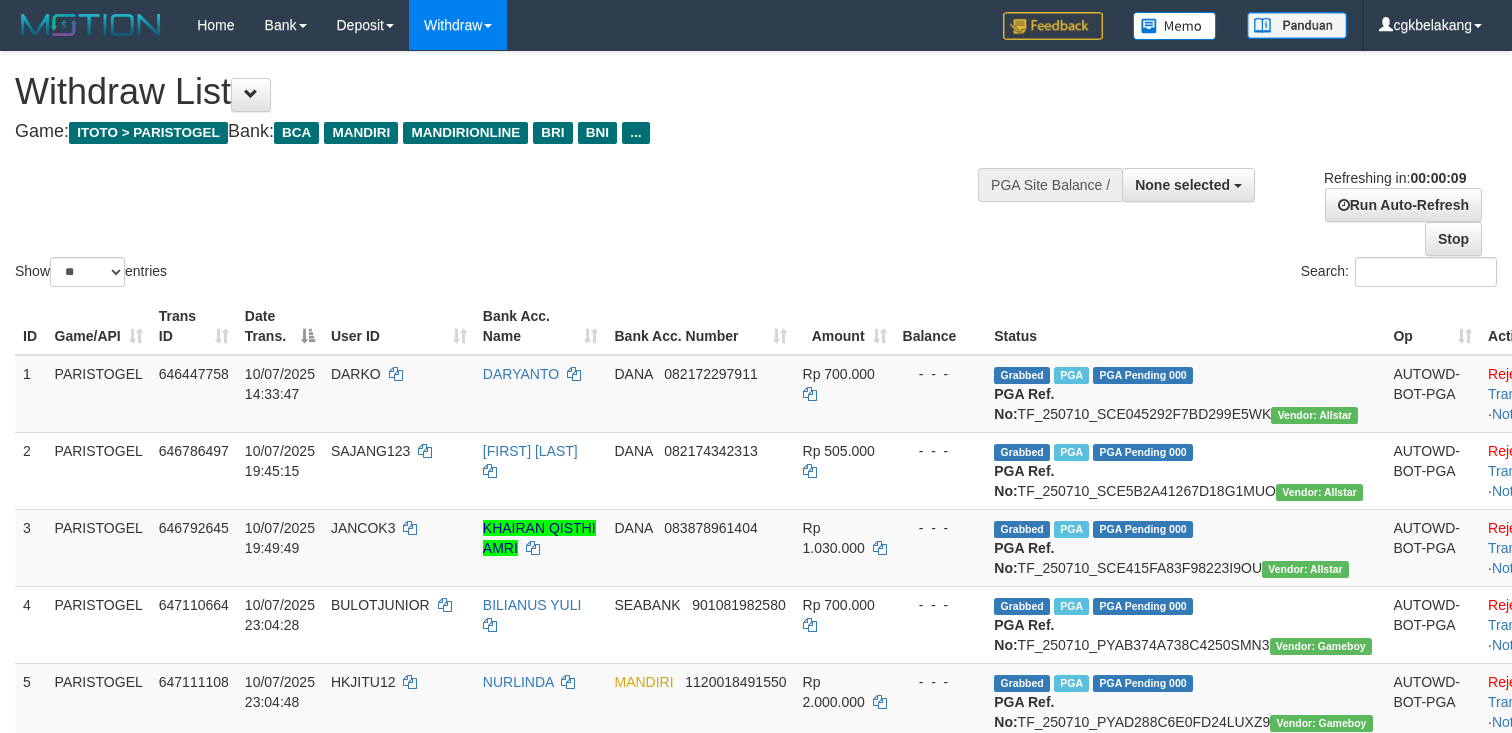 select 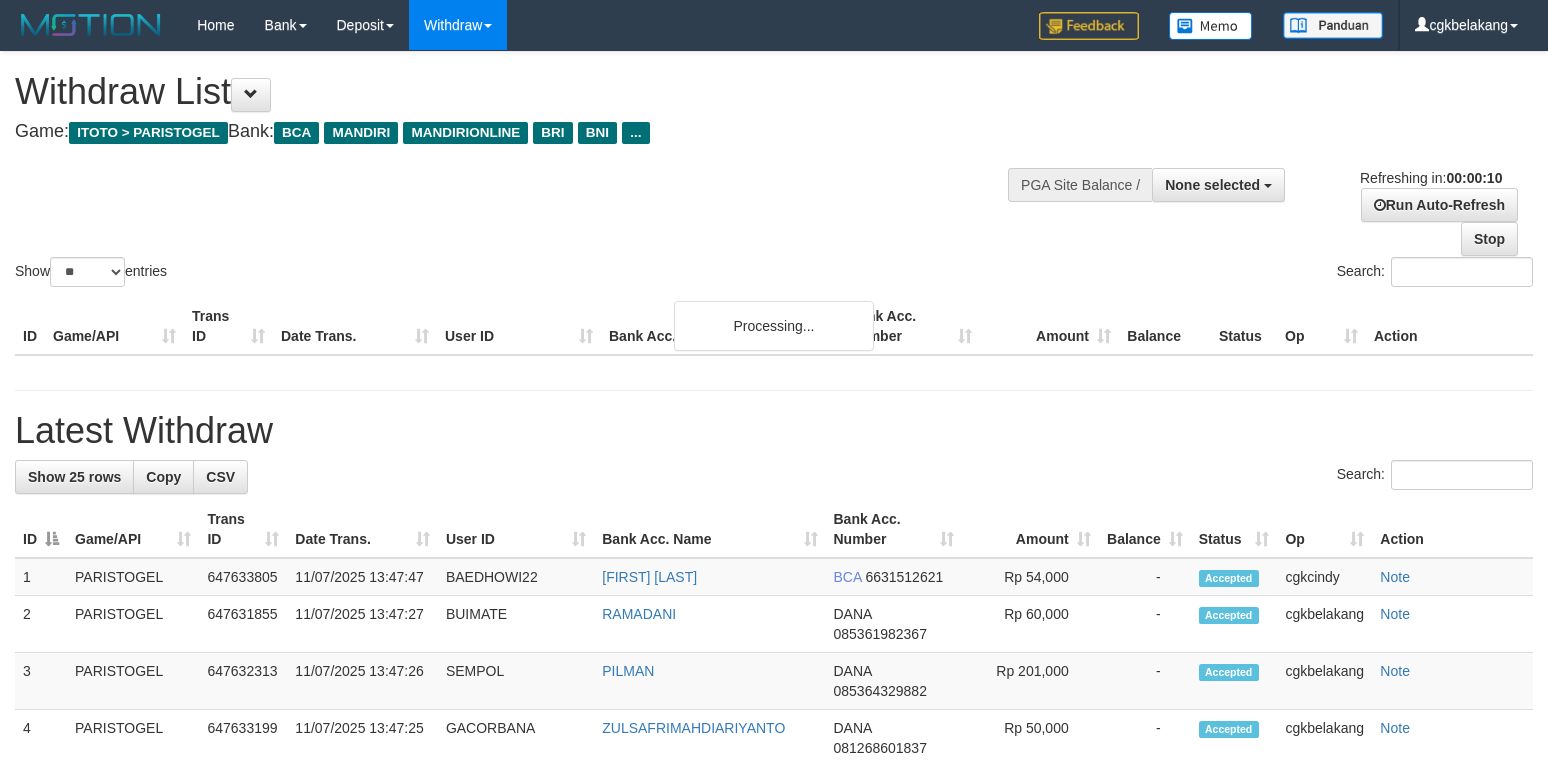 select 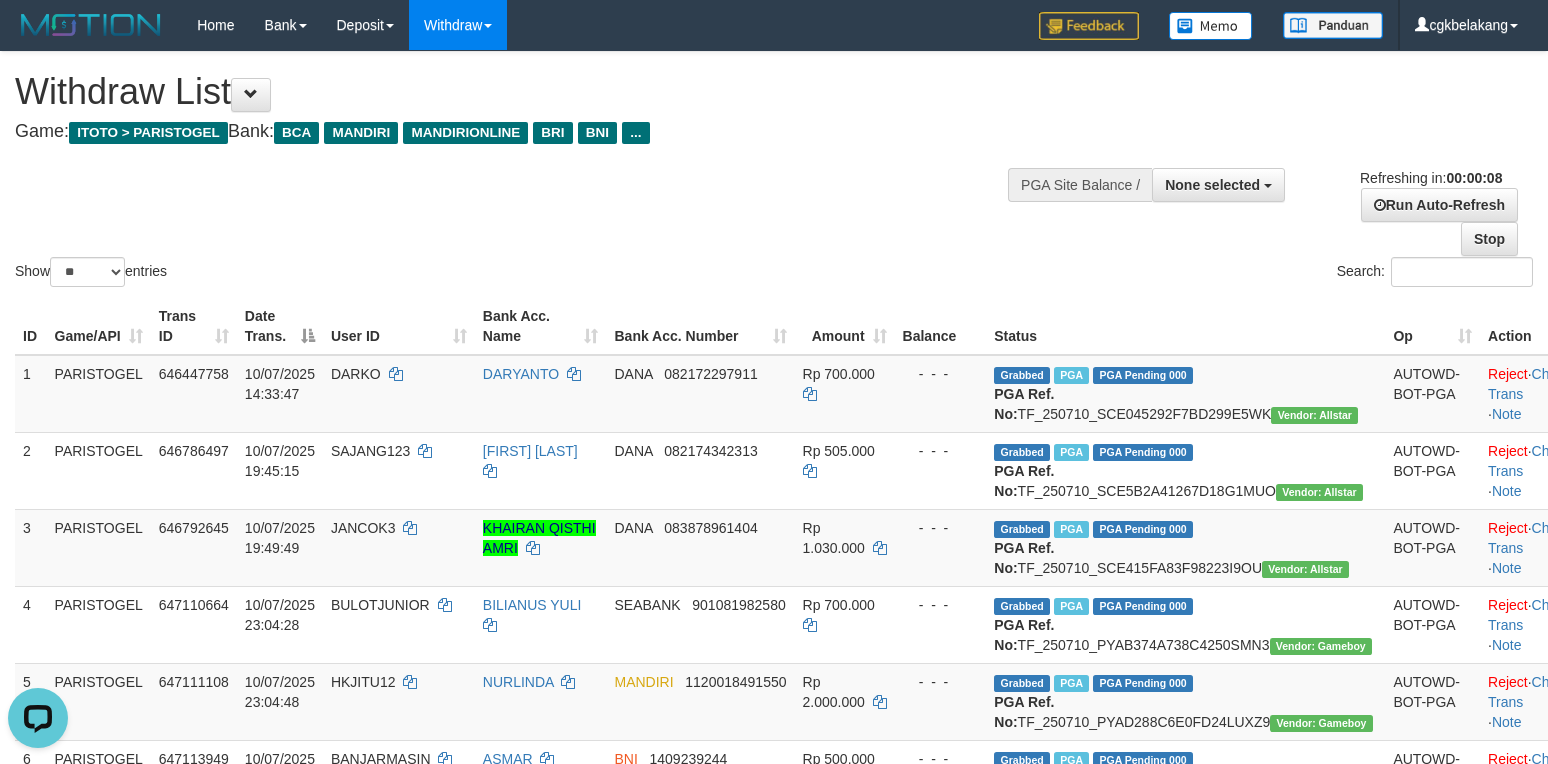 scroll, scrollTop: 0, scrollLeft: 0, axis: both 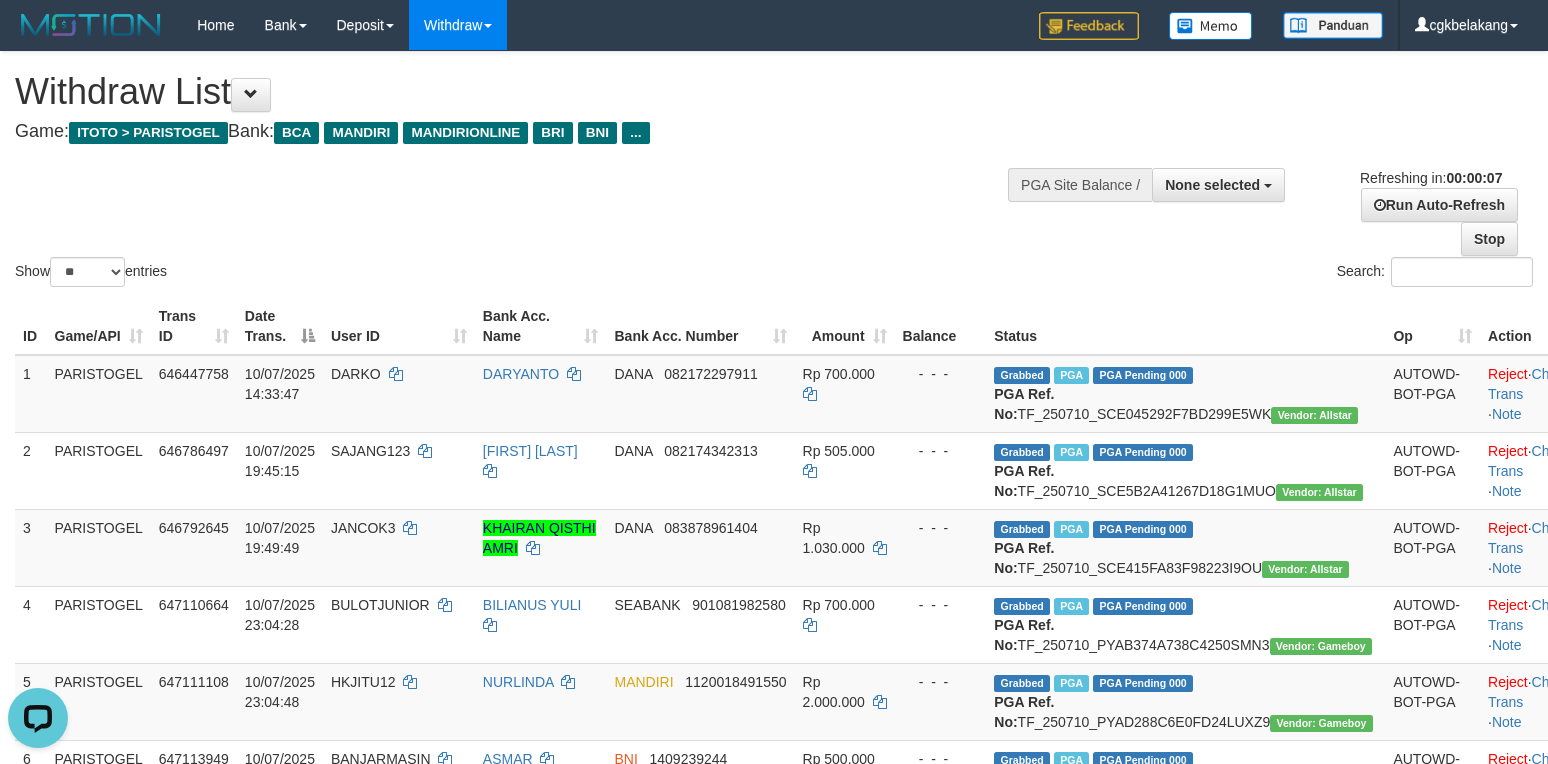 click on "Balance" at bounding box center [941, 326] 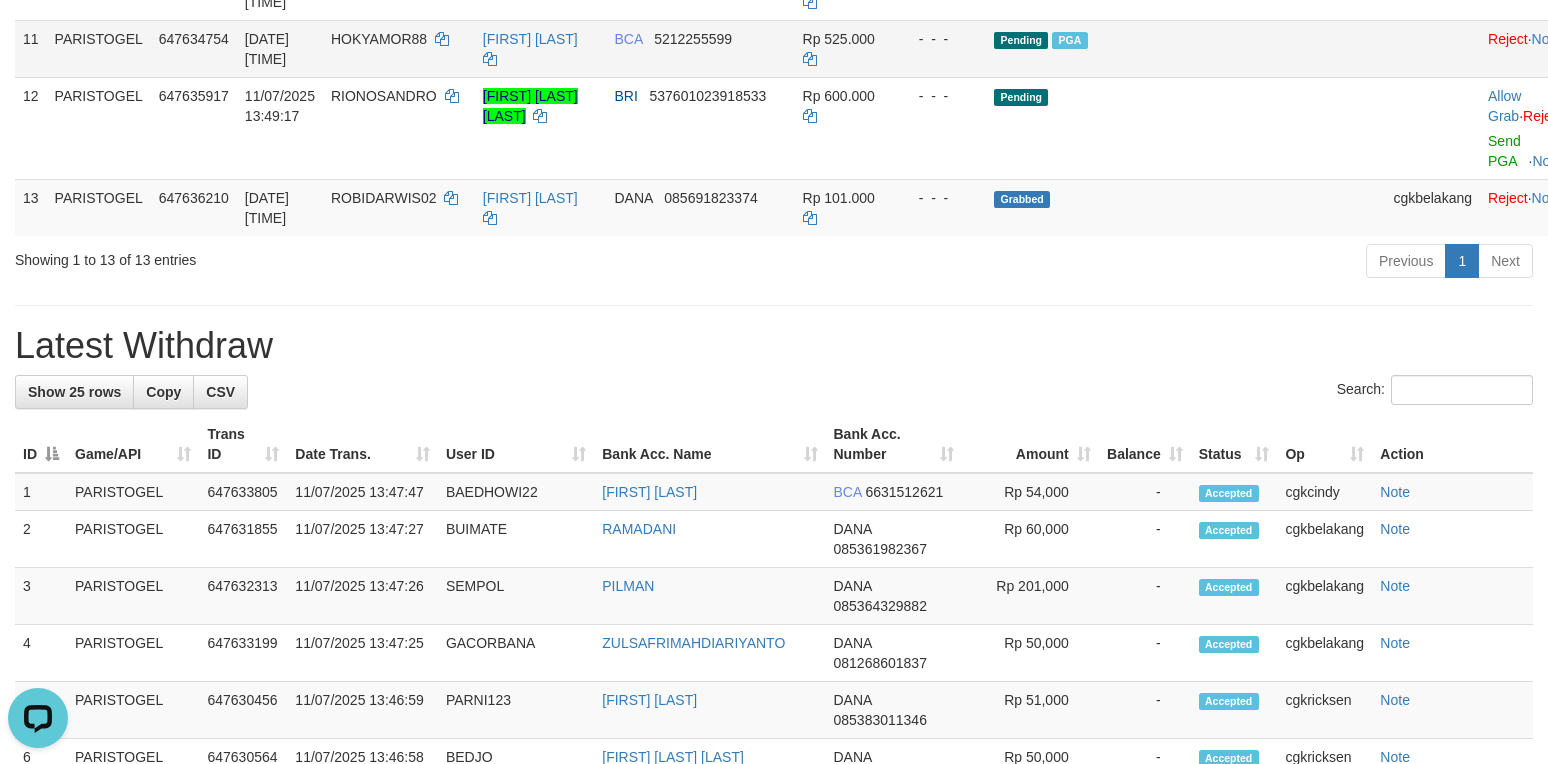 scroll, scrollTop: 1066, scrollLeft: 0, axis: vertical 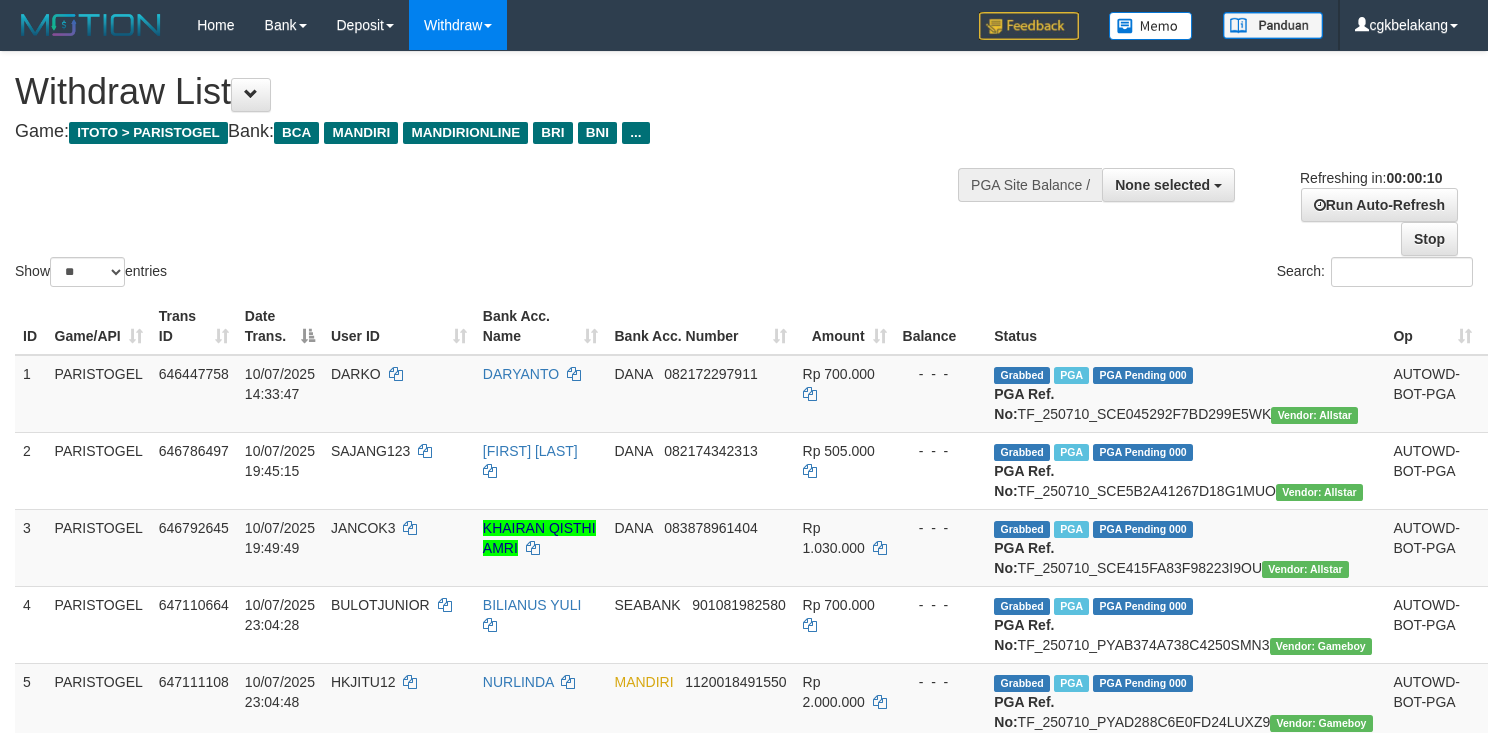 select 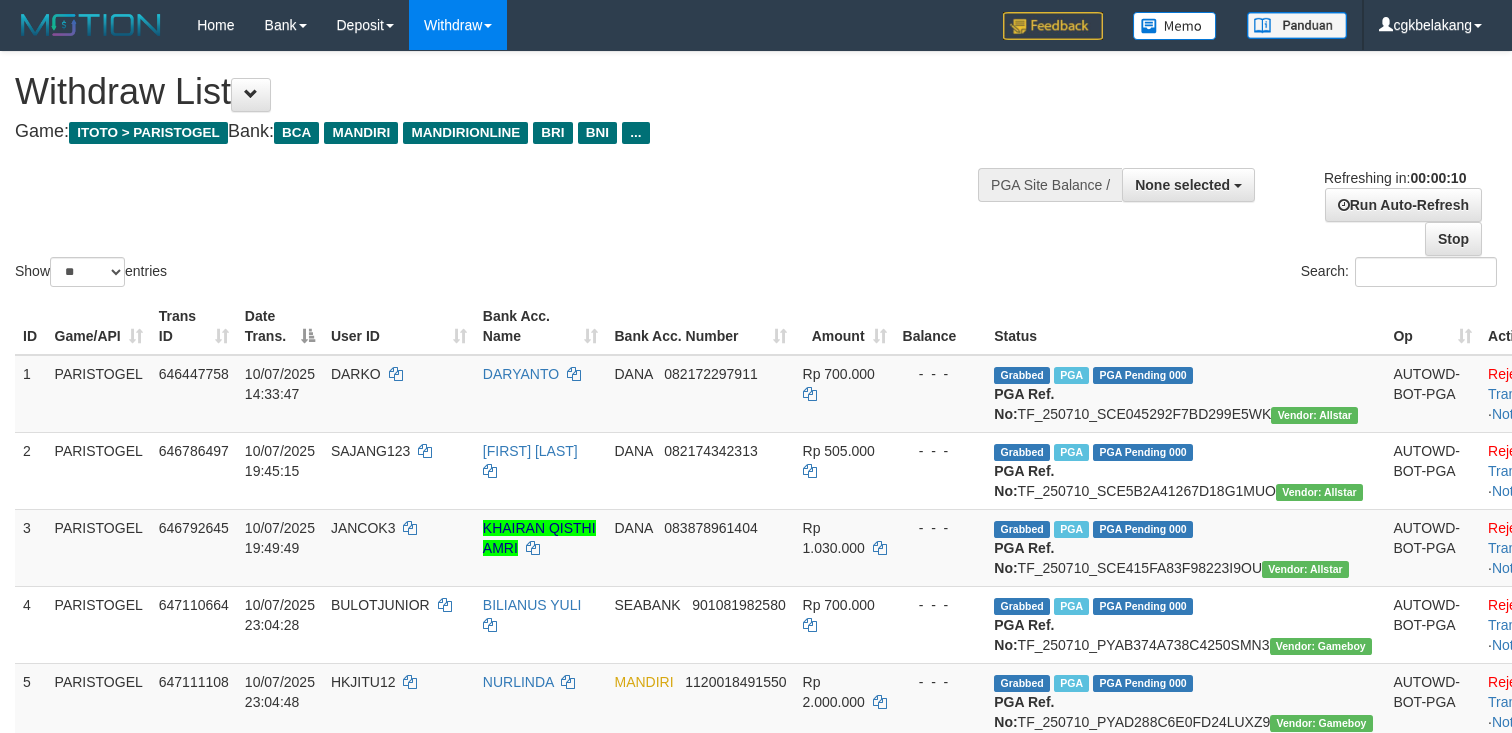 select 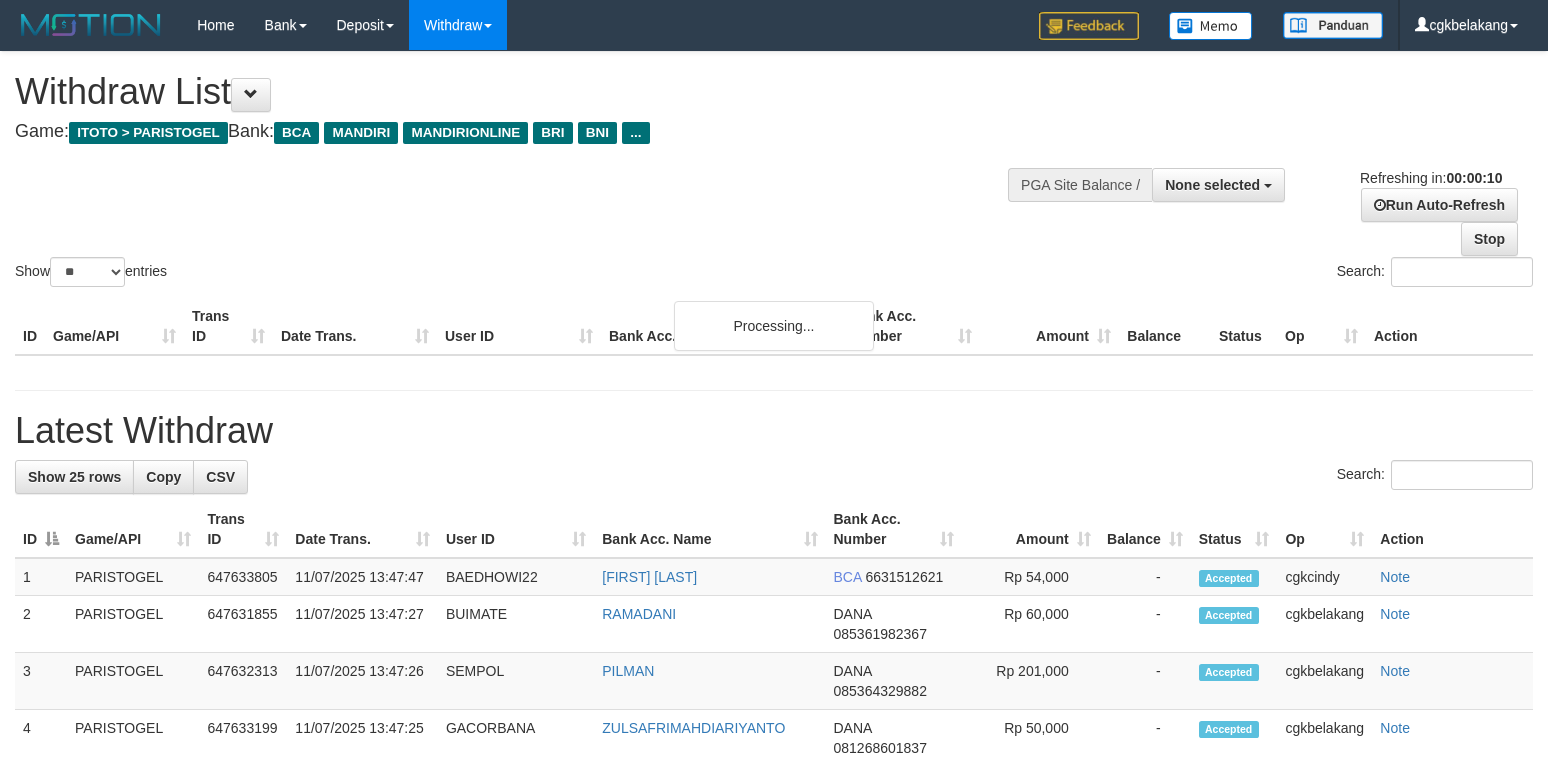 select 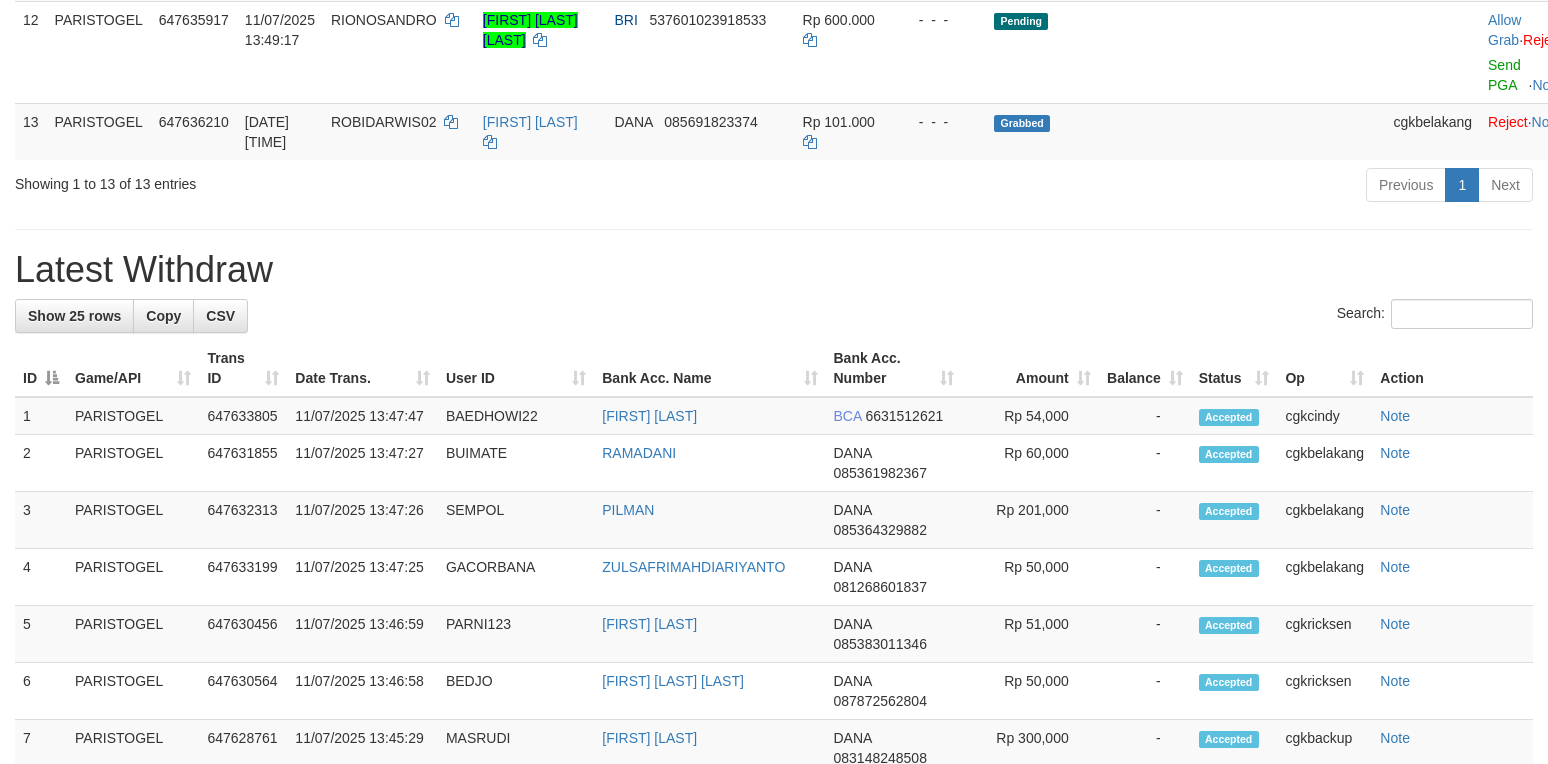 scroll, scrollTop: 1066, scrollLeft: 0, axis: vertical 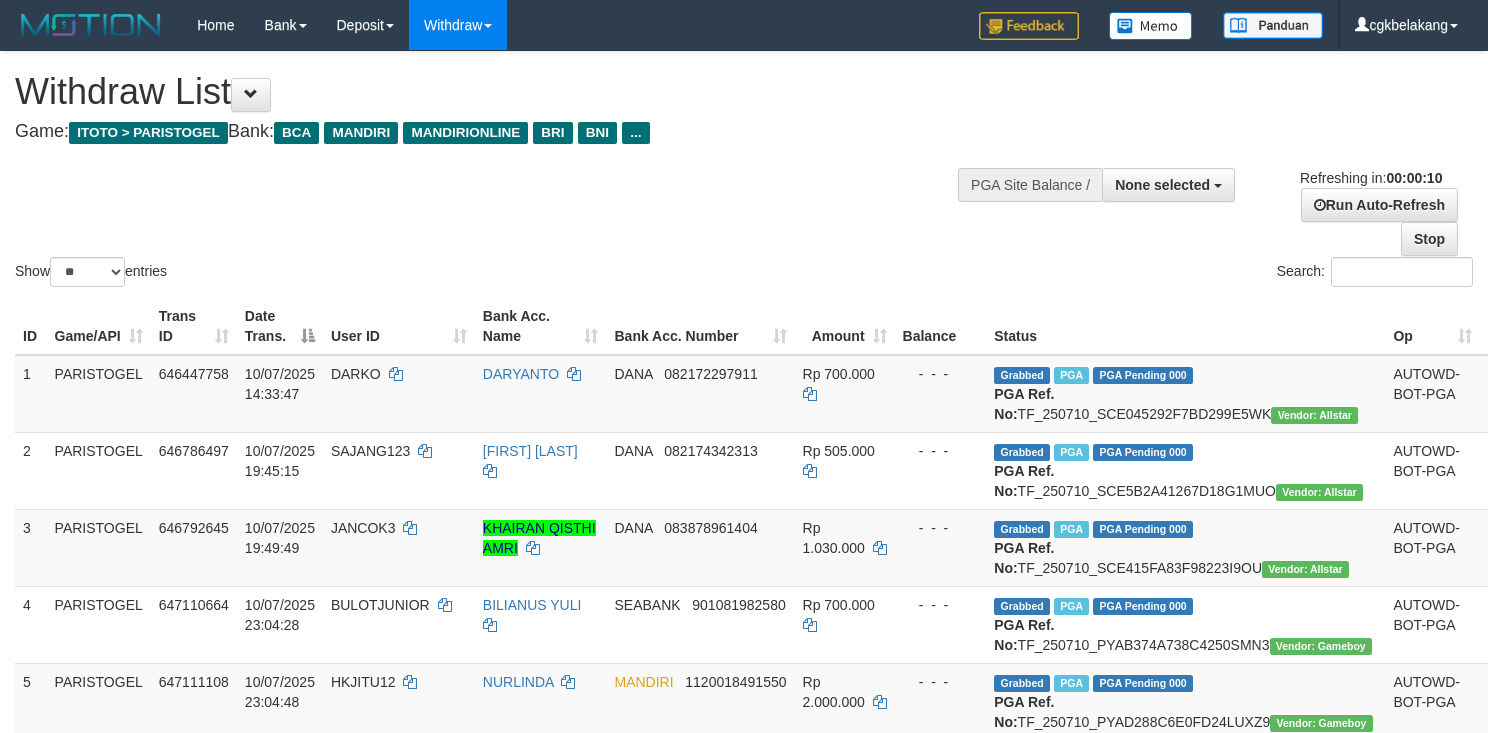 select 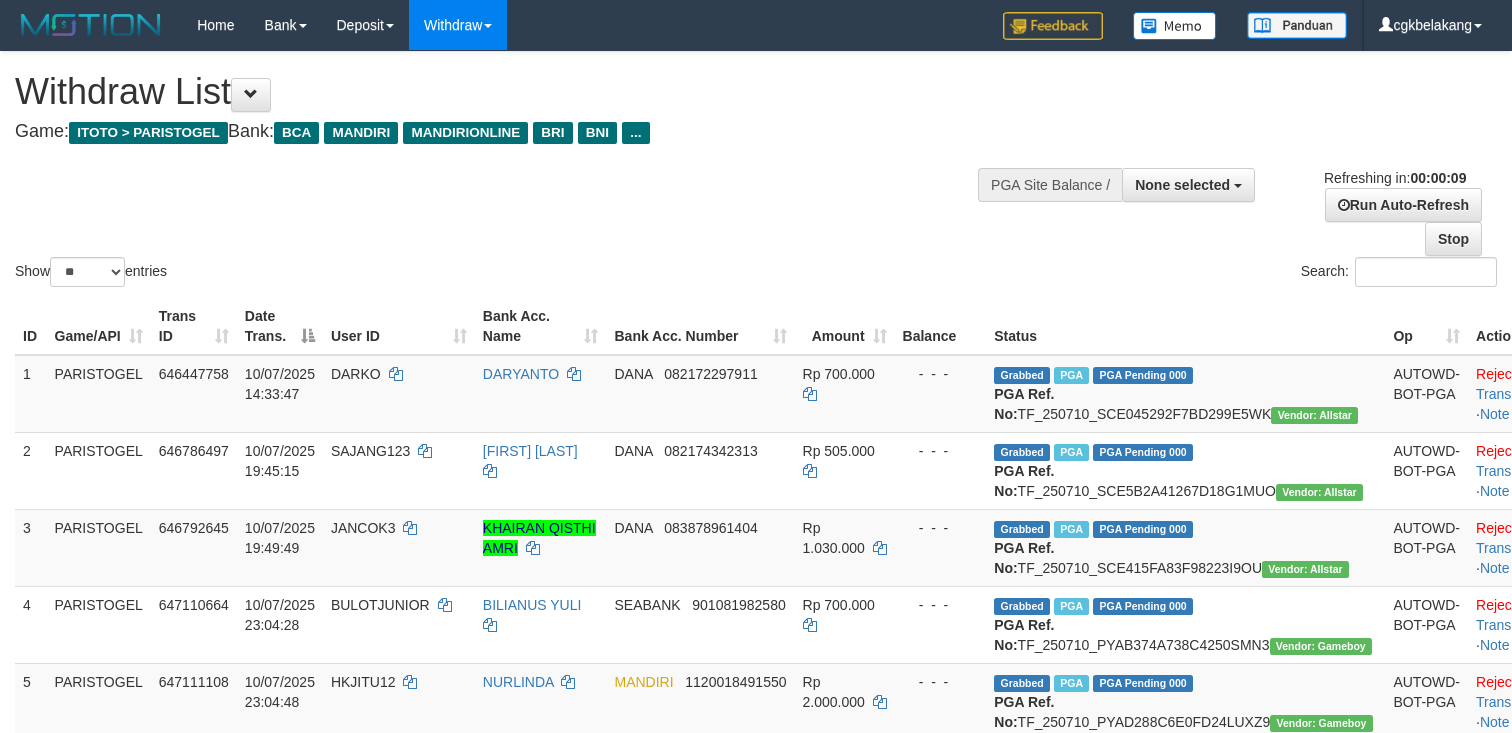 select 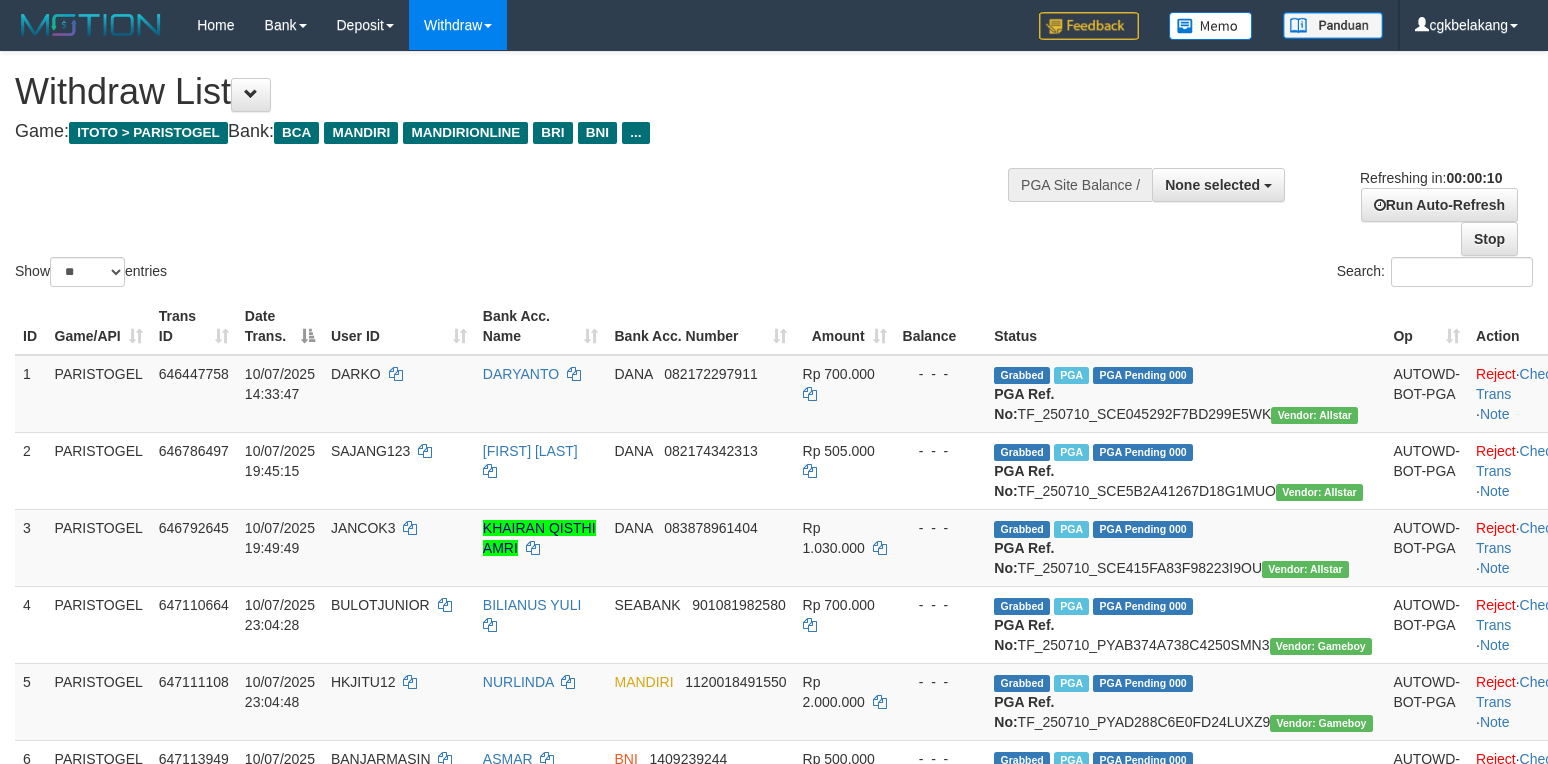 select 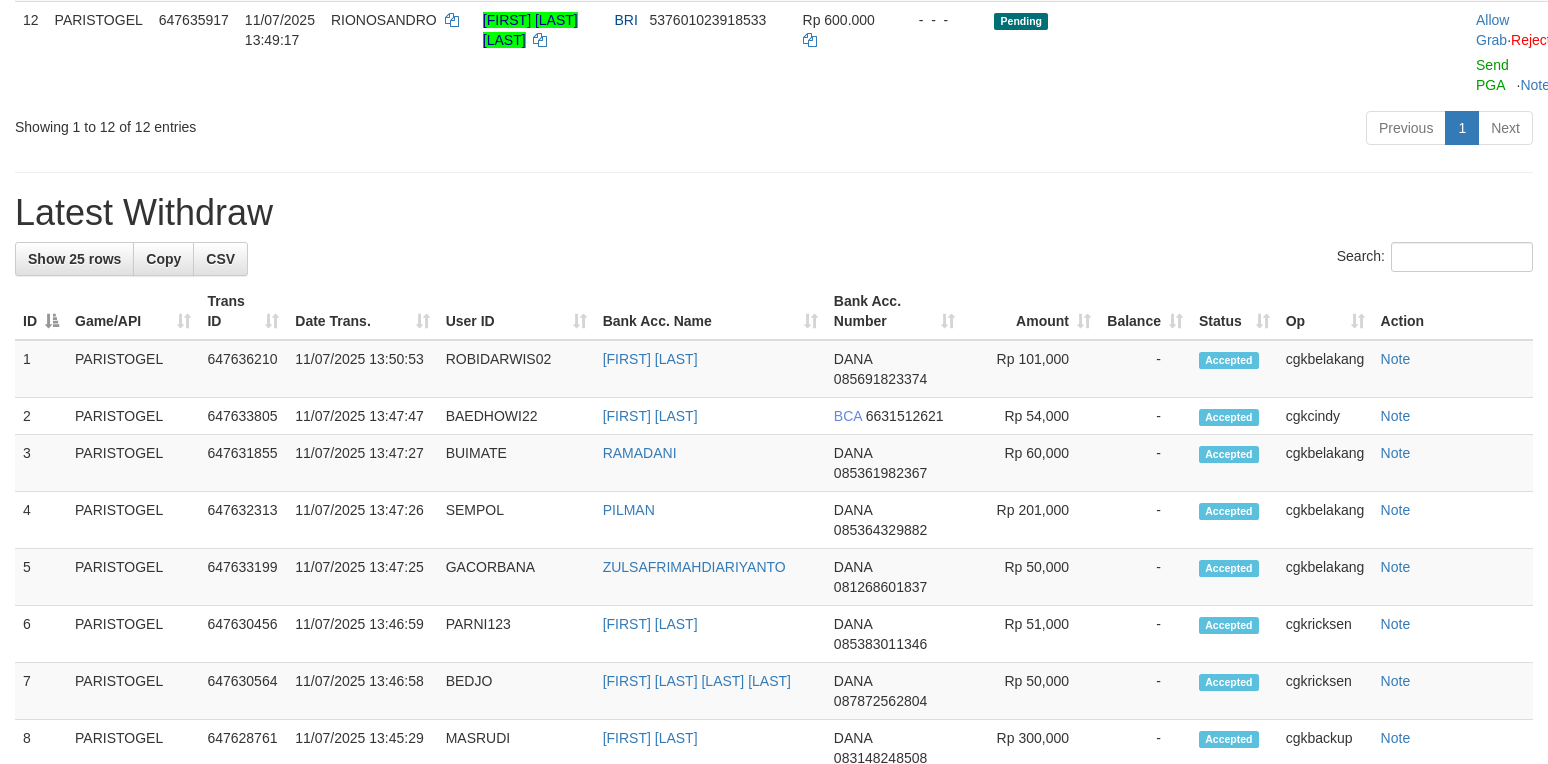 scroll, scrollTop: 1066, scrollLeft: 0, axis: vertical 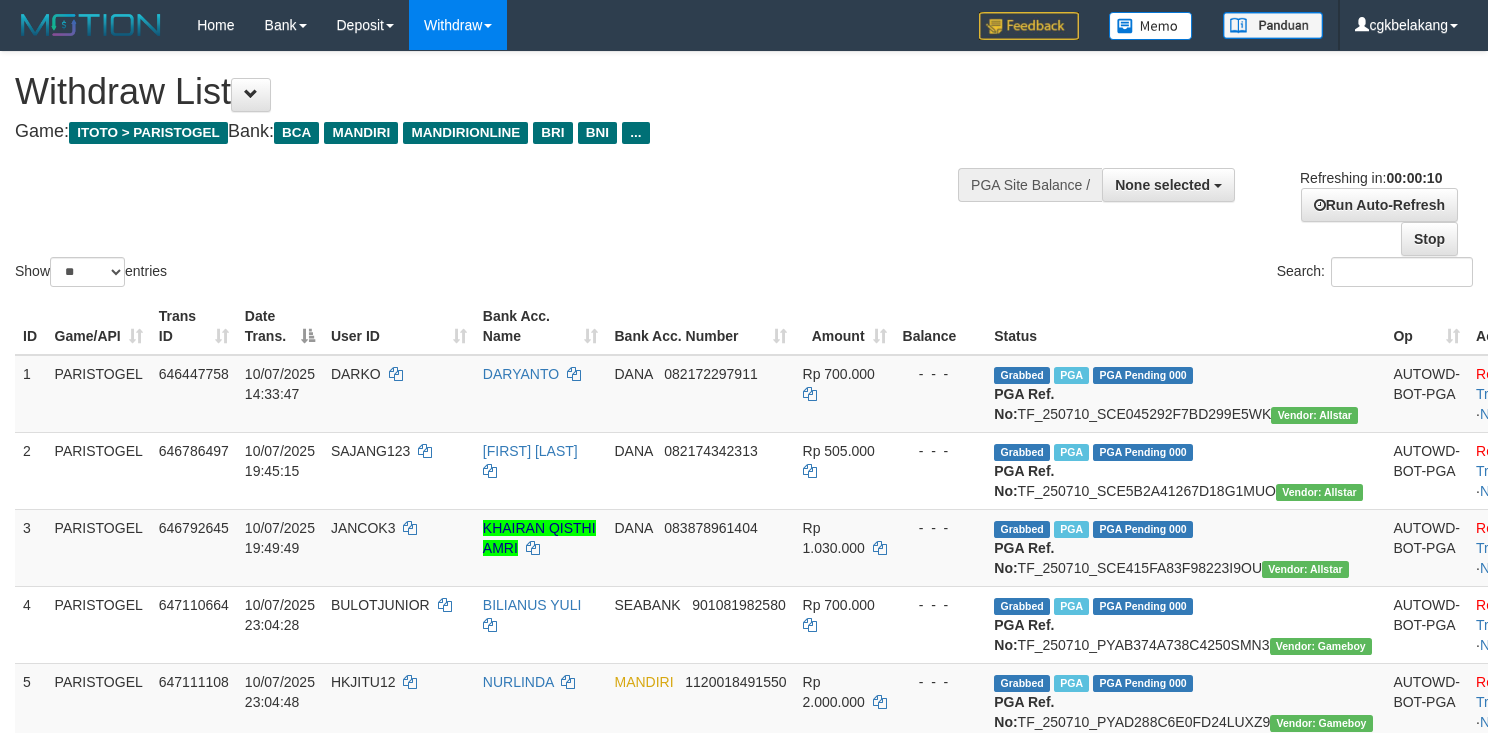 select 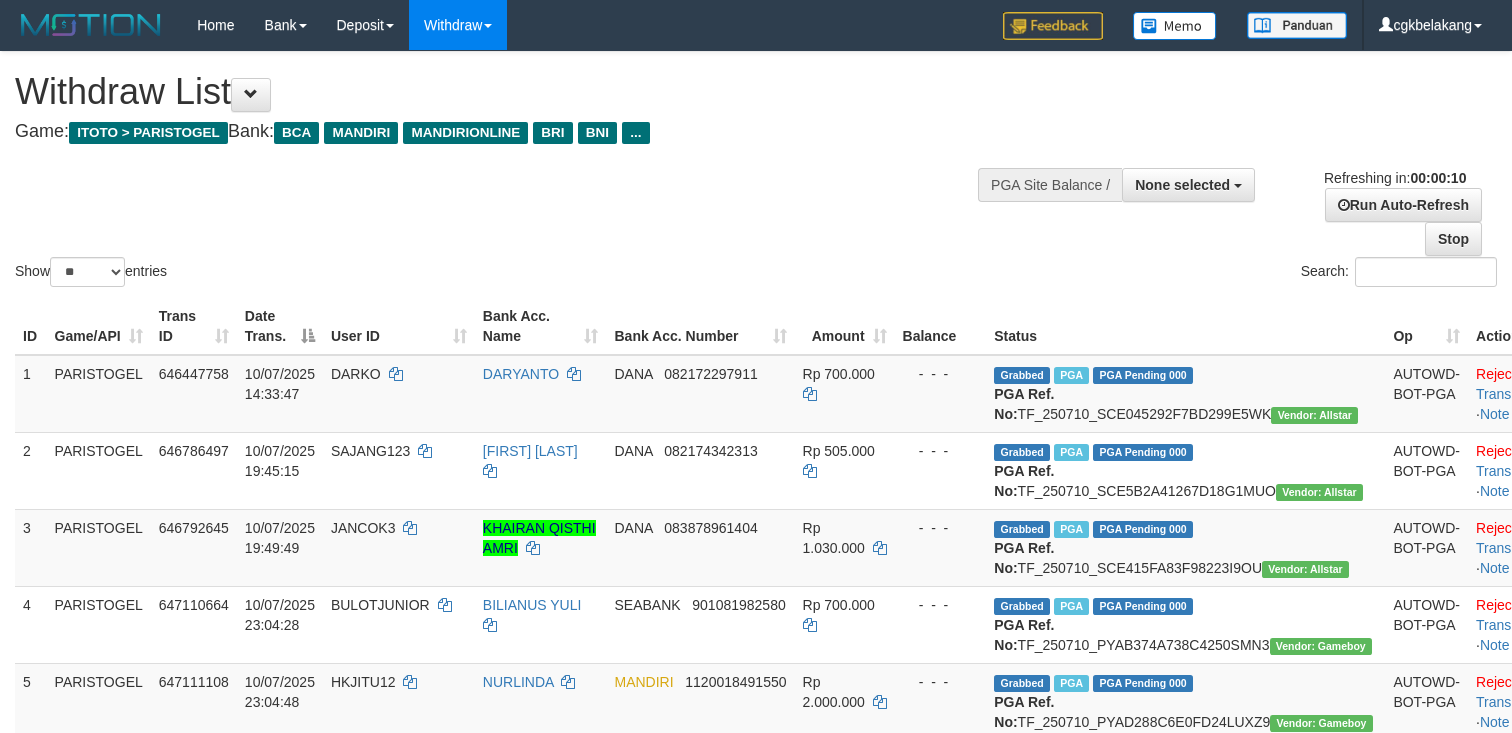 select 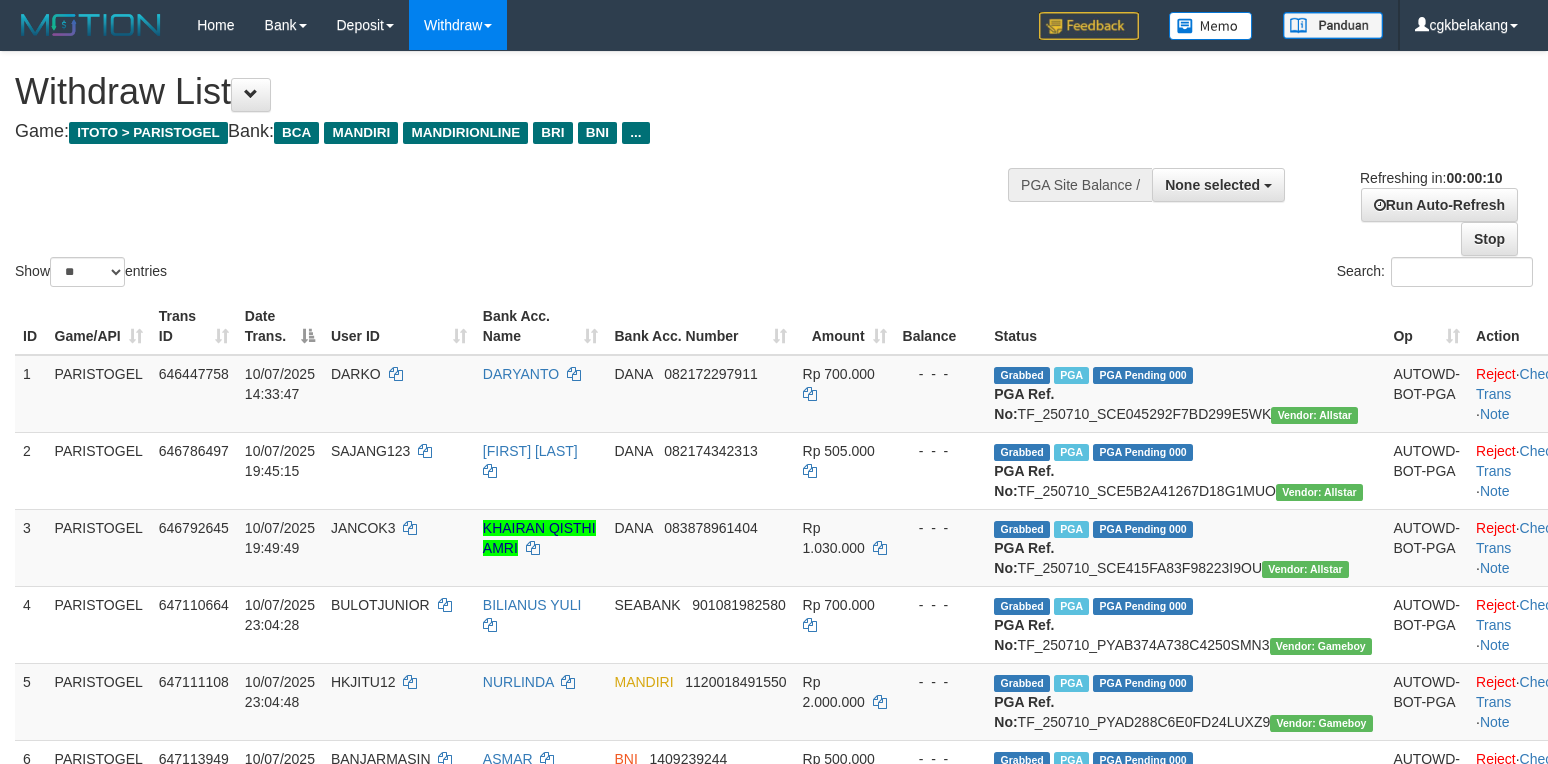 select 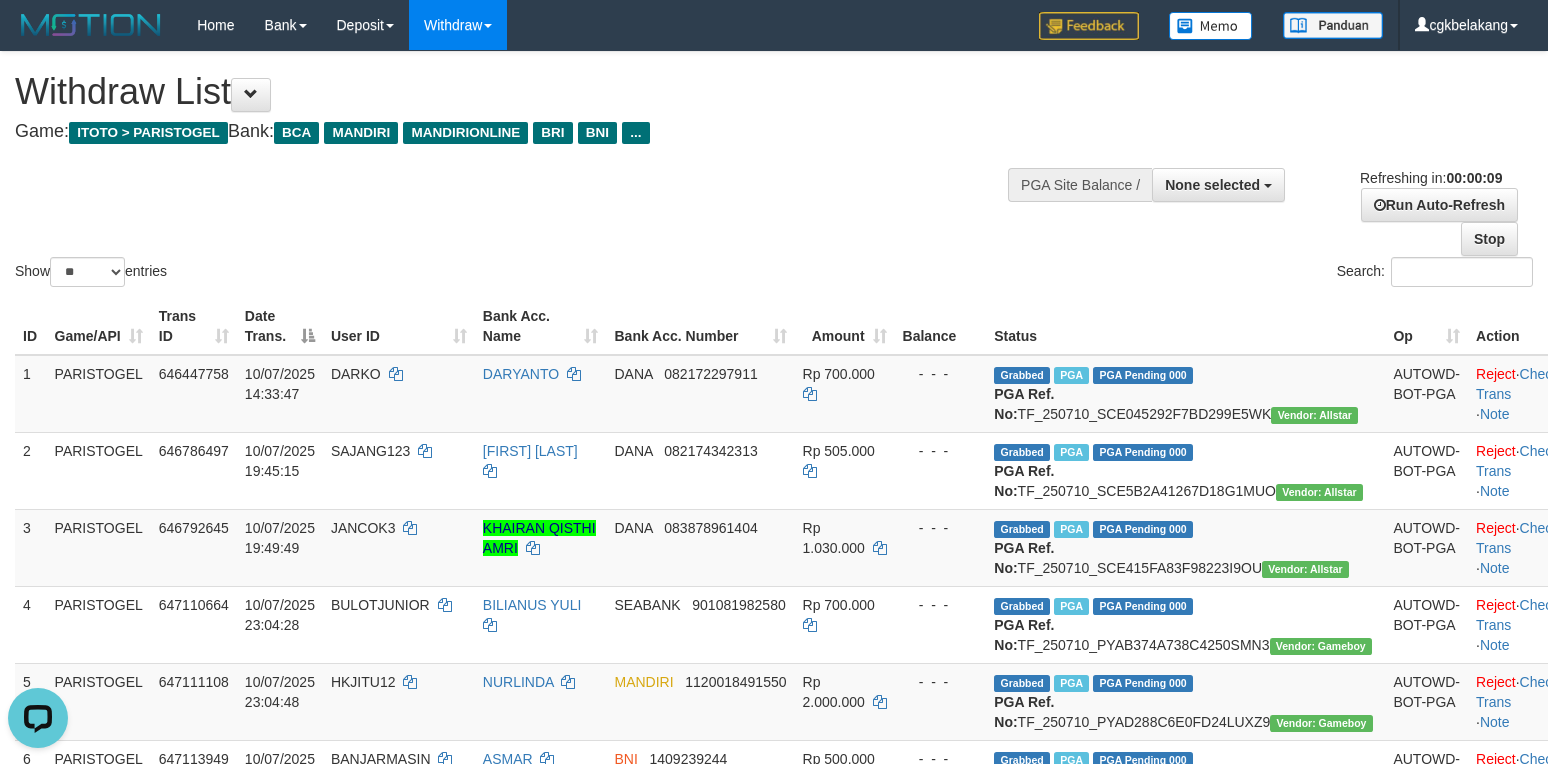 scroll, scrollTop: 0, scrollLeft: 0, axis: both 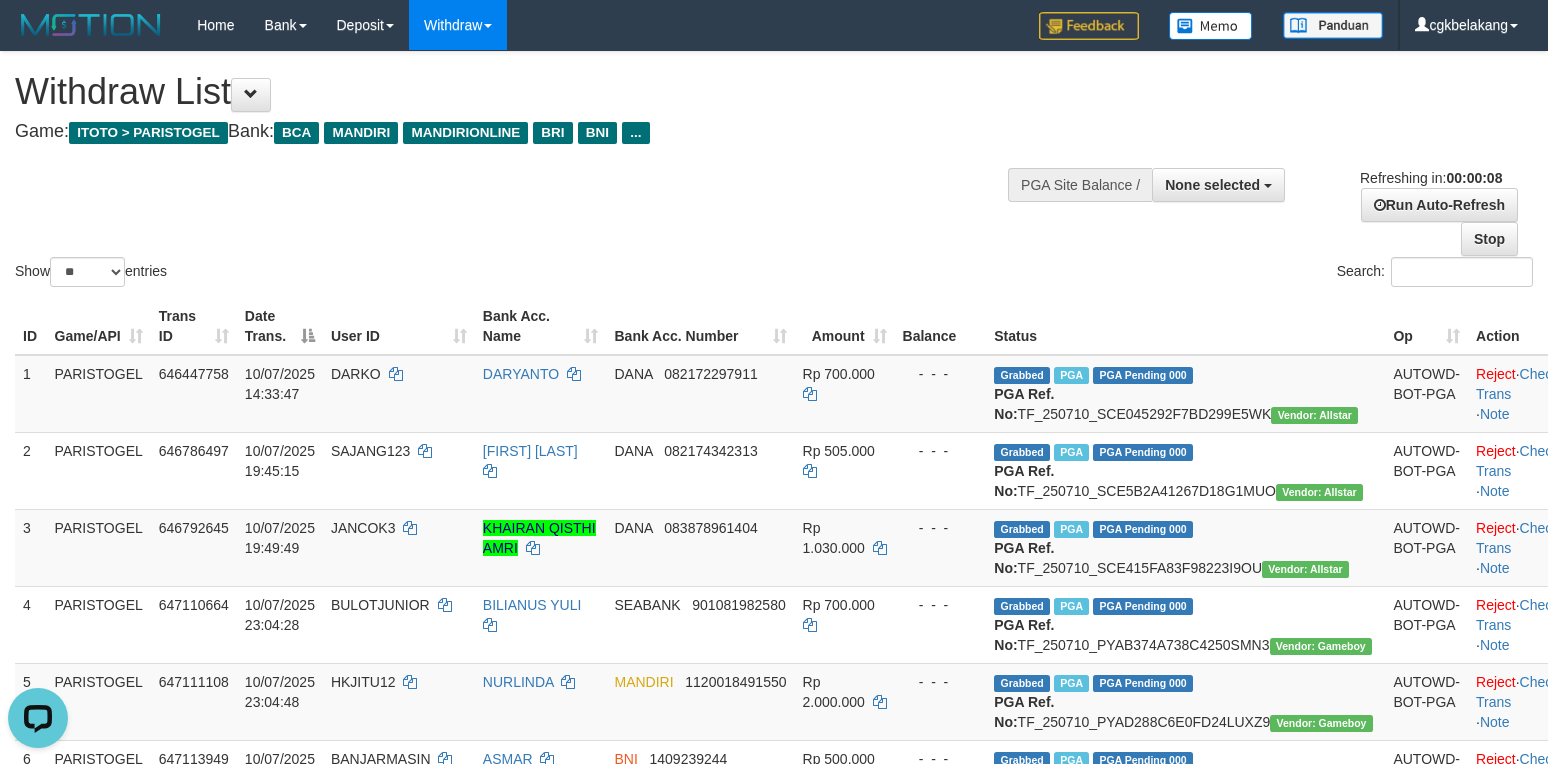 click on "Show  ** ** ** ***  entries" at bounding box center (387, 274) 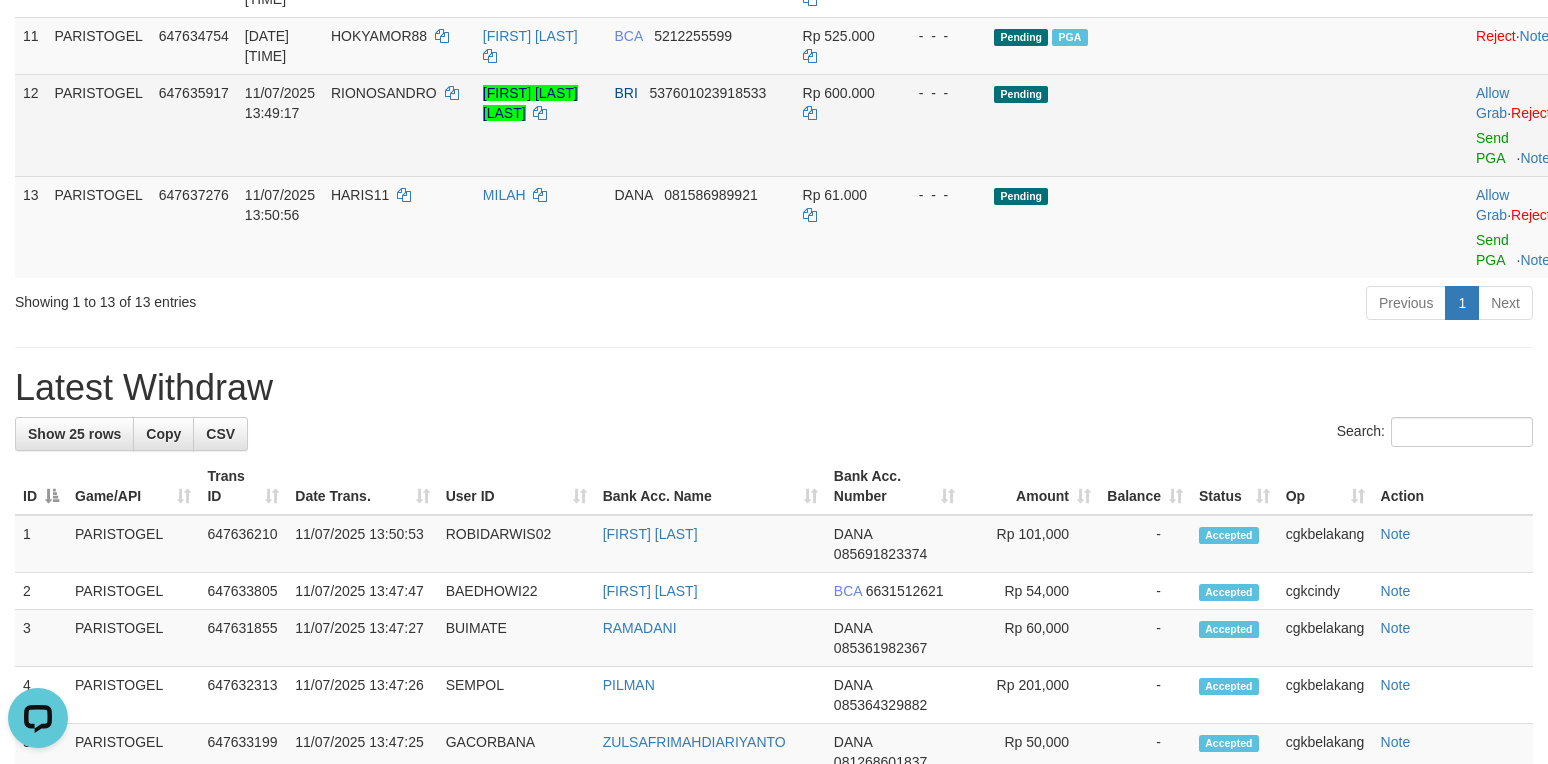 scroll, scrollTop: 1066, scrollLeft: 0, axis: vertical 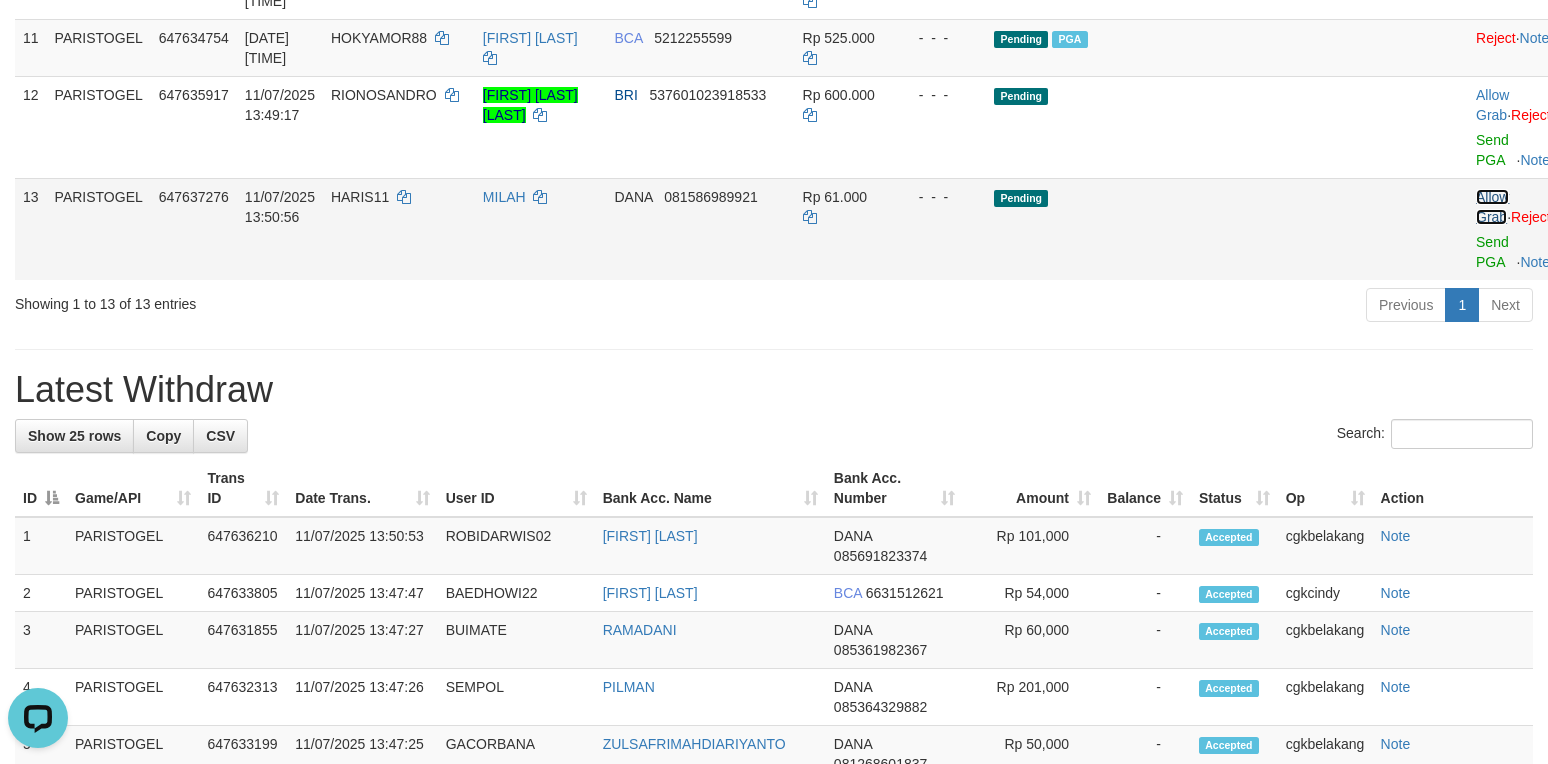 click on "Allow Grab" at bounding box center (1492, 207) 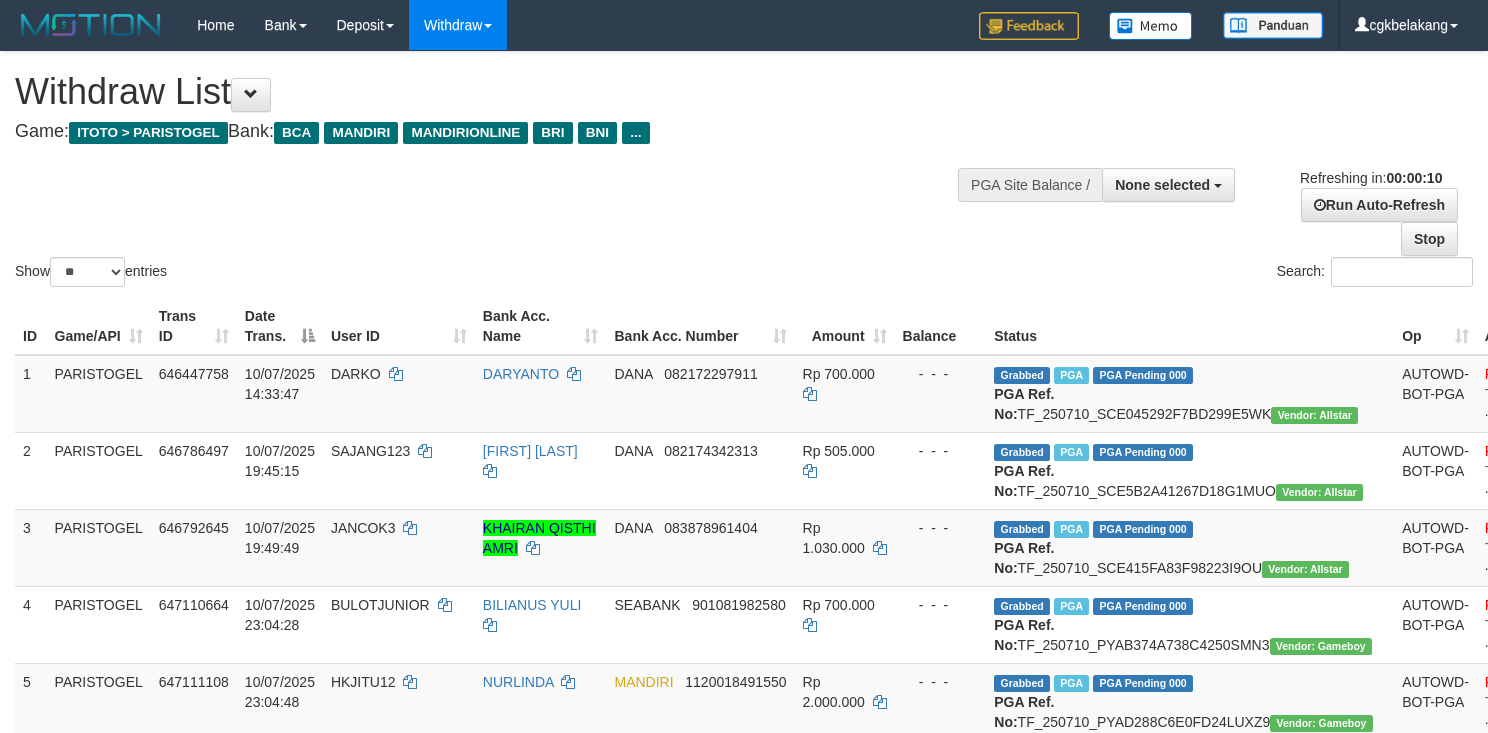 select 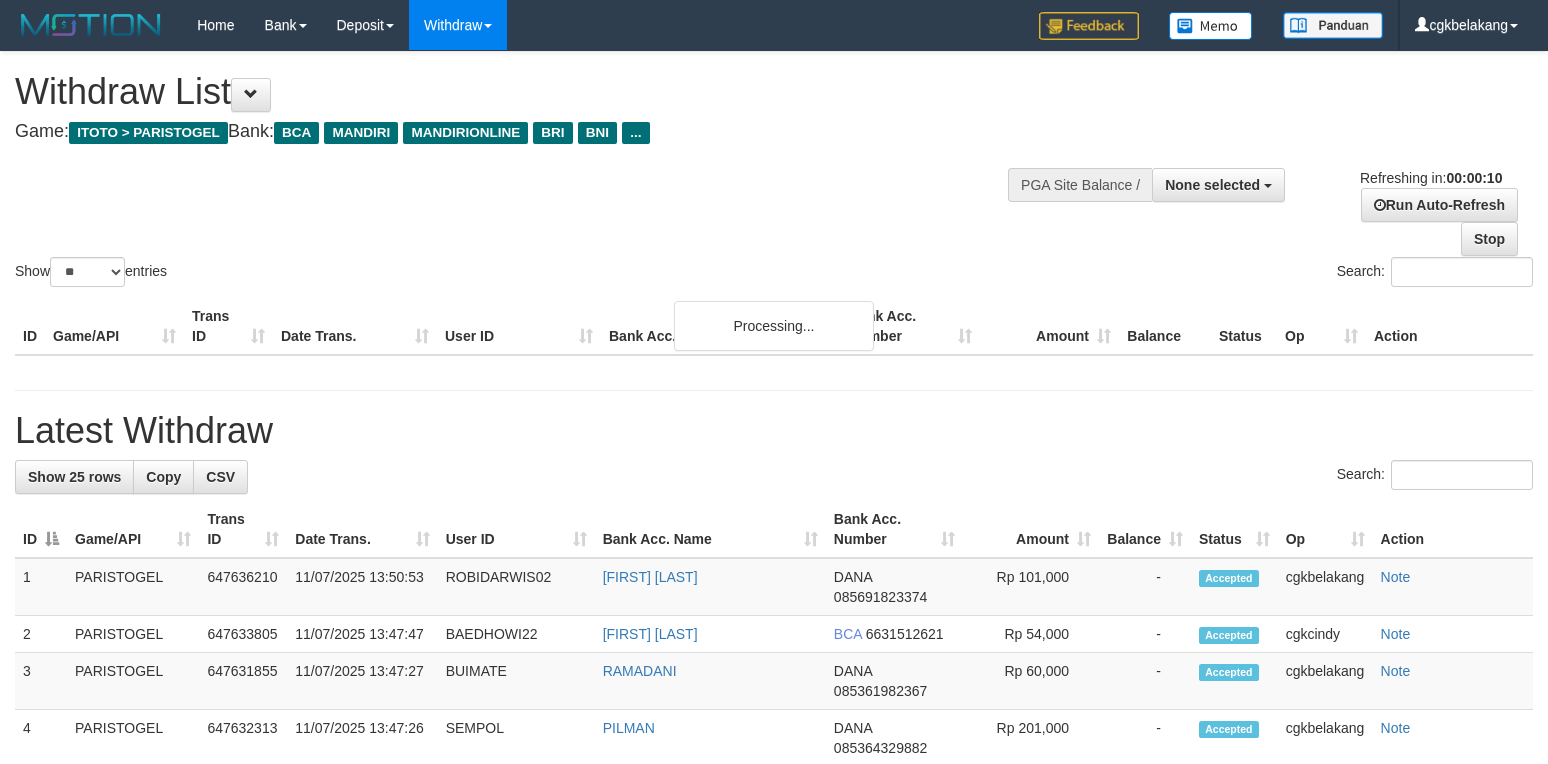 select 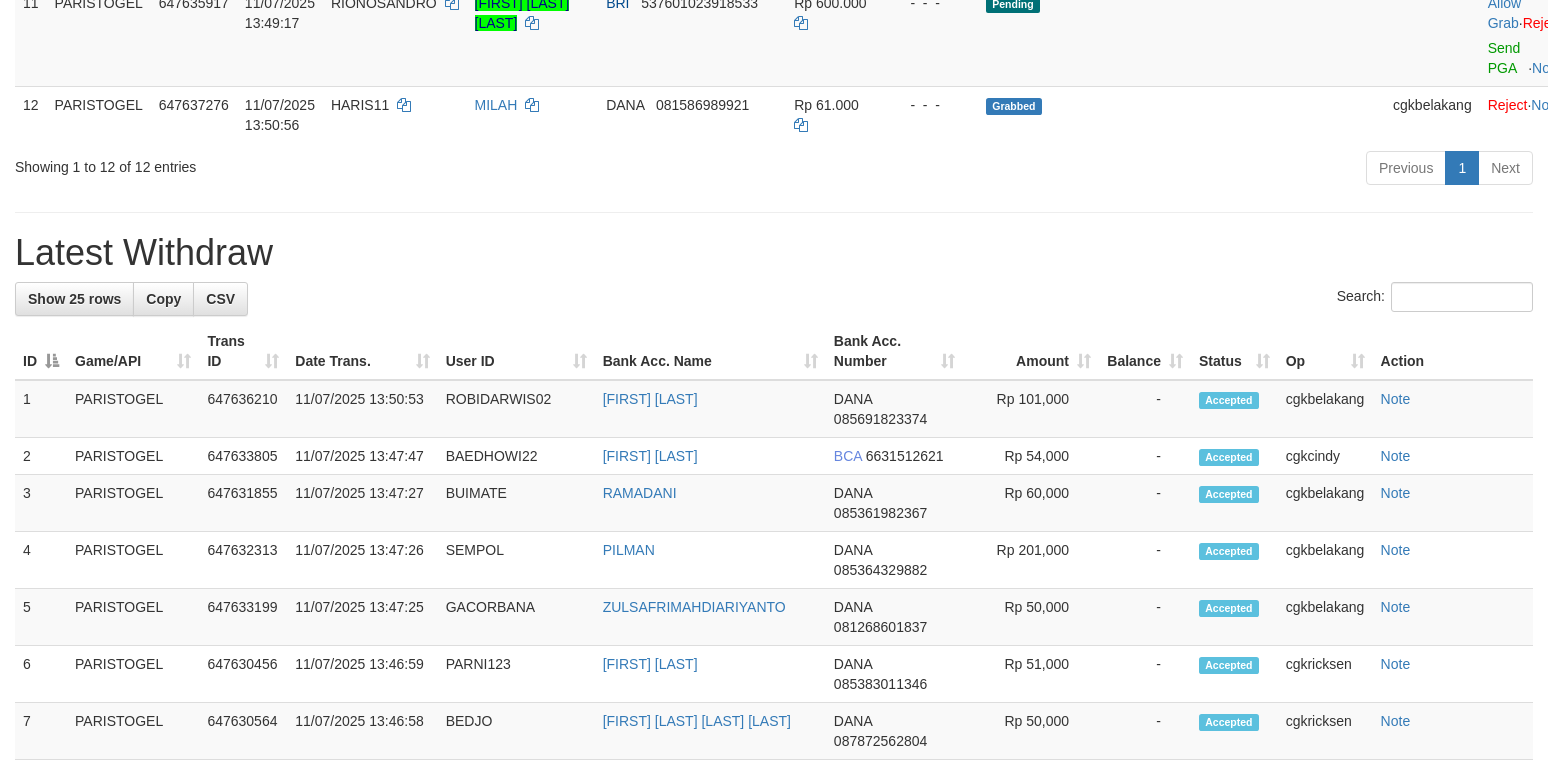 scroll, scrollTop: 1066, scrollLeft: 0, axis: vertical 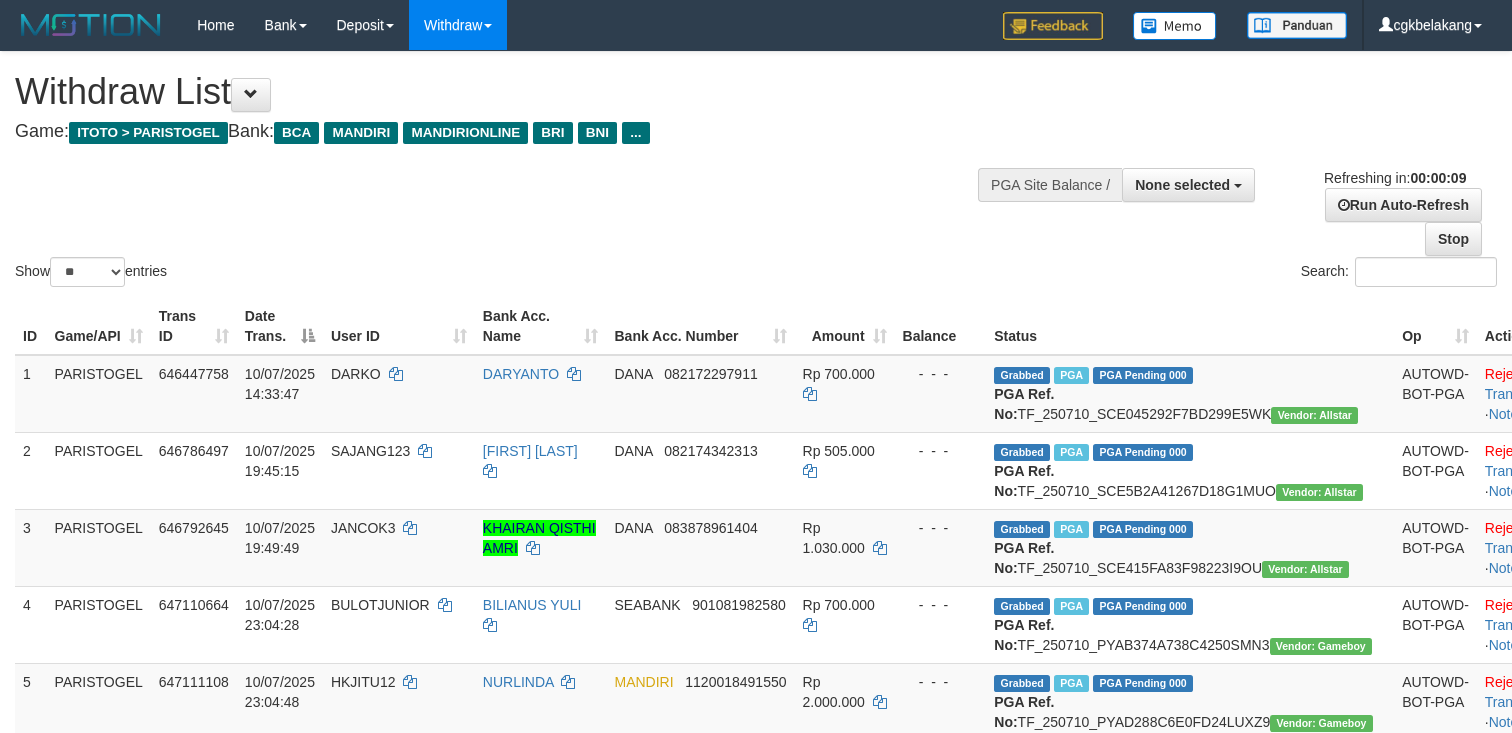 select 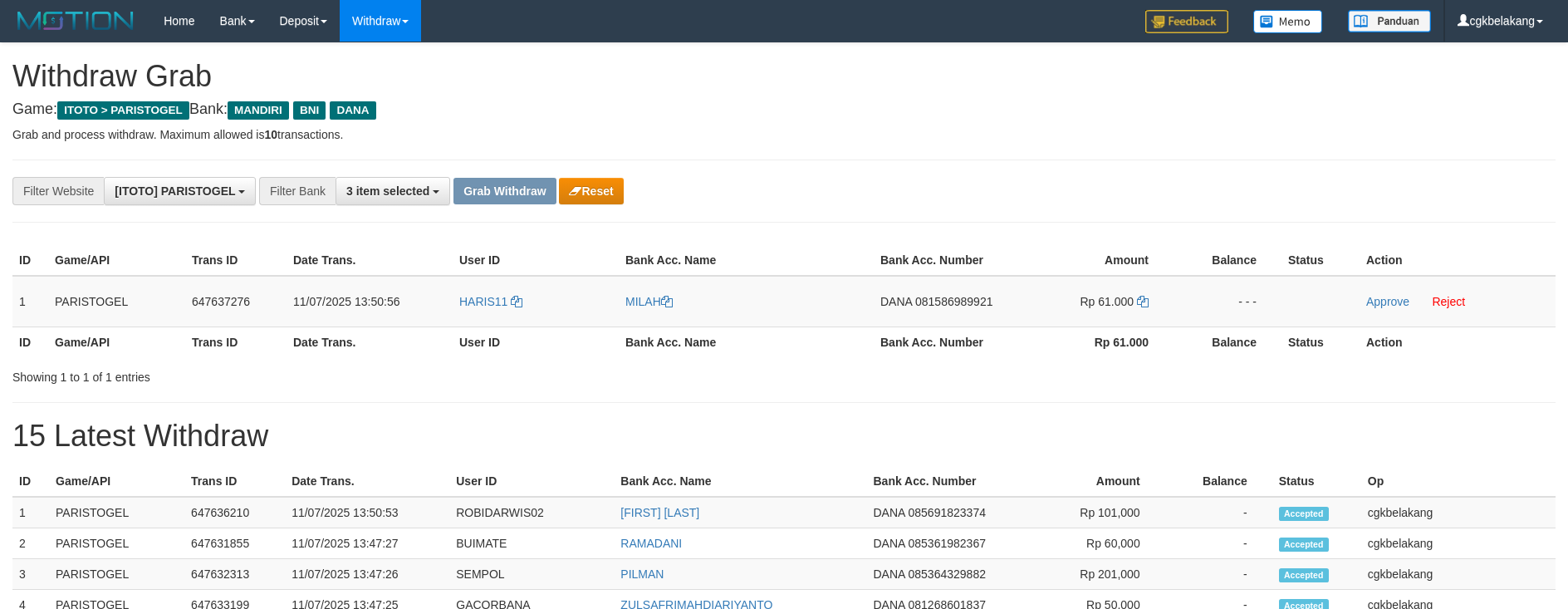 scroll, scrollTop: 0, scrollLeft: 0, axis: both 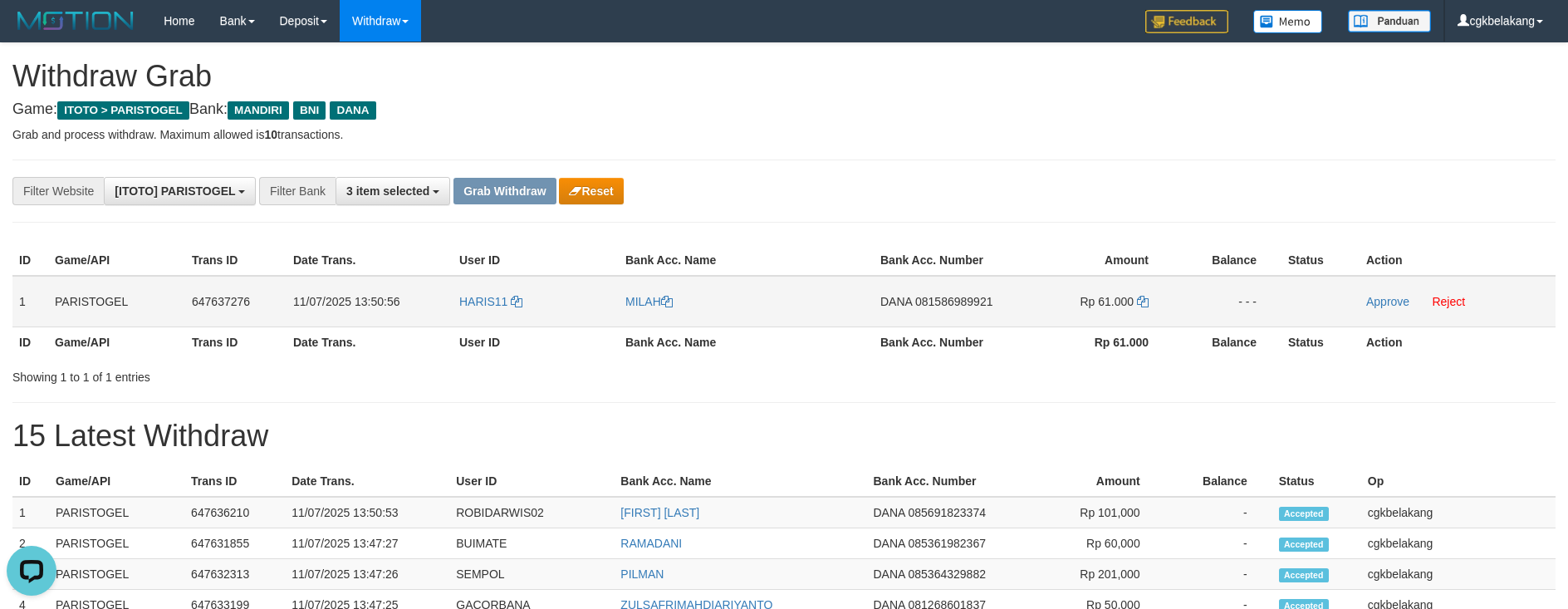 click on "HARIS11" at bounding box center [536, 302] 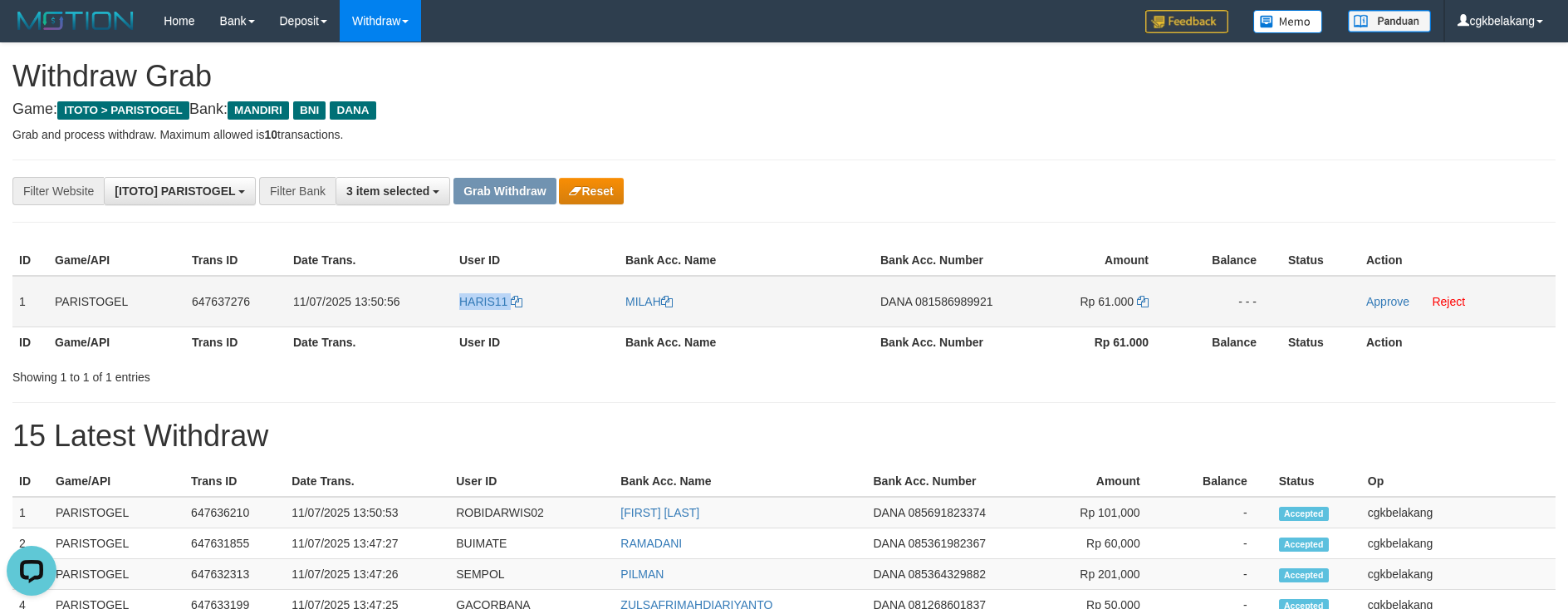 copy on "HARIS11" 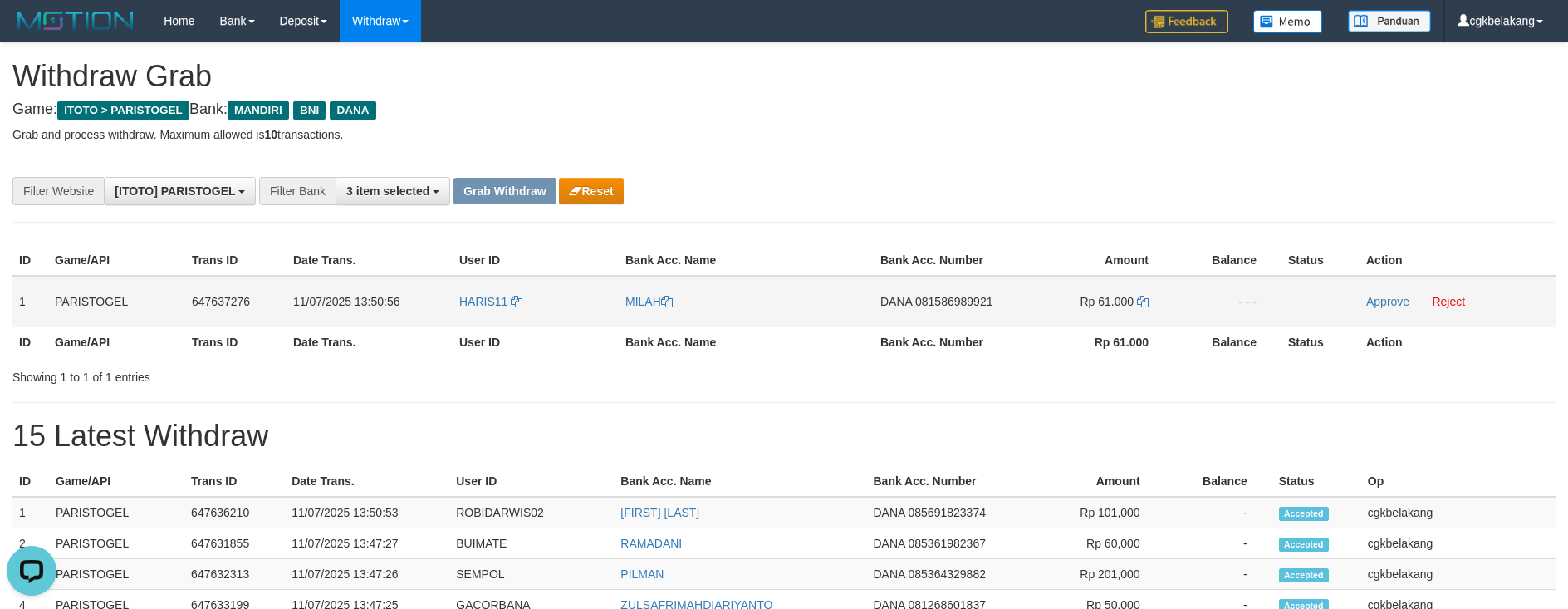 click on "MILAH" at bounding box center [746, 302] 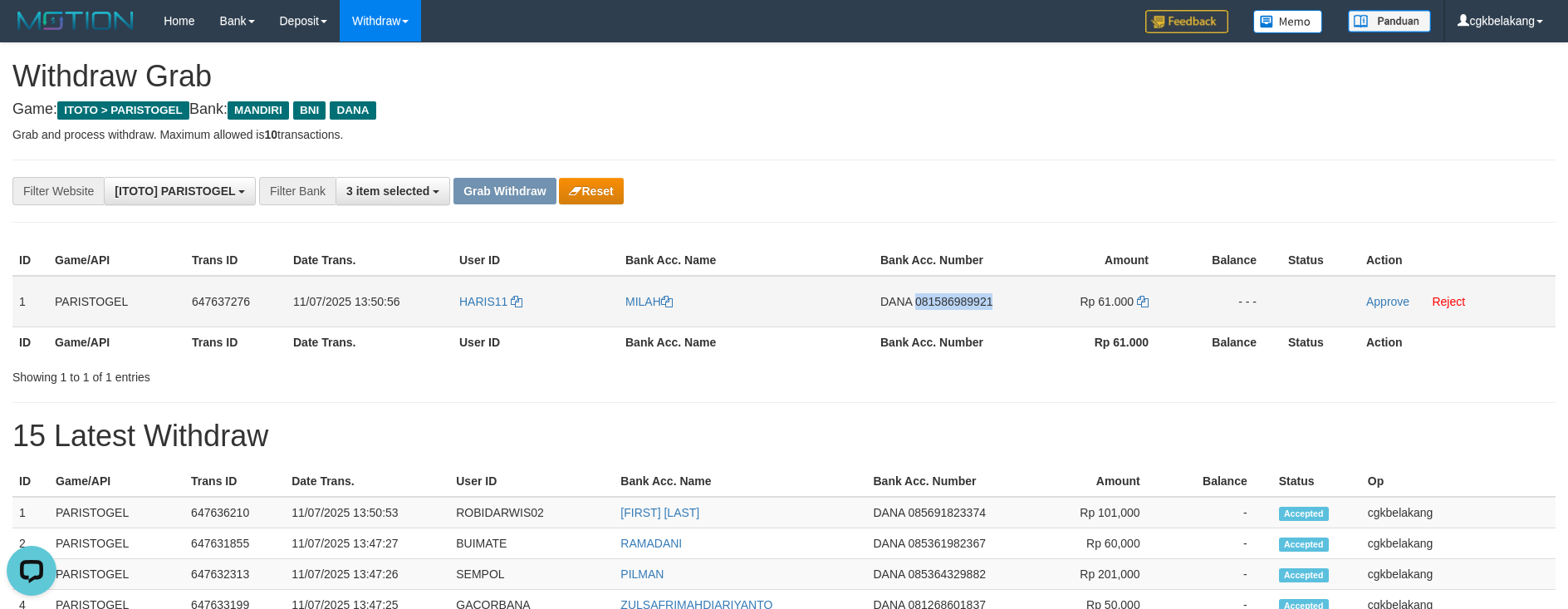 click on "DANA
081586989921" at bounding box center (942, 302) 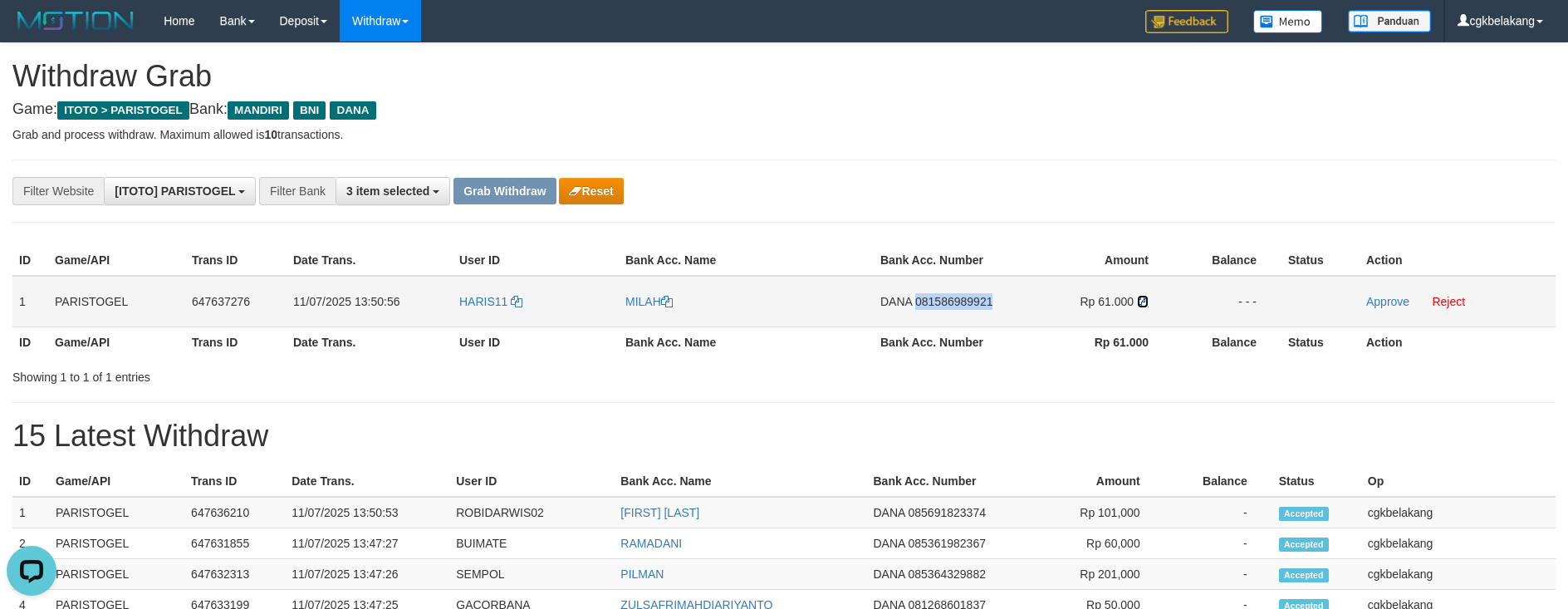 click at bounding box center [1143, 302] 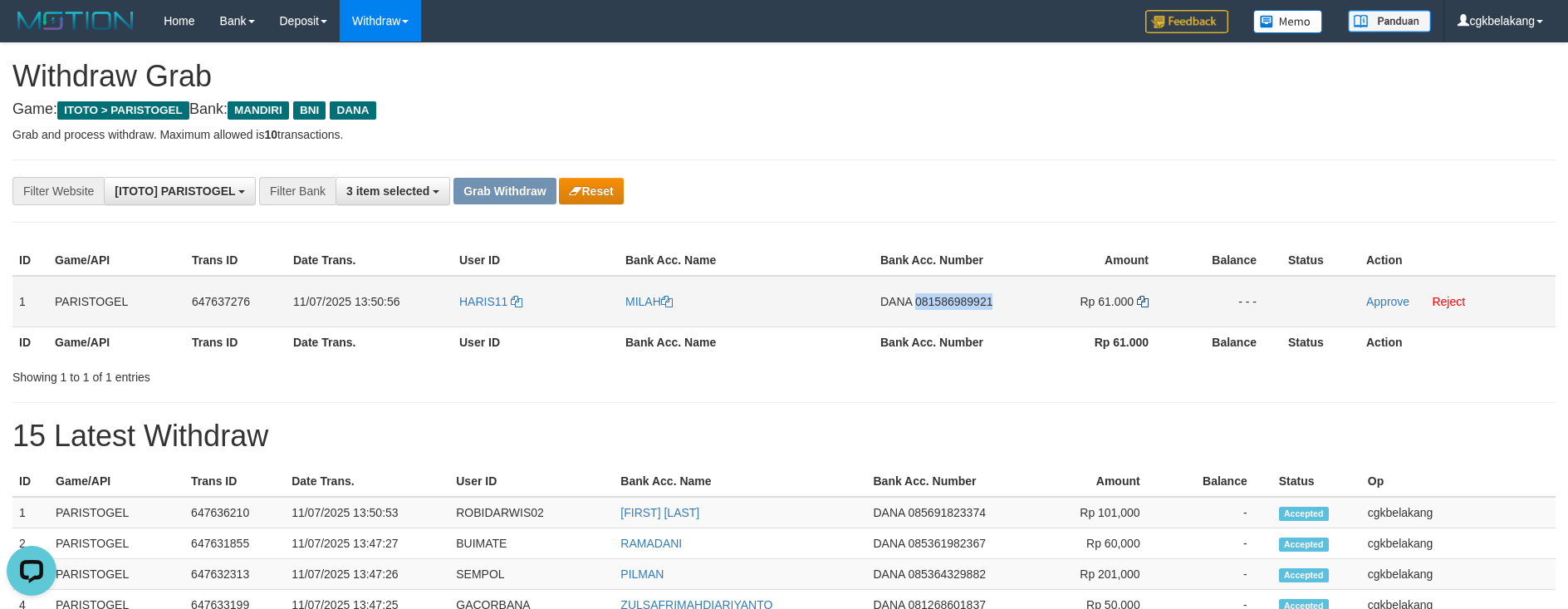 copy on "081586989921" 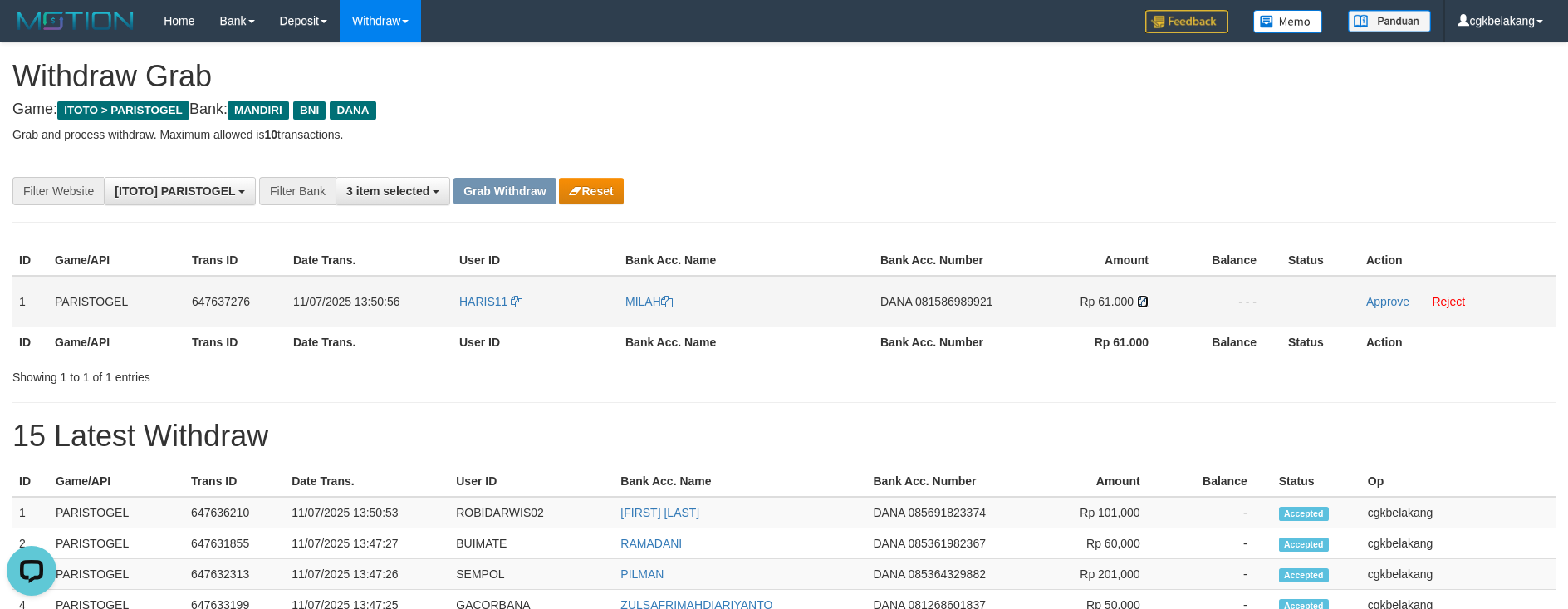 click at bounding box center [1143, 302] 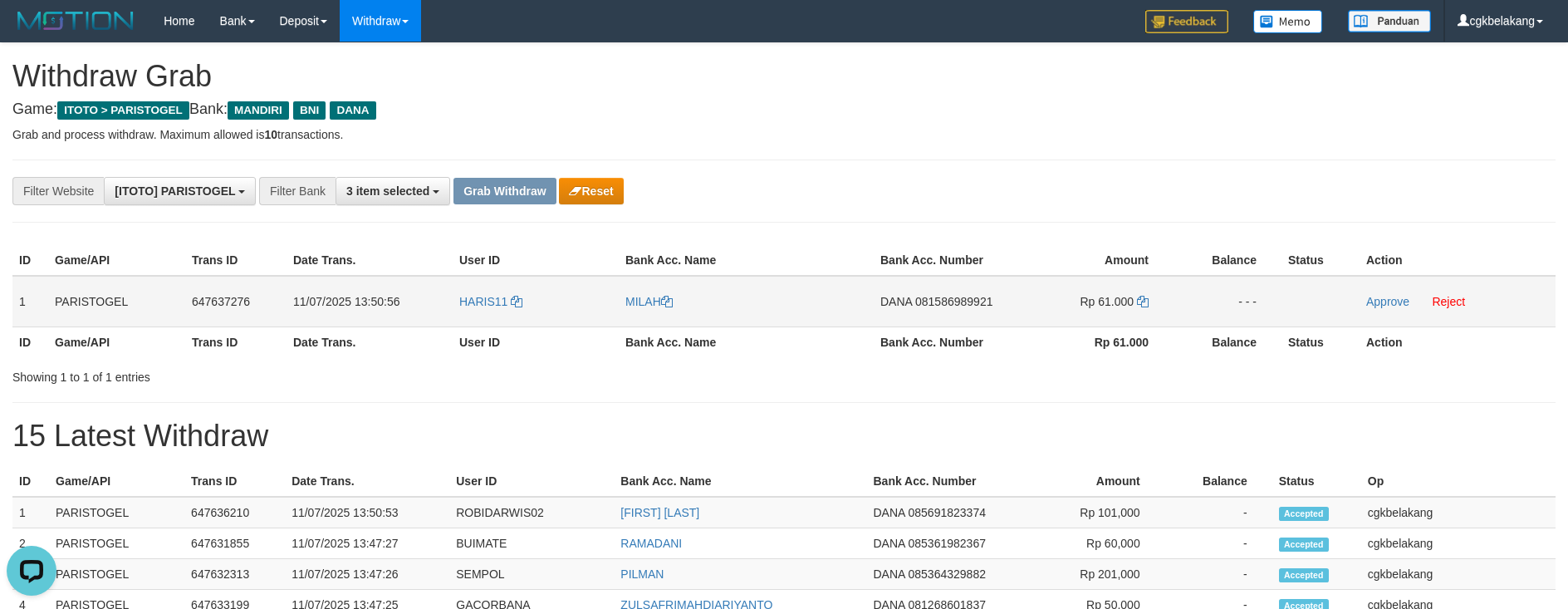 click on "Approve
Reject" at bounding box center (1458, 302) 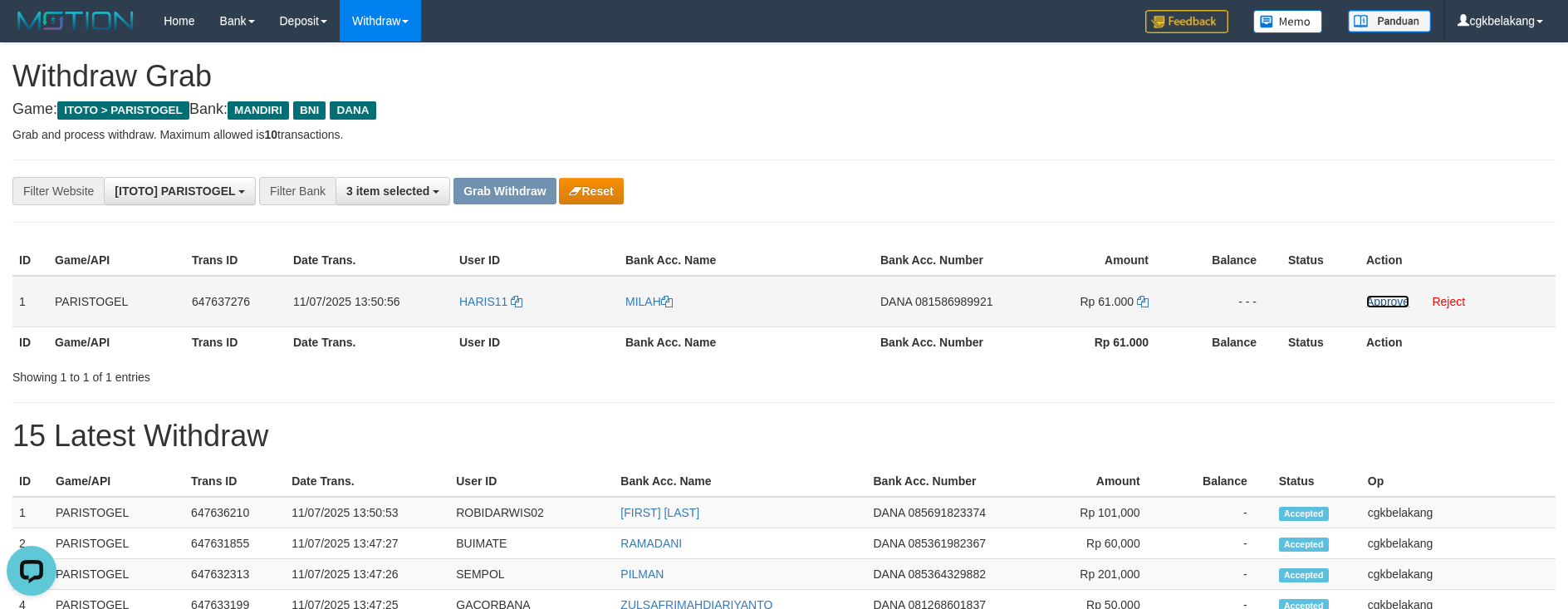 click on "Approve" at bounding box center [1388, 302] 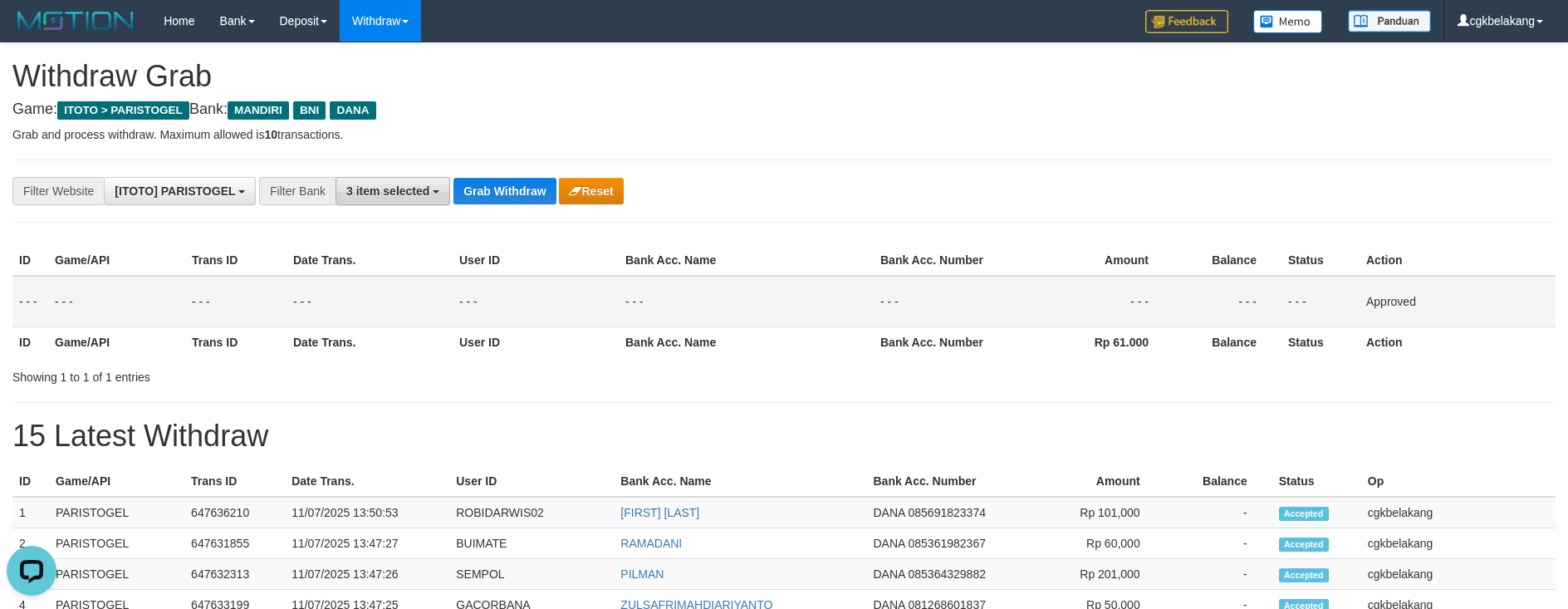 click on "3 item selected" at bounding box center [393, 191] 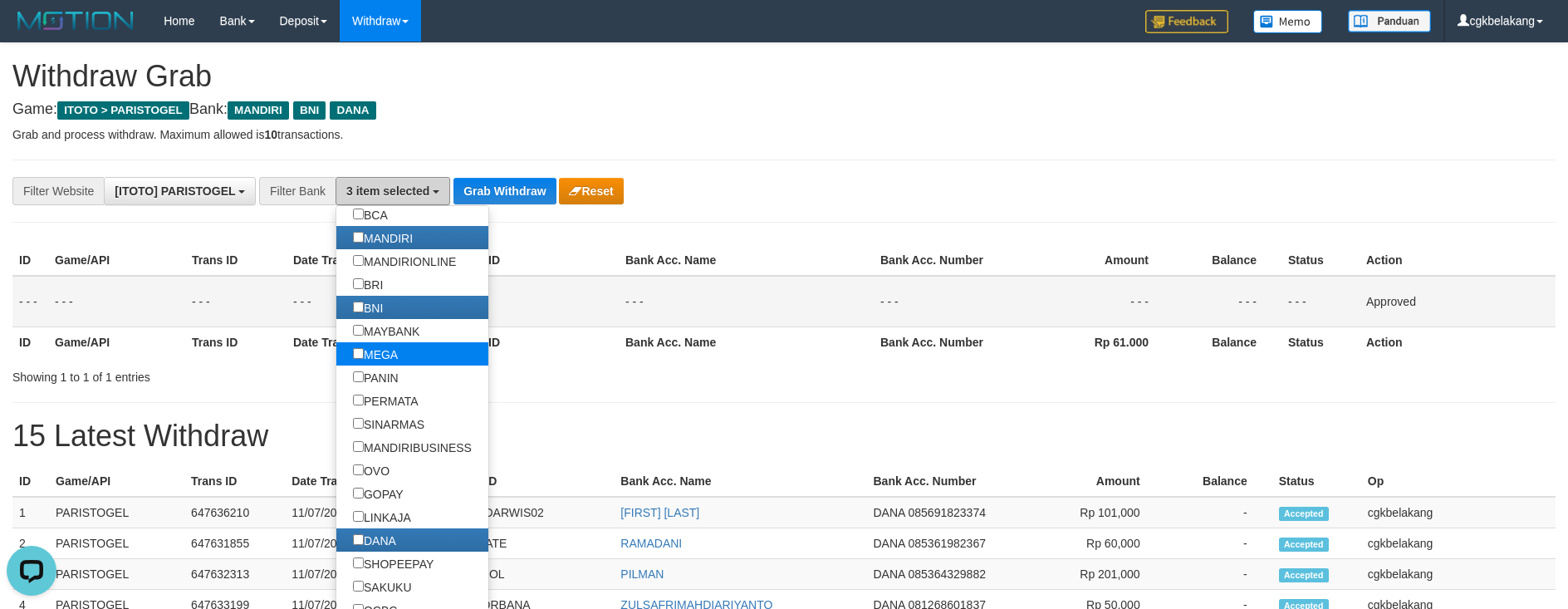 scroll, scrollTop: 0, scrollLeft: 0, axis: both 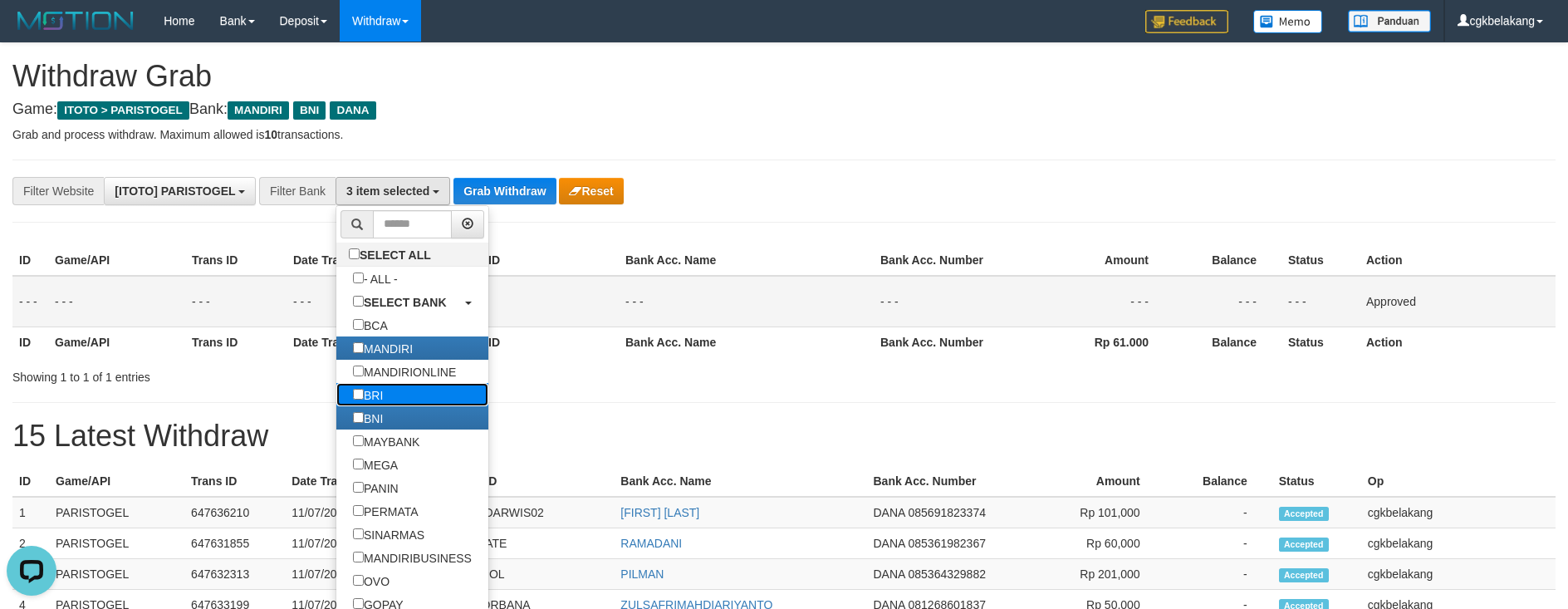 click on "BRI" at bounding box center [368, 395] 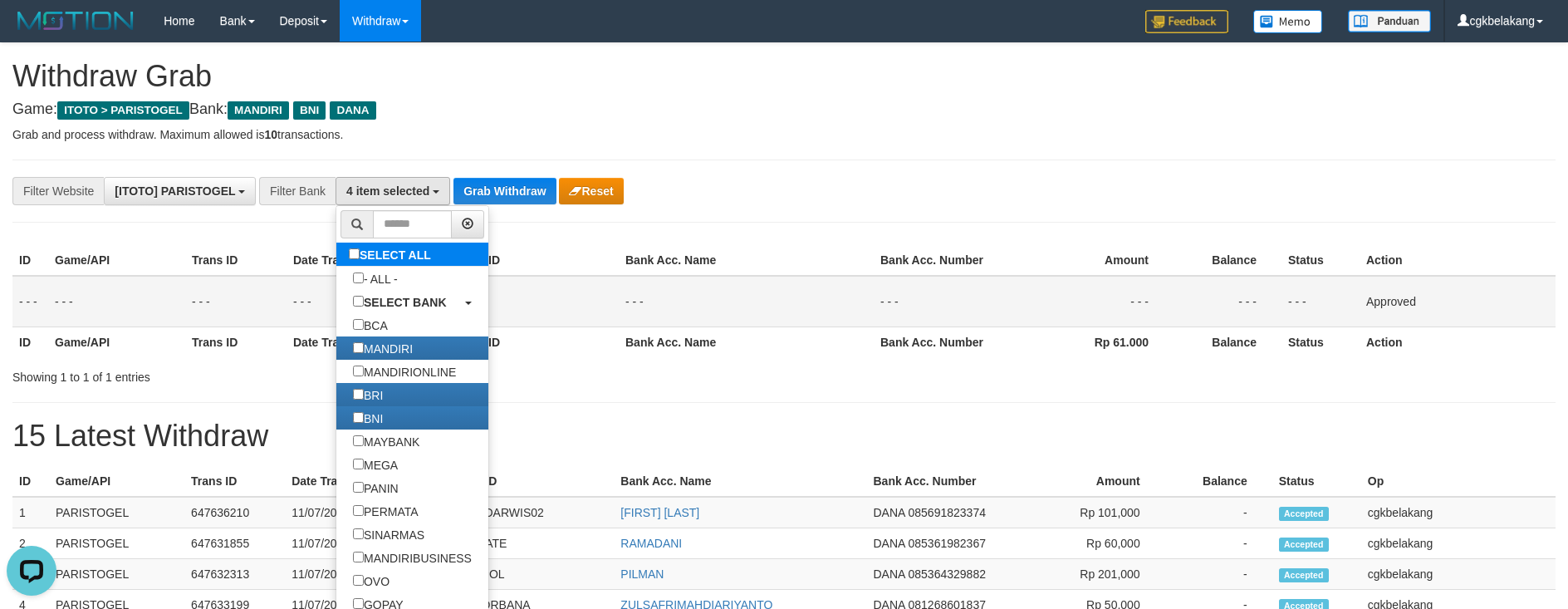 scroll, scrollTop: 43, scrollLeft: 0, axis: vertical 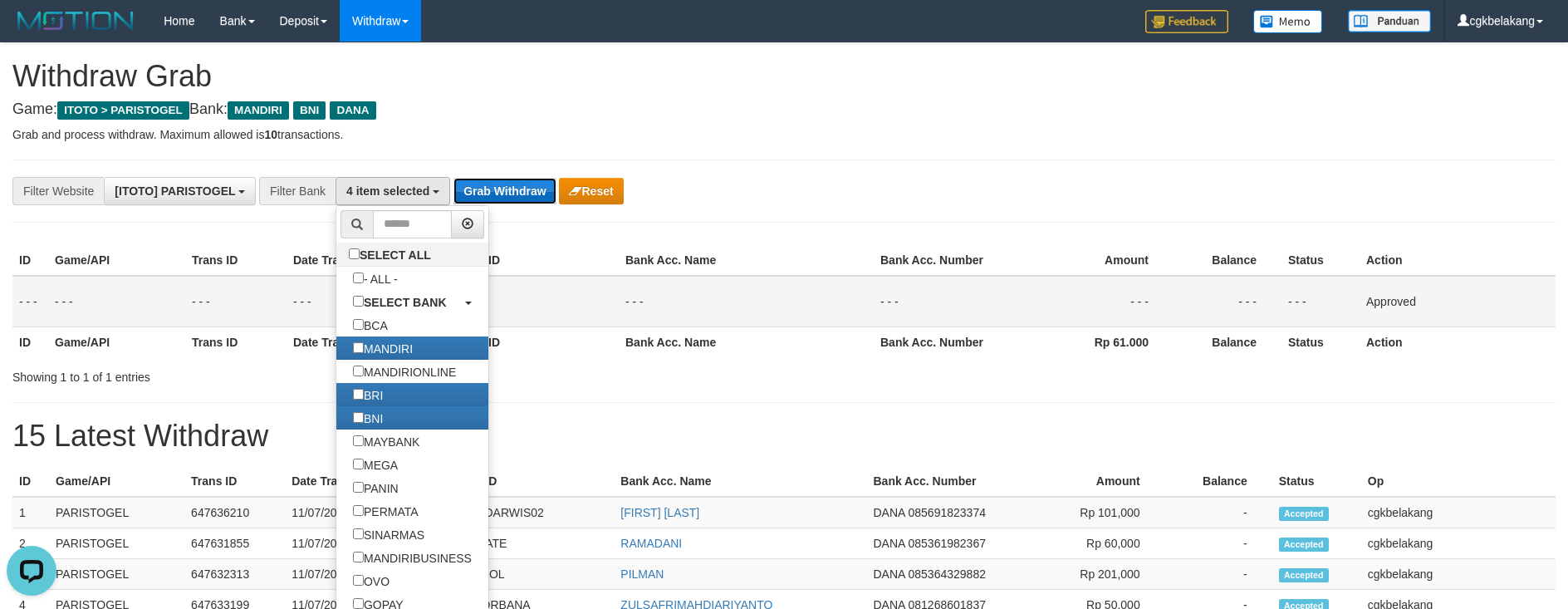 click on "Grab Withdraw" at bounding box center [504, 191] 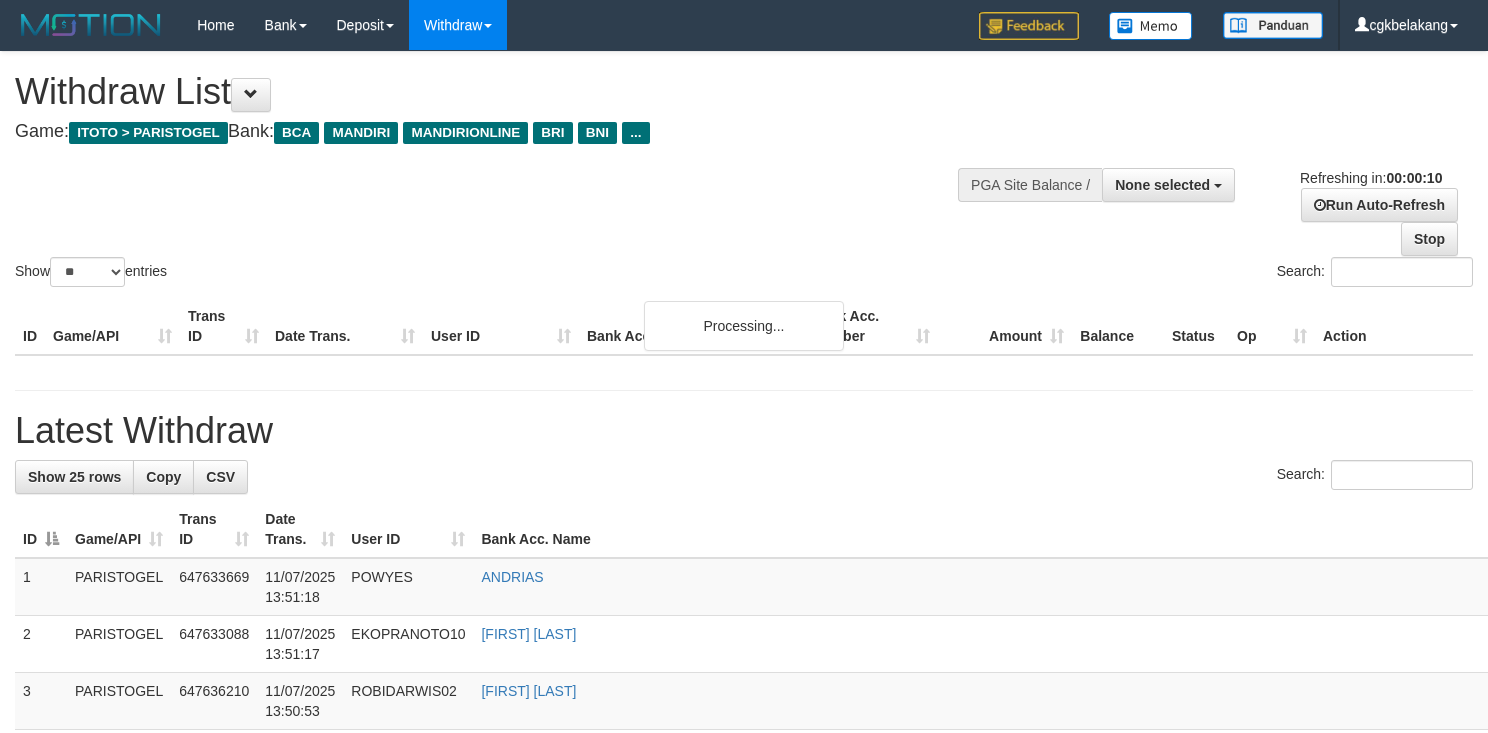 select 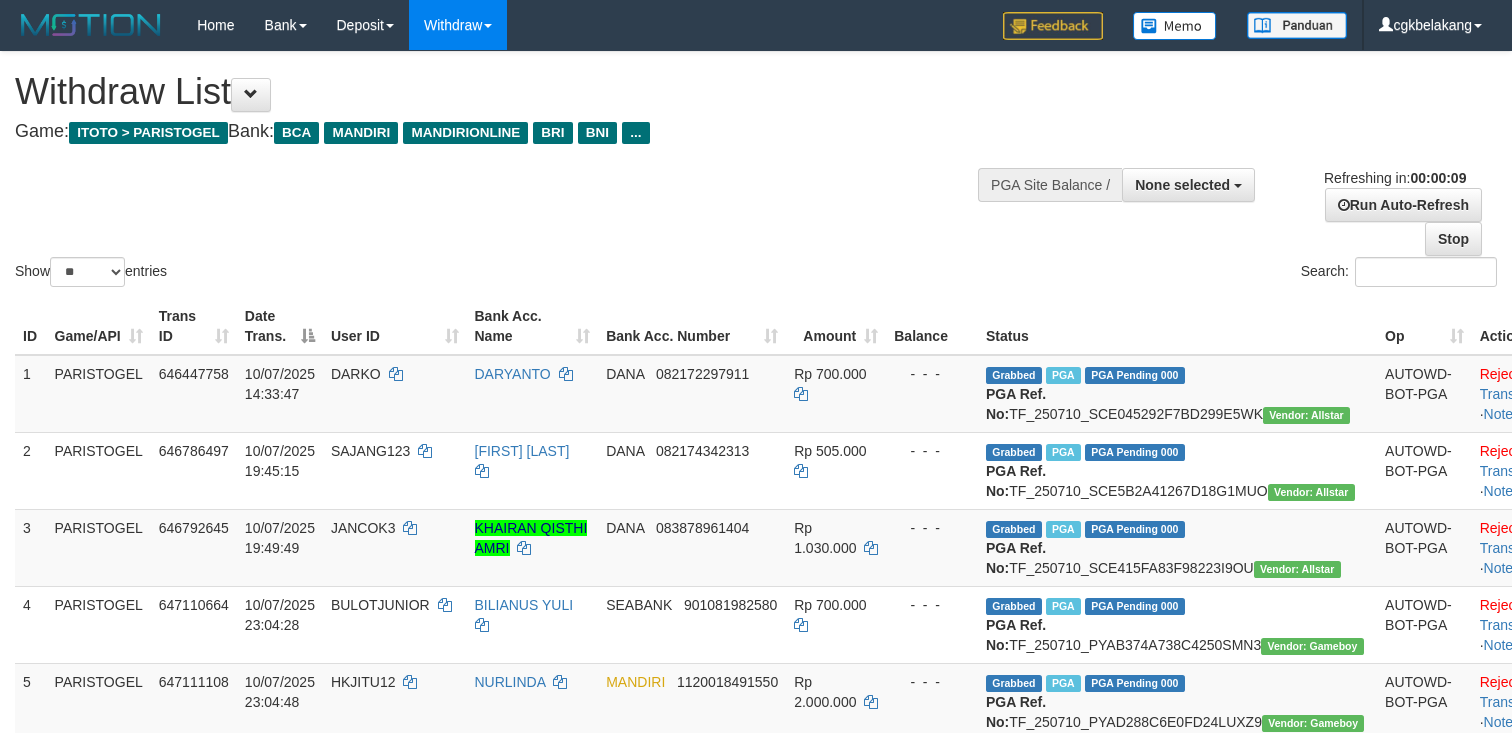 select 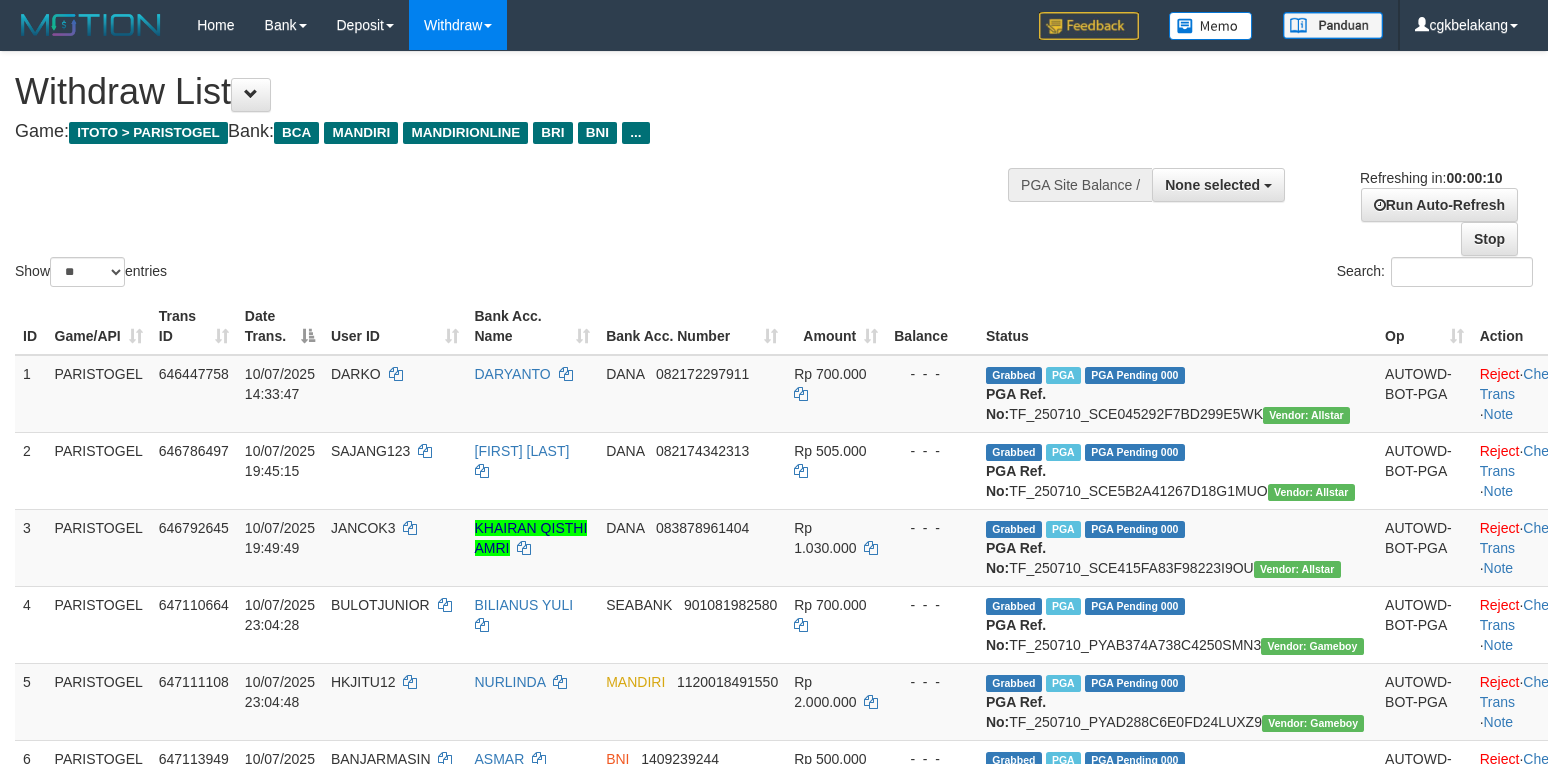 select 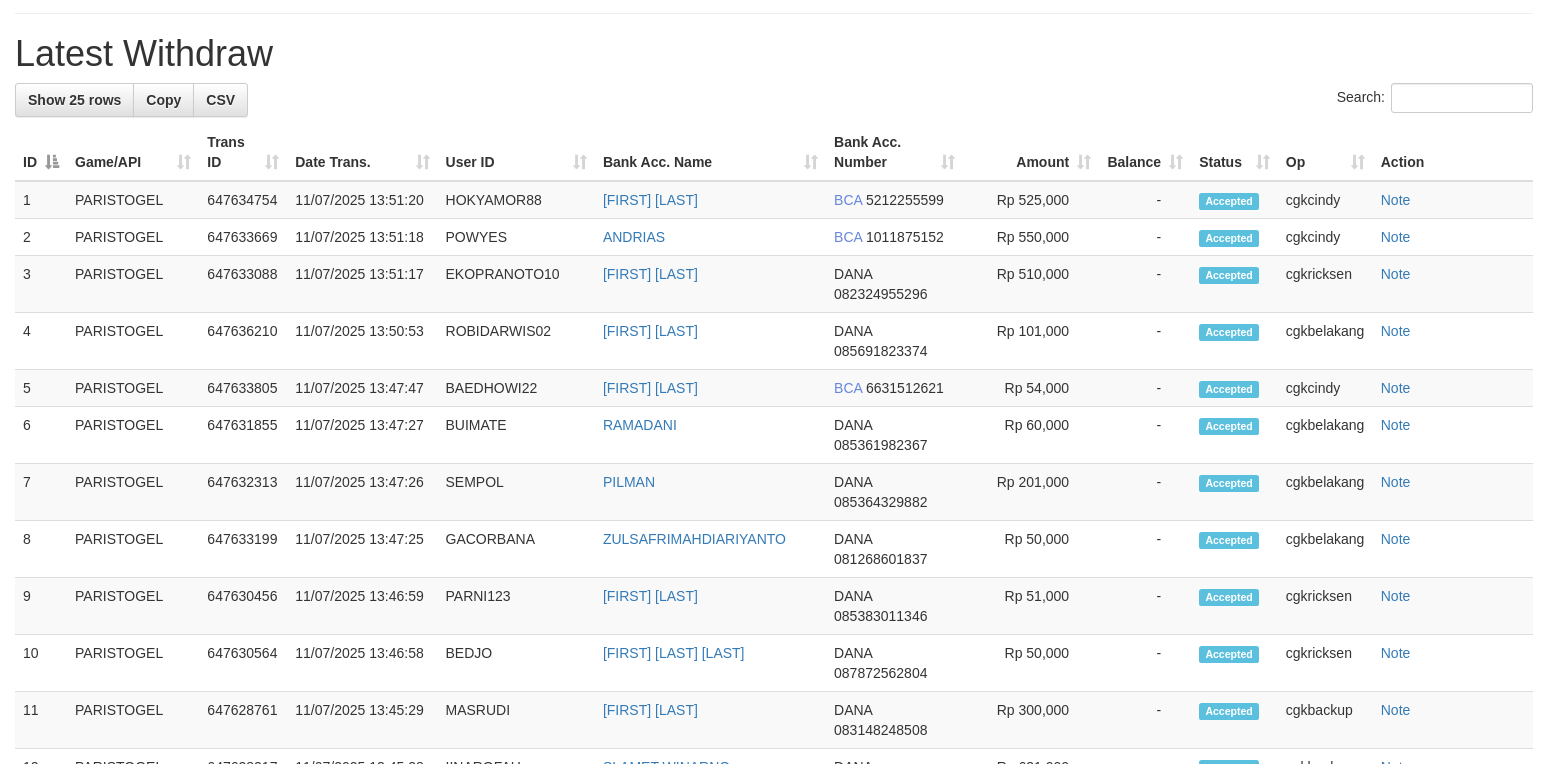 scroll, scrollTop: 1066, scrollLeft: 0, axis: vertical 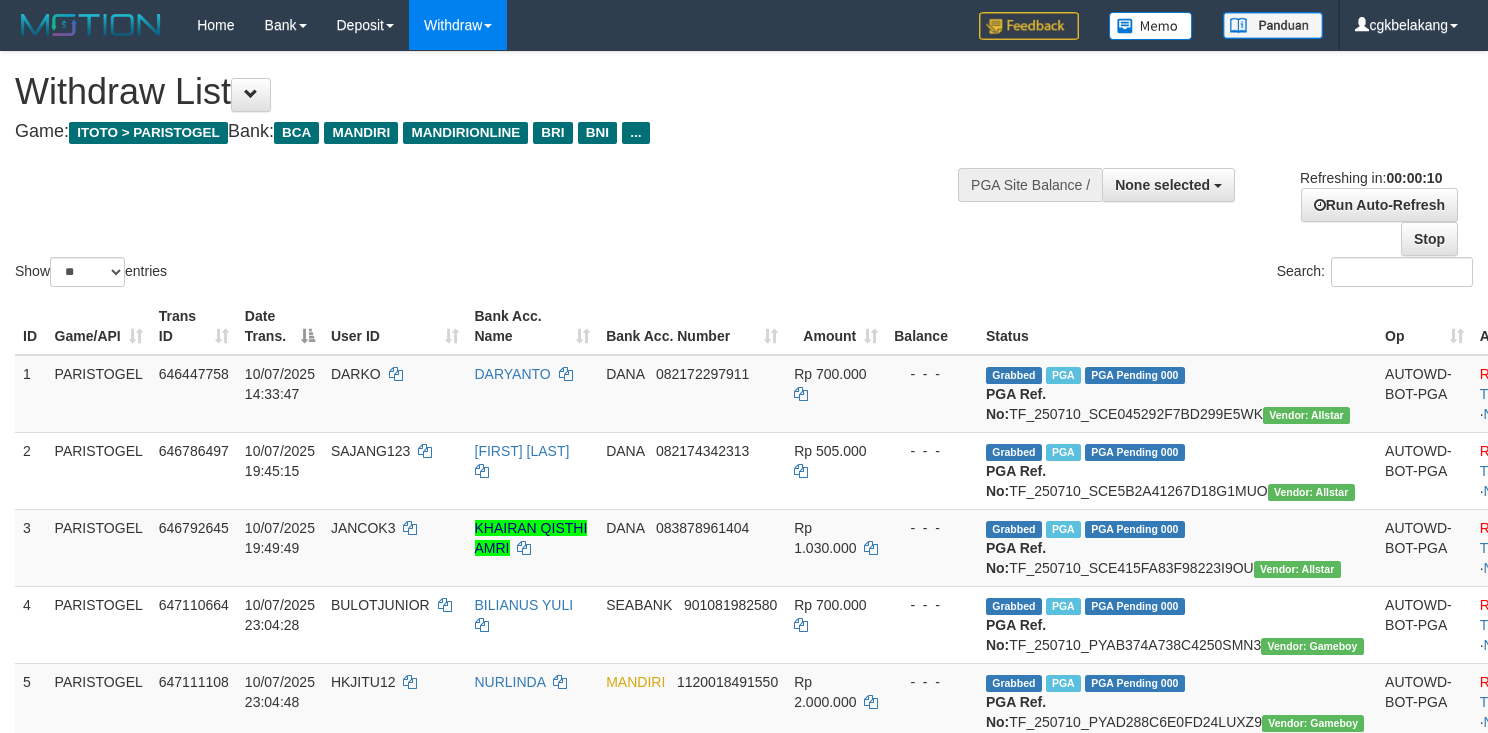 select 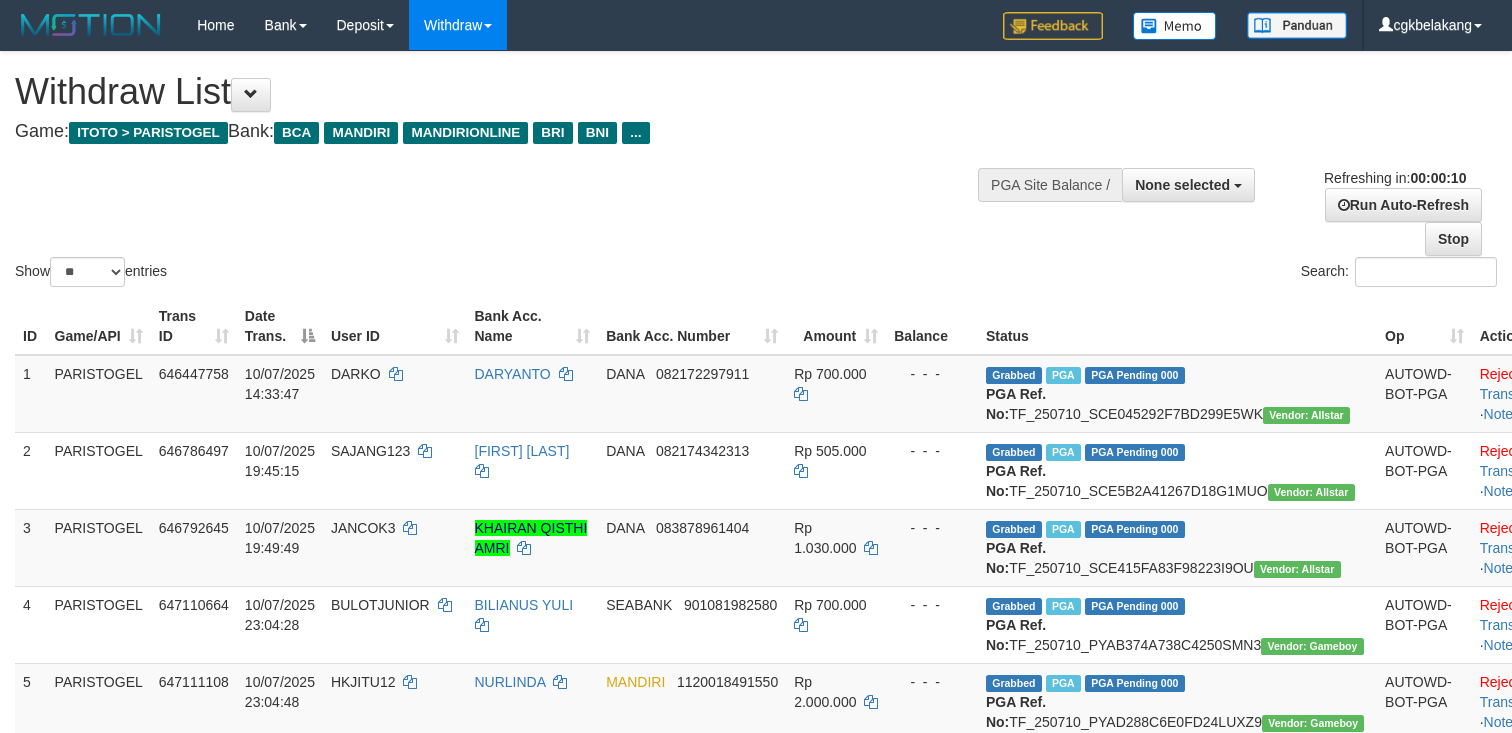 select 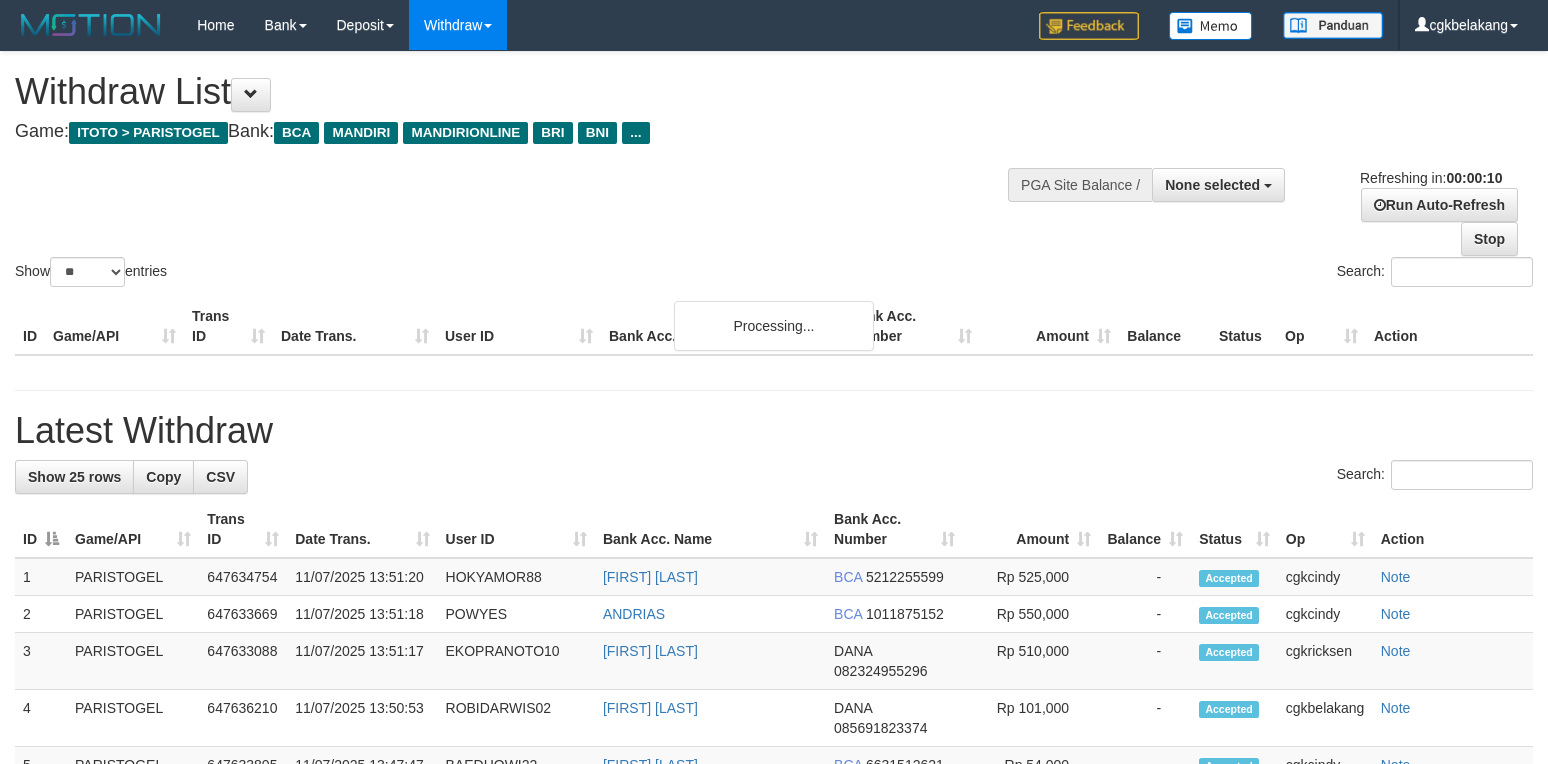 select 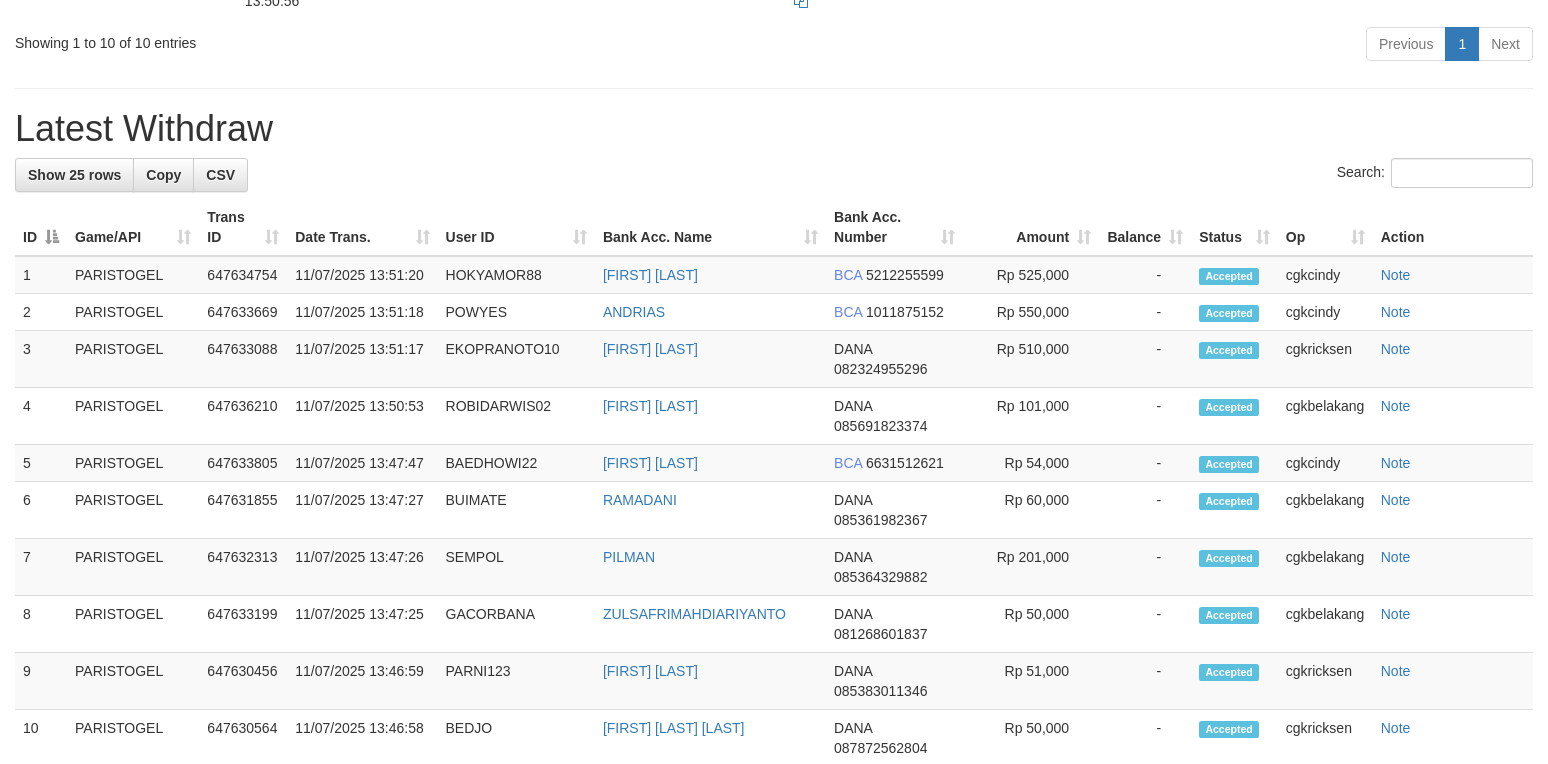 scroll, scrollTop: 1994, scrollLeft: 0, axis: vertical 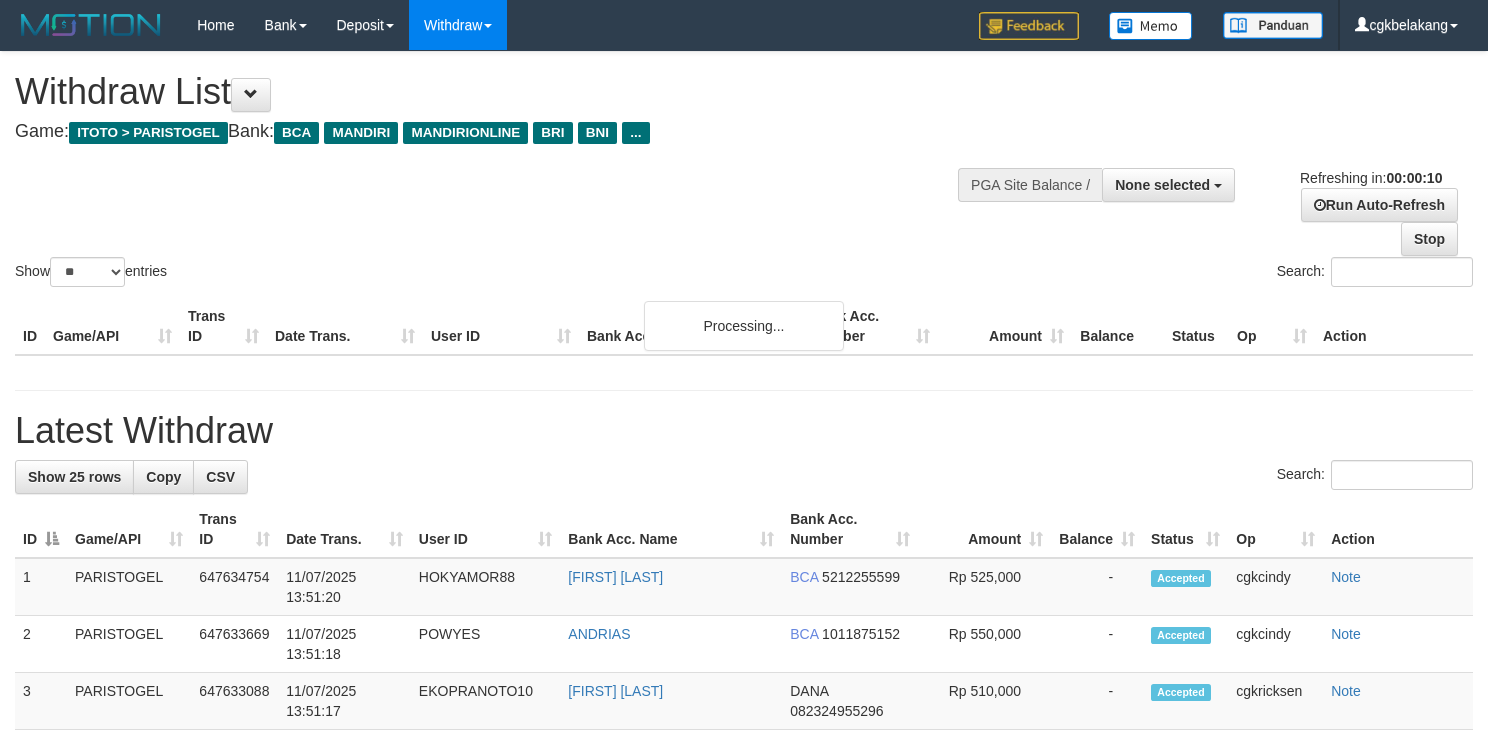 select 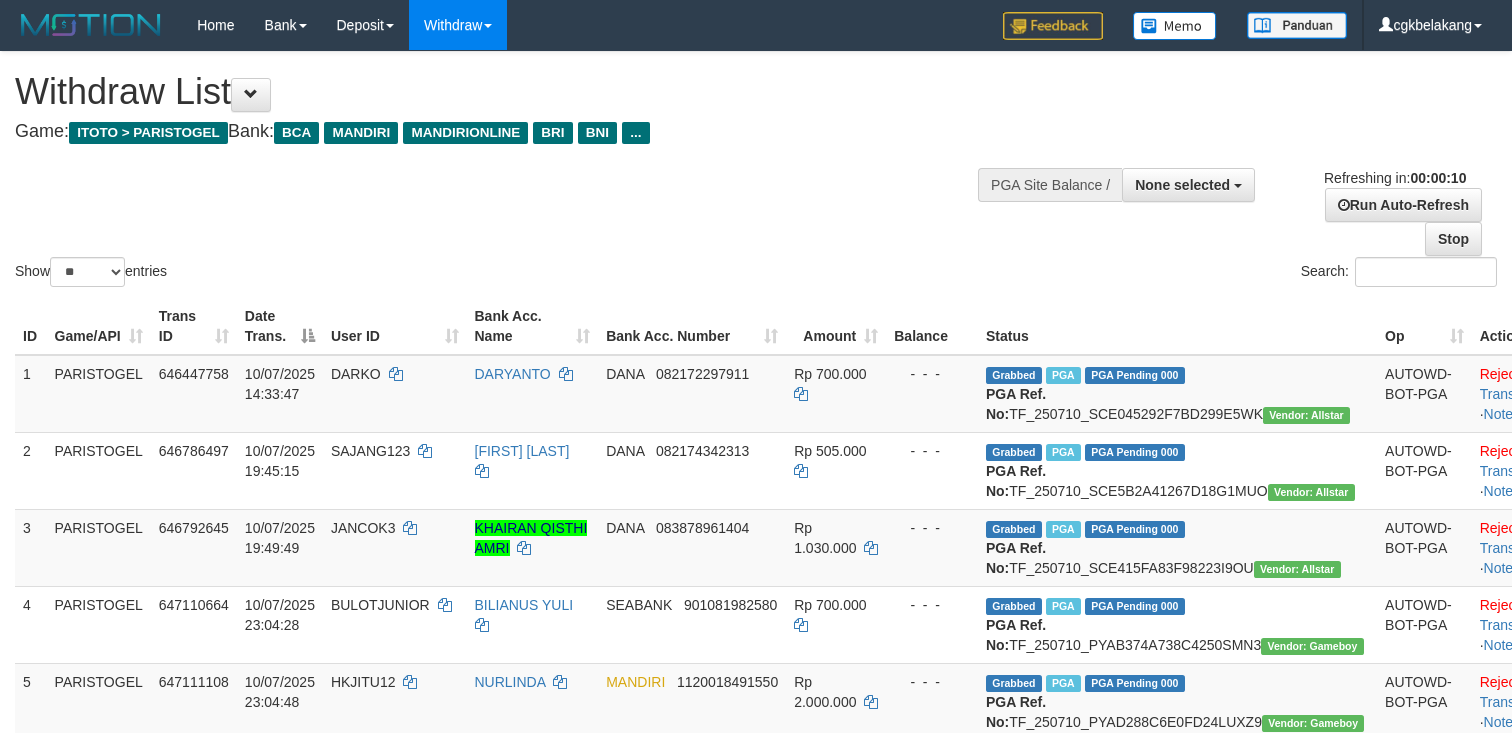 select 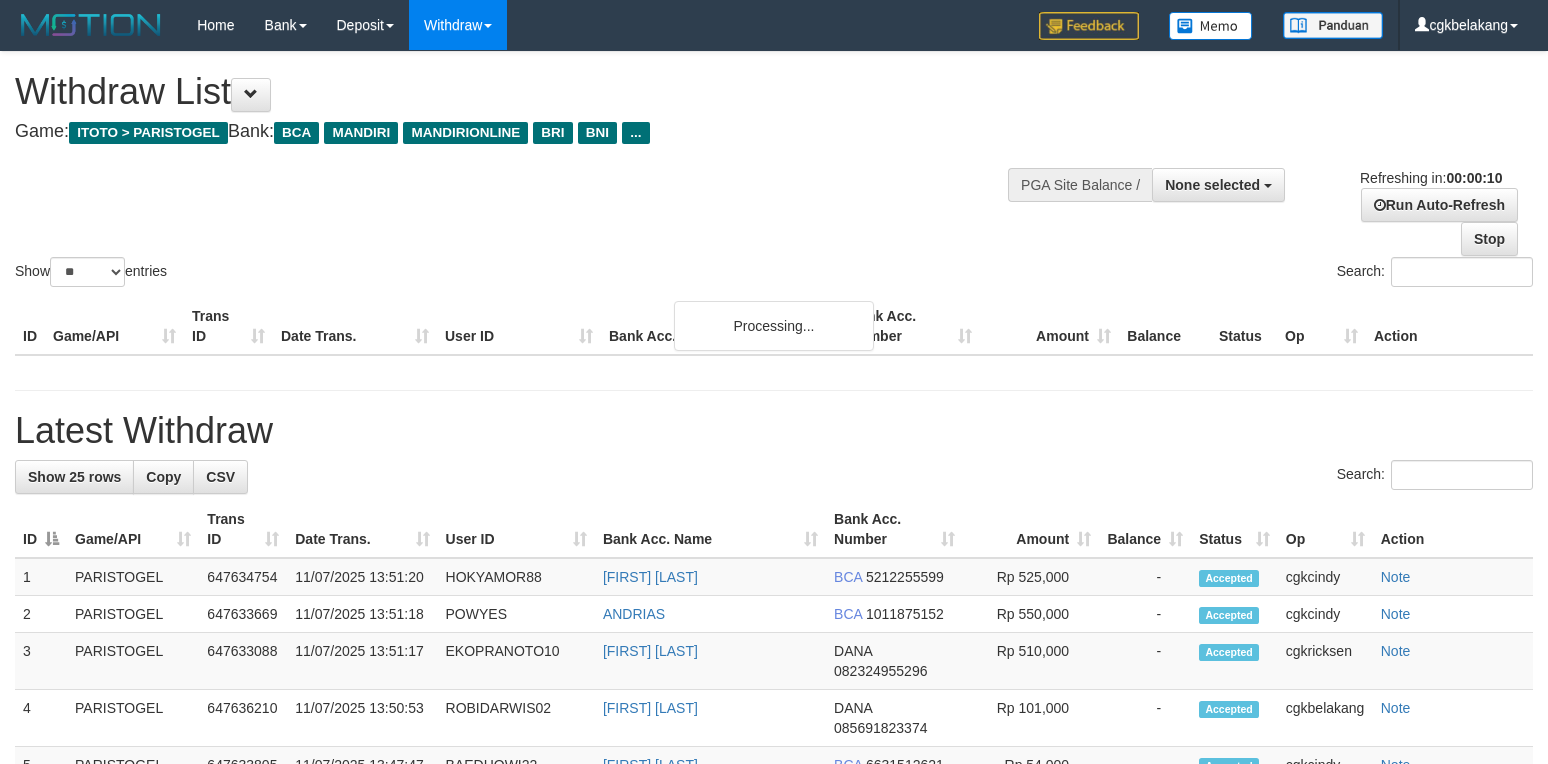 select 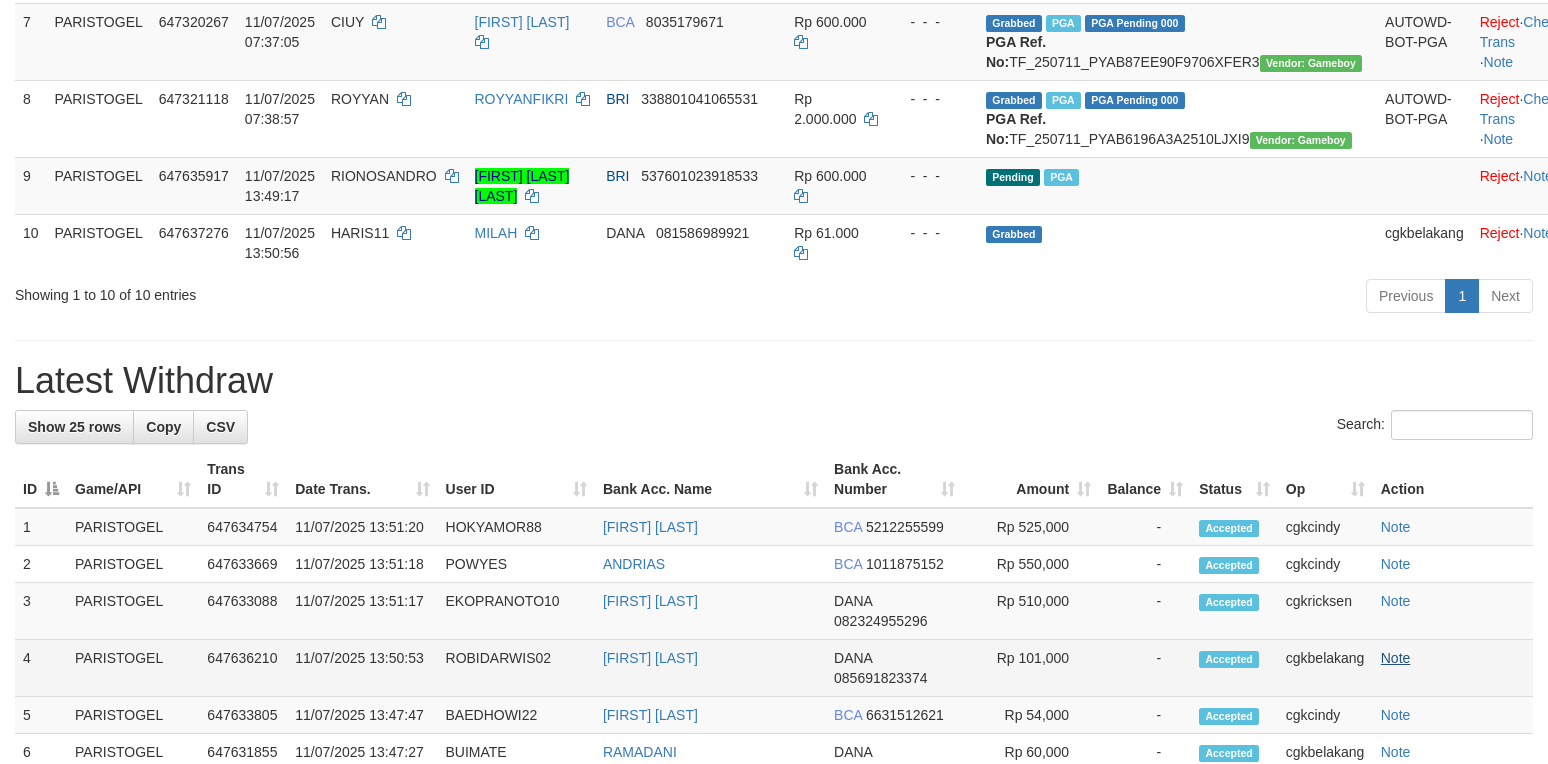 scroll, scrollTop: 1066, scrollLeft: 0, axis: vertical 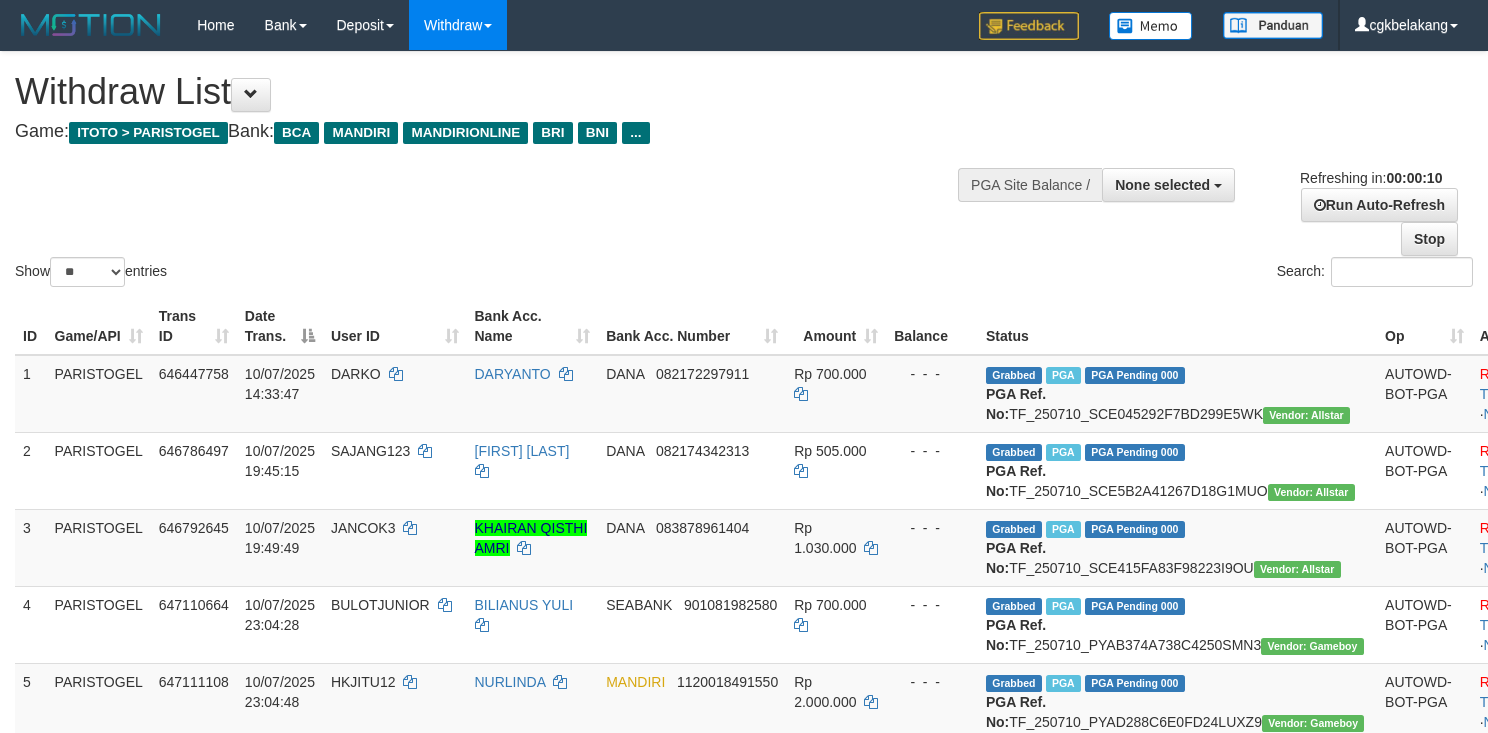 select 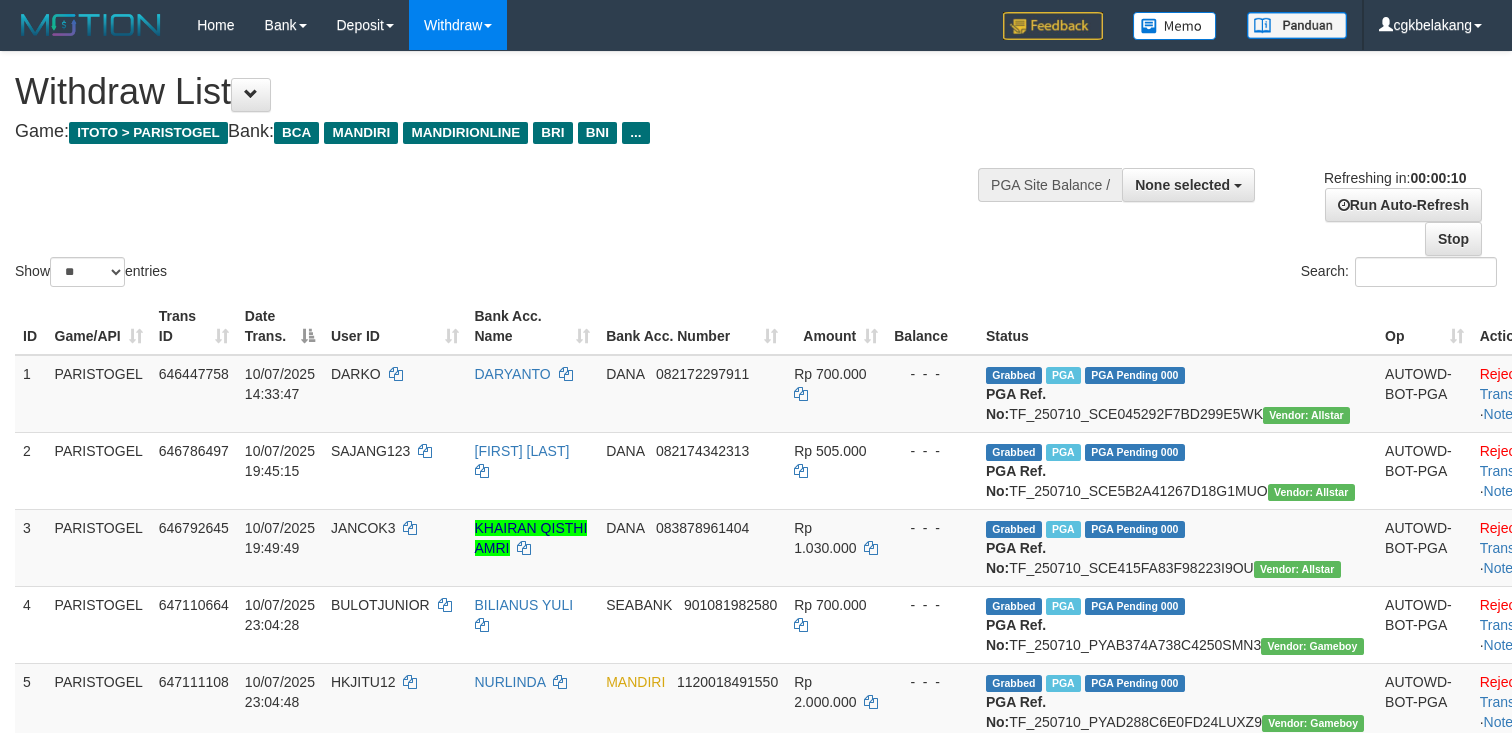 select 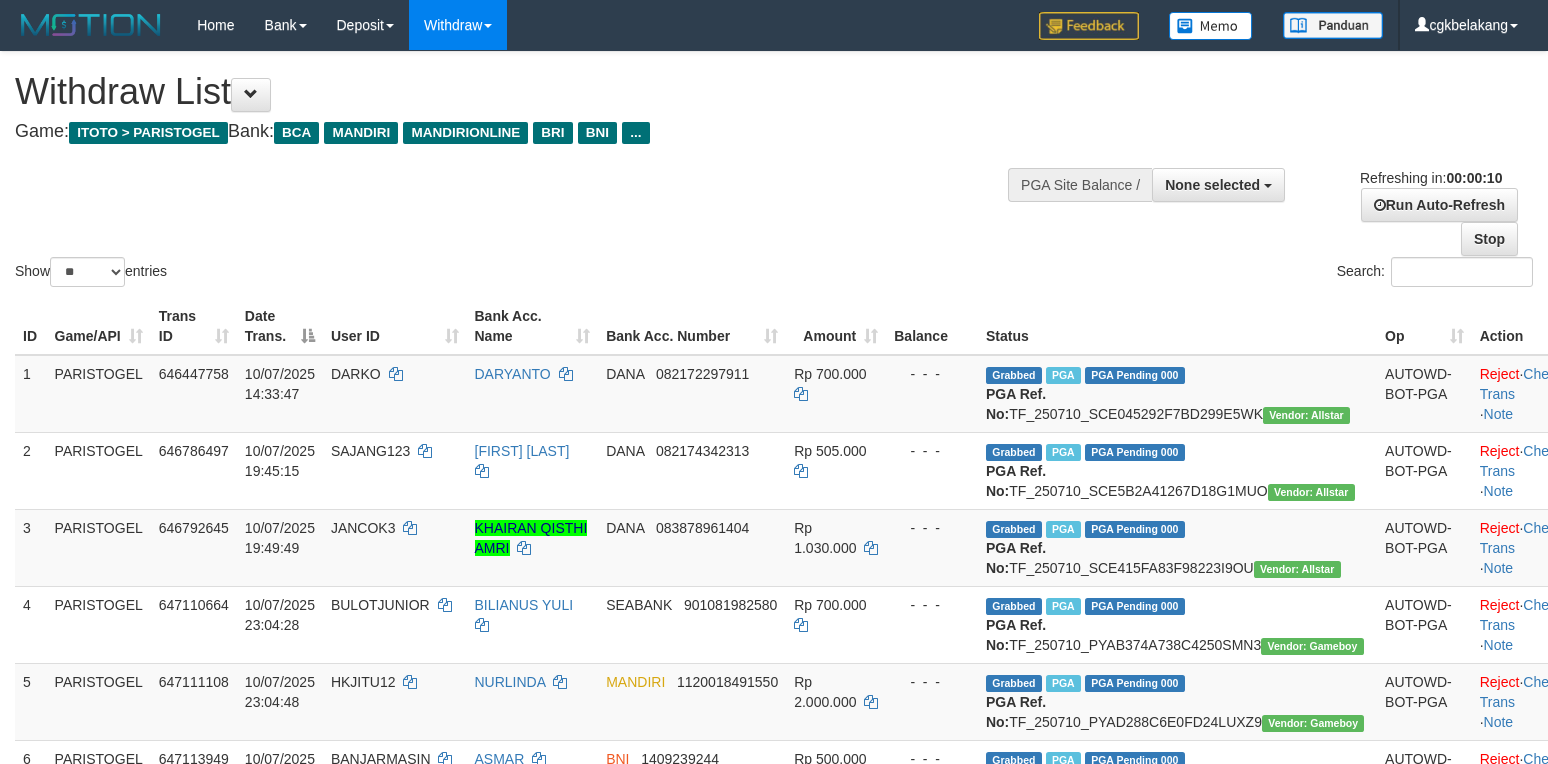 select 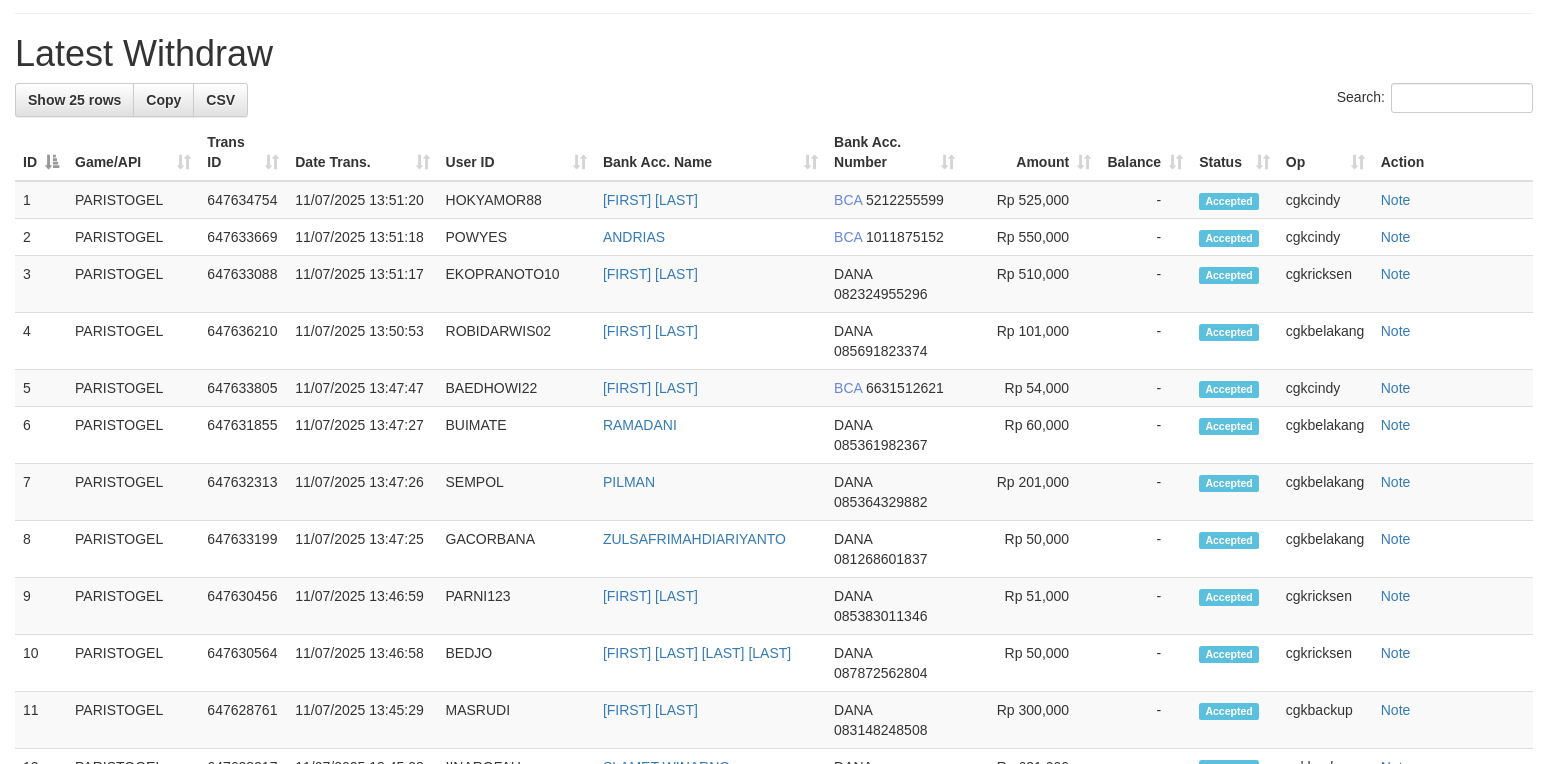 scroll, scrollTop: 1066, scrollLeft: 0, axis: vertical 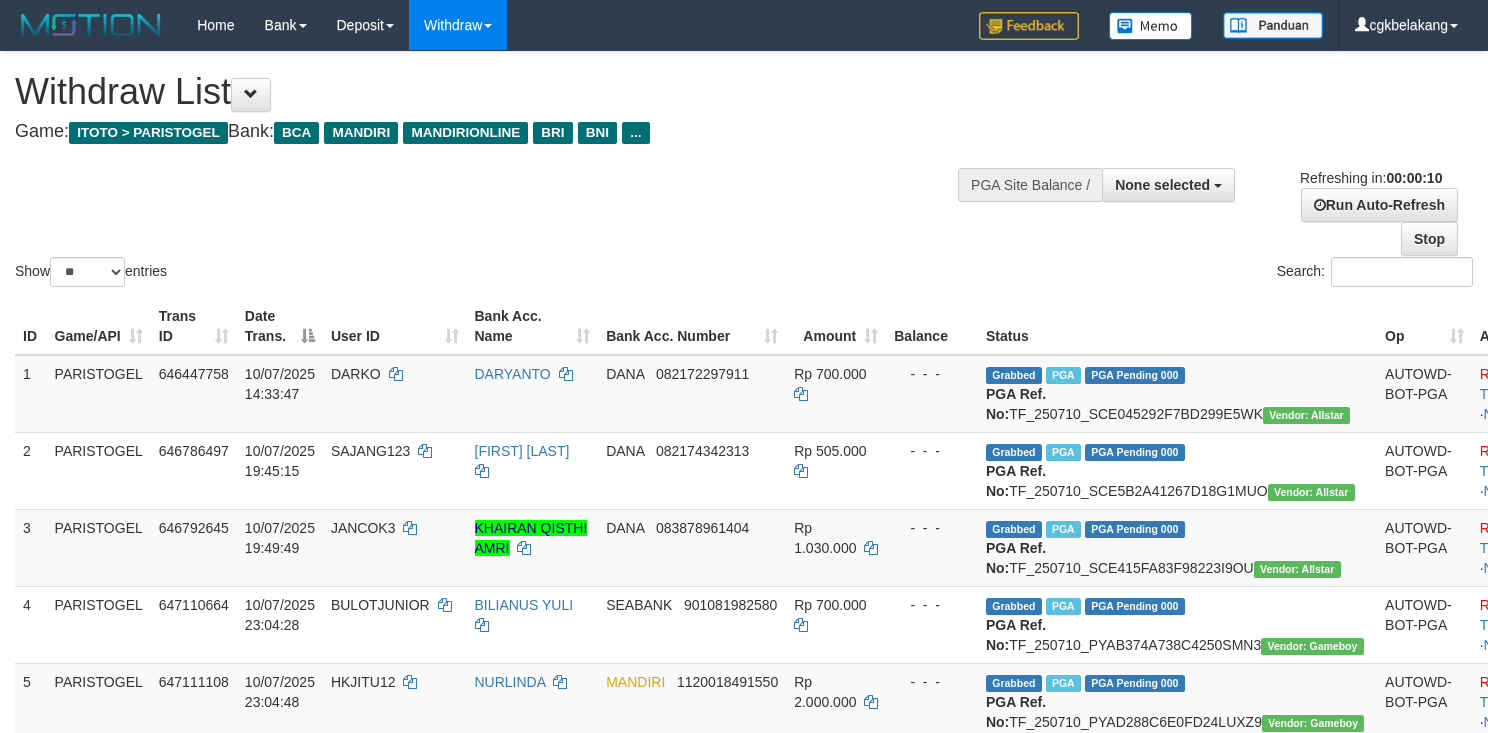 select 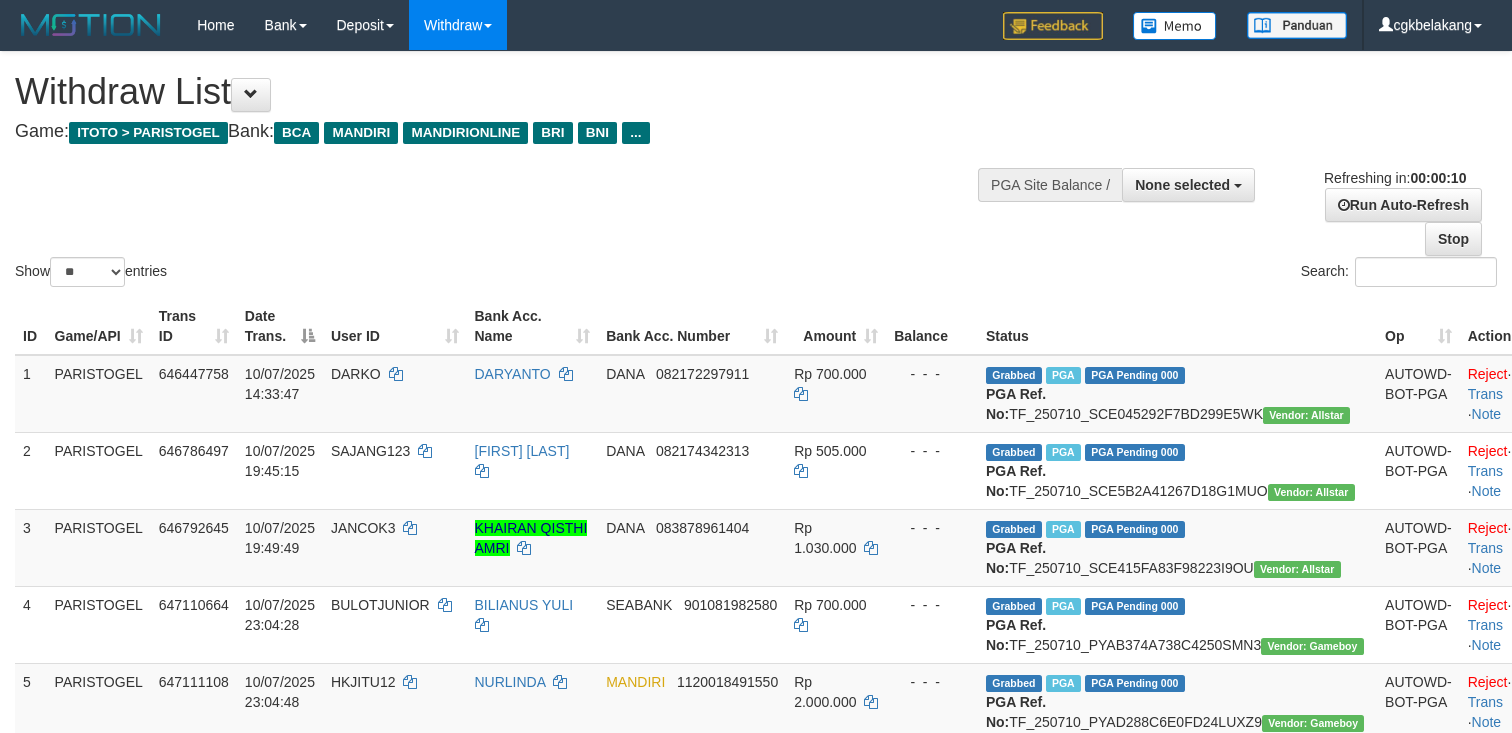 select 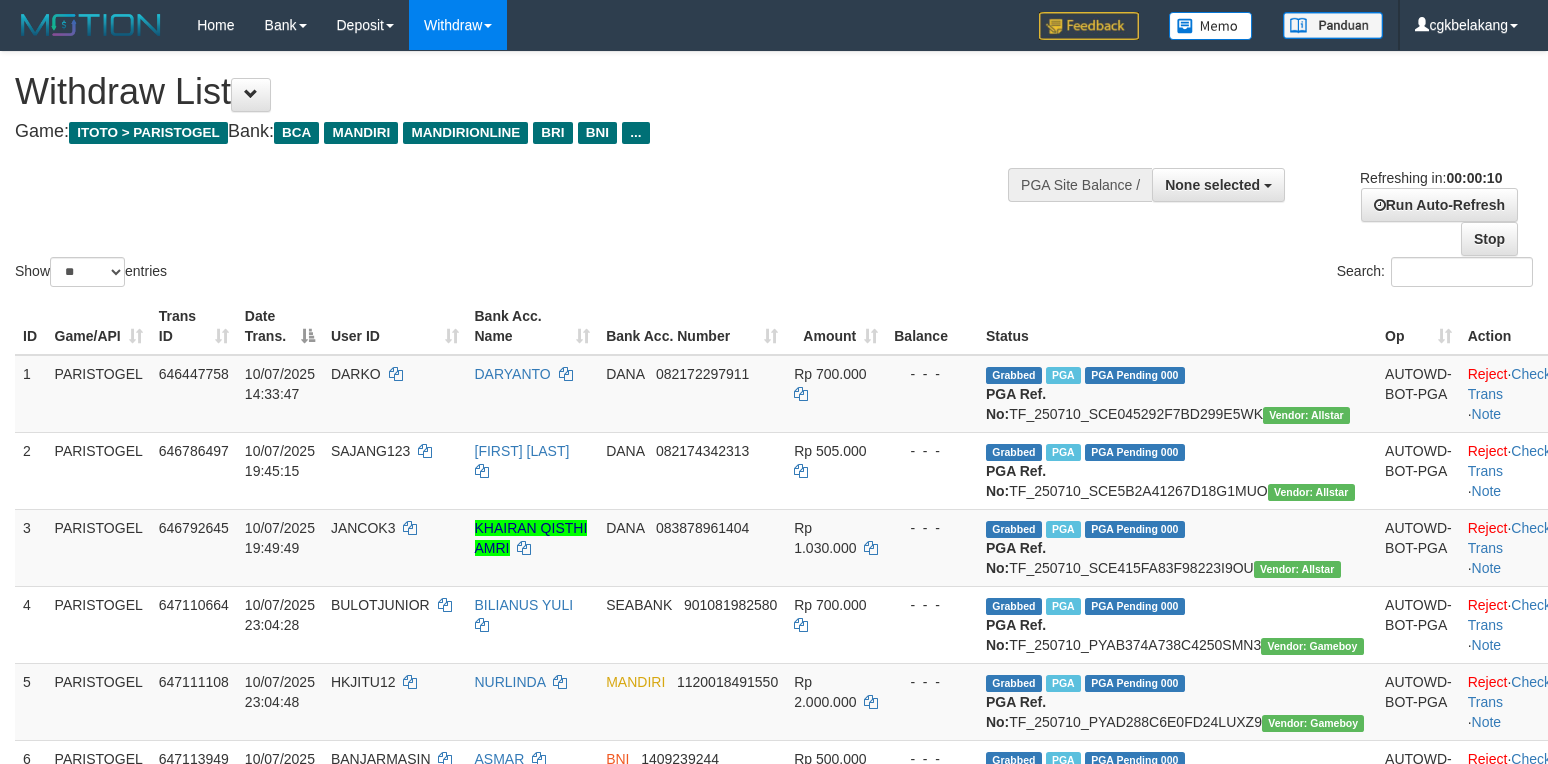 select 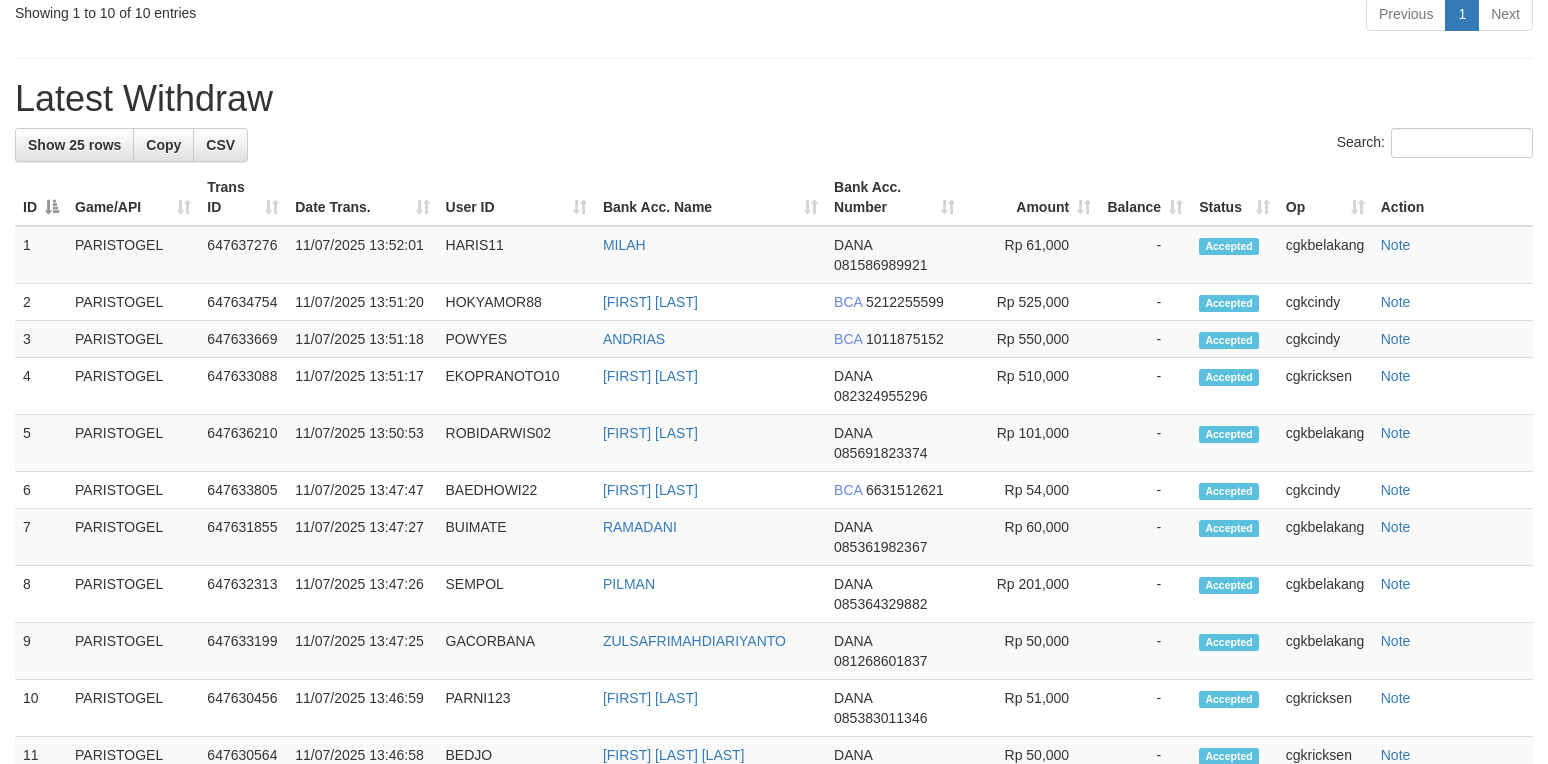 scroll, scrollTop: 1066, scrollLeft: 0, axis: vertical 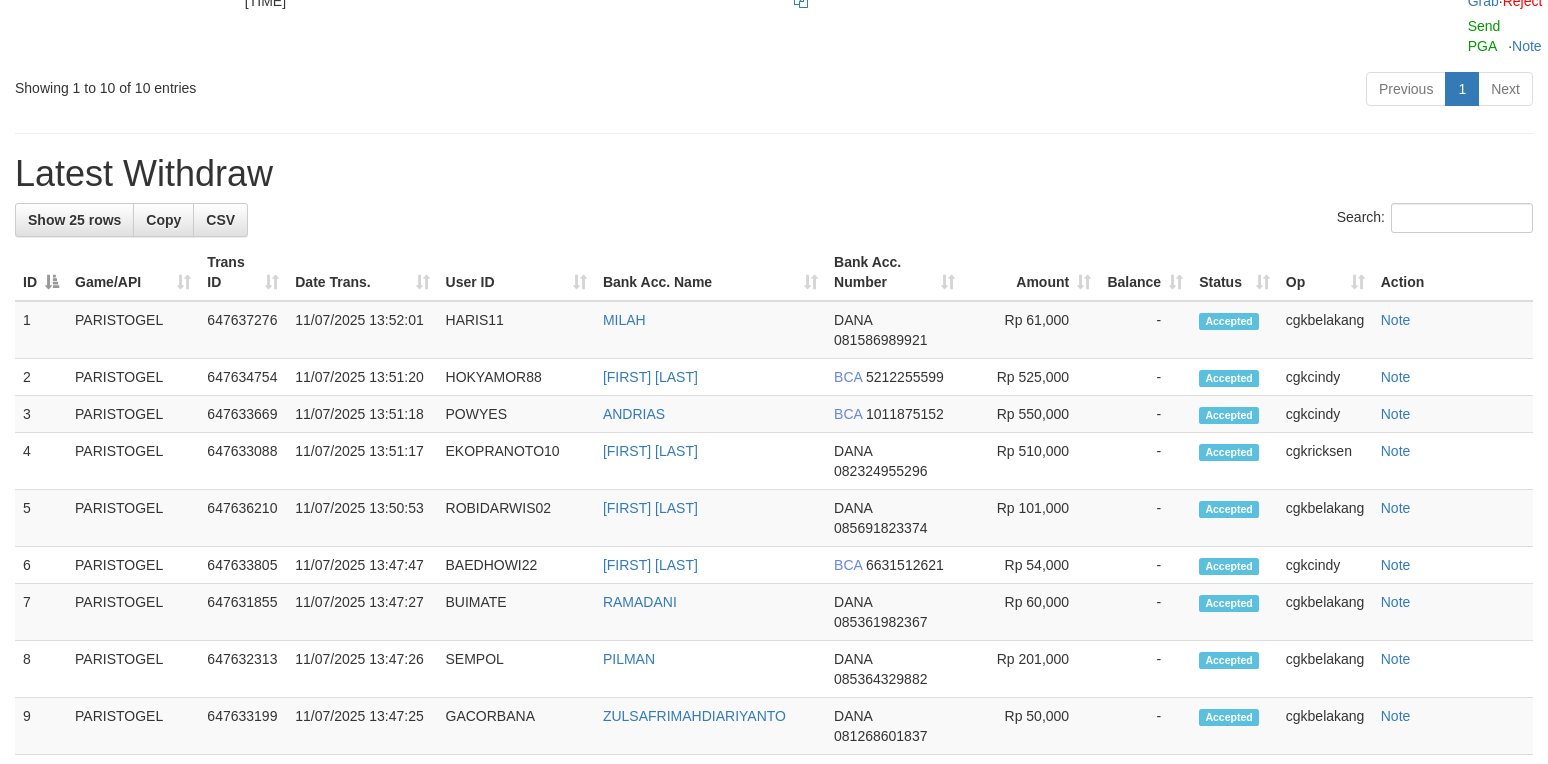 click on "Latest Withdraw" at bounding box center (774, 174) 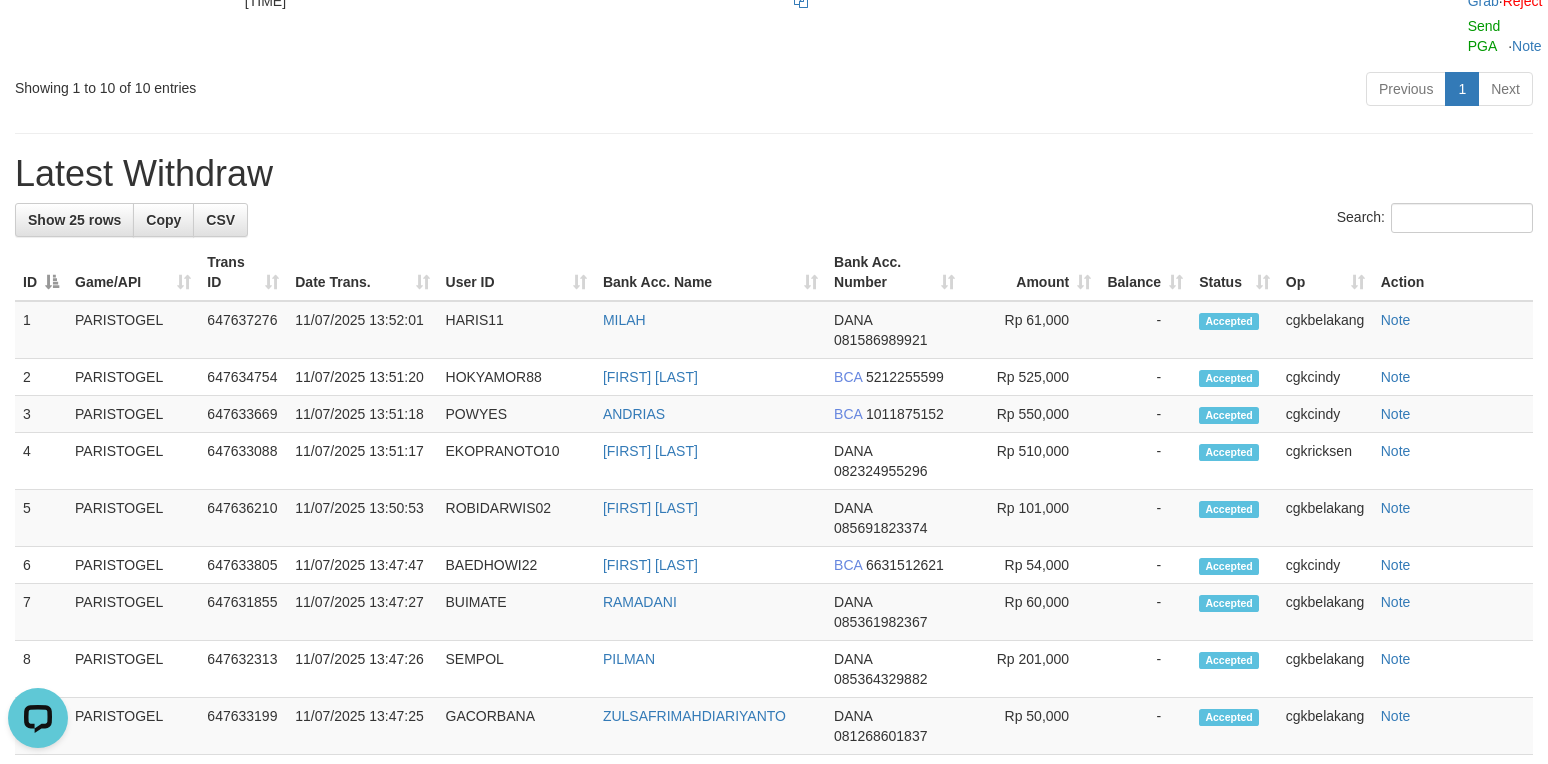 scroll, scrollTop: 0, scrollLeft: 0, axis: both 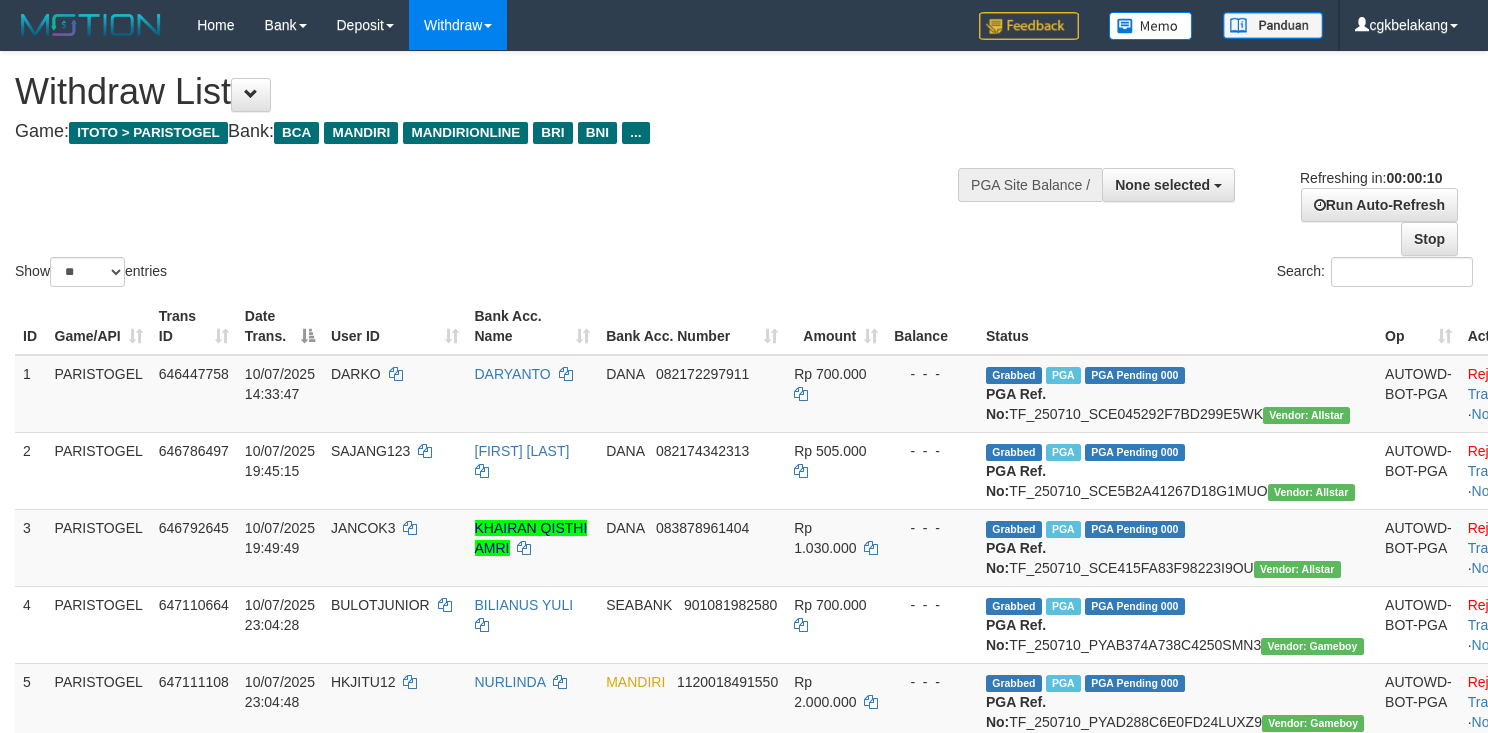 select 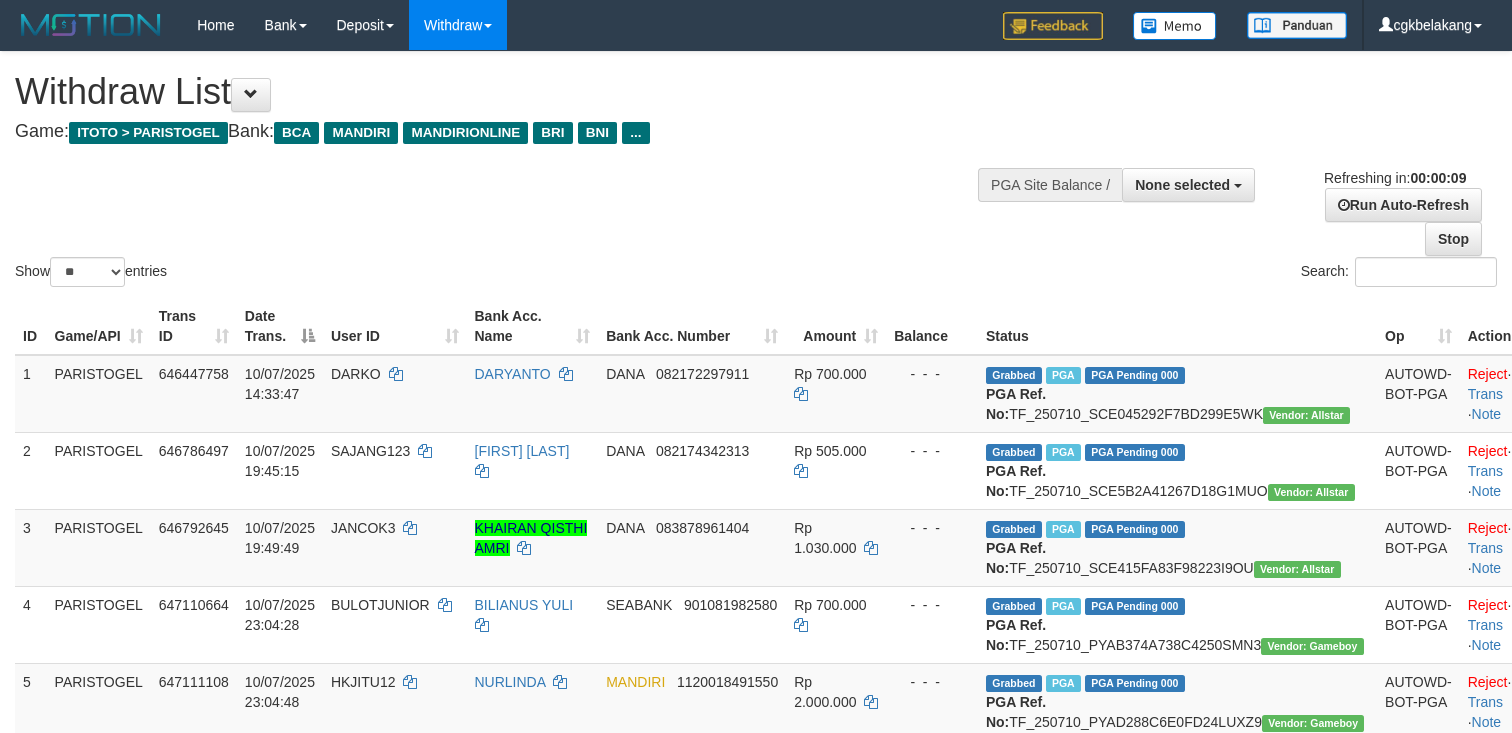 select 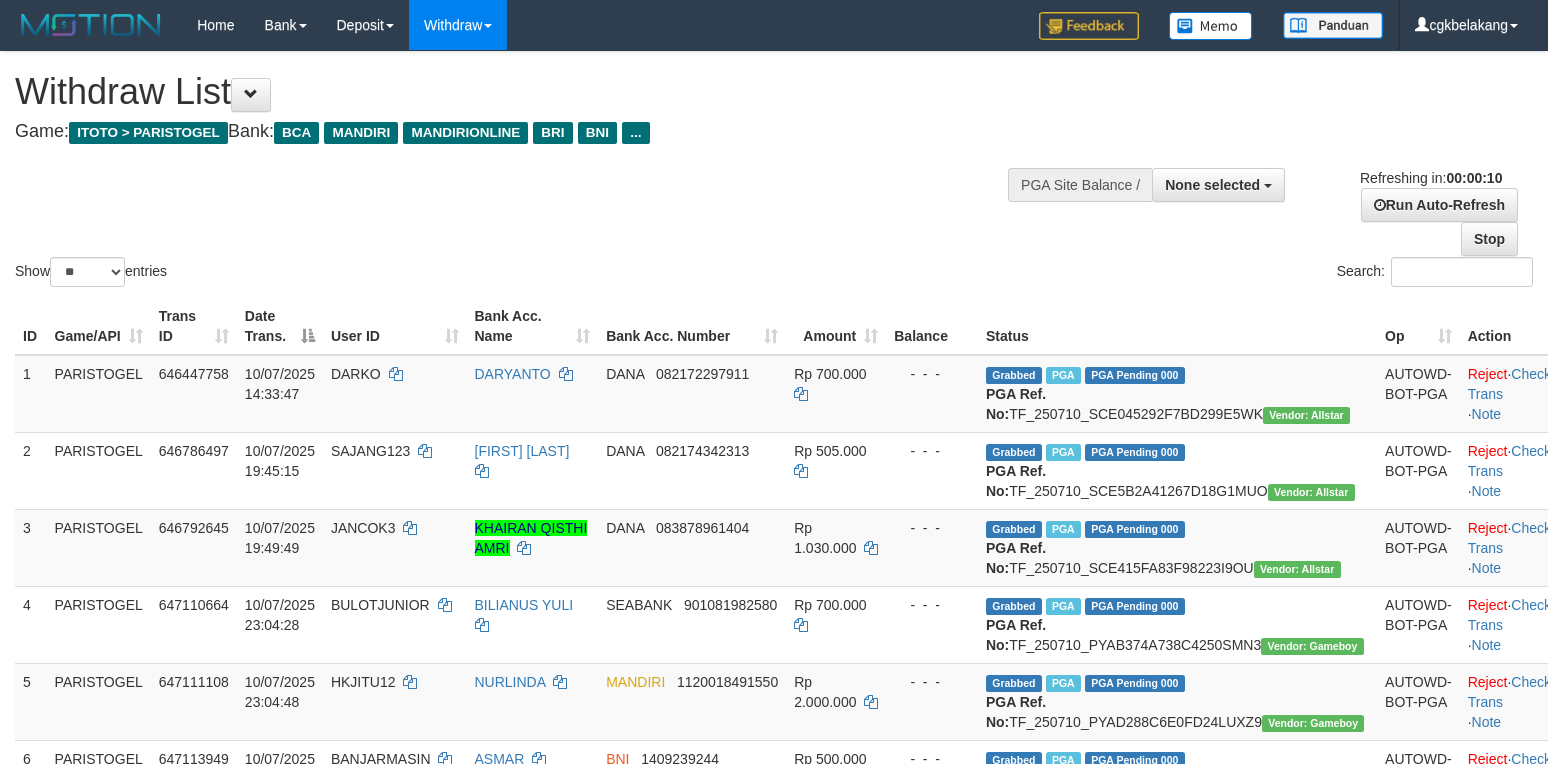 select 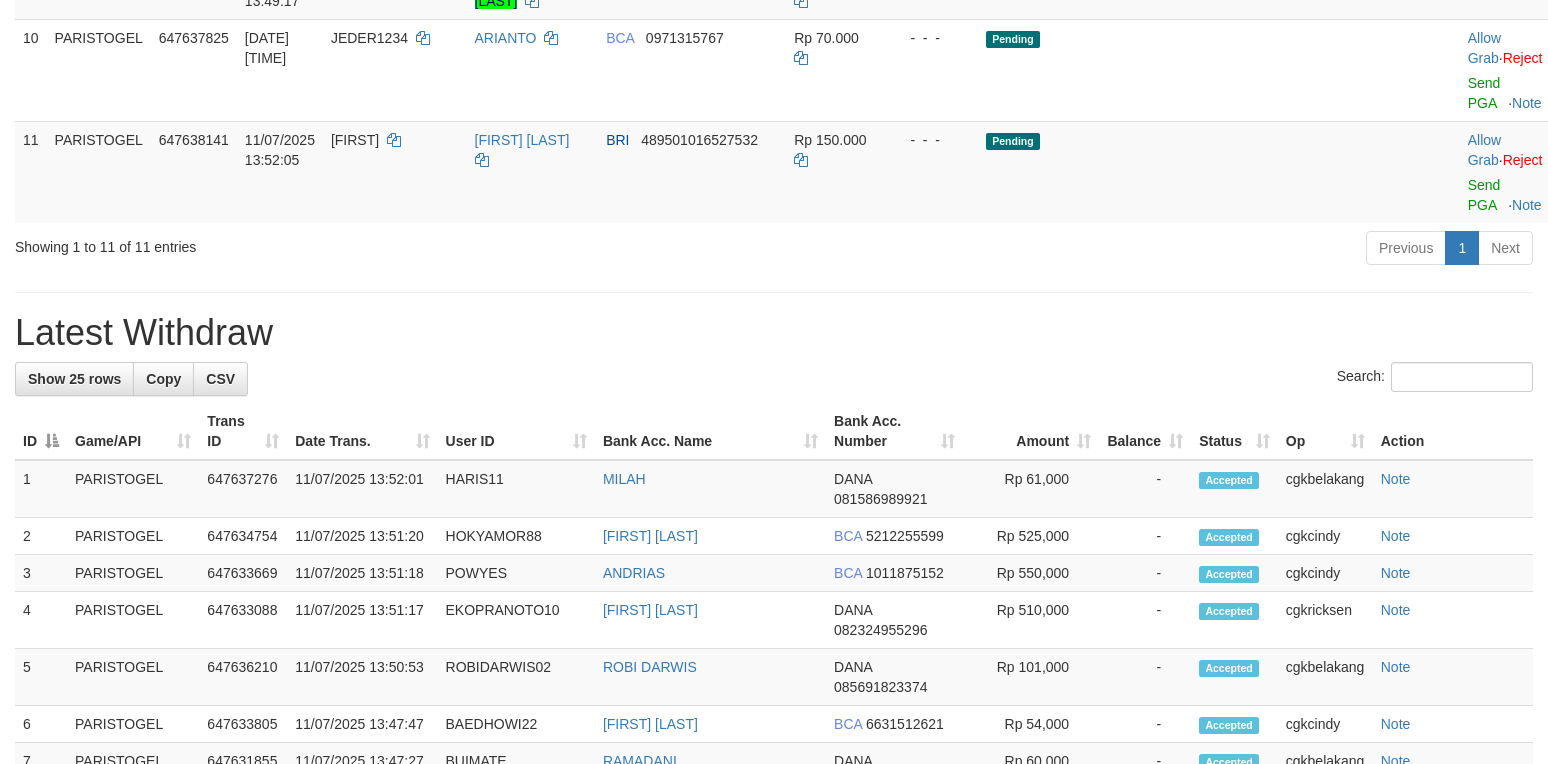 scroll, scrollTop: 933, scrollLeft: 0, axis: vertical 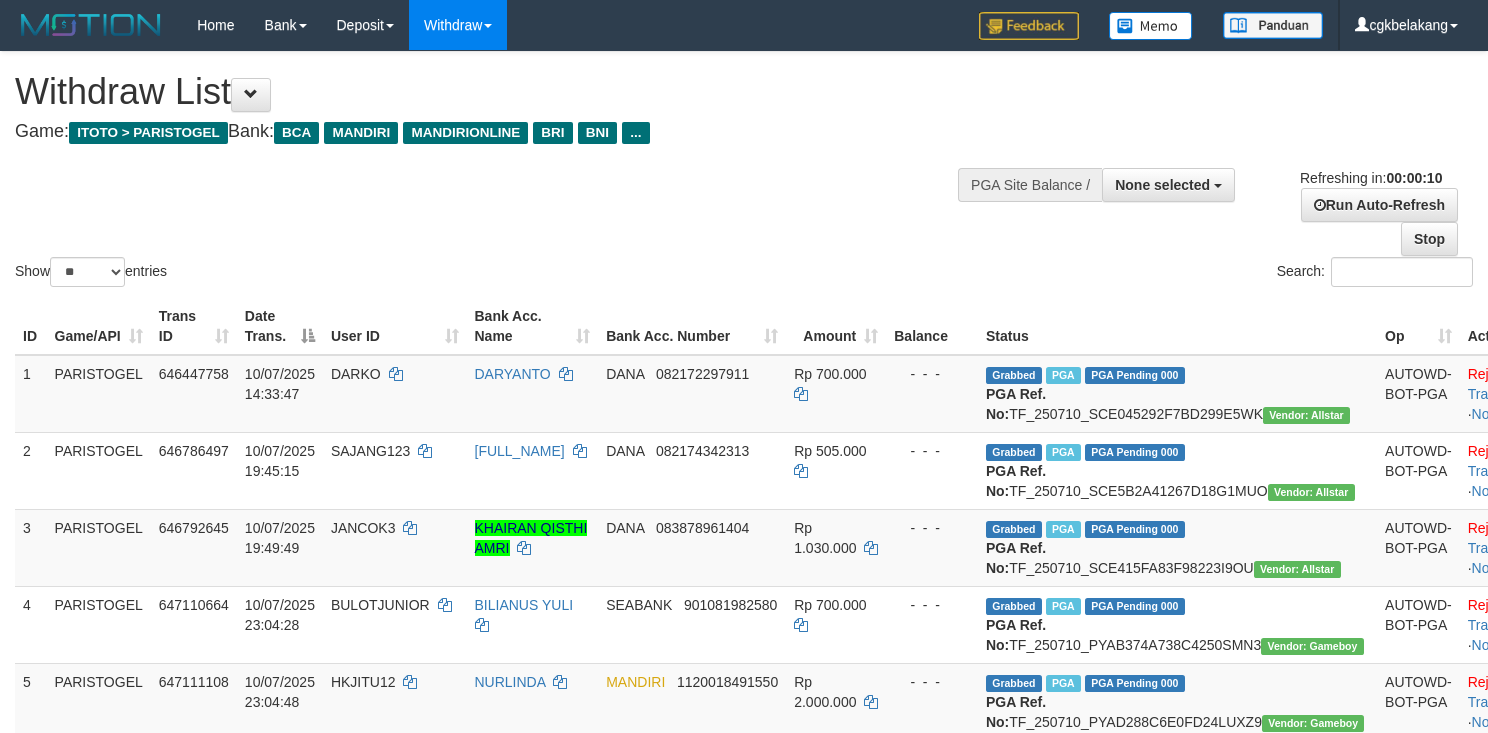 select 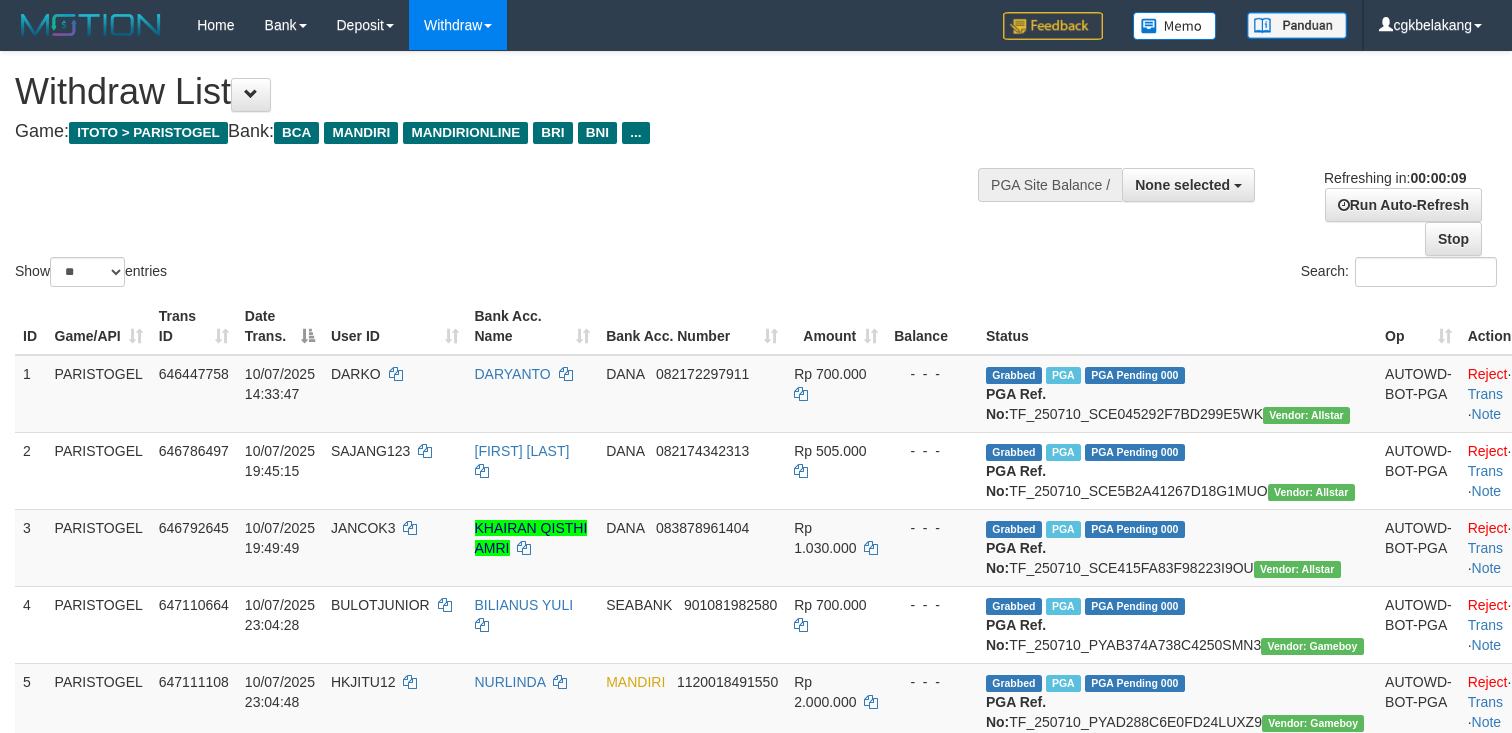 select 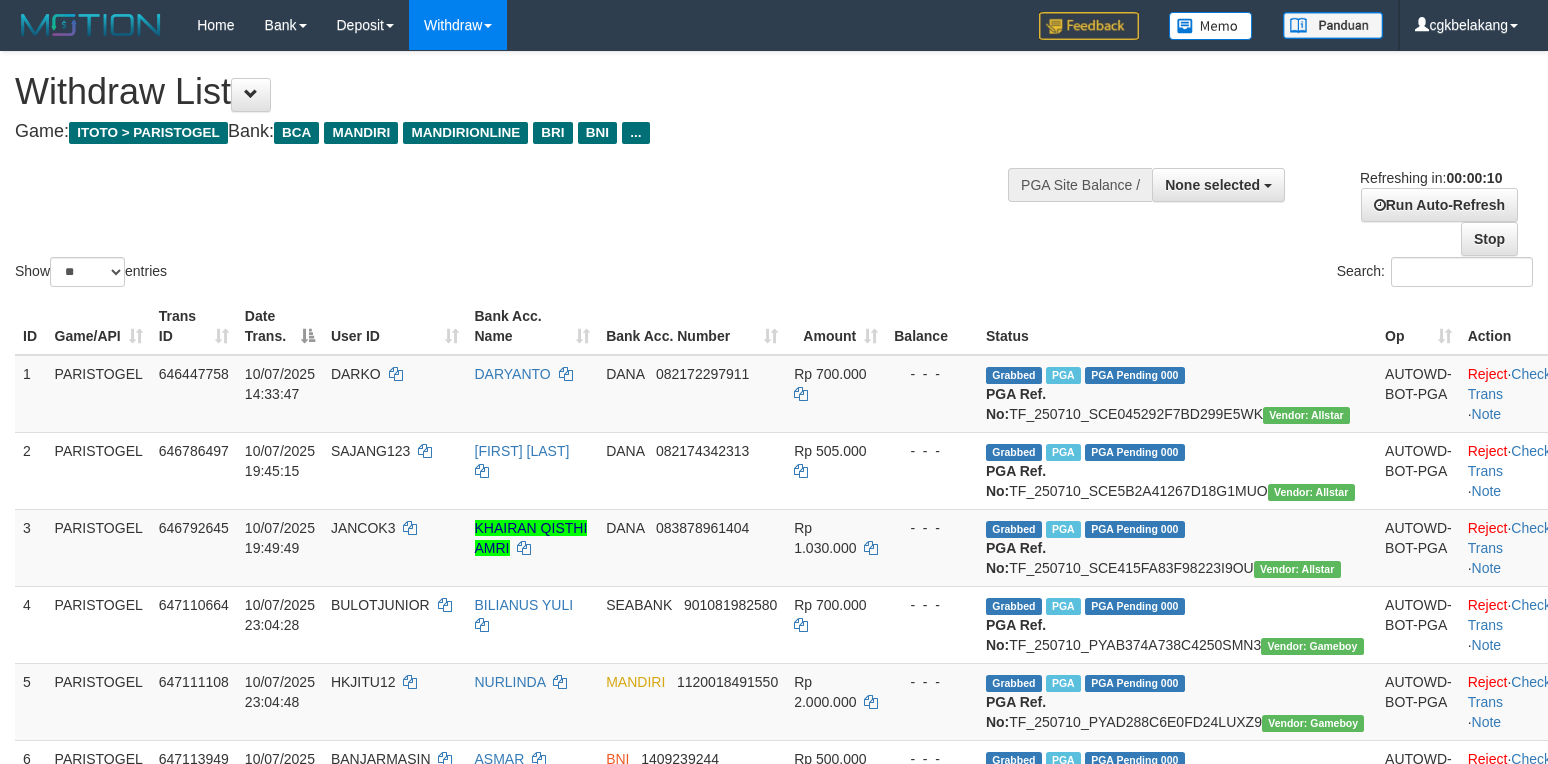 select 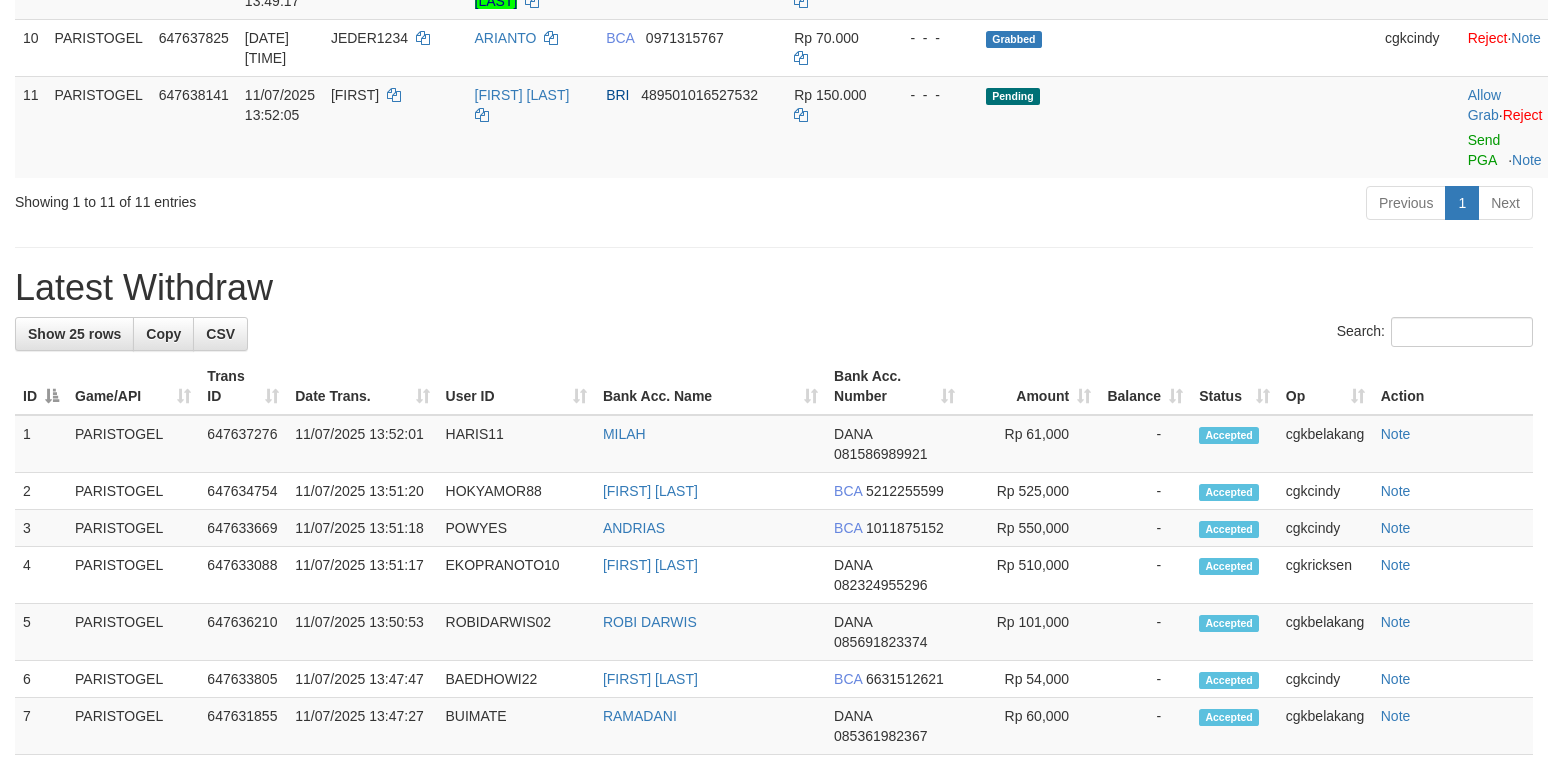 scroll, scrollTop: 933, scrollLeft: 0, axis: vertical 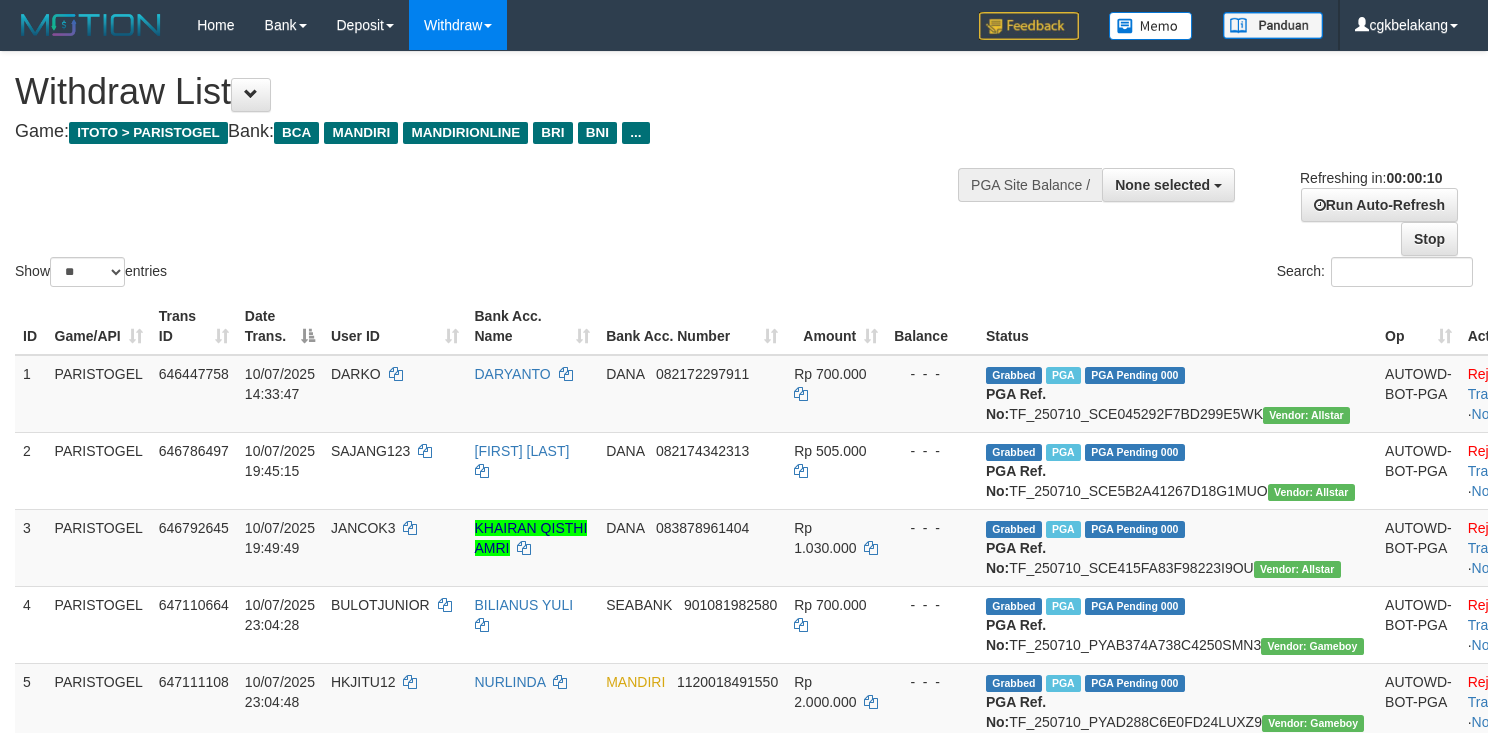 select 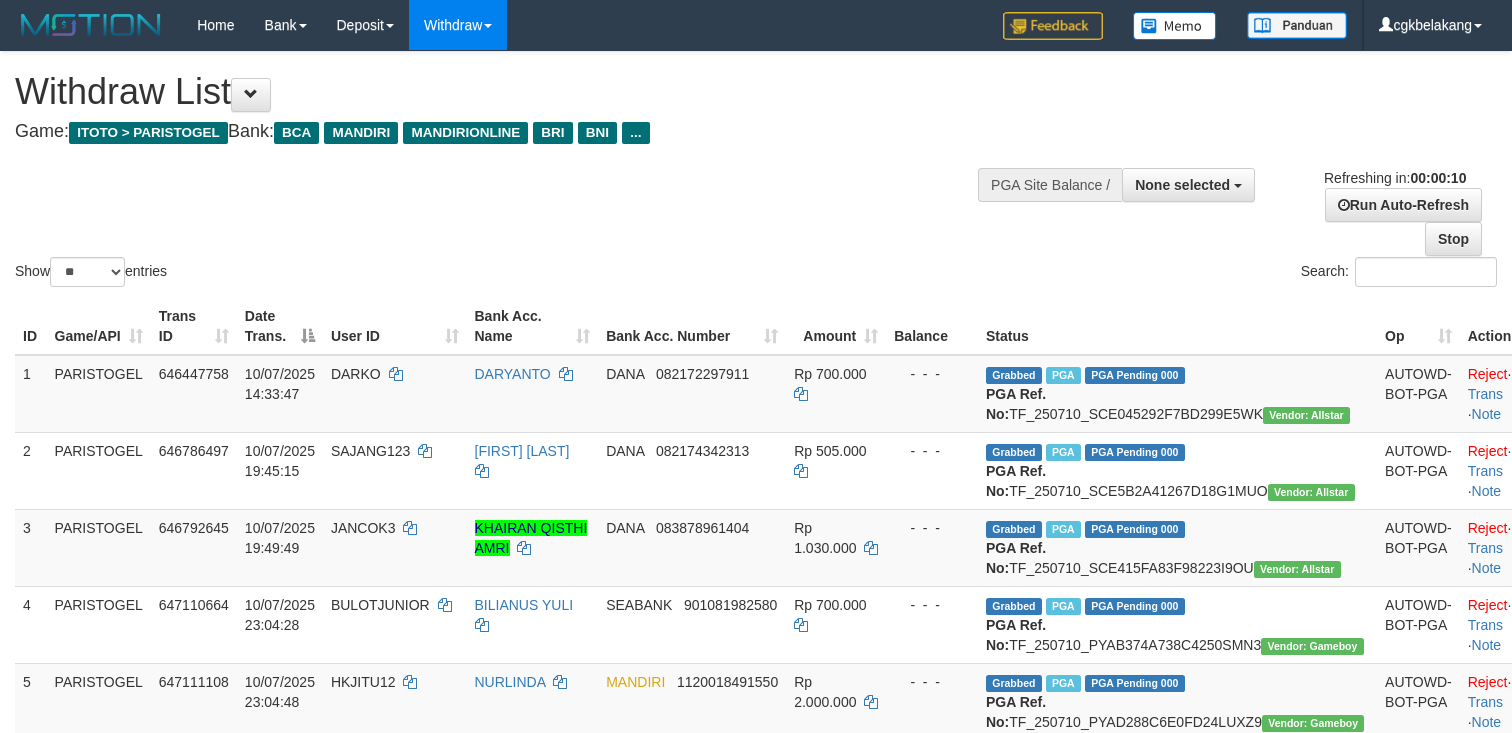 select 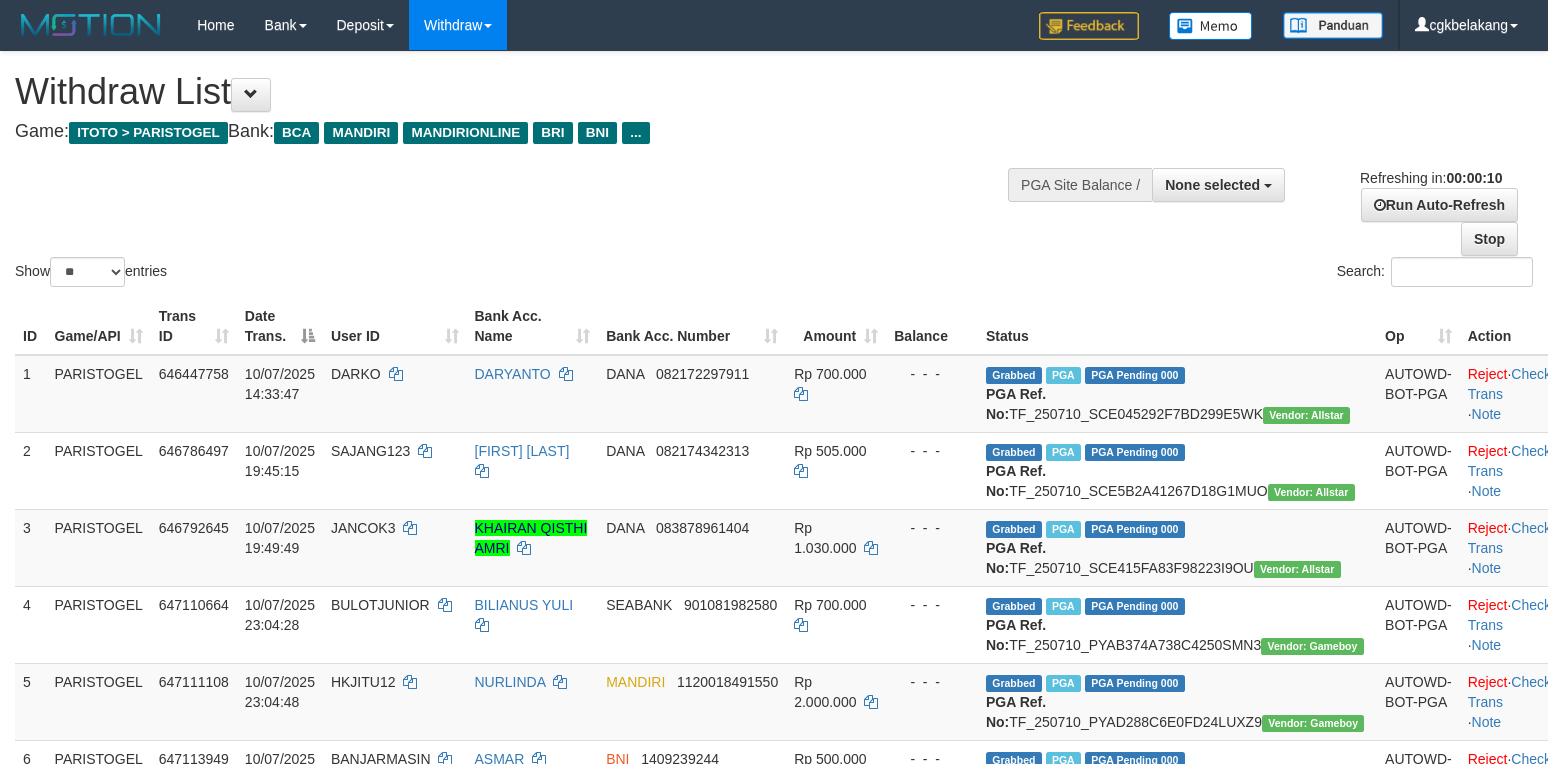 select 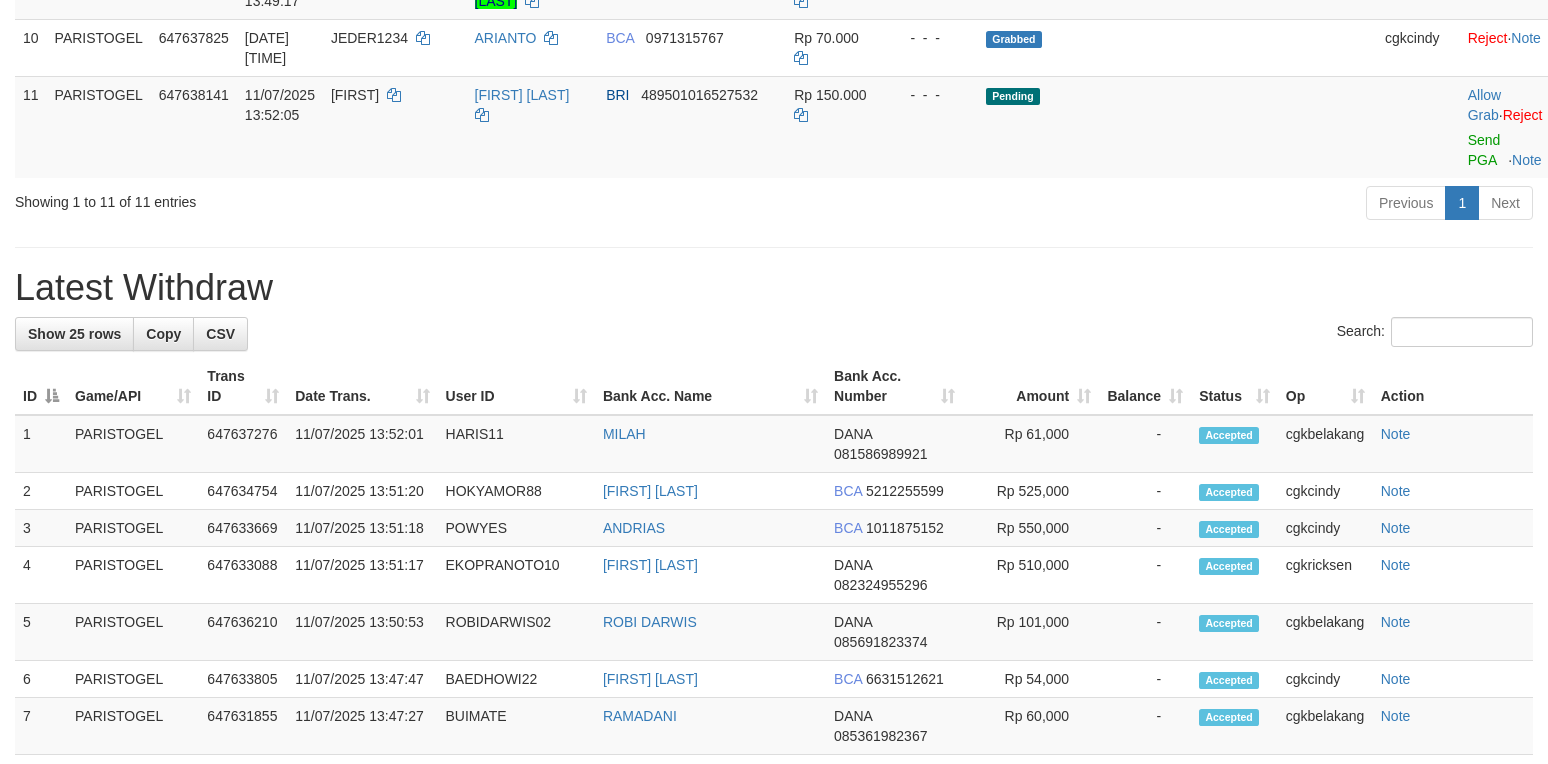 scroll, scrollTop: 933, scrollLeft: 0, axis: vertical 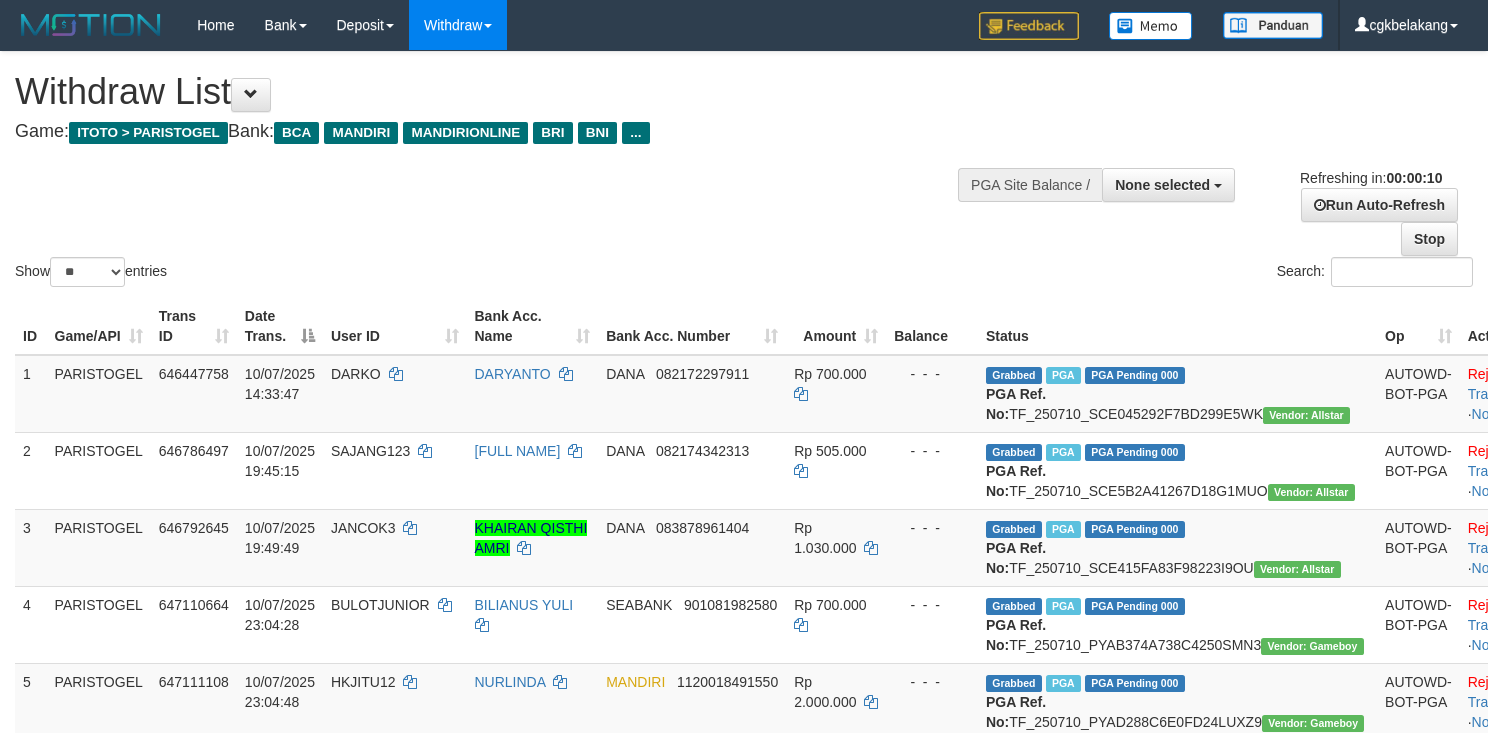 select 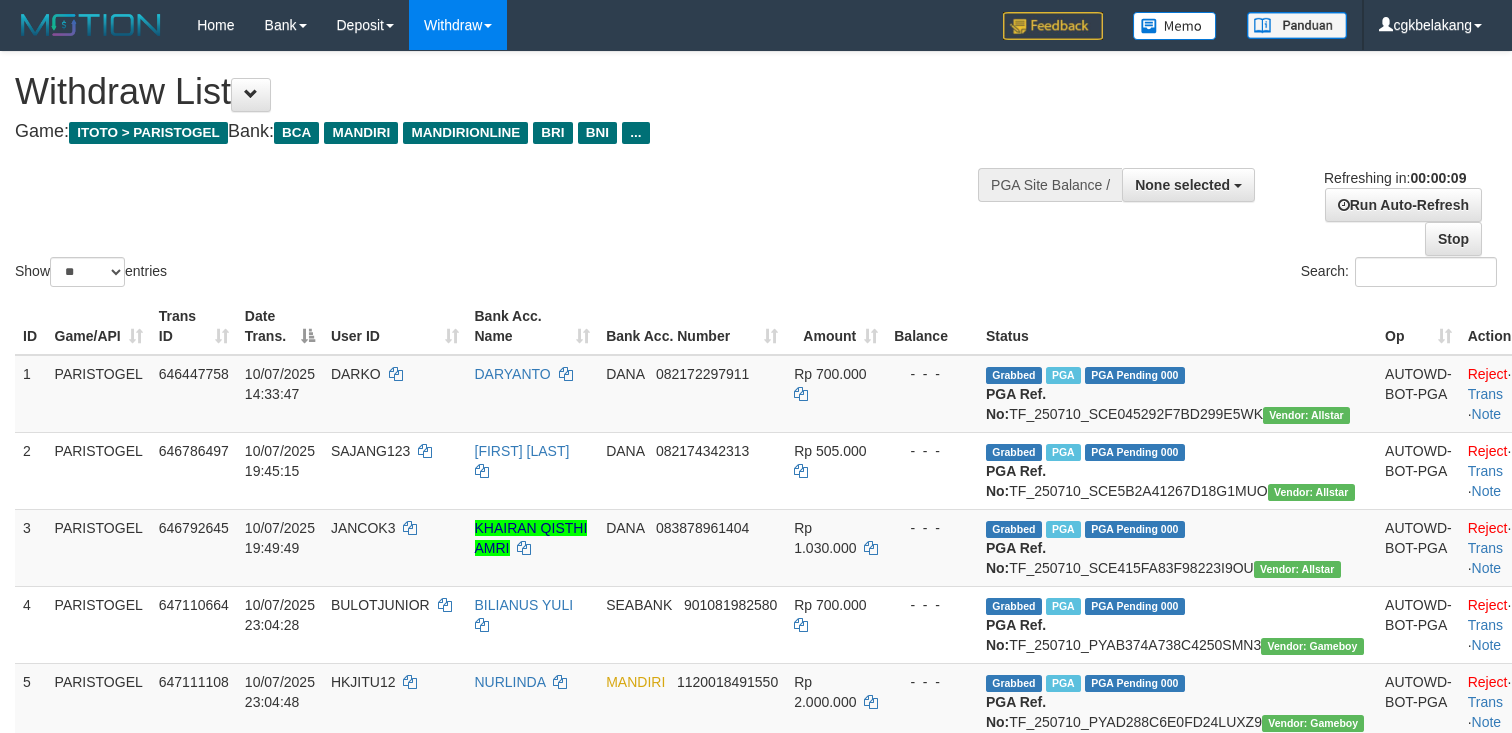 select 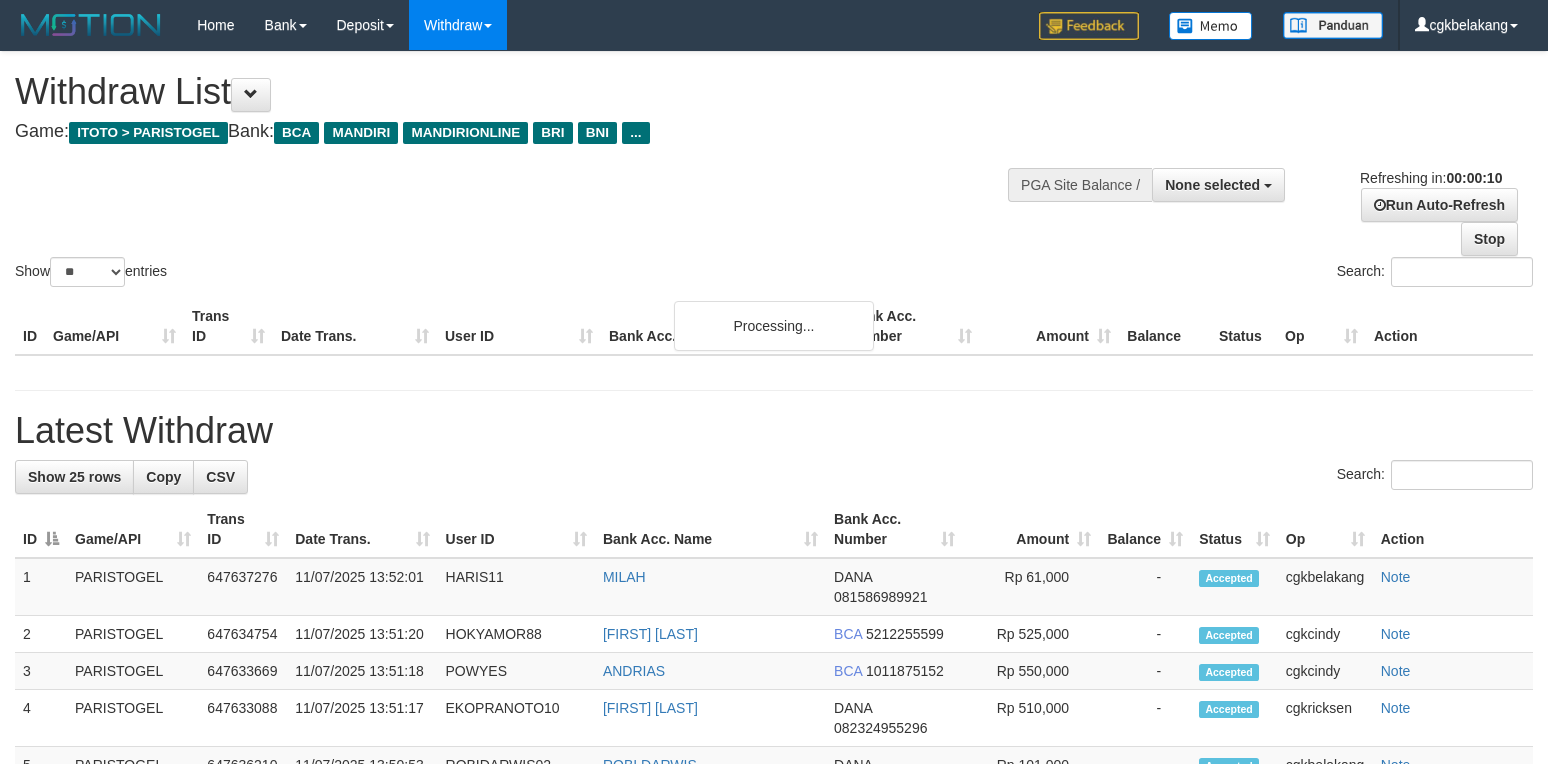 select 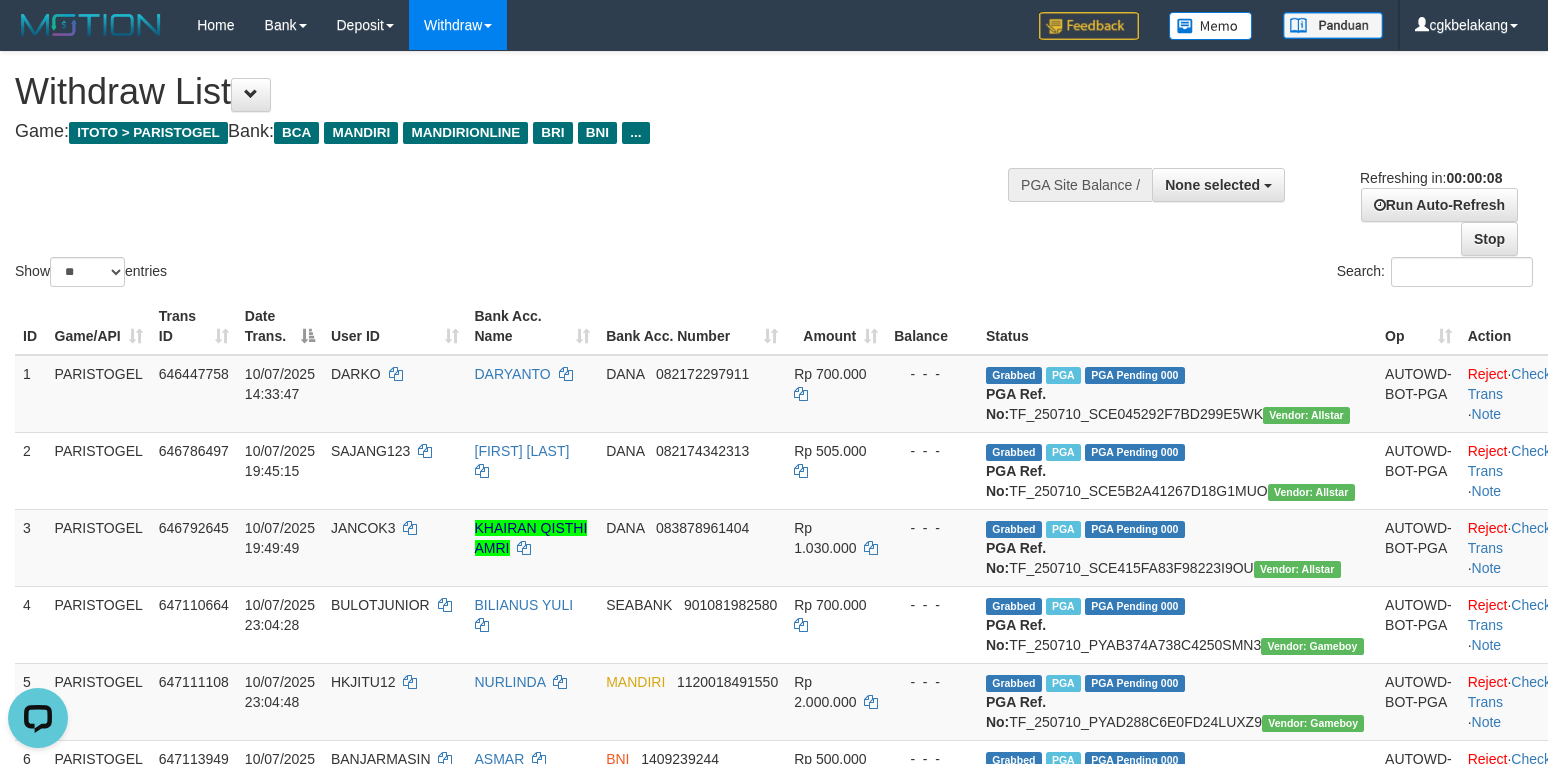 scroll, scrollTop: 0, scrollLeft: 0, axis: both 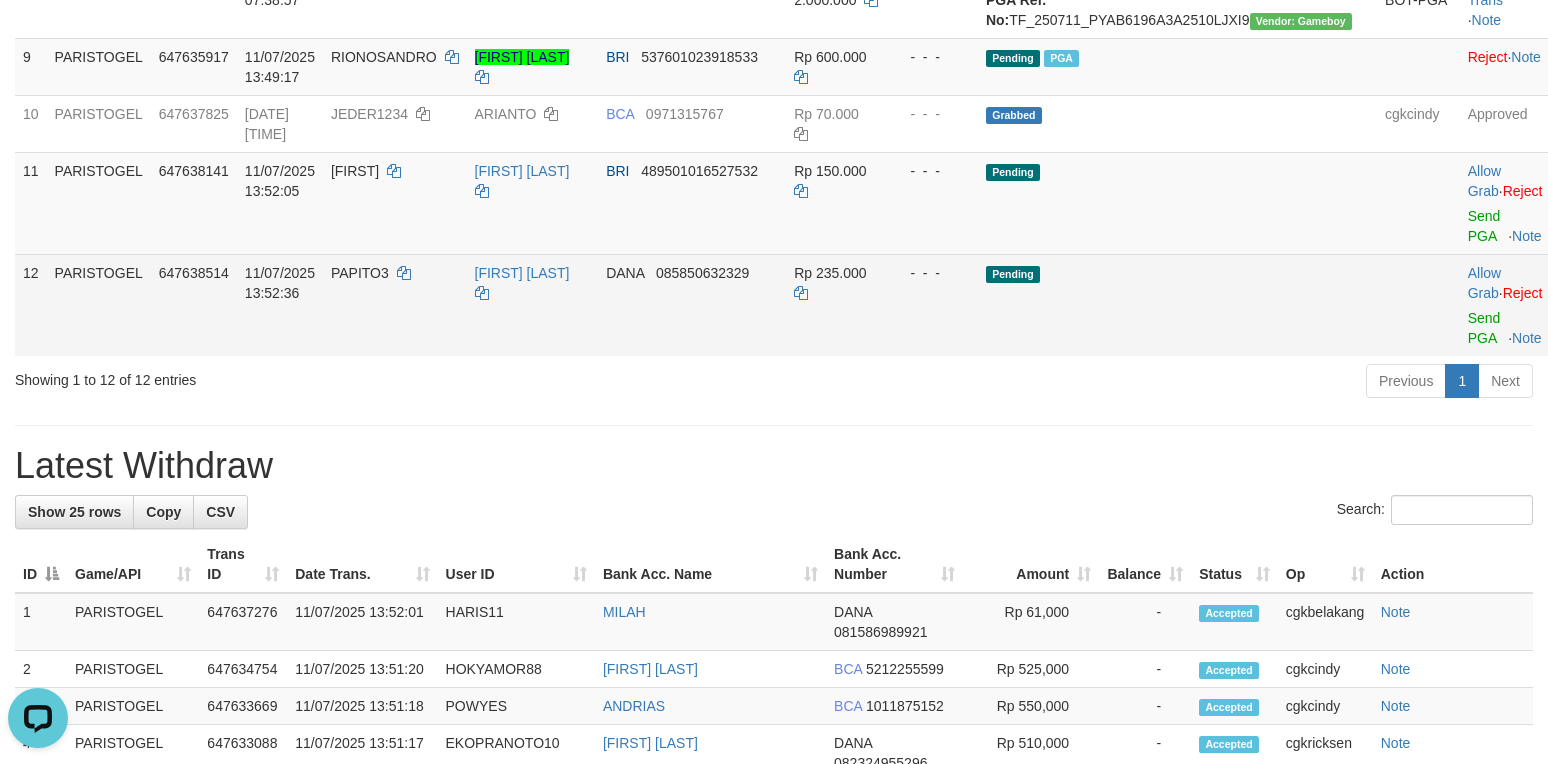 click on "Allow Grab   ·    Reject Send PGA     ·    Note" at bounding box center (1509, 305) 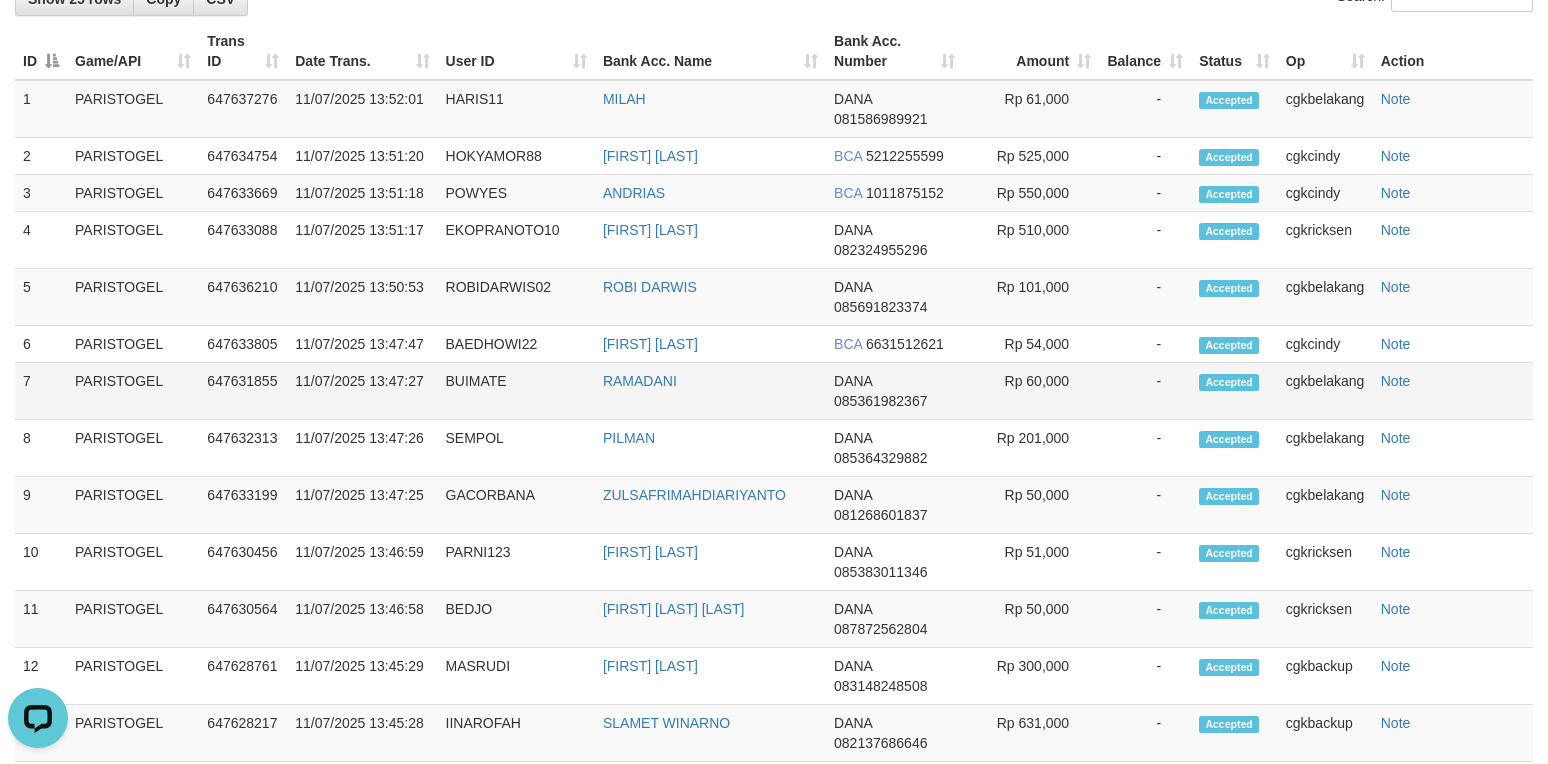 scroll, scrollTop: 1068, scrollLeft: 0, axis: vertical 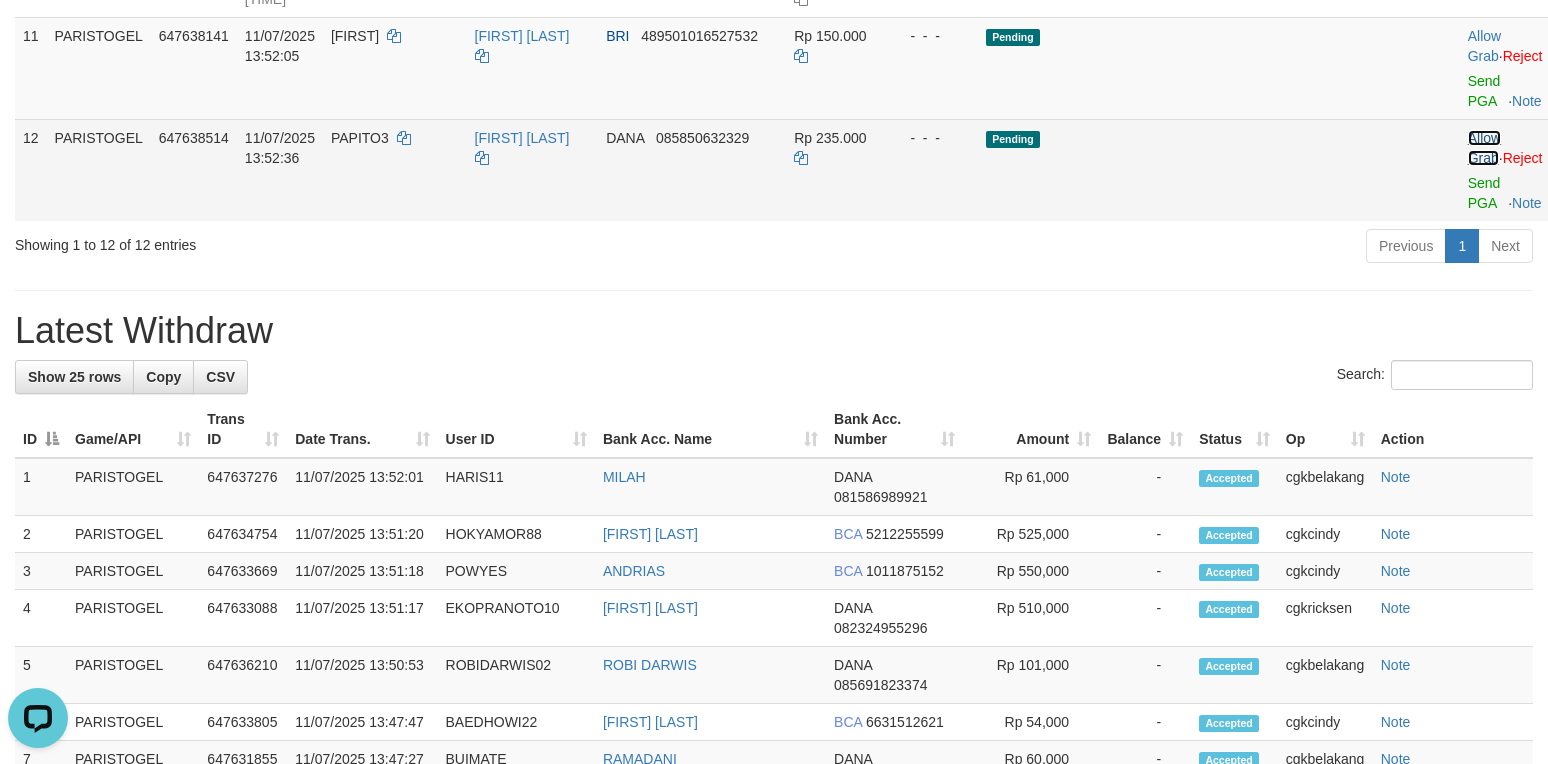 click on "Allow Grab" at bounding box center [1484, 148] 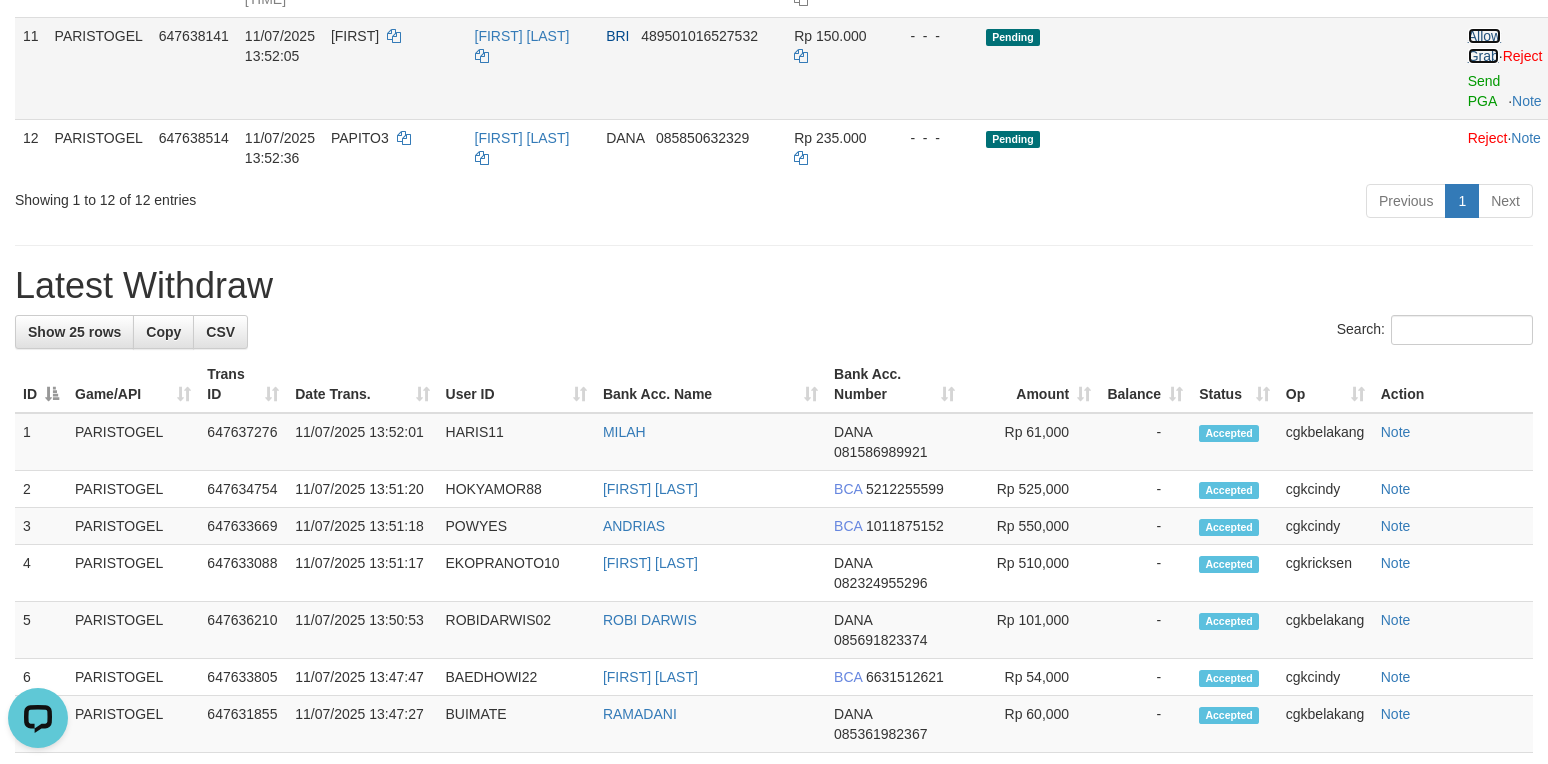 click on "Allow Grab" at bounding box center (1484, 46) 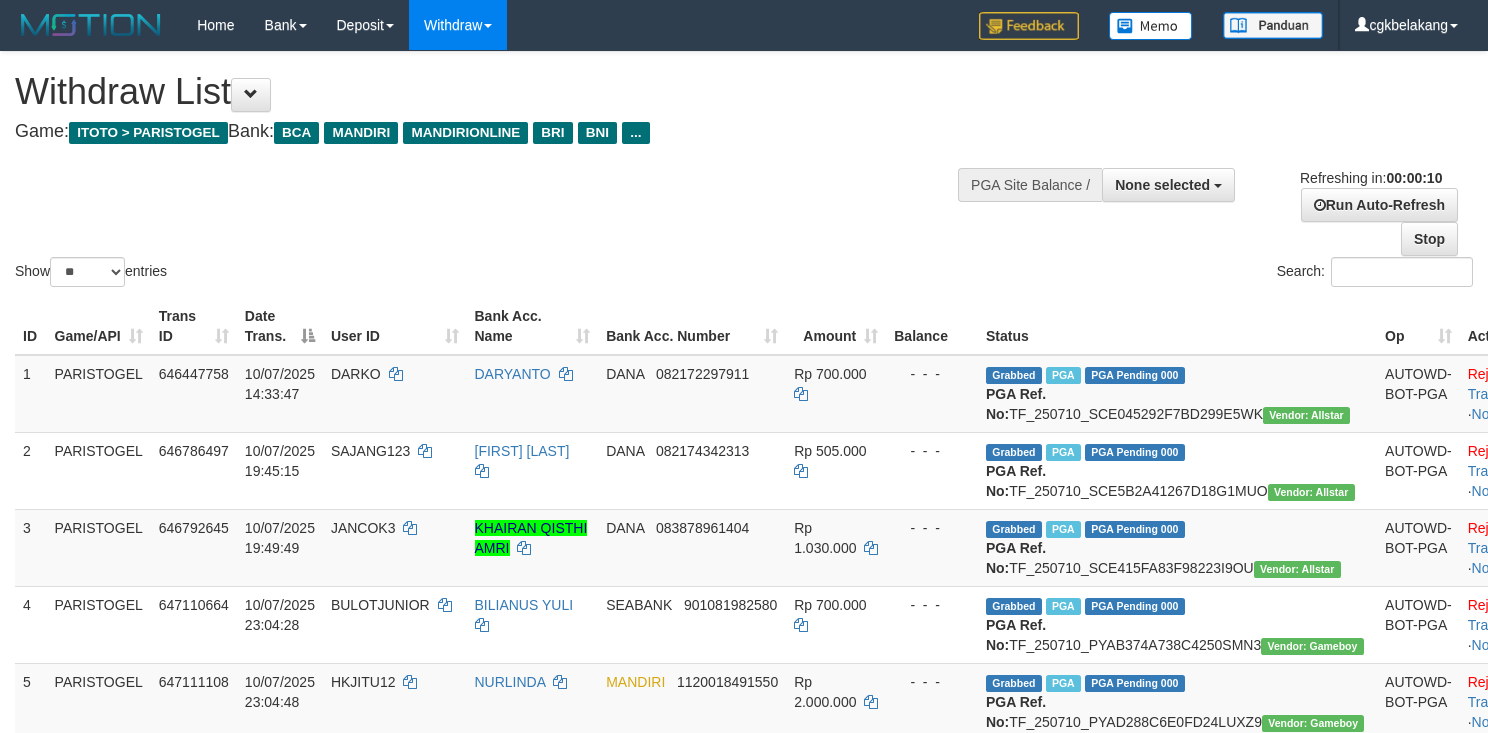 select 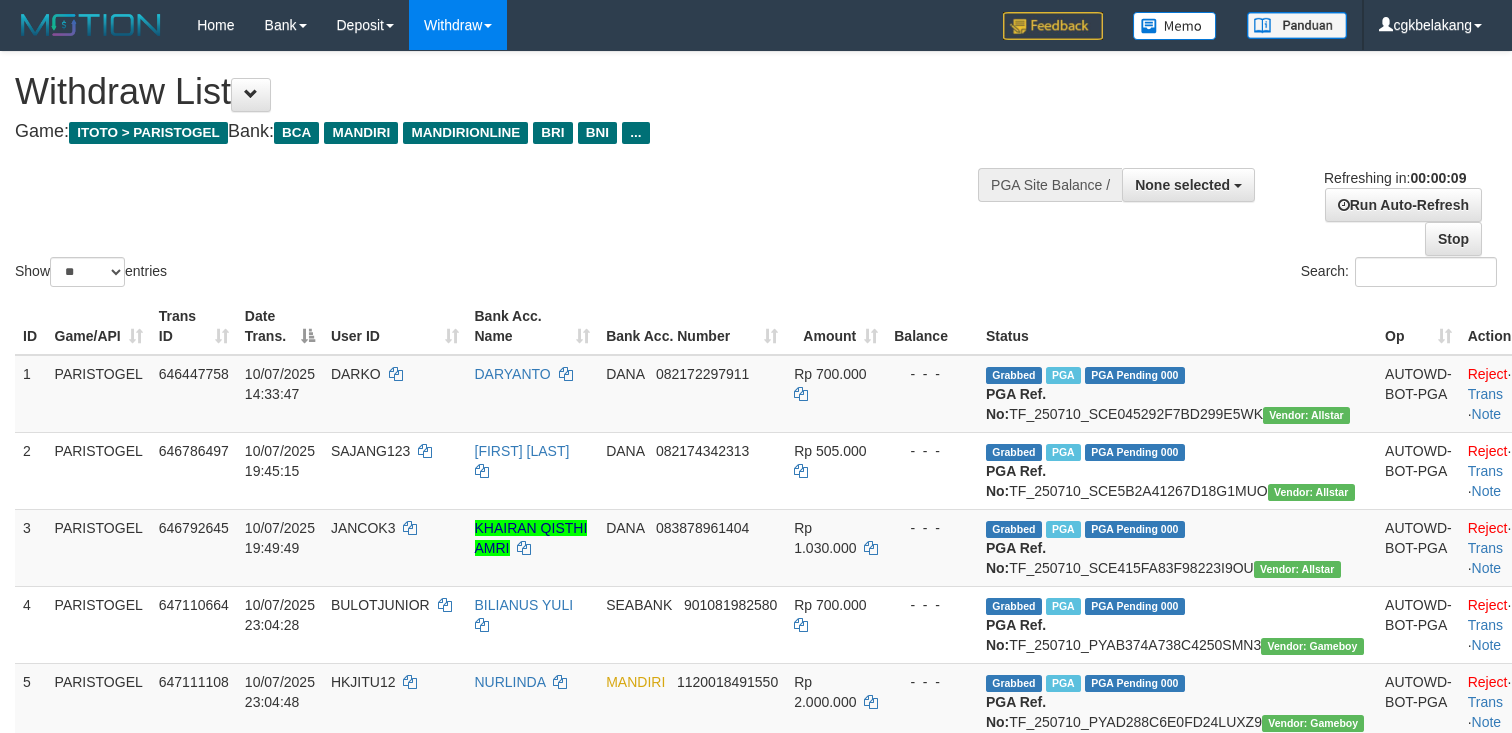 select 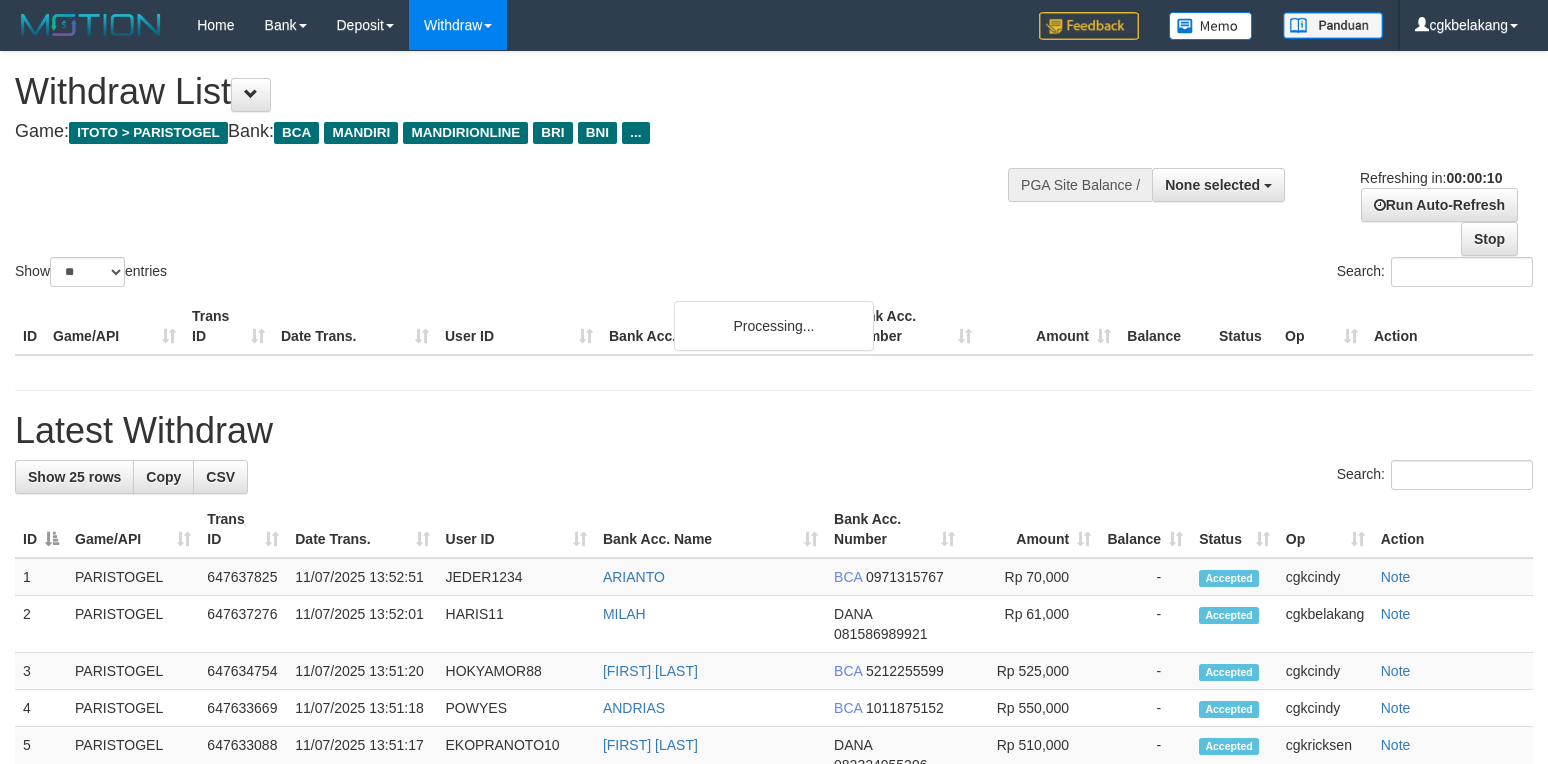 select 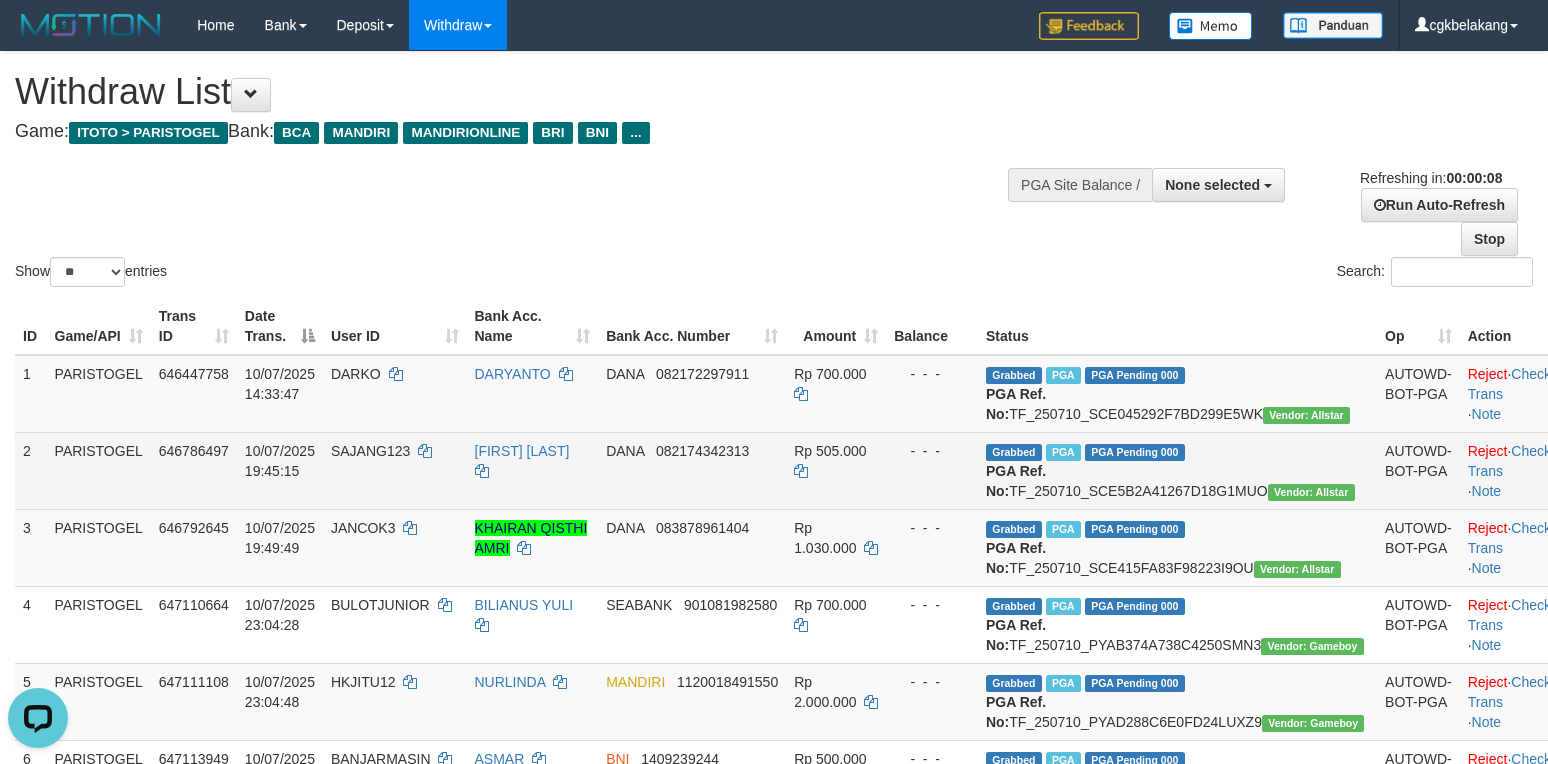 scroll, scrollTop: 0, scrollLeft: 0, axis: both 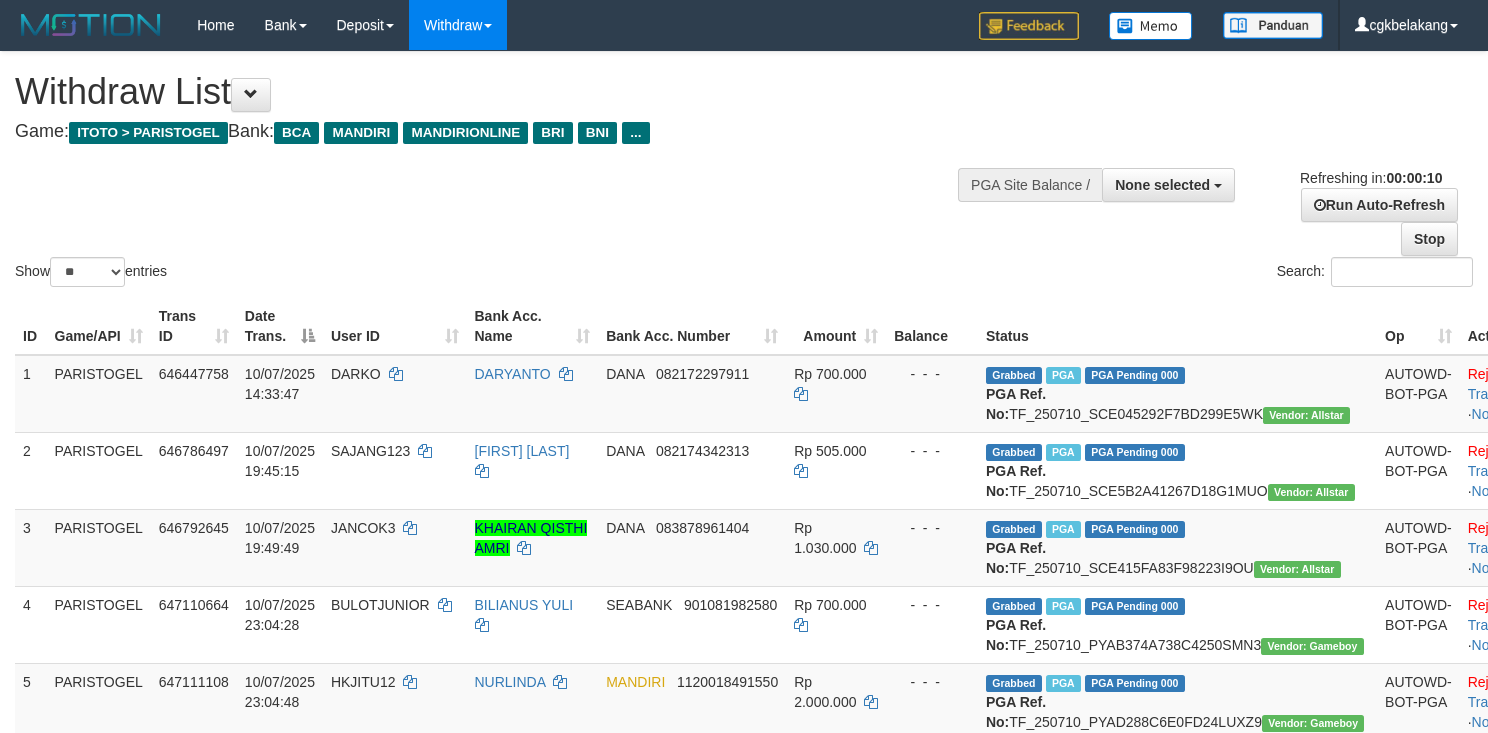 select 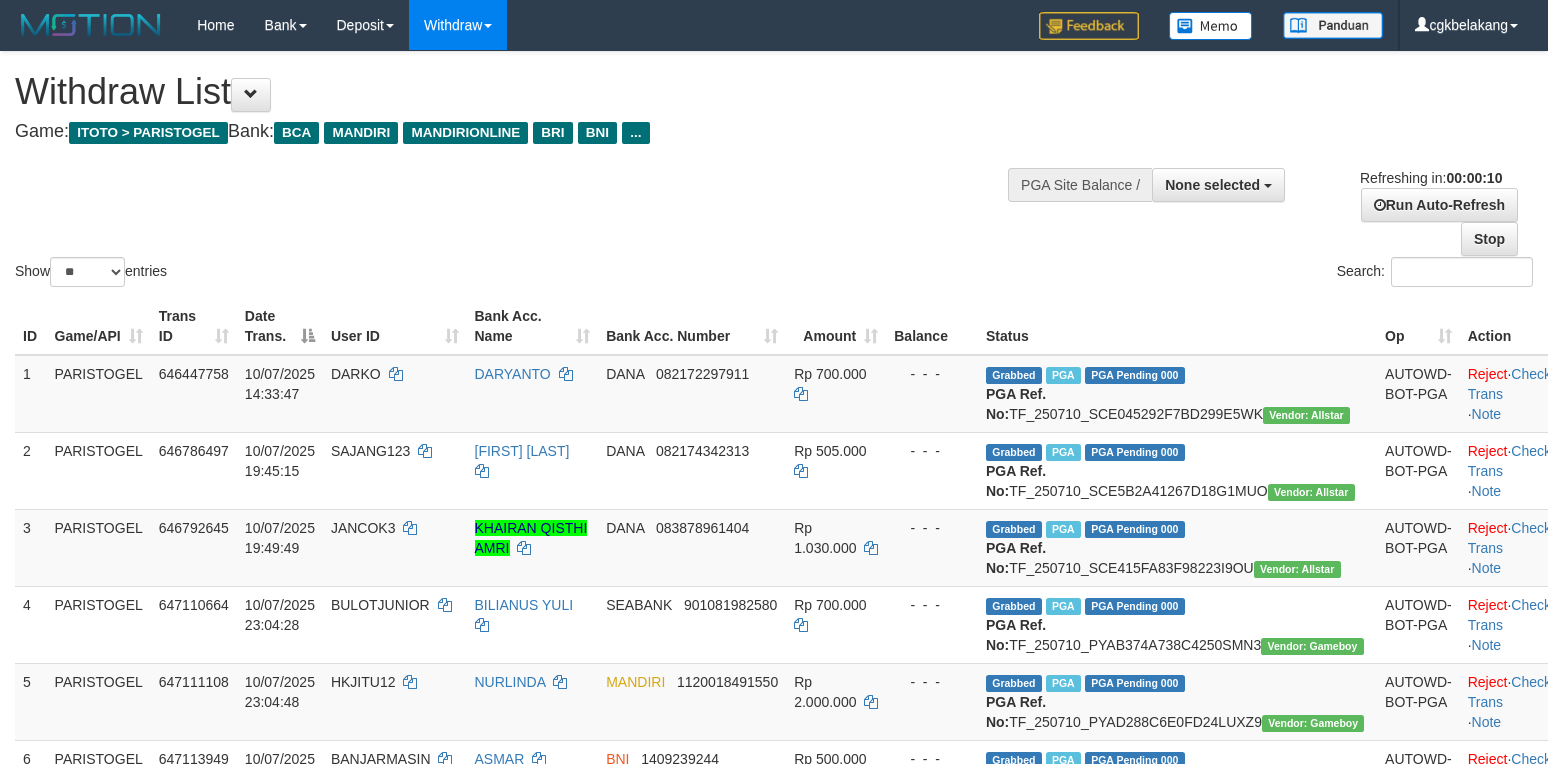 select 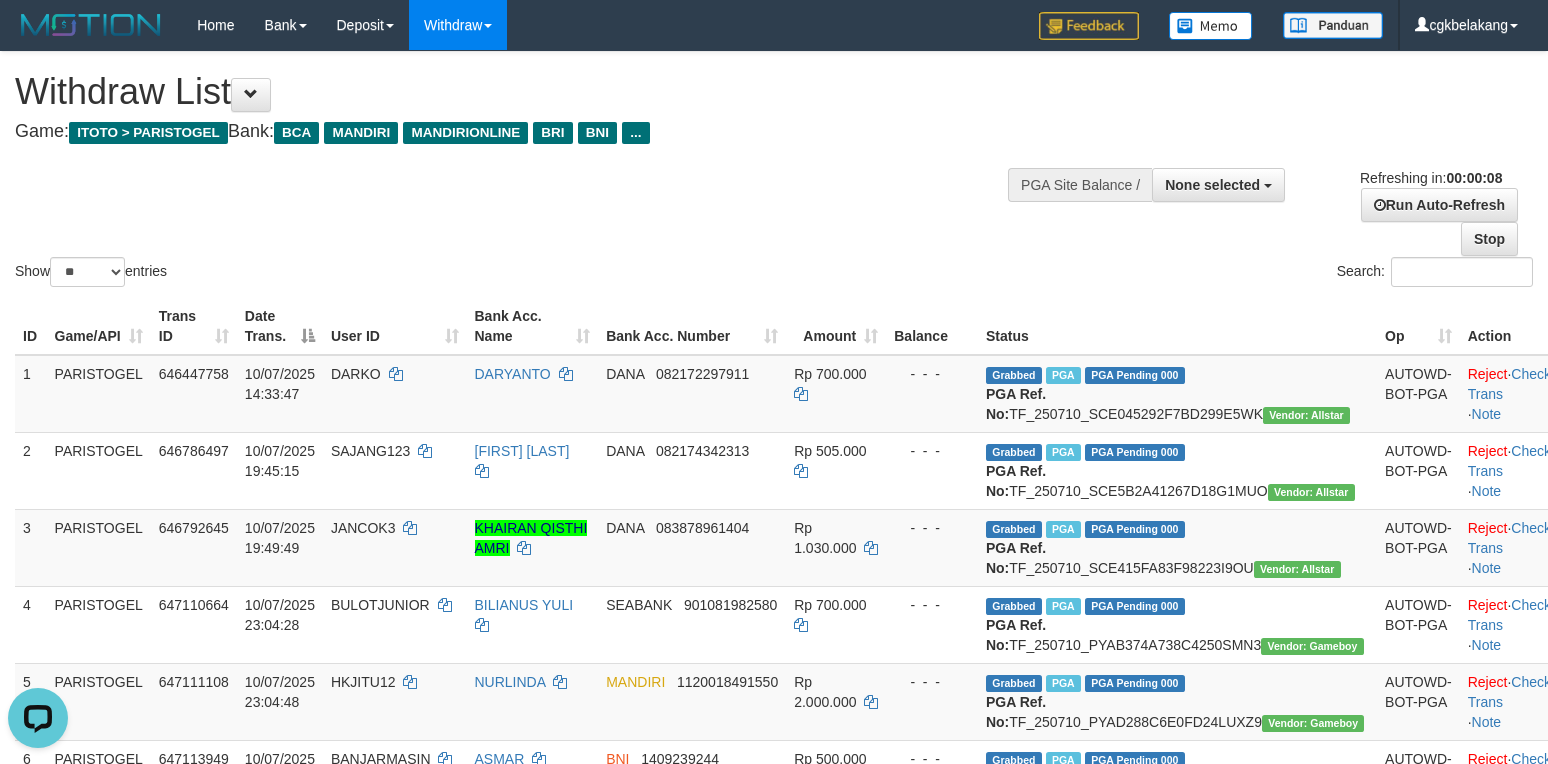scroll, scrollTop: 0, scrollLeft: 0, axis: both 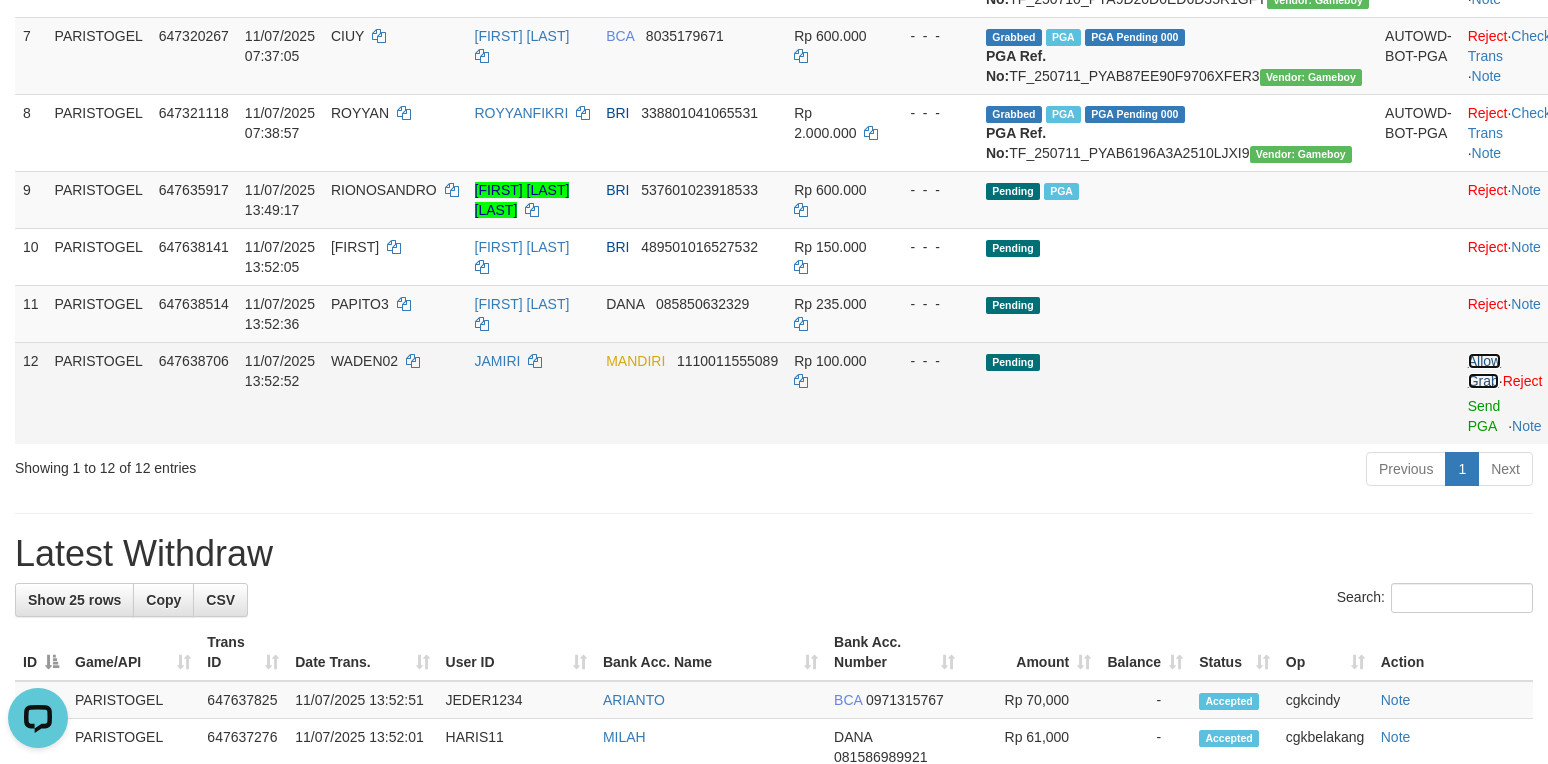 click on "Allow Grab" at bounding box center (1484, 371) 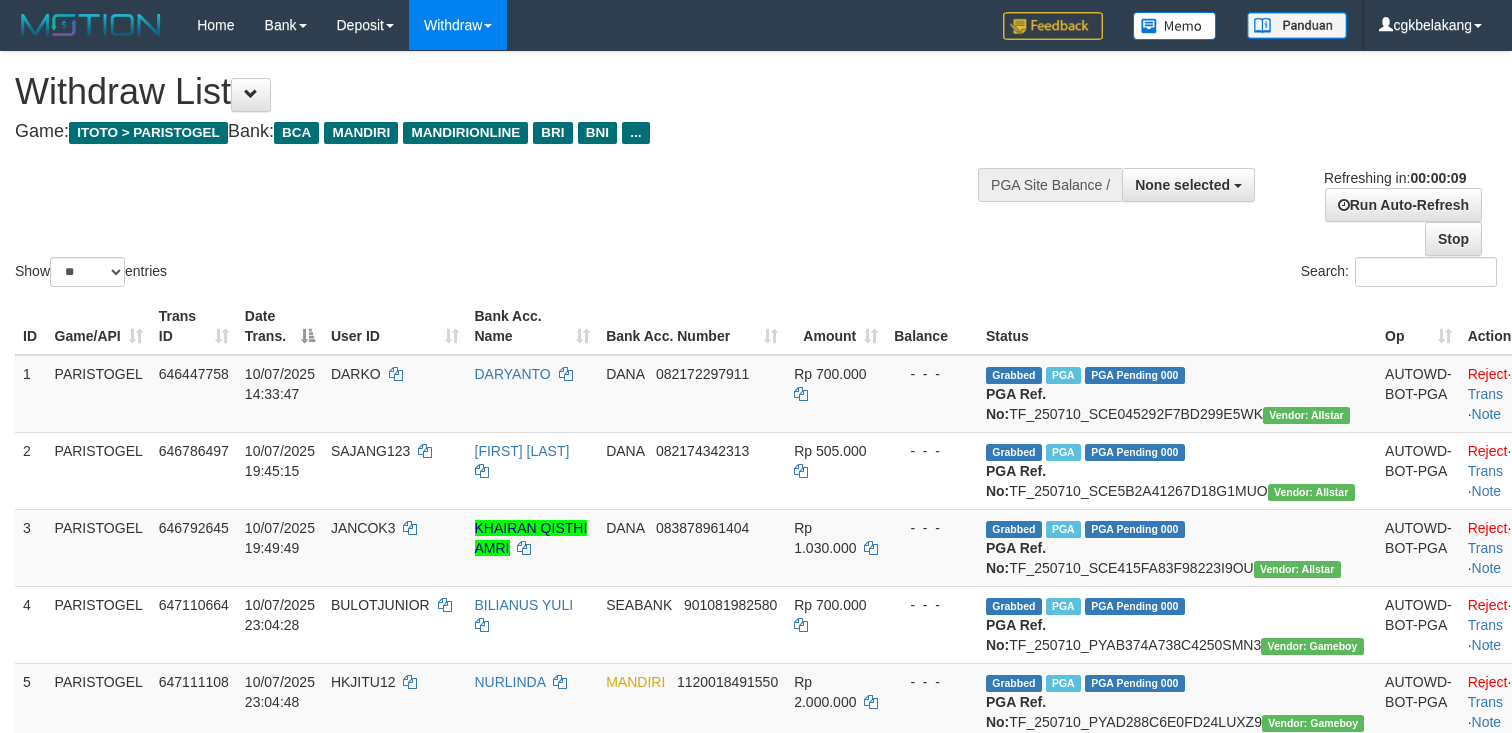 select 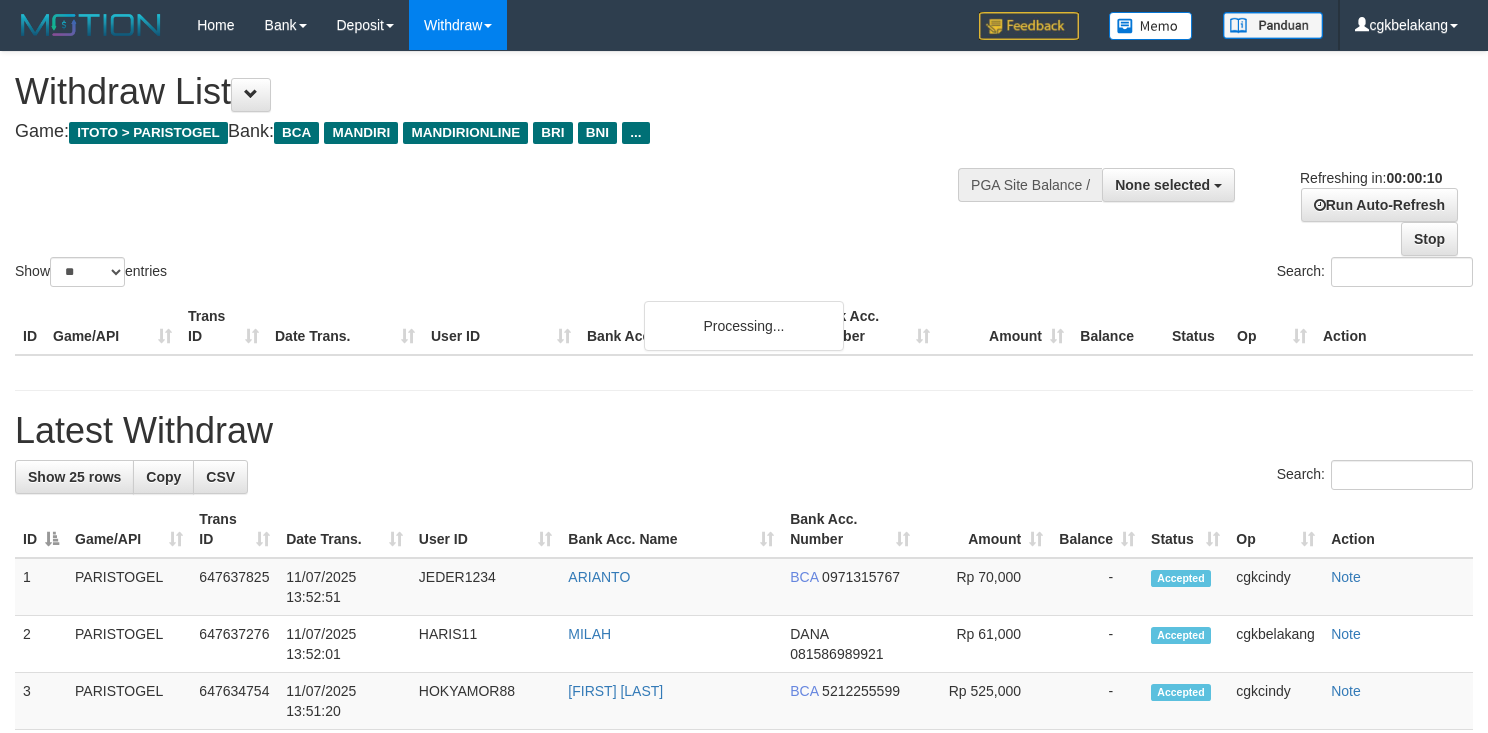 select 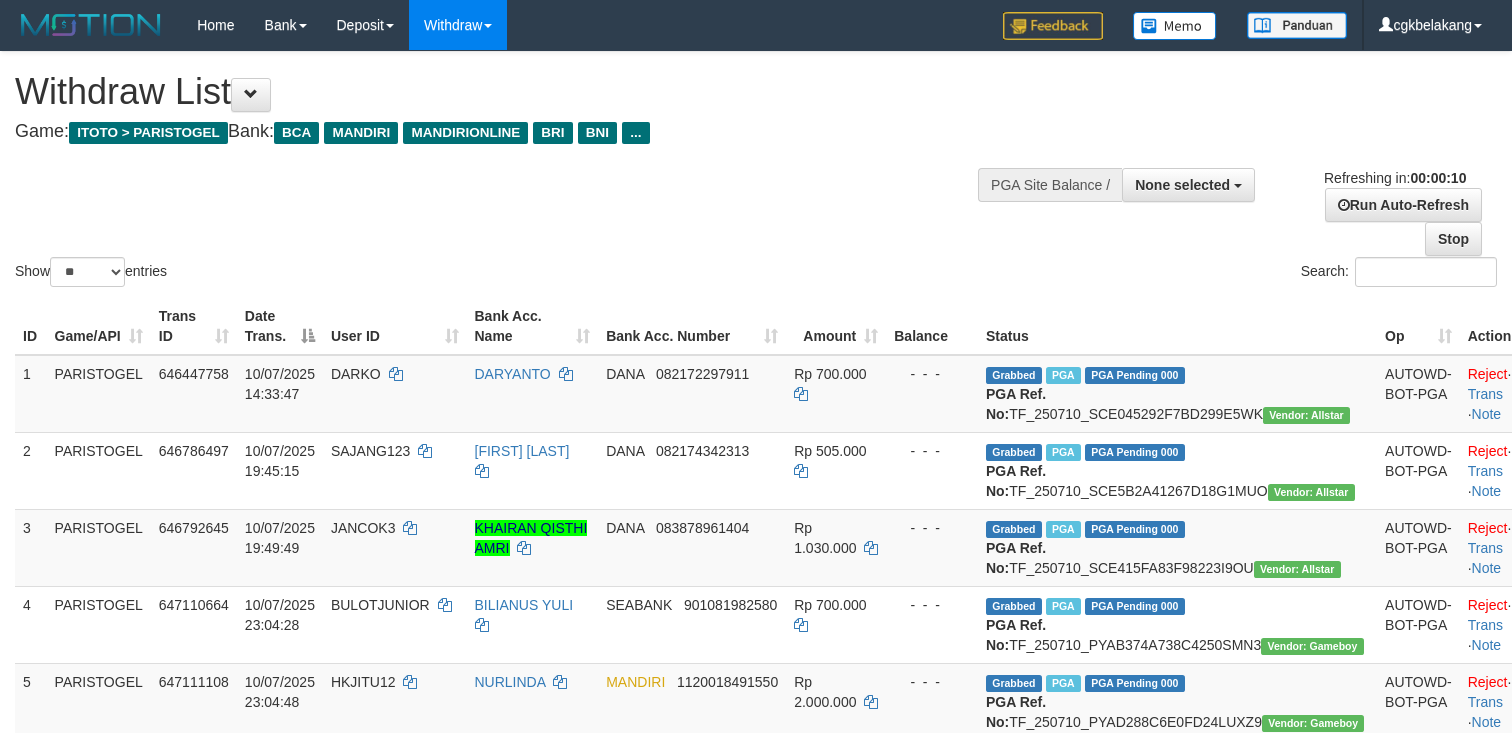 select 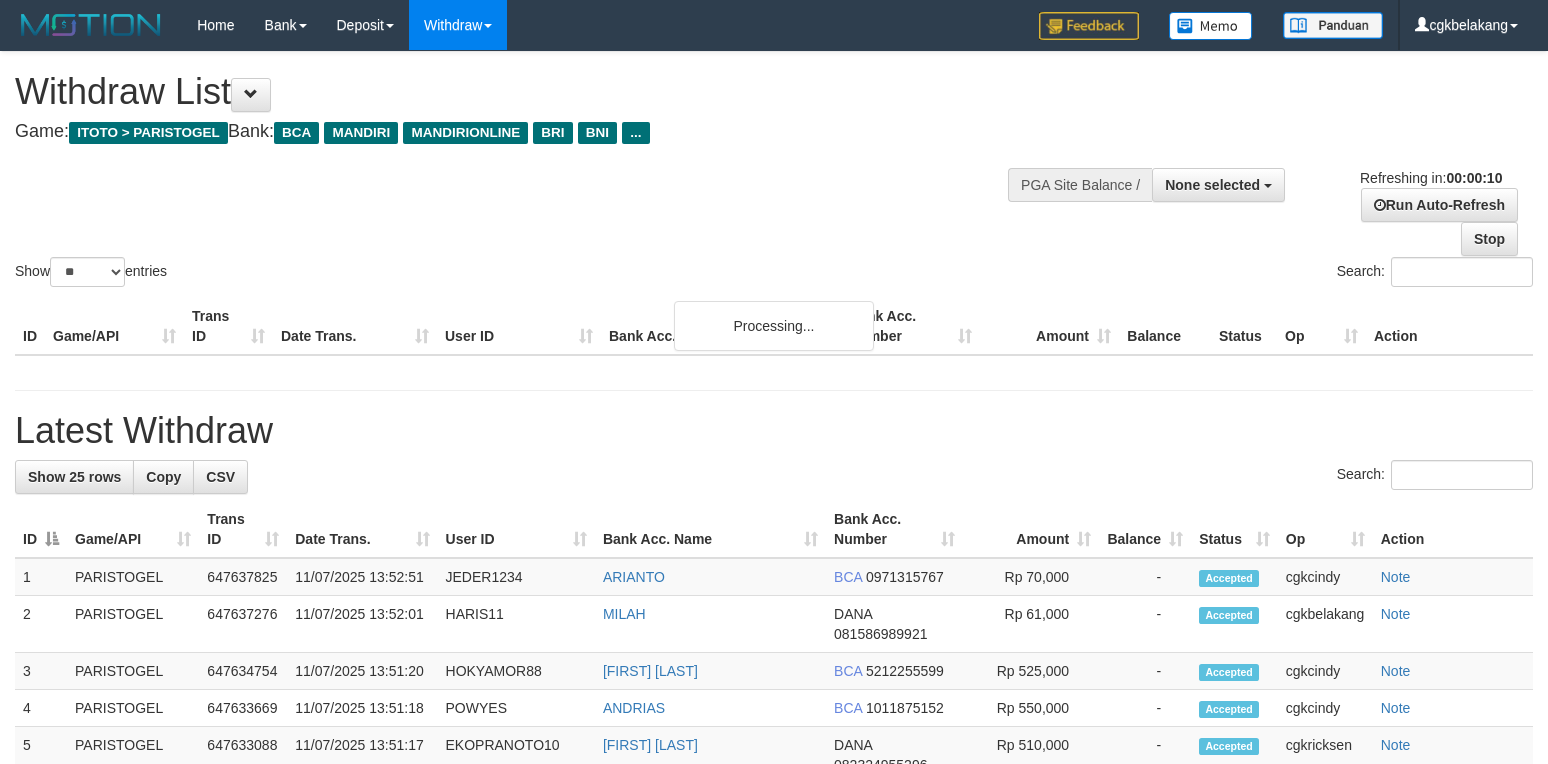 select 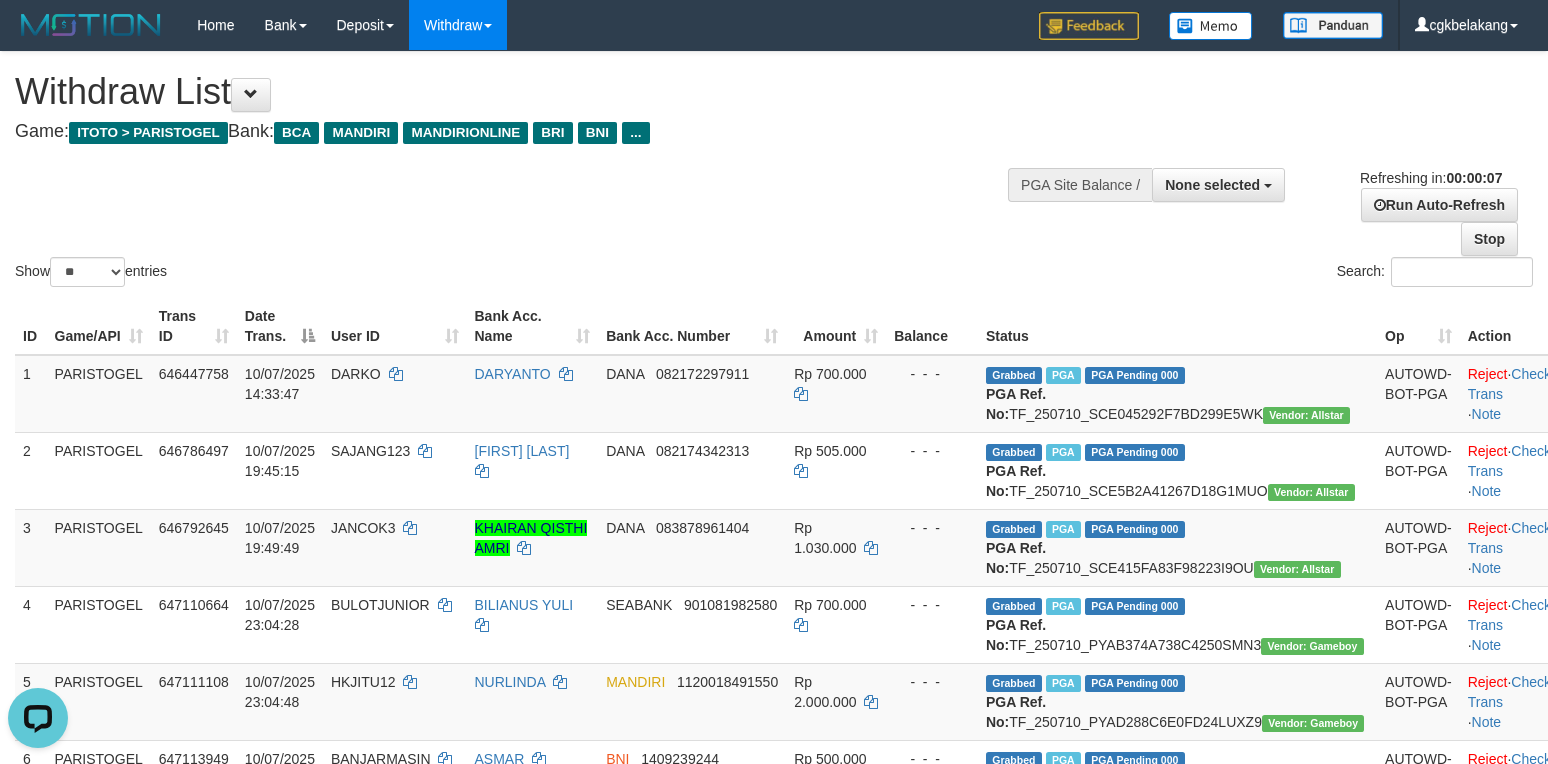 scroll, scrollTop: 0, scrollLeft: 0, axis: both 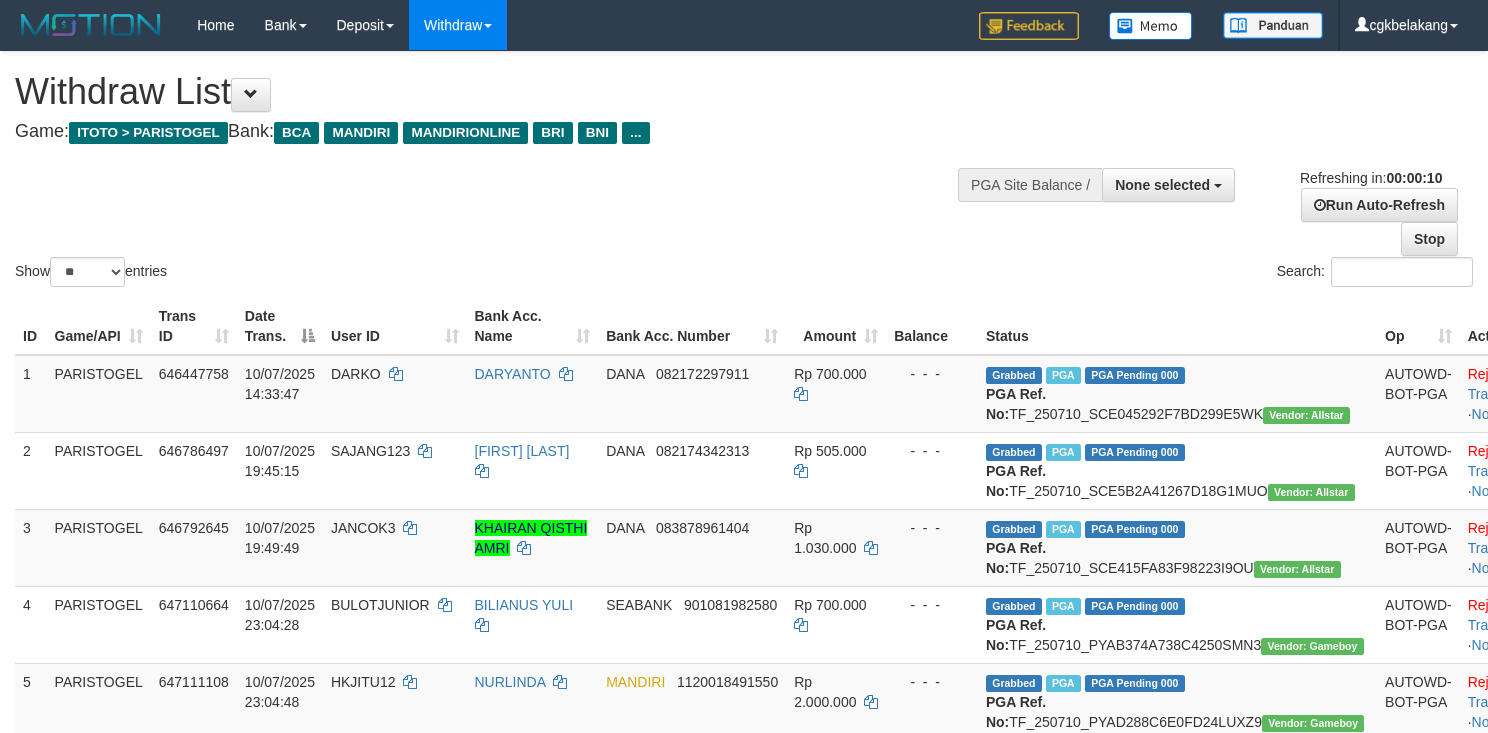 select 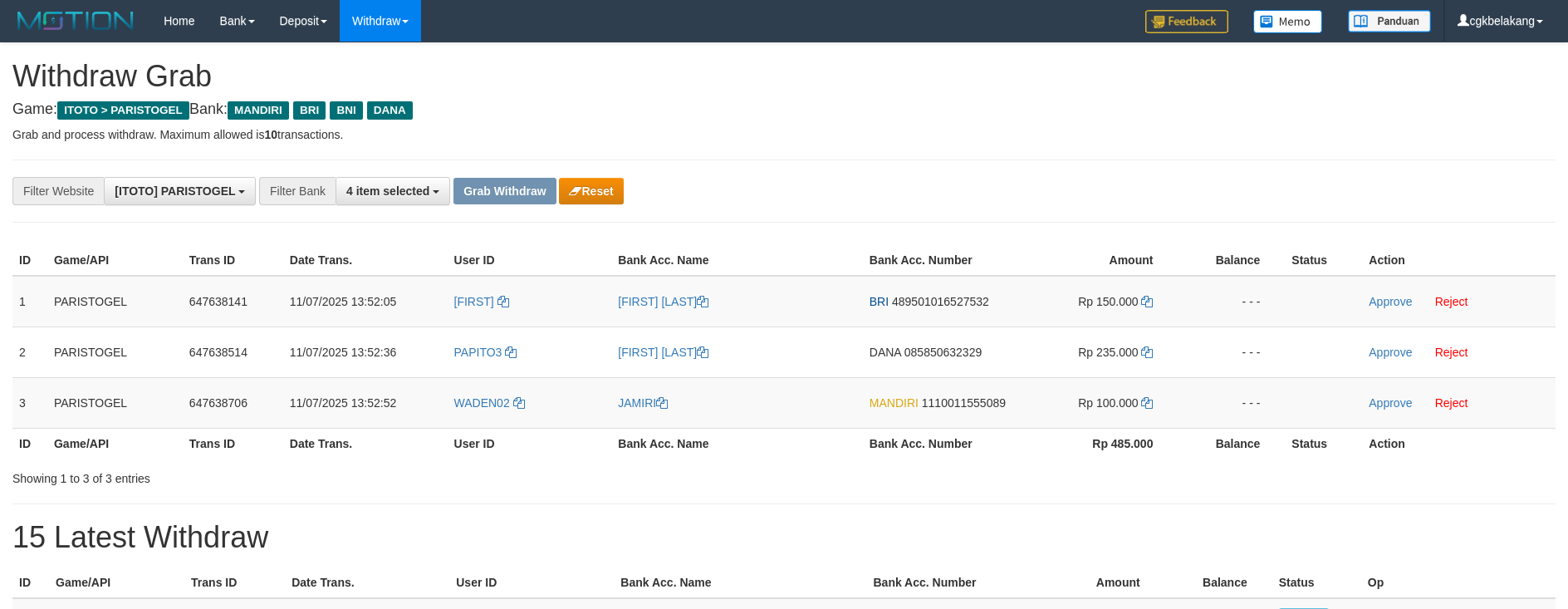 scroll, scrollTop: 0, scrollLeft: 0, axis: both 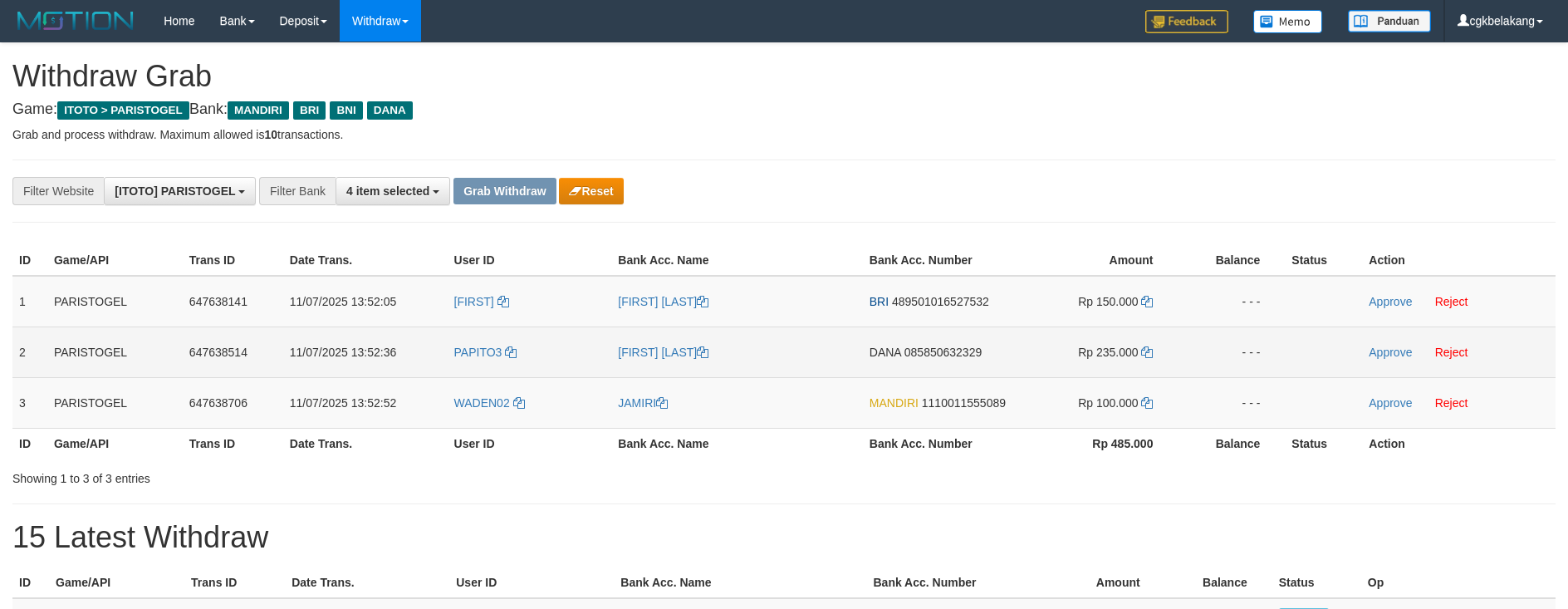 click on "PAPITO3" at bounding box center (530, 351) 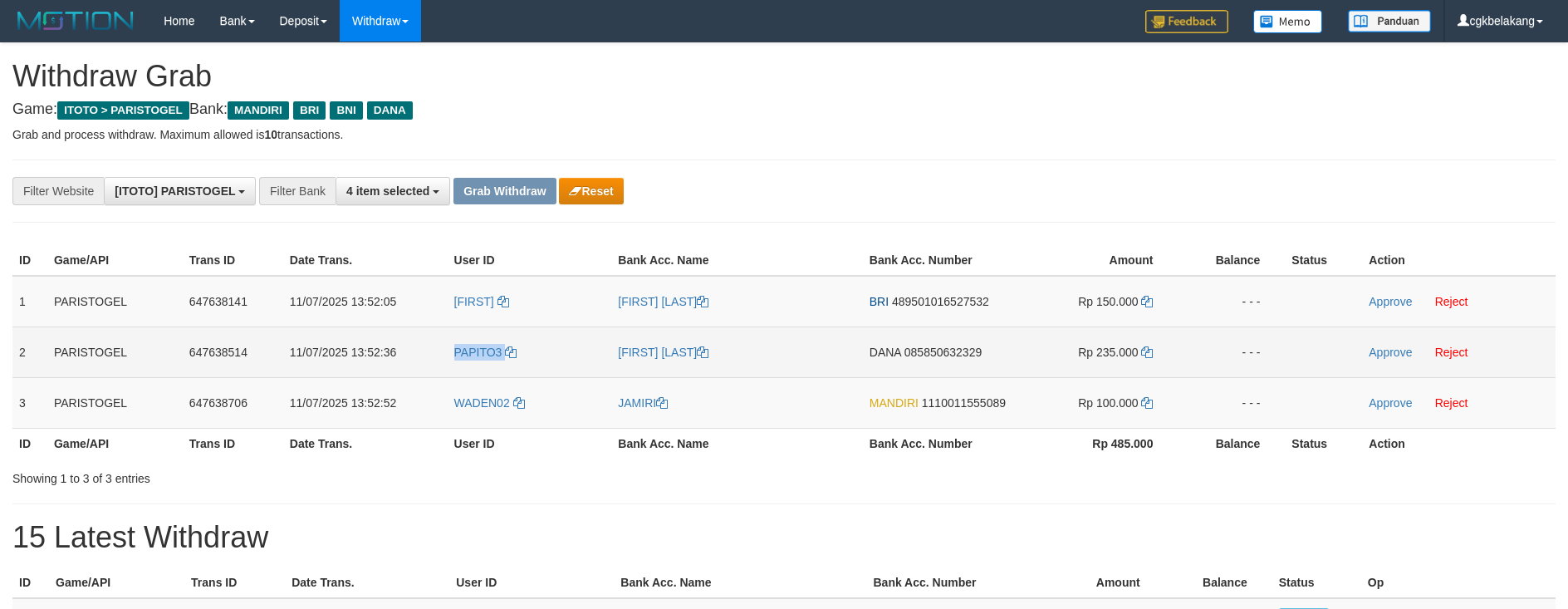 click on "PAPITO3" at bounding box center [530, 351] 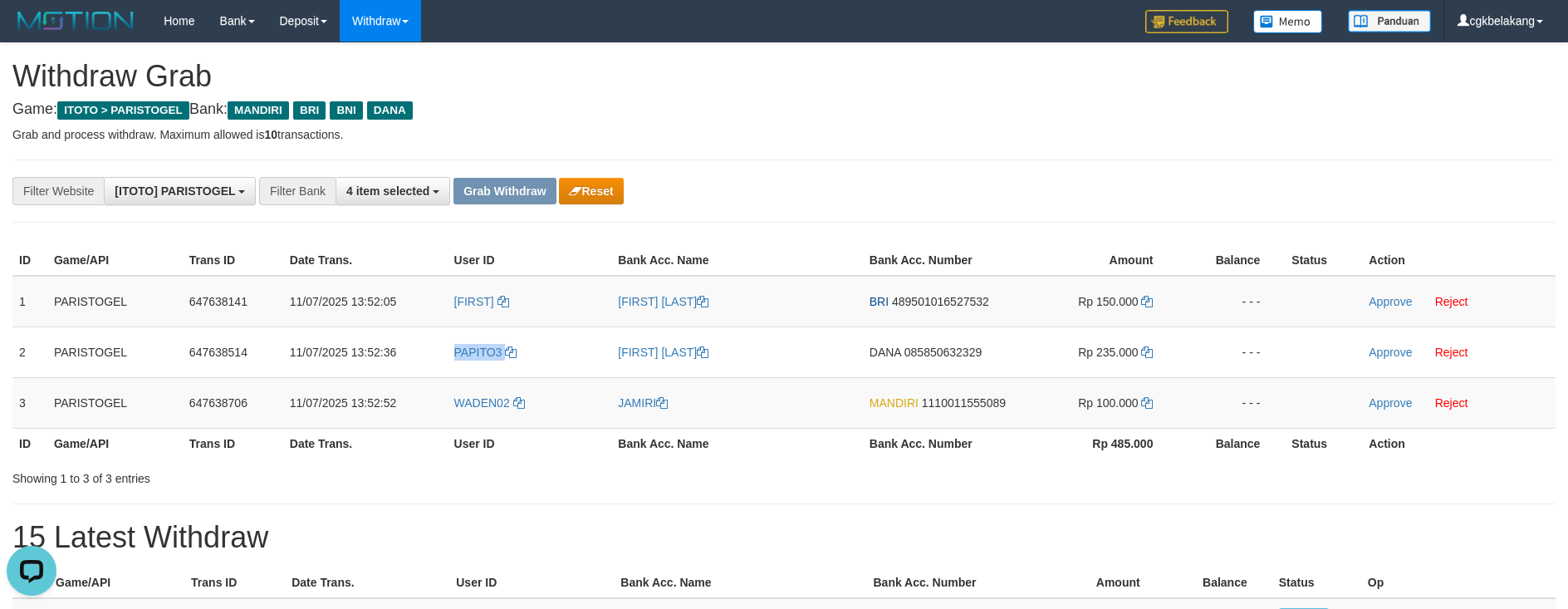 scroll, scrollTop: 0, scrollLeft: 0, axis: both 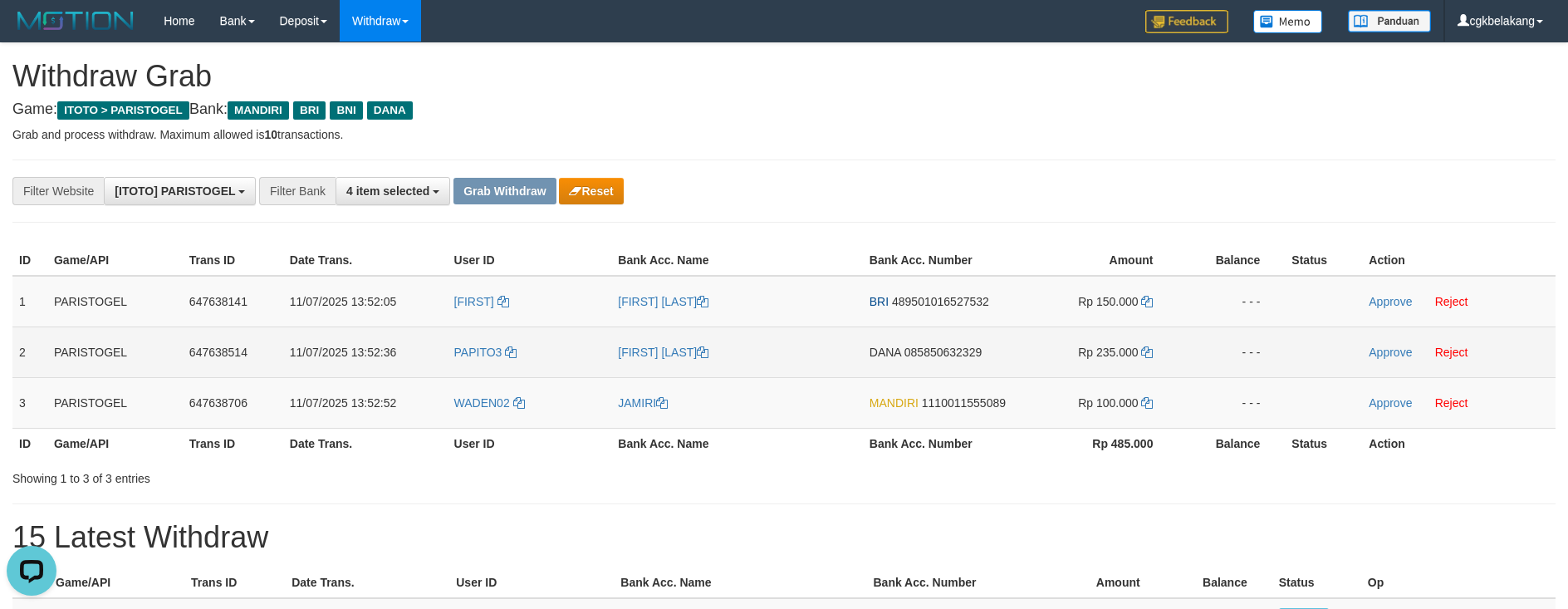 click on "[FIRST] [LAST]" at bounding box center (737, 351) 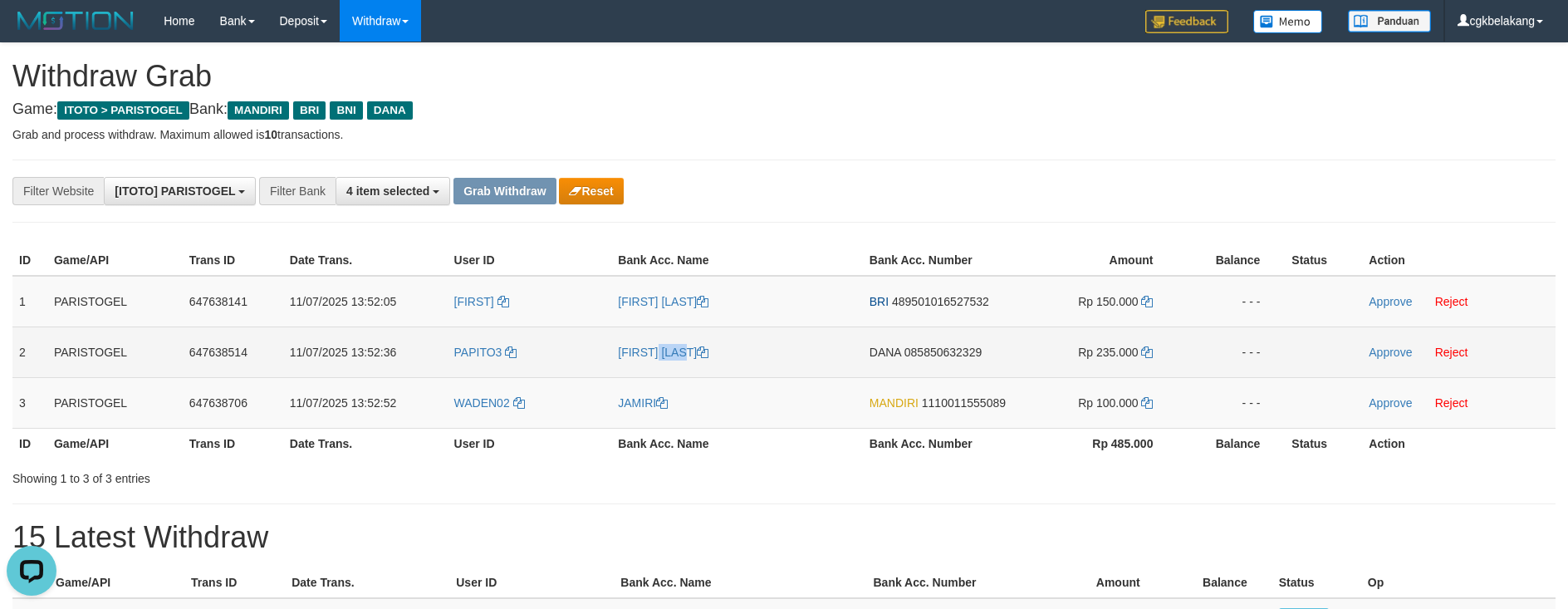 click on "[FIRST] [LAST]" at bounding box center (737, 351) 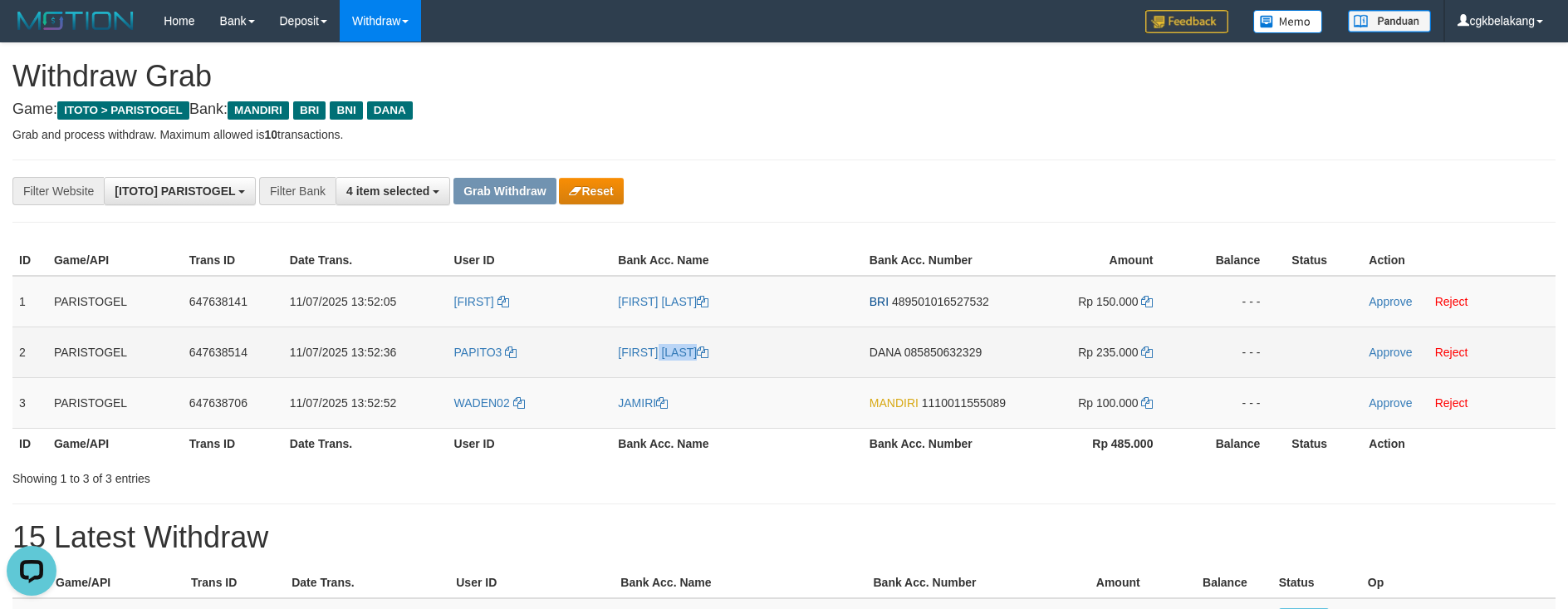 click on "[FIRST] [LAST]" at bounding box center [737, 351] 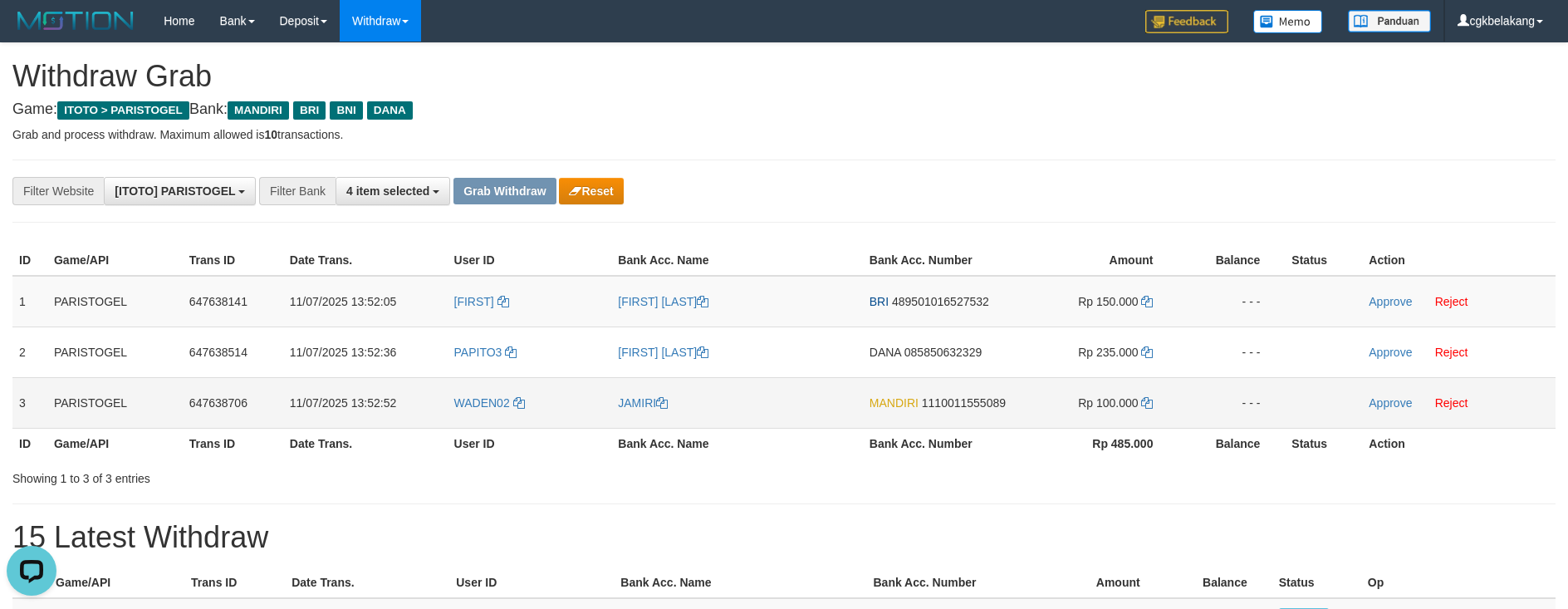 click on "WADEN02" at bounding box center [530, 402] 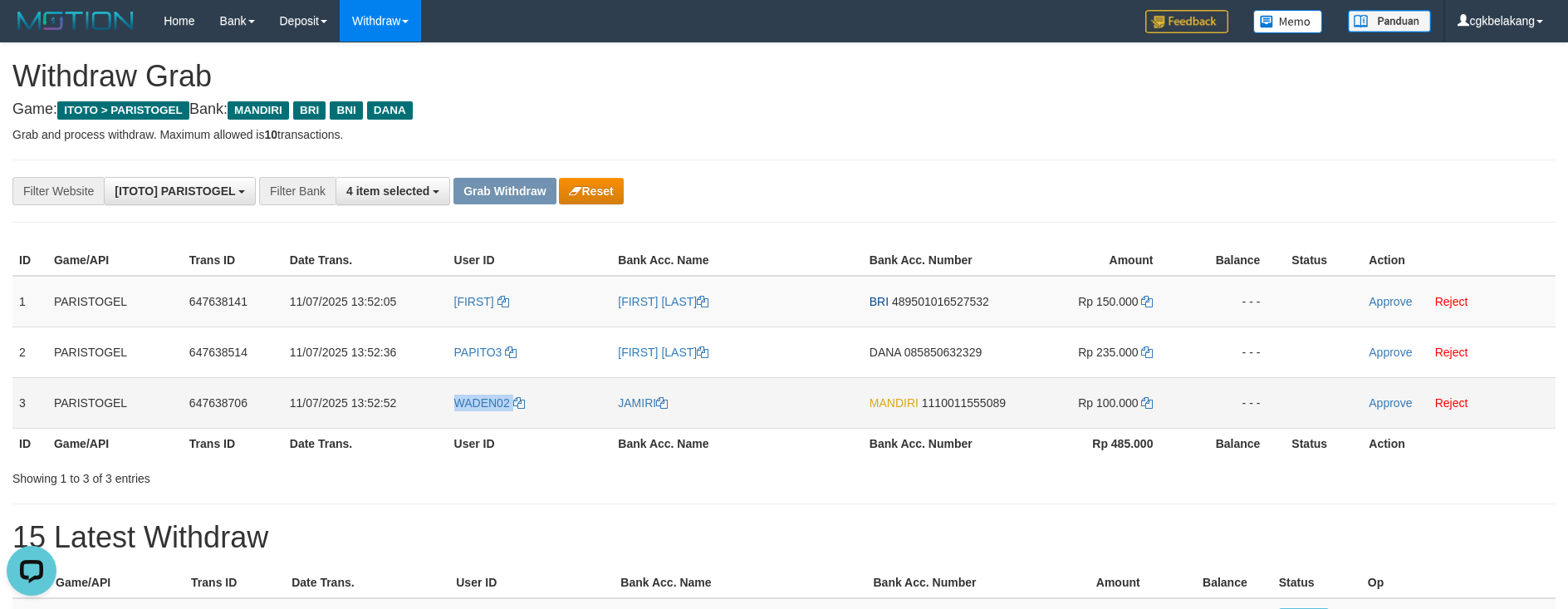 click on "WADEN02" at bounding box center [530, 402] 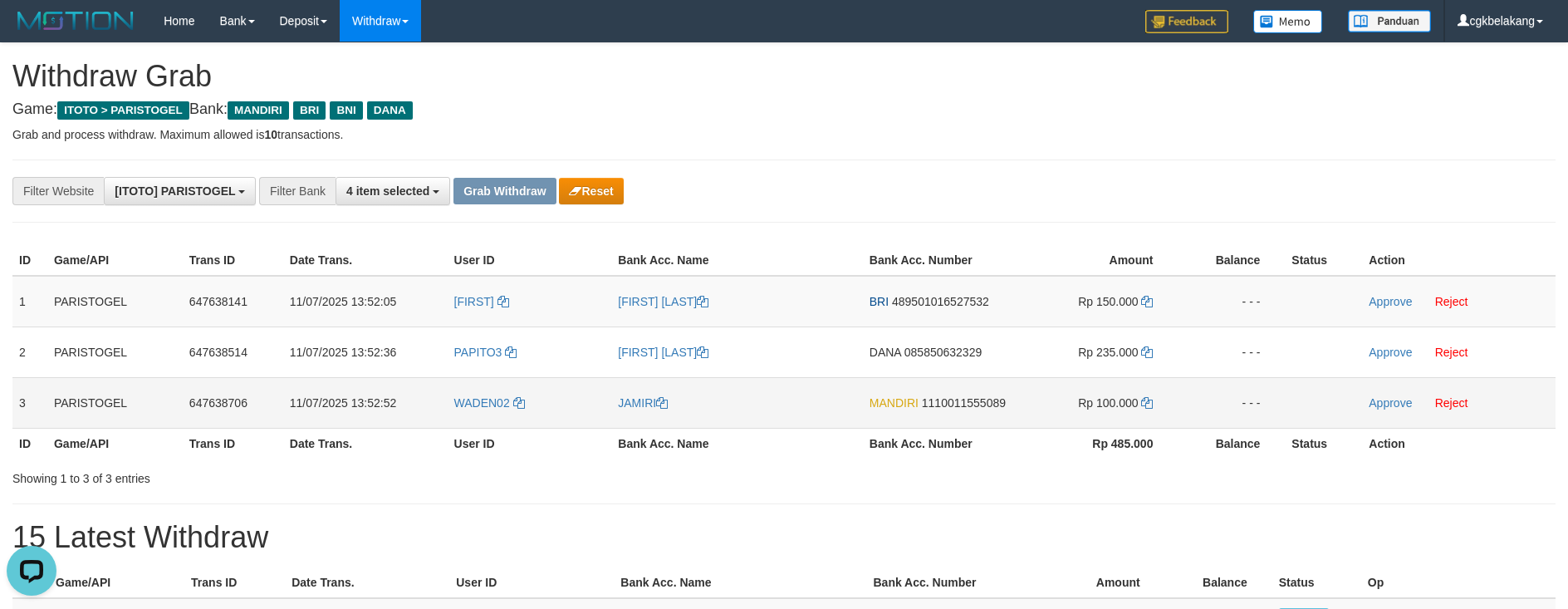 click on "JAMIRI" at bounding box center [737, 402] 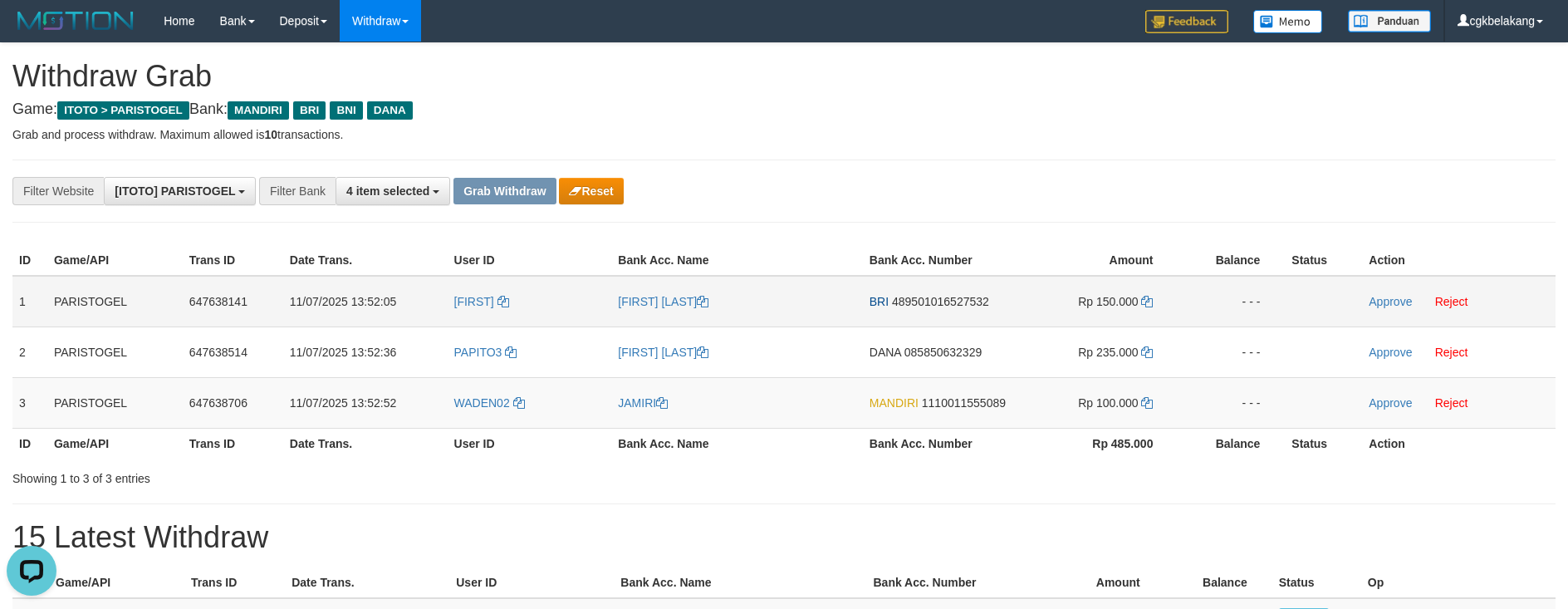 click on "[FIRST]" at bounding box center [530, 302] 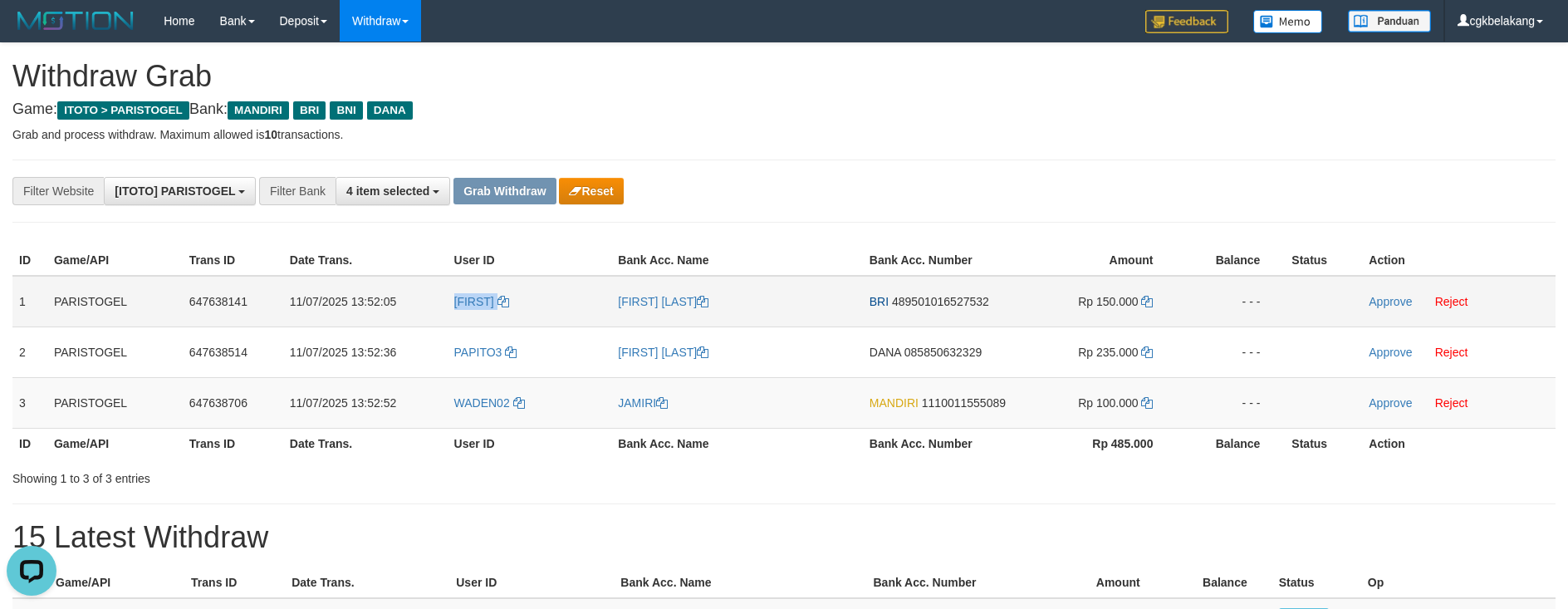 click on "[FIRST]" at bounding box center [530, 302] 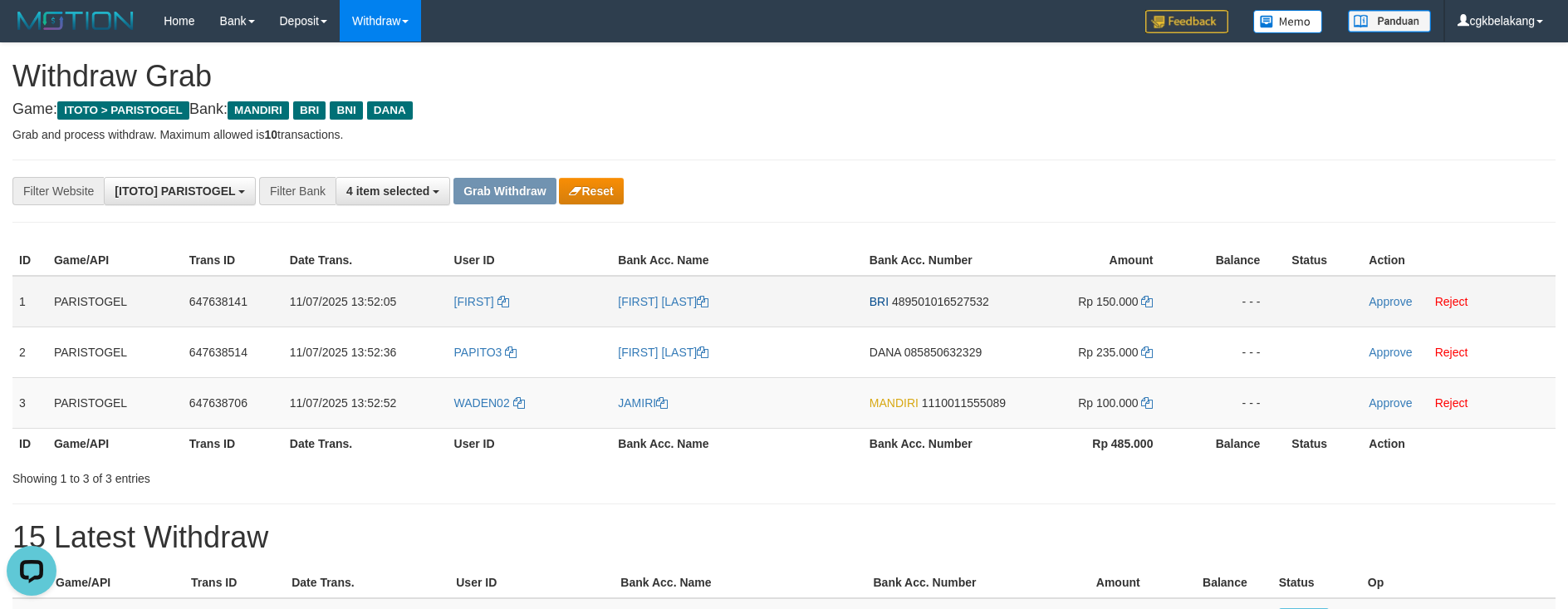 click on "[FIRST] [LAST]" at bounding box center [737, 302] 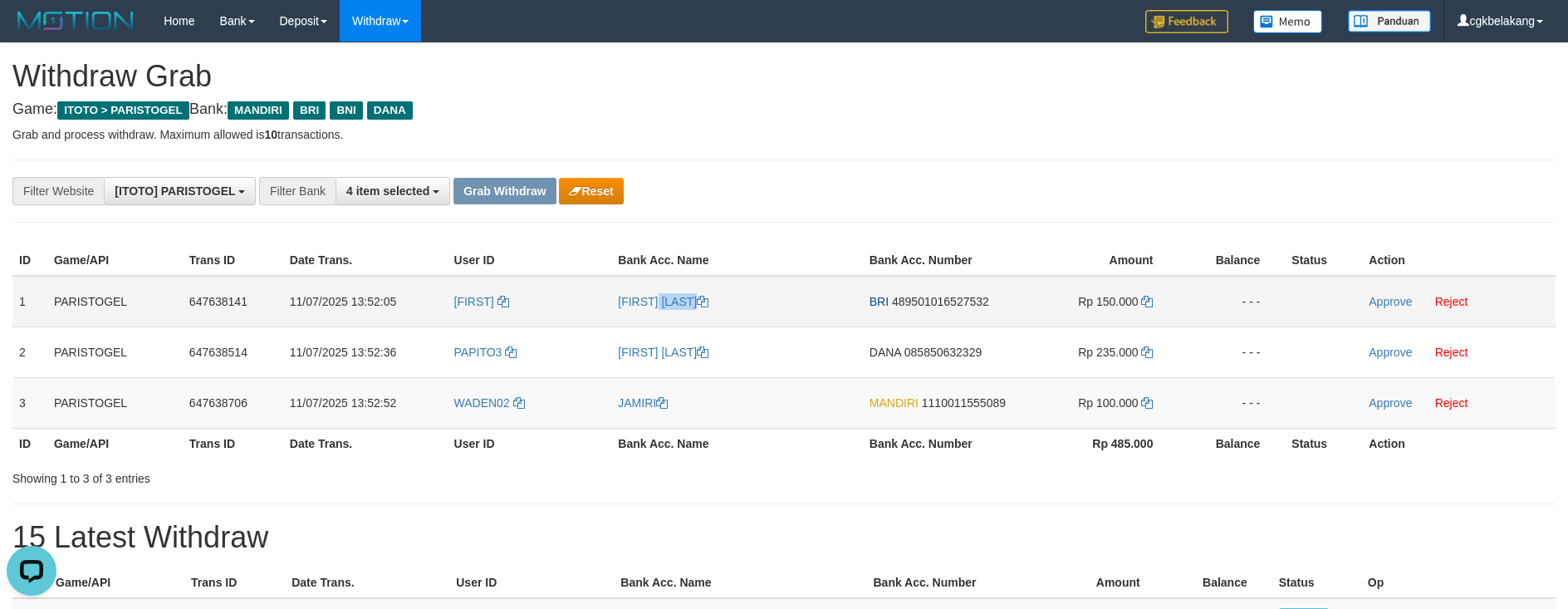 click on "[FIRST] [LAST]" at bounding box center (737, 302) 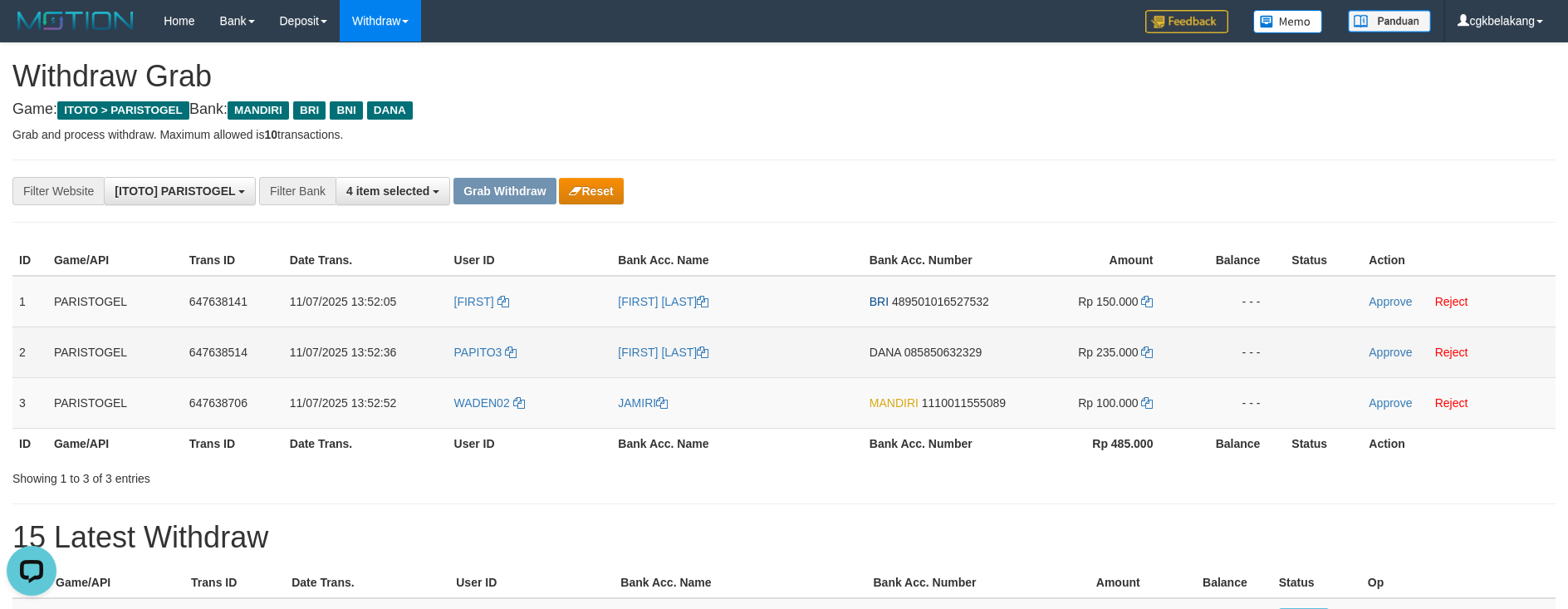 click on "085850632329" at bounding box center (943, 352) 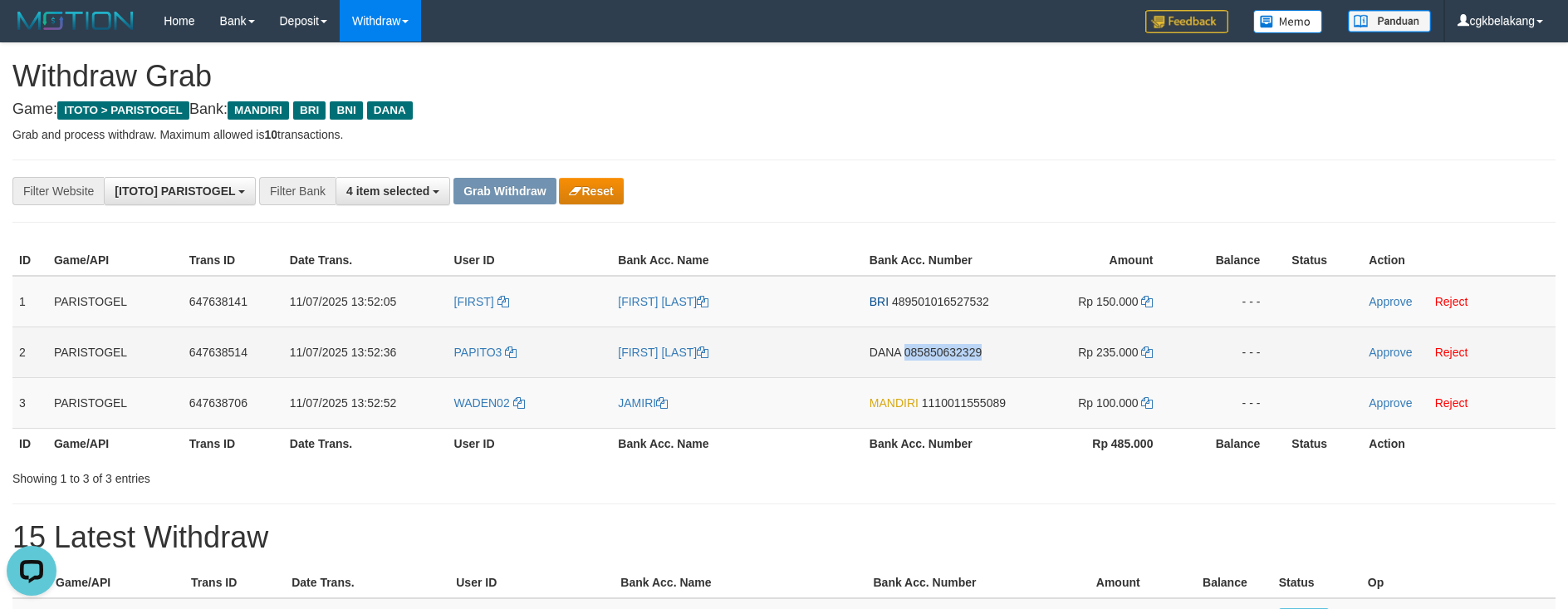 click on "DANA
085850632329" at bounding box center (940, 351) 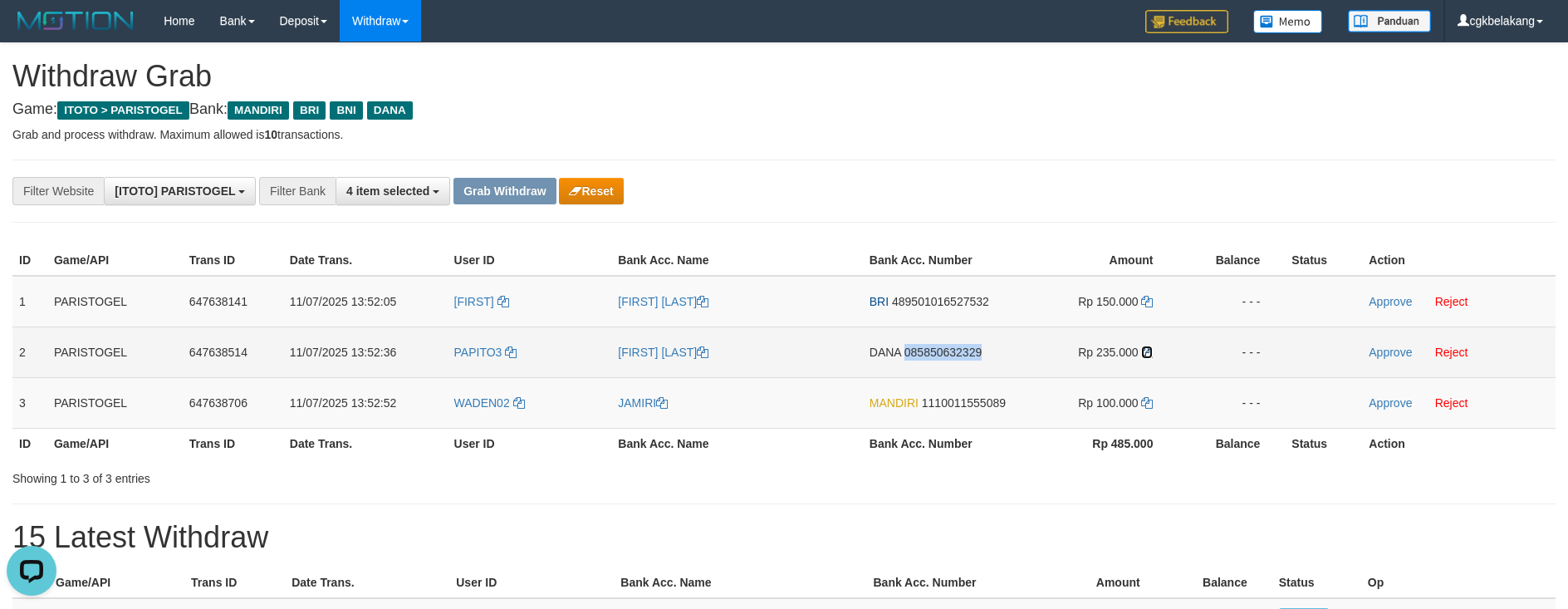 click at bounding box center (1147, 352) 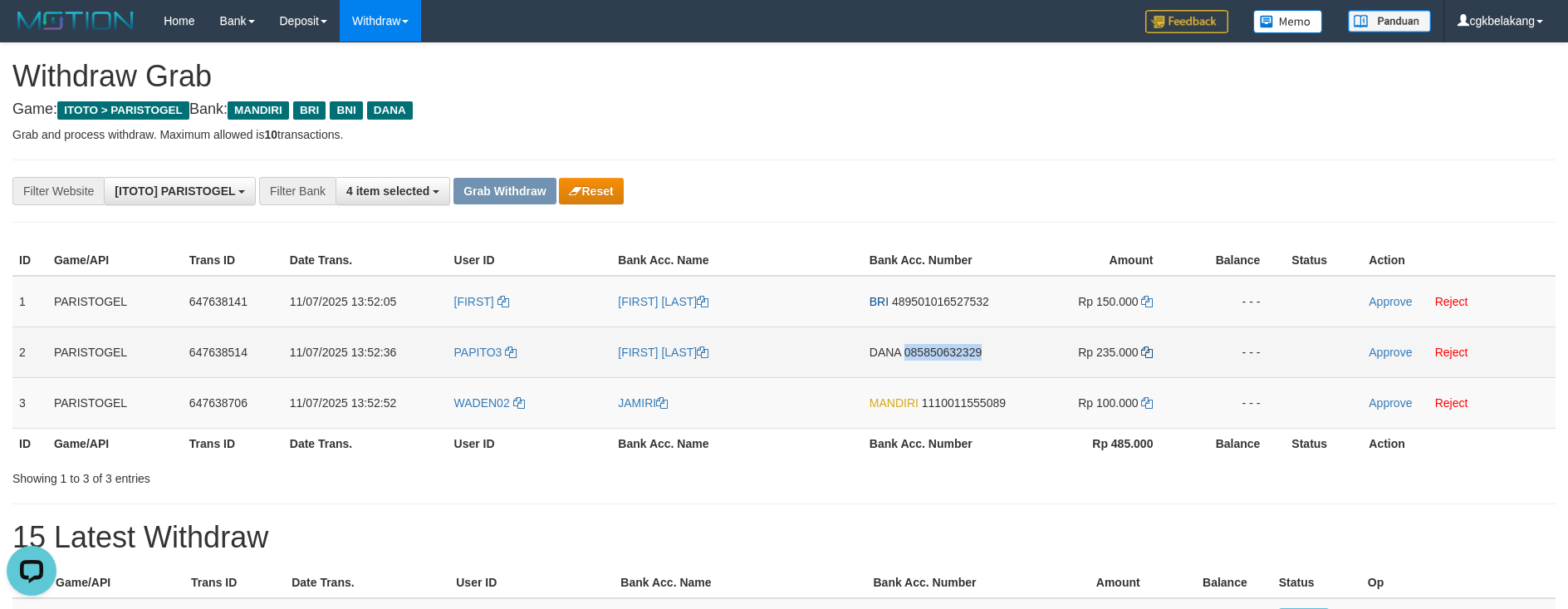 copy on "085850632329" 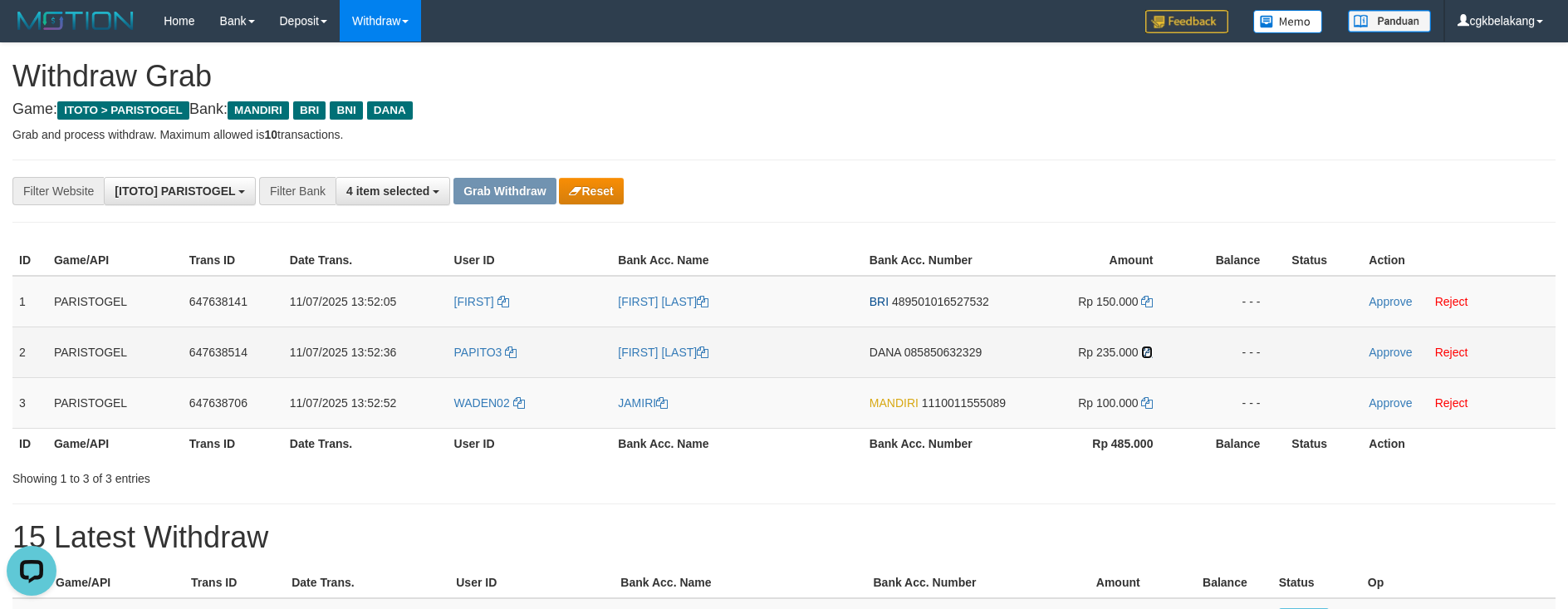 click at bounding box center [1147, 352] 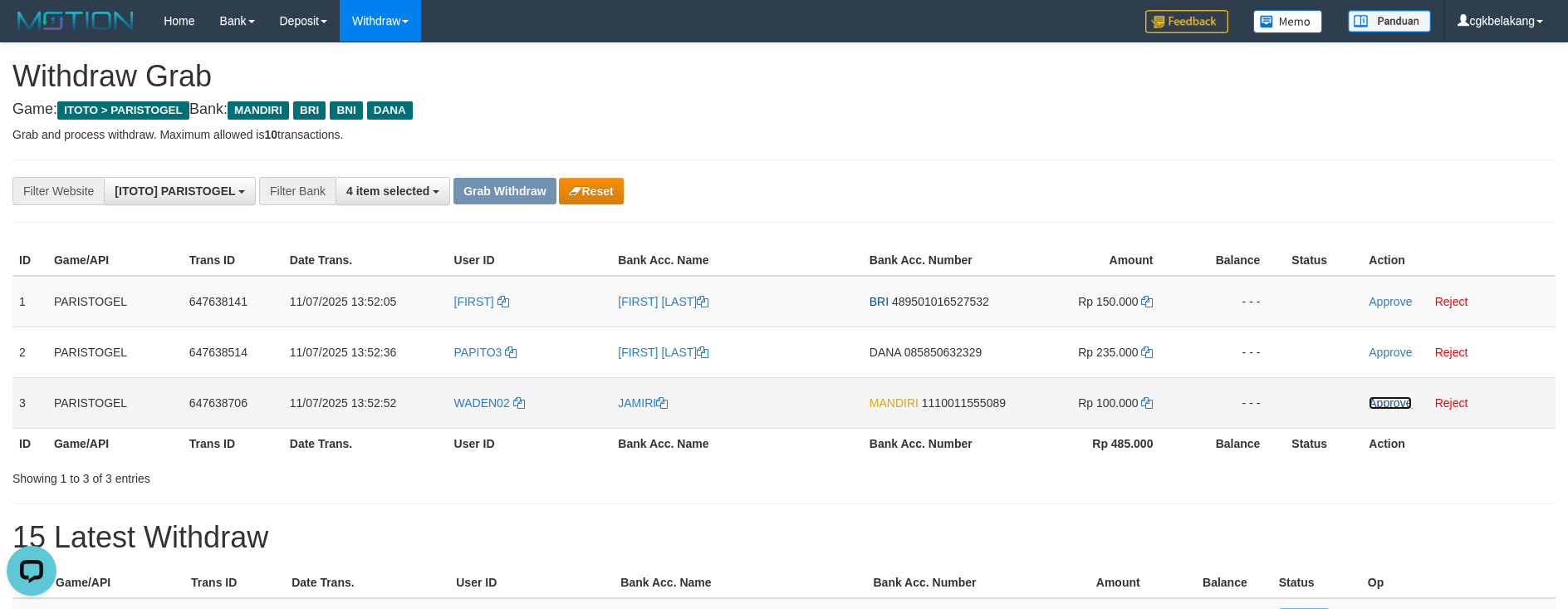 click on "Approve" at bounding box center (1390, 403) 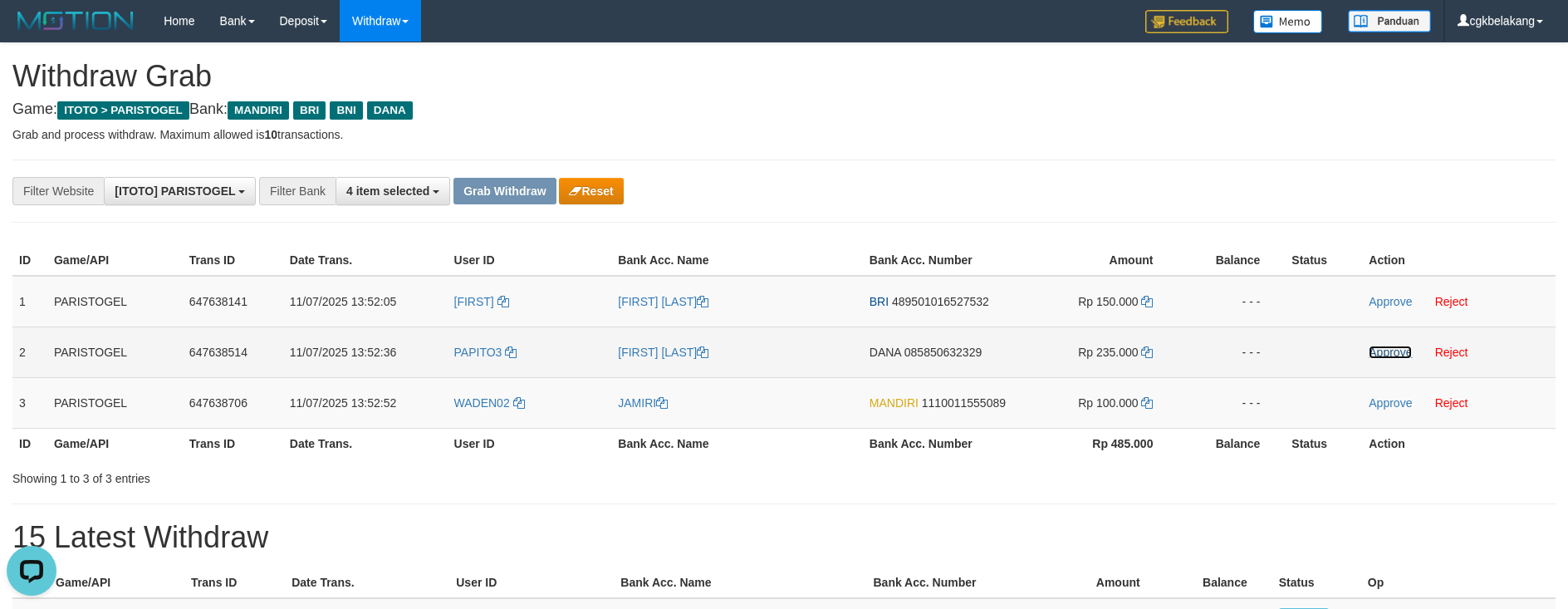 click on "Approve" at bounding box center (1390, 352) 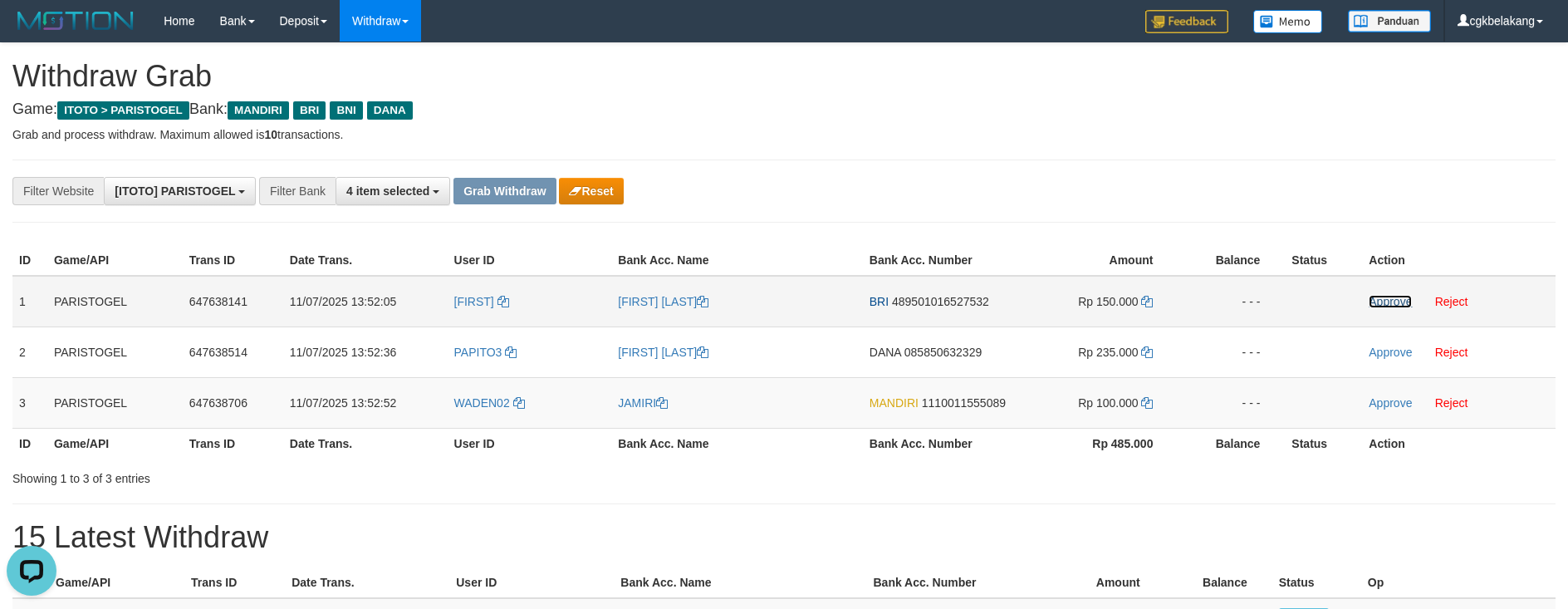 click on "Approve" at bounding box center (1390, 302) 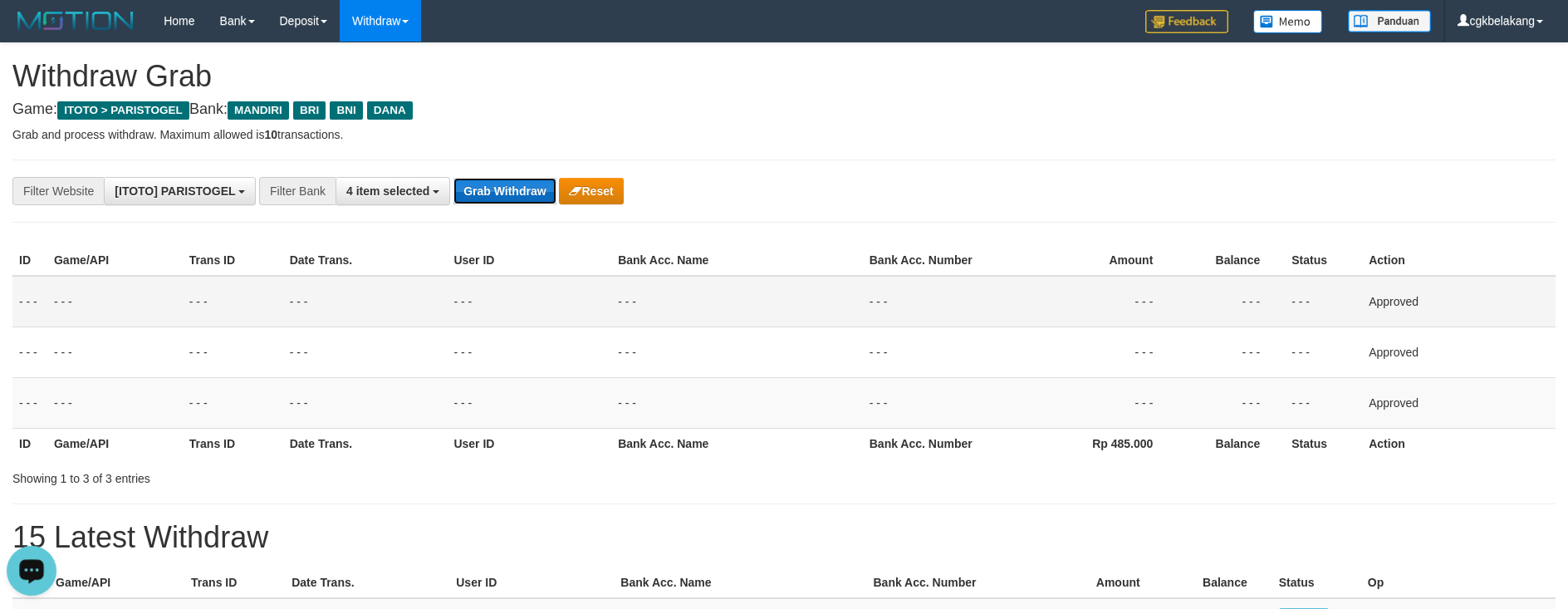 click on "Grab Withdraw" at bounding box center [504, 191] 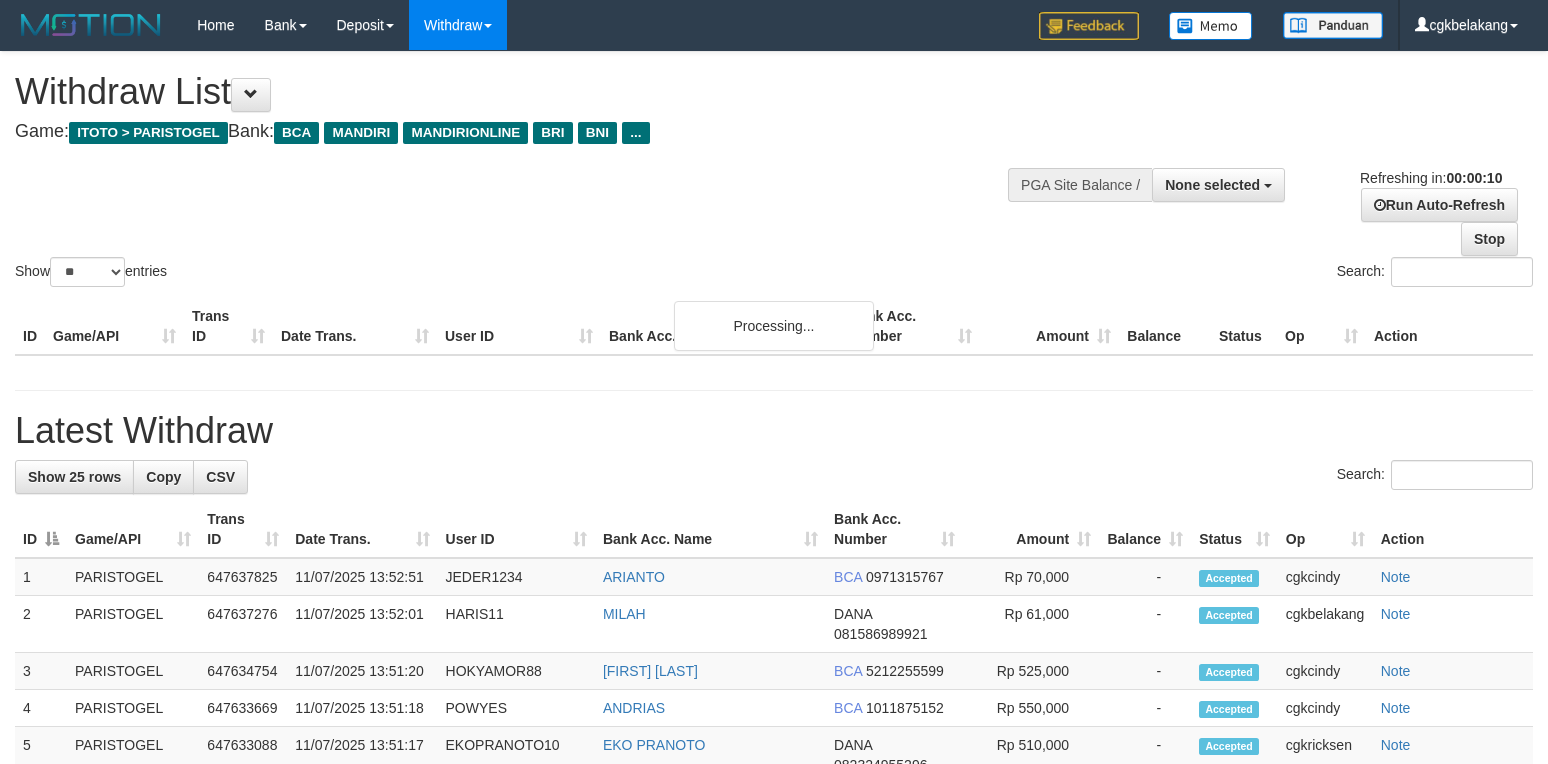 select 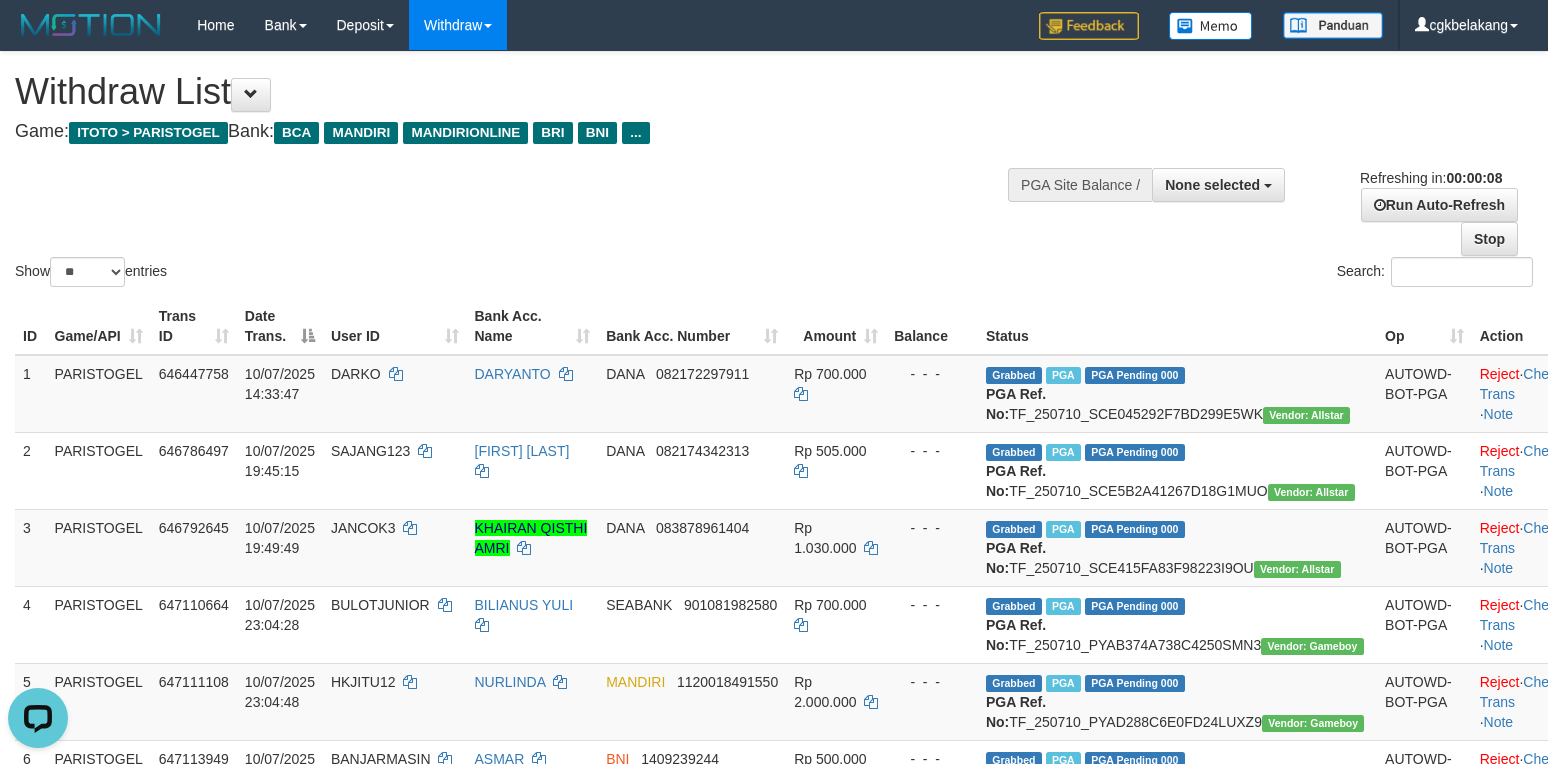 scroll, scrollTop: 0, scrollLeft: 0, axis: both 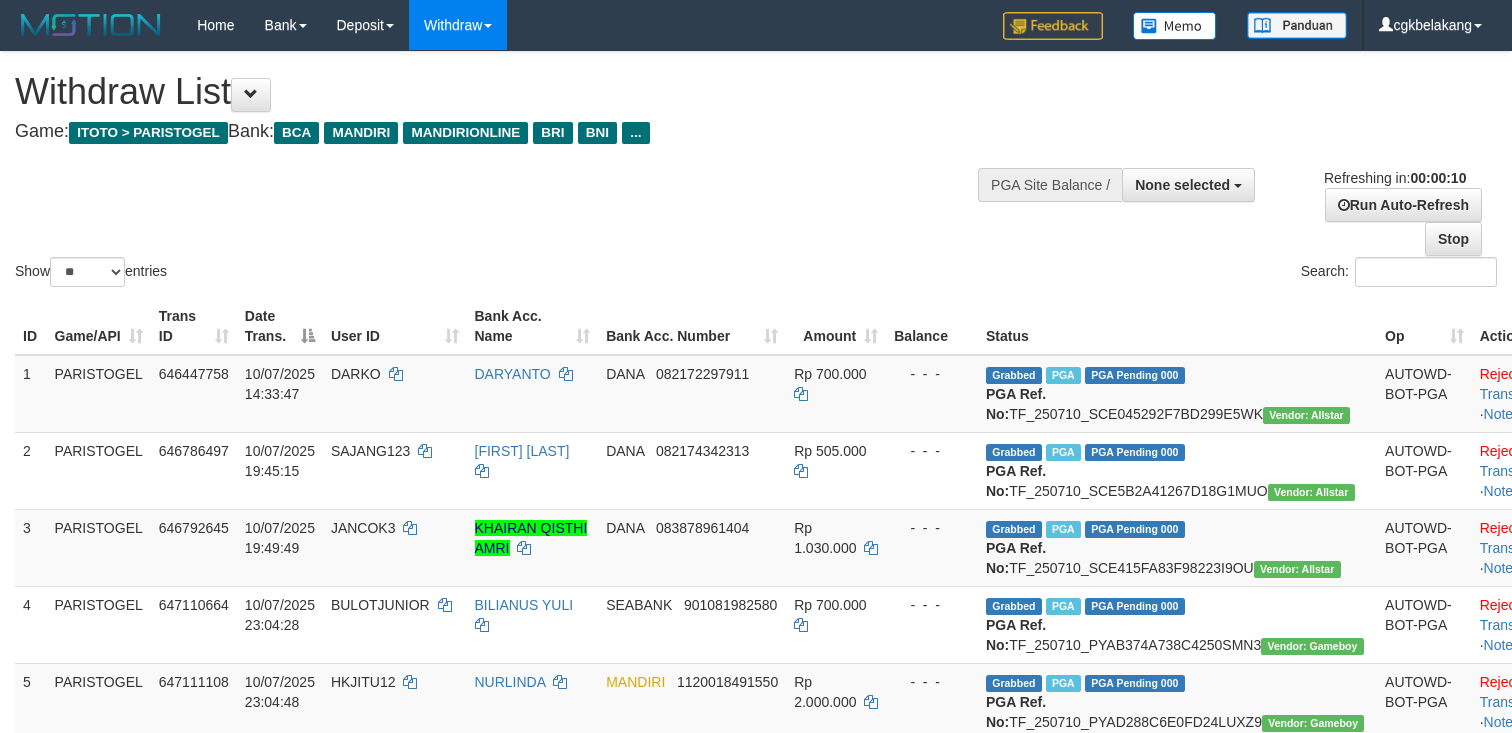 select 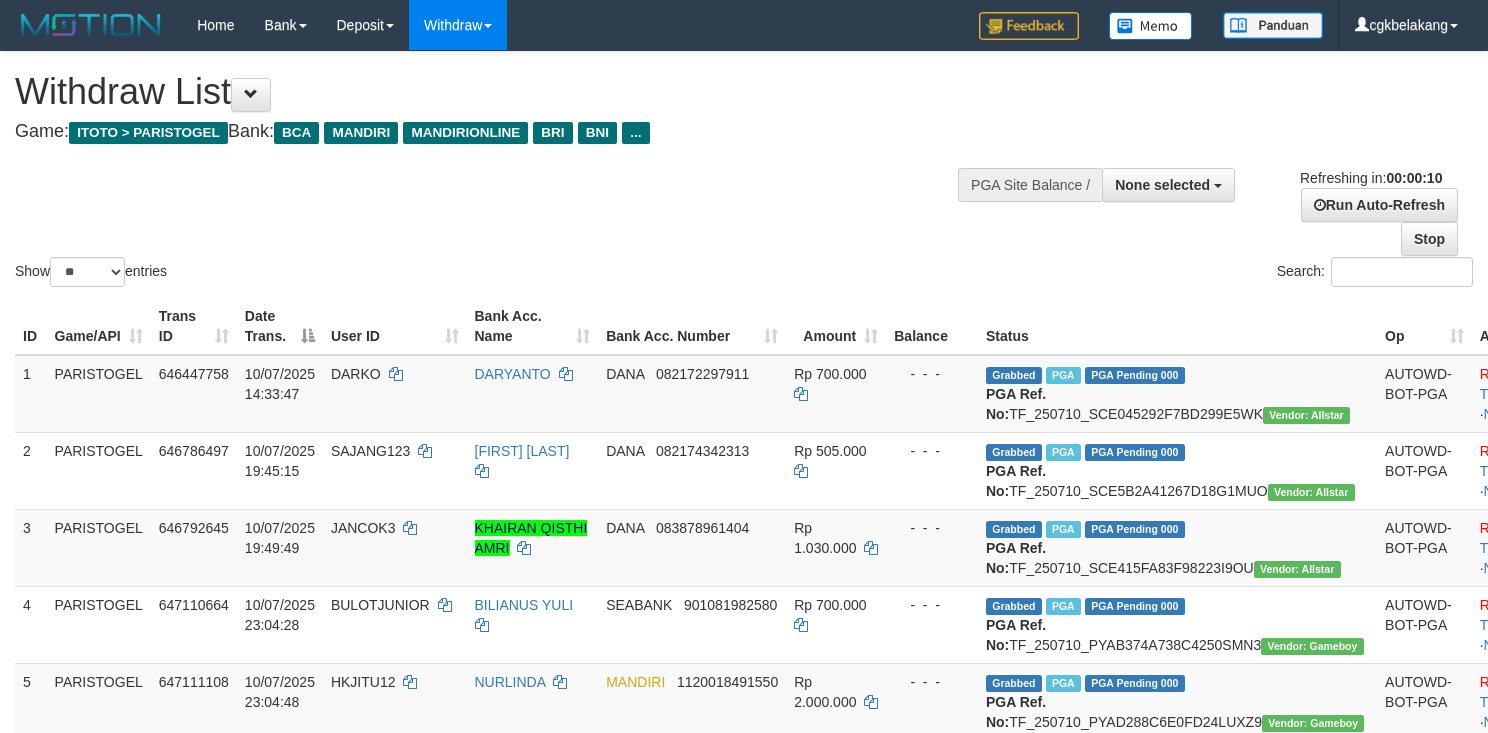 select 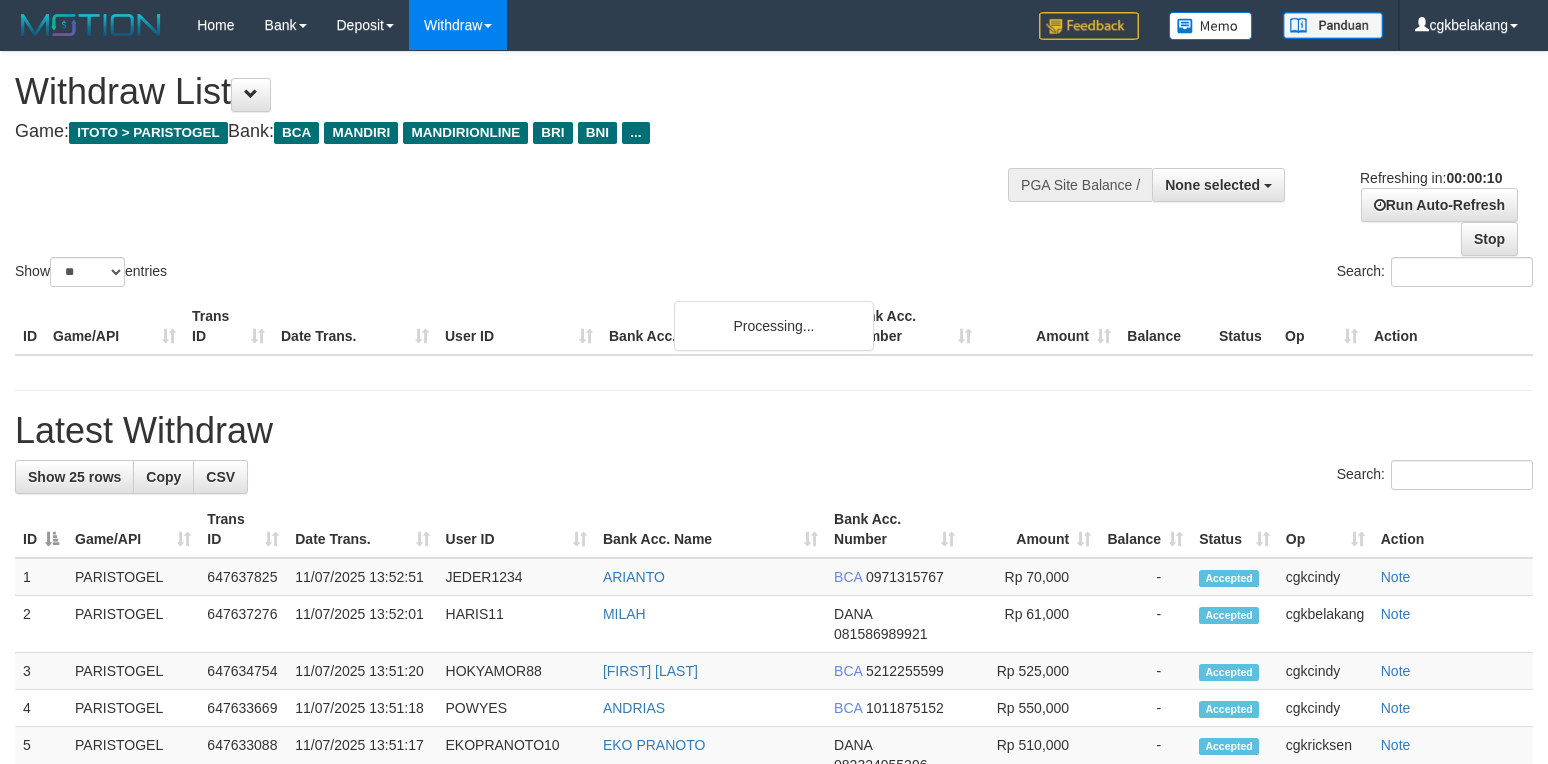 select 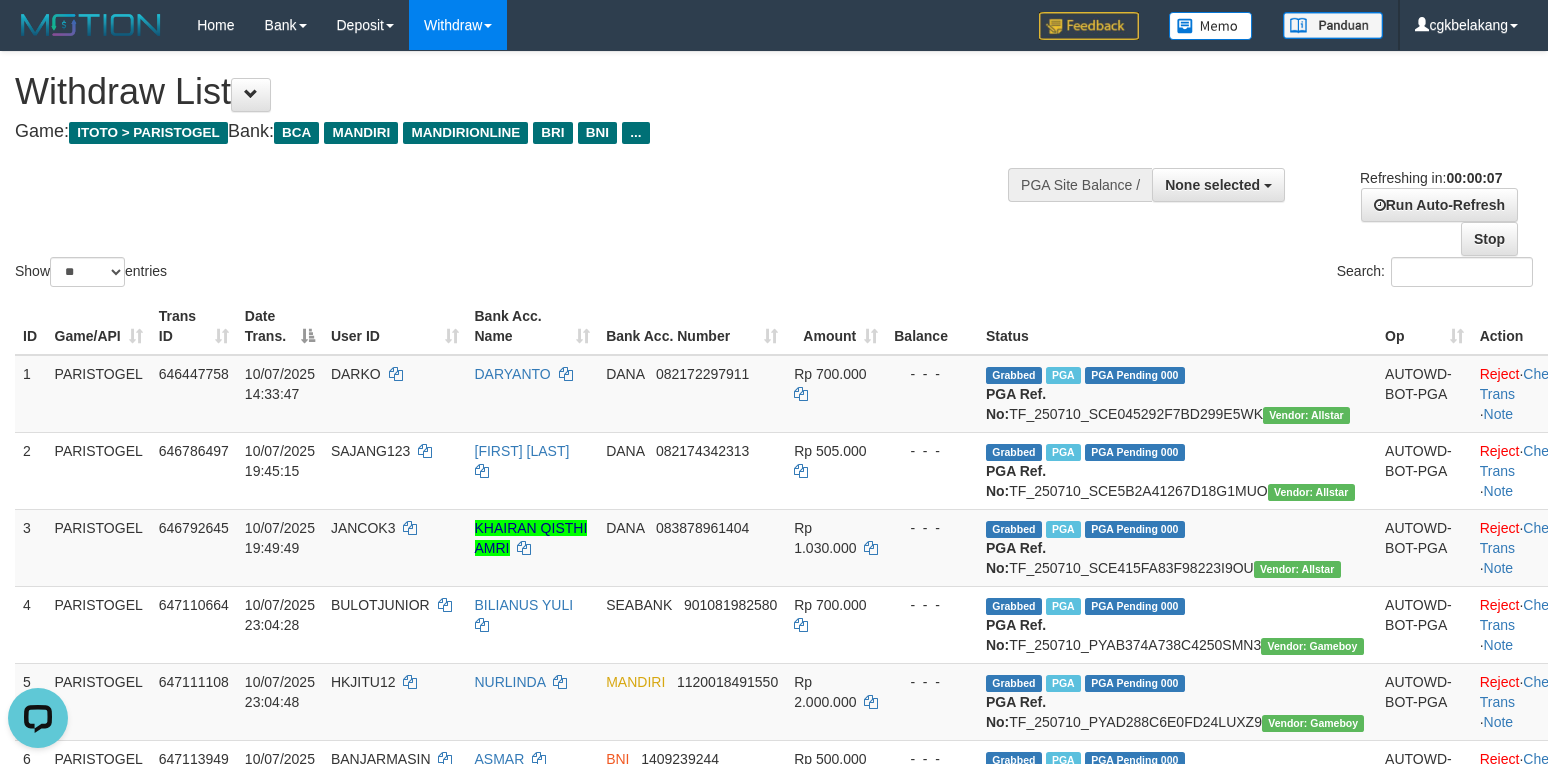 scroll, scrollTop: 0, scrollLeft: 0, axis: both 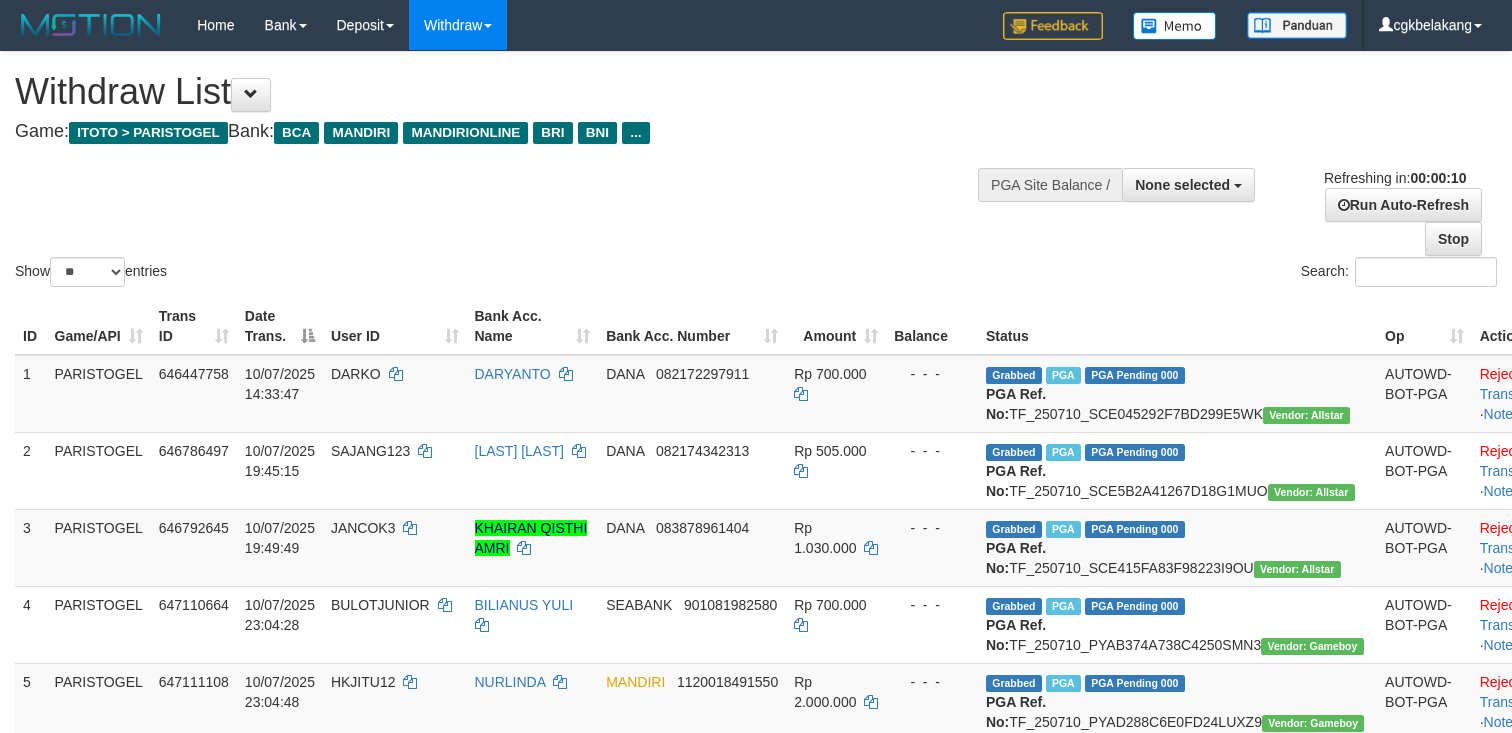 select 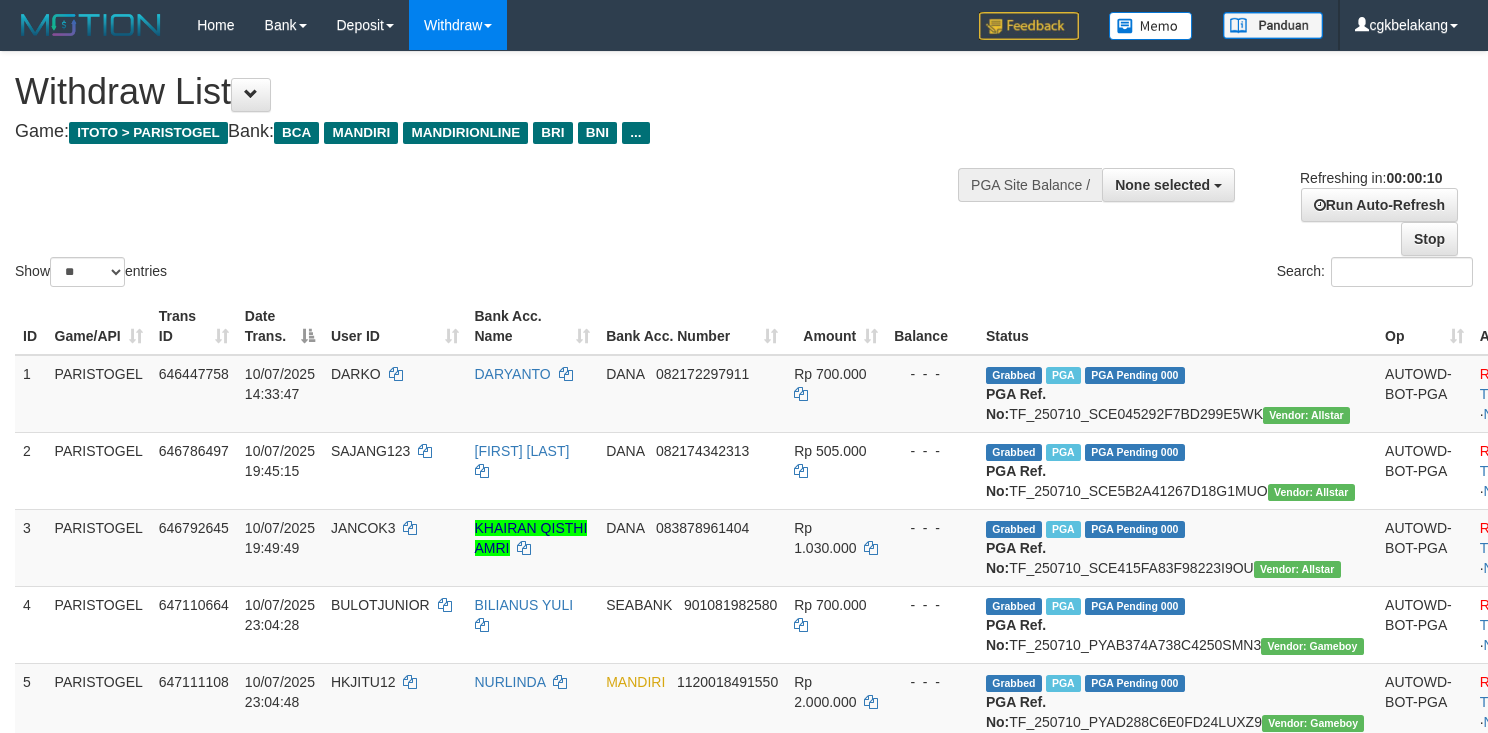 select 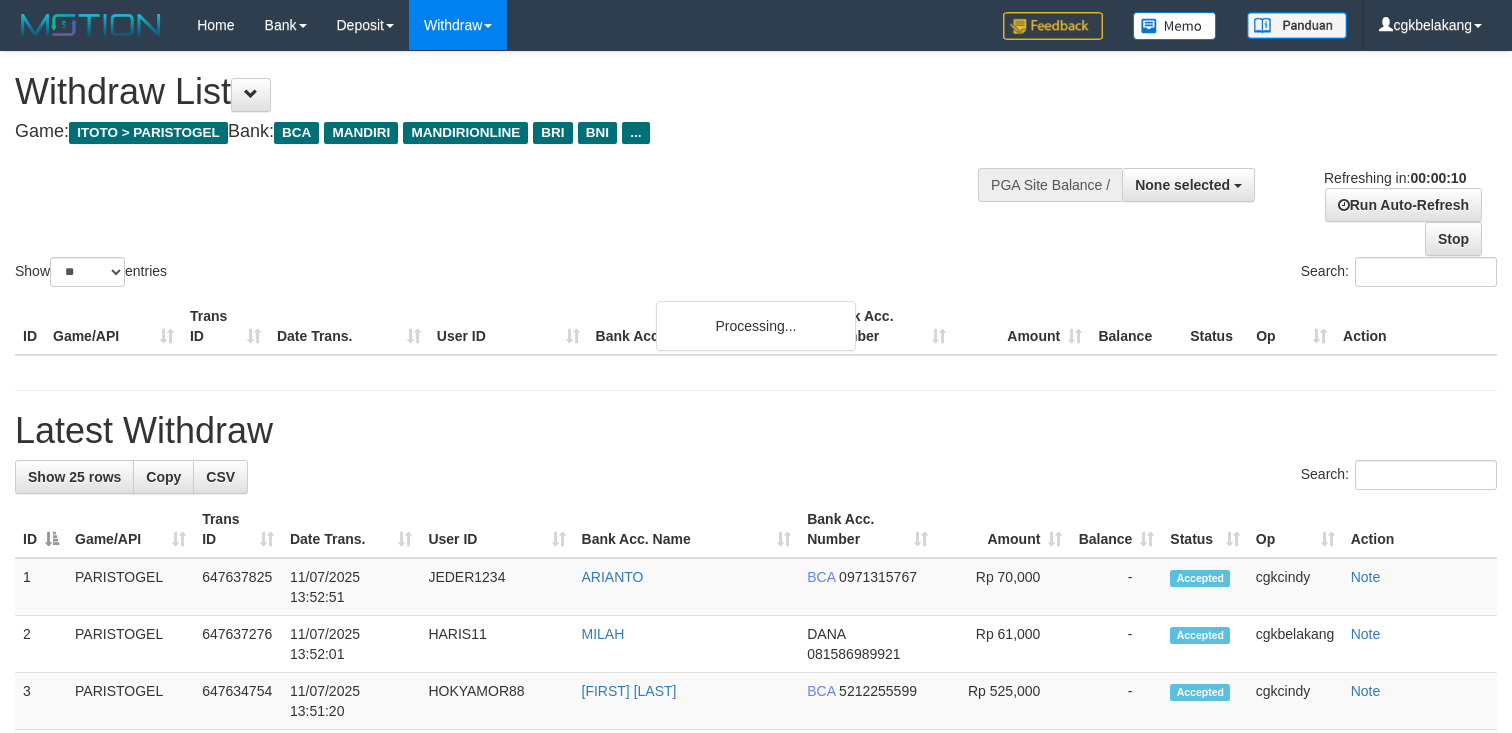 select 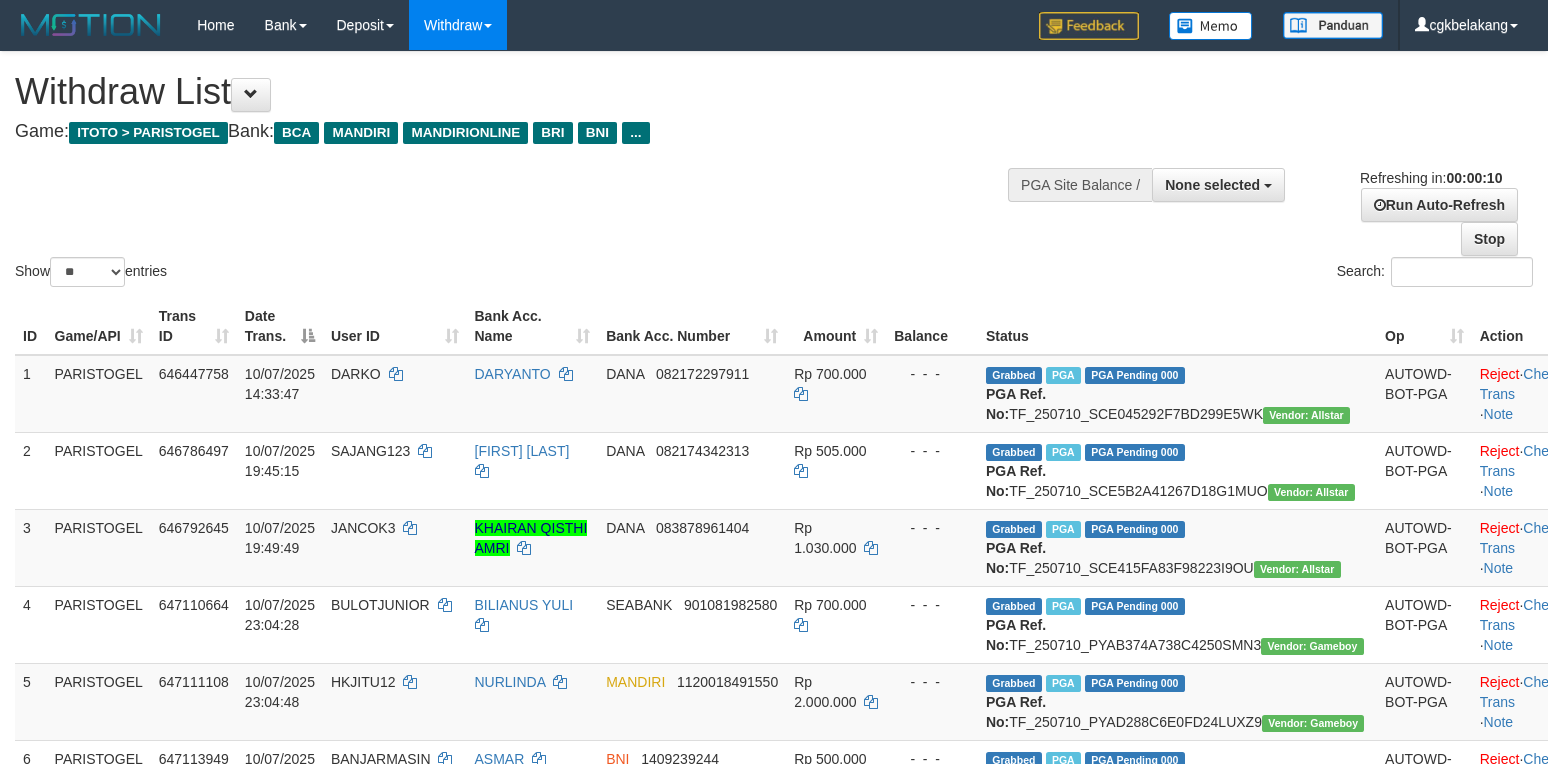 select 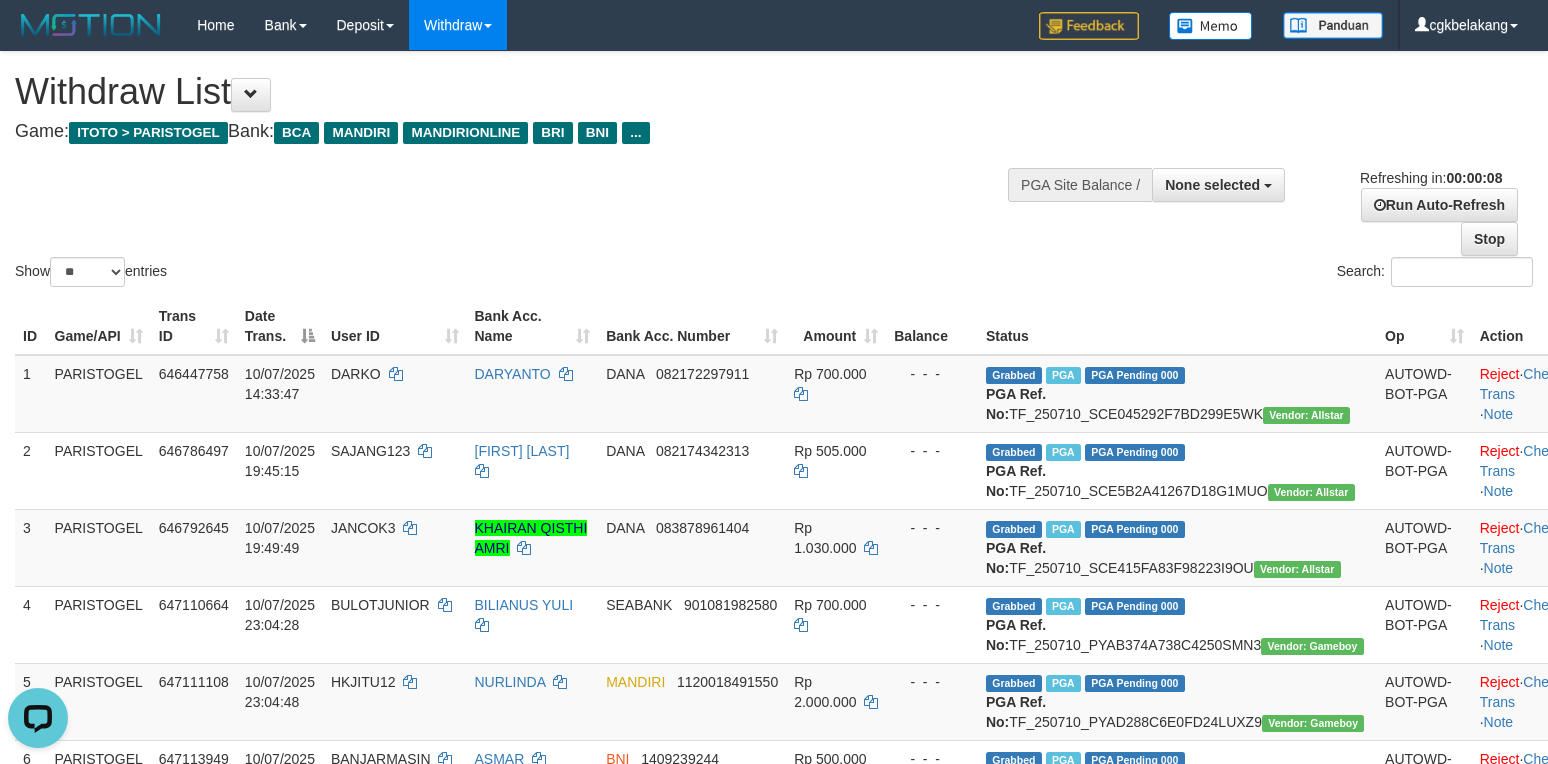 scroll, scrollTop: 0, scrollLeft: 0, axis: both 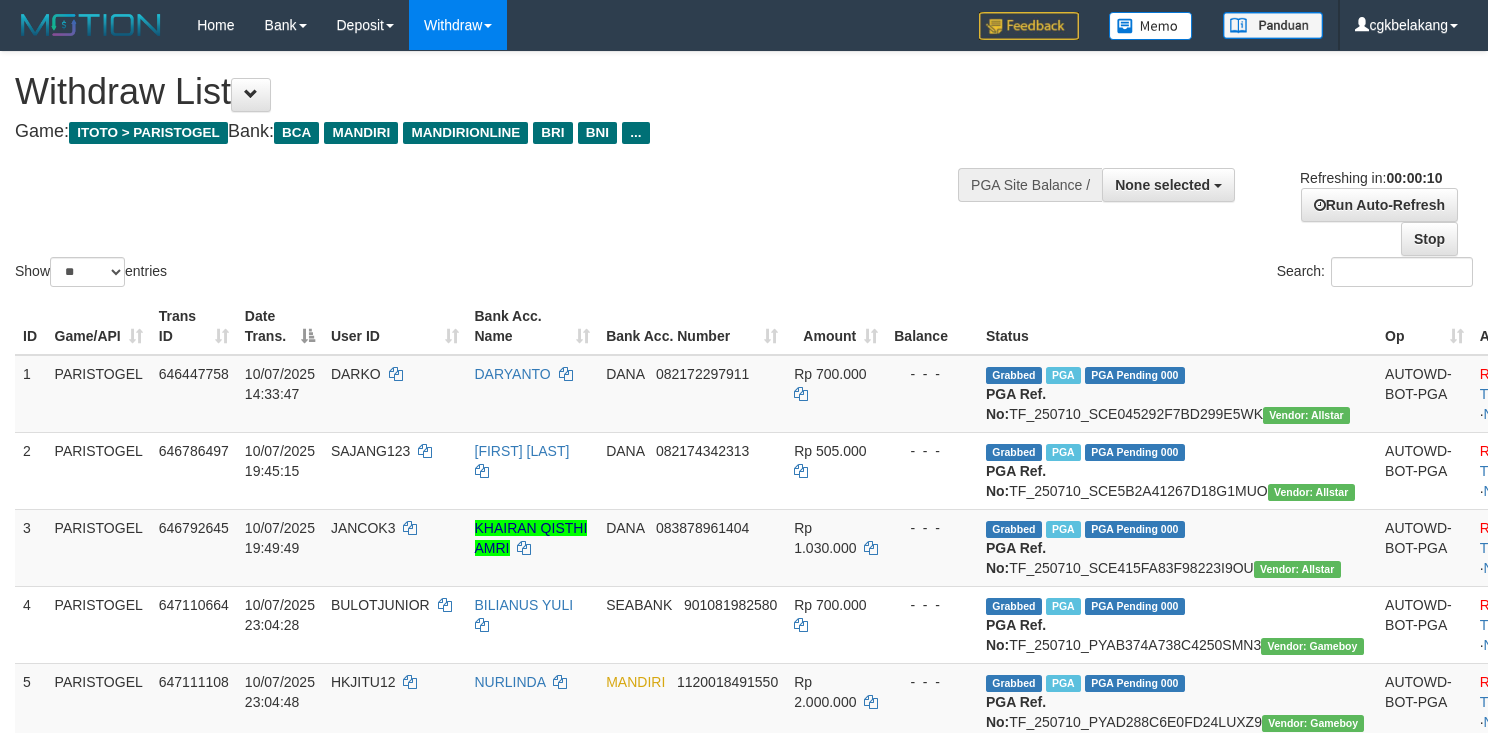 select 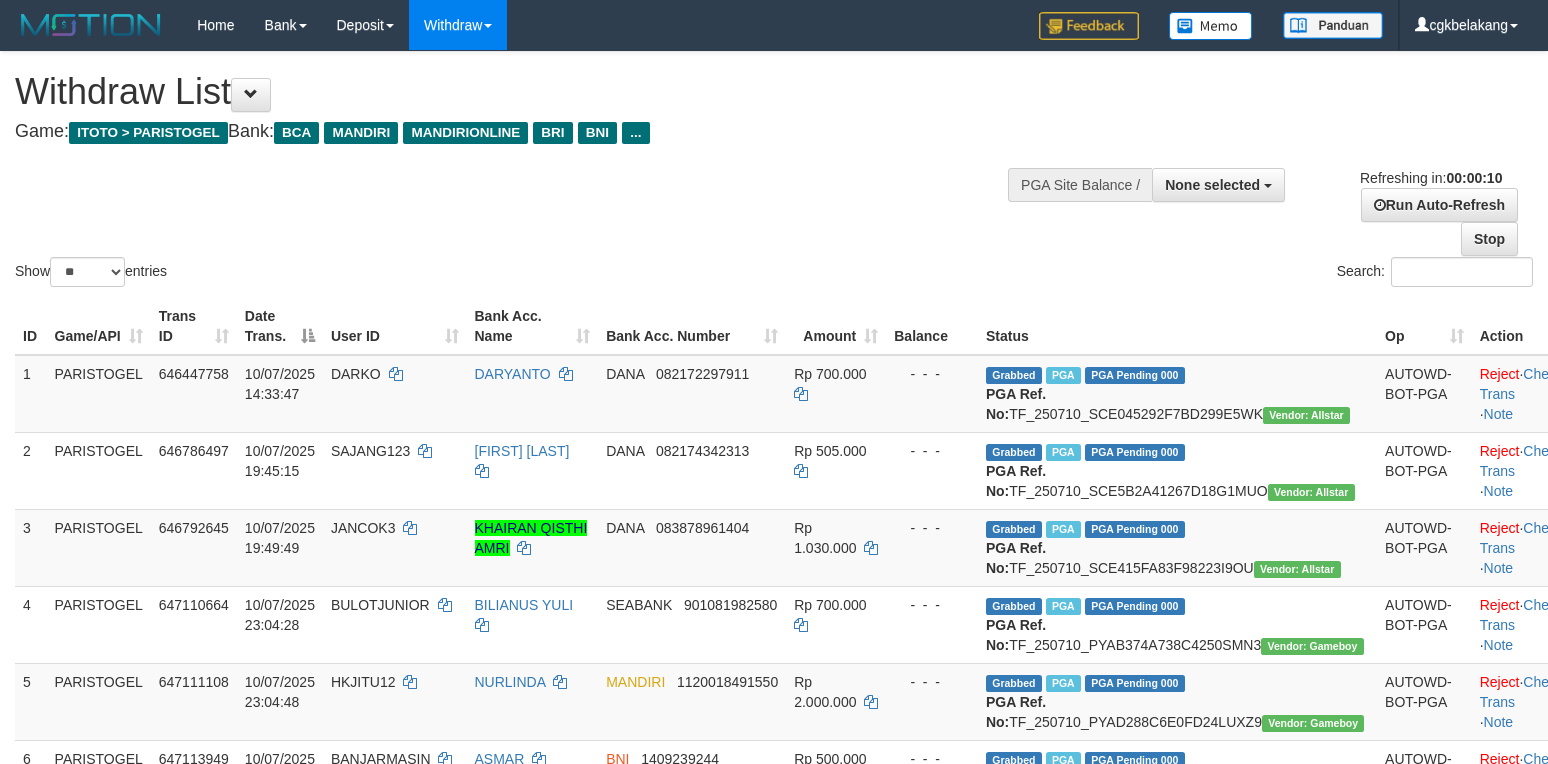 select 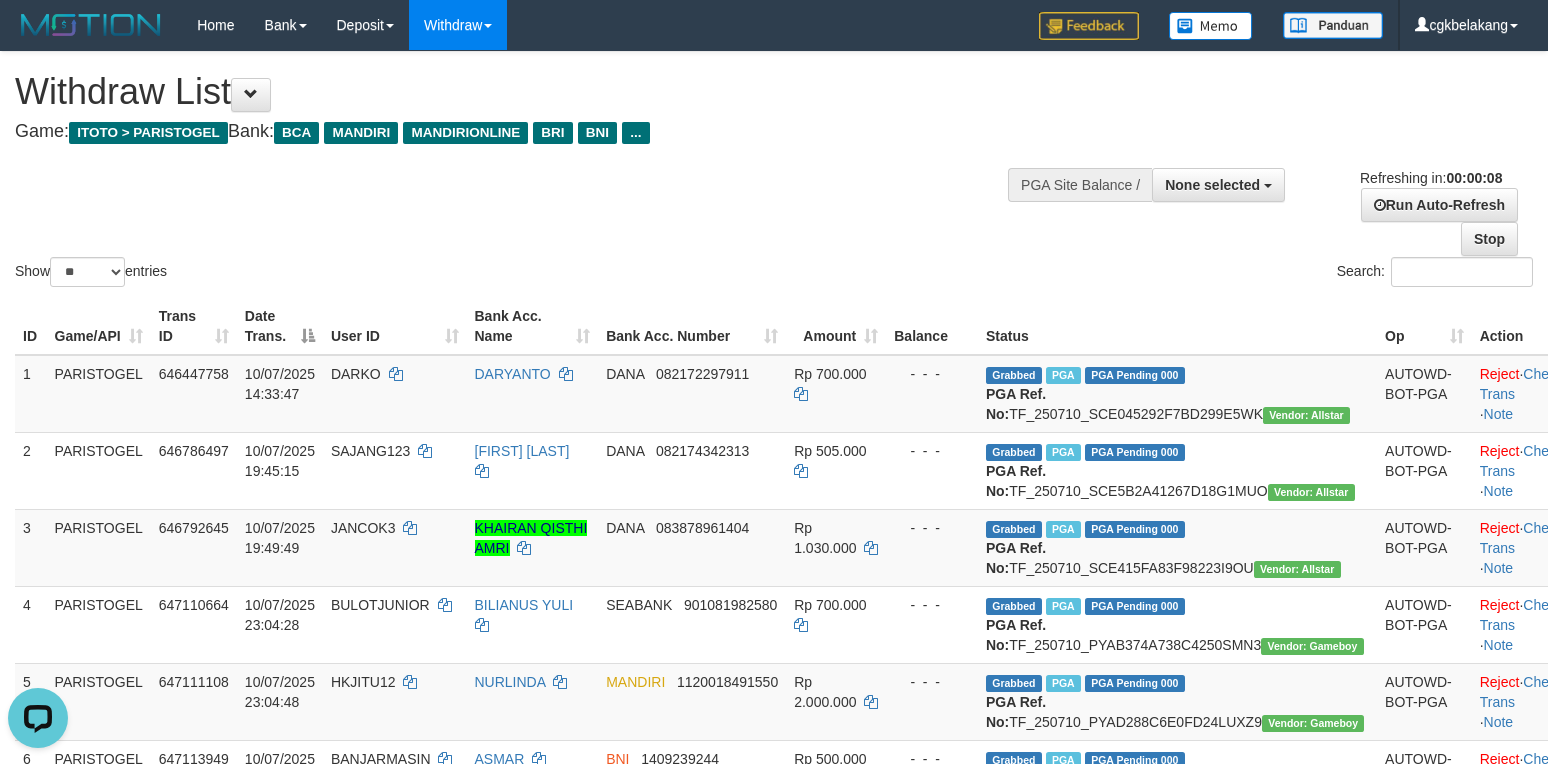 scroll, scrollTop: 0, scrollLeft: 0, axis: both 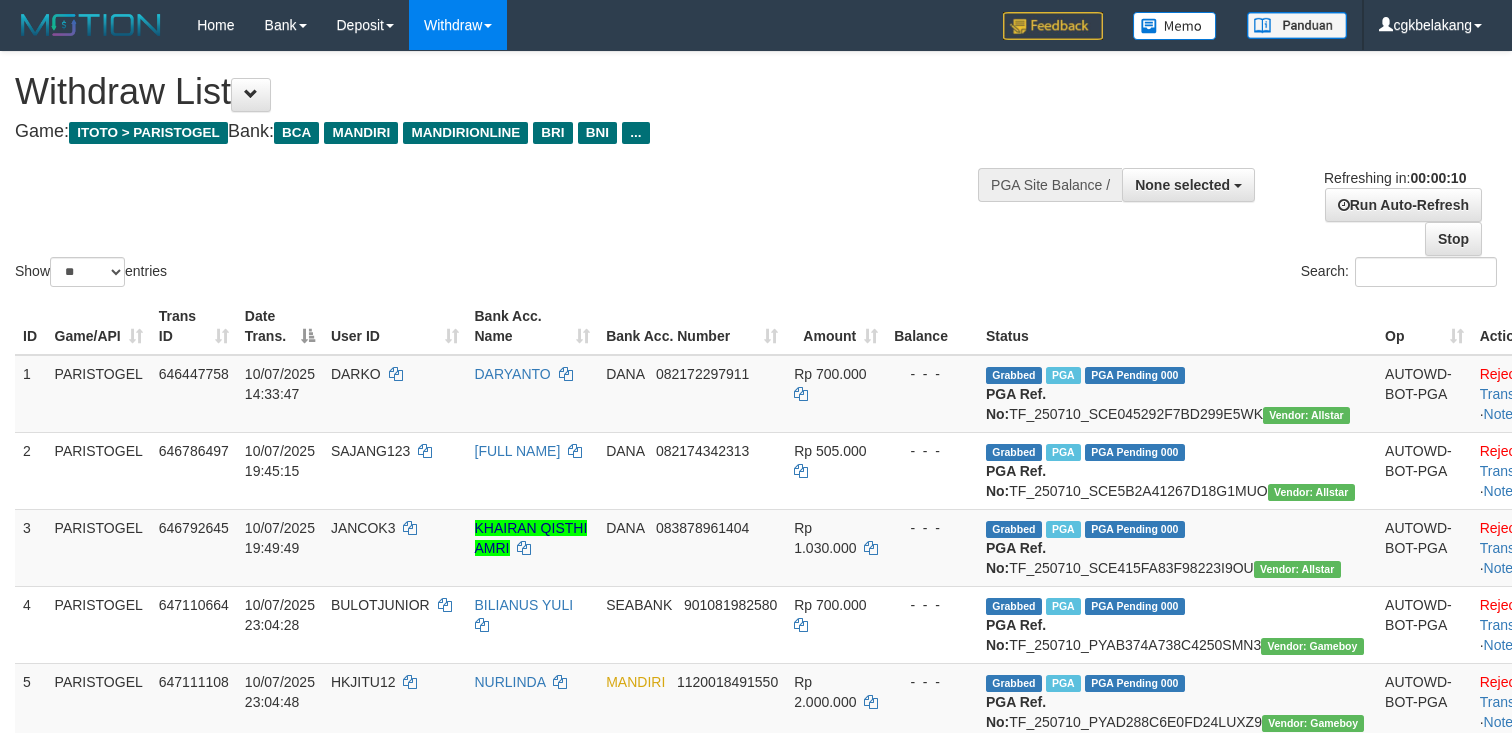 select 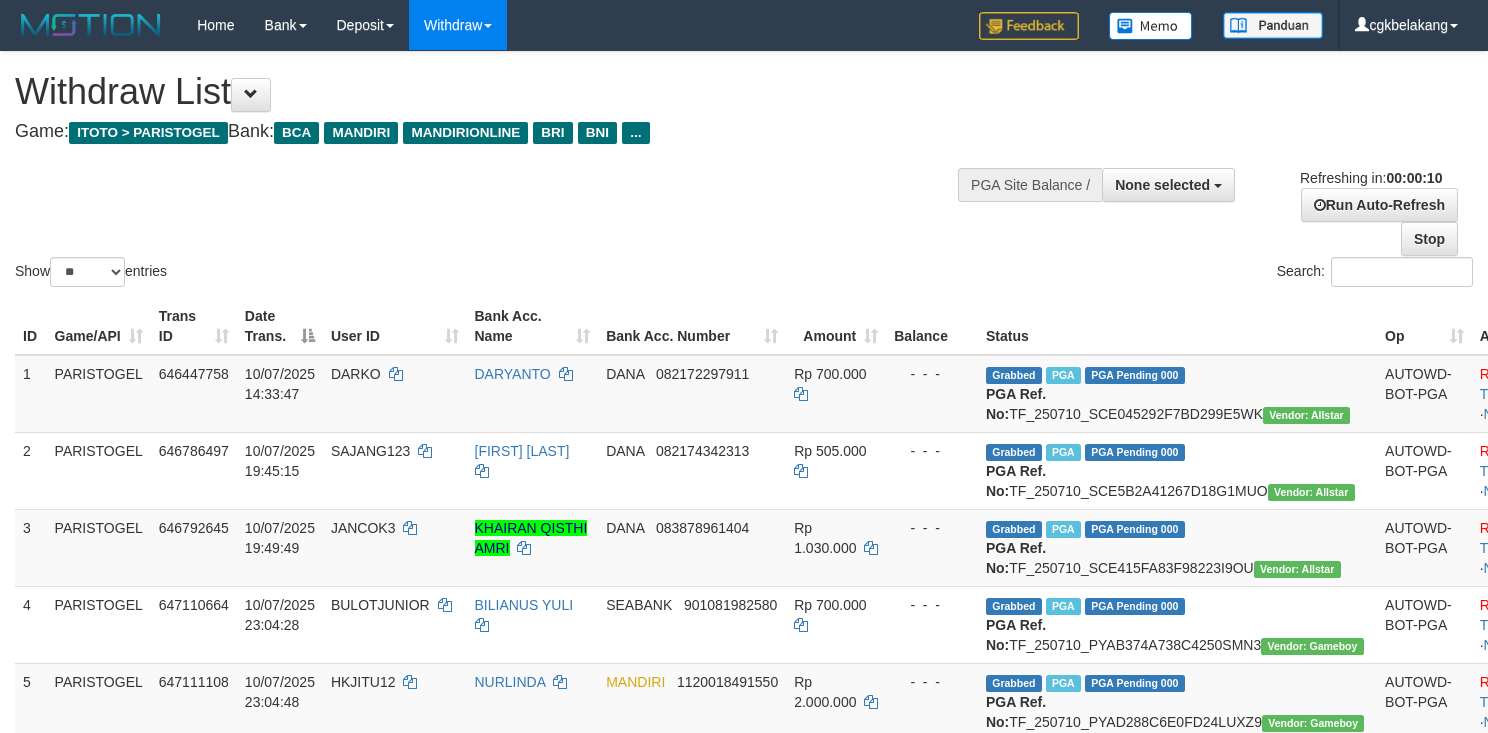 select 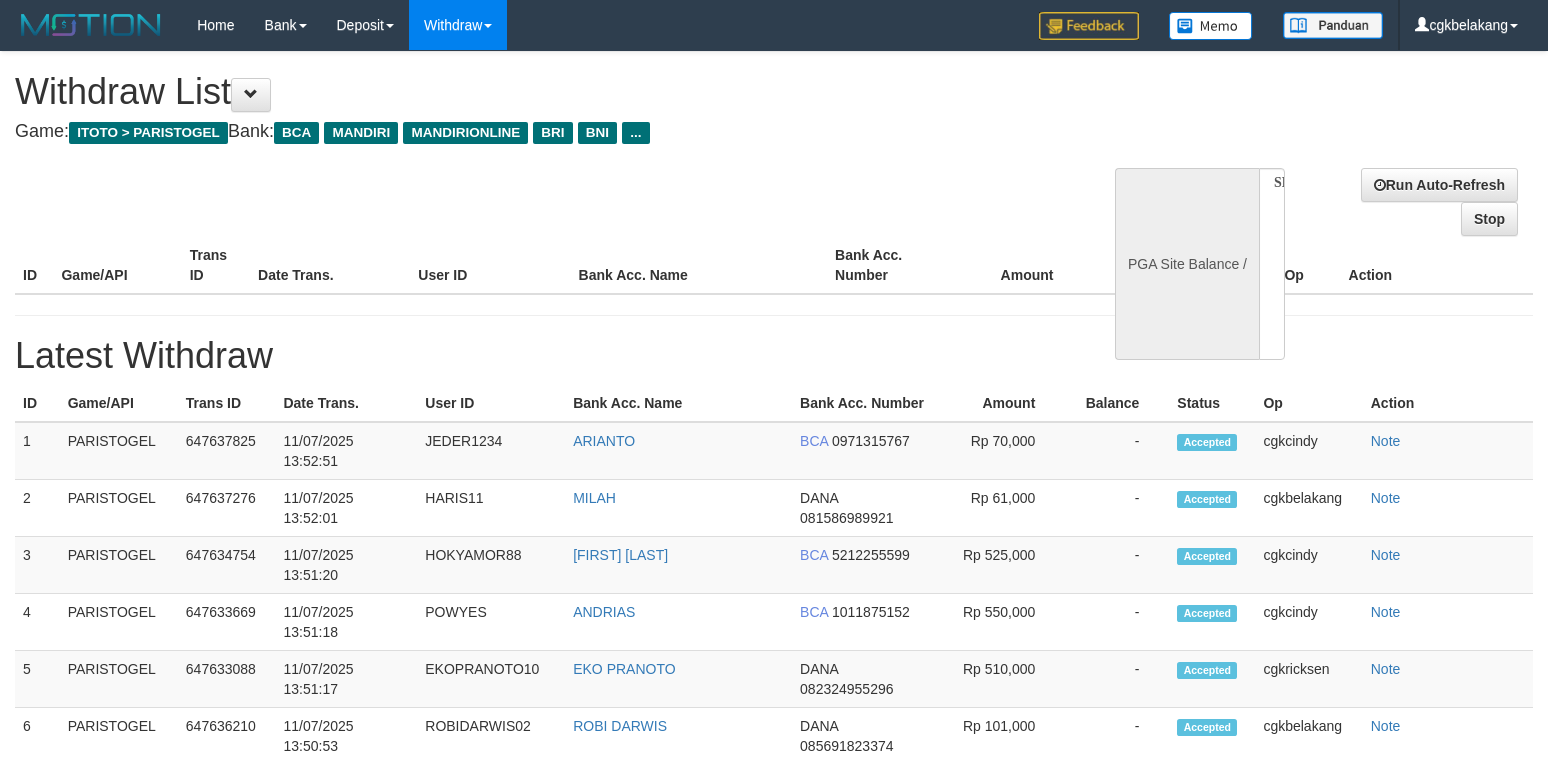 select 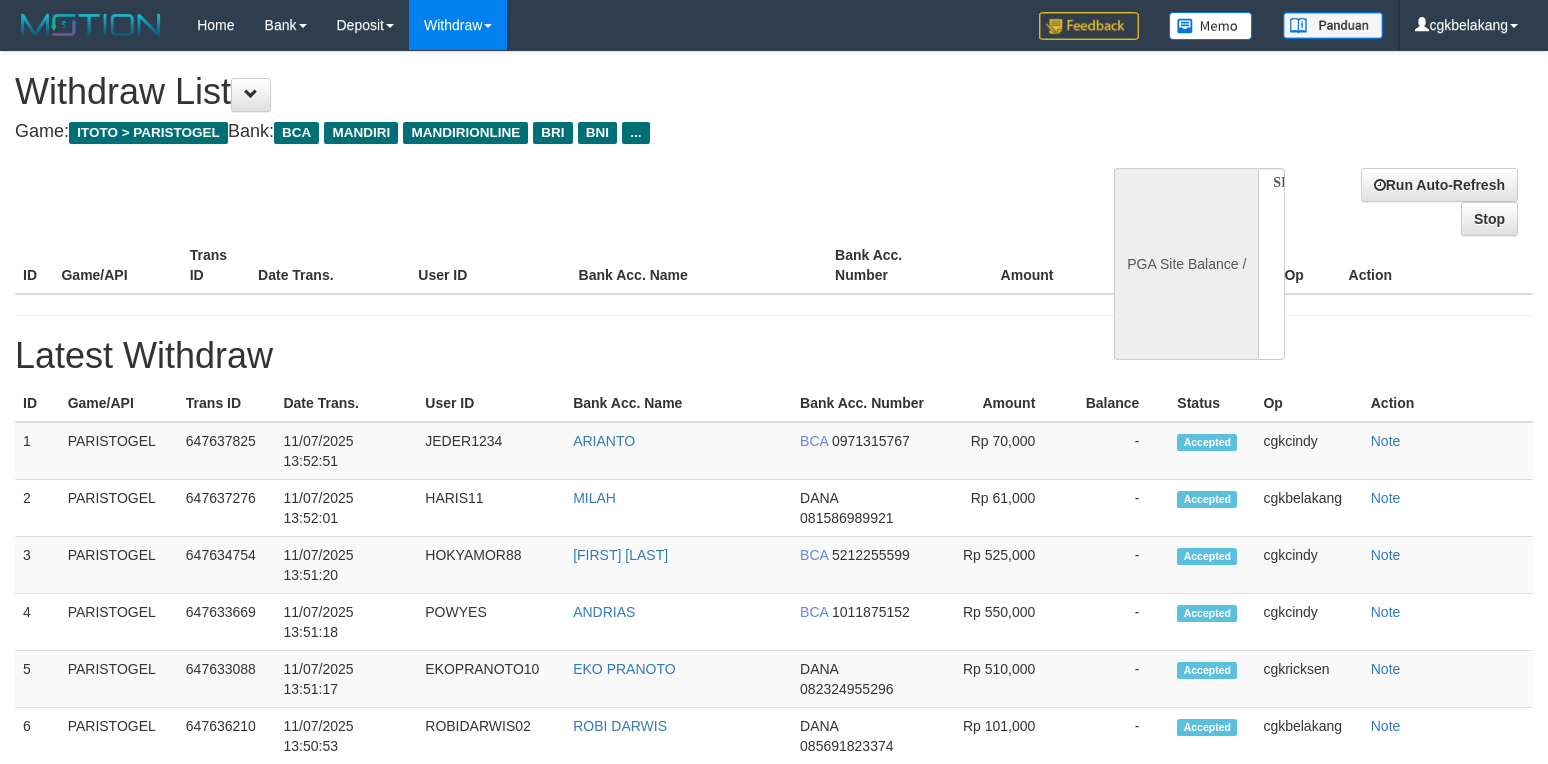 scroll, scrollTop: 0, scrollLeft: 0, axis: both 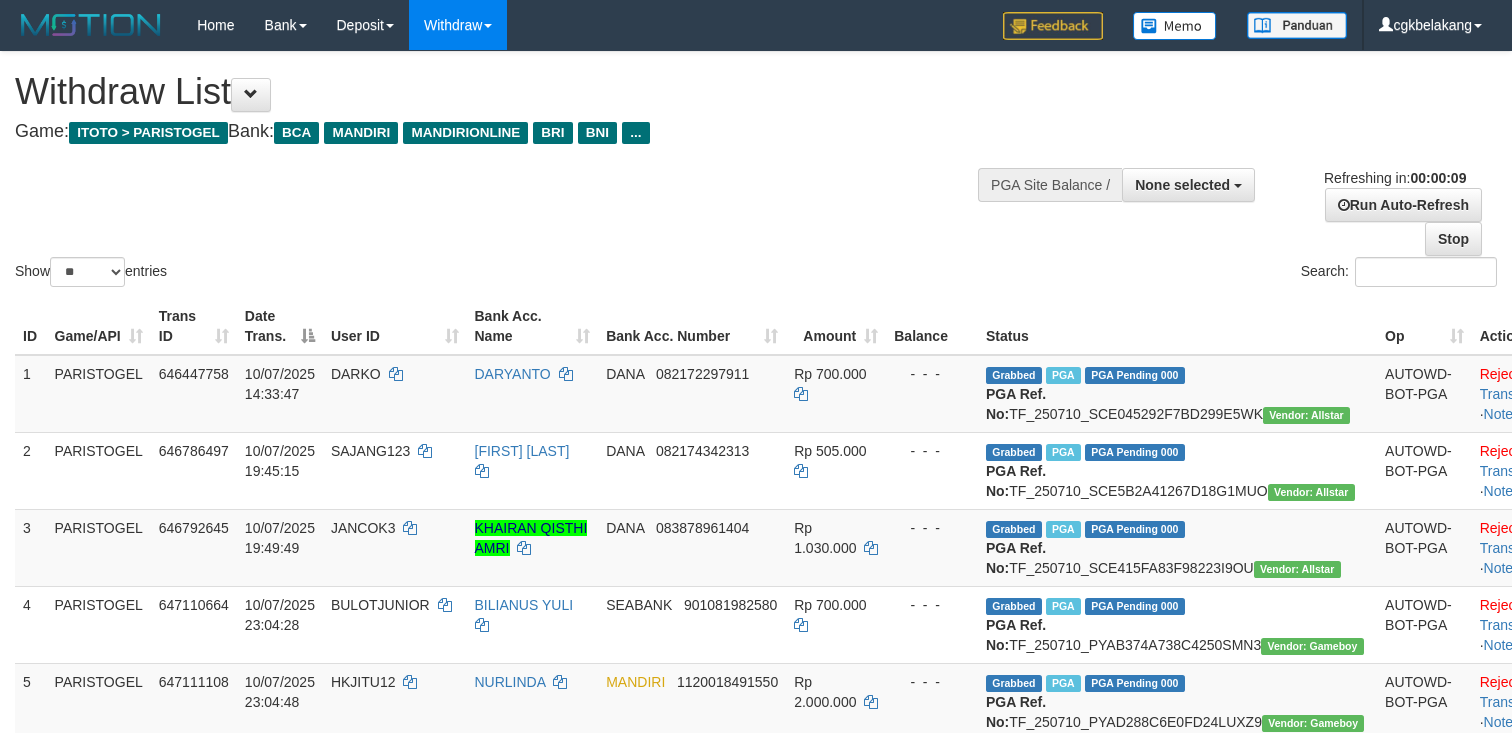 select 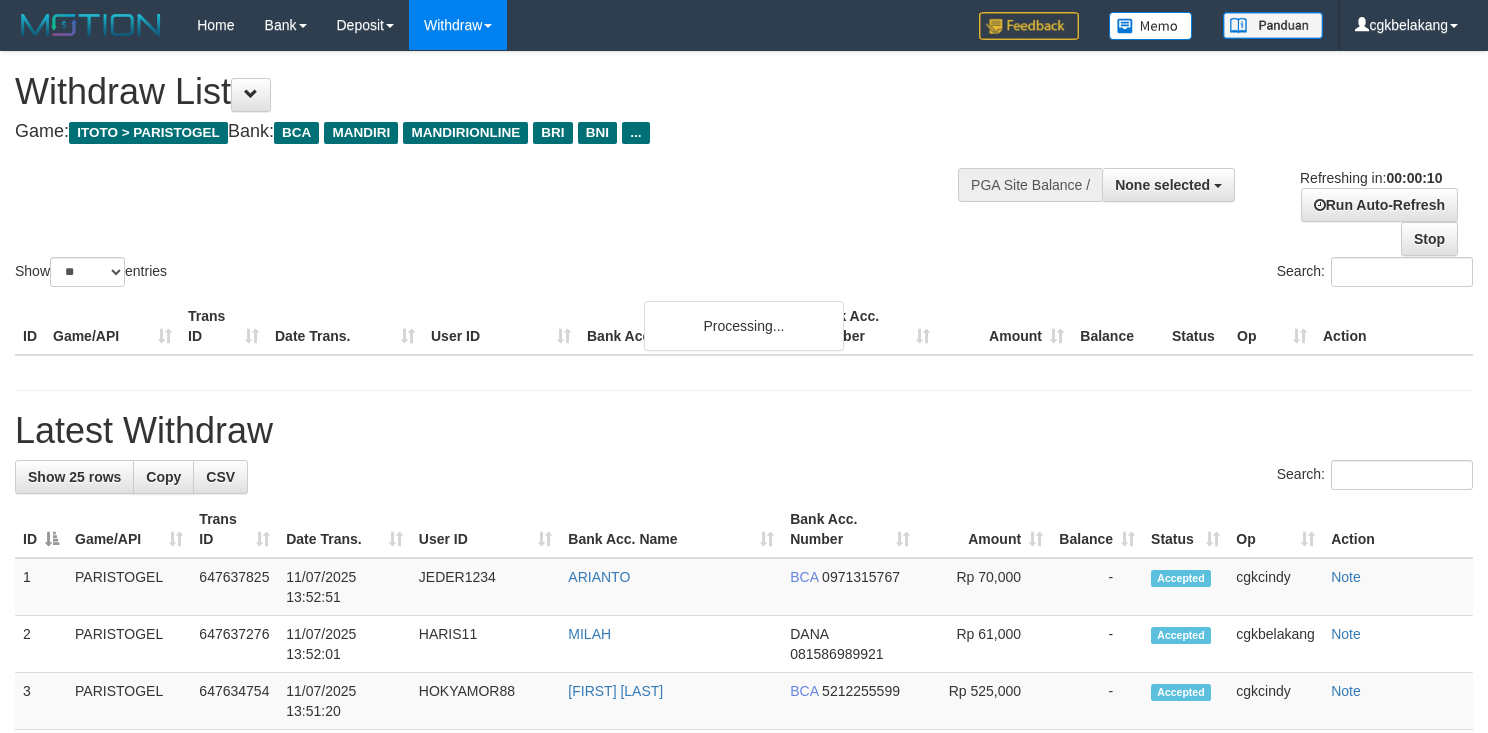 select 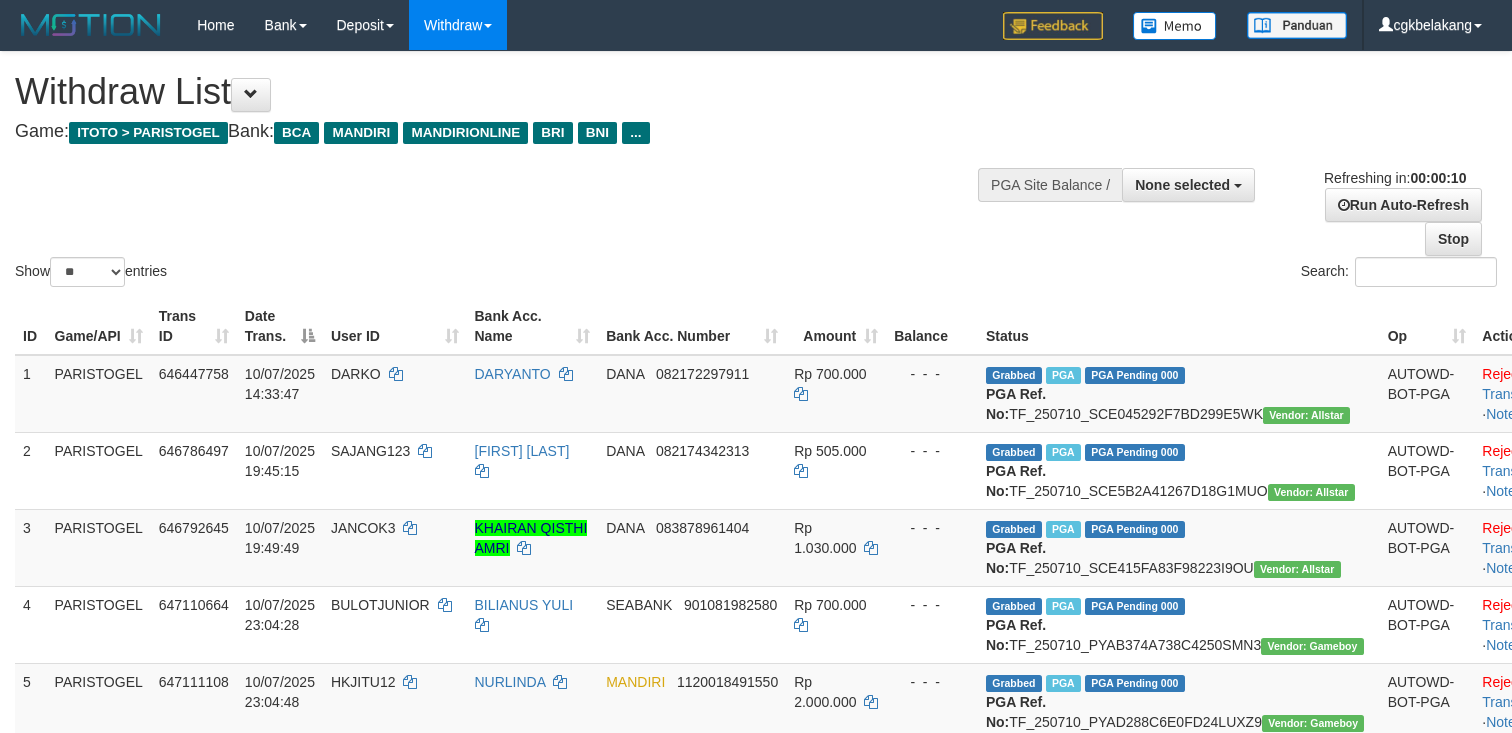 select 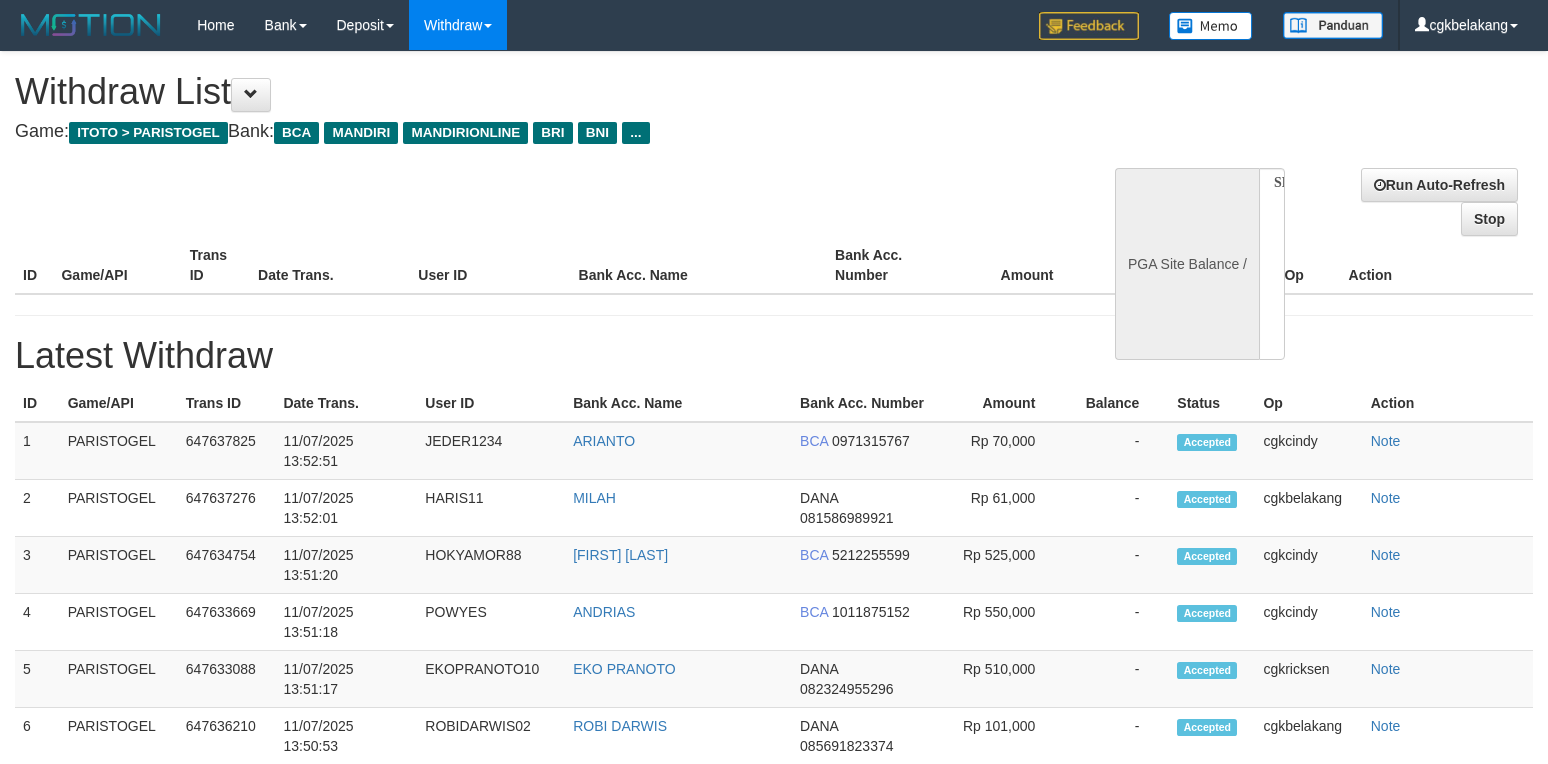 select 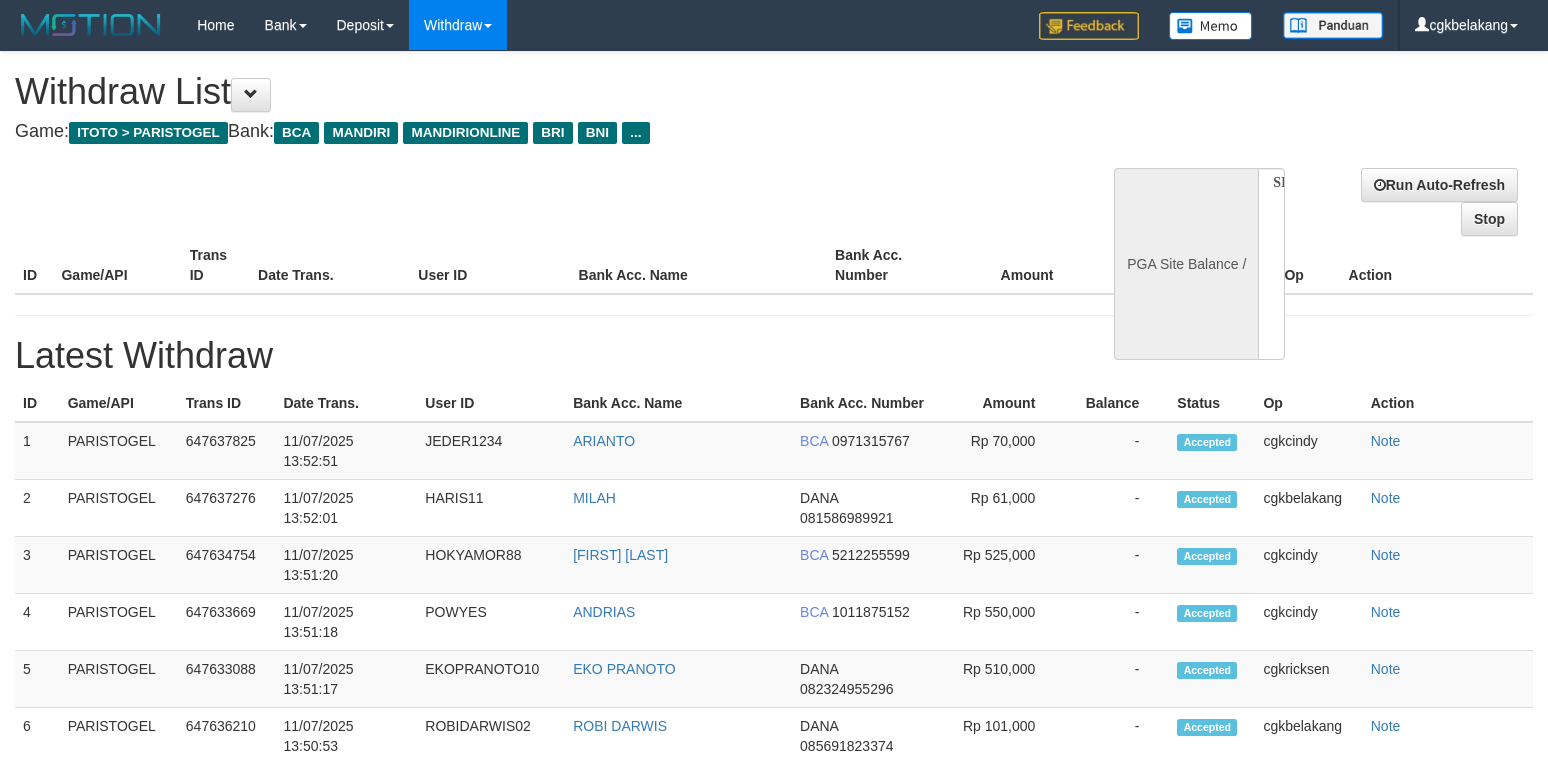 scroll, scrollTop: 0, scrollLeft: 0, axis: both 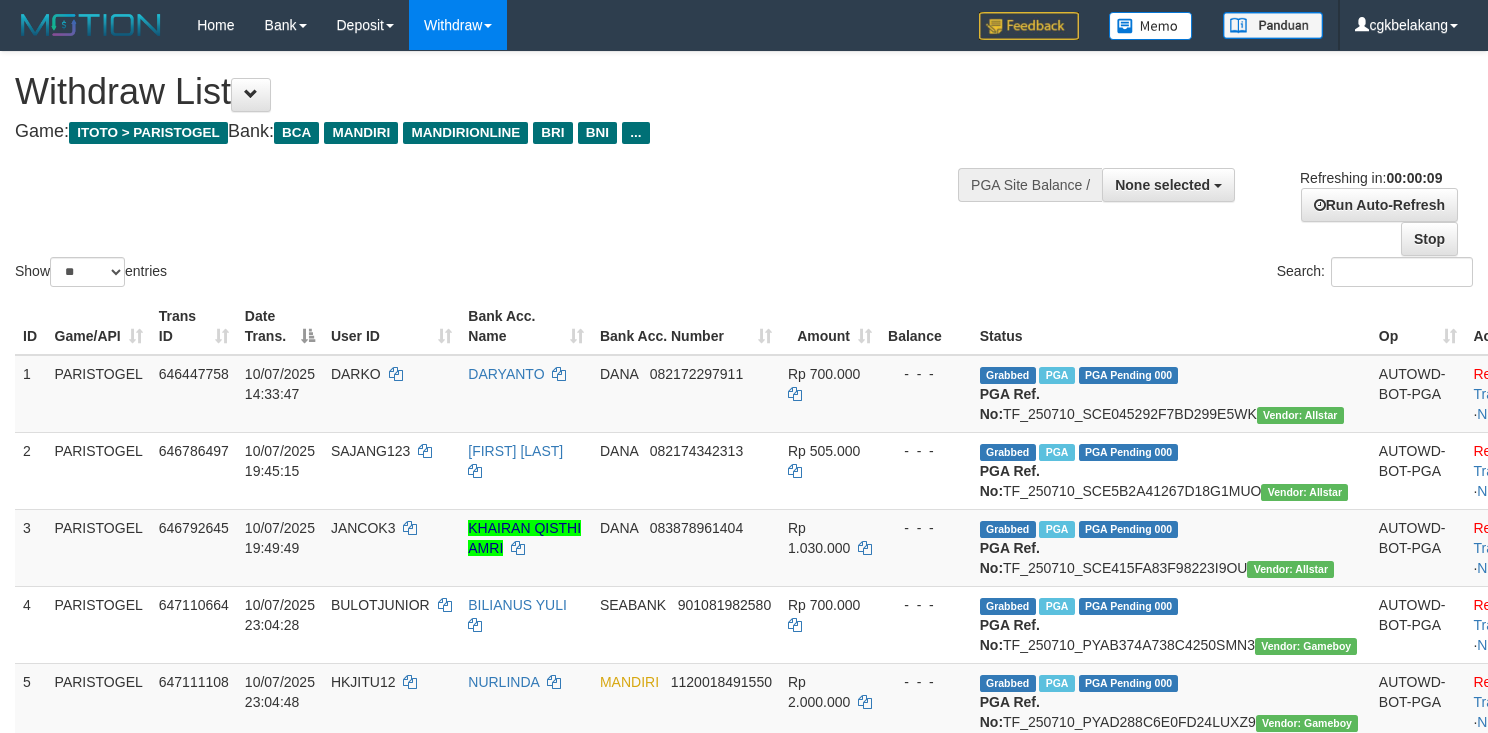 select 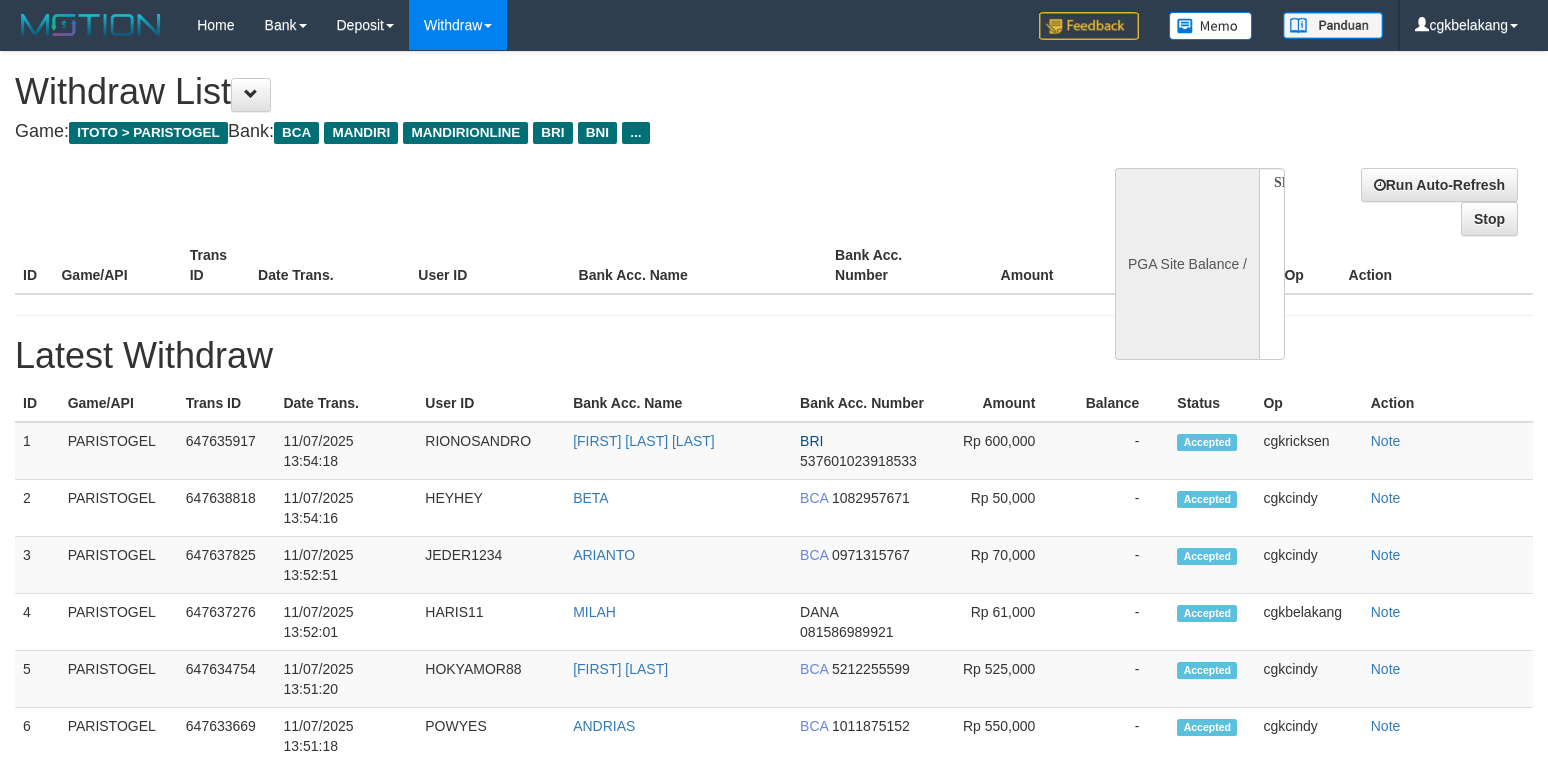 select 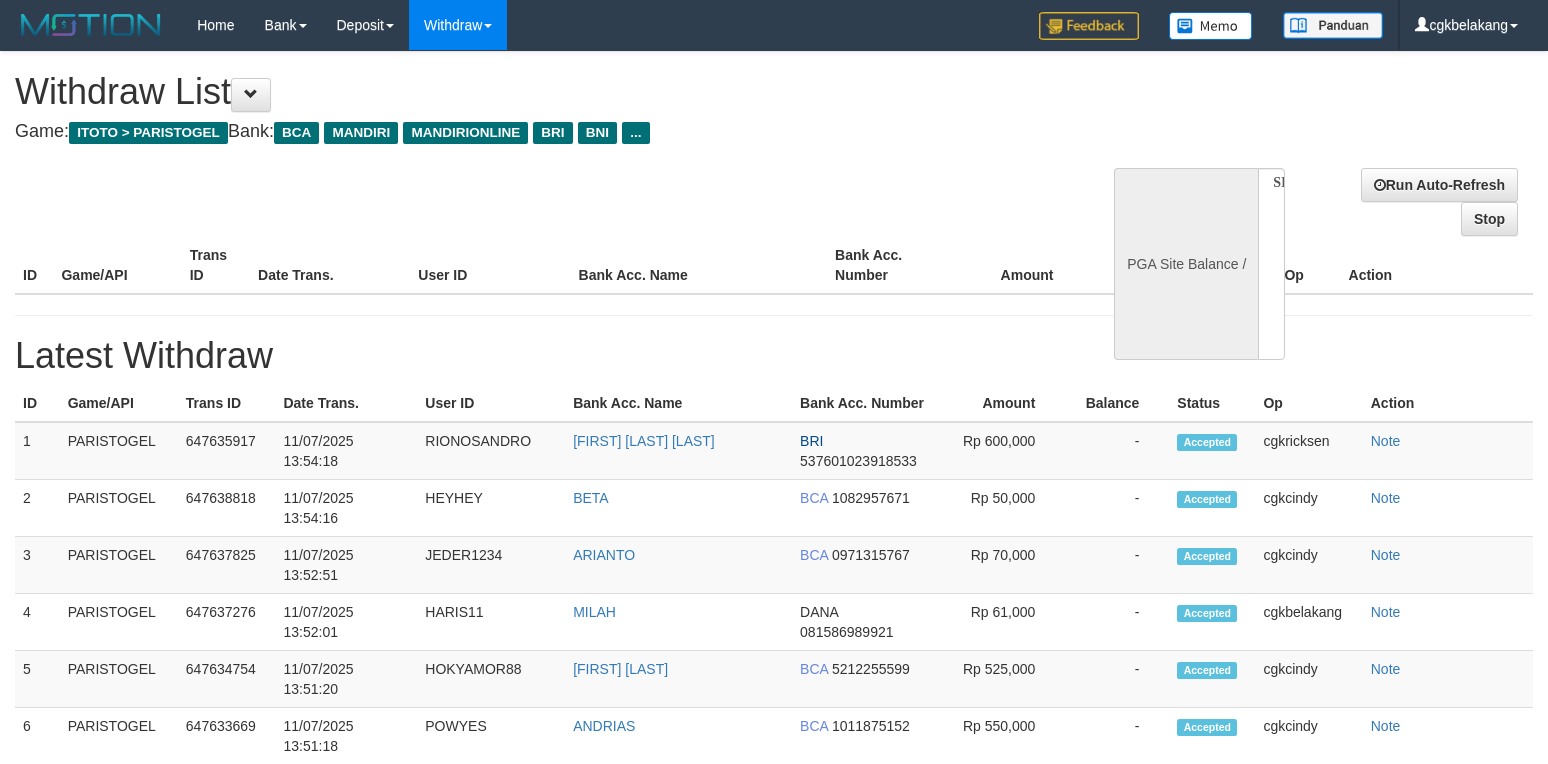 scroll, scrollTop: 0, scrollLeft: 0, axis: both 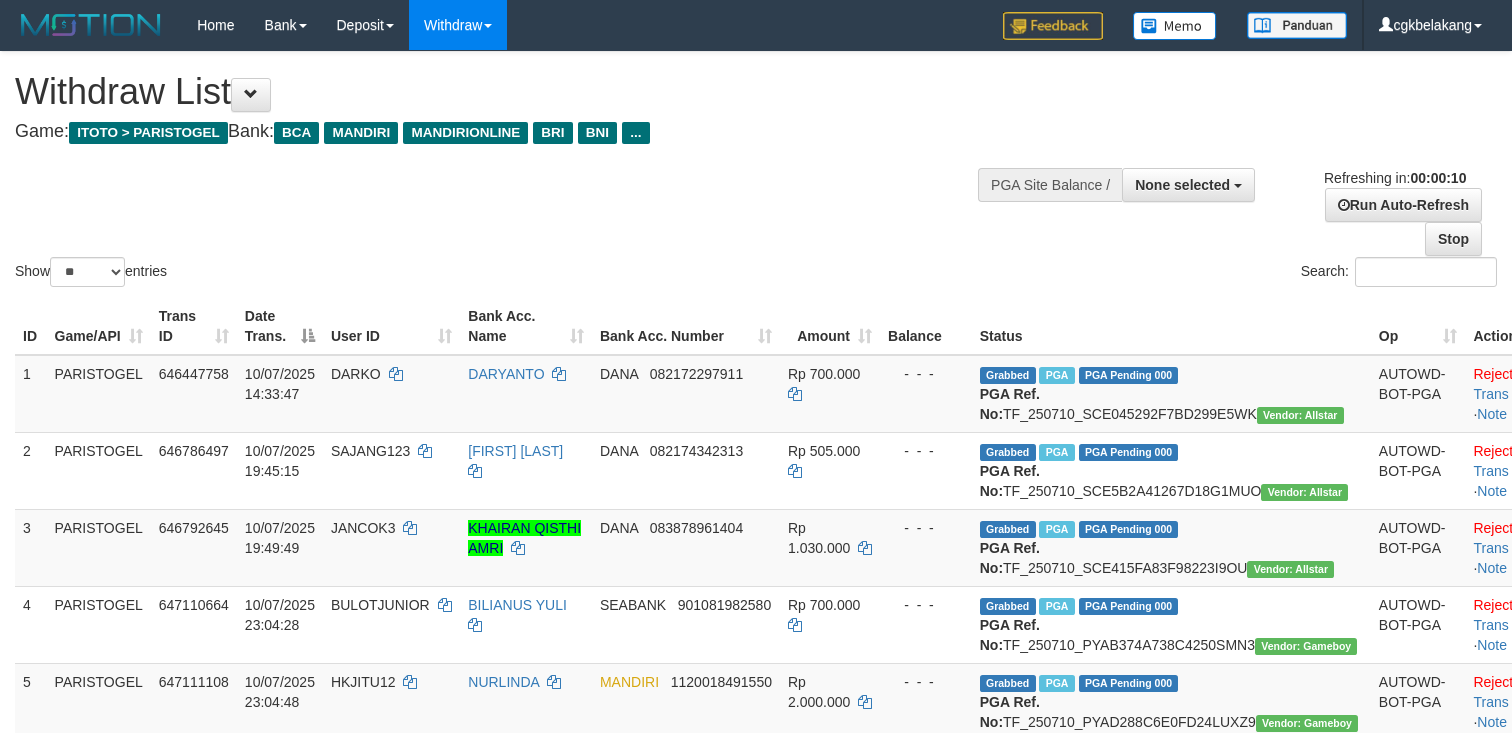 select 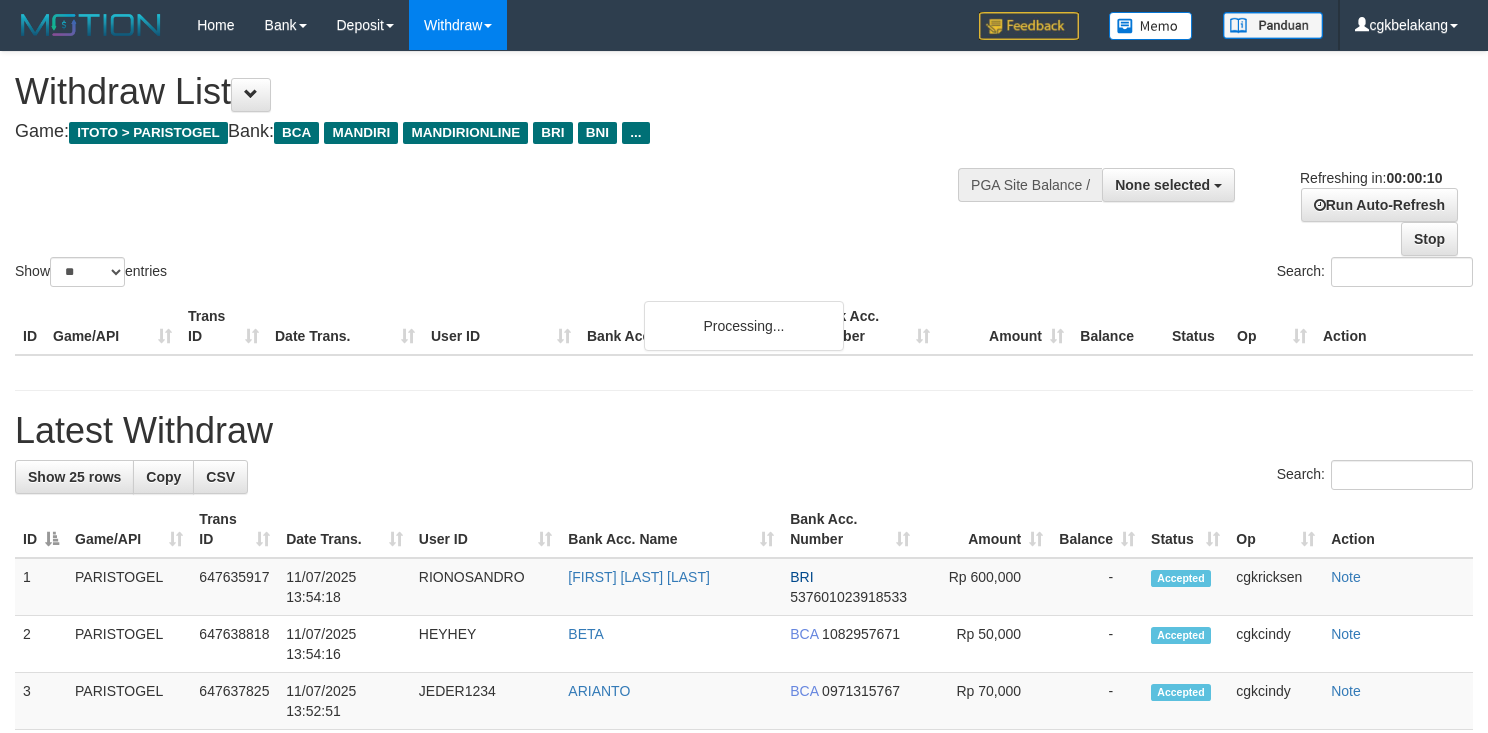 select 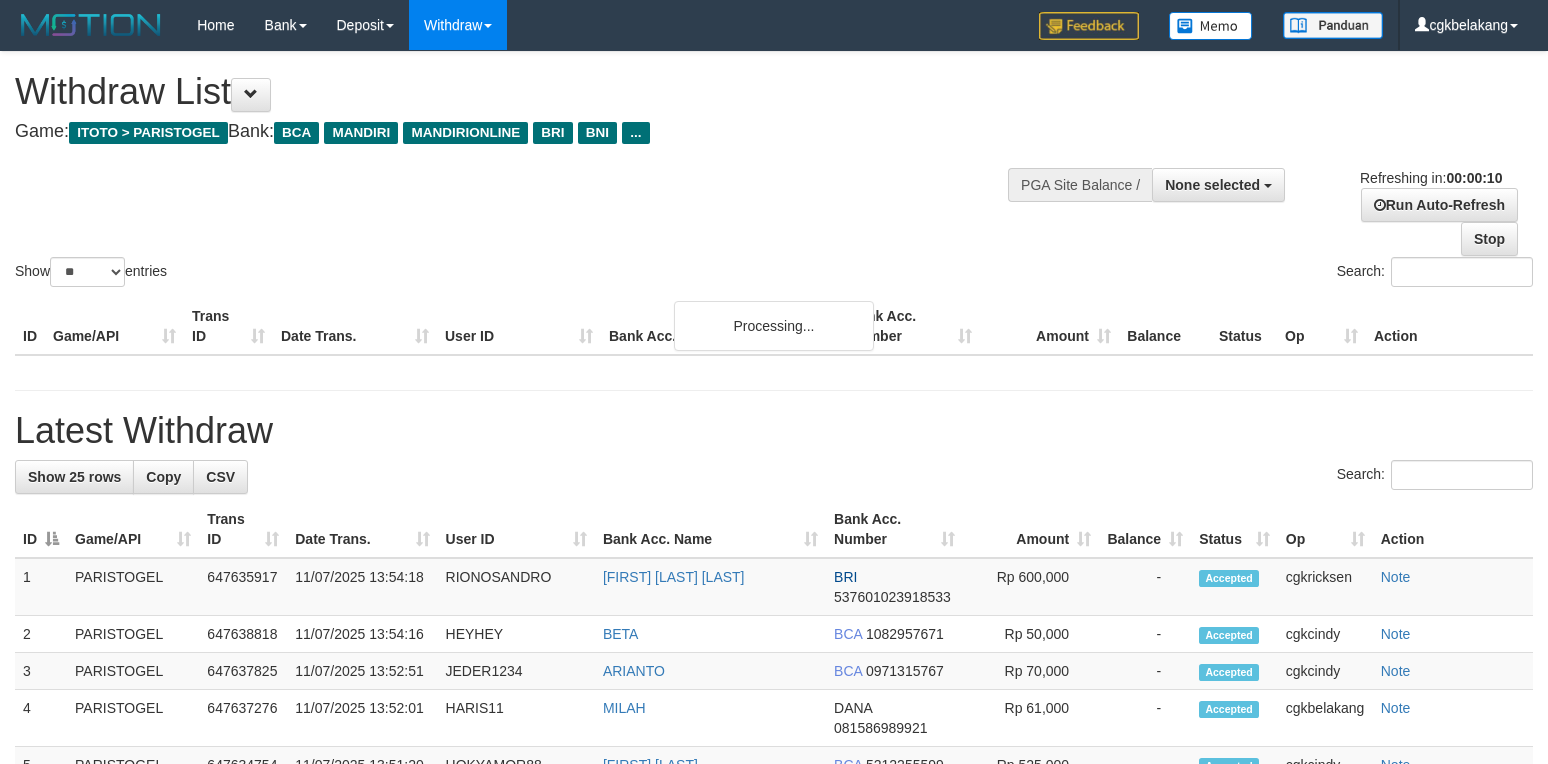 select 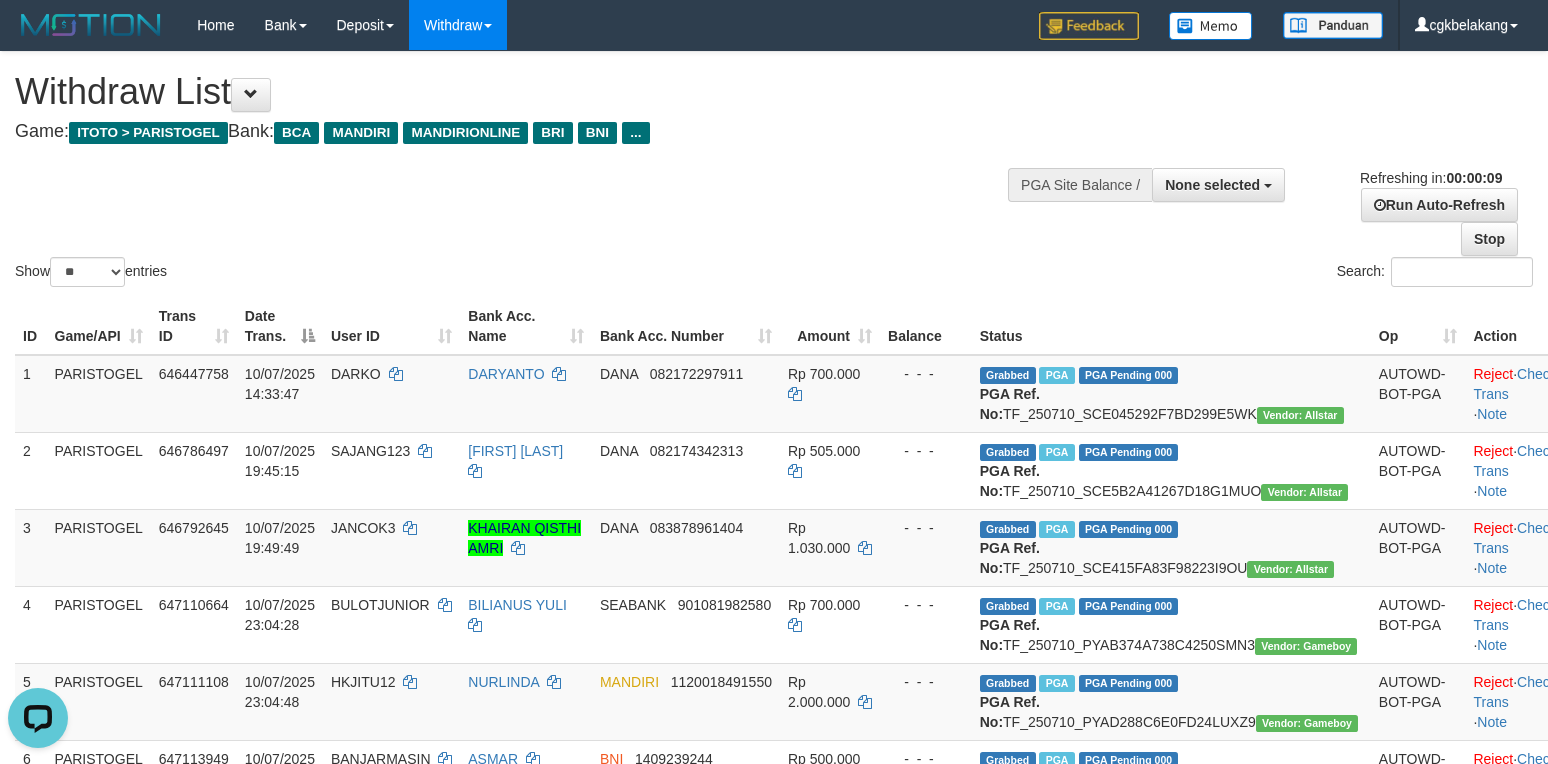scroll, scrollTop: 0, scrollLeft: 0, axis: both 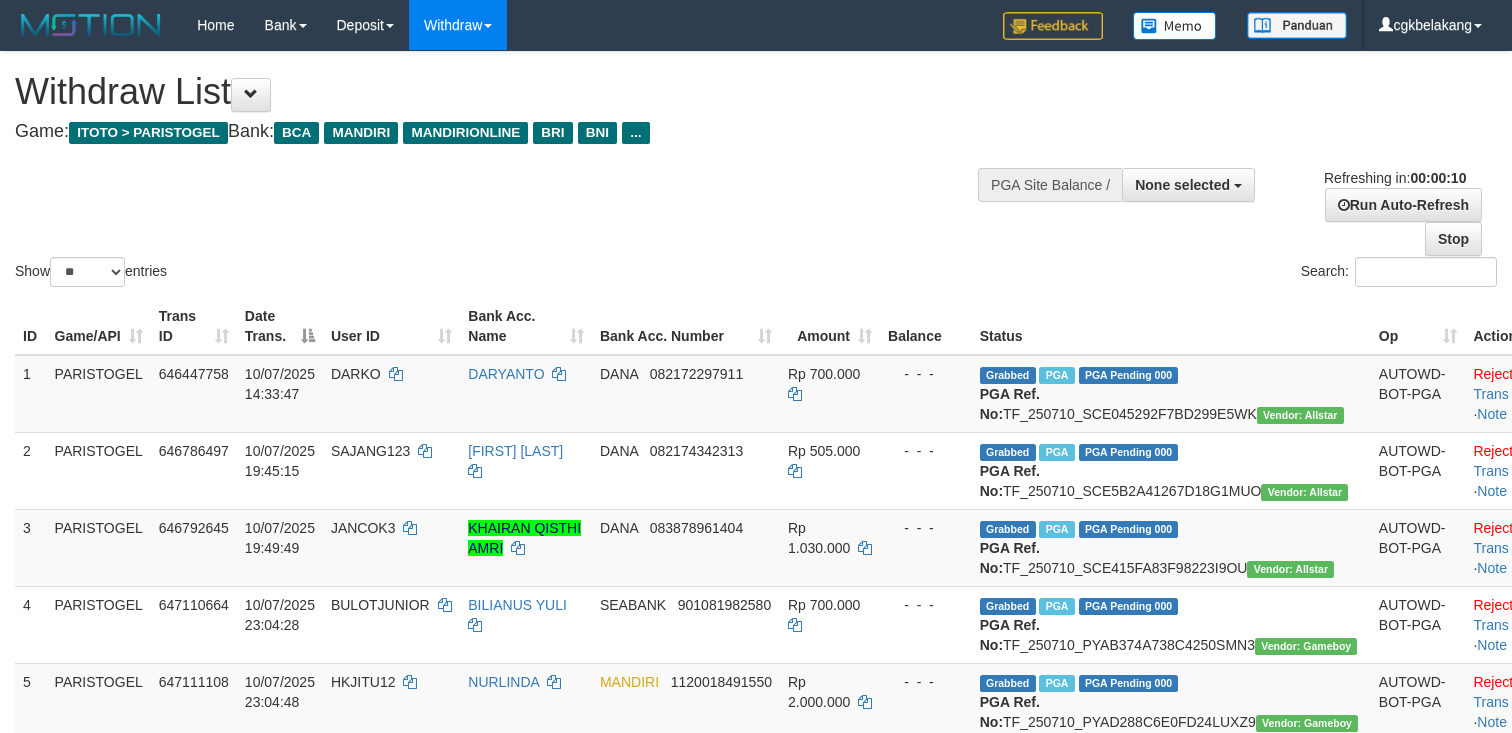select 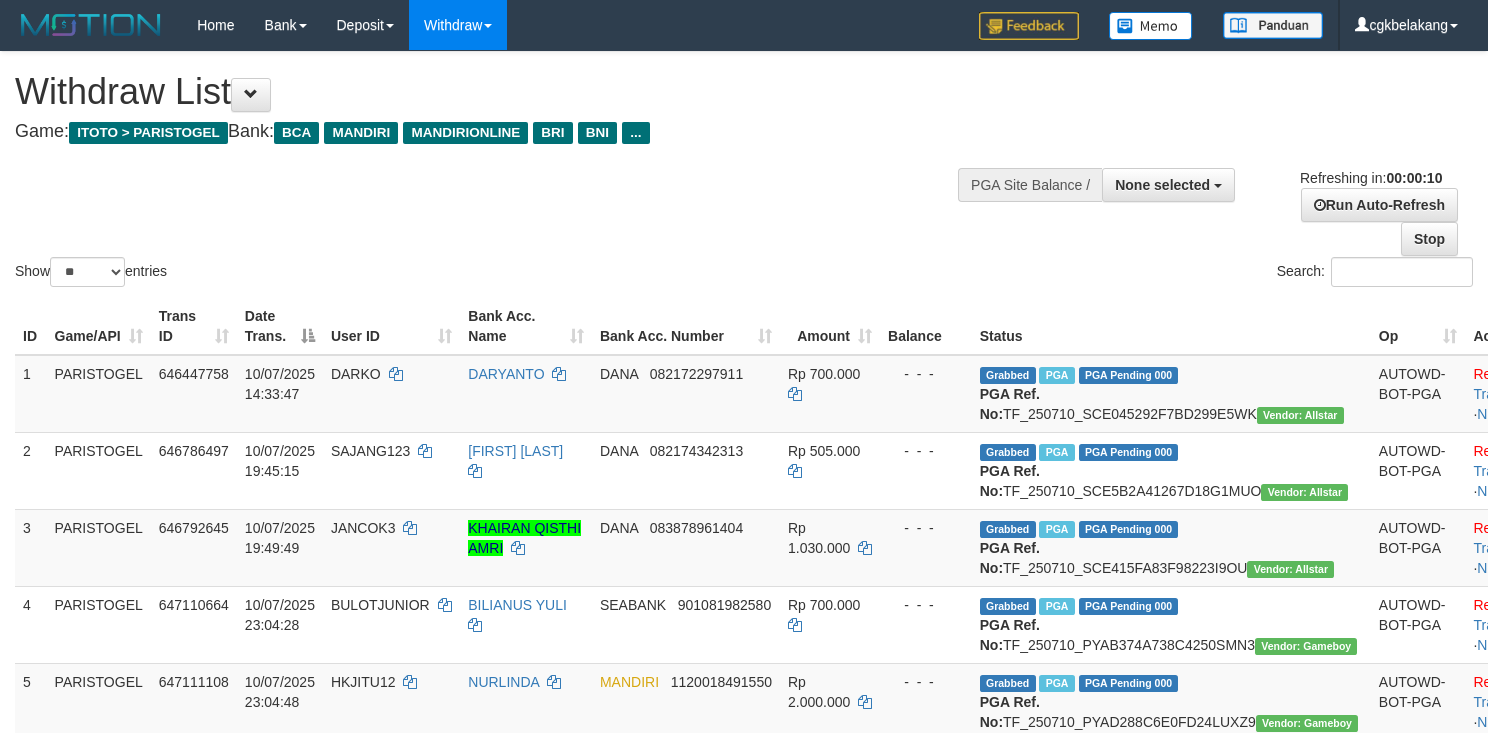 select 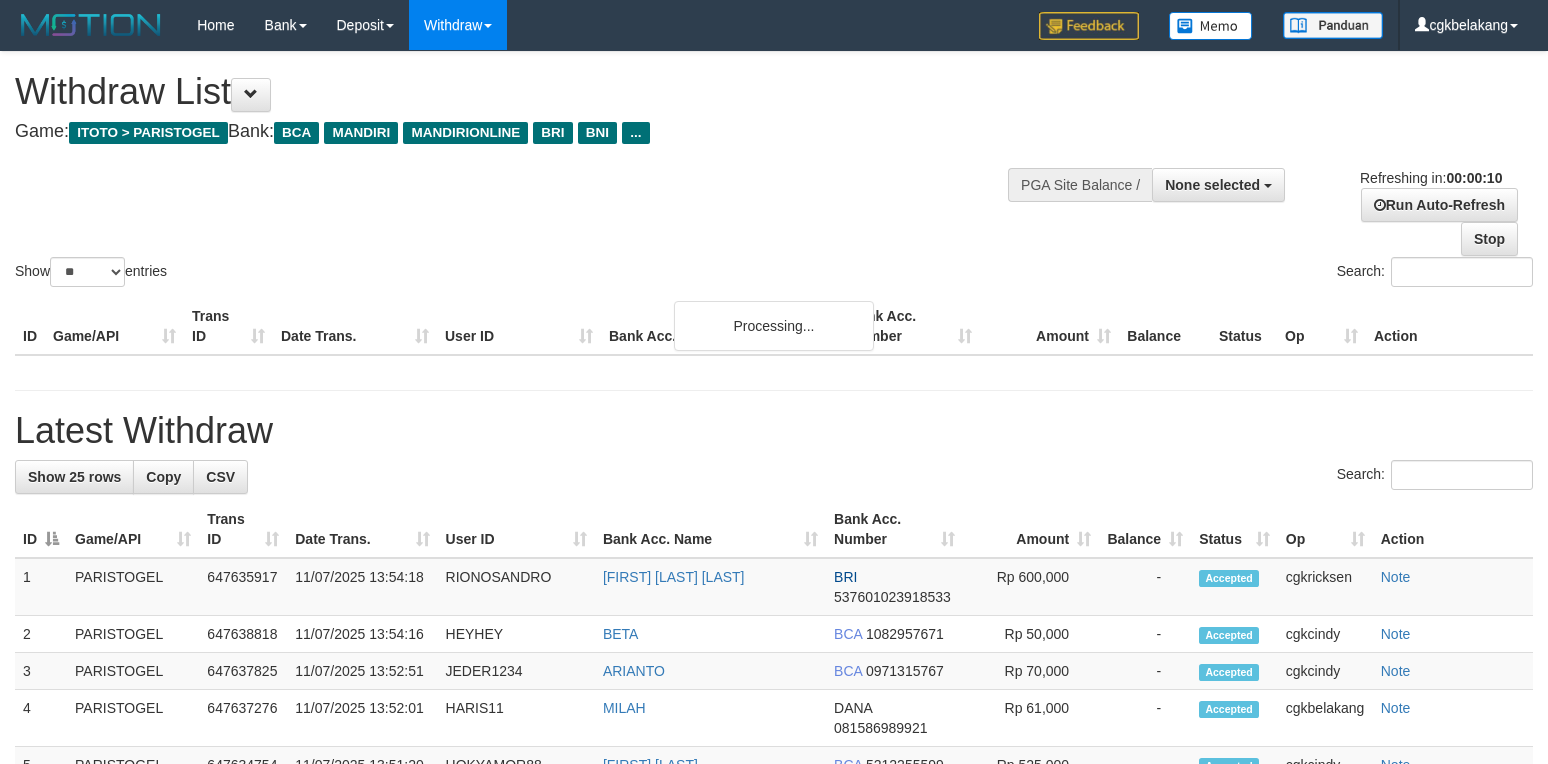 select 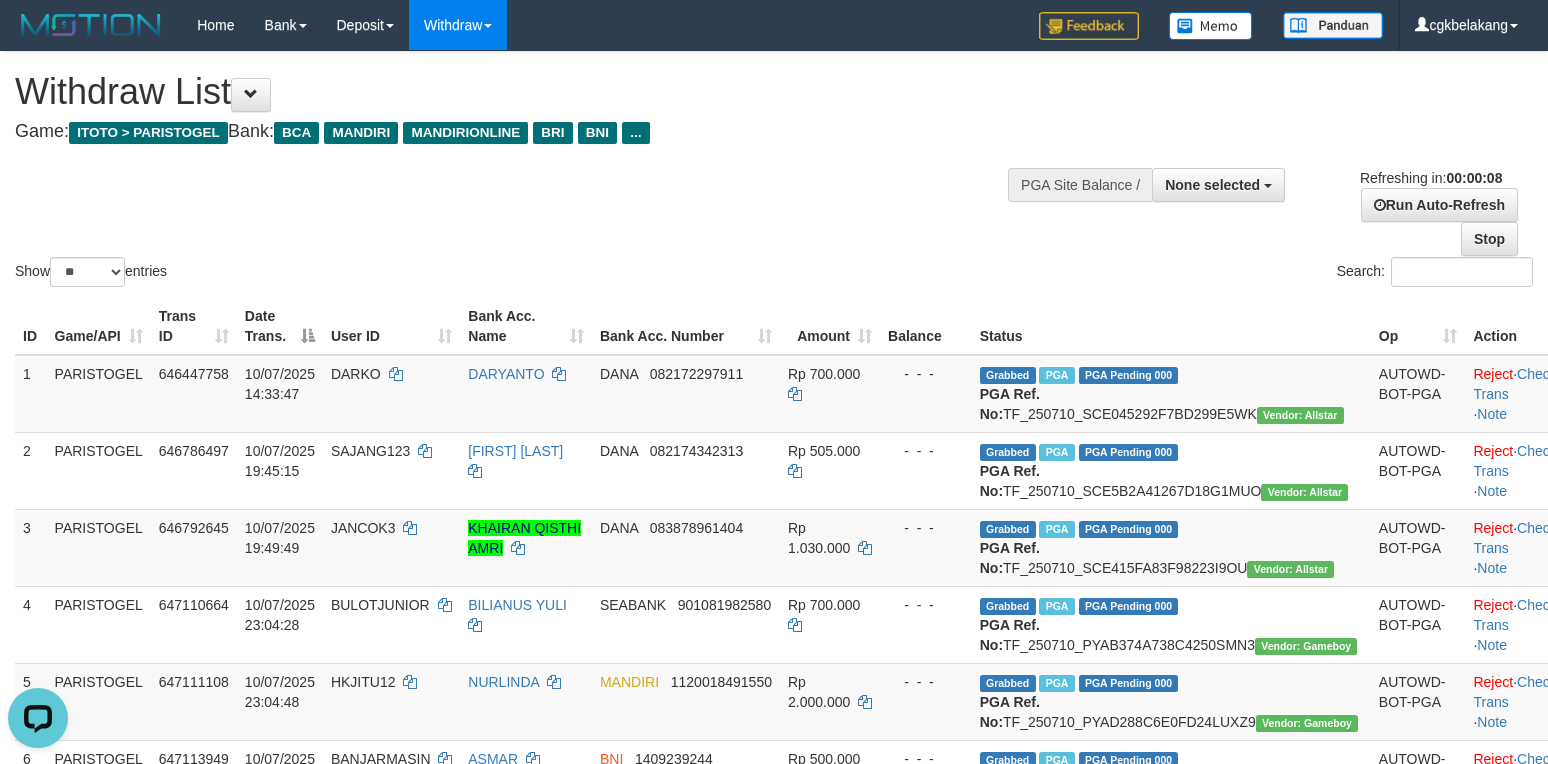 scroll, scrollTop: 0, scrollLeft: 0, axis: both 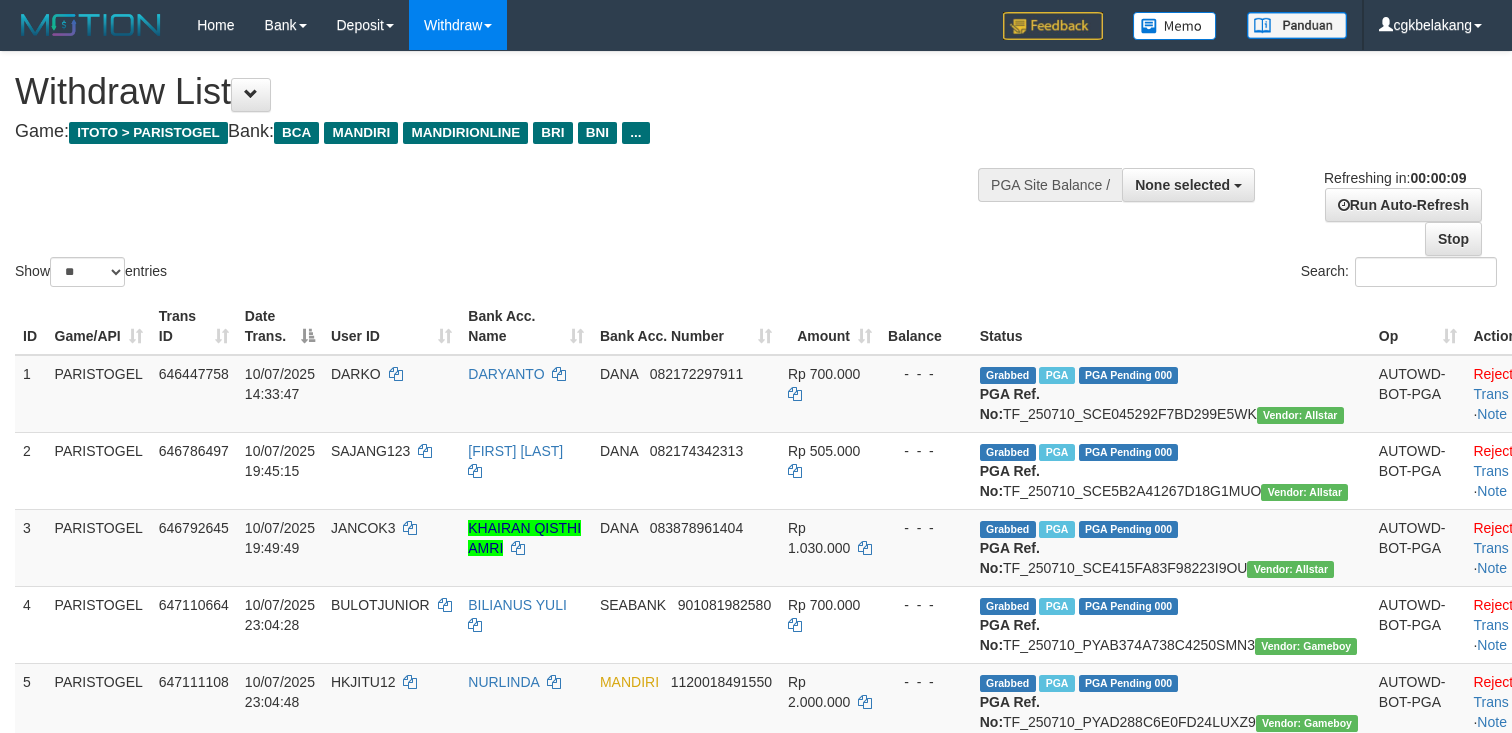 select 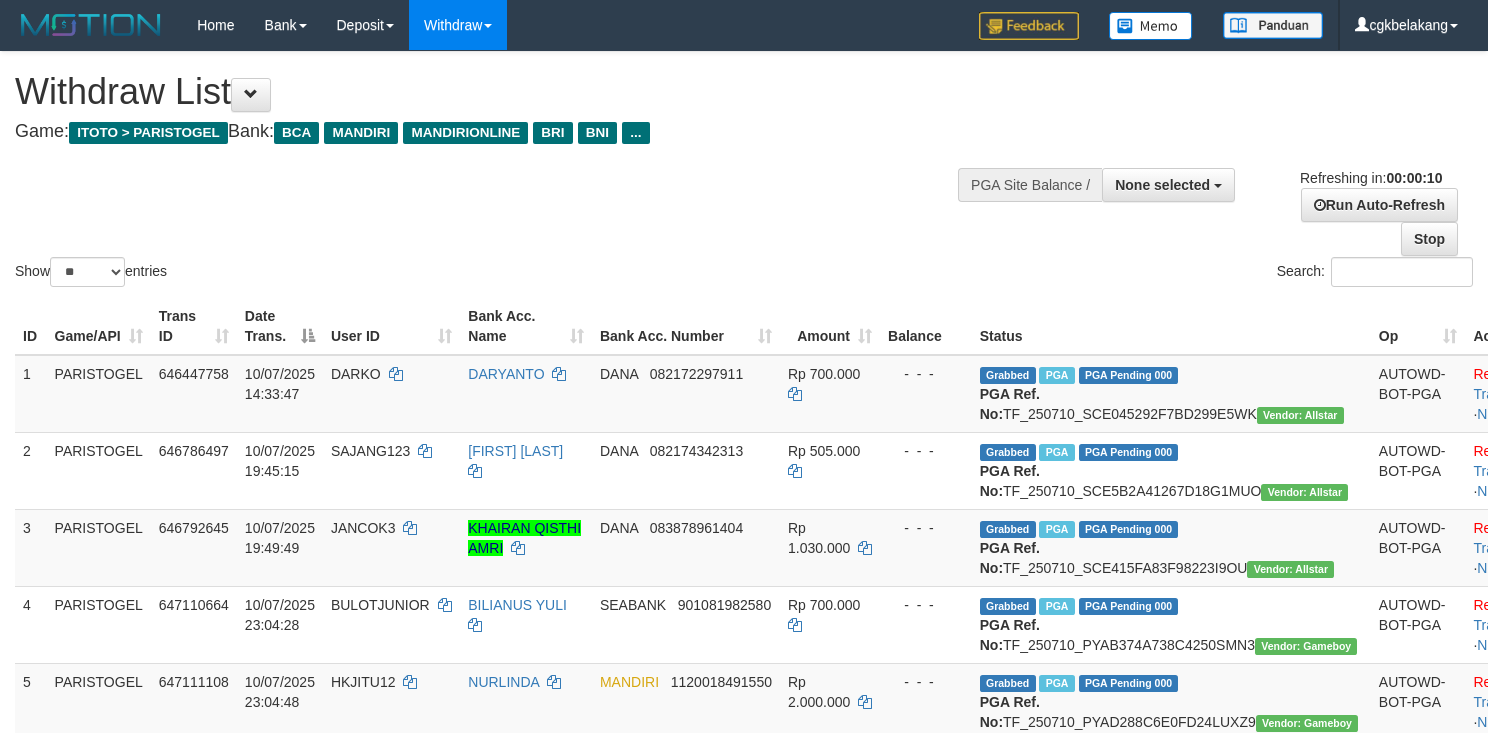 select 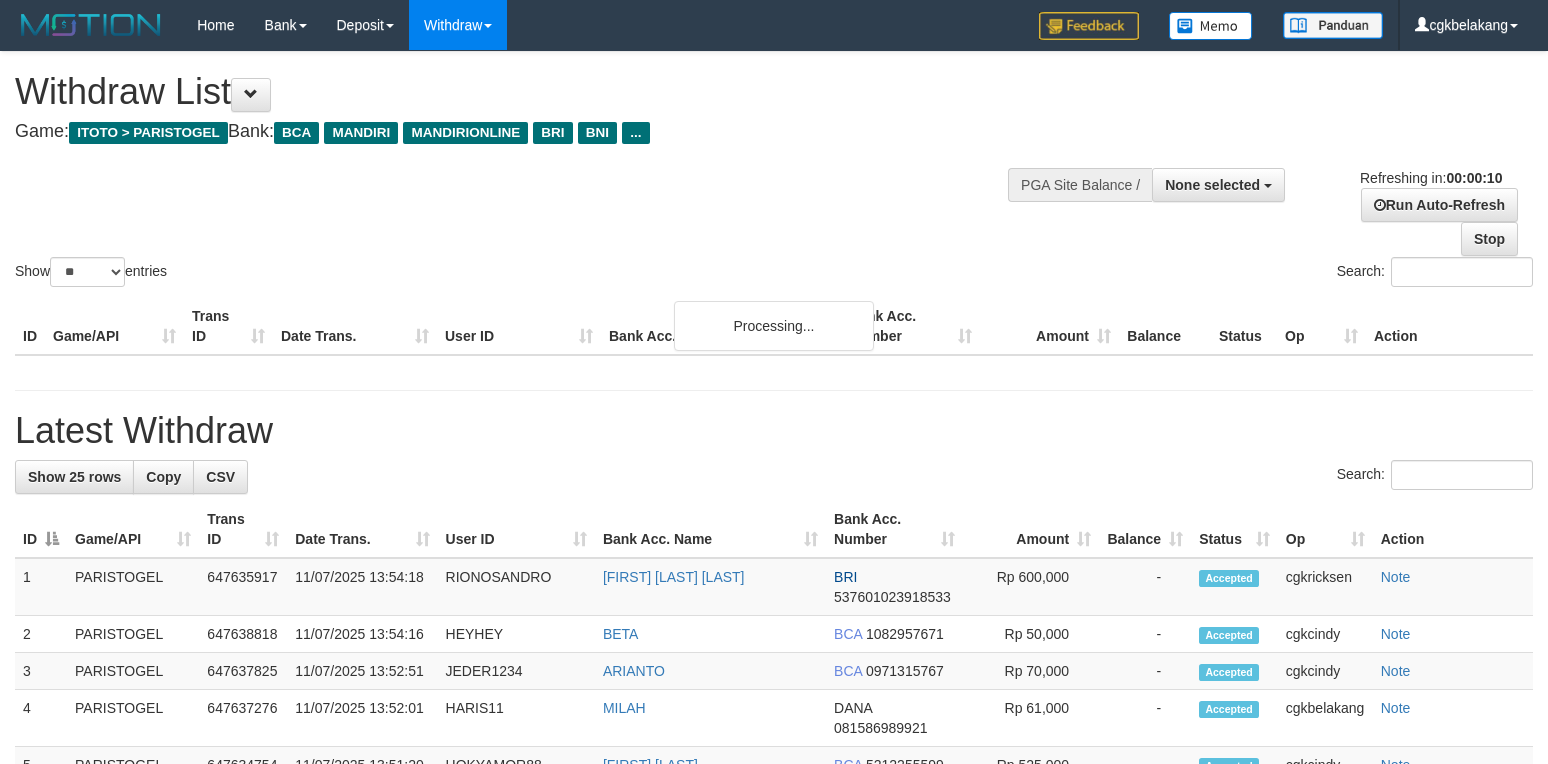 select 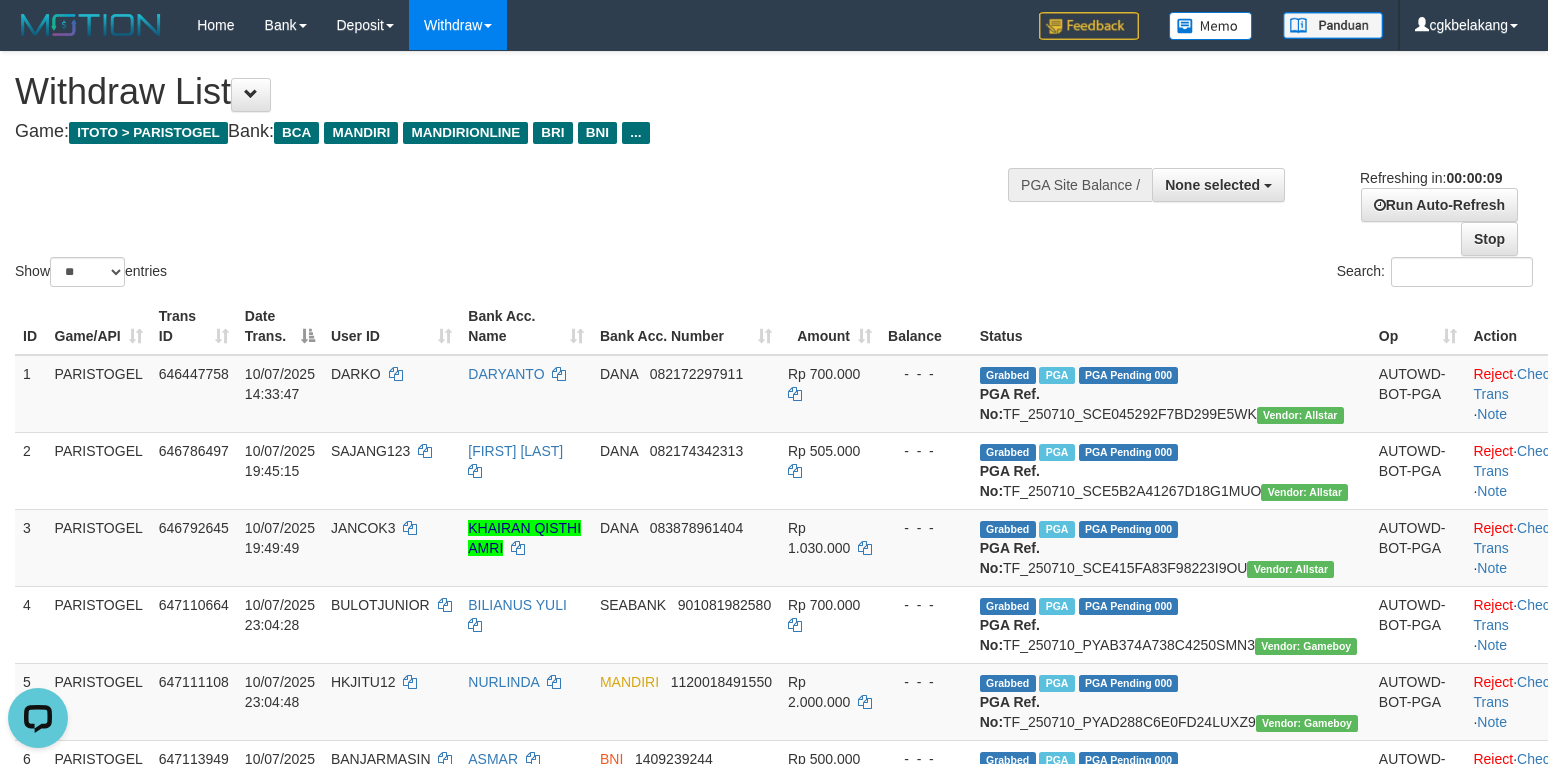 scroll, scrollTop: 0, scrollLeft: 0, axis: both 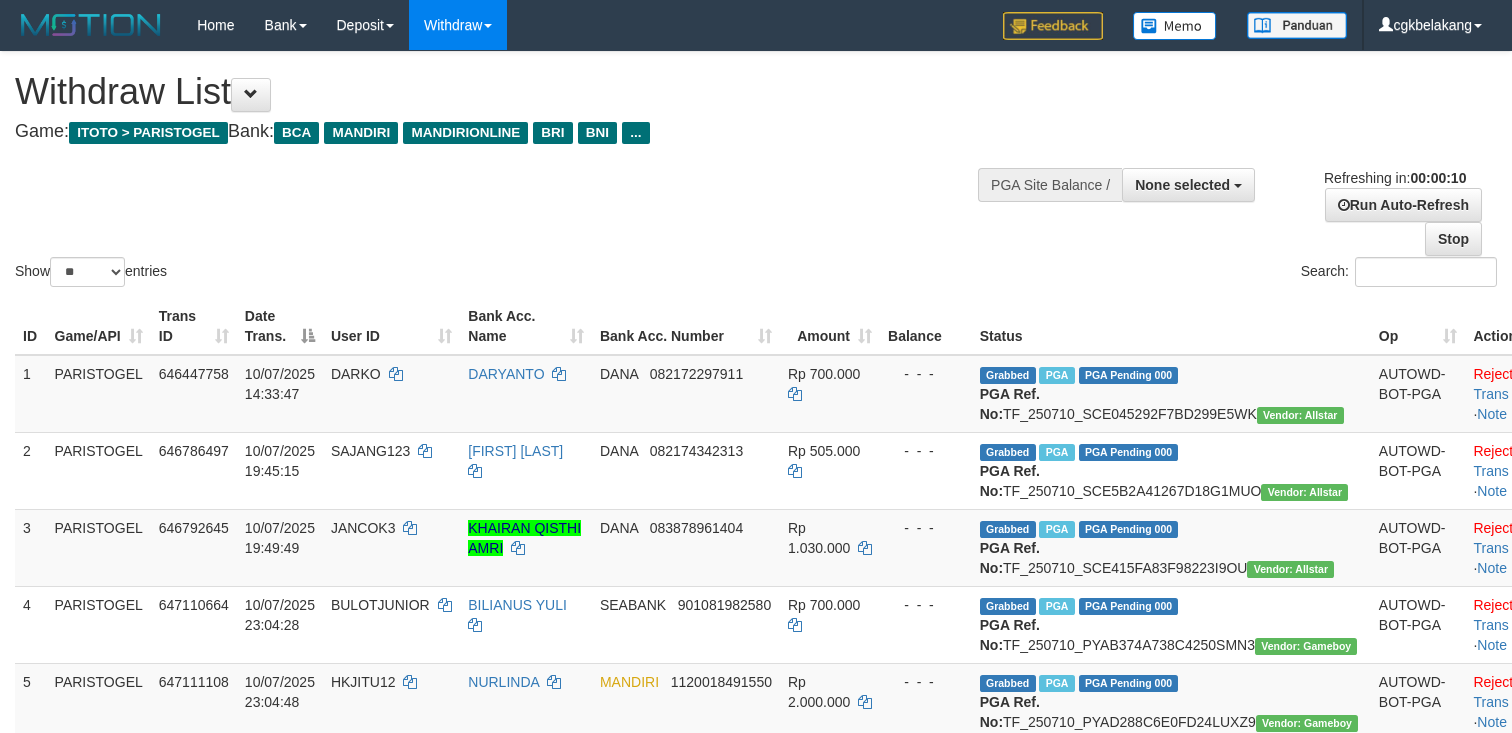 select 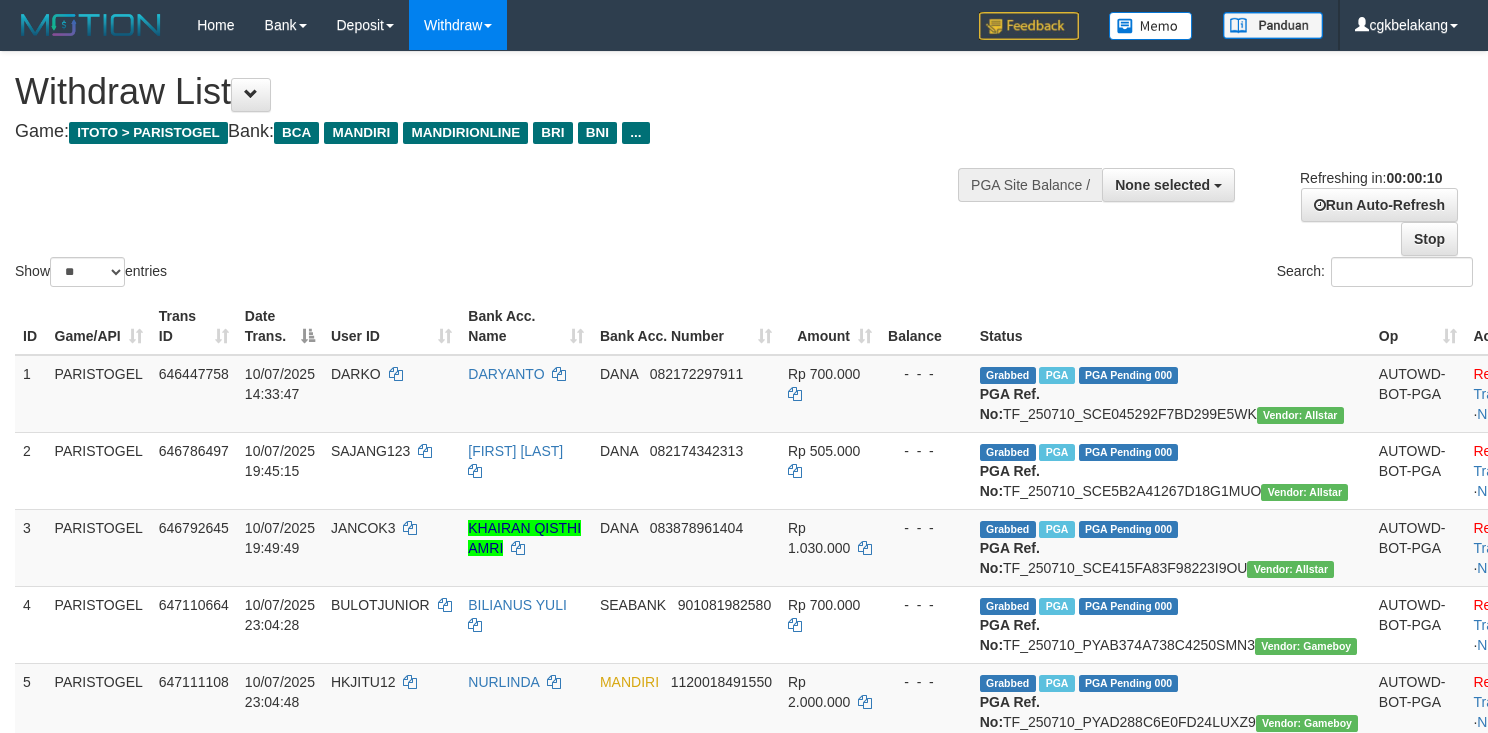 select 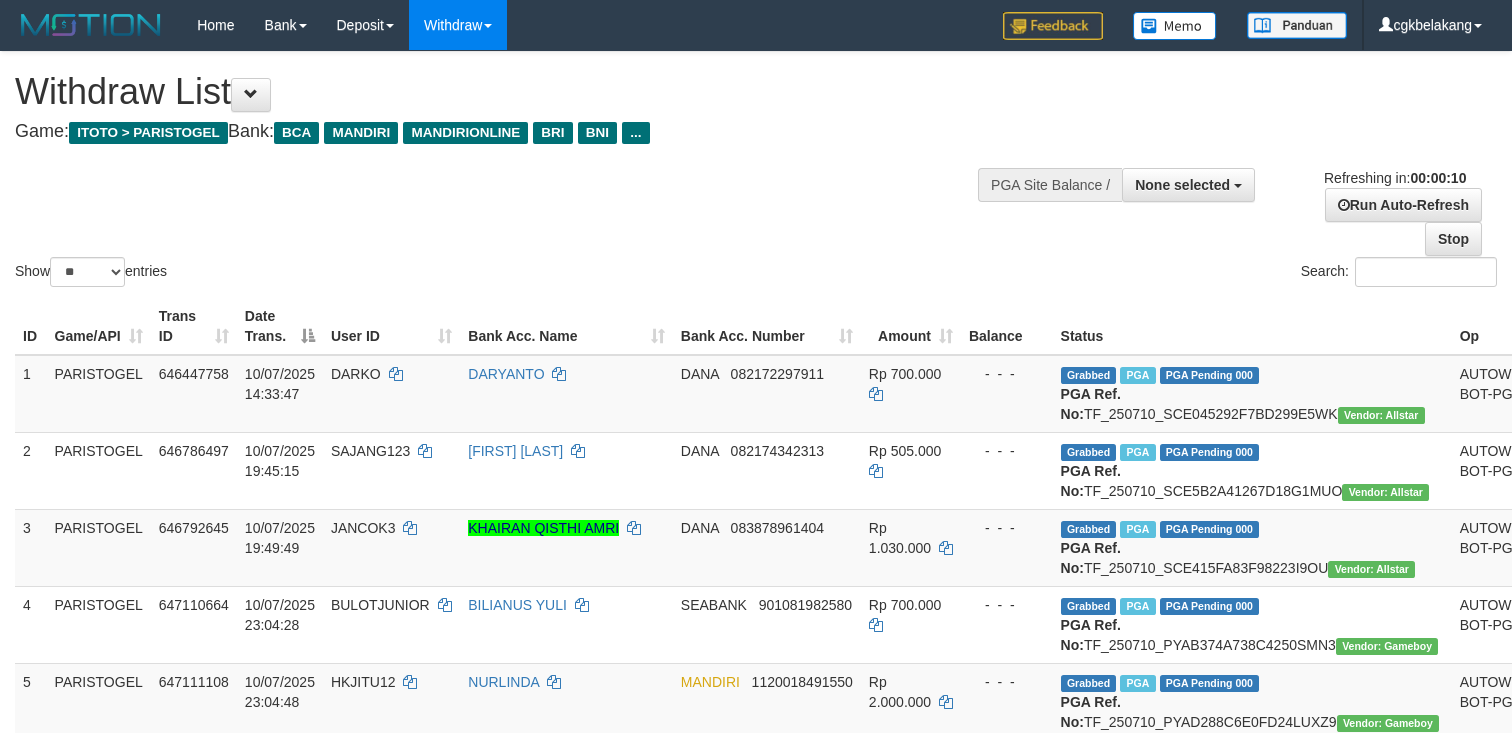 select 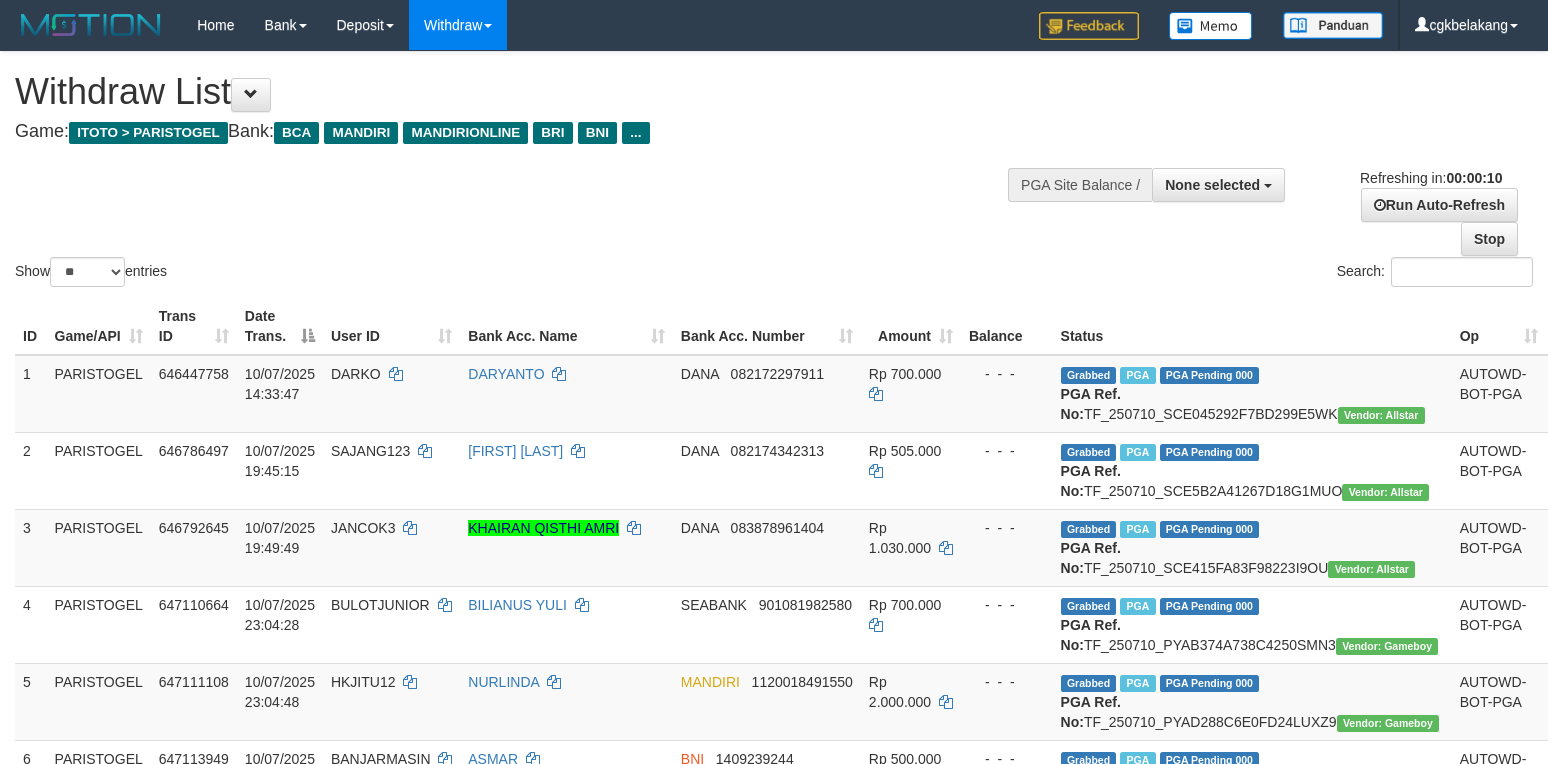 select 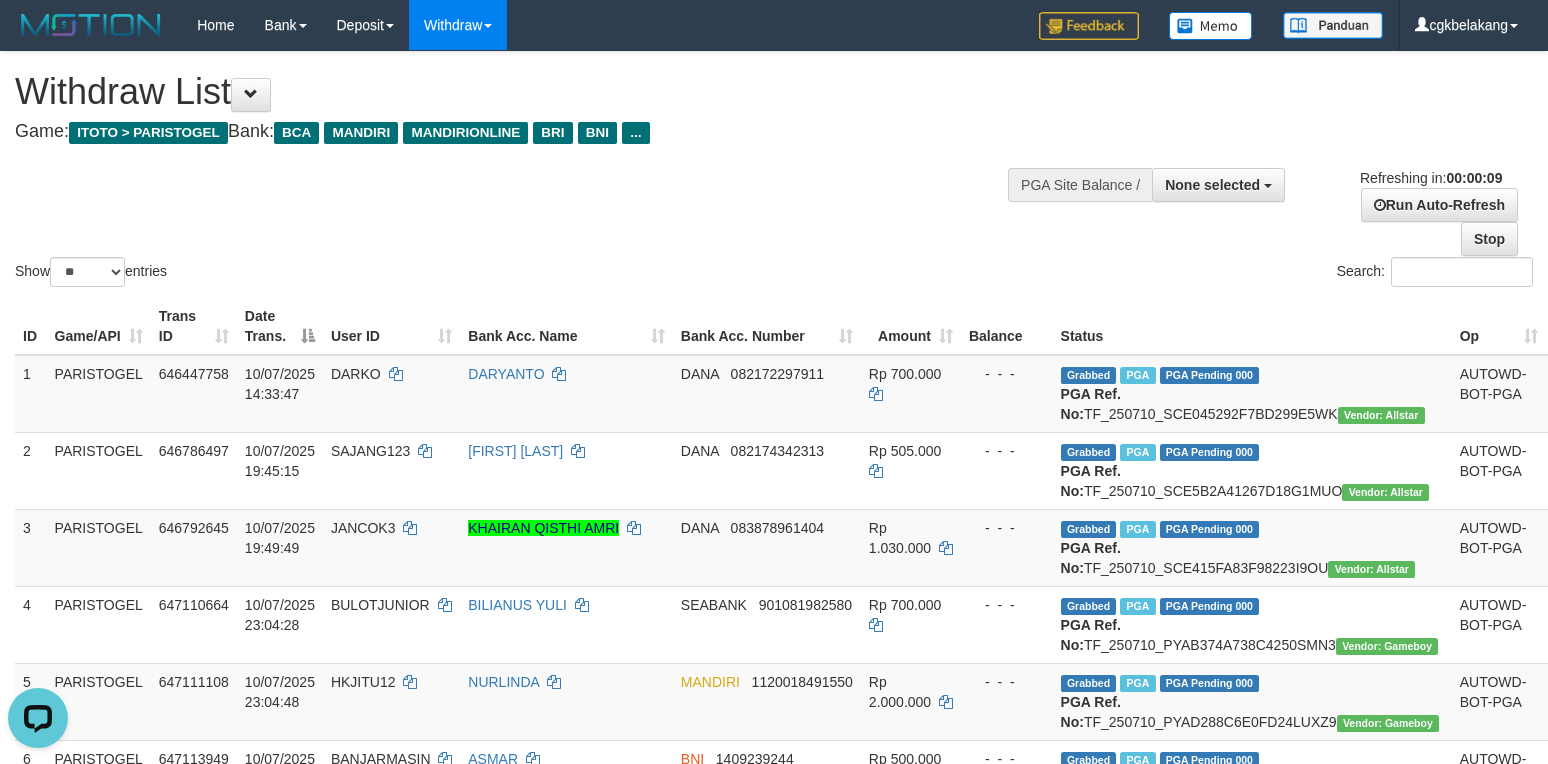 scroll, scrollTop: 0, scrollLeft: 0, axis: both 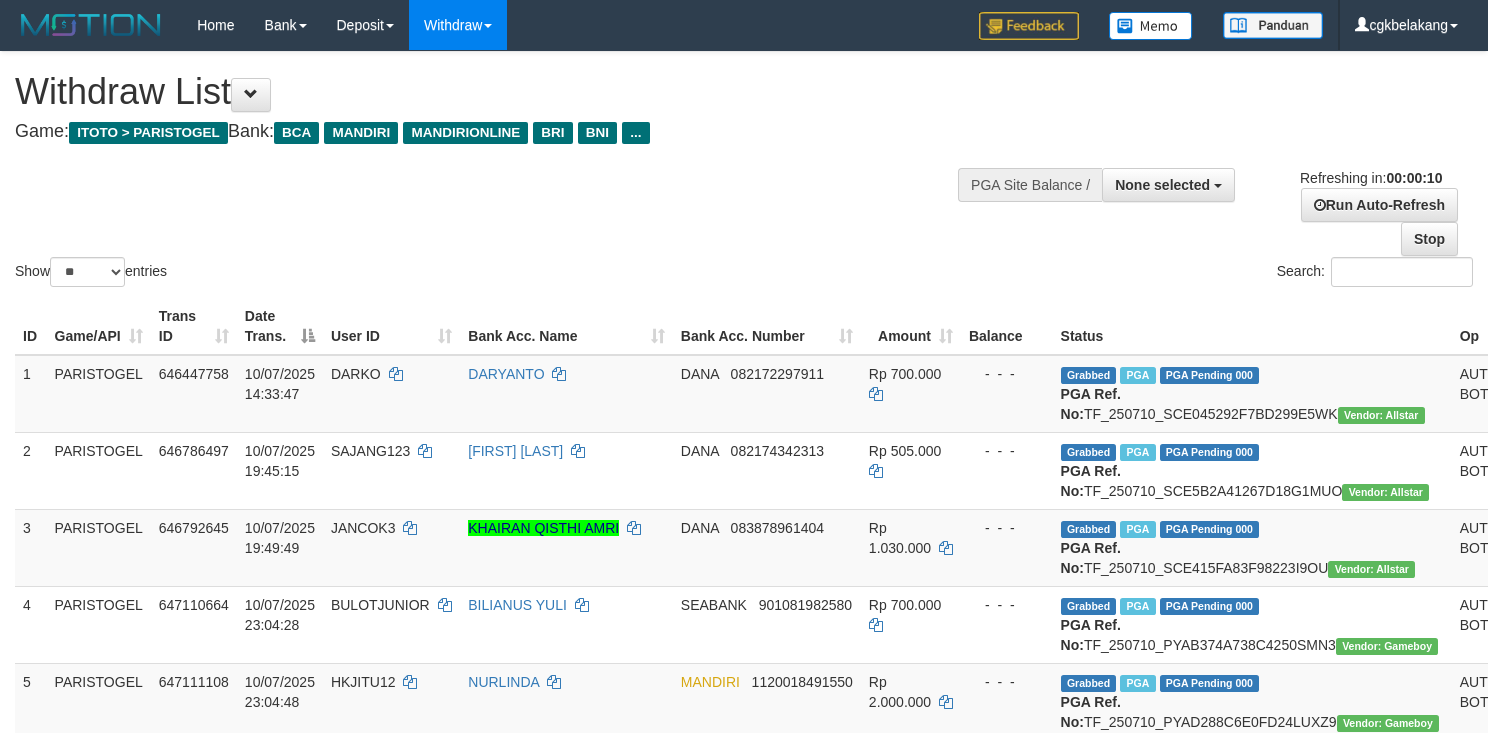 select 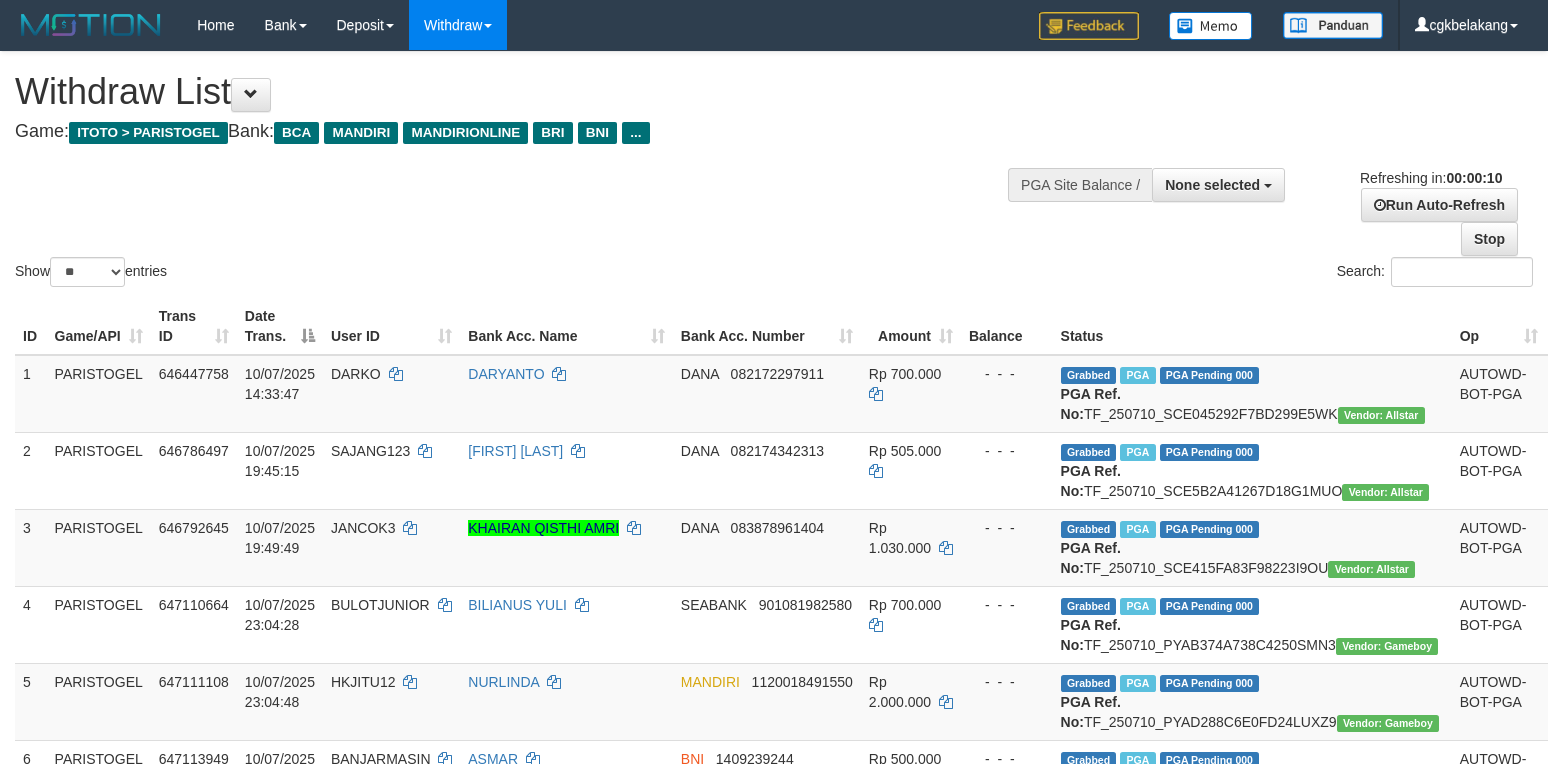 select 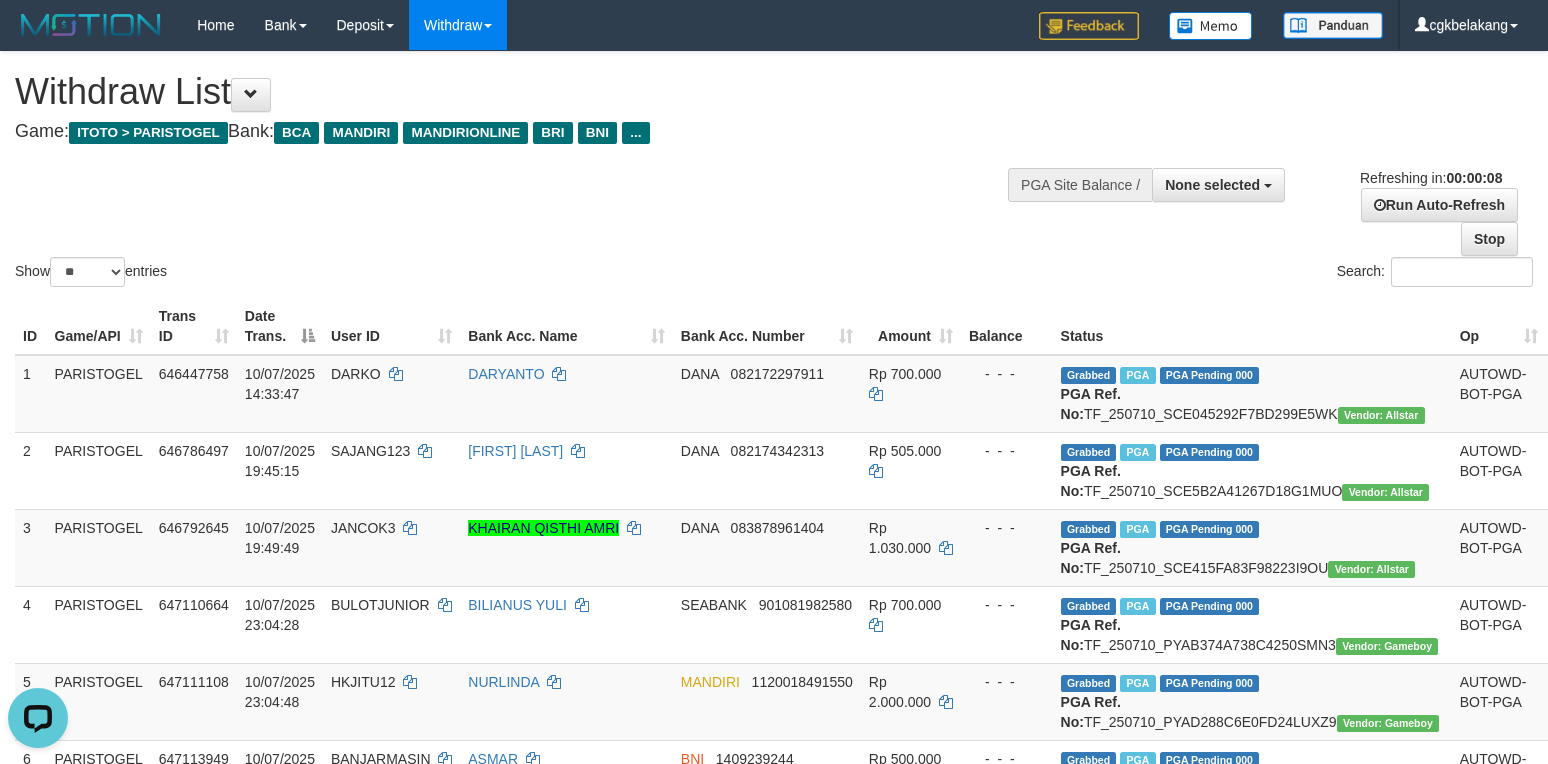 scroll, scrollTop: 0, scrollLeft: 0, axis: both 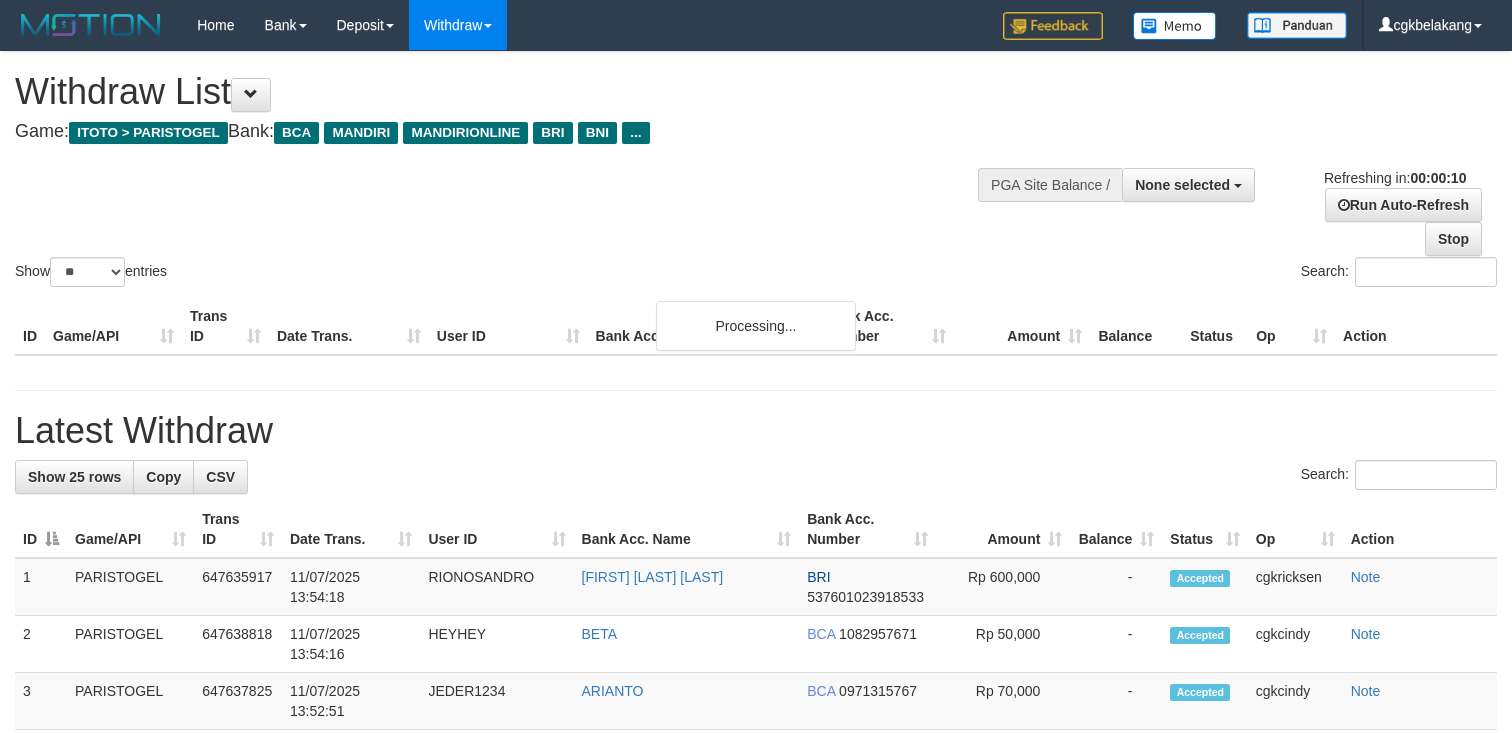 select 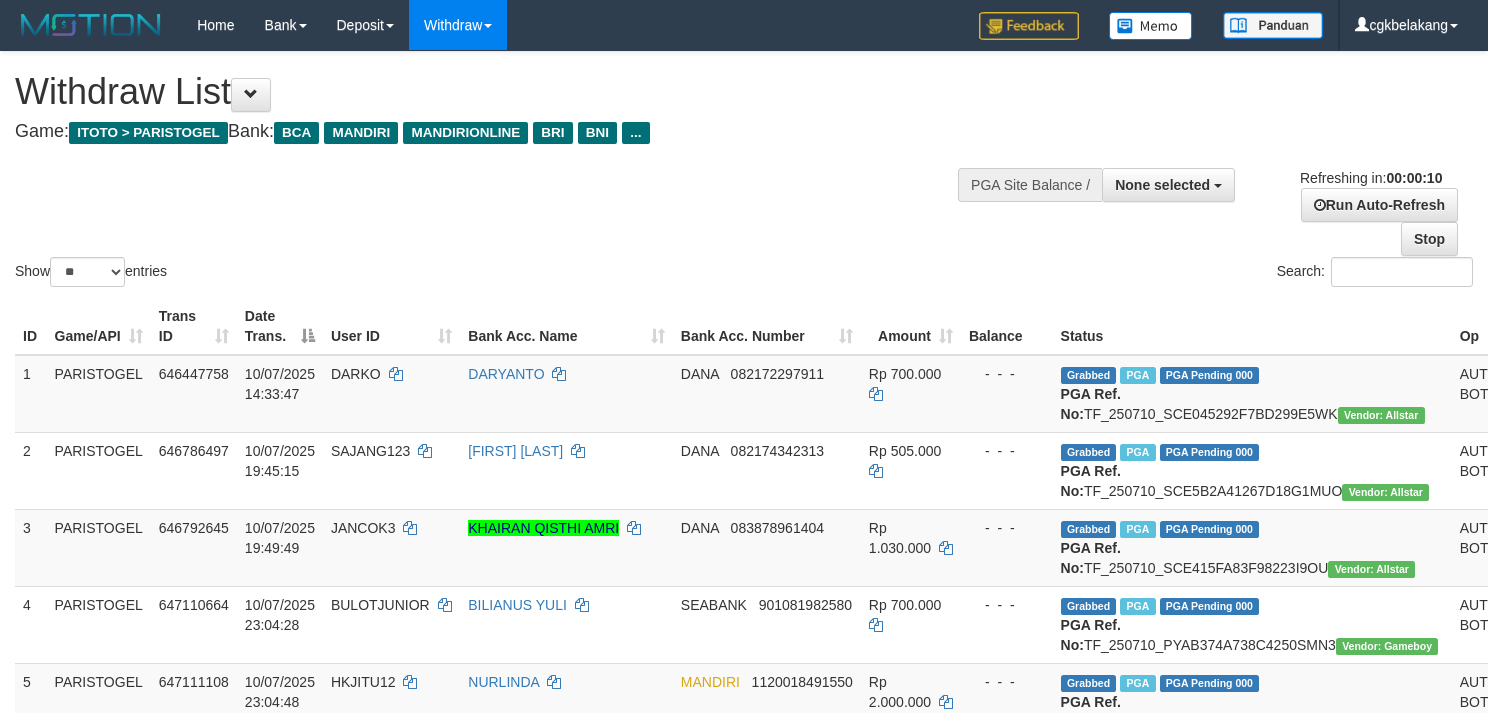select 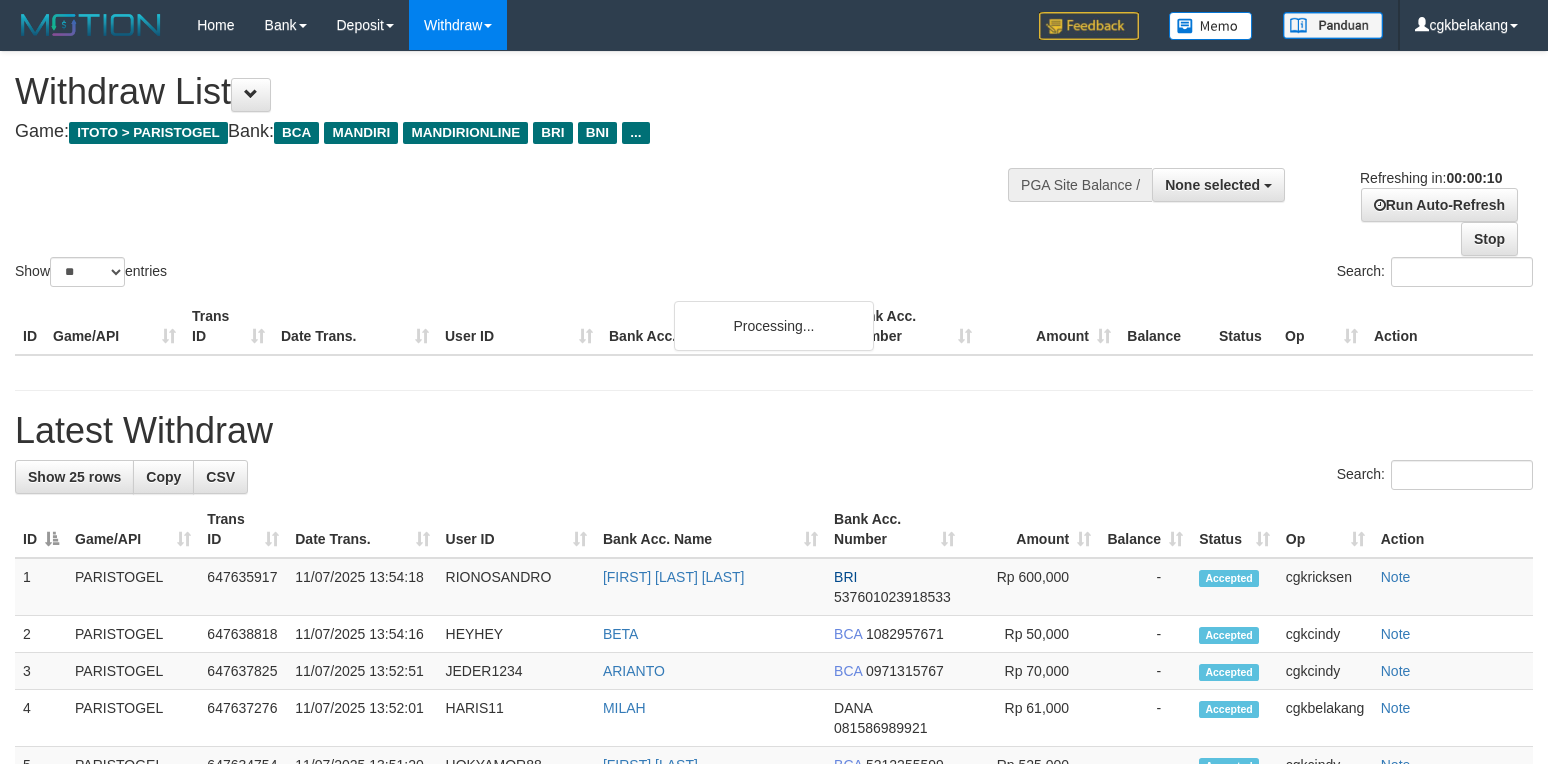 select 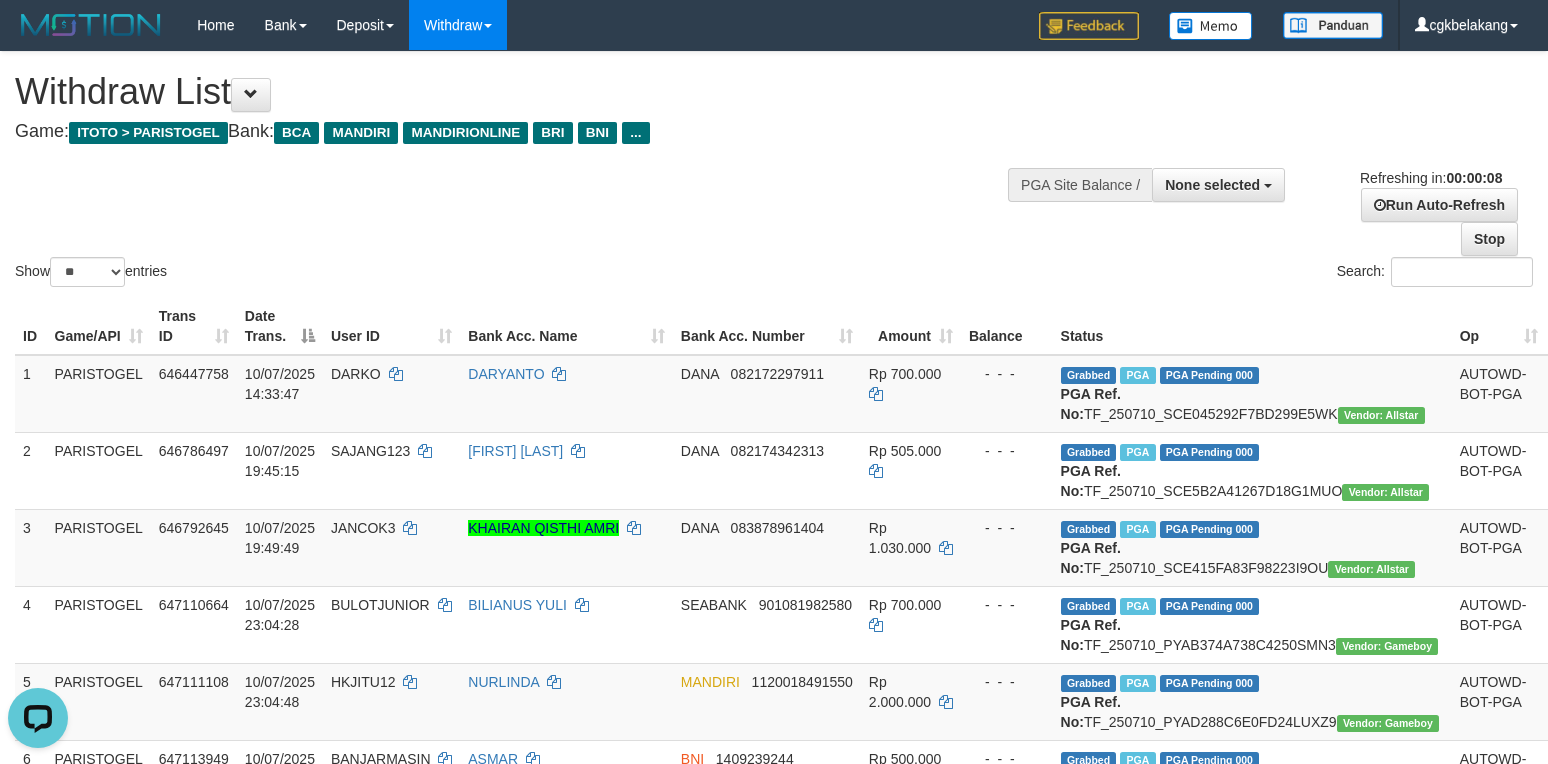 scroll, scrollTop: 0, scrollLeft: 0, axis: both 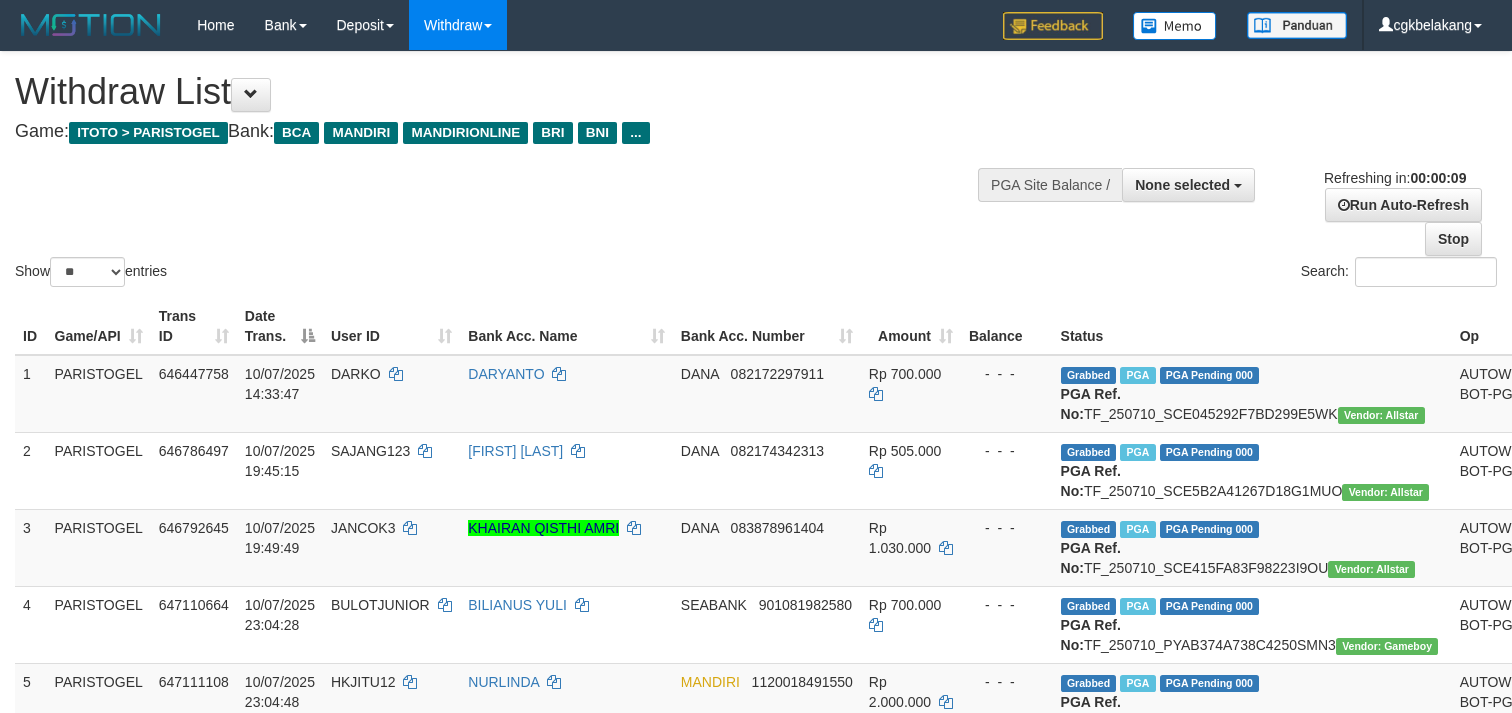select 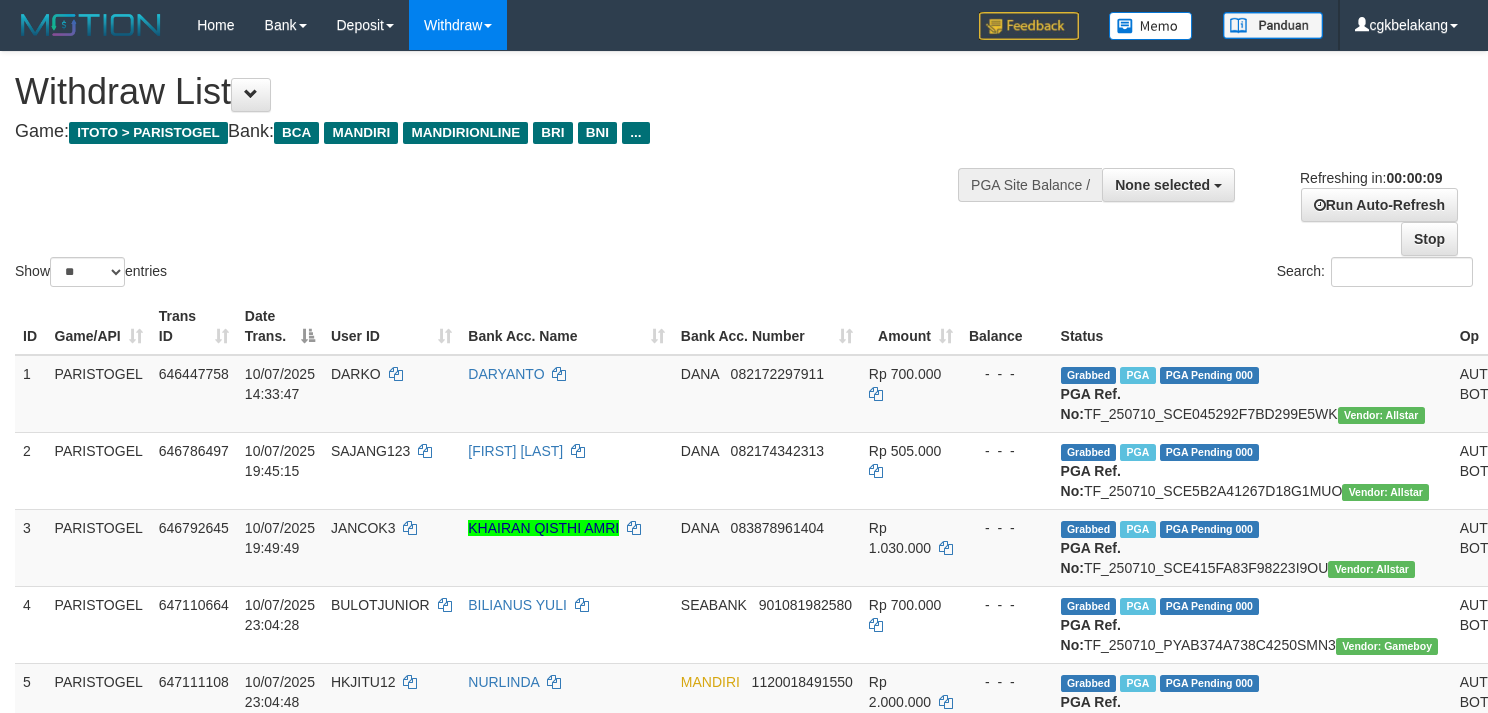 select 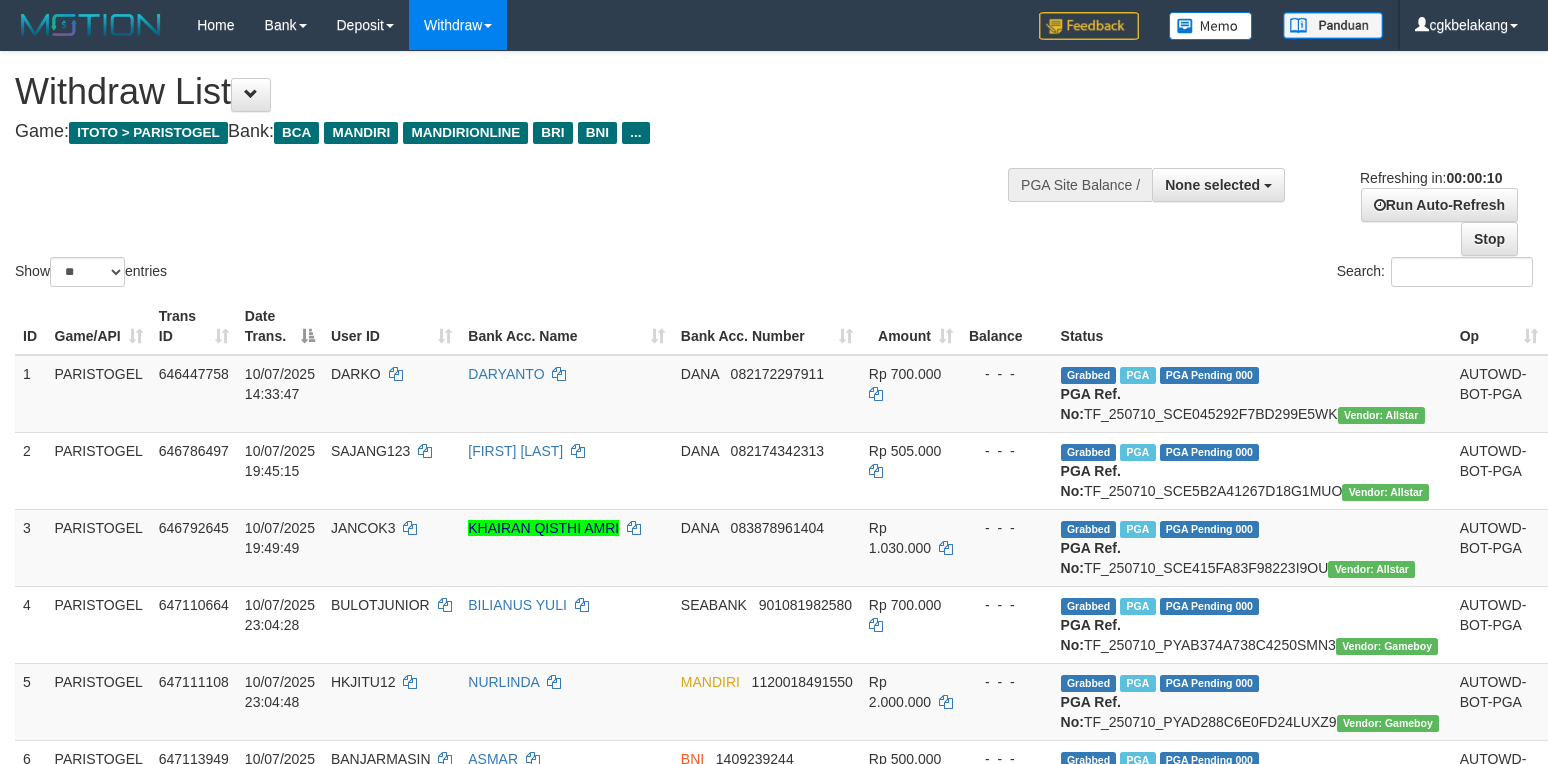 select 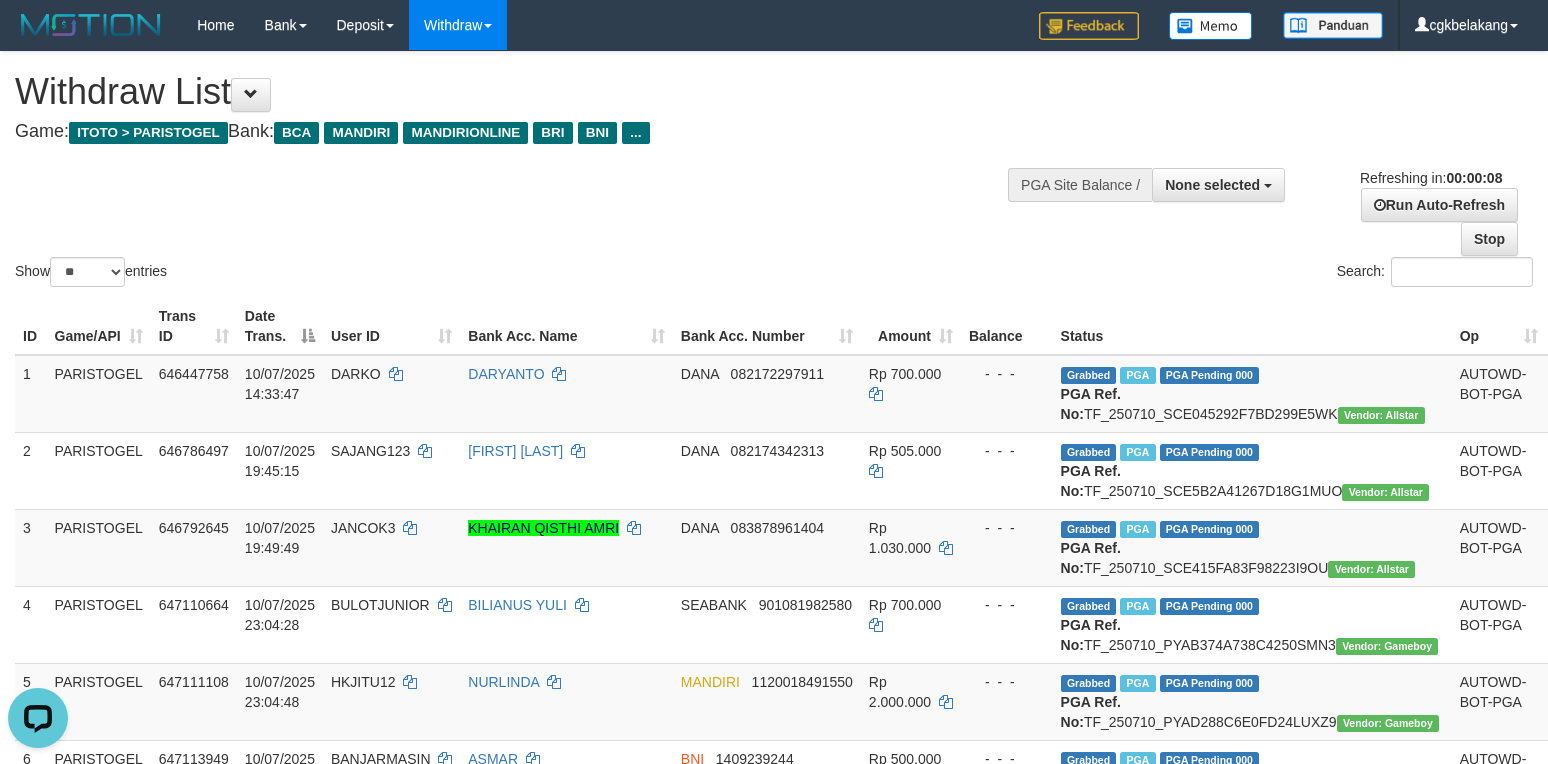 scroll, scrollTop: 0, scrollLeft: 0, axis: both 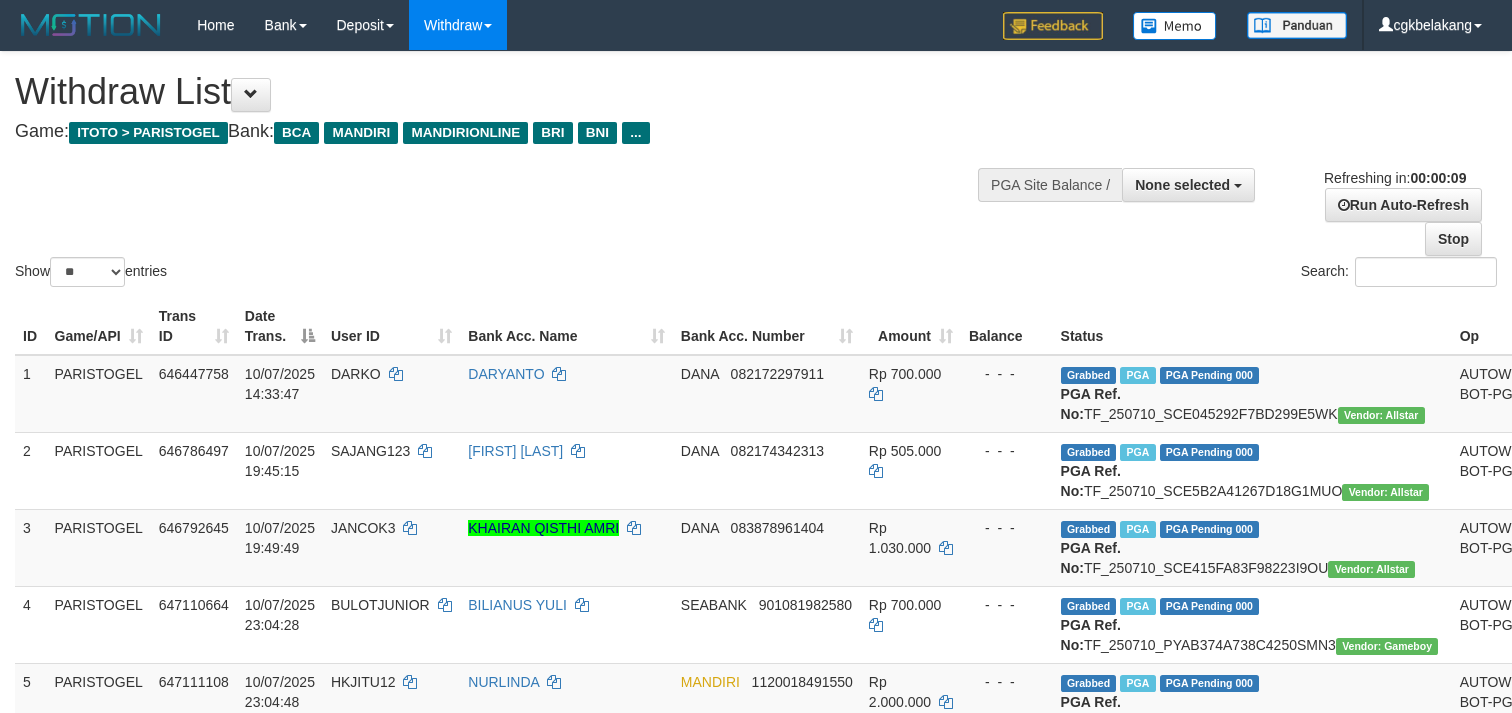 select 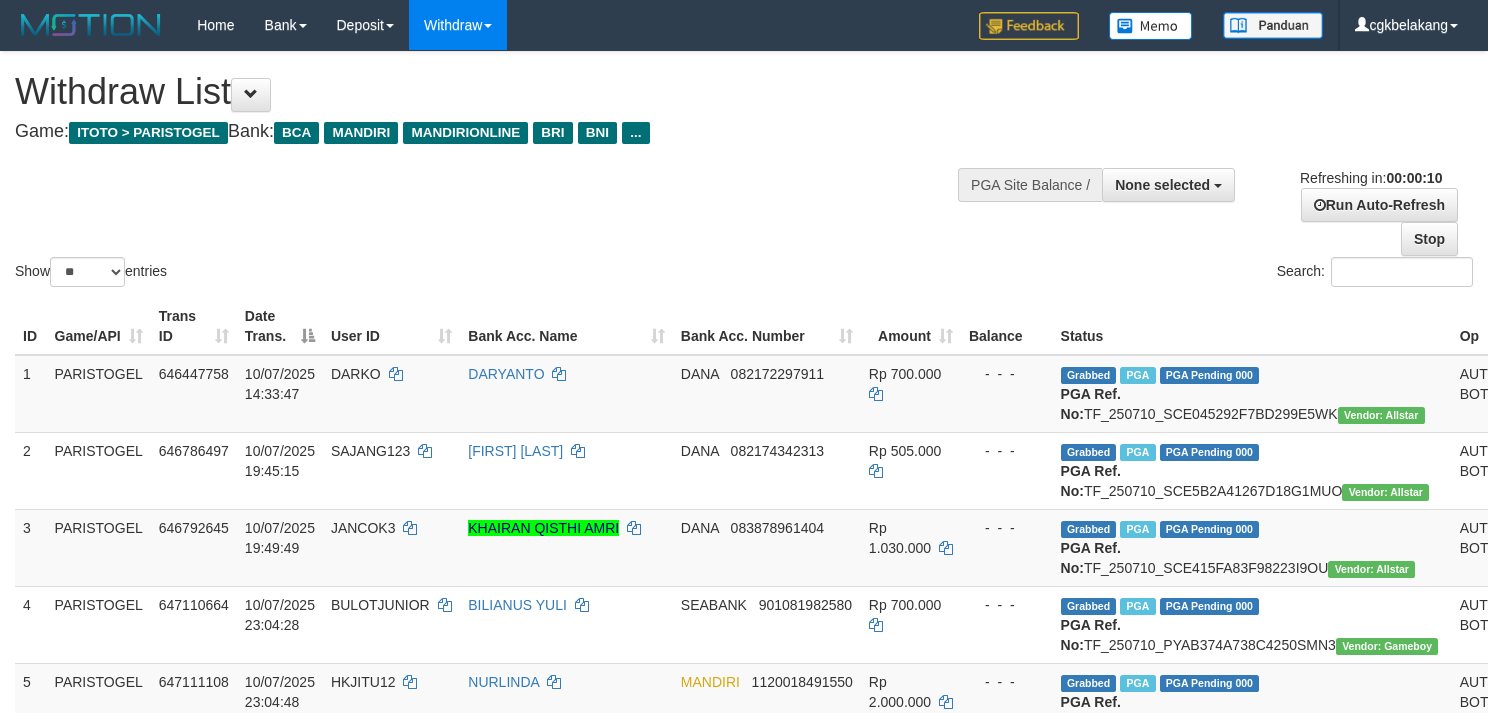 select 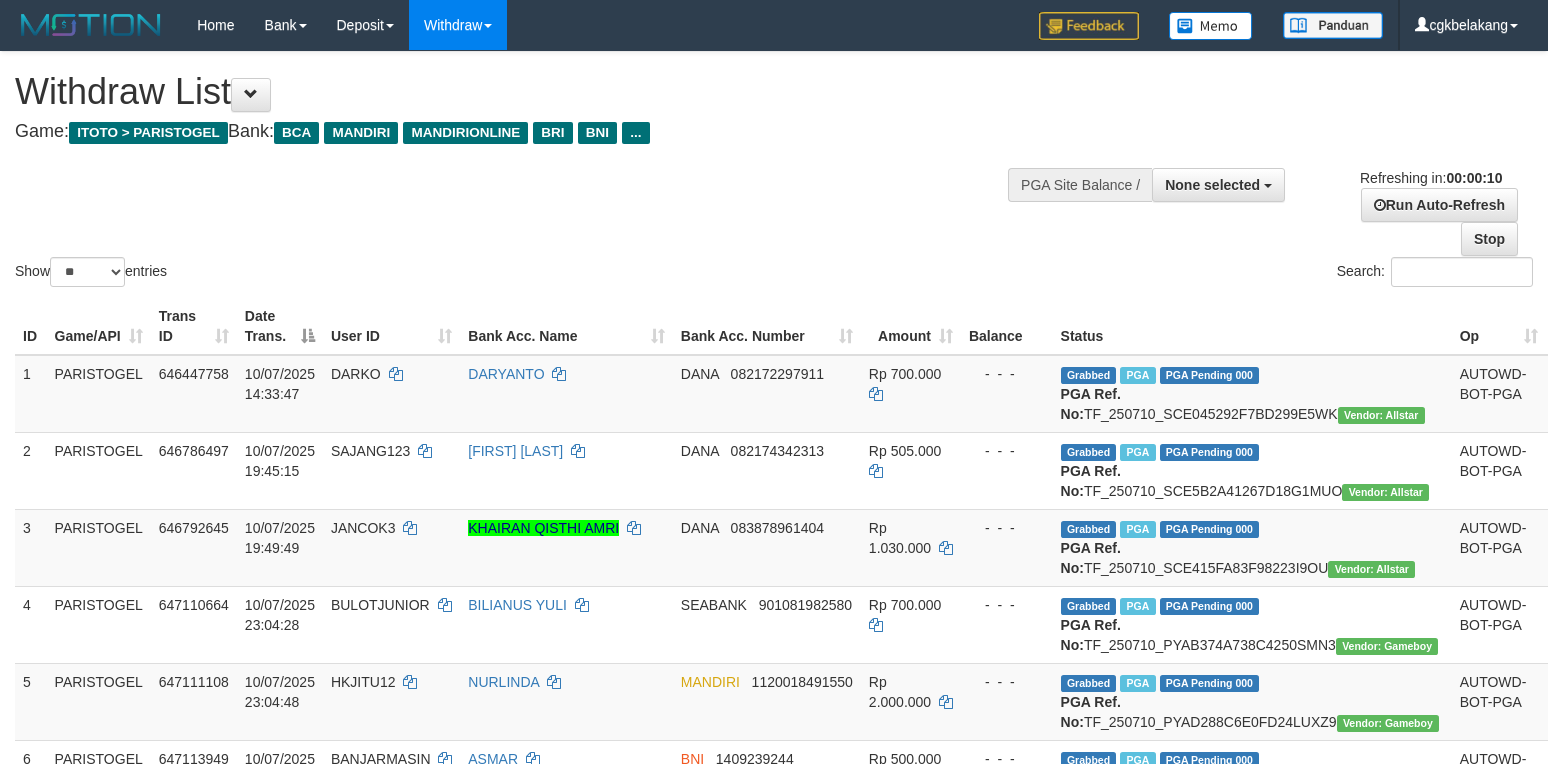 select 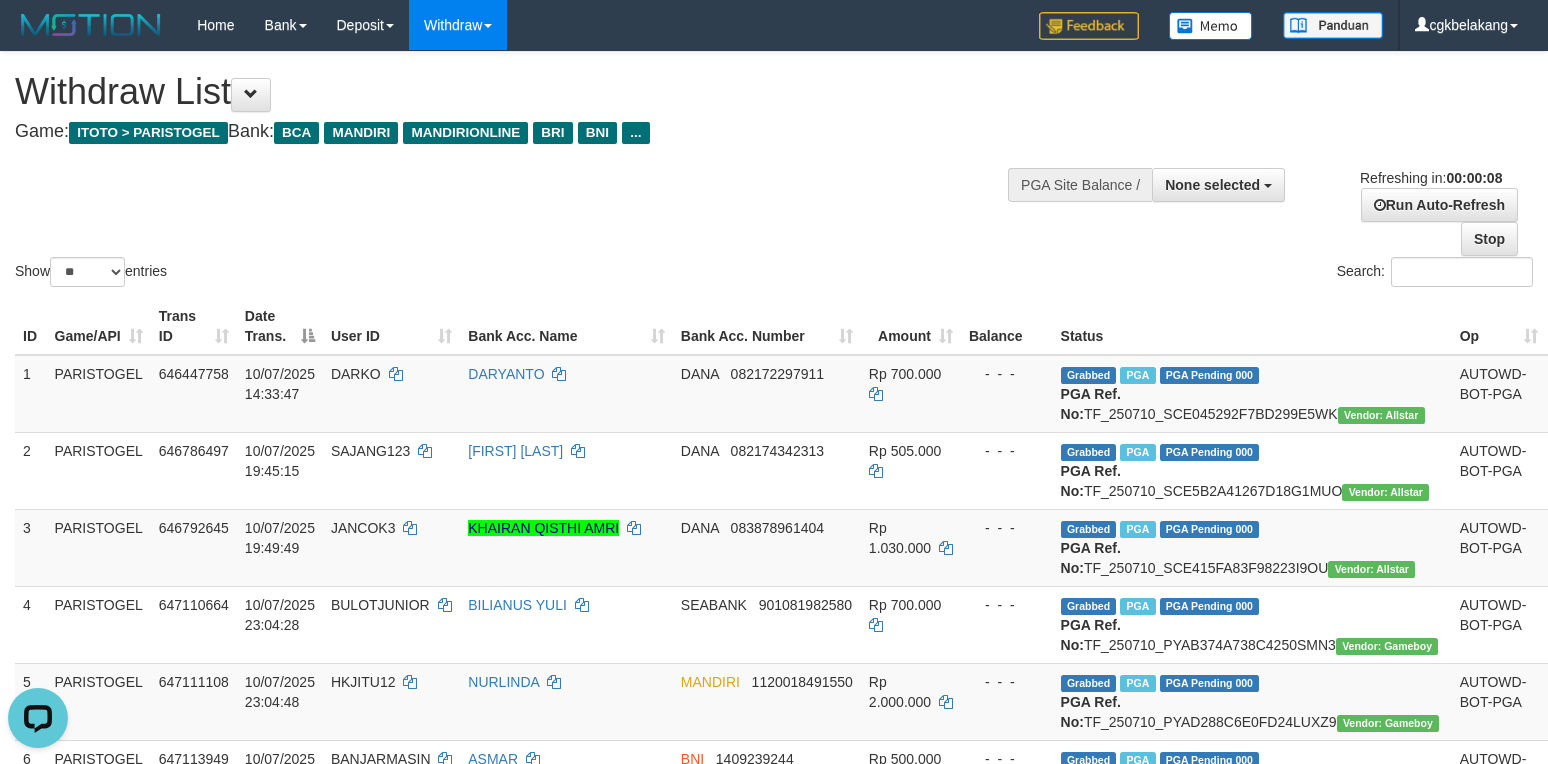 scroll, scrollTop: 0, scrollLeft: 0, axis: both 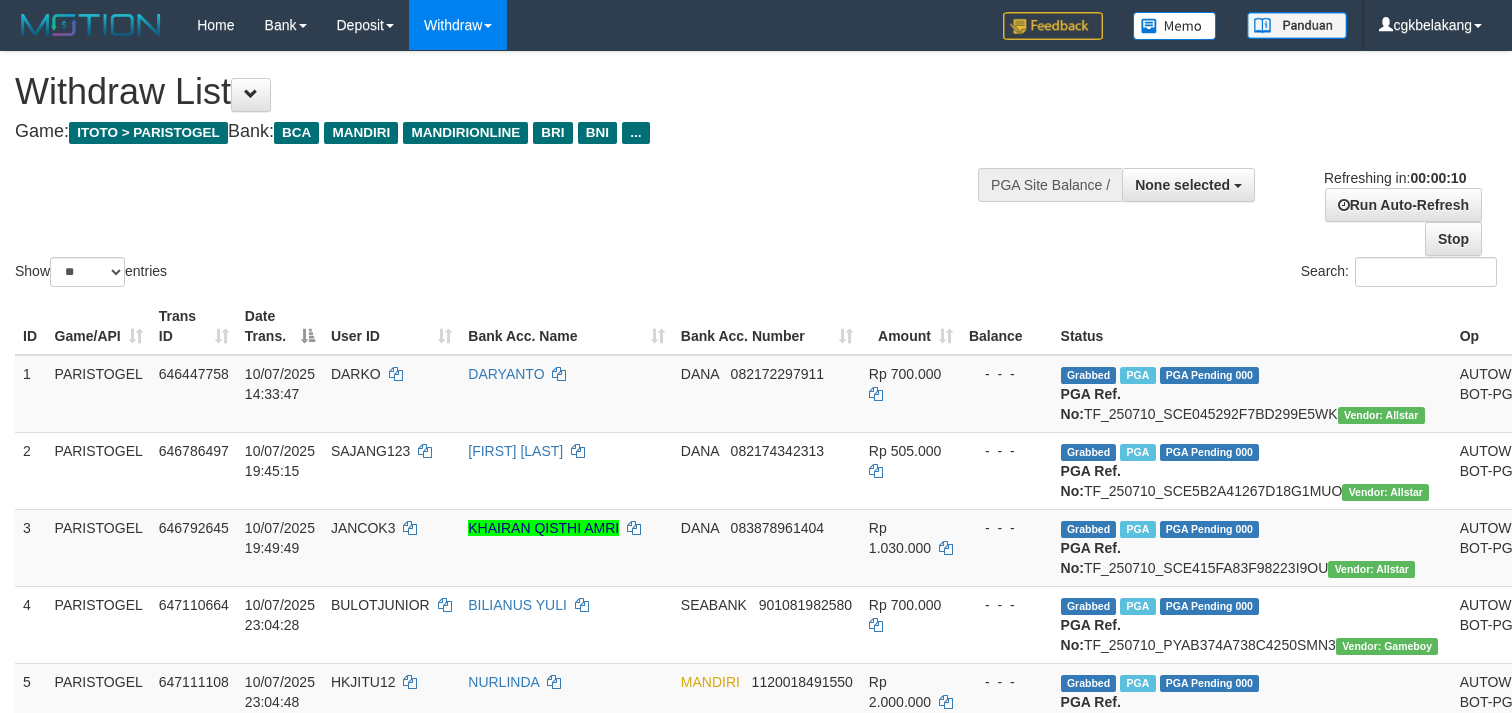 select 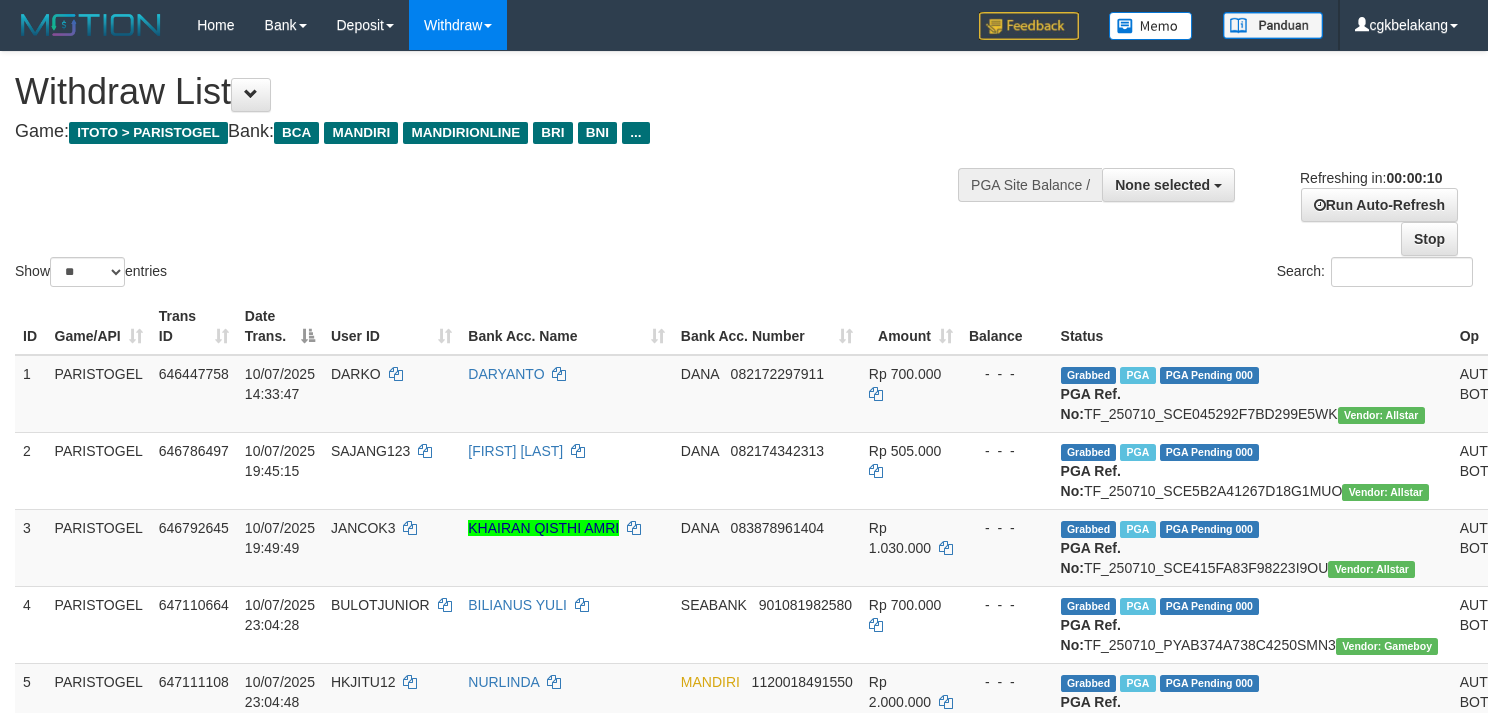 select 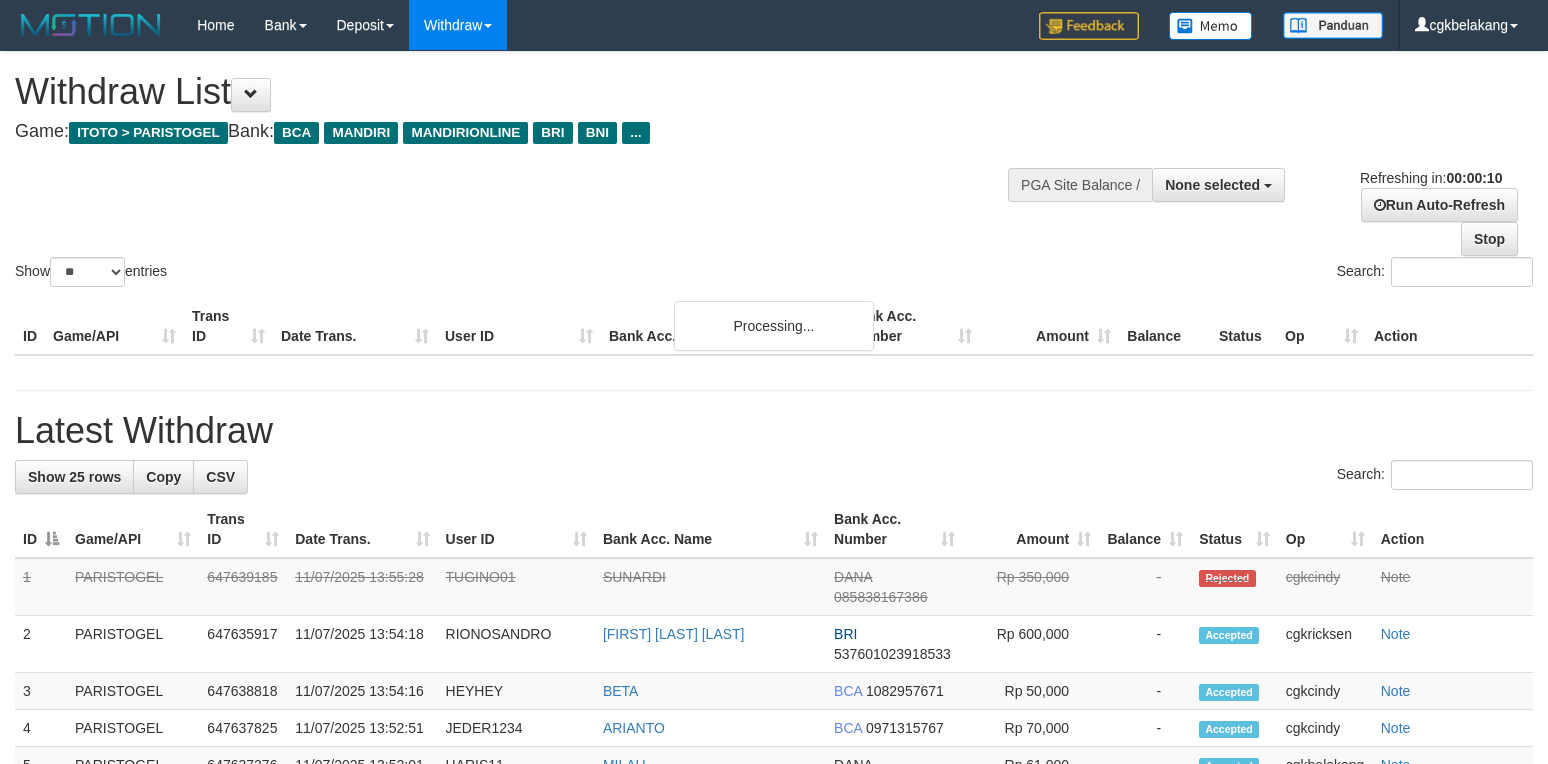 select 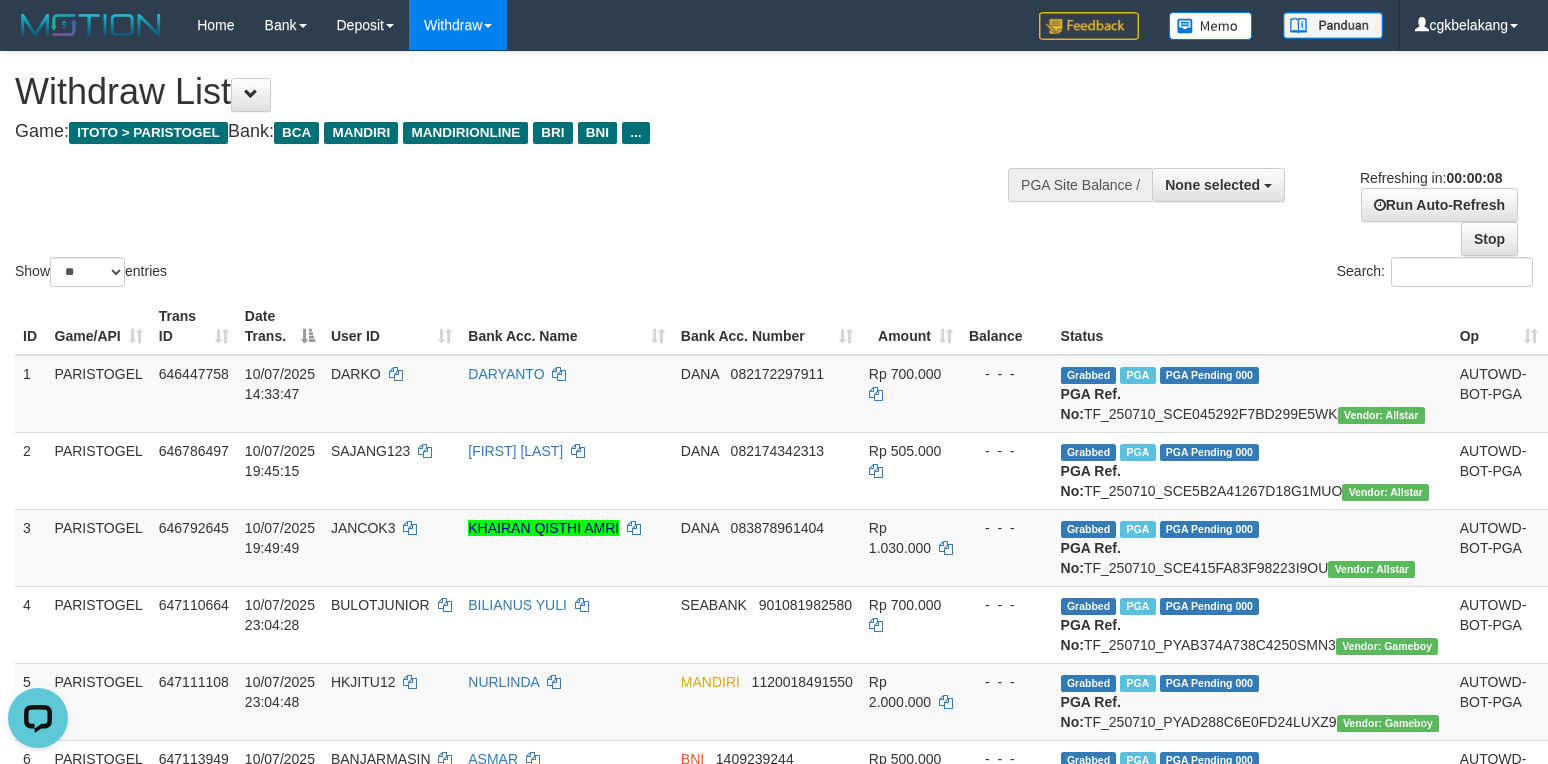 scroll, scrollTop: 0, scrollLeft: 0, axis: both 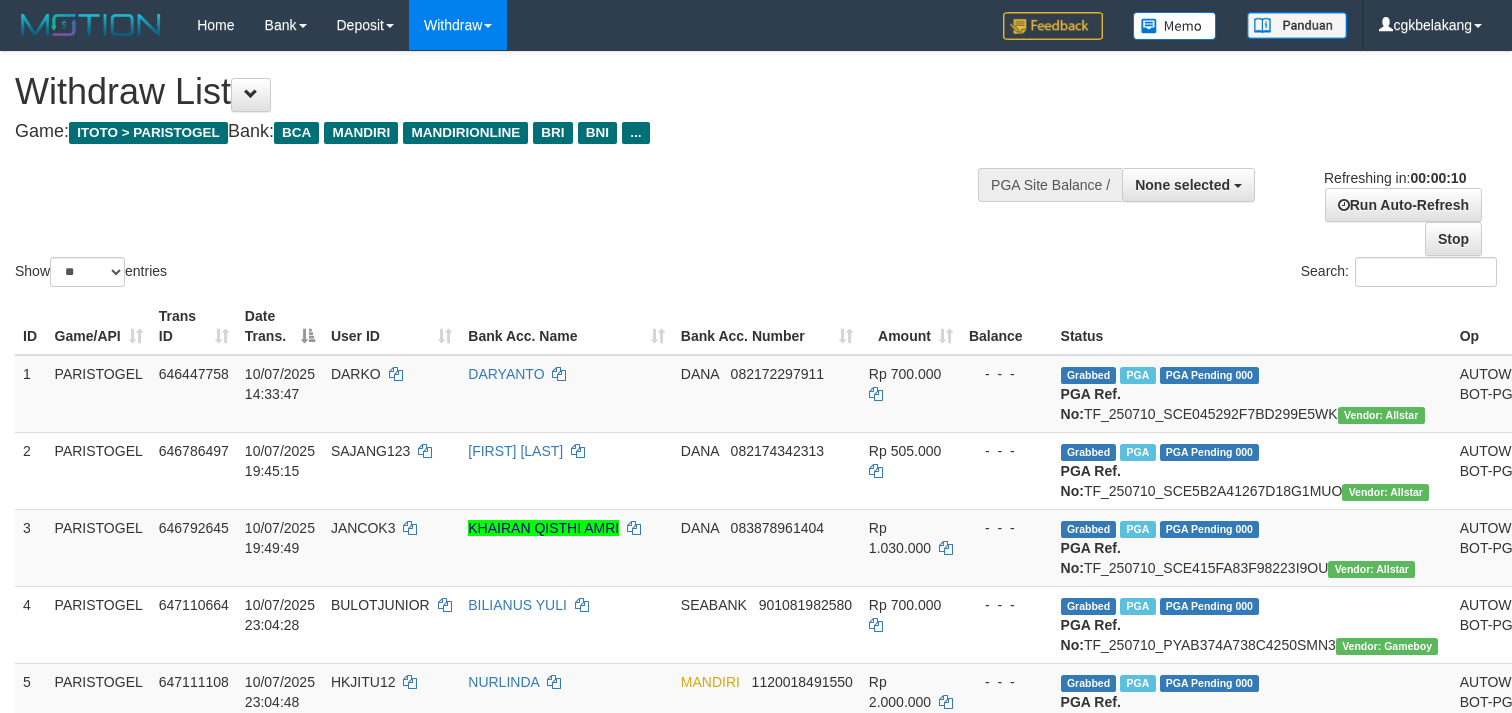 select 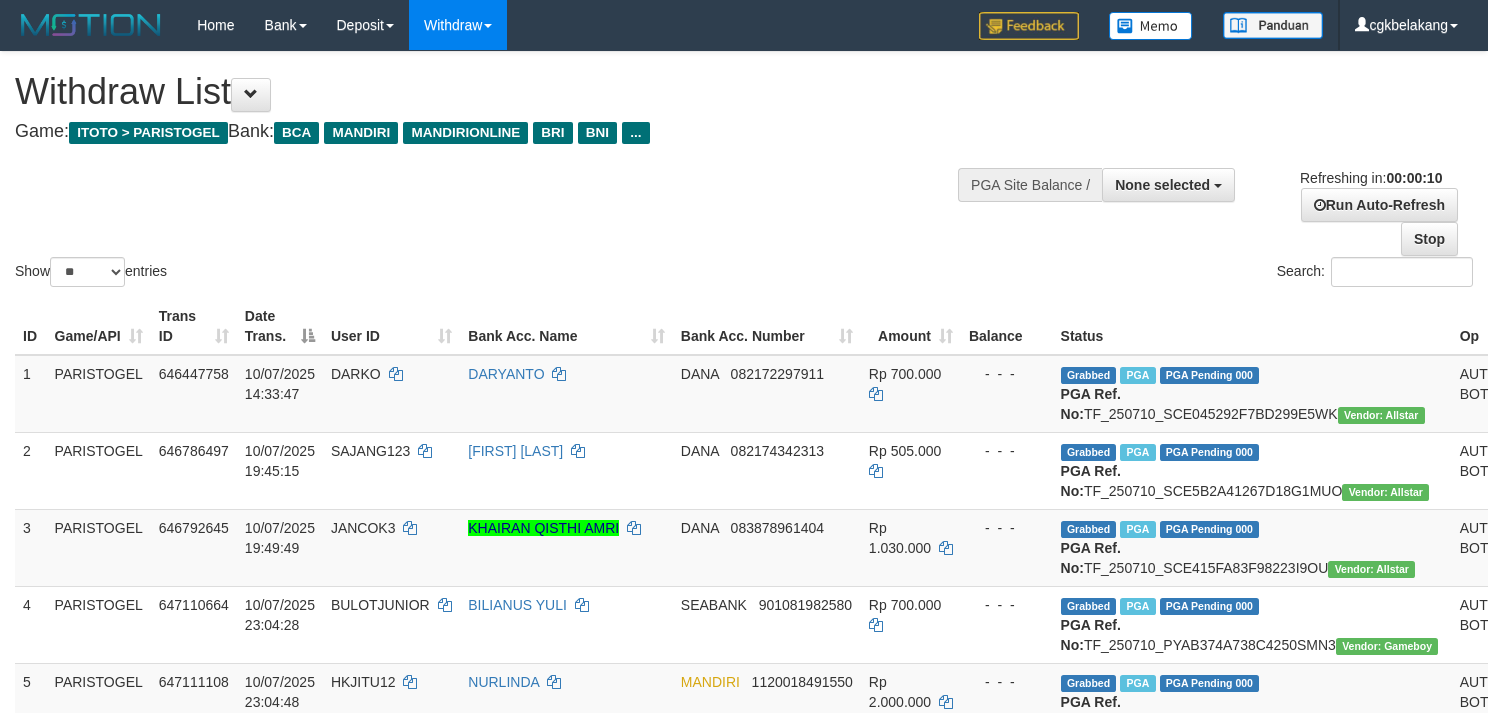 select 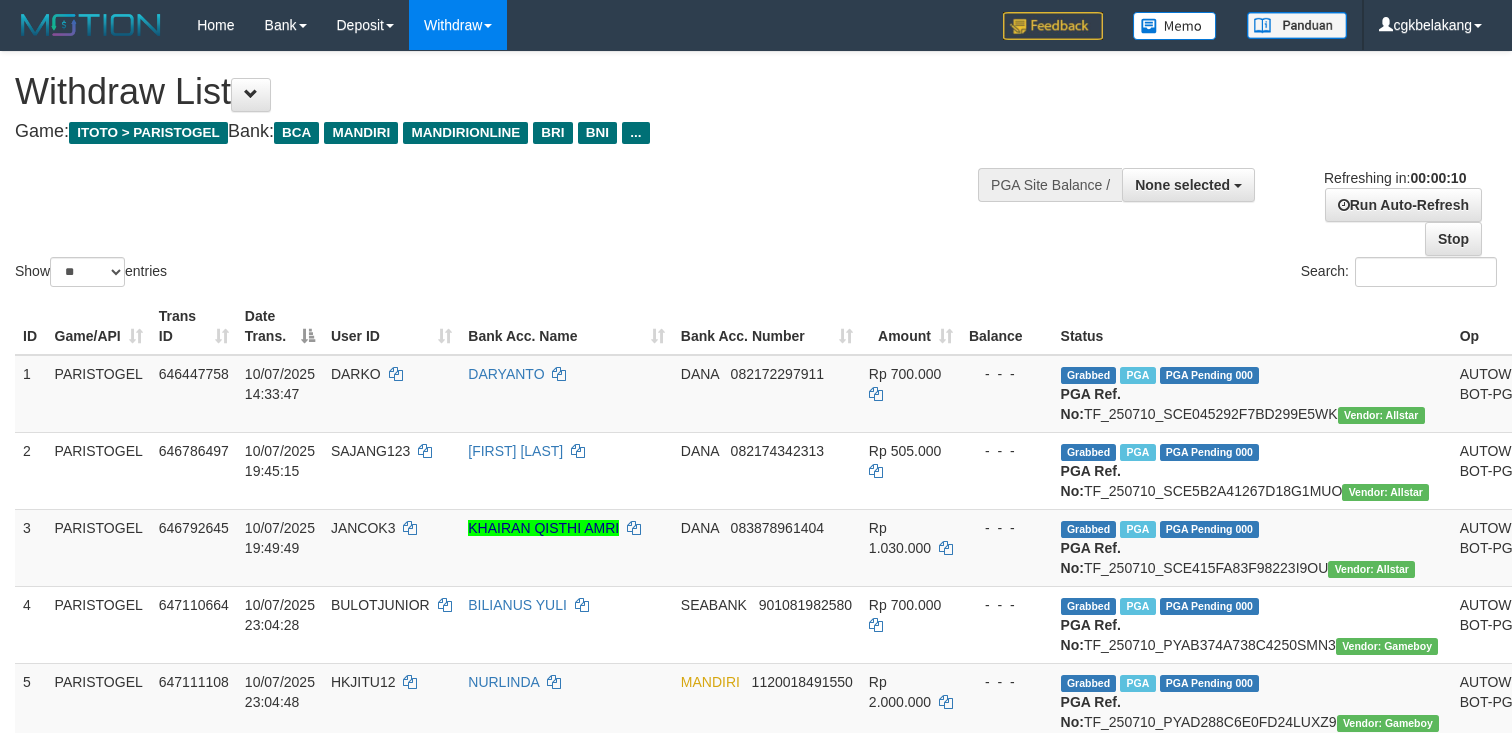 select 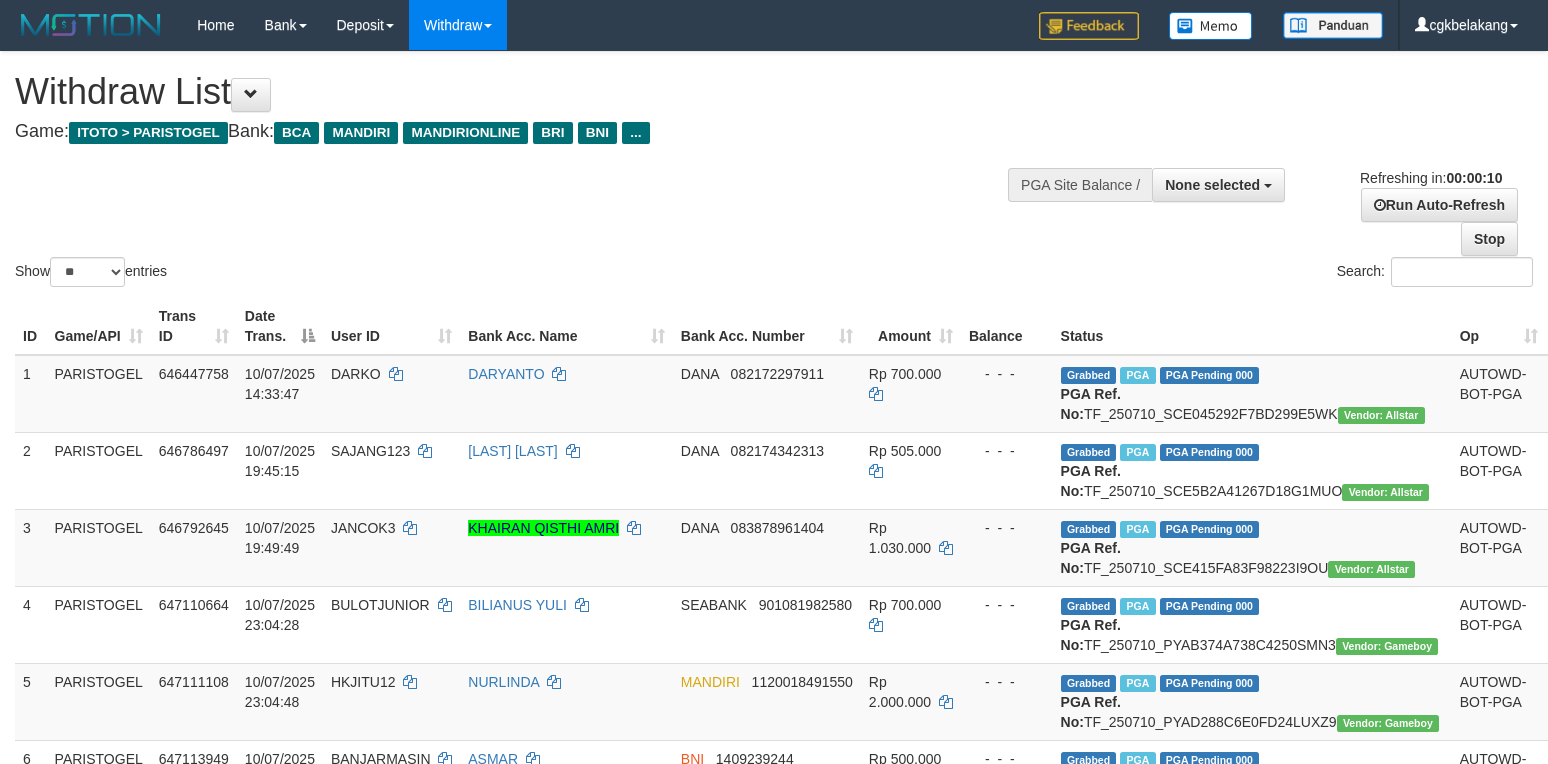 select 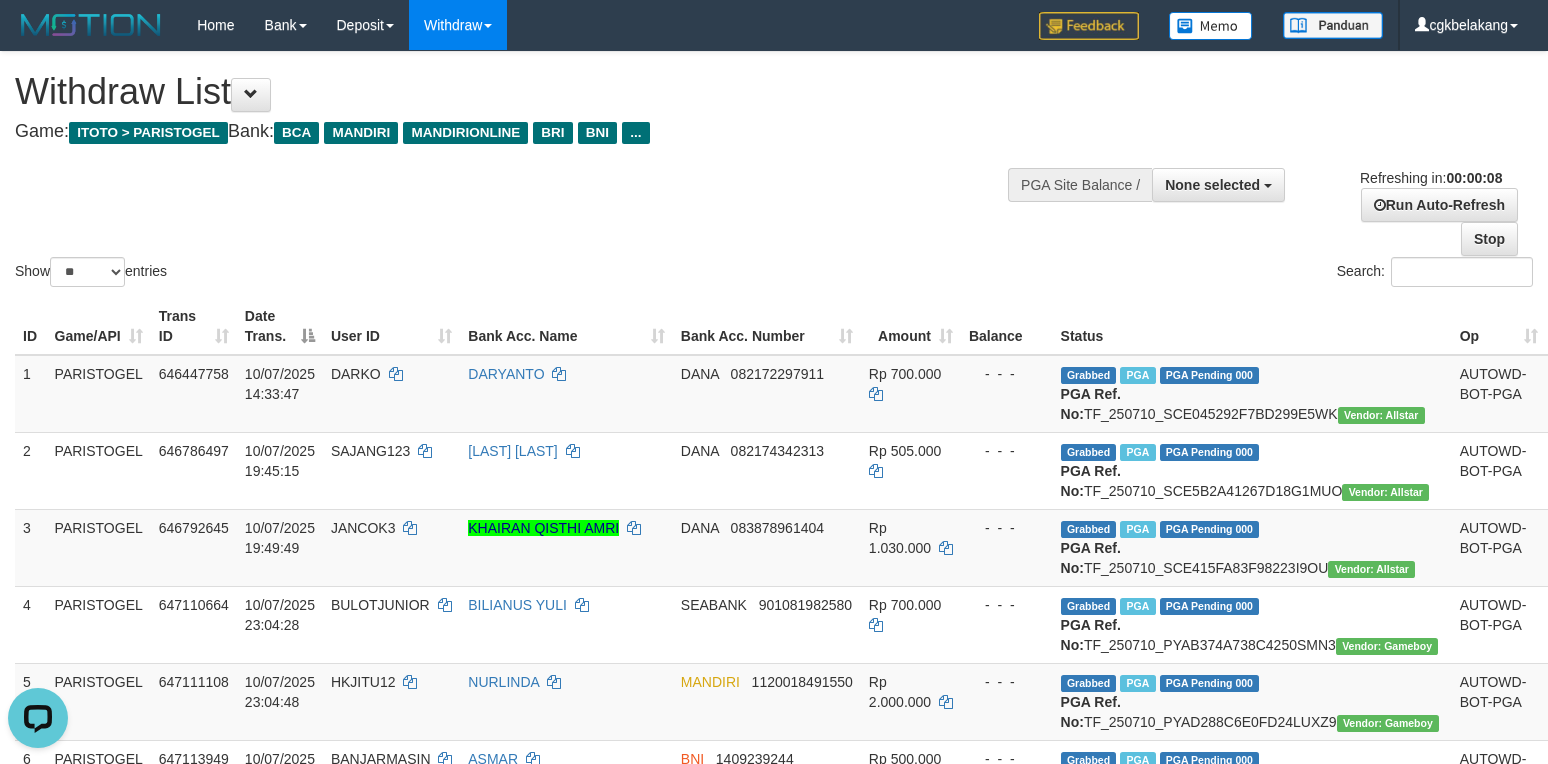 scroll, scrollTop: 0, scrollLeft: 0, axis: both 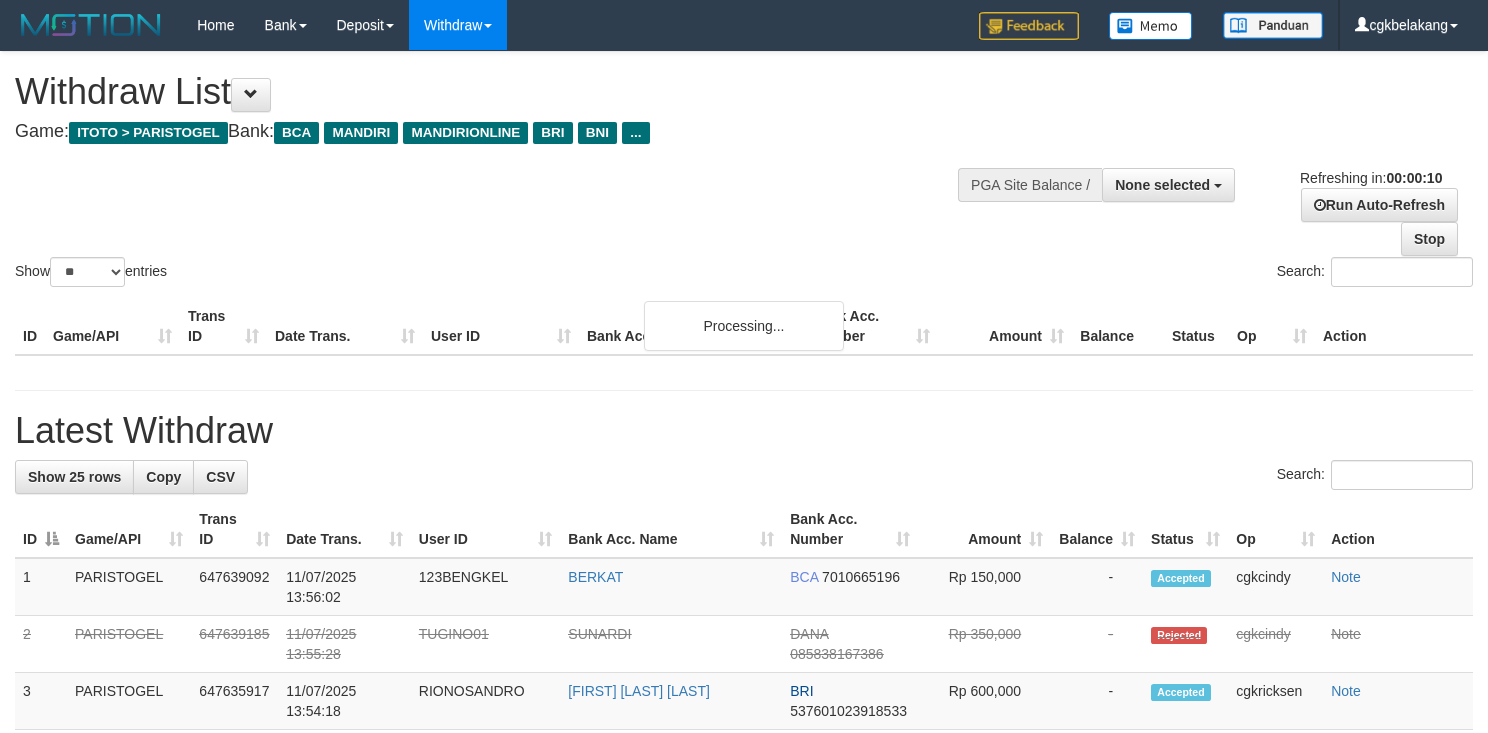 select 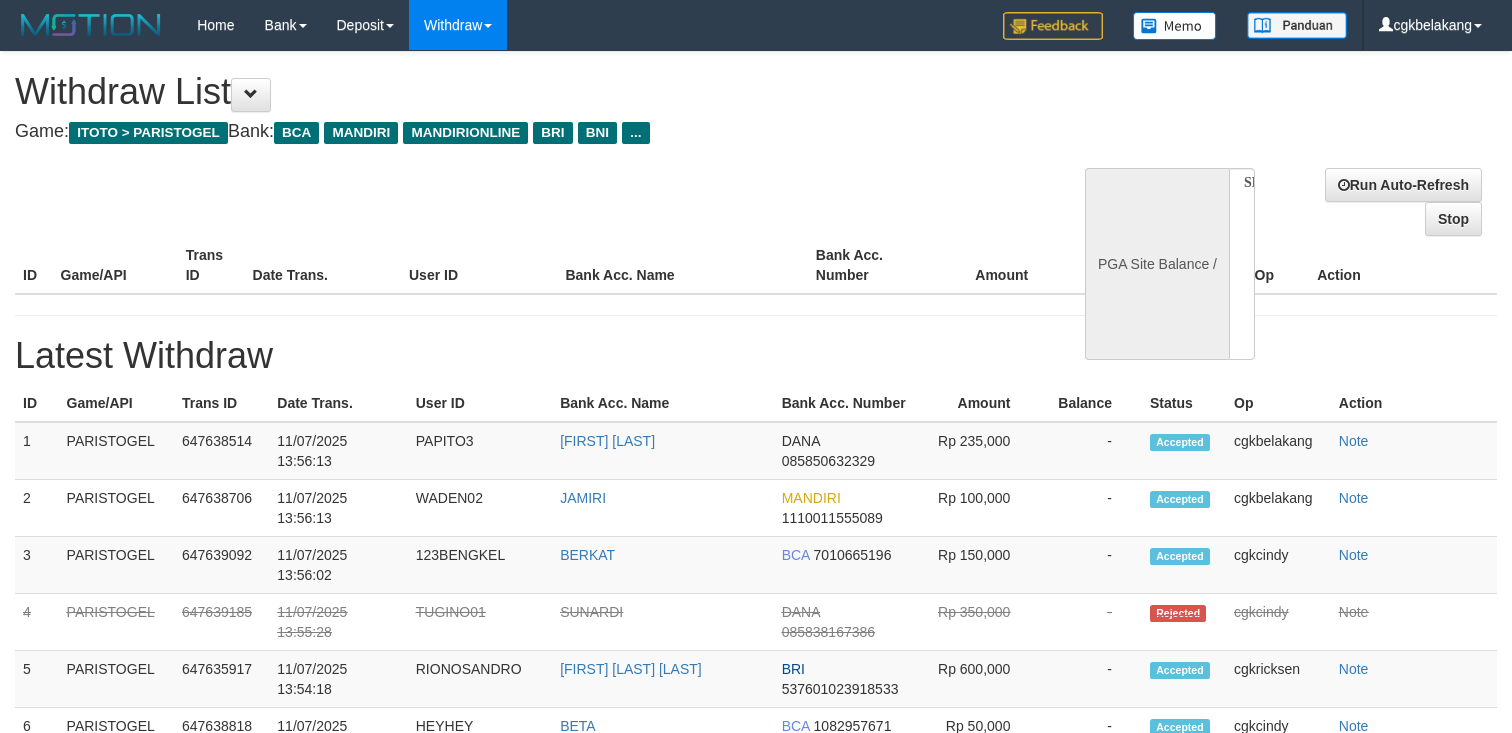 select 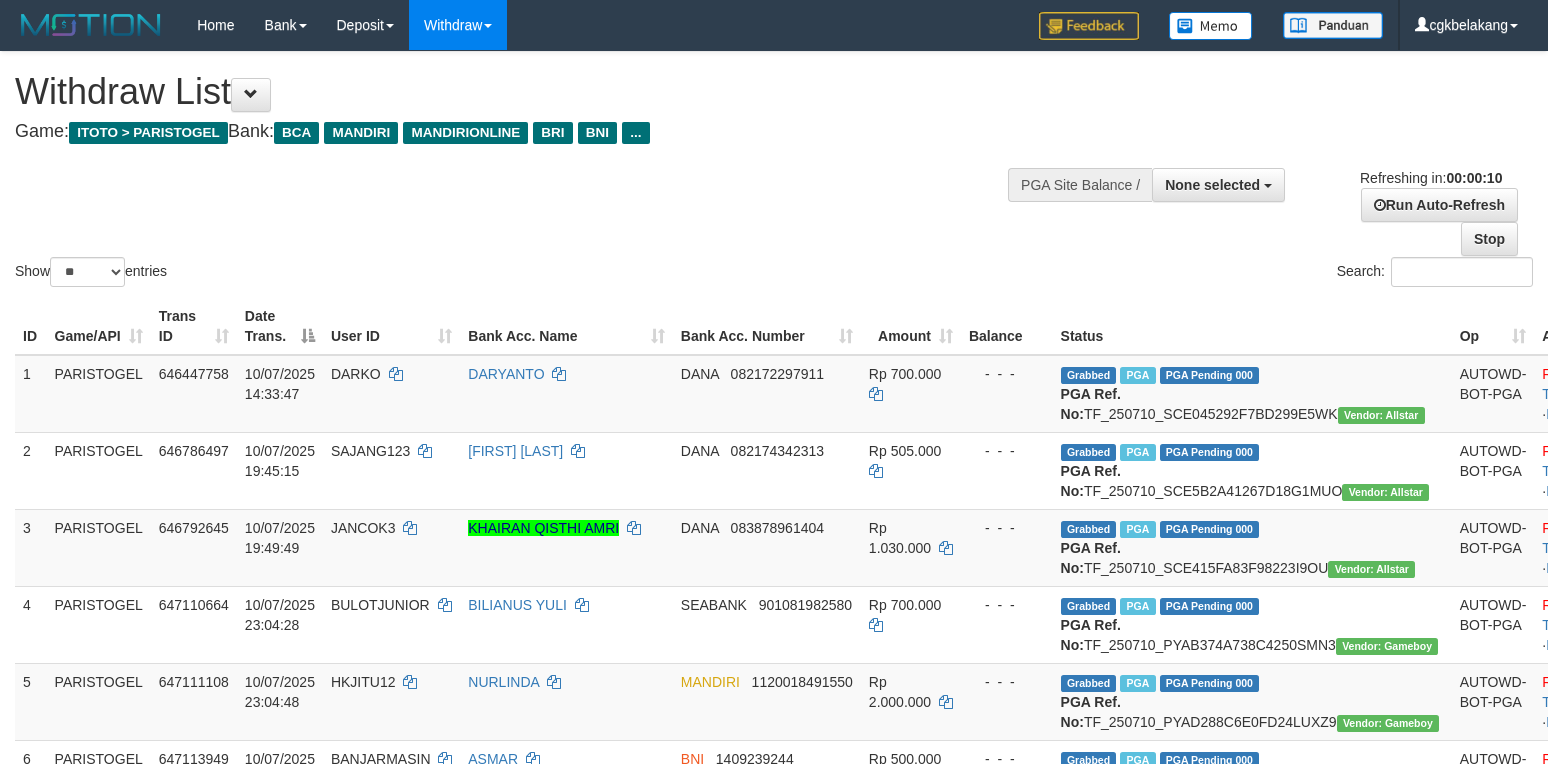select 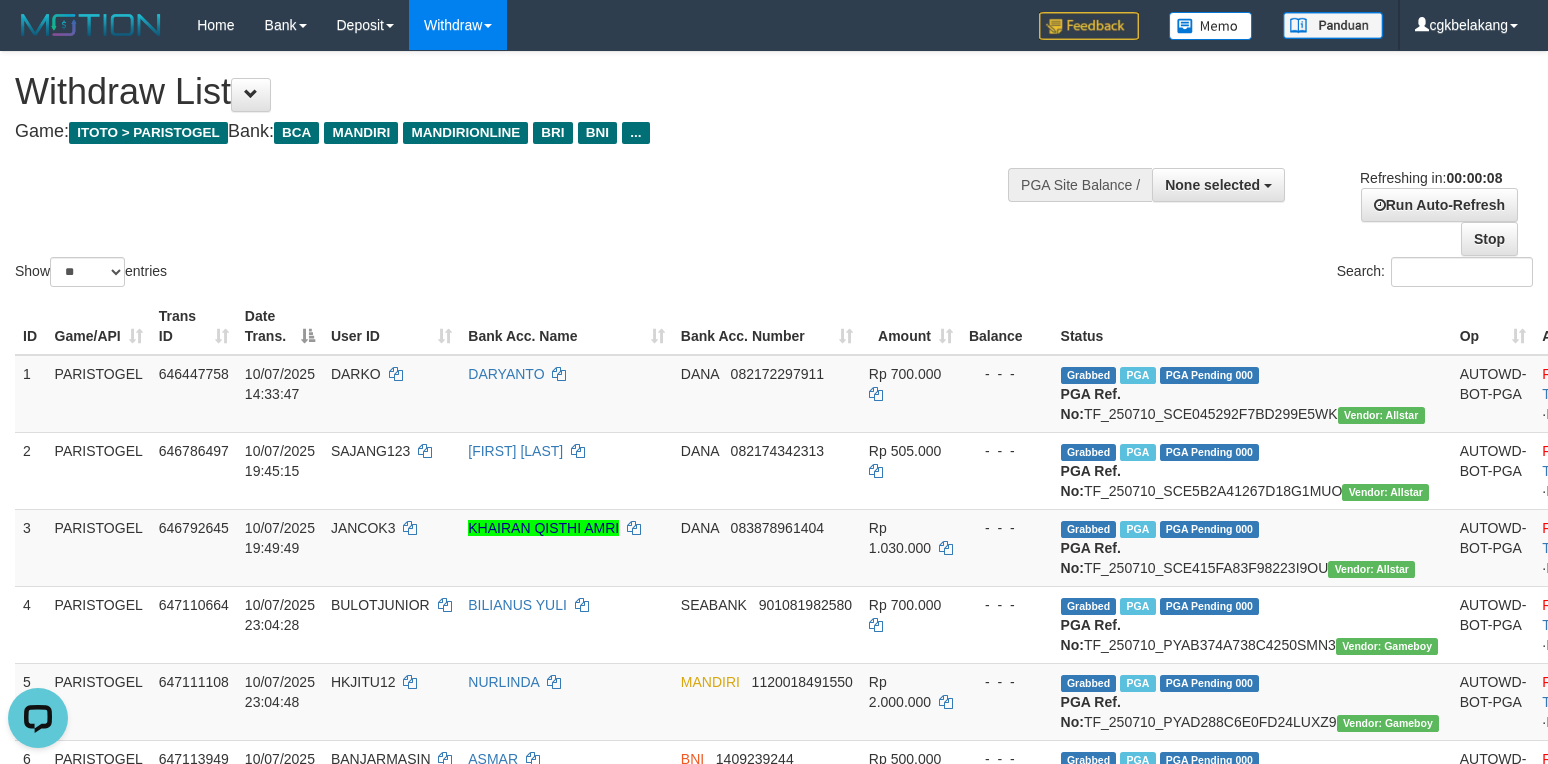 scroll, scrollTop: 0, scrollLeft: 0, axis: both 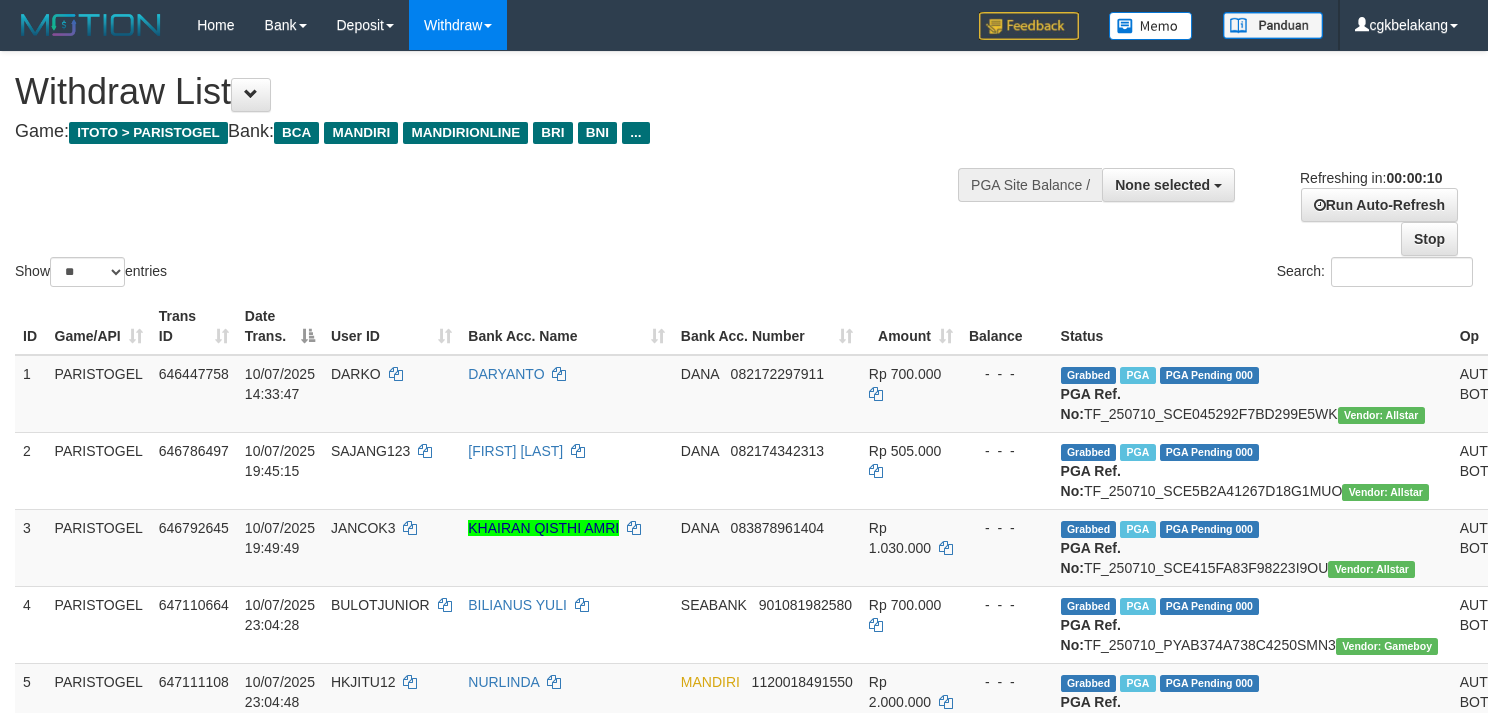 select 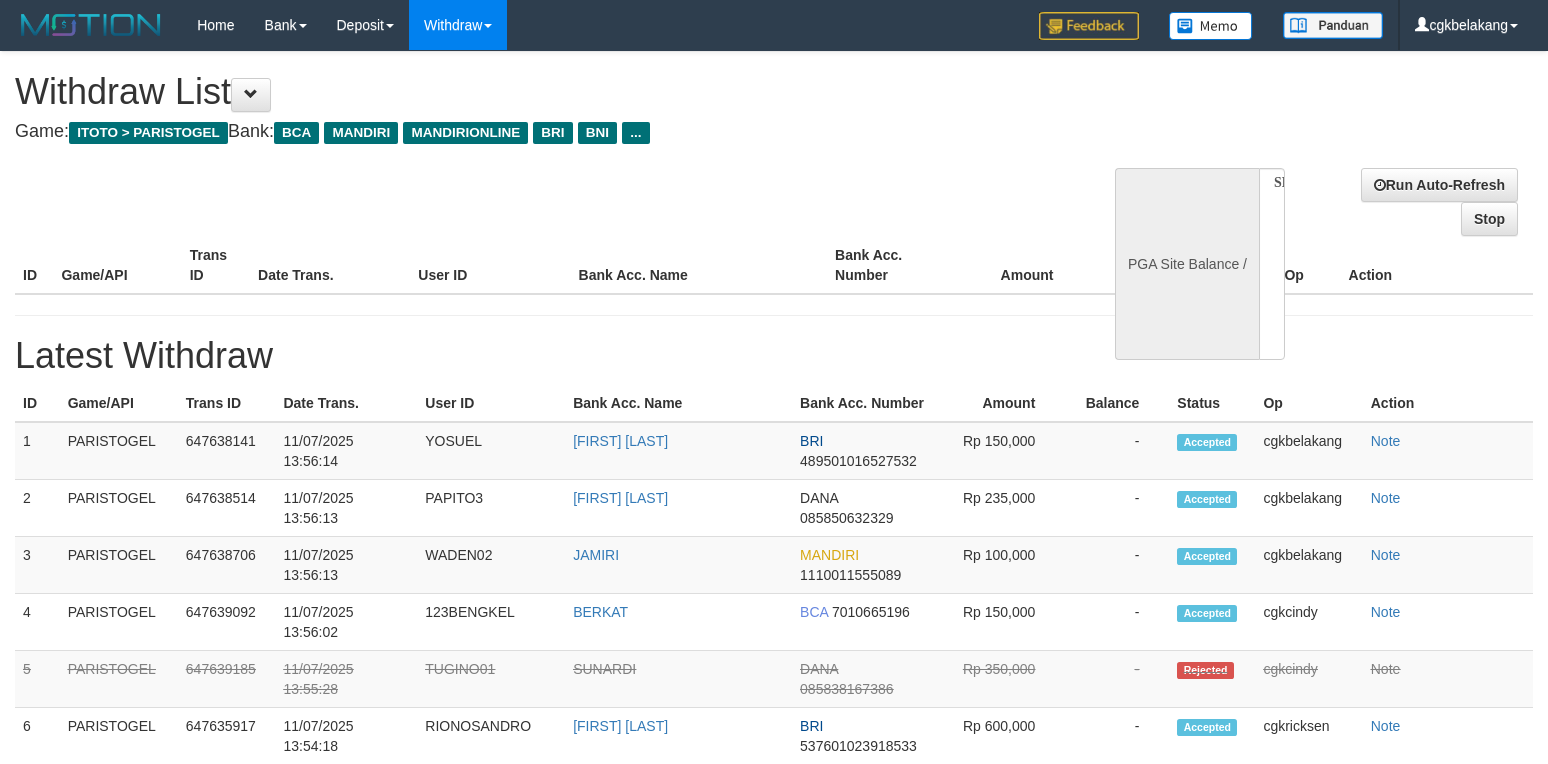 select 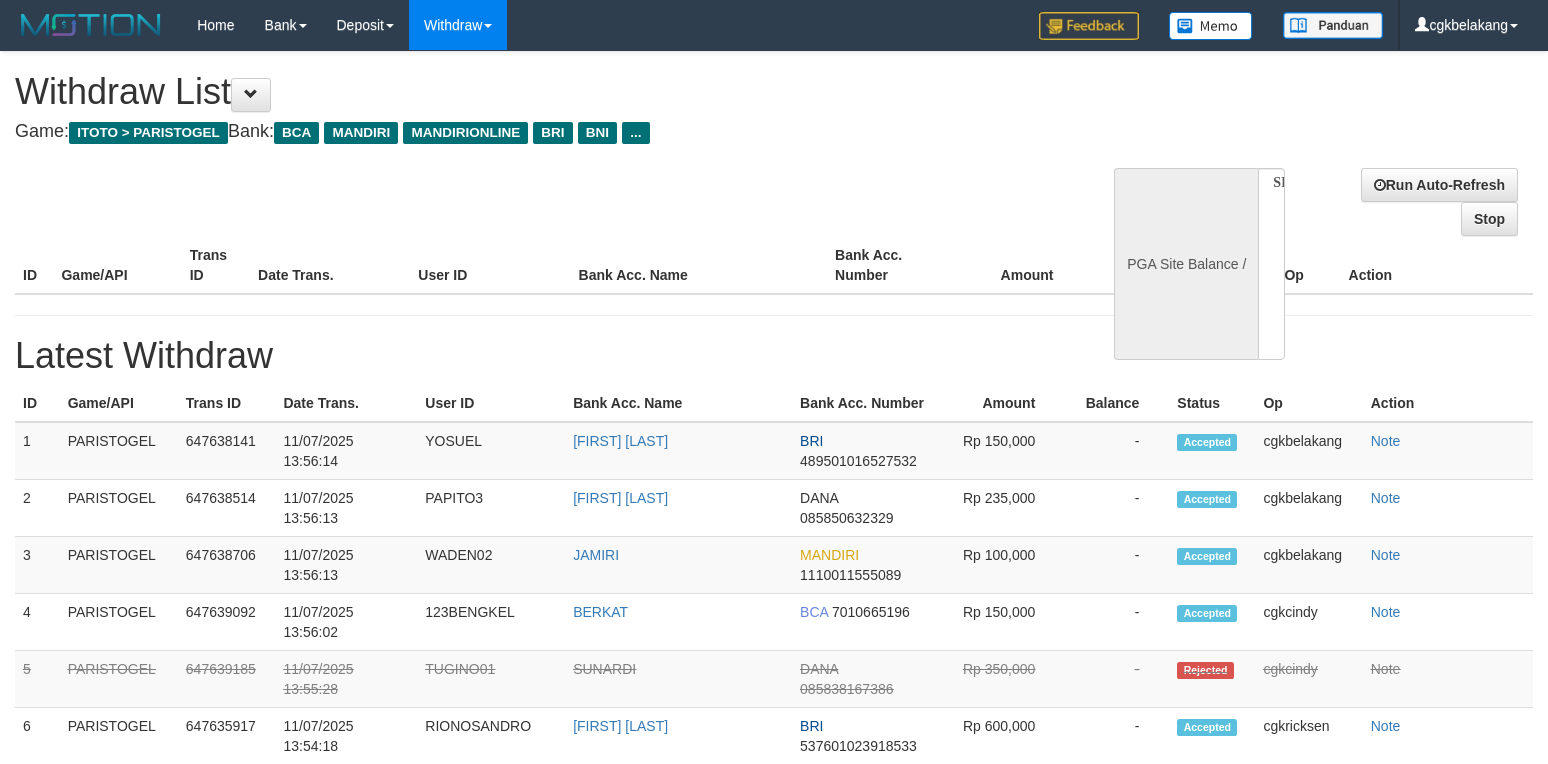 scroll, scrollTop: 0, scrollLeft: 0, axis: both 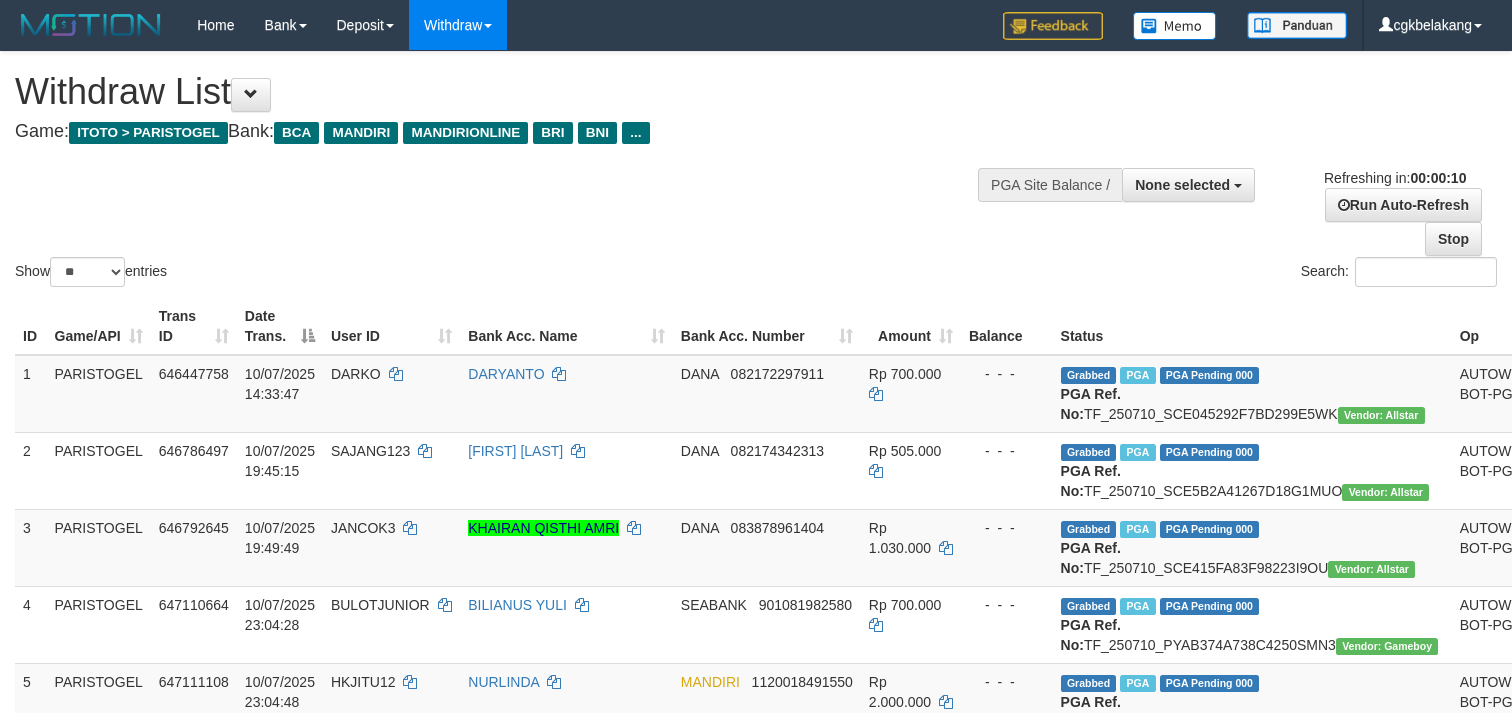 select 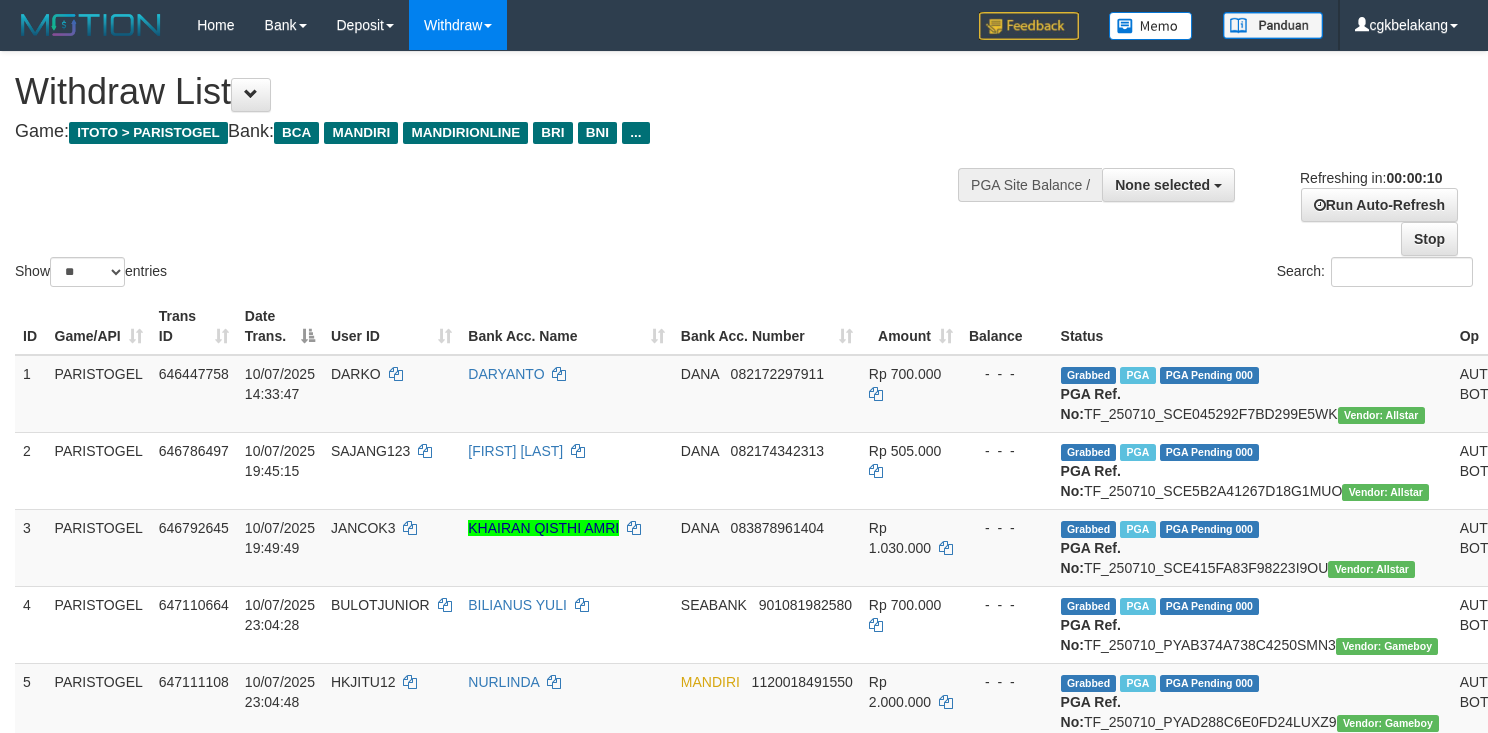 select 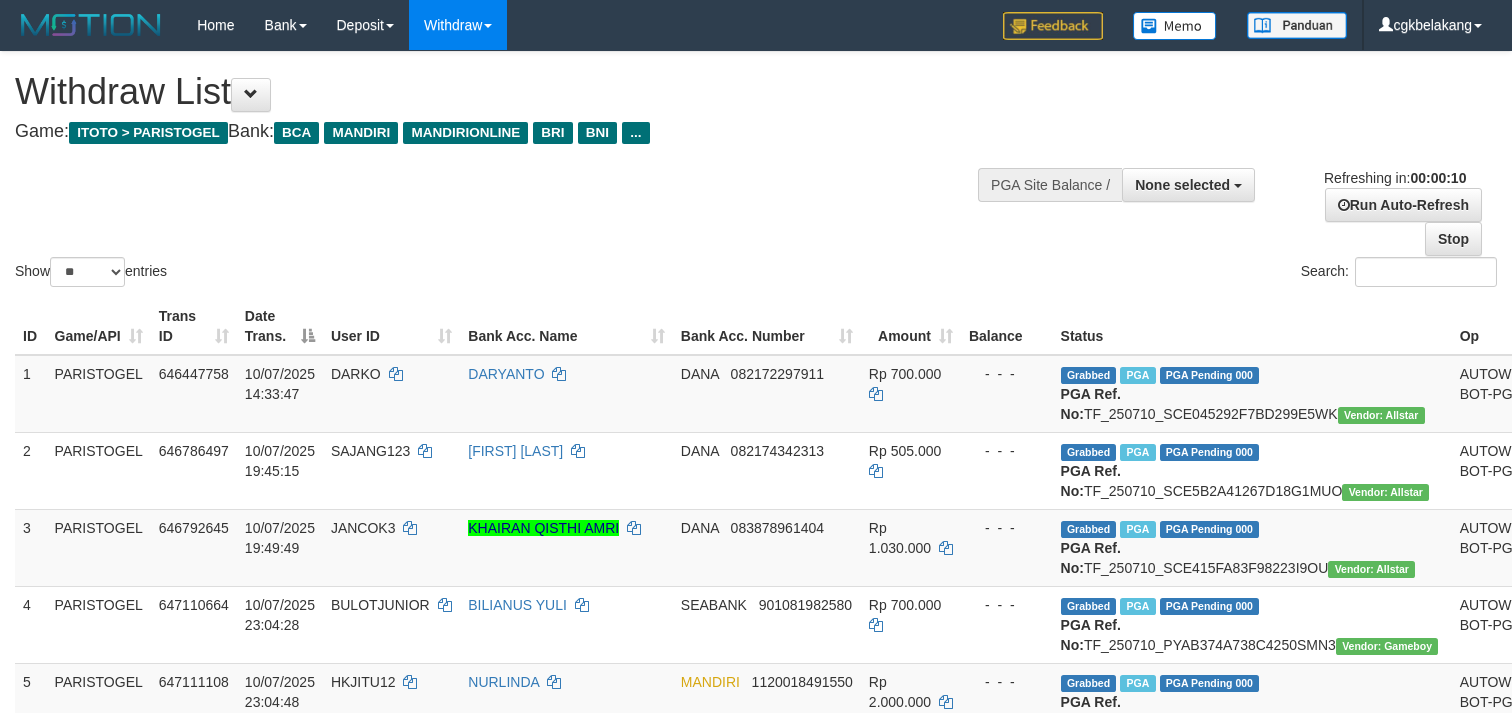 select 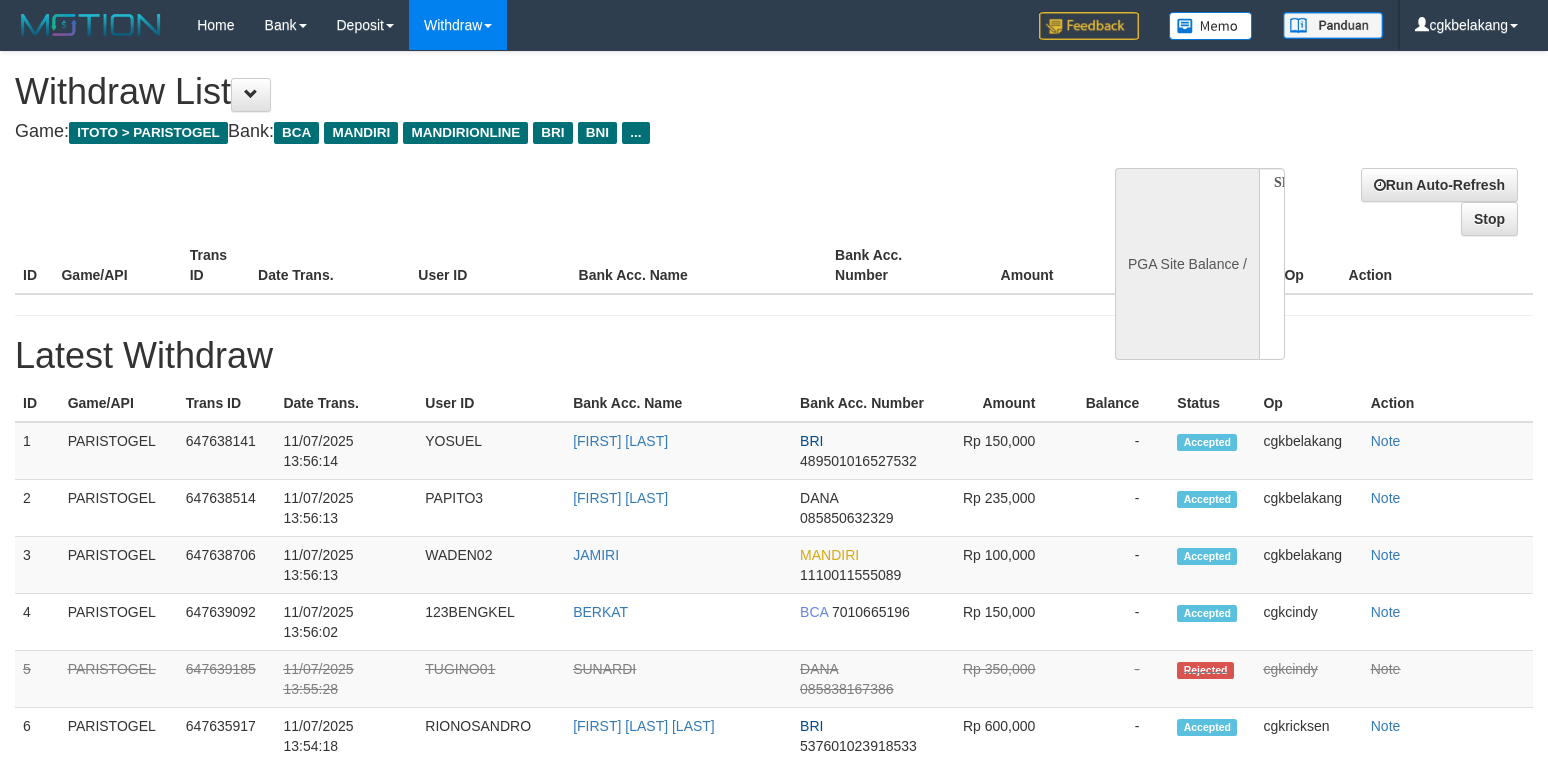 select 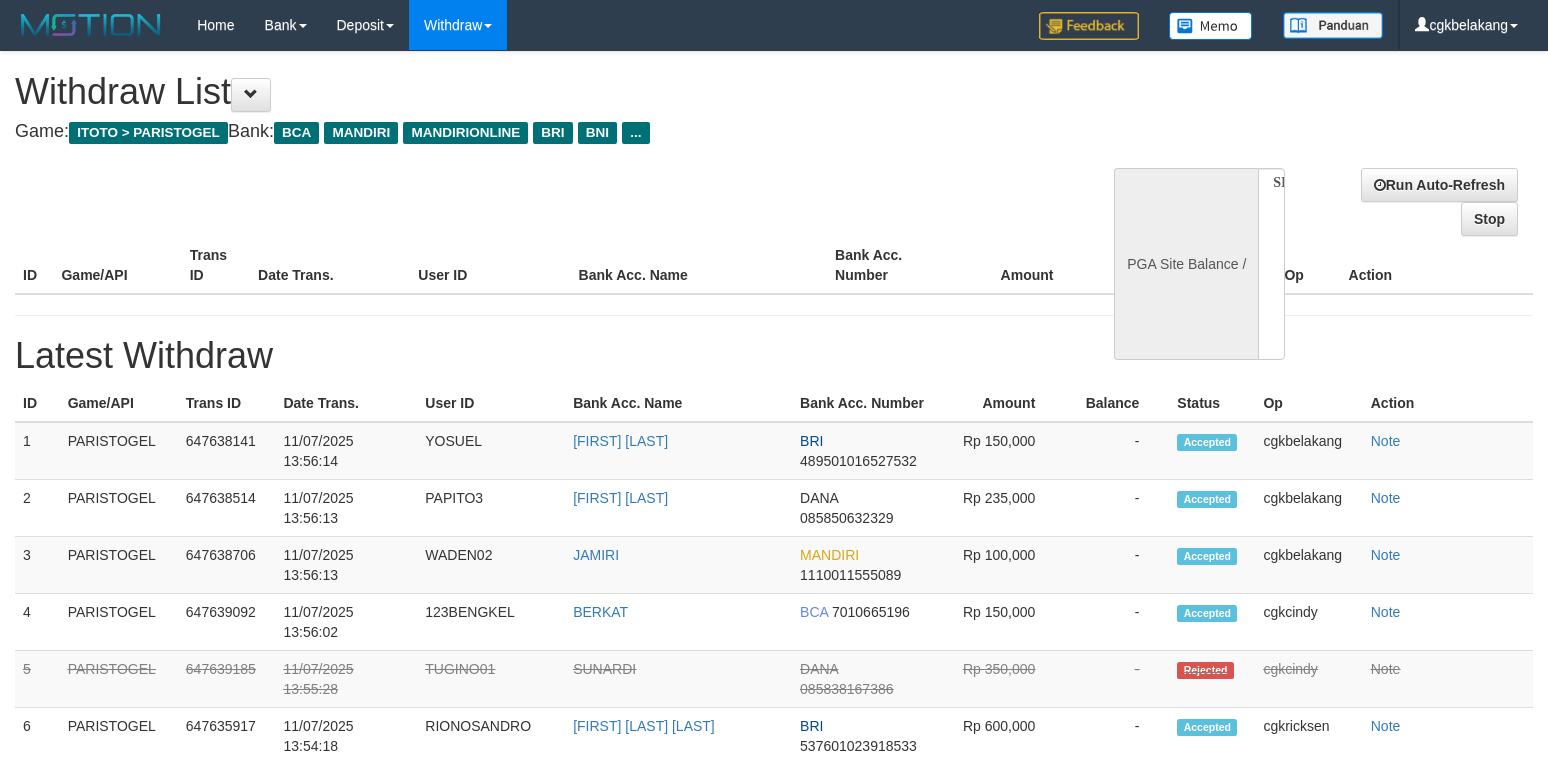 scroll, scrollTop: 0, scrollLeft: 0, axis: both 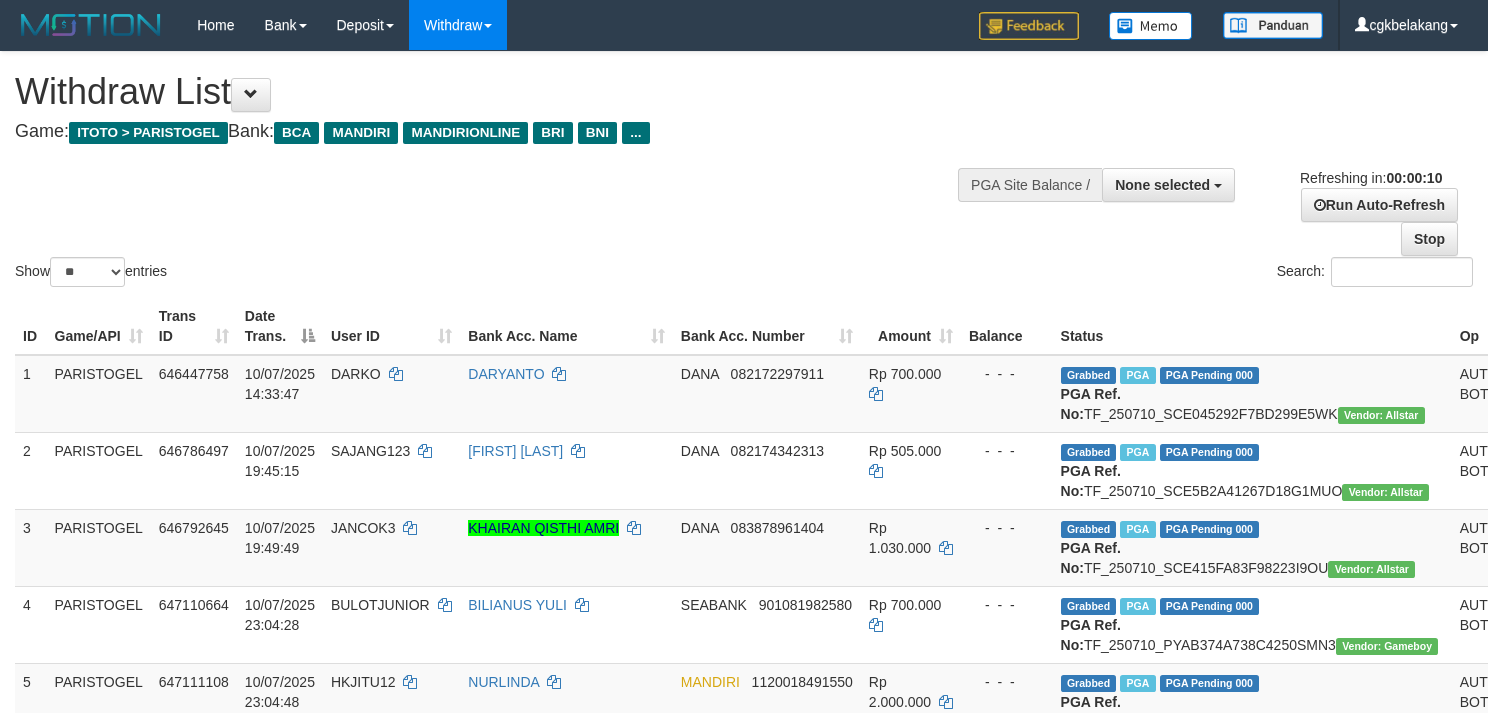 select 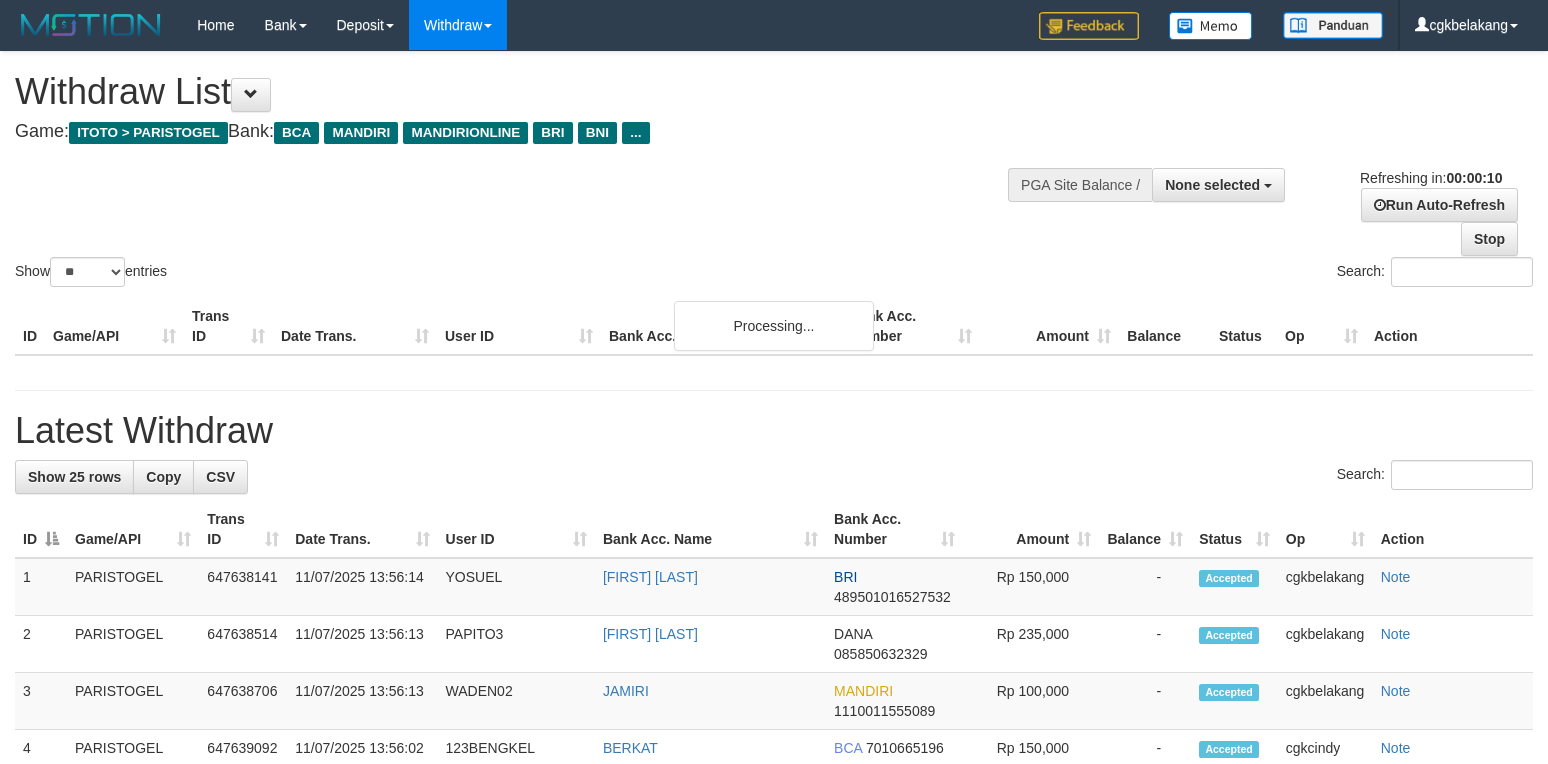 select 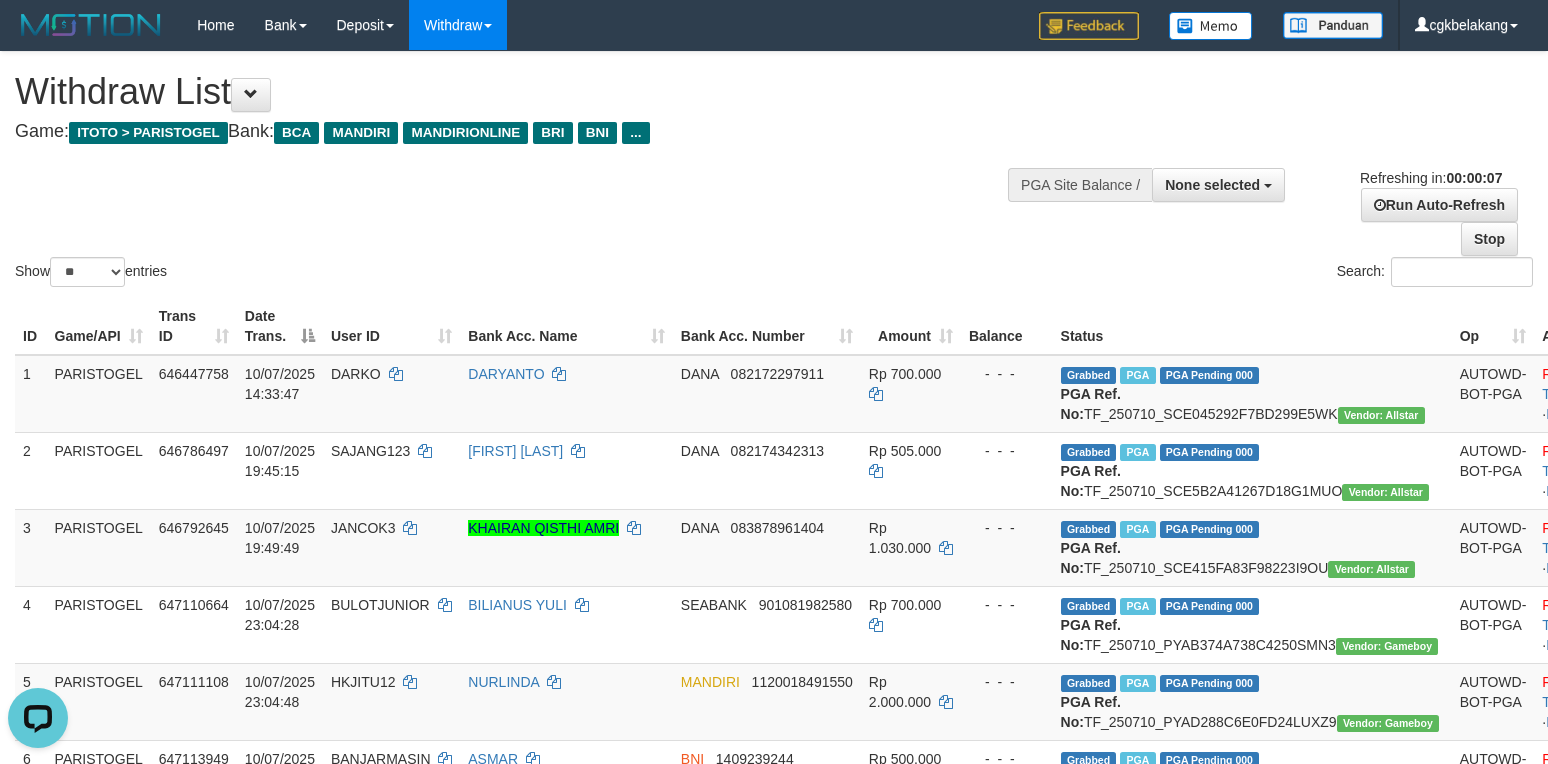 scroll, scrollTop: 0, scrollLeft: 0, axis: both 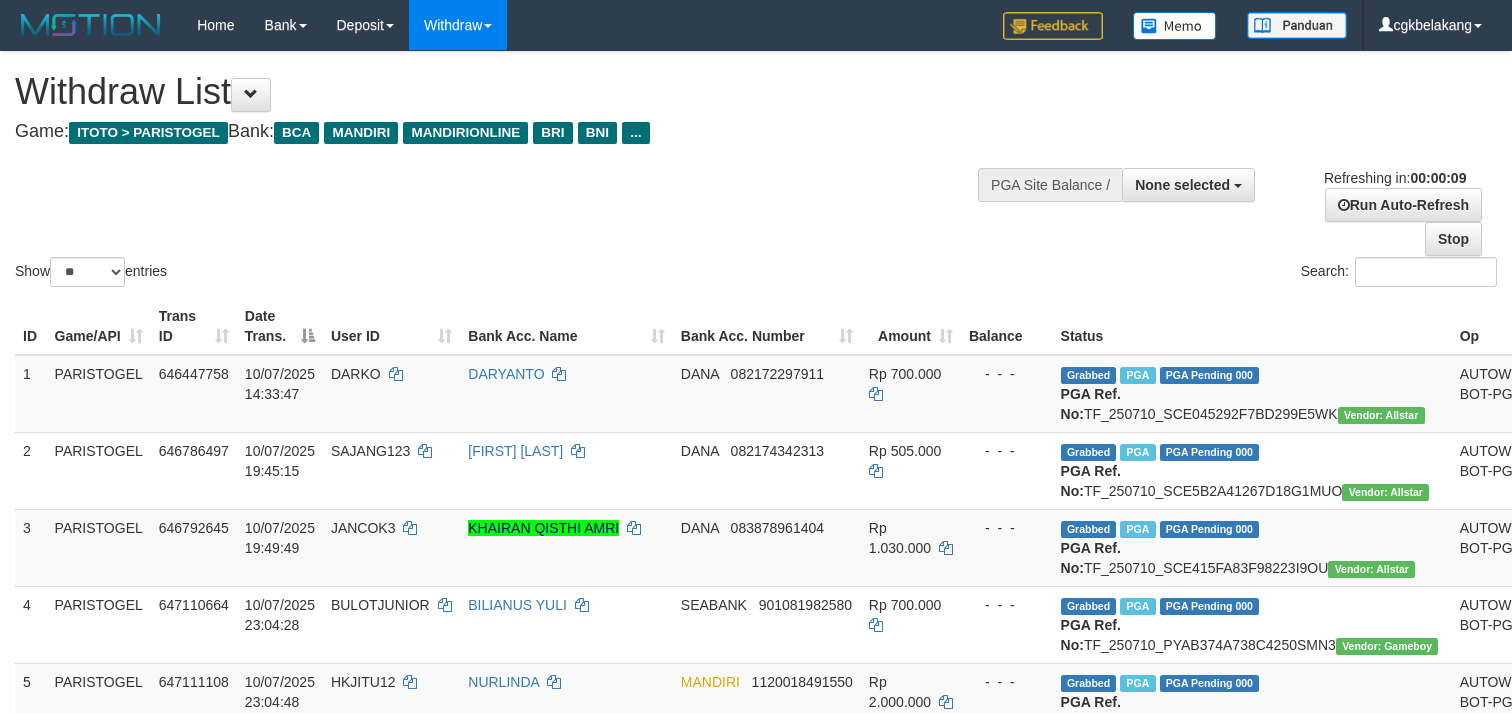select 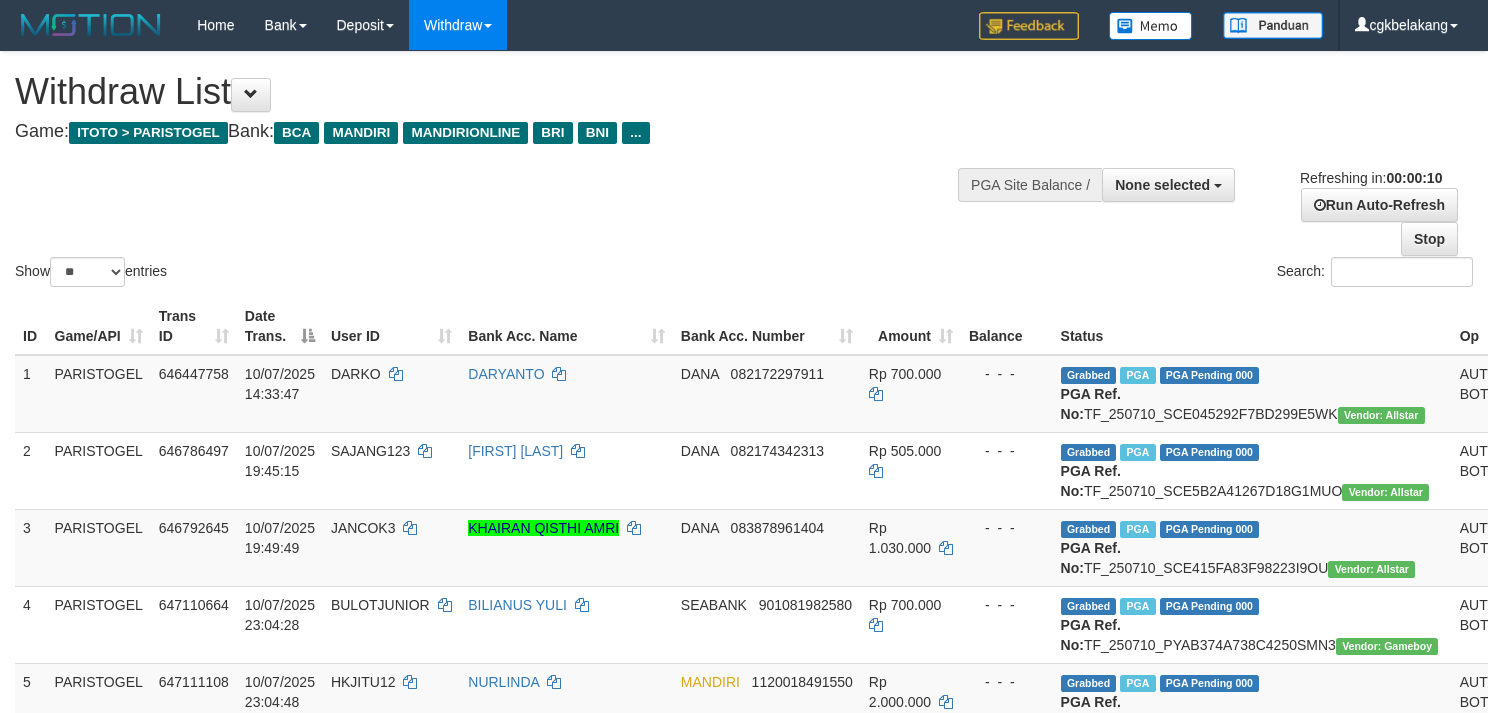 select 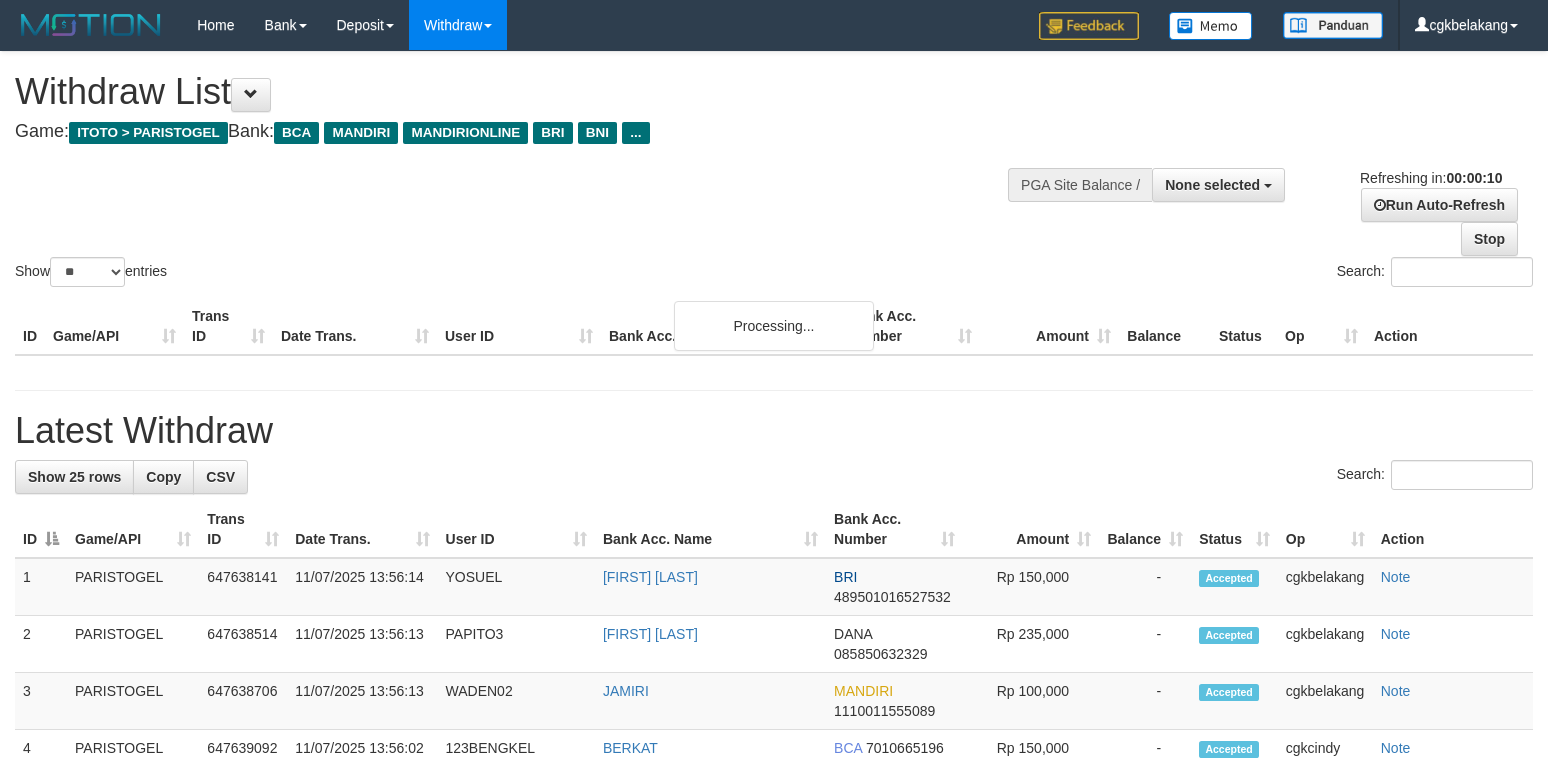 select 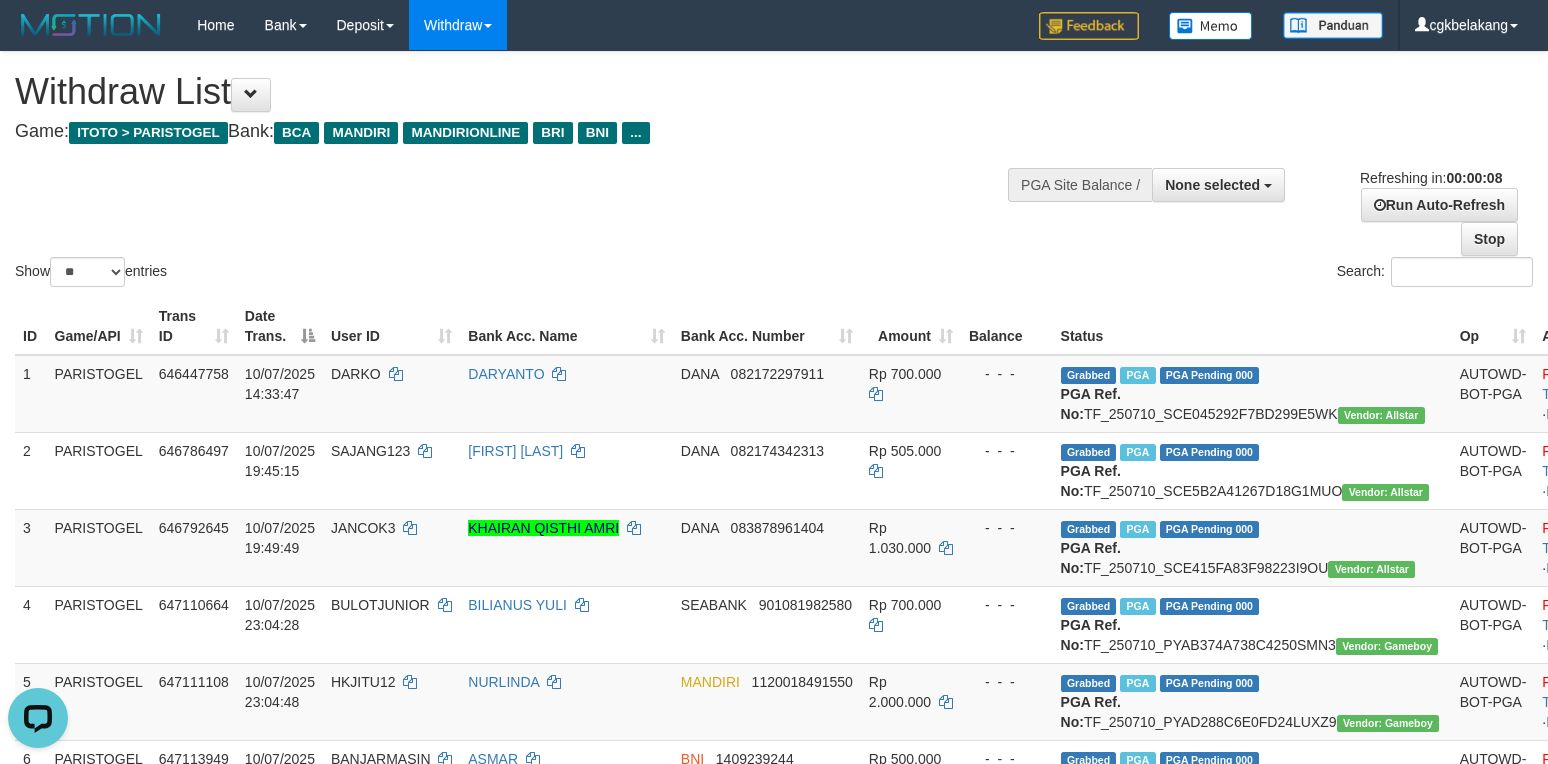 scroll, scrollTop: 0, scrollLeft: 0, axis: both 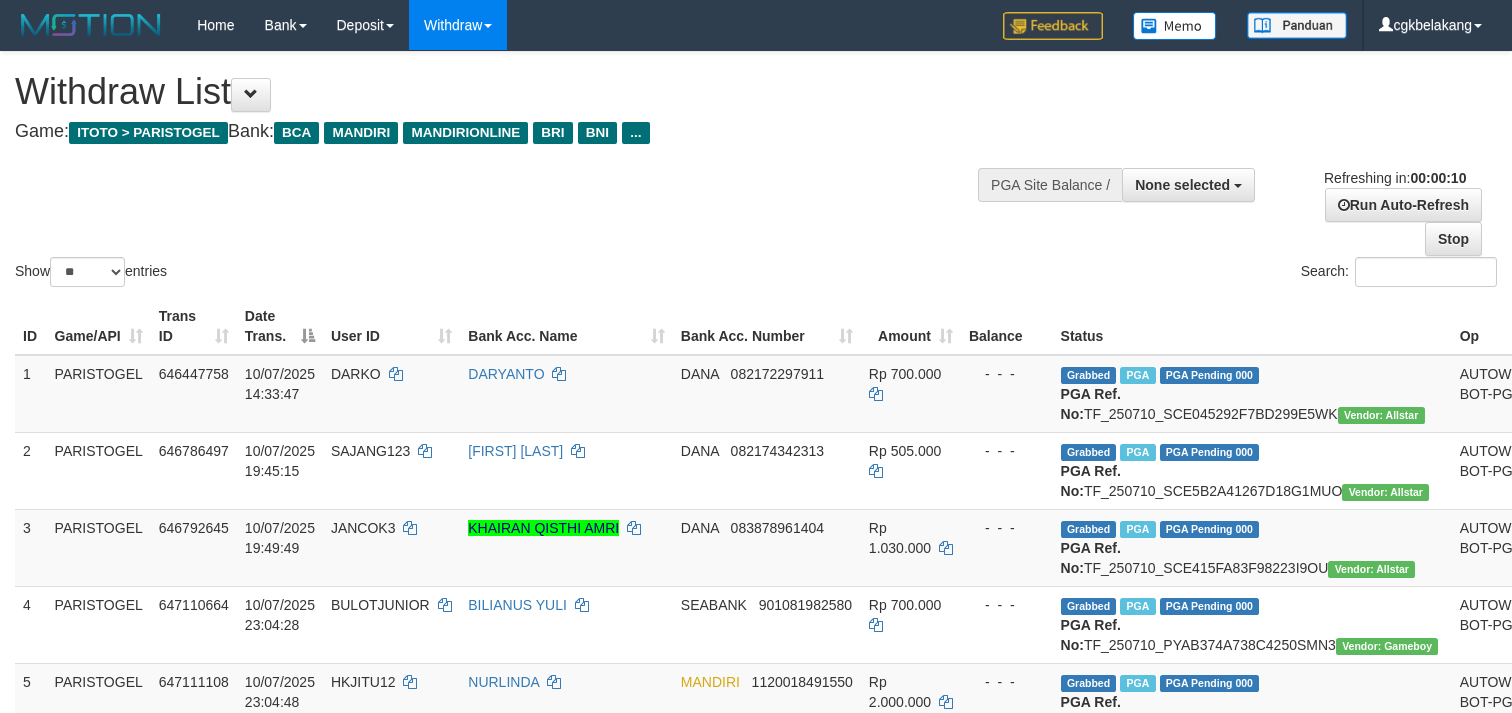 select 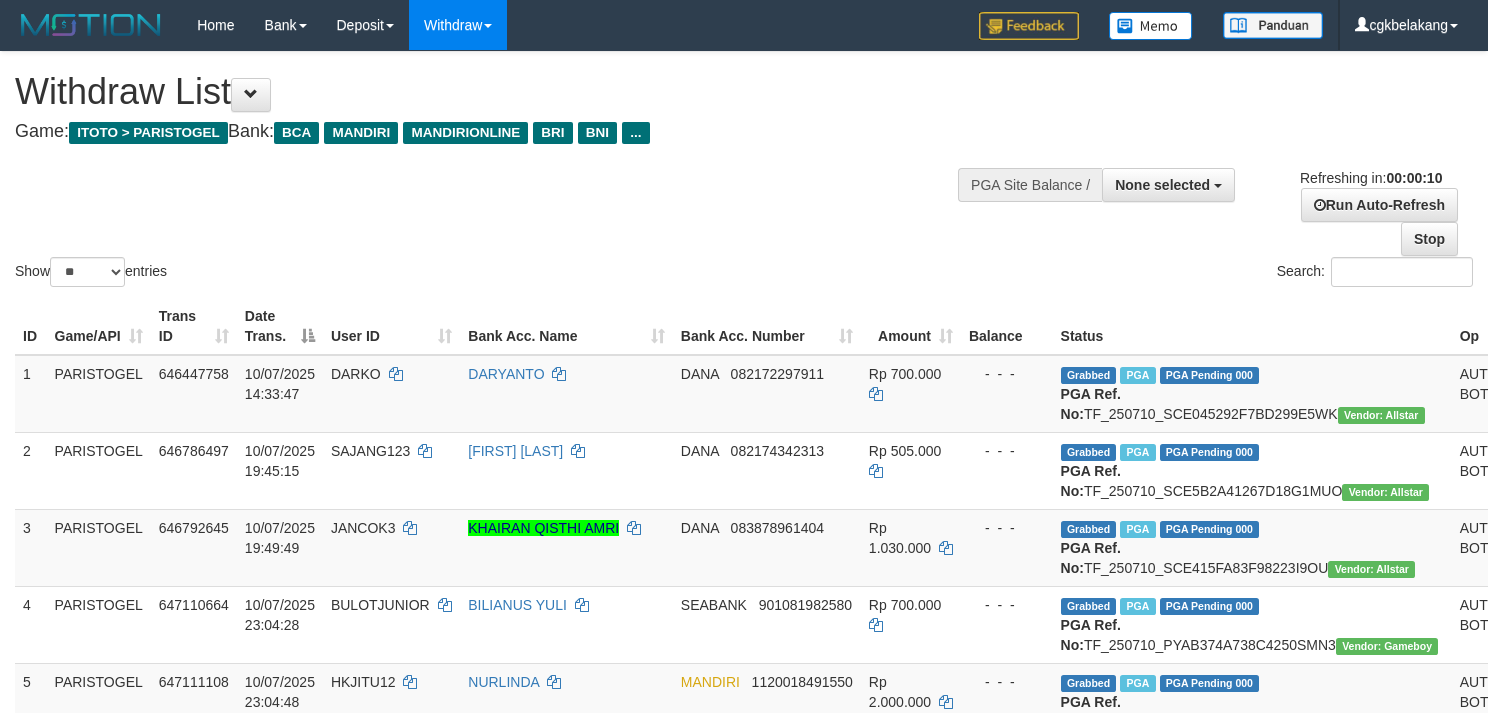 select 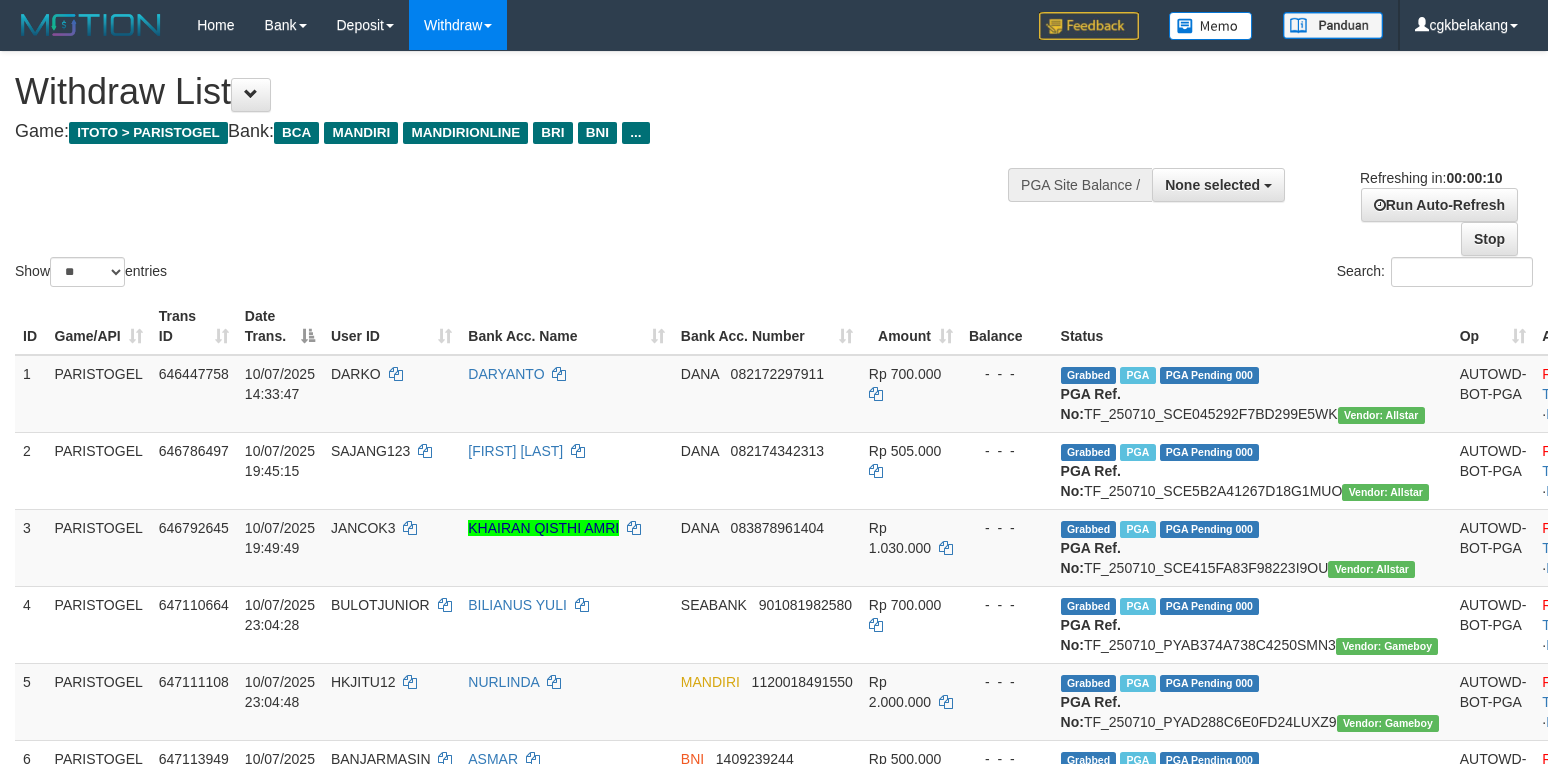 select 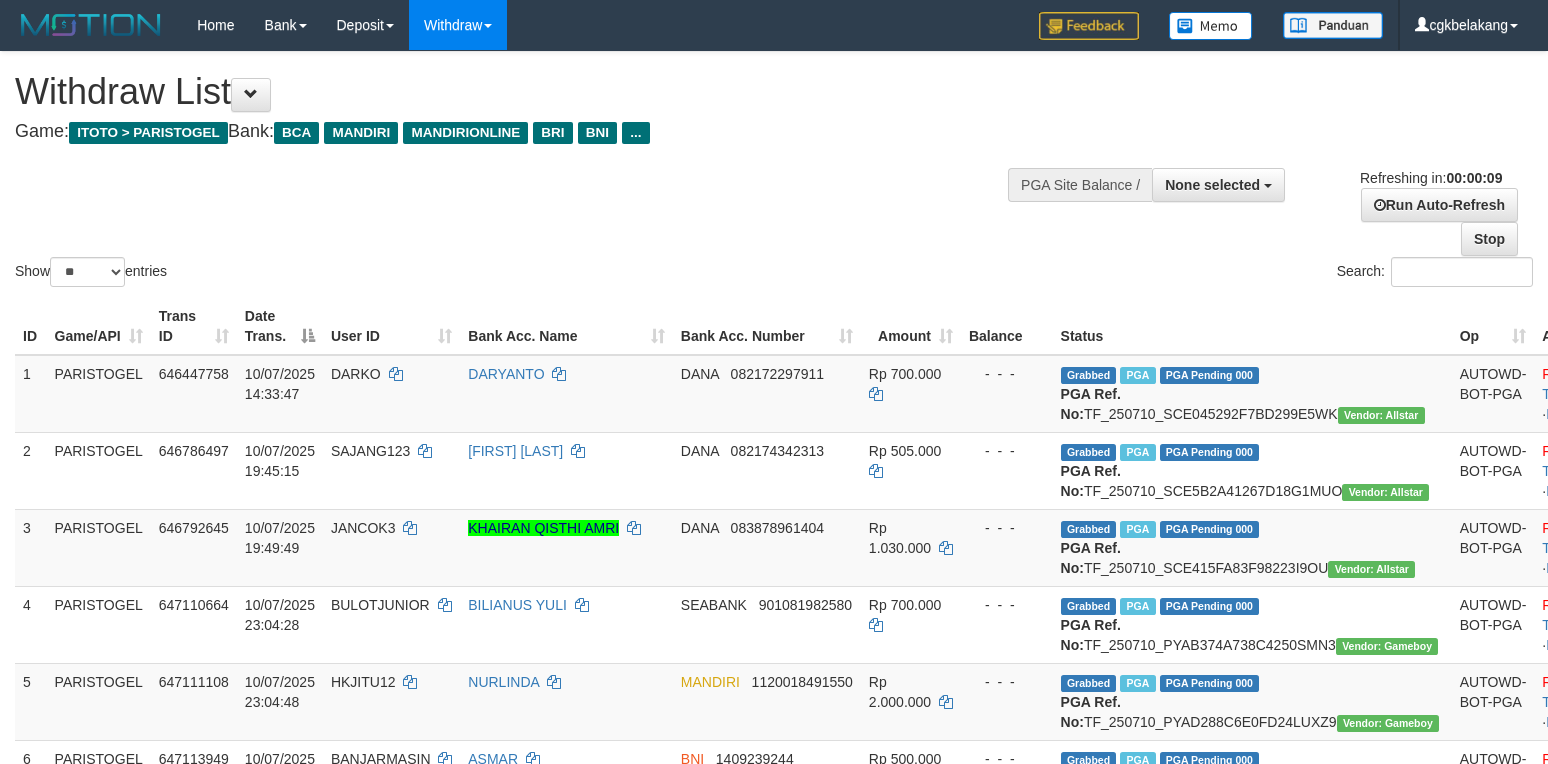 click on "Search:" at bounding box center (1161, 274) 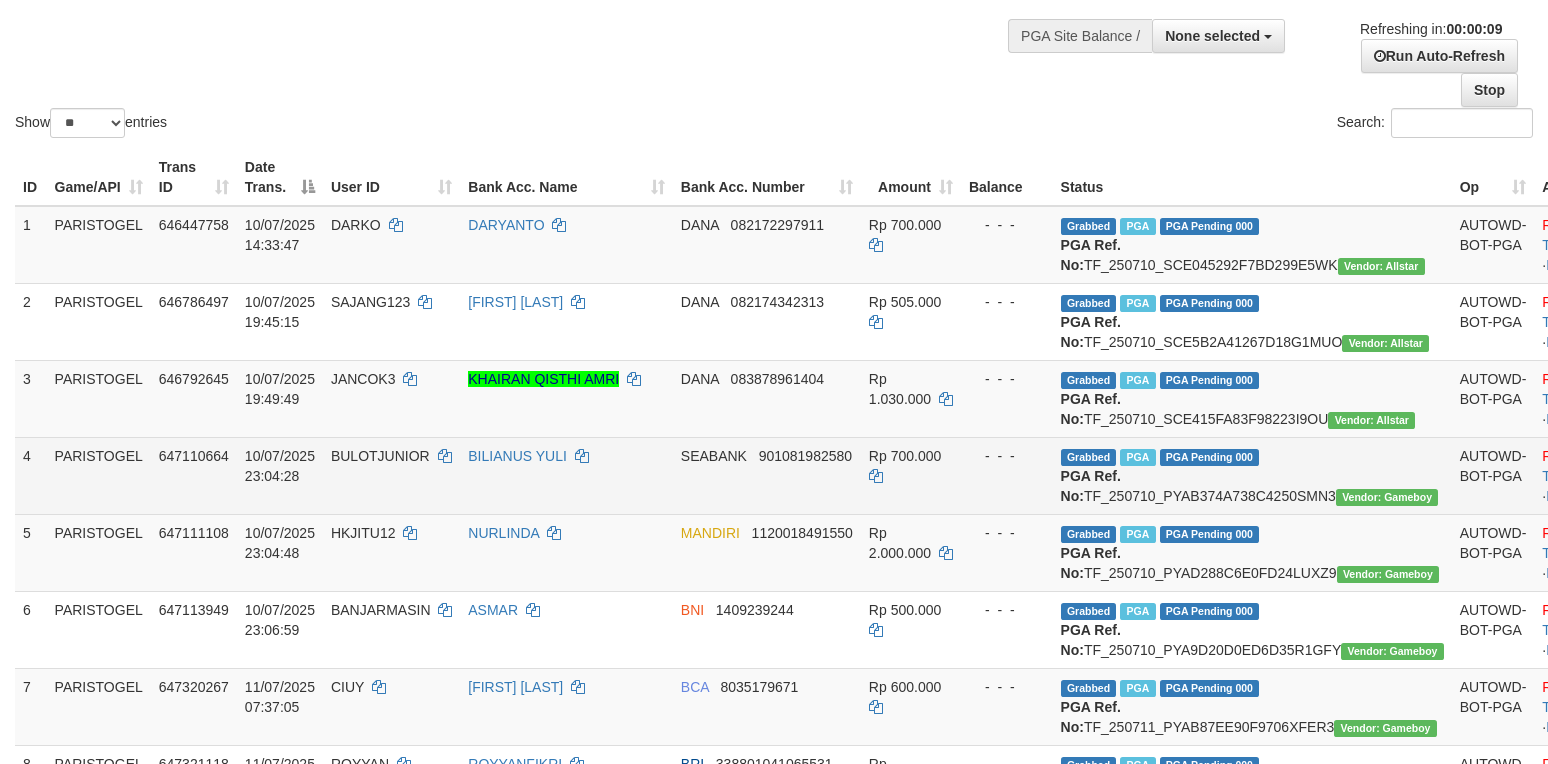 scroll, scrollTop: 533, scrollLeft: 0, axis: vertical 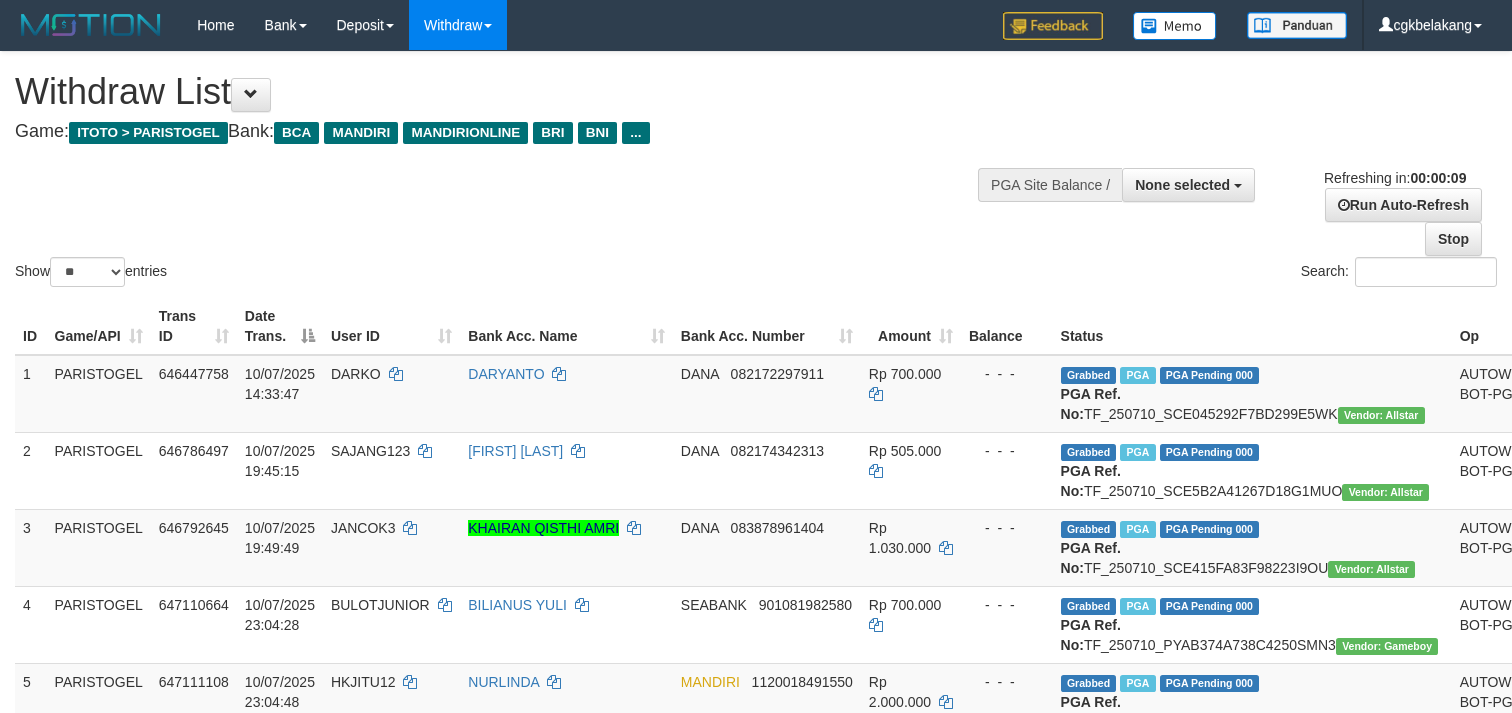 select 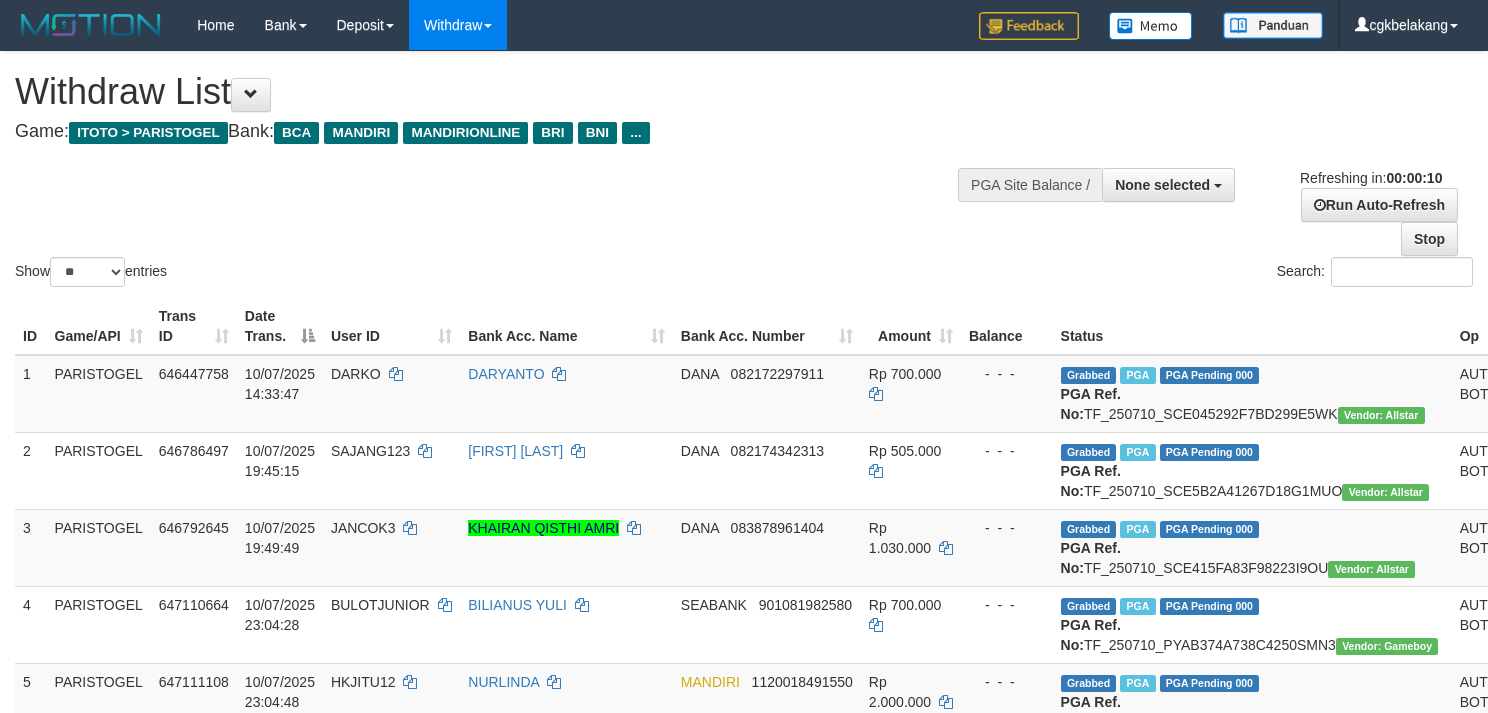 select 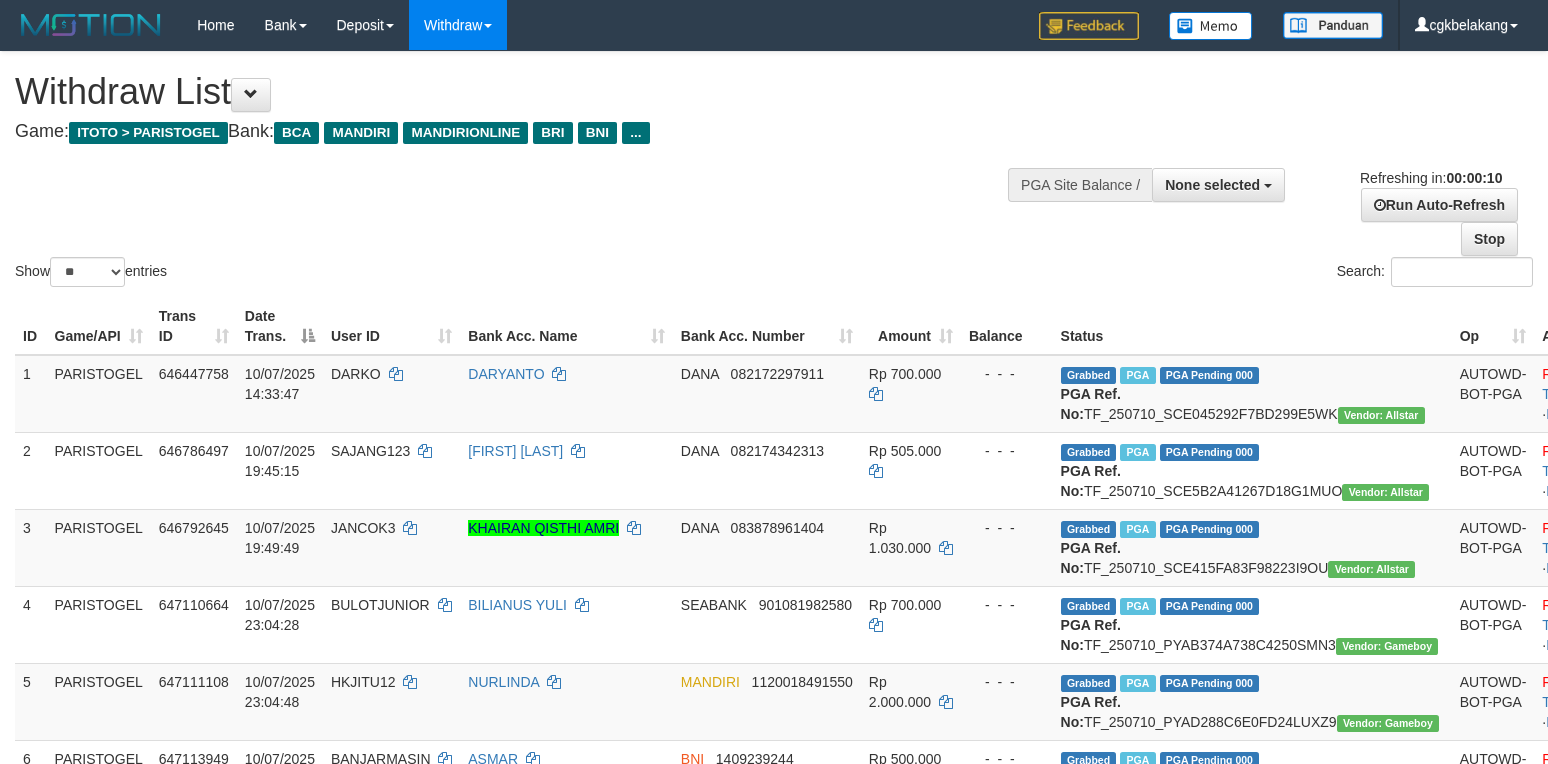 select 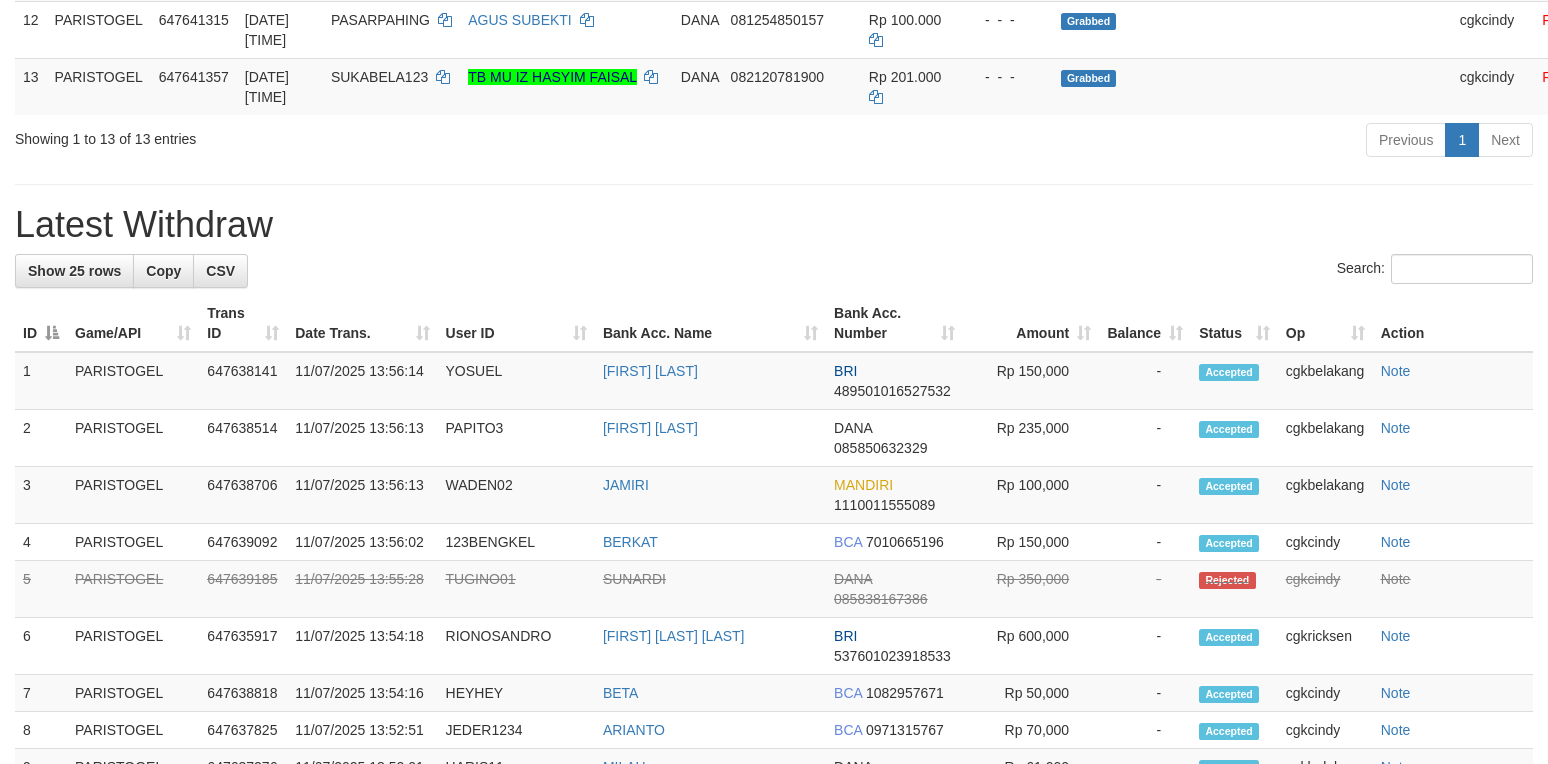 scroll, scrollTop: 1066, scrollLeft: 0, axis: vertical 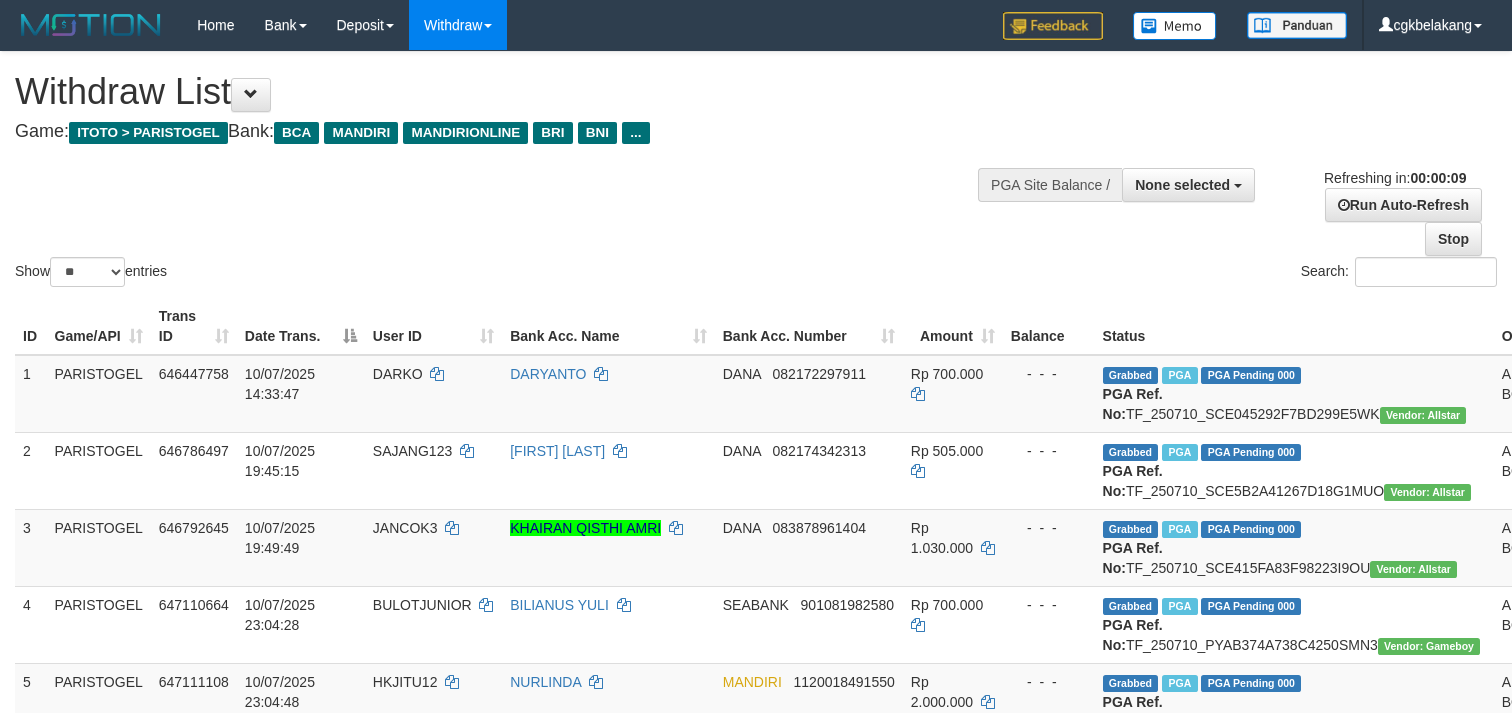 select 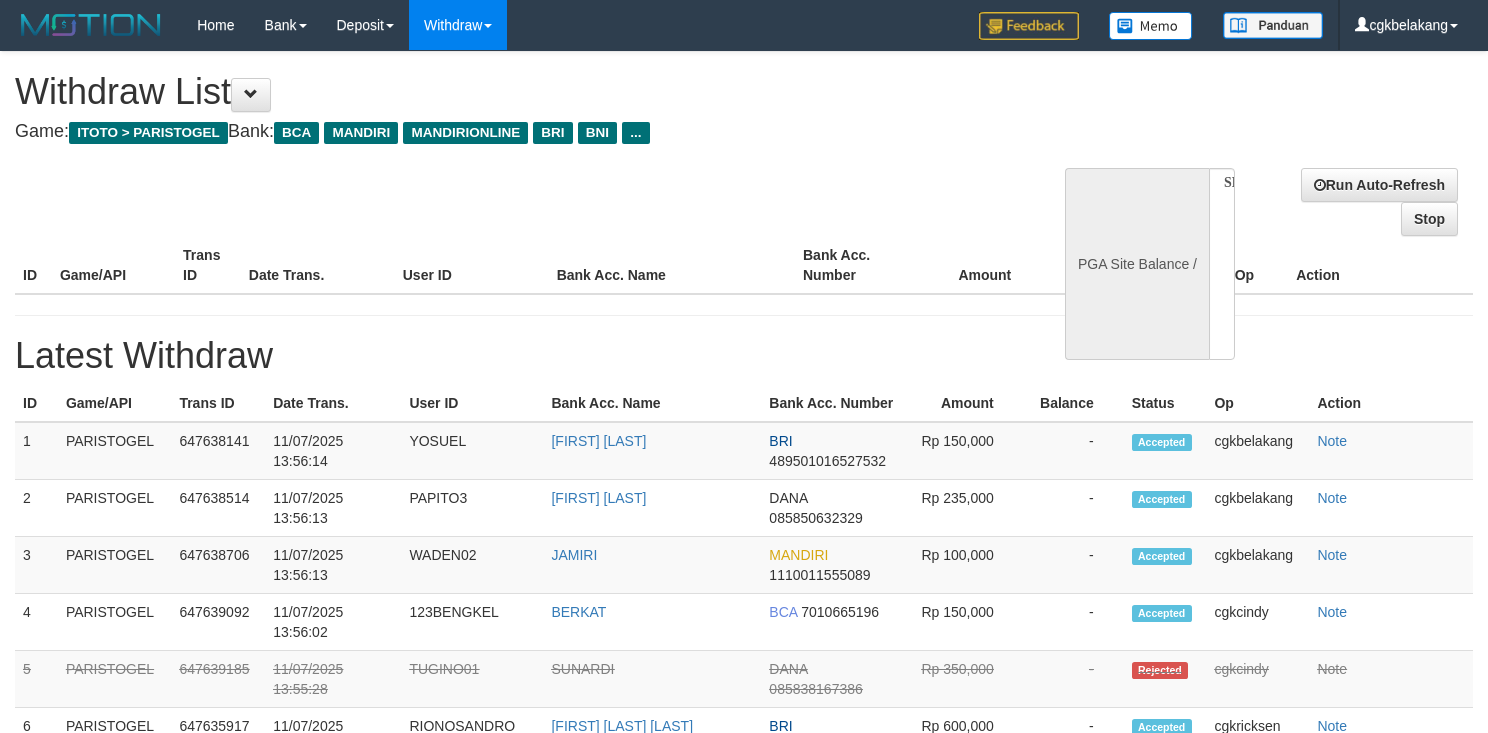 select 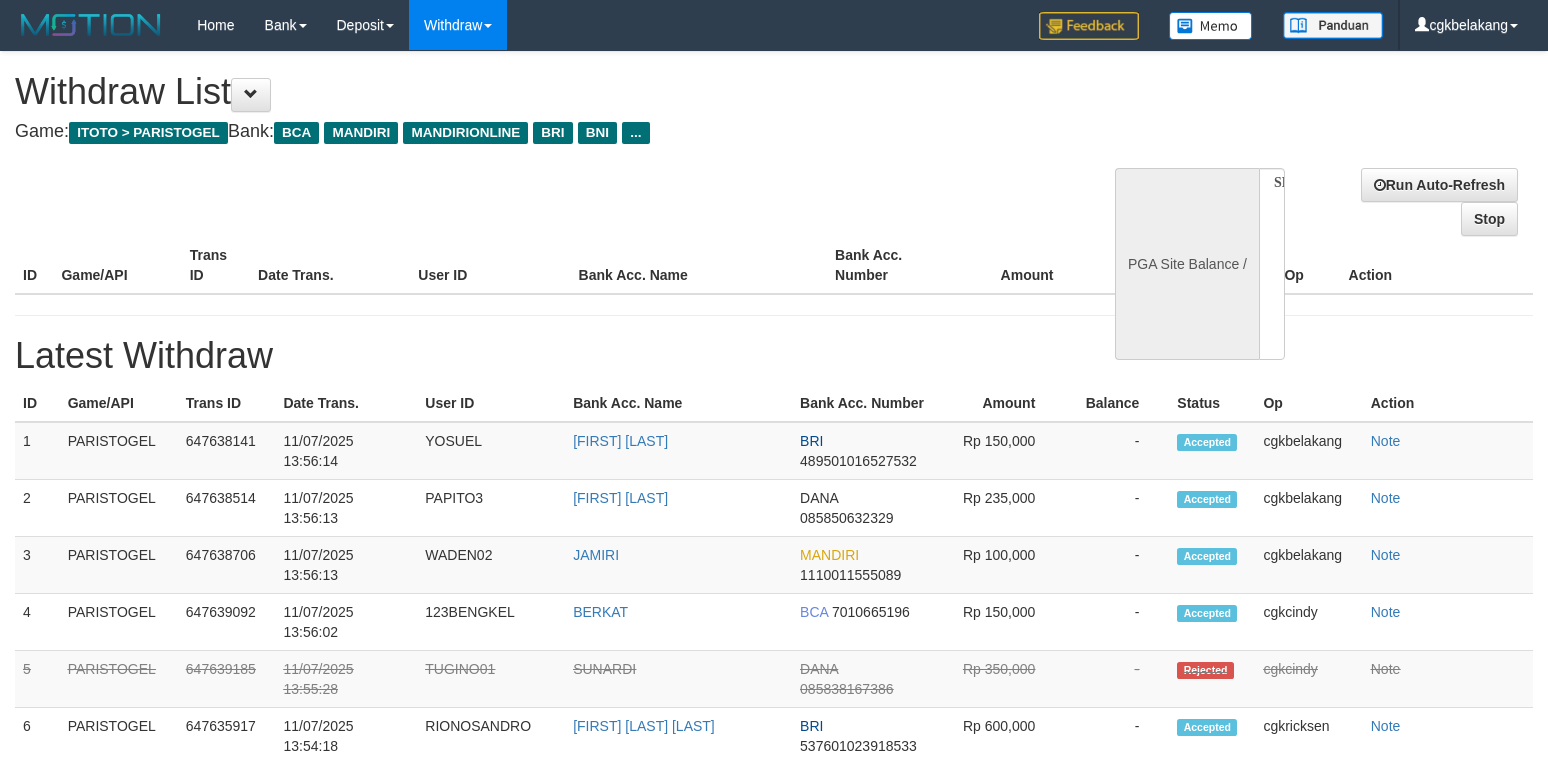 select 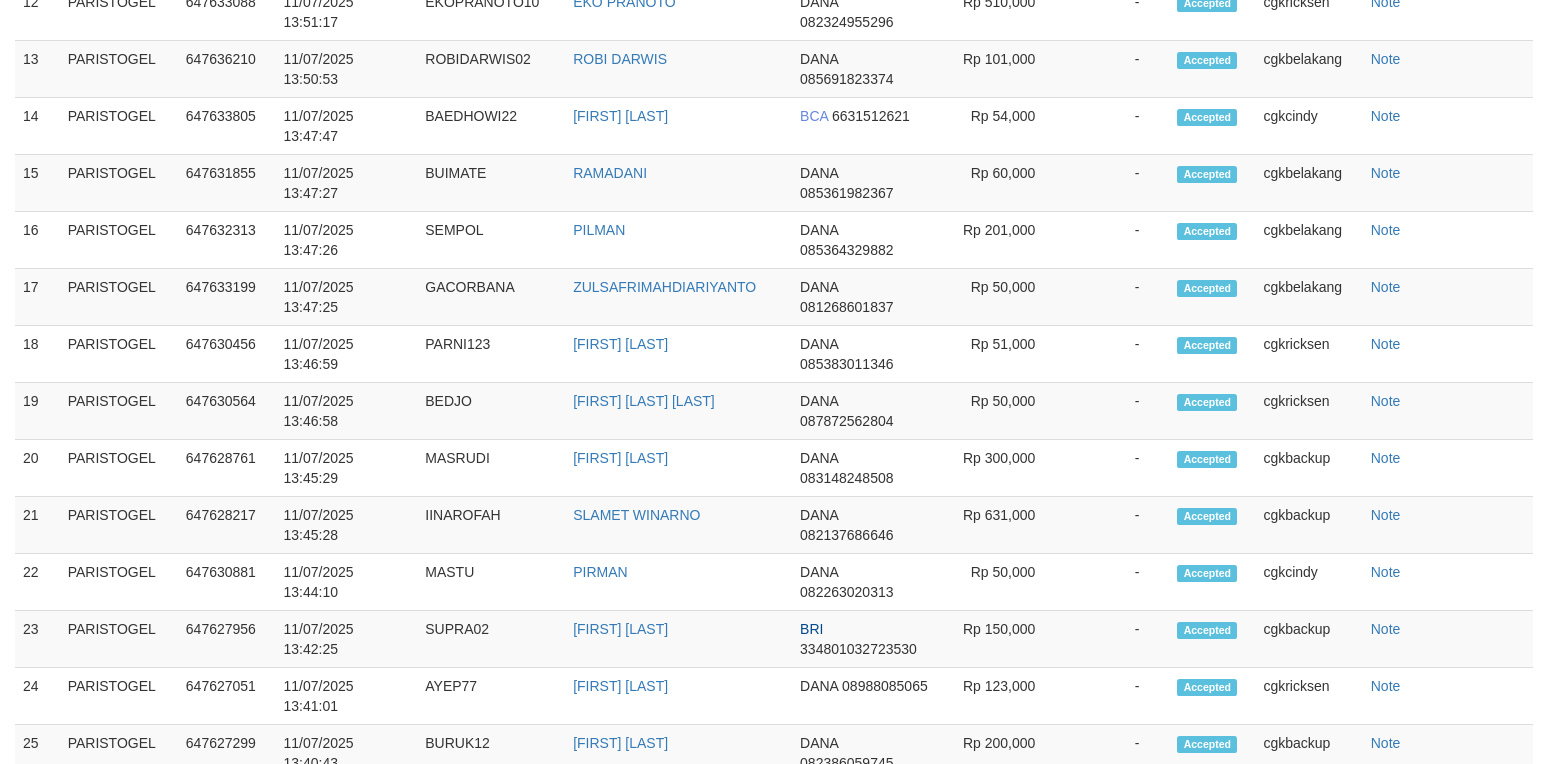select on "**" 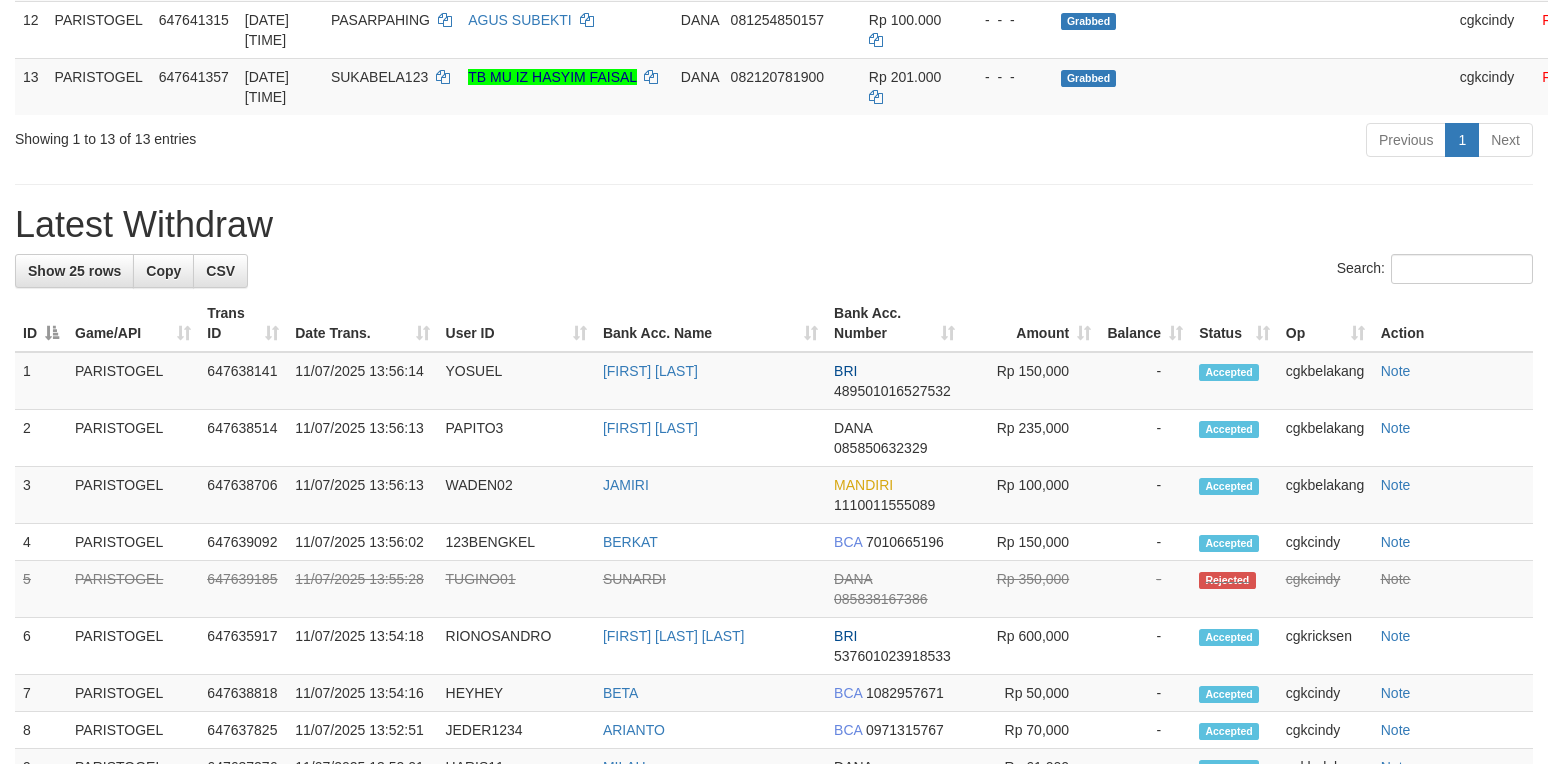 scroll, scrollTop: 1066, scrollLeft: 0, axis: vertical 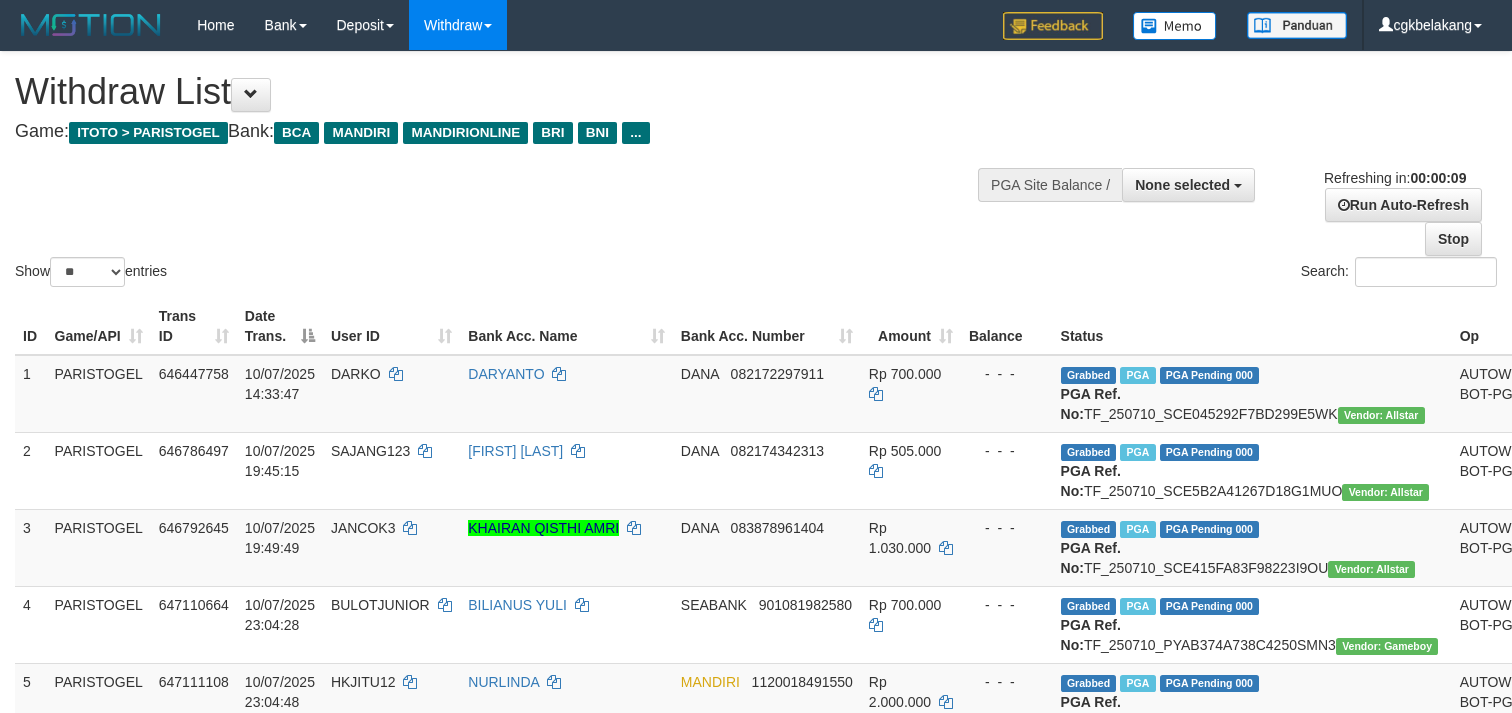 select 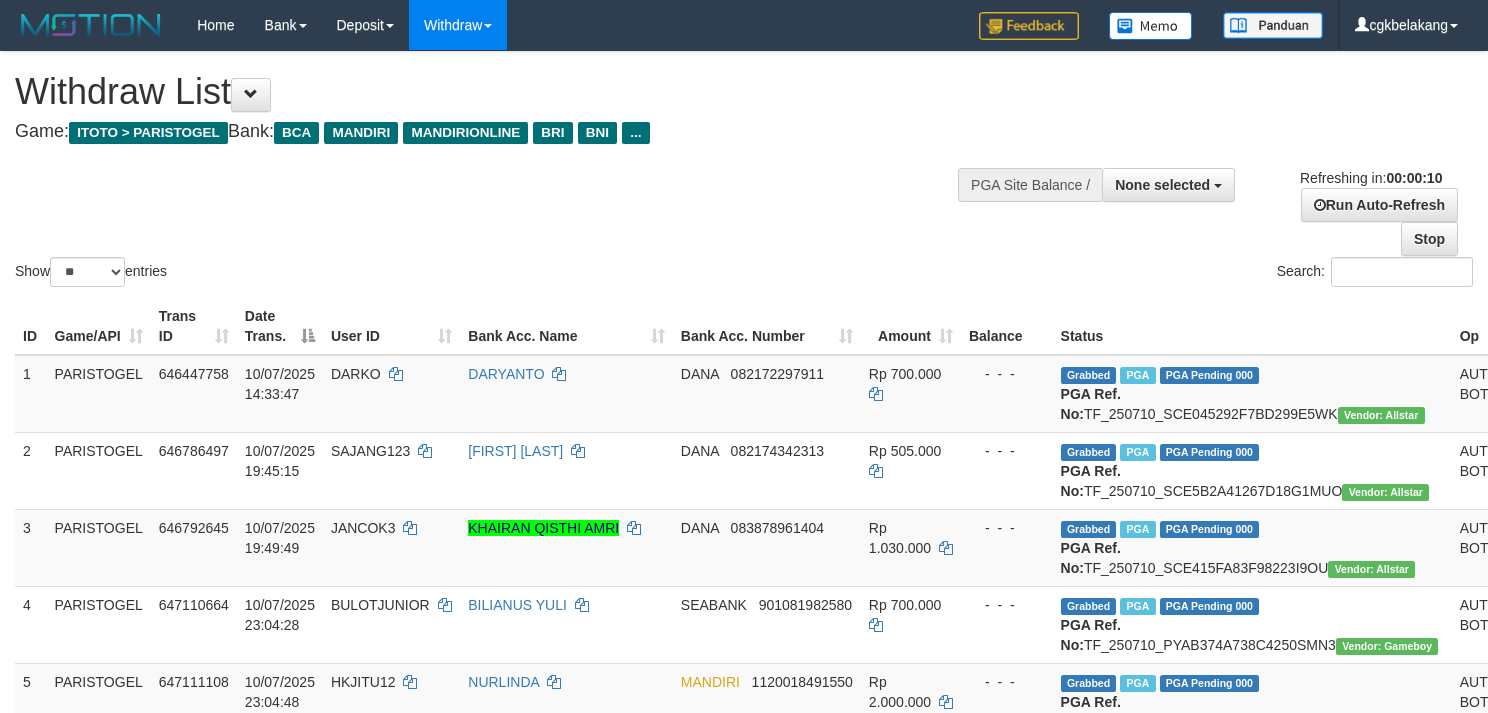 select 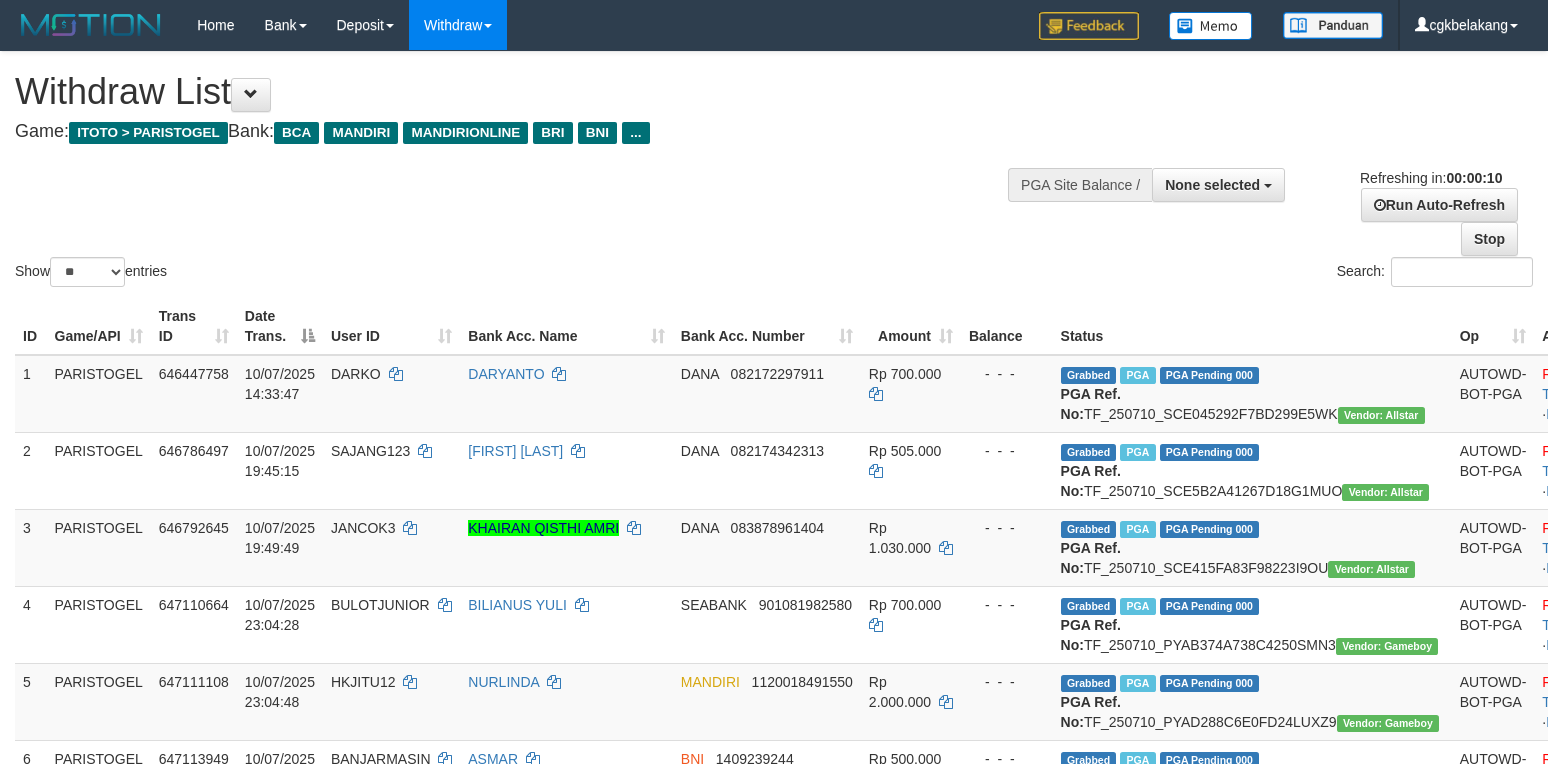 select 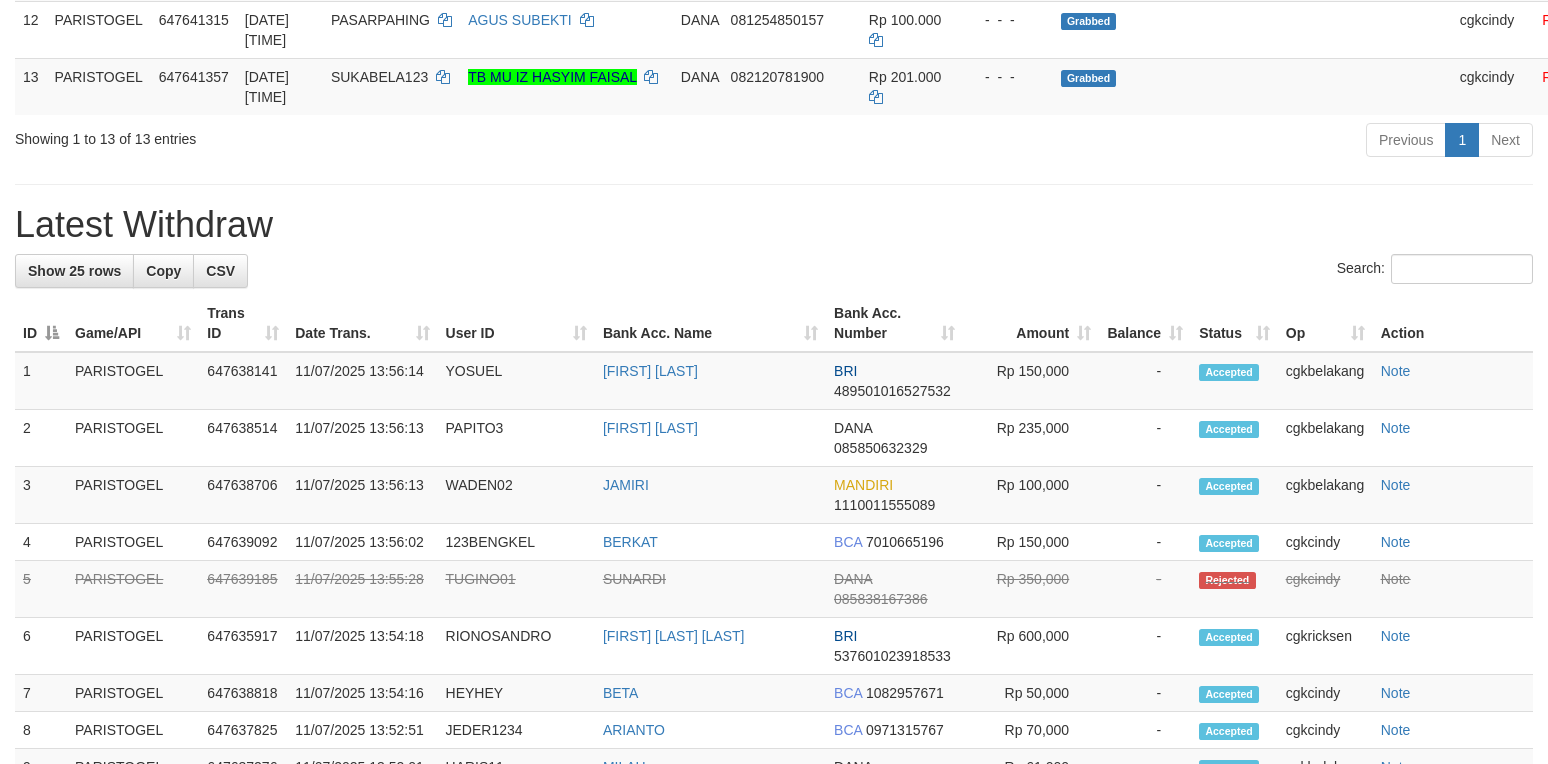 scroll, scrollTop: 1066, scrollLeft: 0, axis: vertical 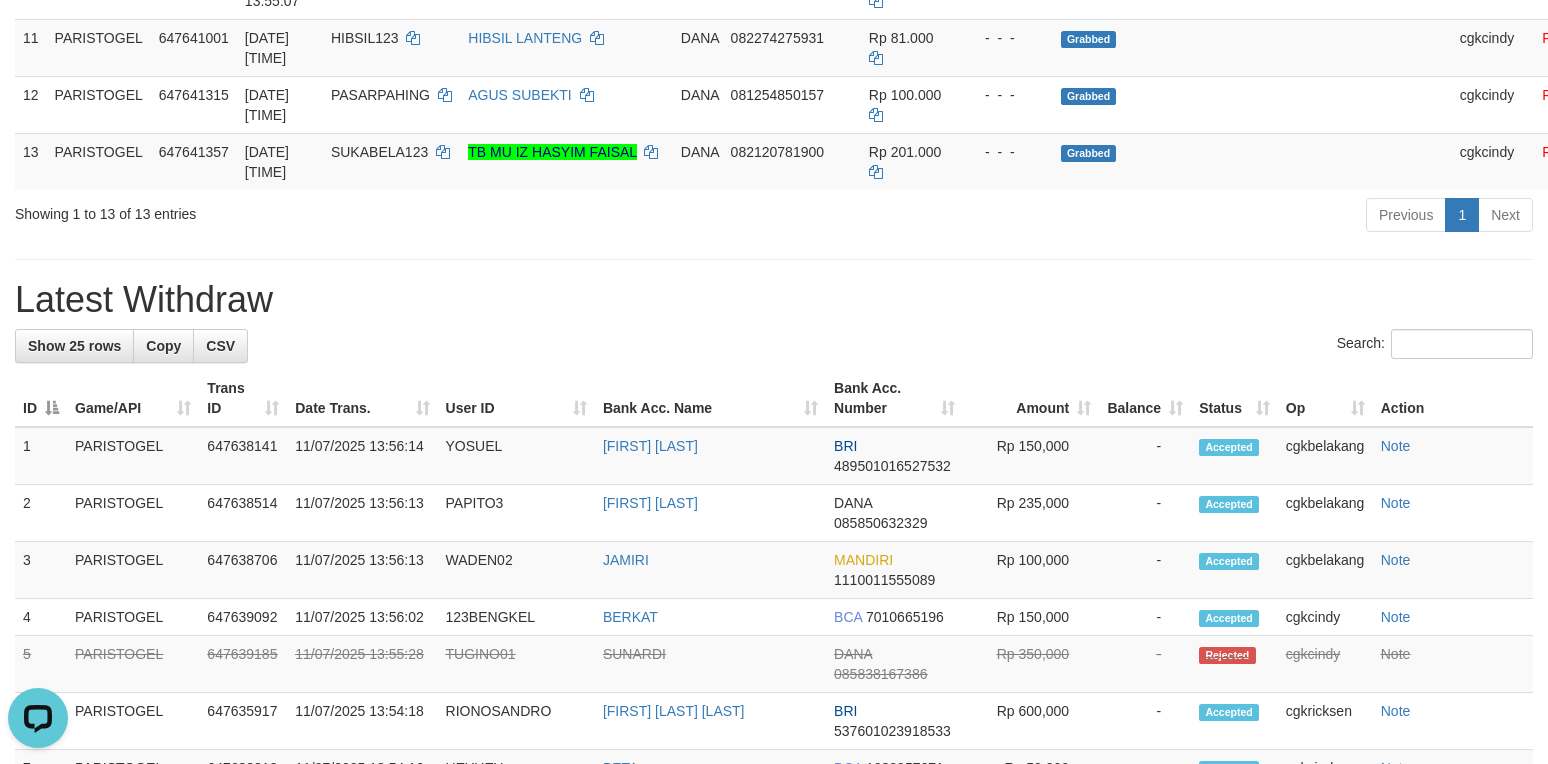 click on "Previous 1 Next" at bounding box center (1096, 217) 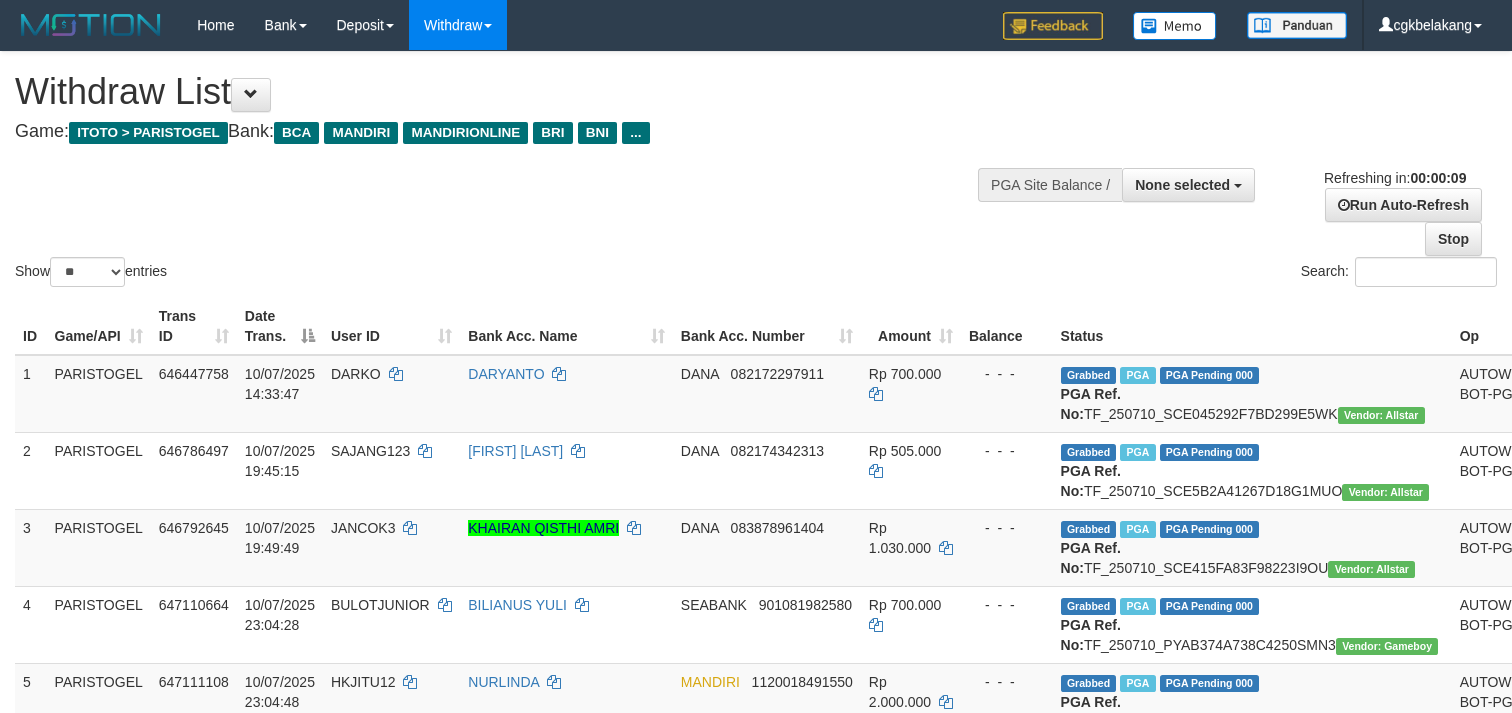 select 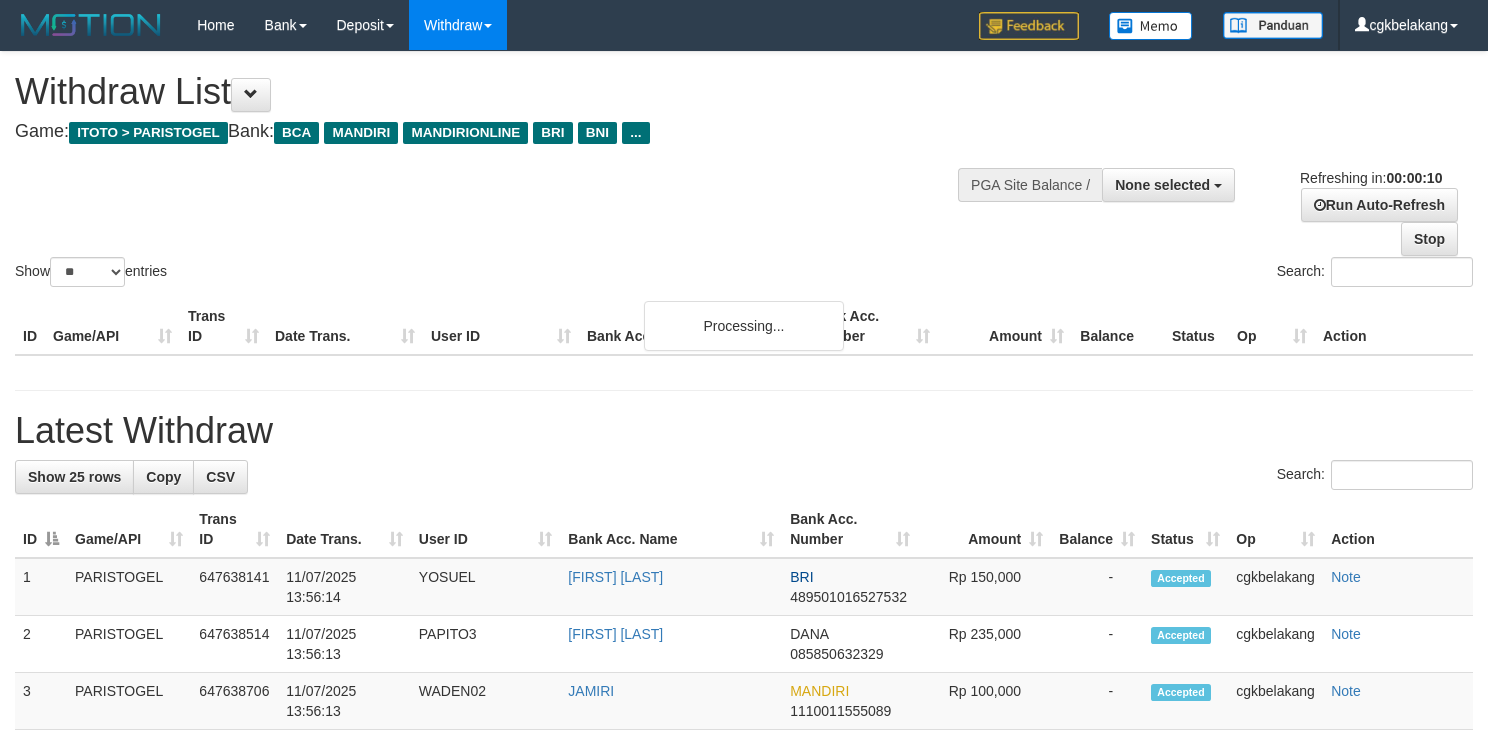 select 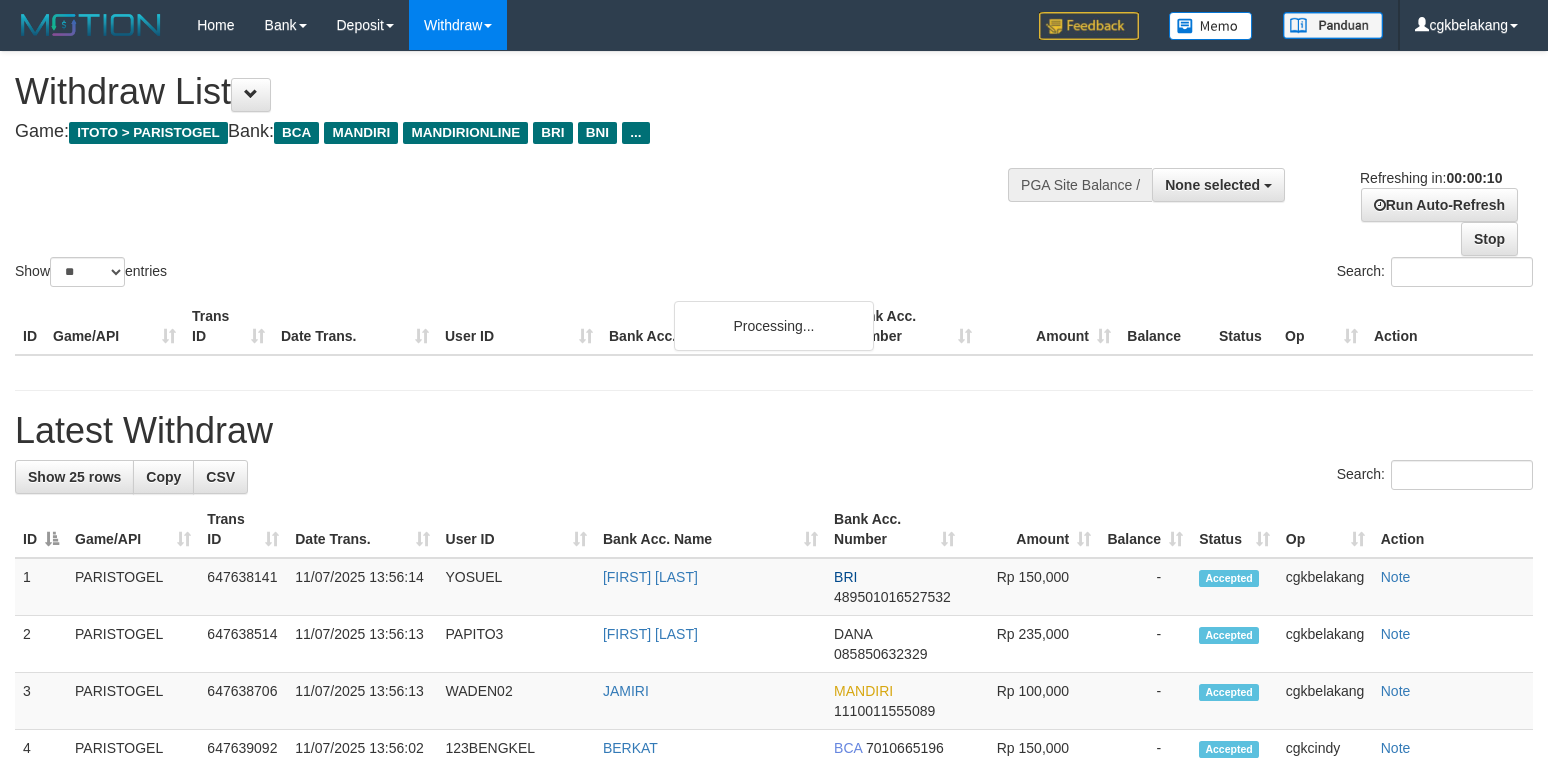 select 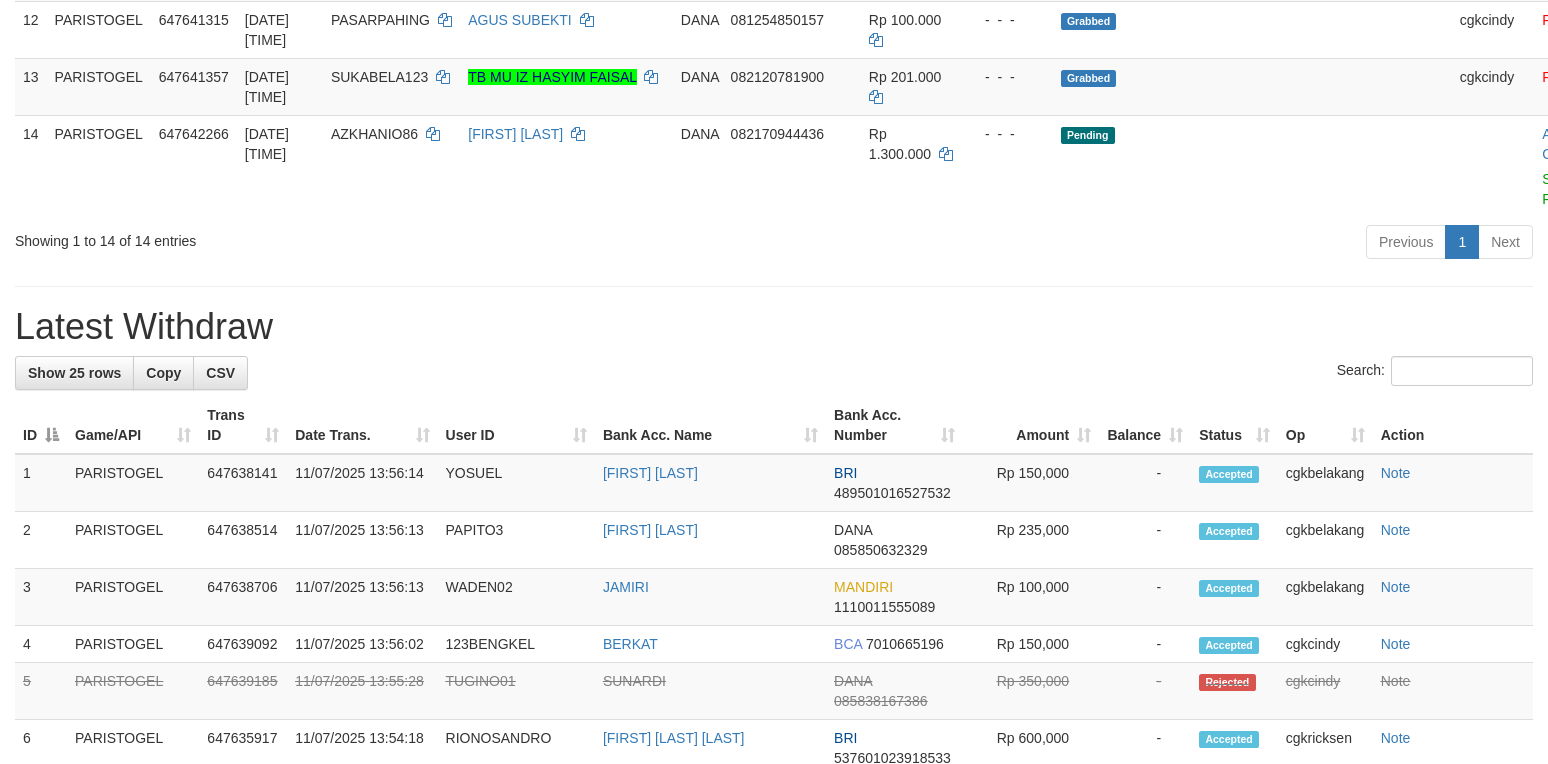 scroll, scrollTop: 1066, scrollLeft: 0, axis: vertical 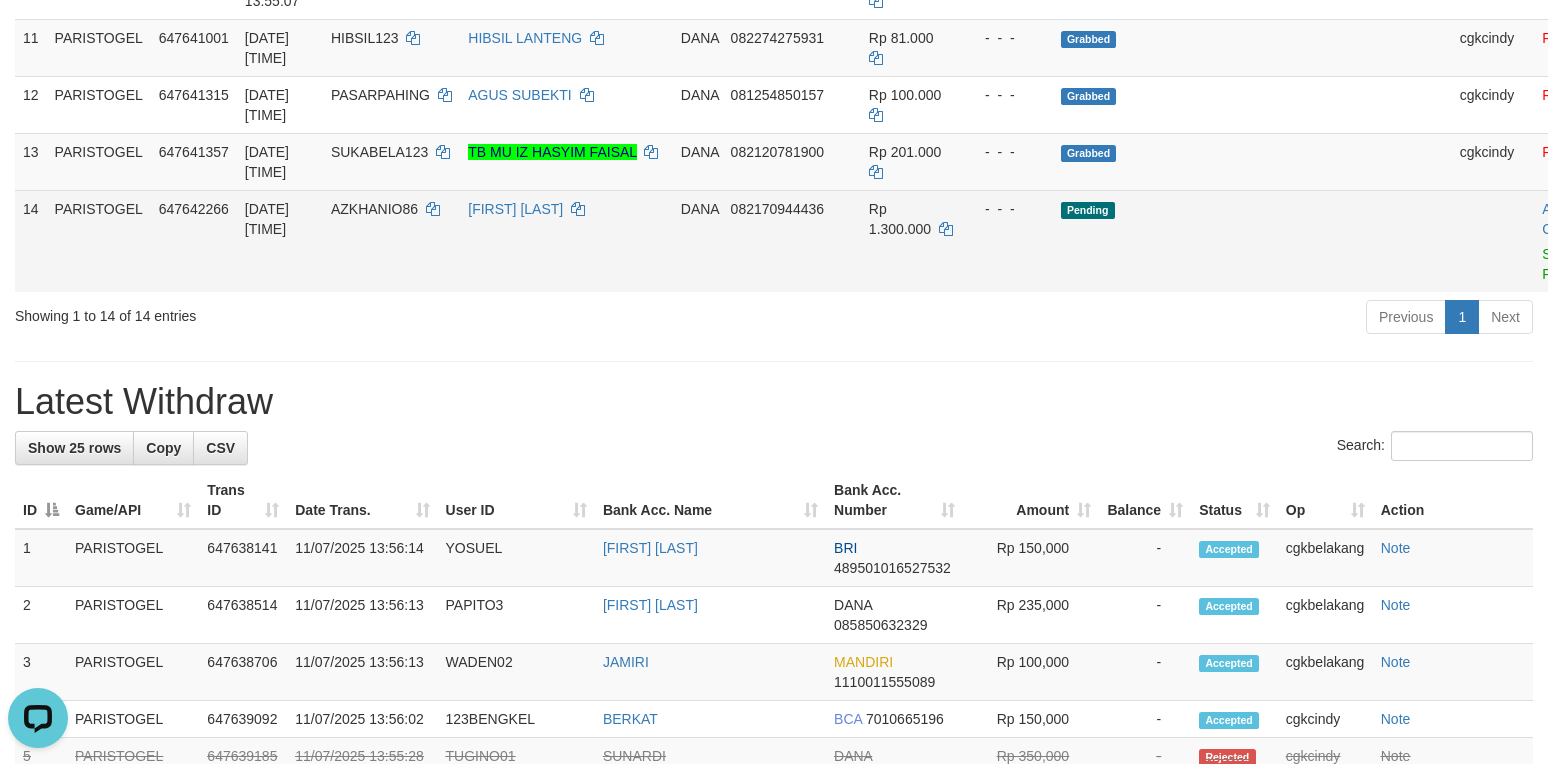 click on "Pending" at bounding box center (1252, 241) 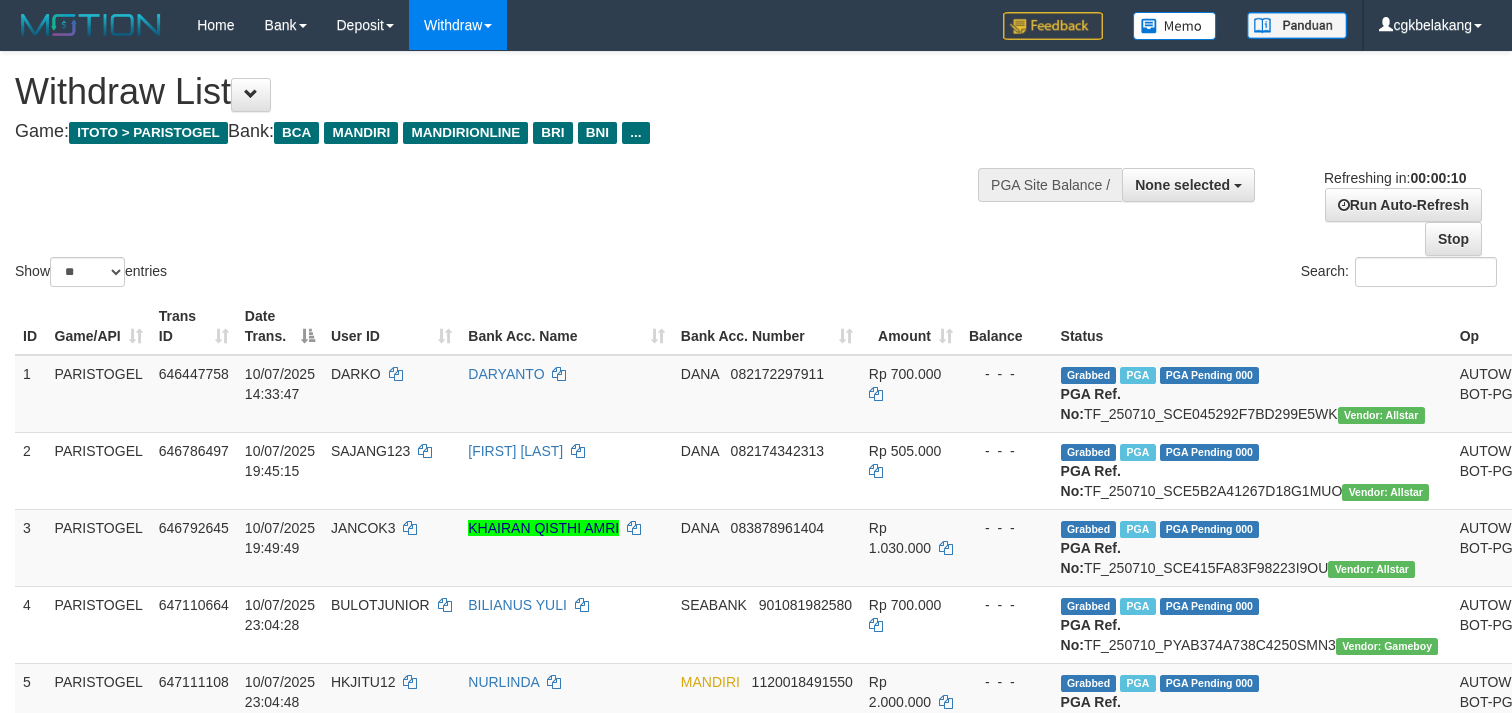 select 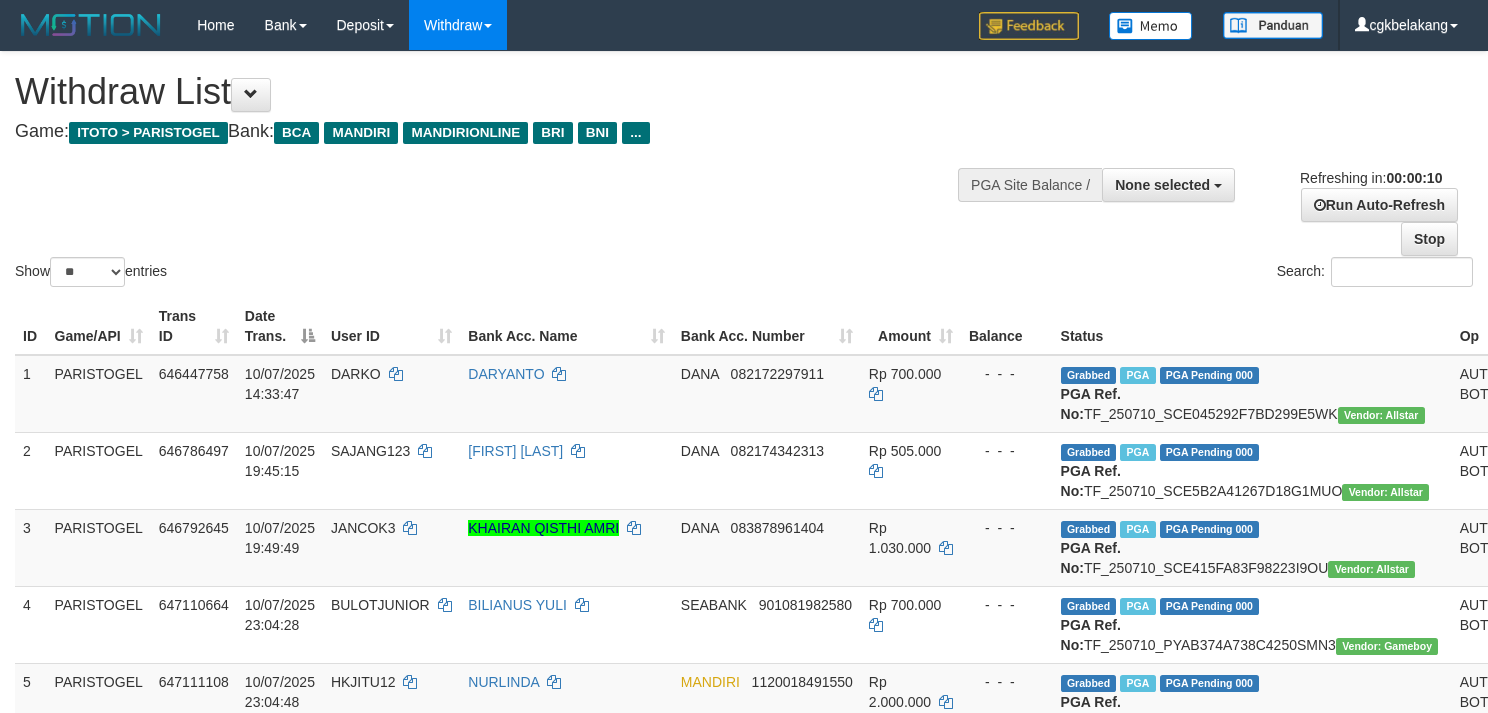 select 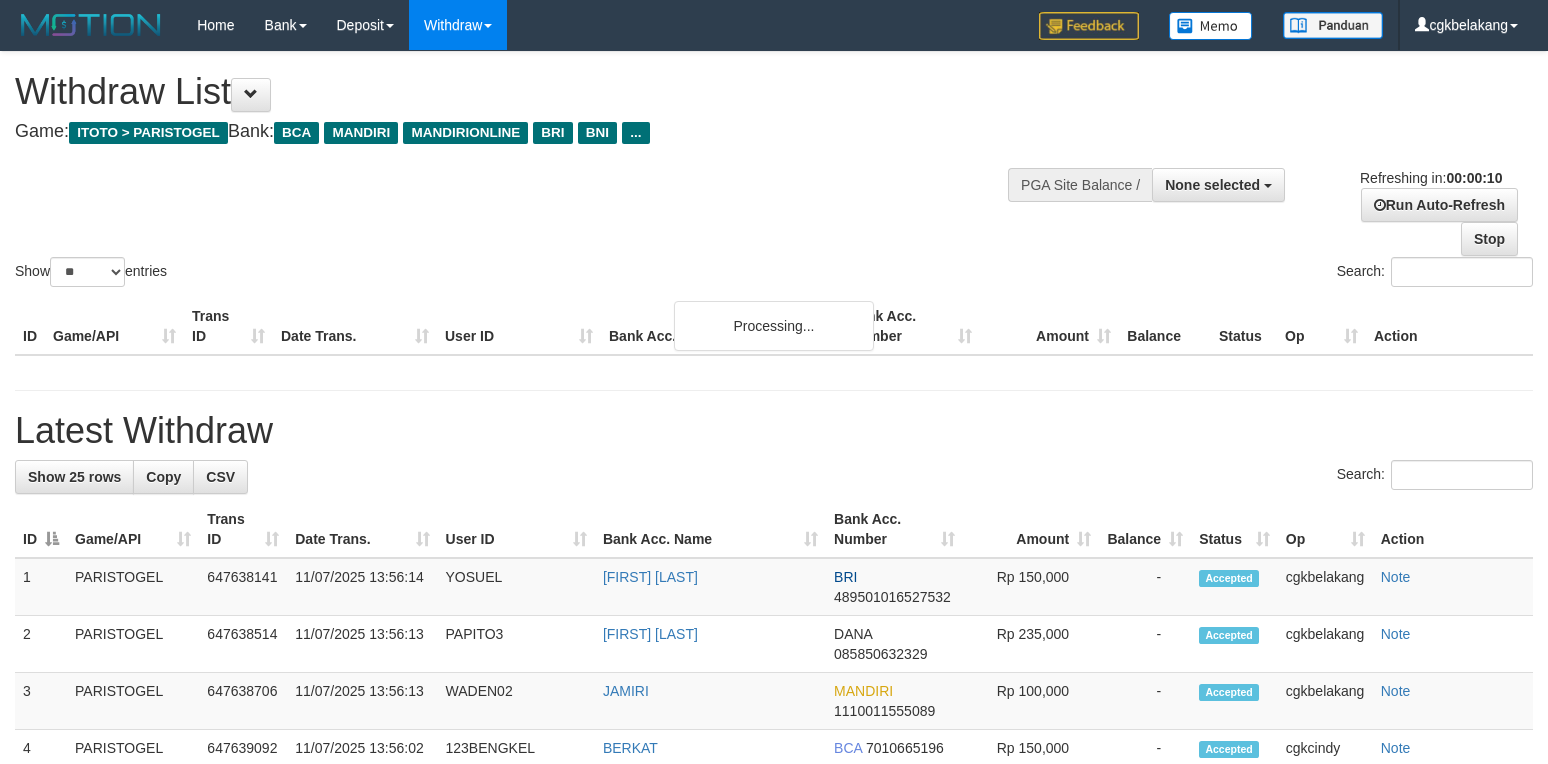 select 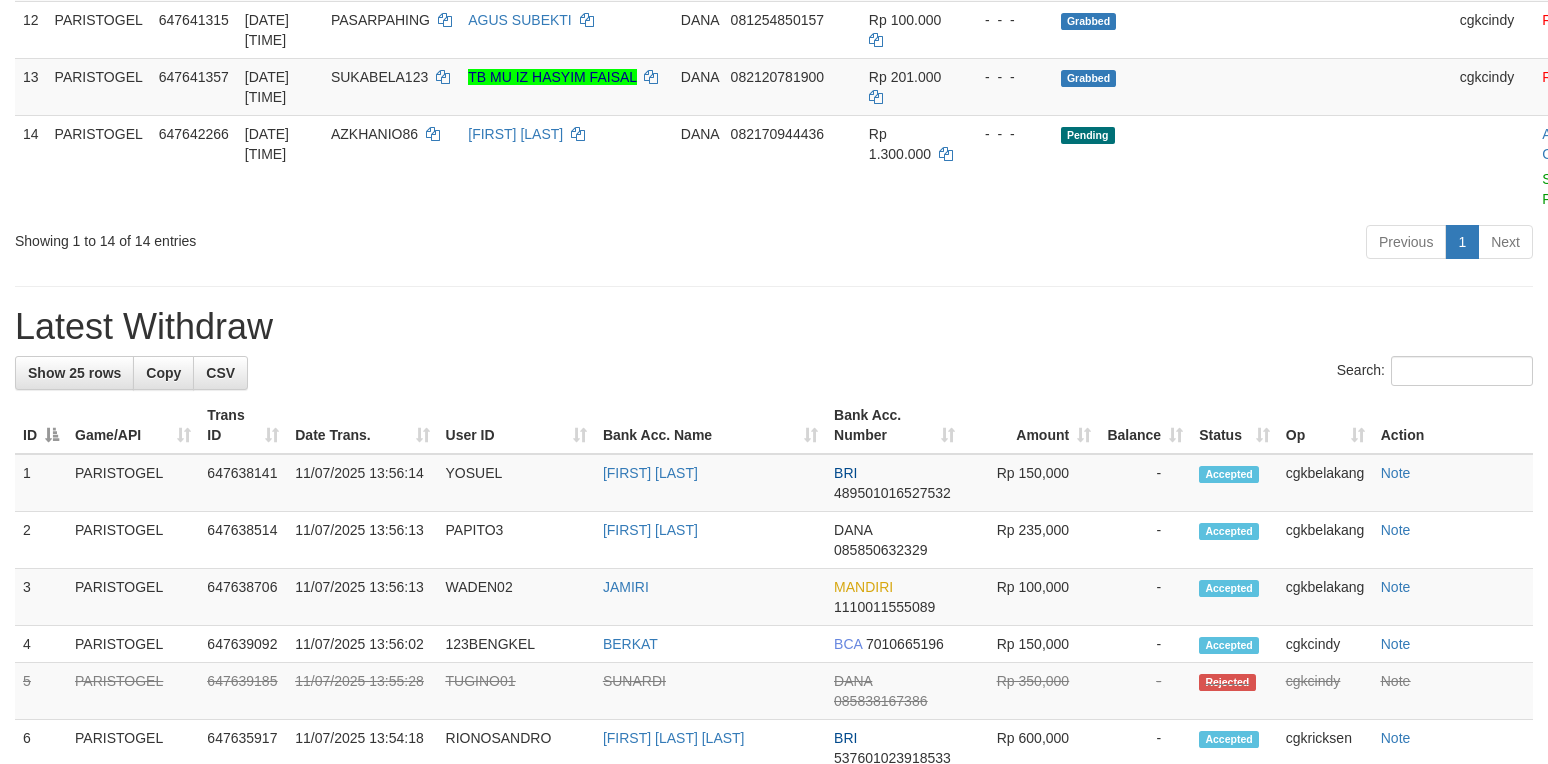 scroll, scrollTop: 1066, scrollLeft: 0, axis: vertical 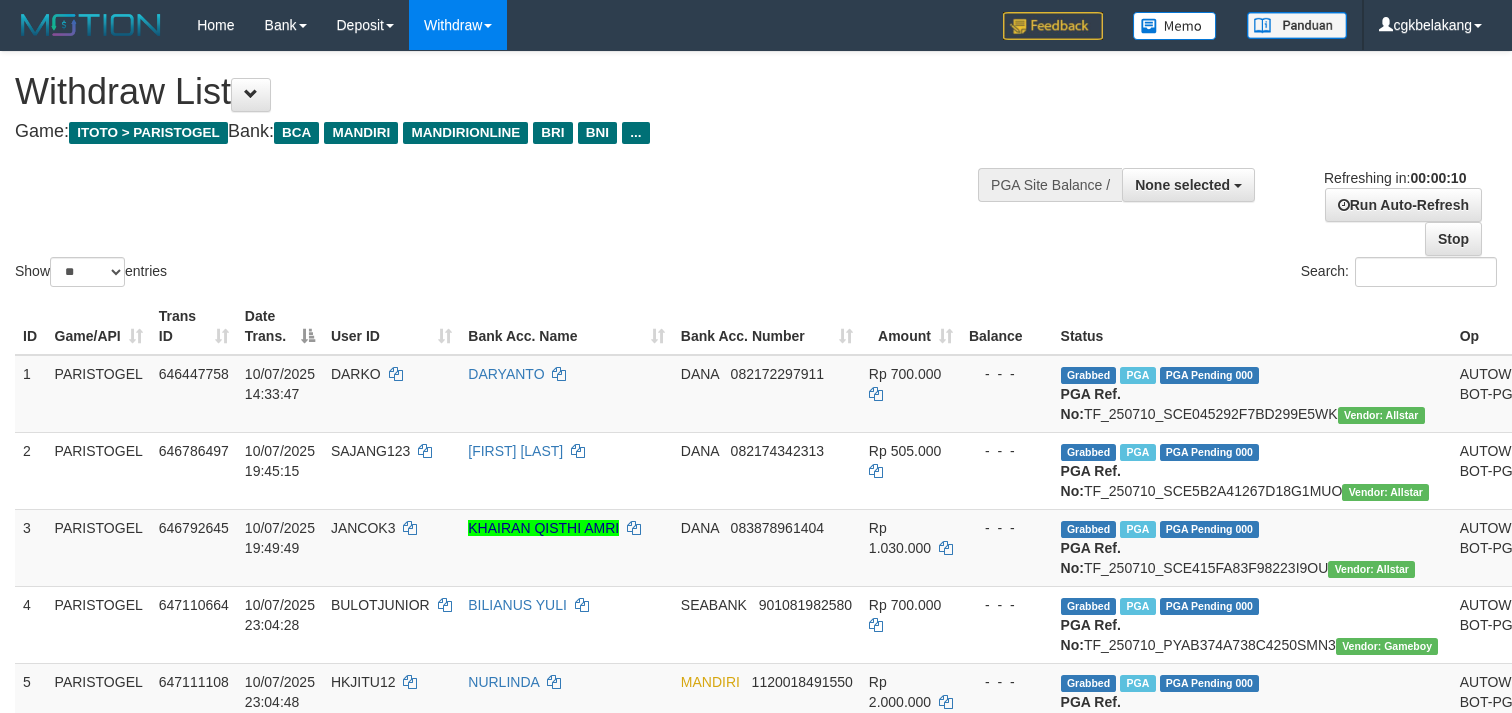 select 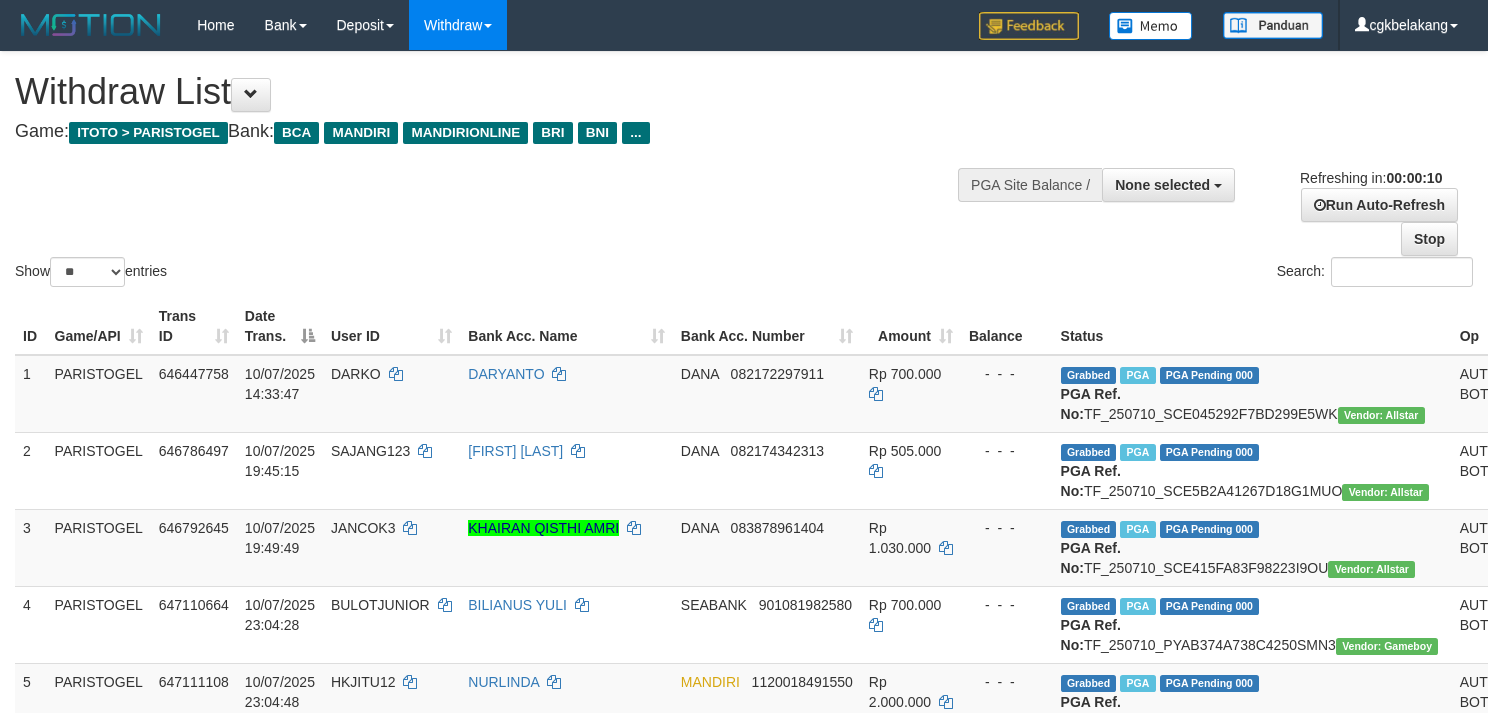 select 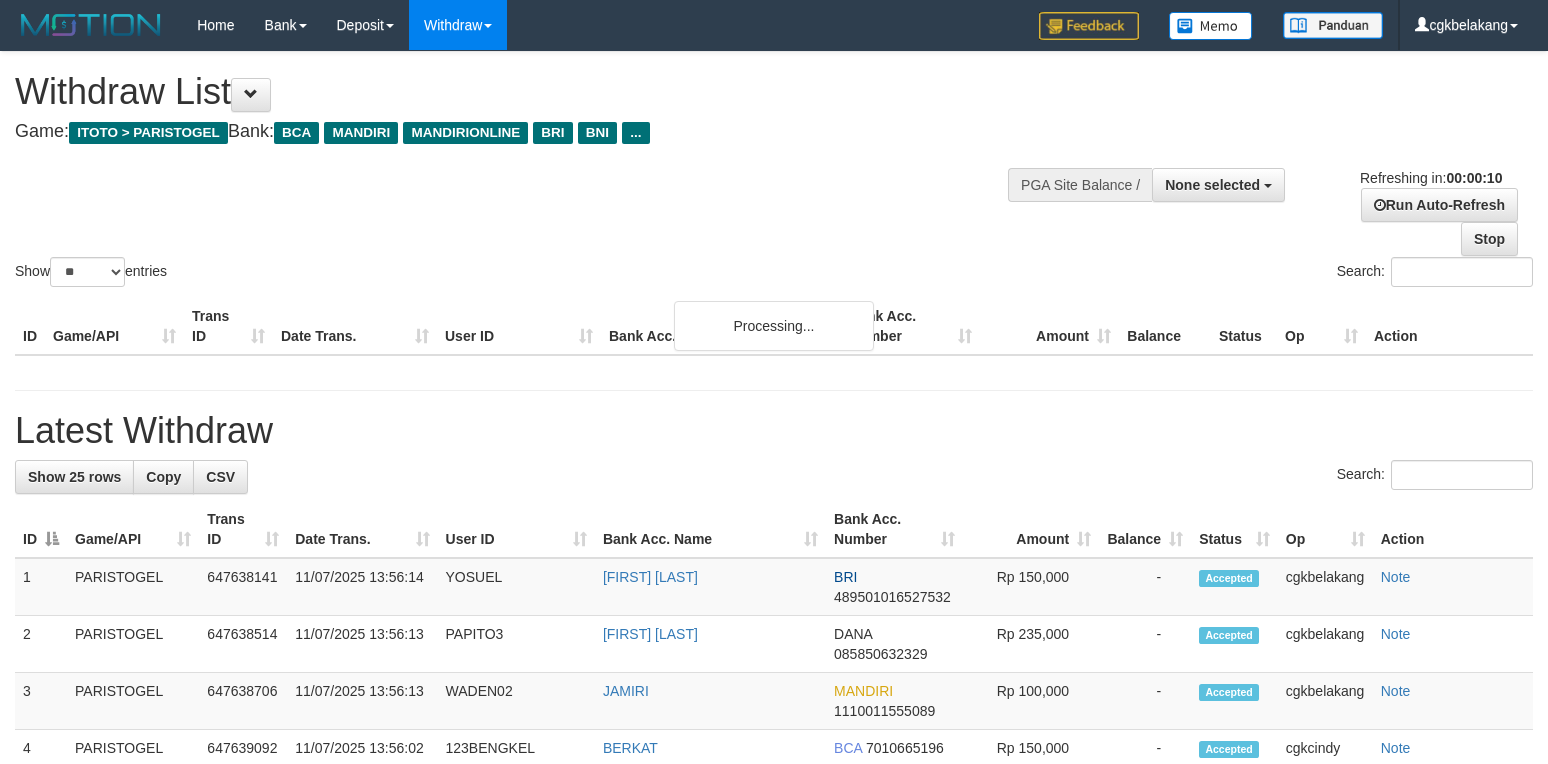 select 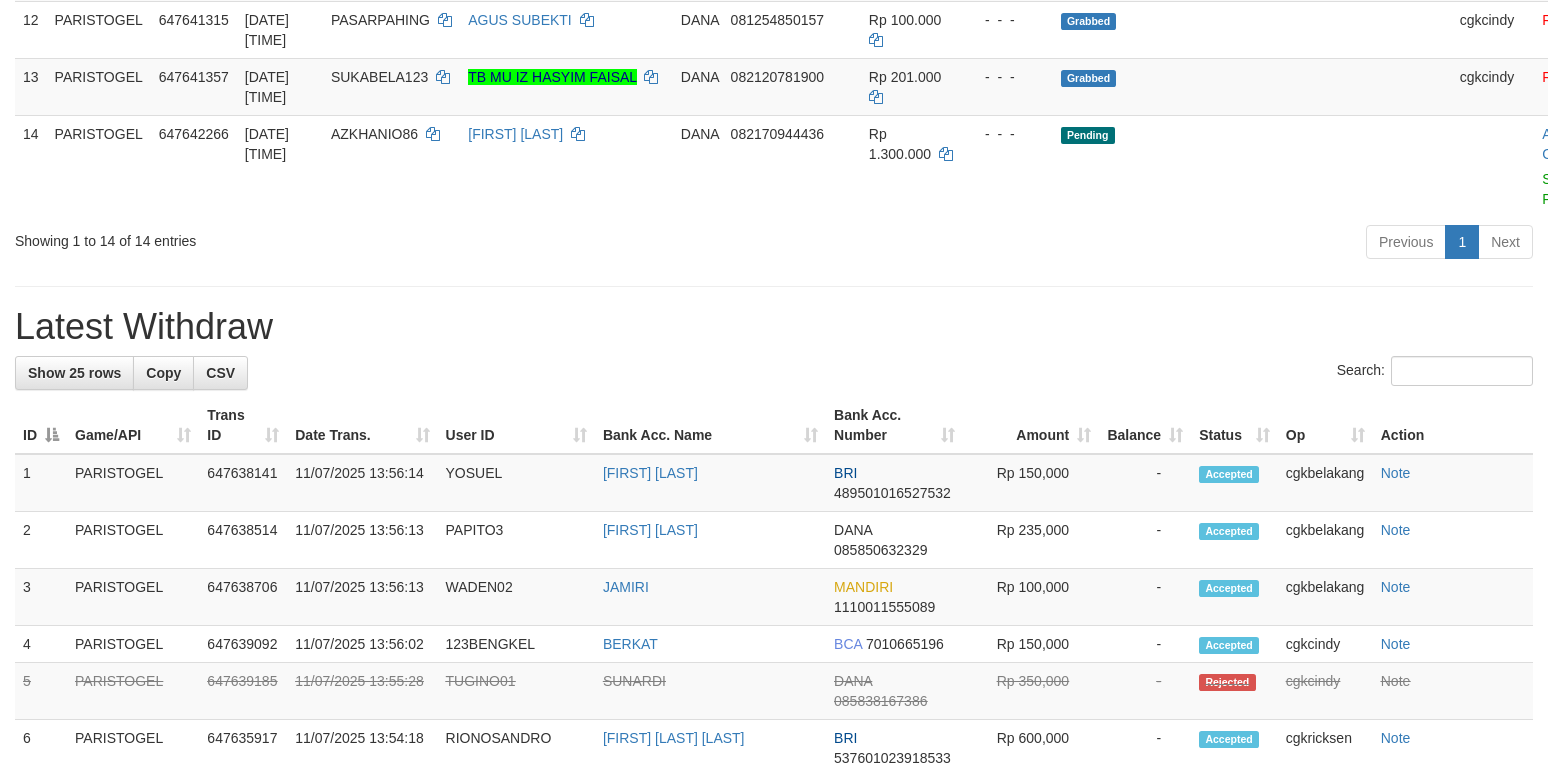 scroll, scrollTop: 1066, scrollLeft: 0, axis: vertical 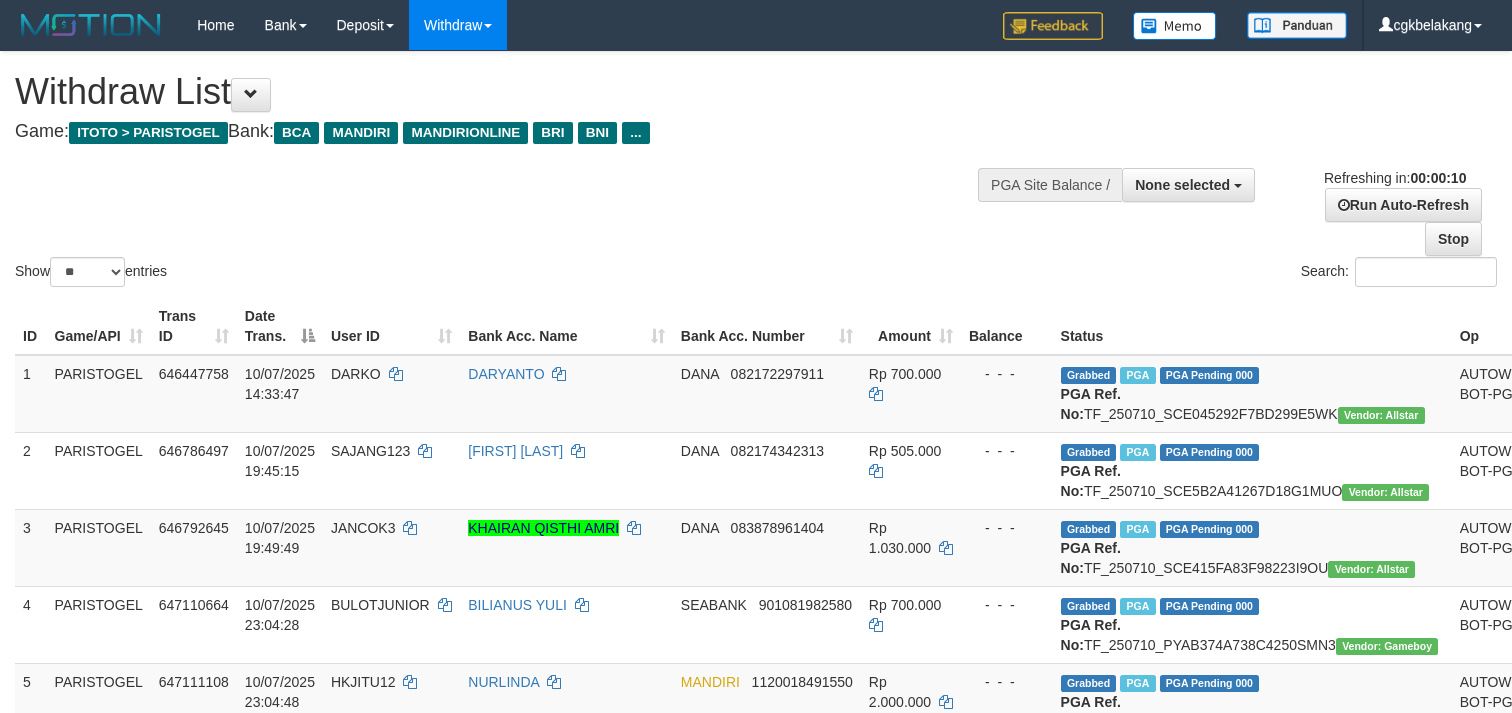 select 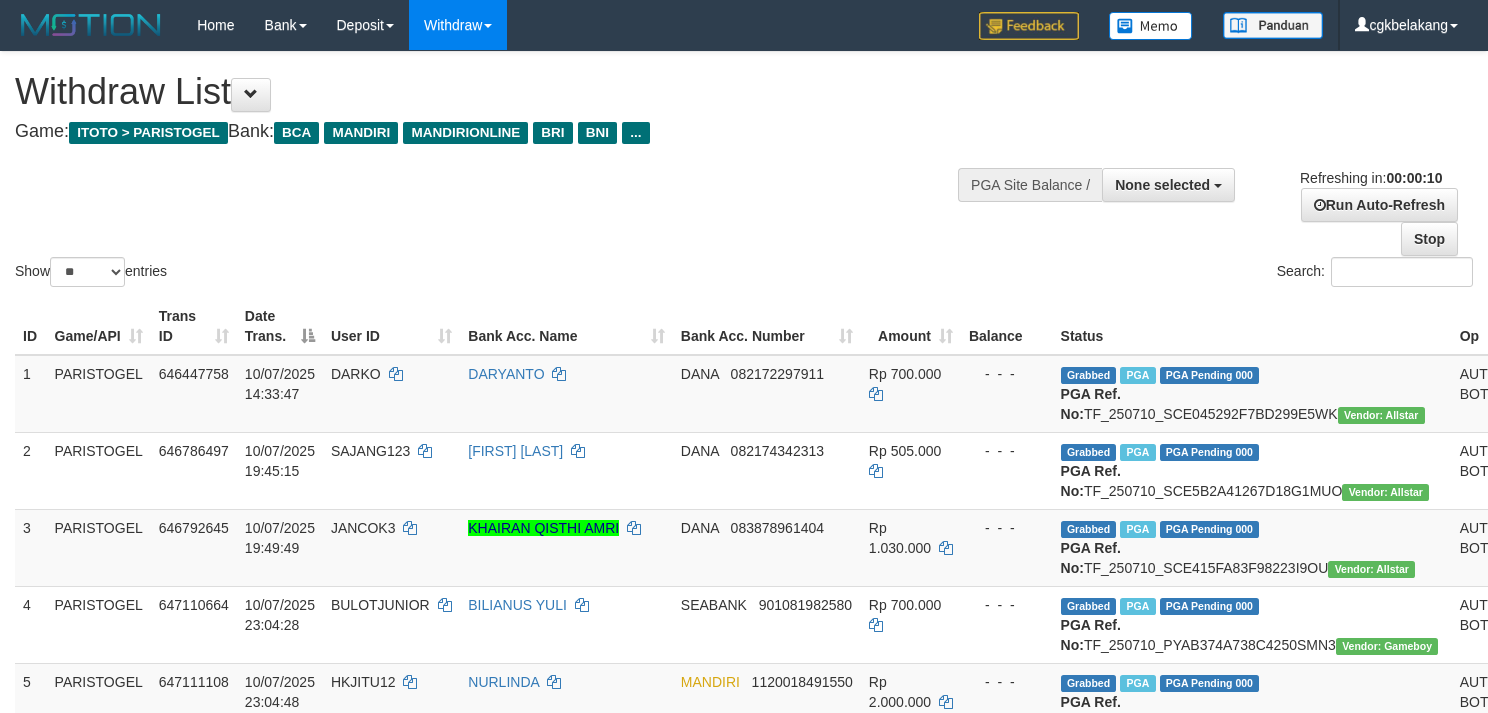 select 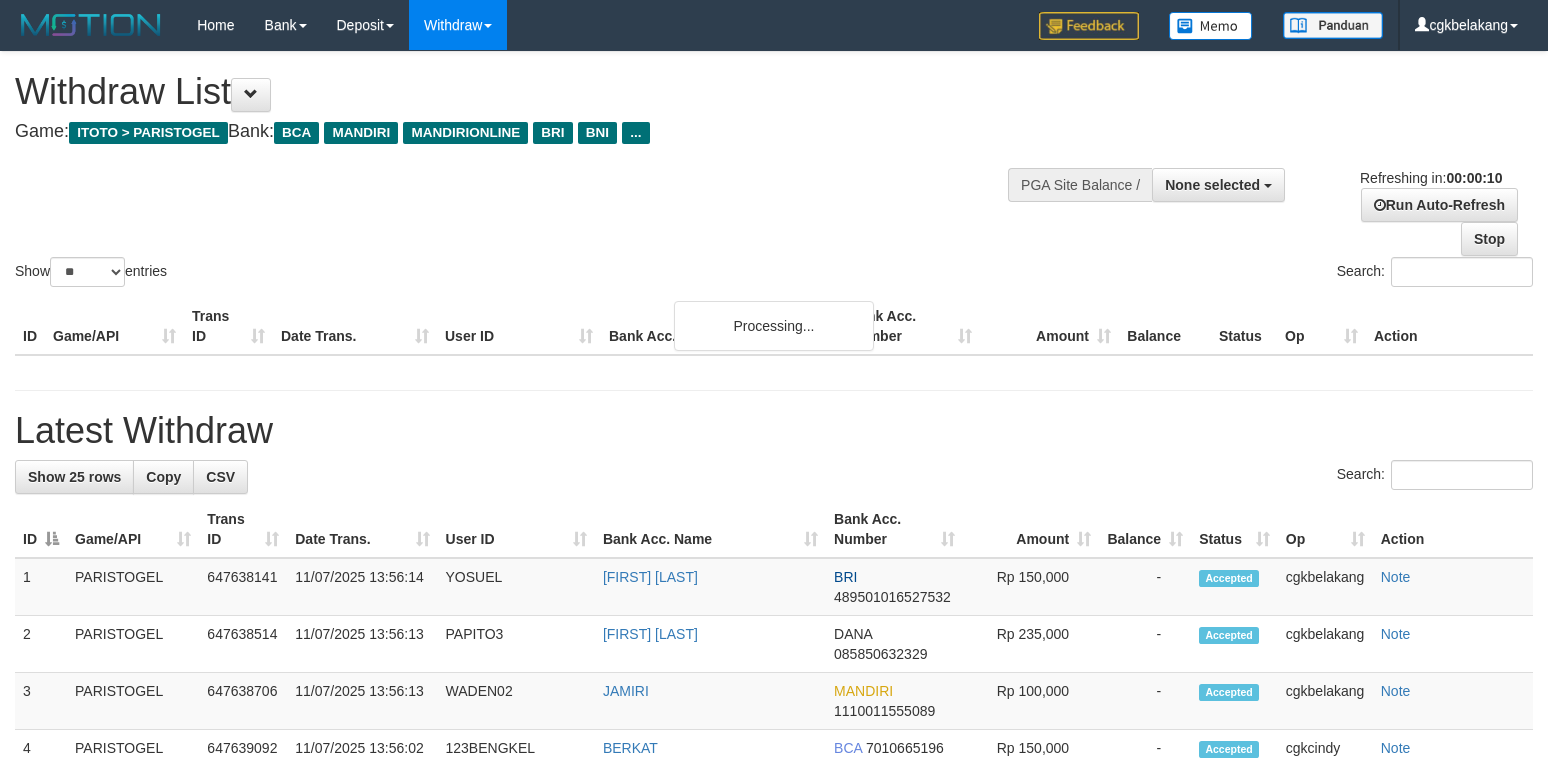 select 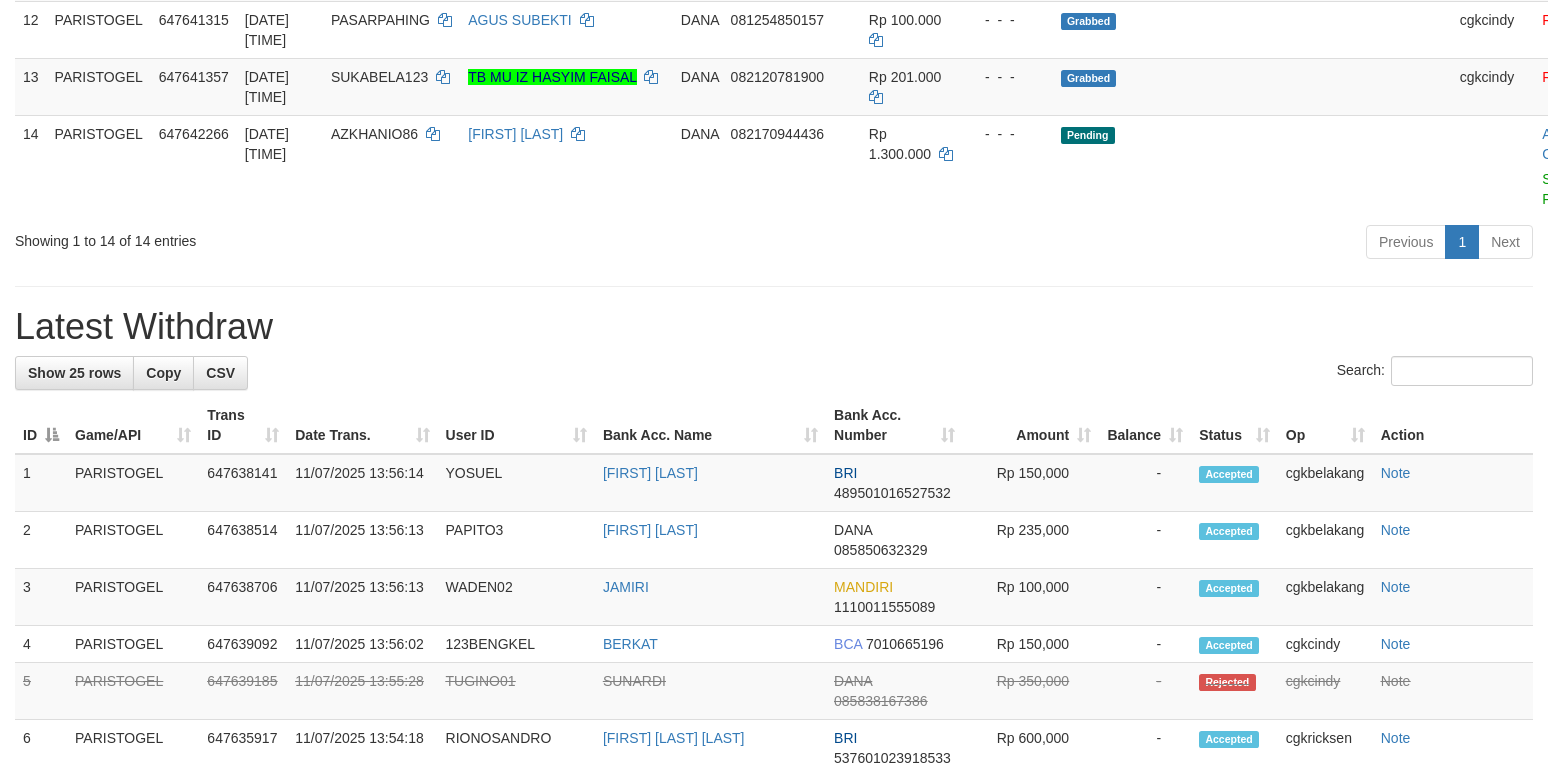 scroll, scrollTop: 1066, scrollLeft: 0, axis: vertical 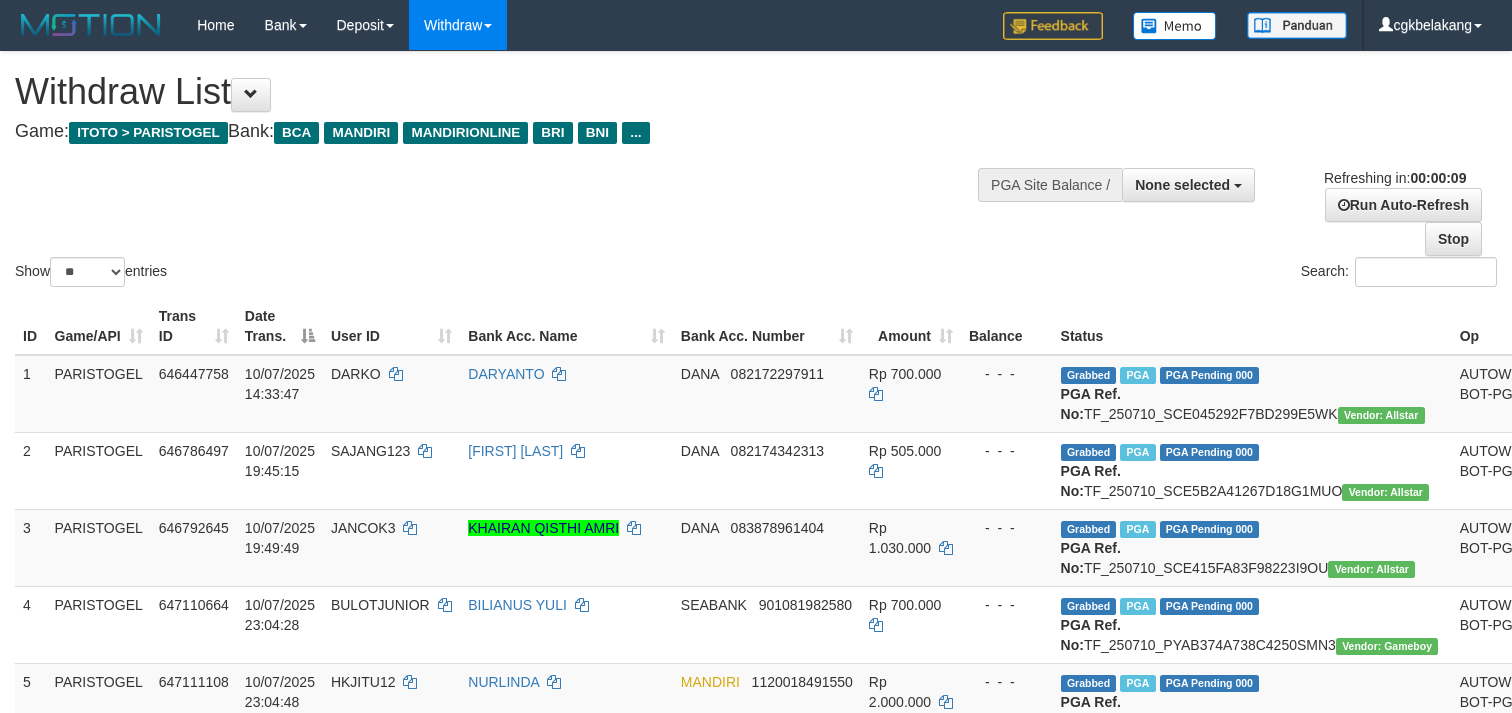 select 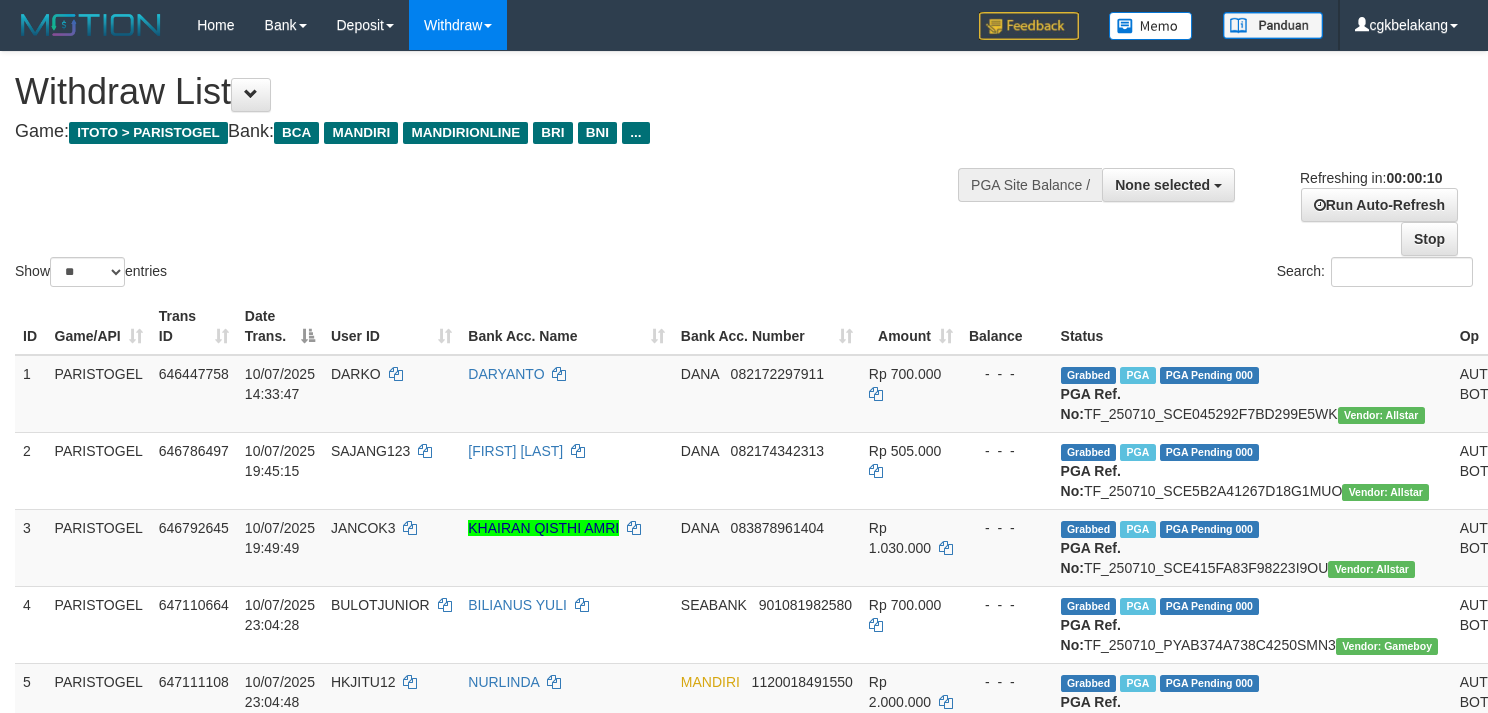 select 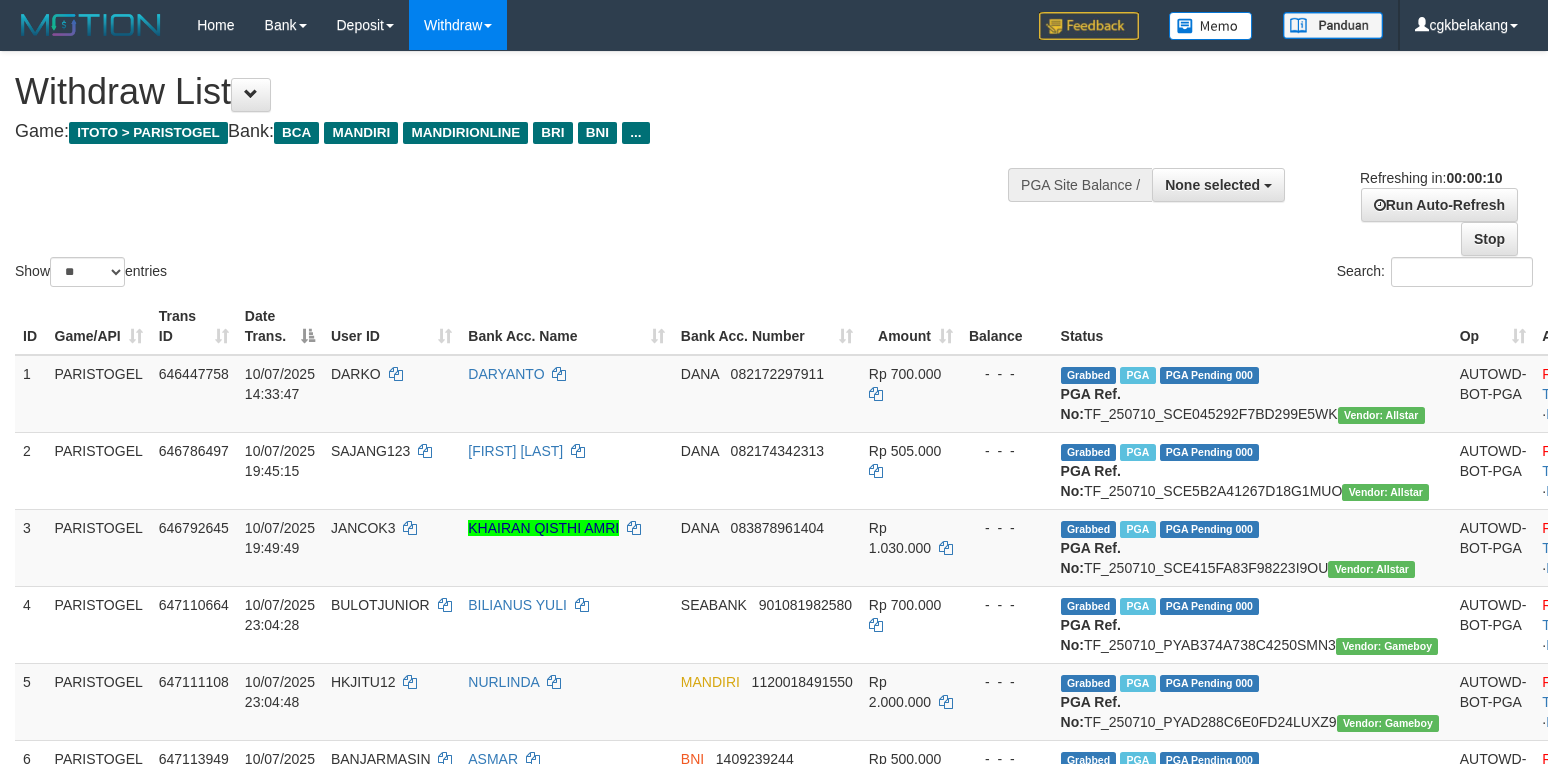 select 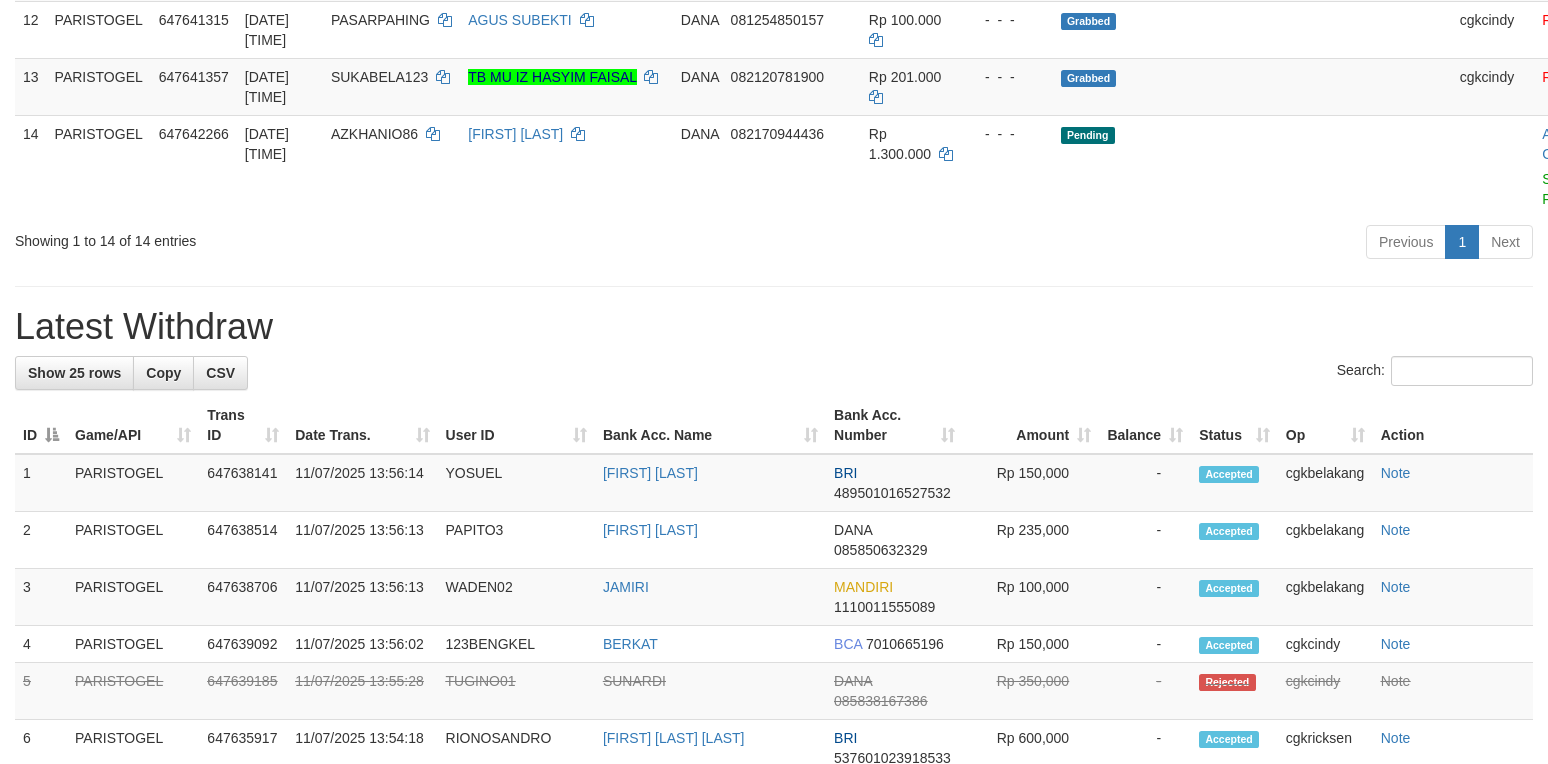 scroll, scrollTop: 1066, scrollLeft: 0, axis: vertical 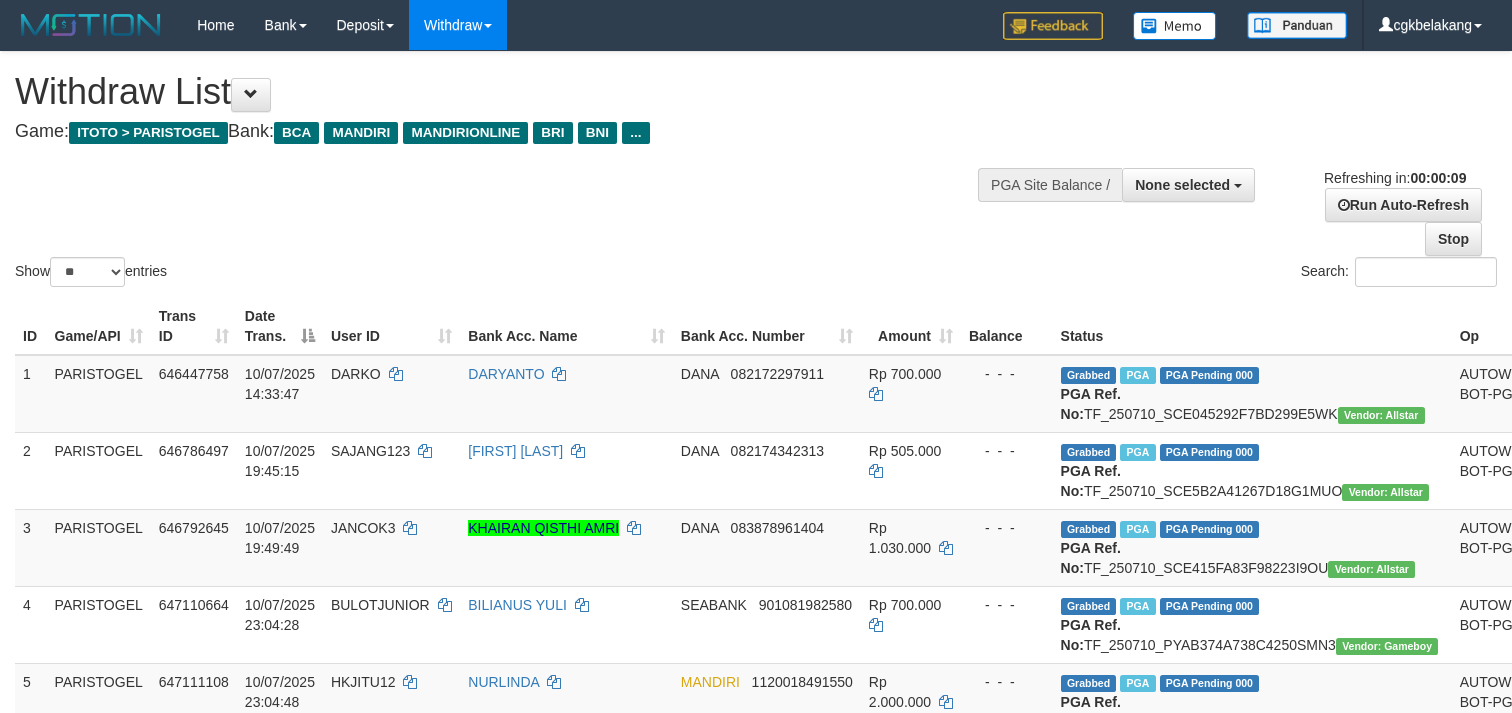 select 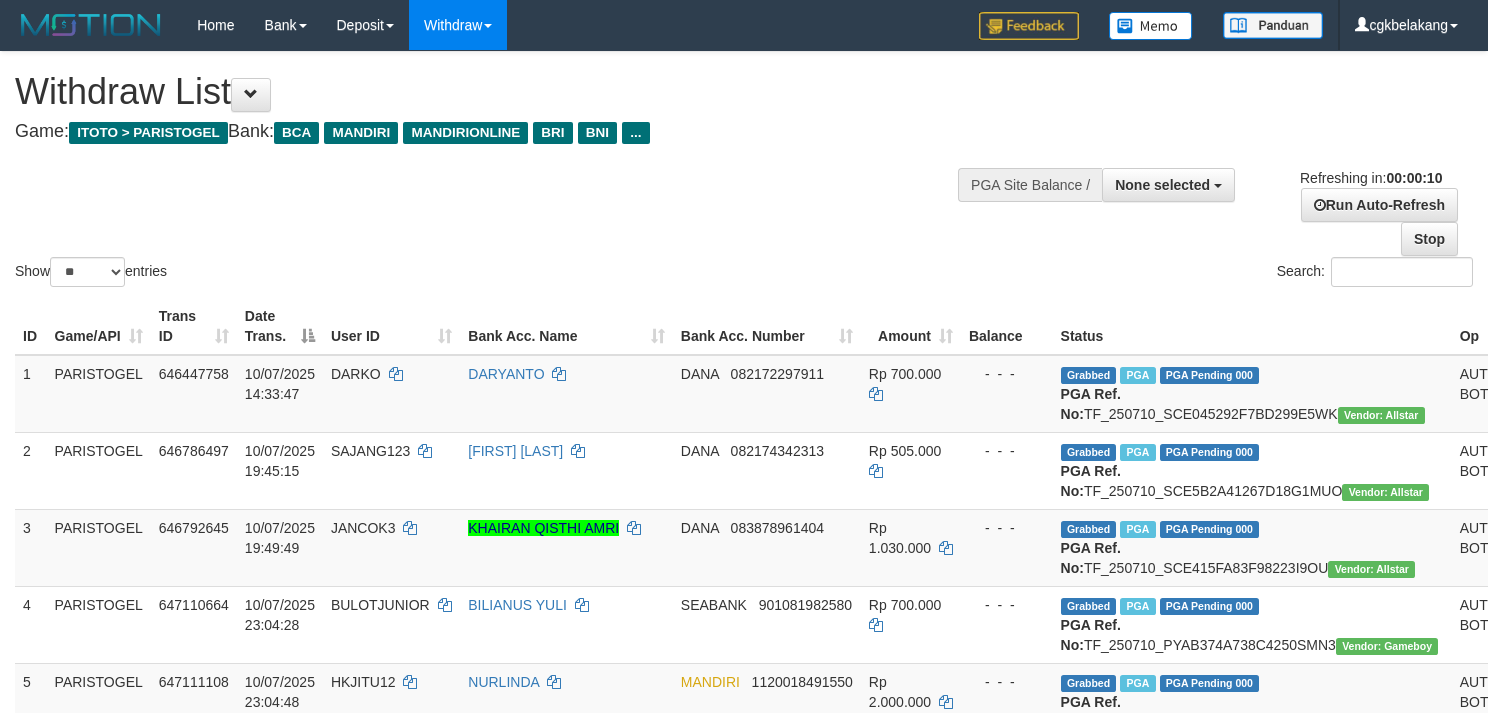 select 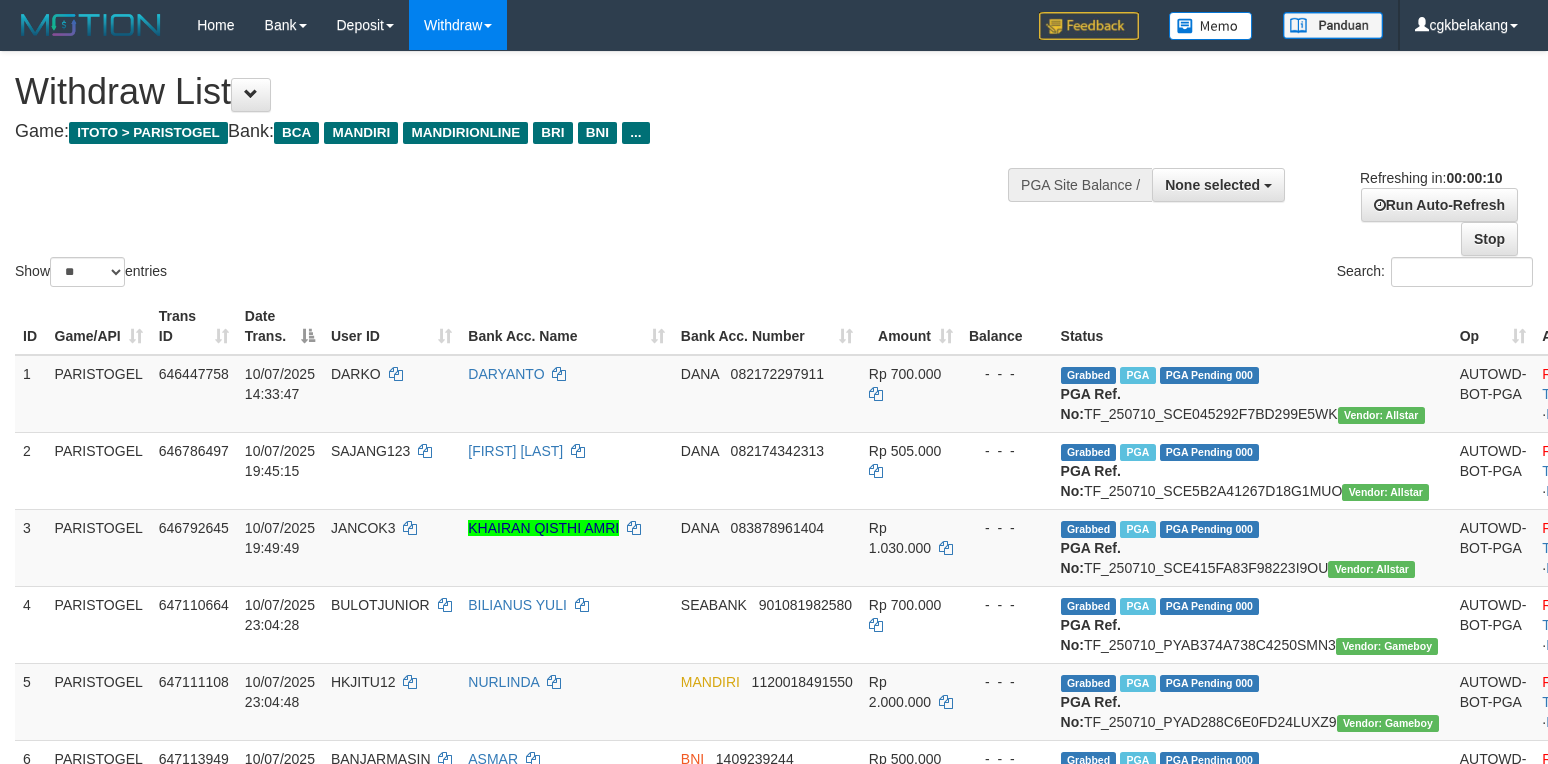 select 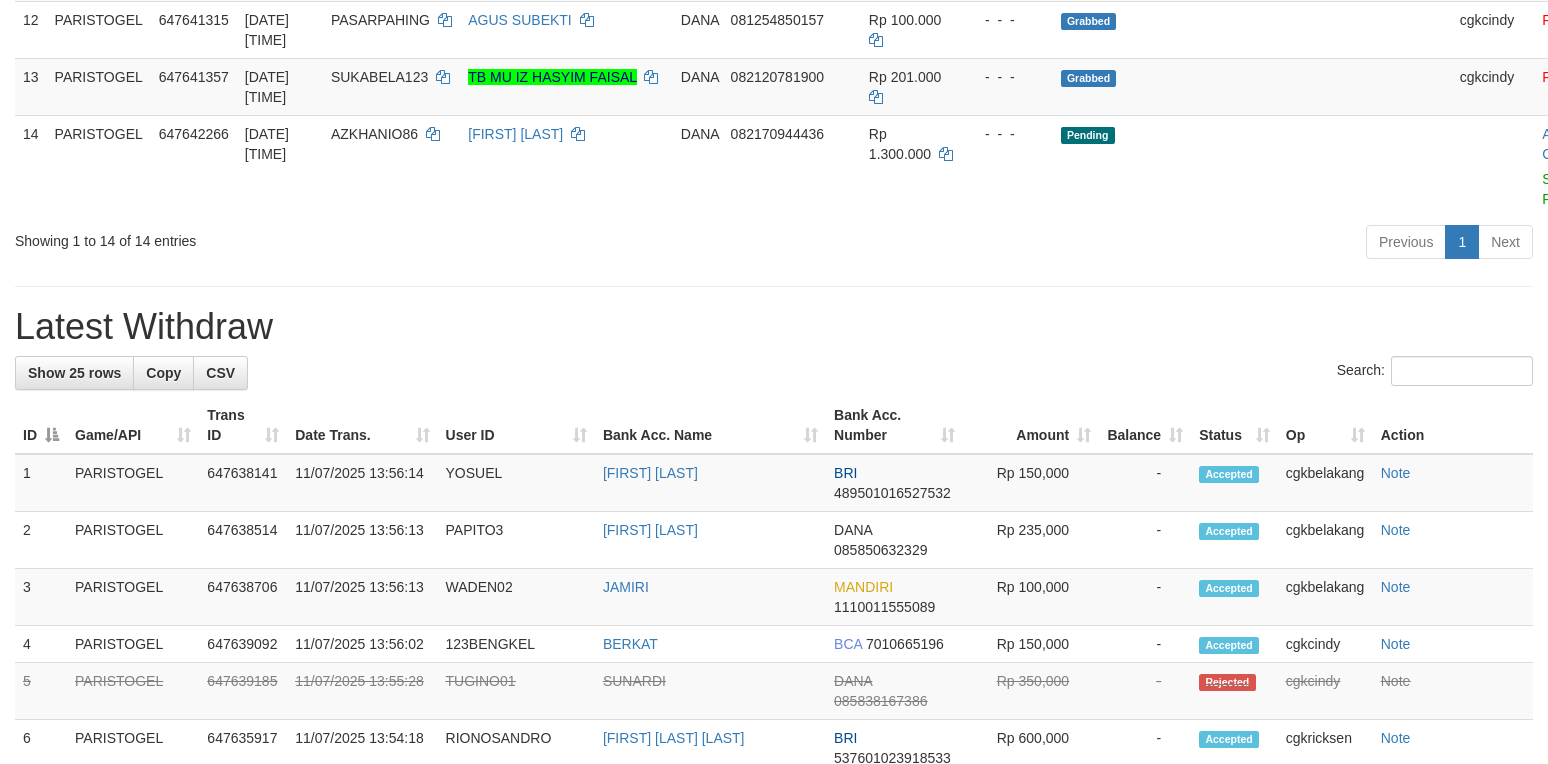 scroll, scrollTop: 1066, scrollLeft: 0, axis: vertical 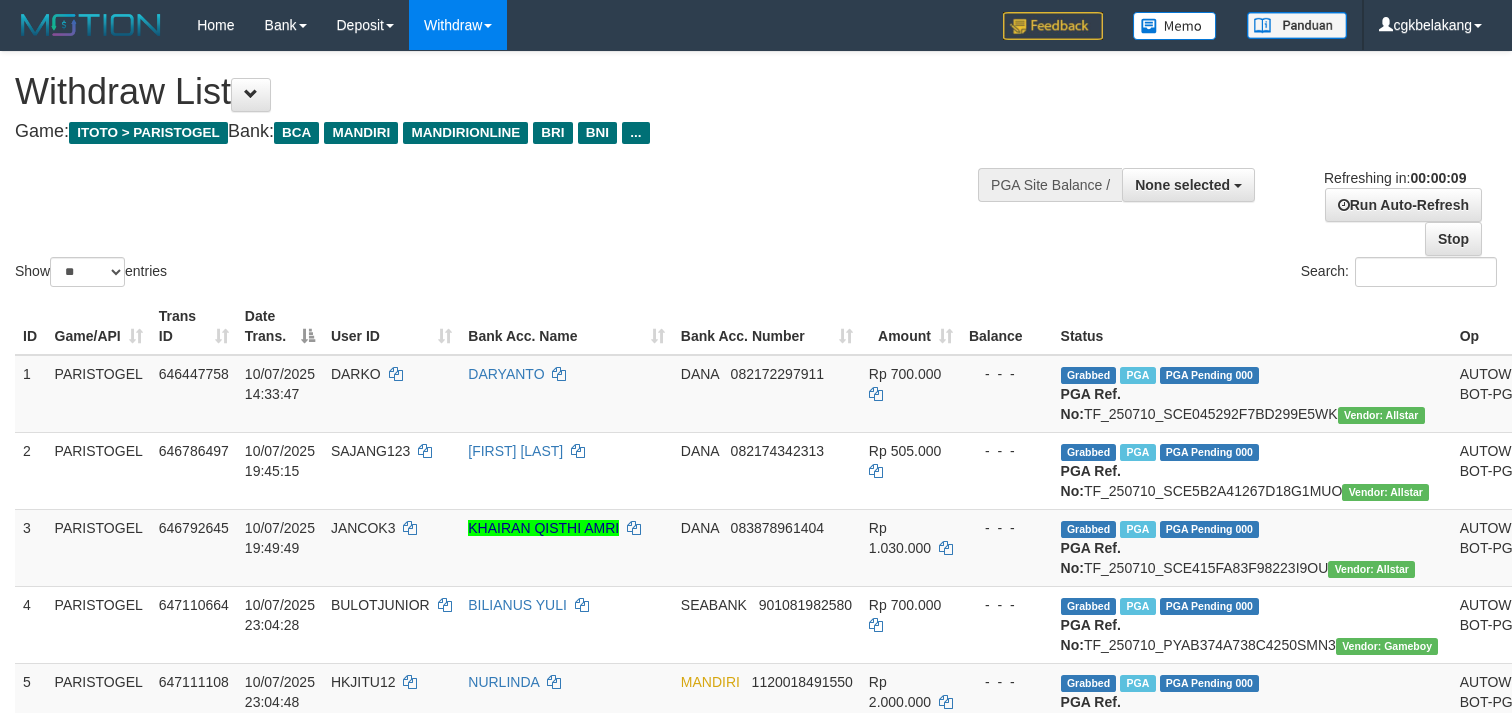 select 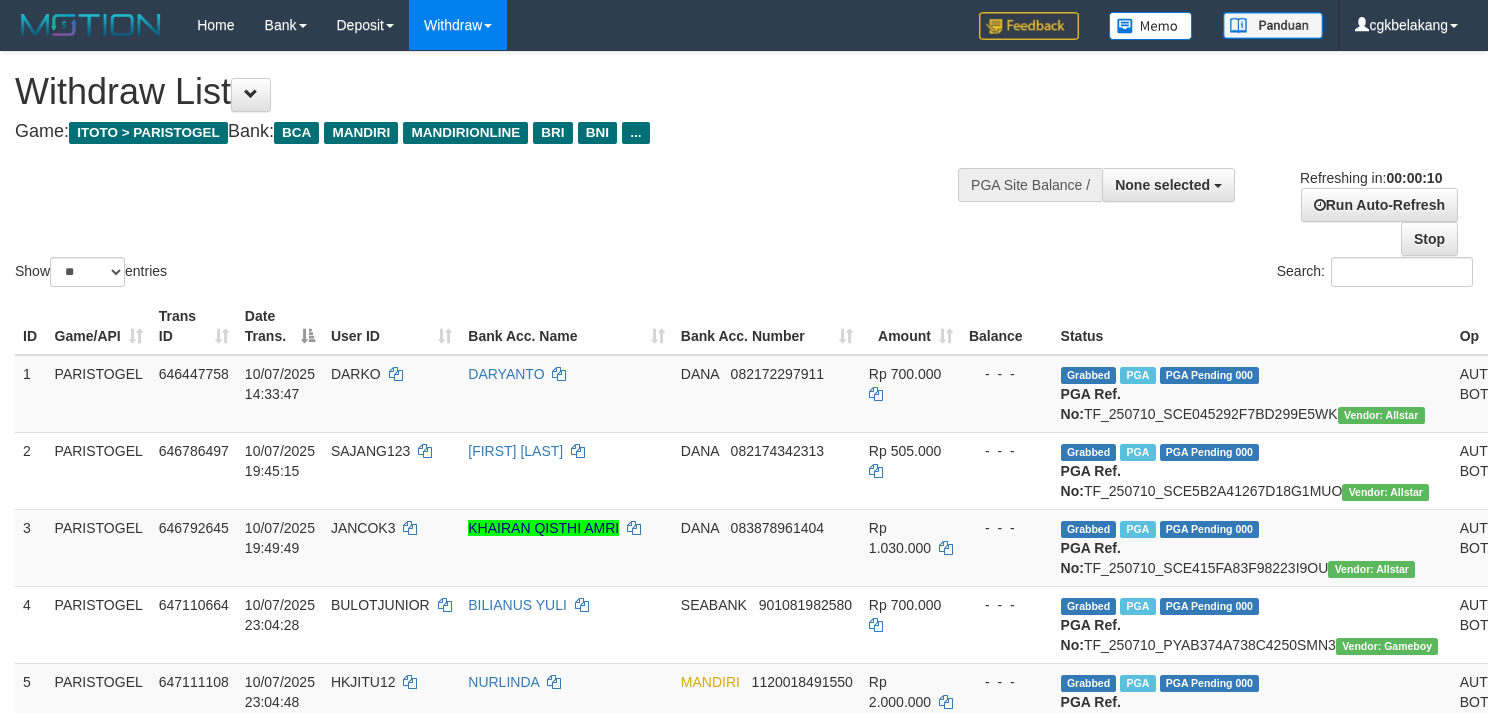 select 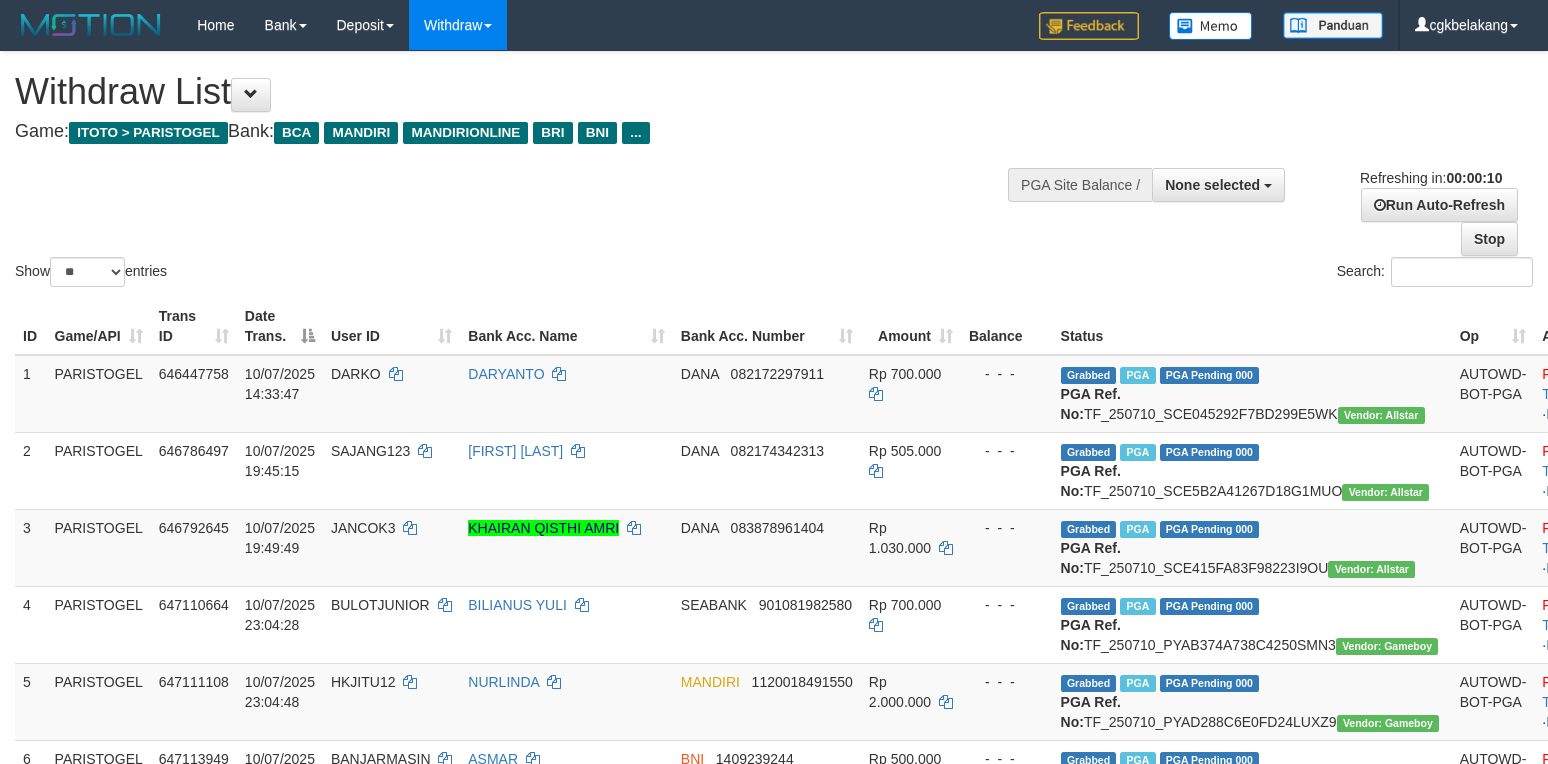 select 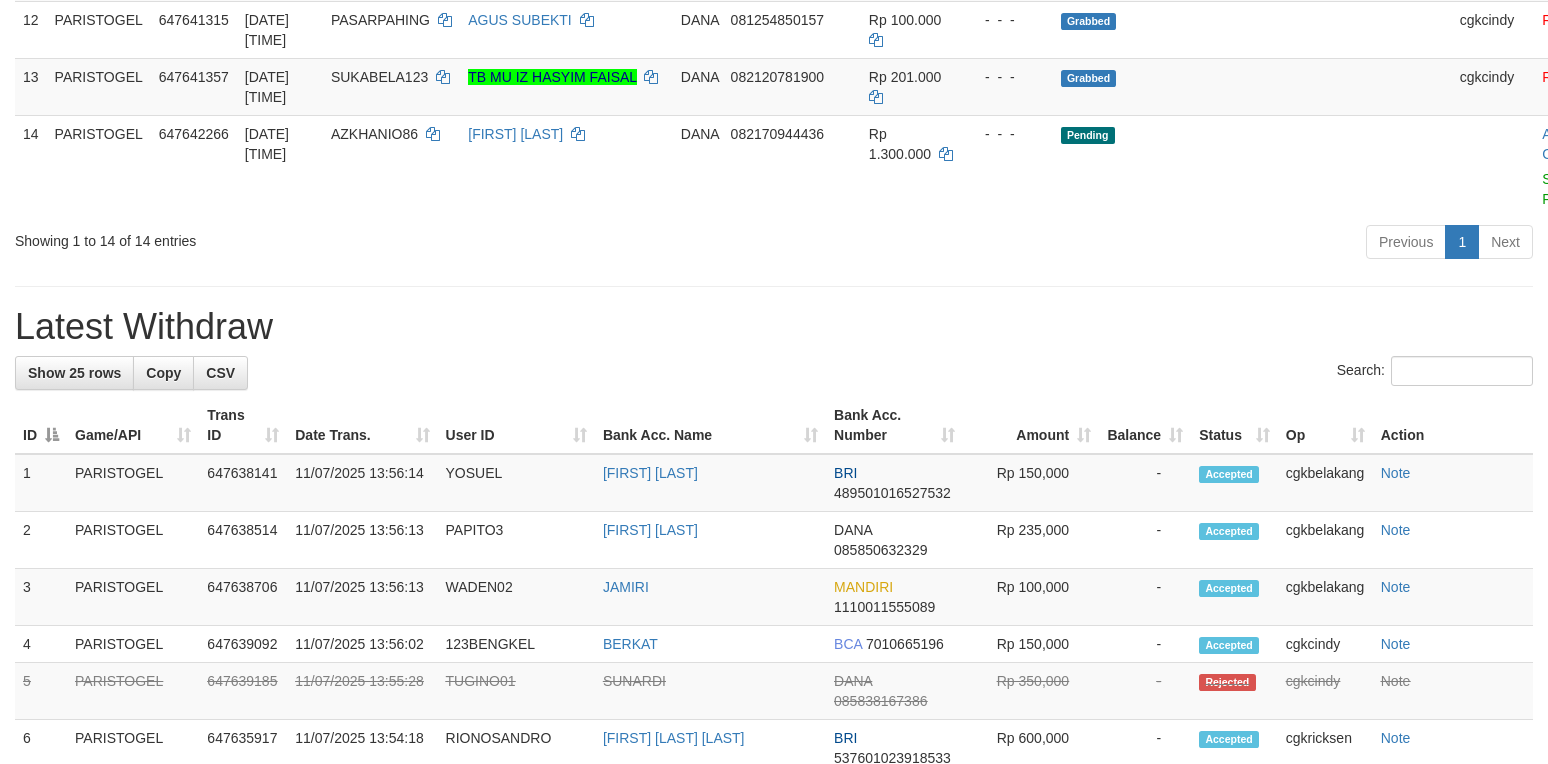scroll, scrollTop: 1066, scrollLeft: 0, axis: vertical 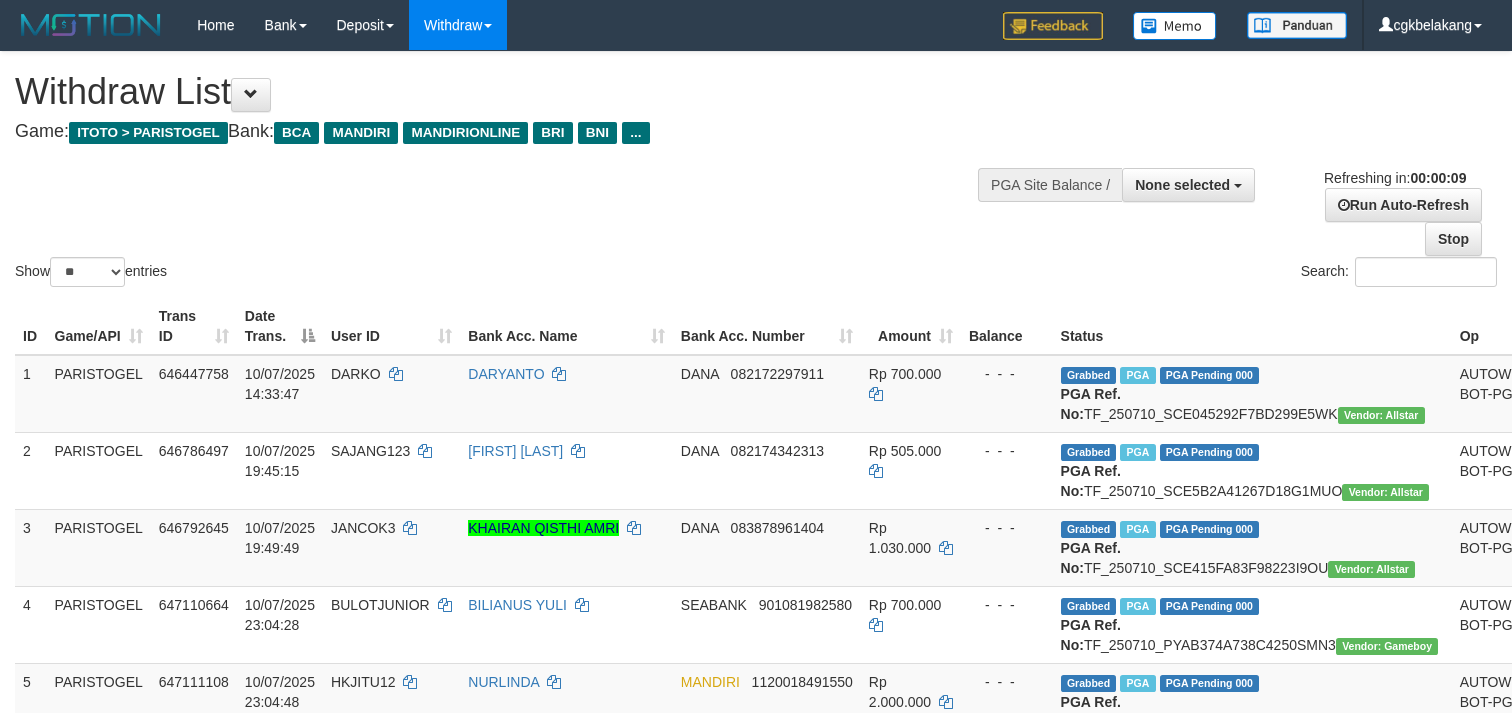 select 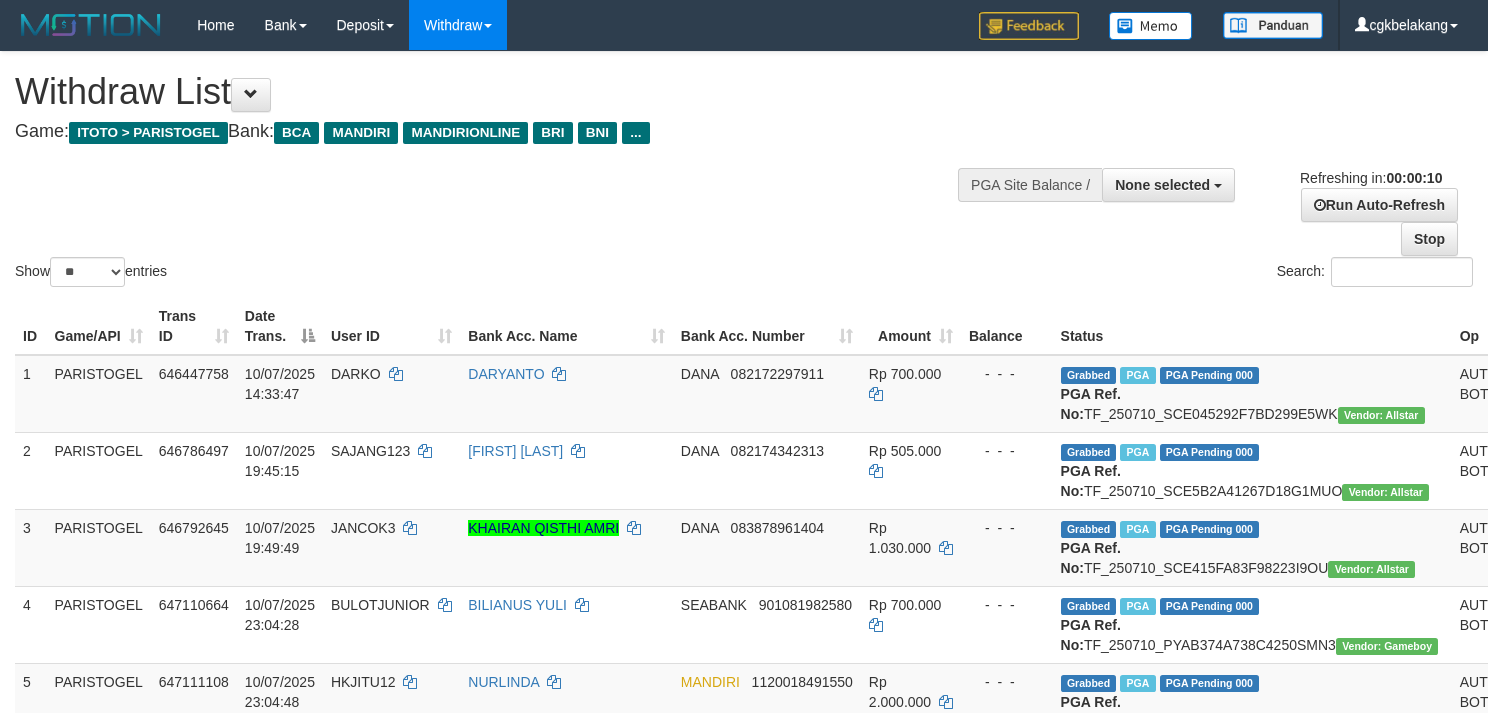 select 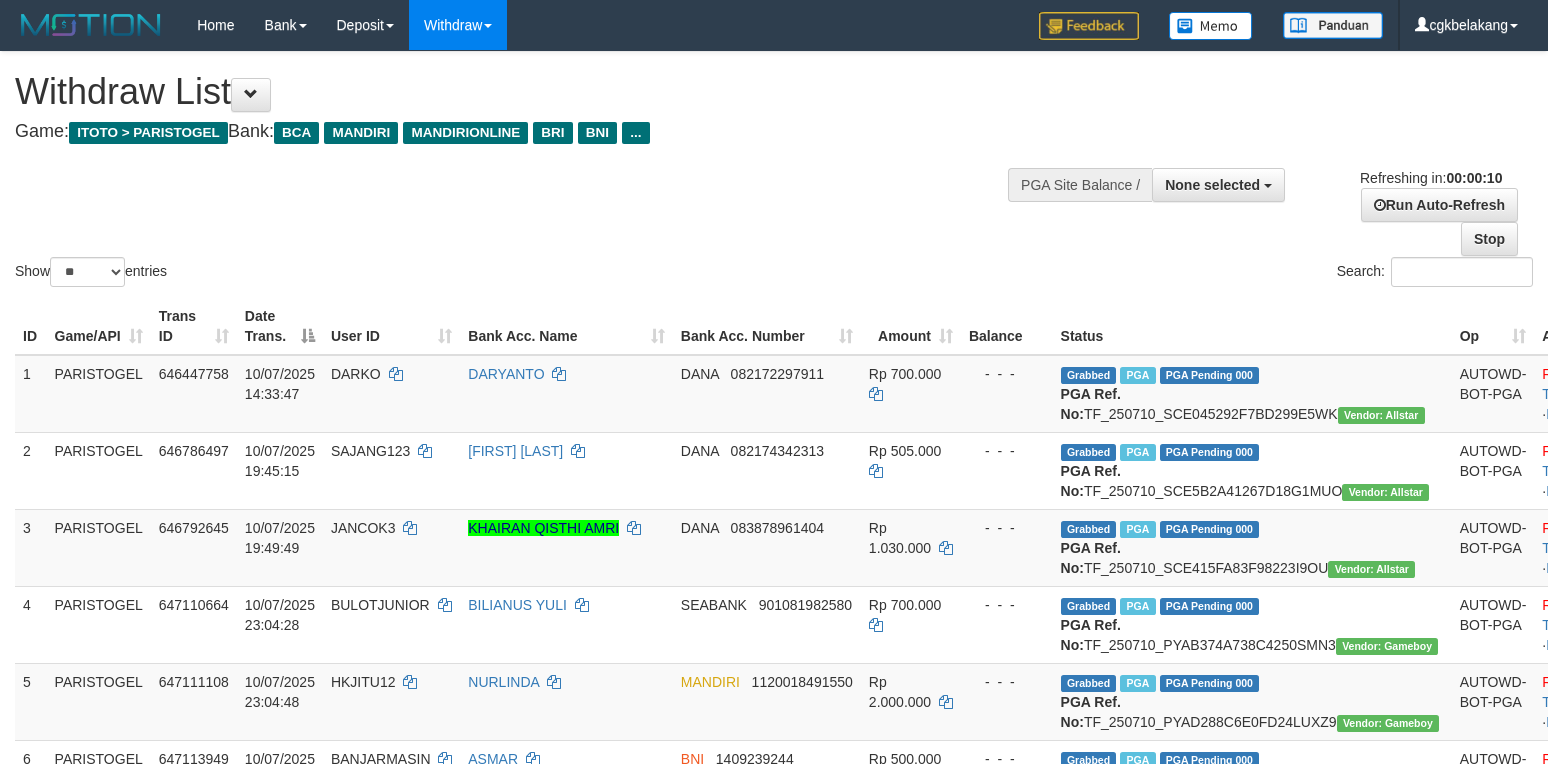 select 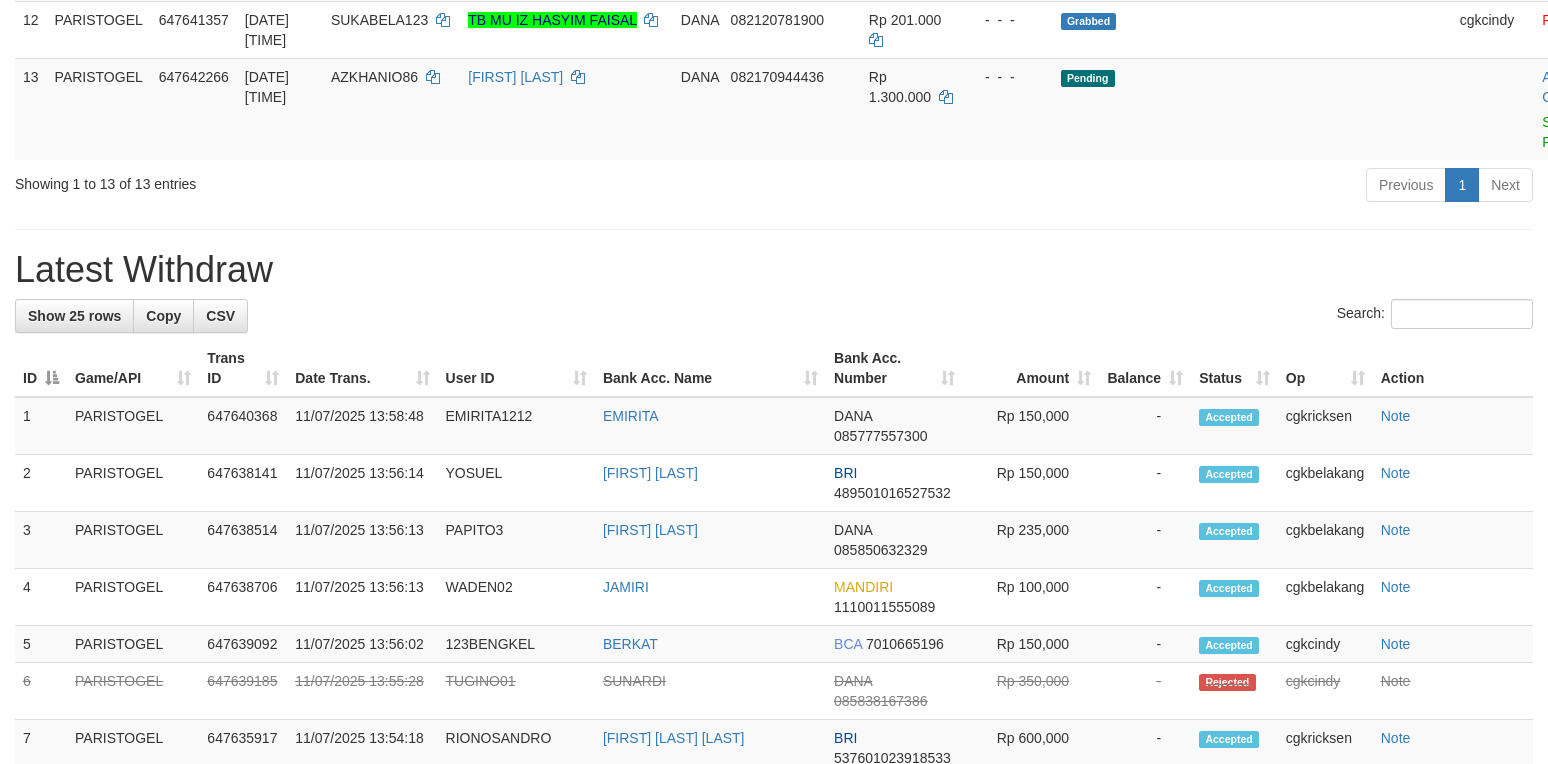 scroll, scrollTop: 1066, scrollLeft: 0, axis: vertical 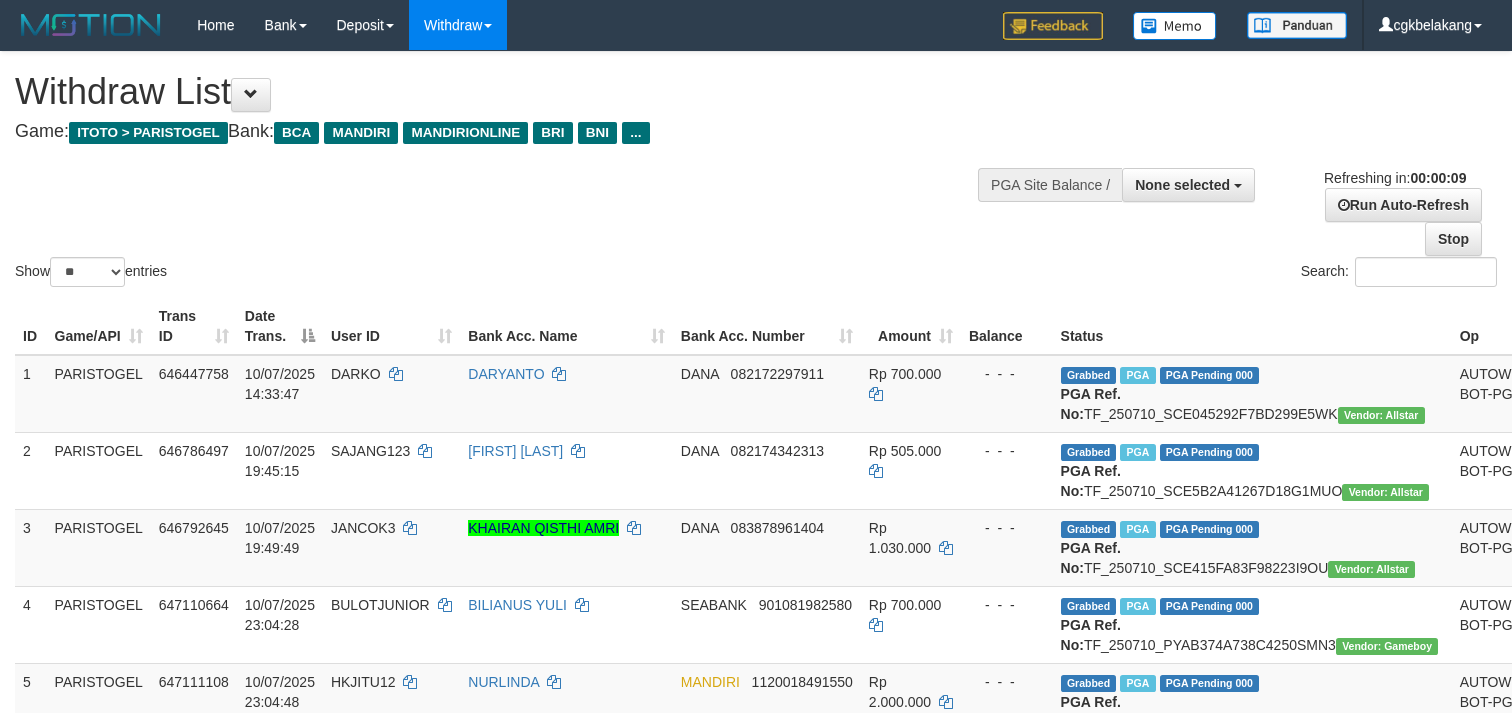 select 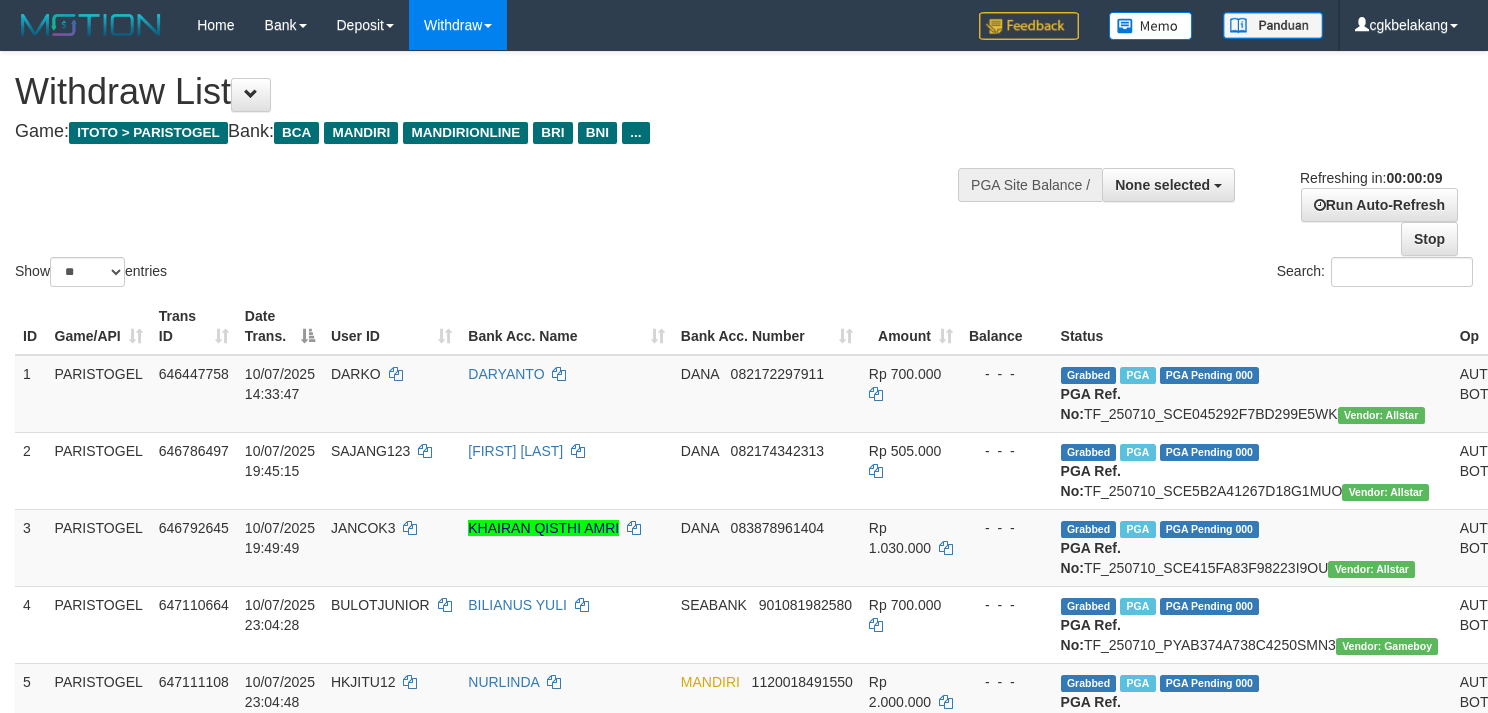 select 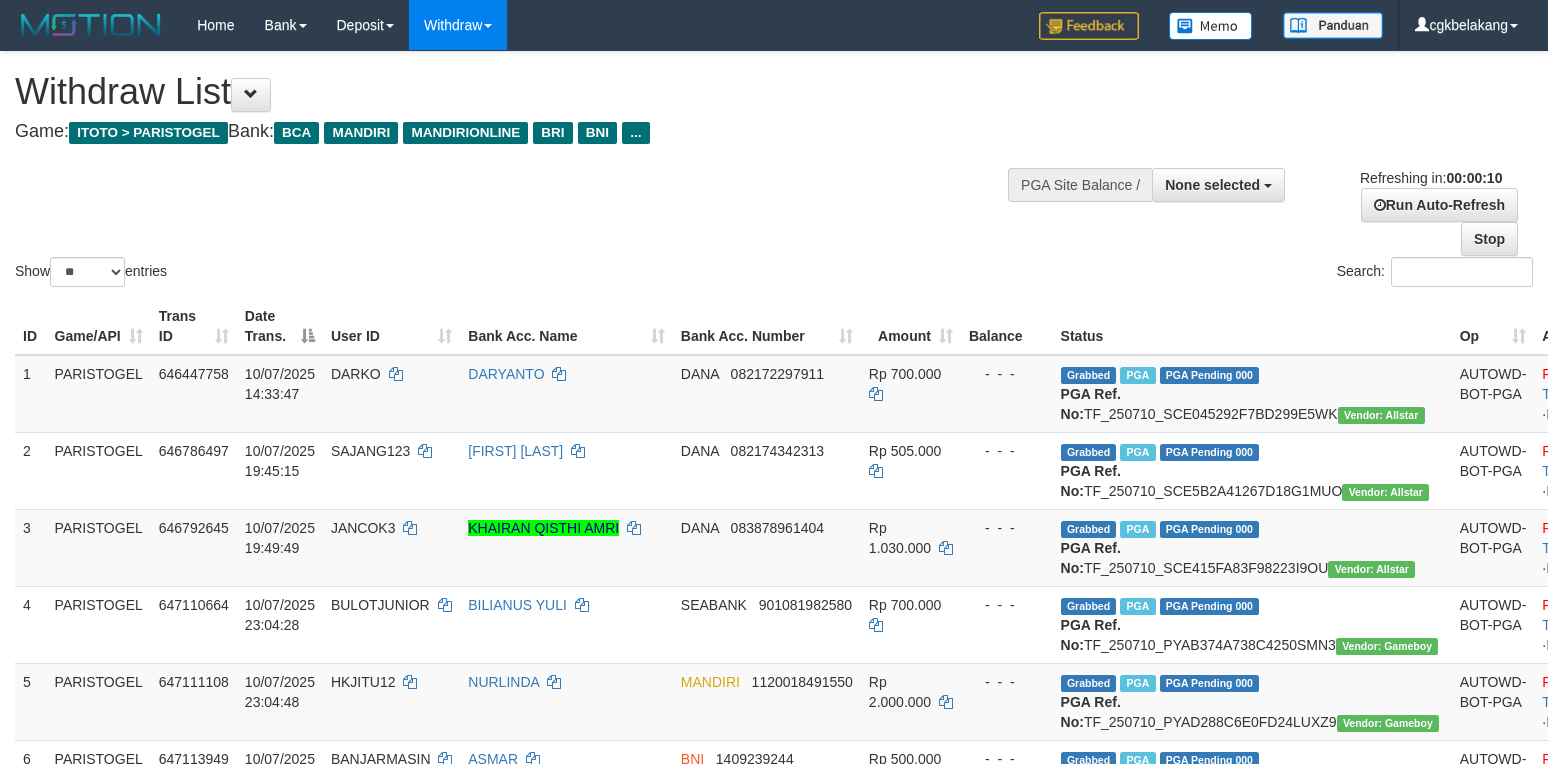 select 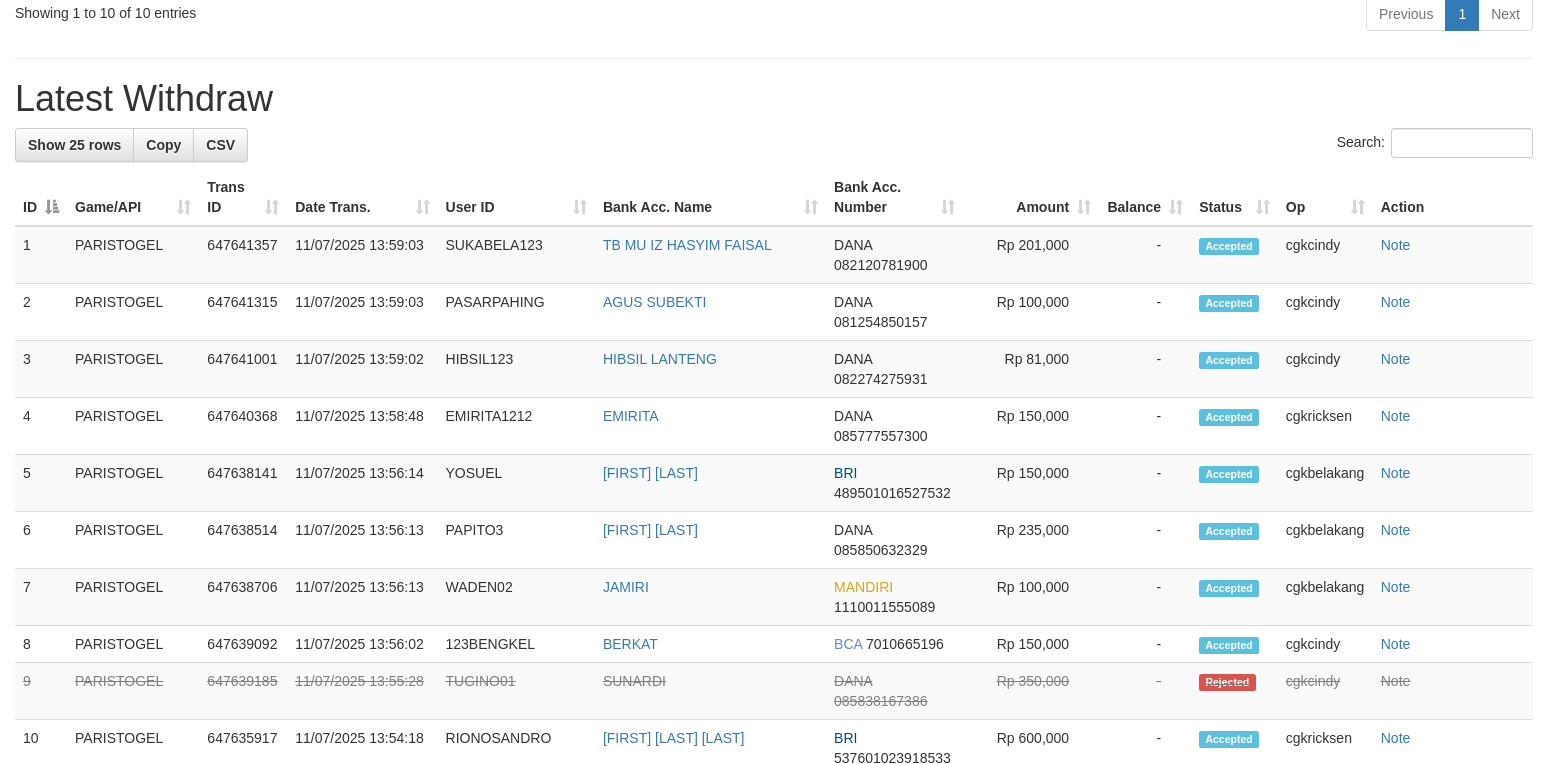 scroll, scrollTop: 1066, scrollLeft: 0, axis: vertical 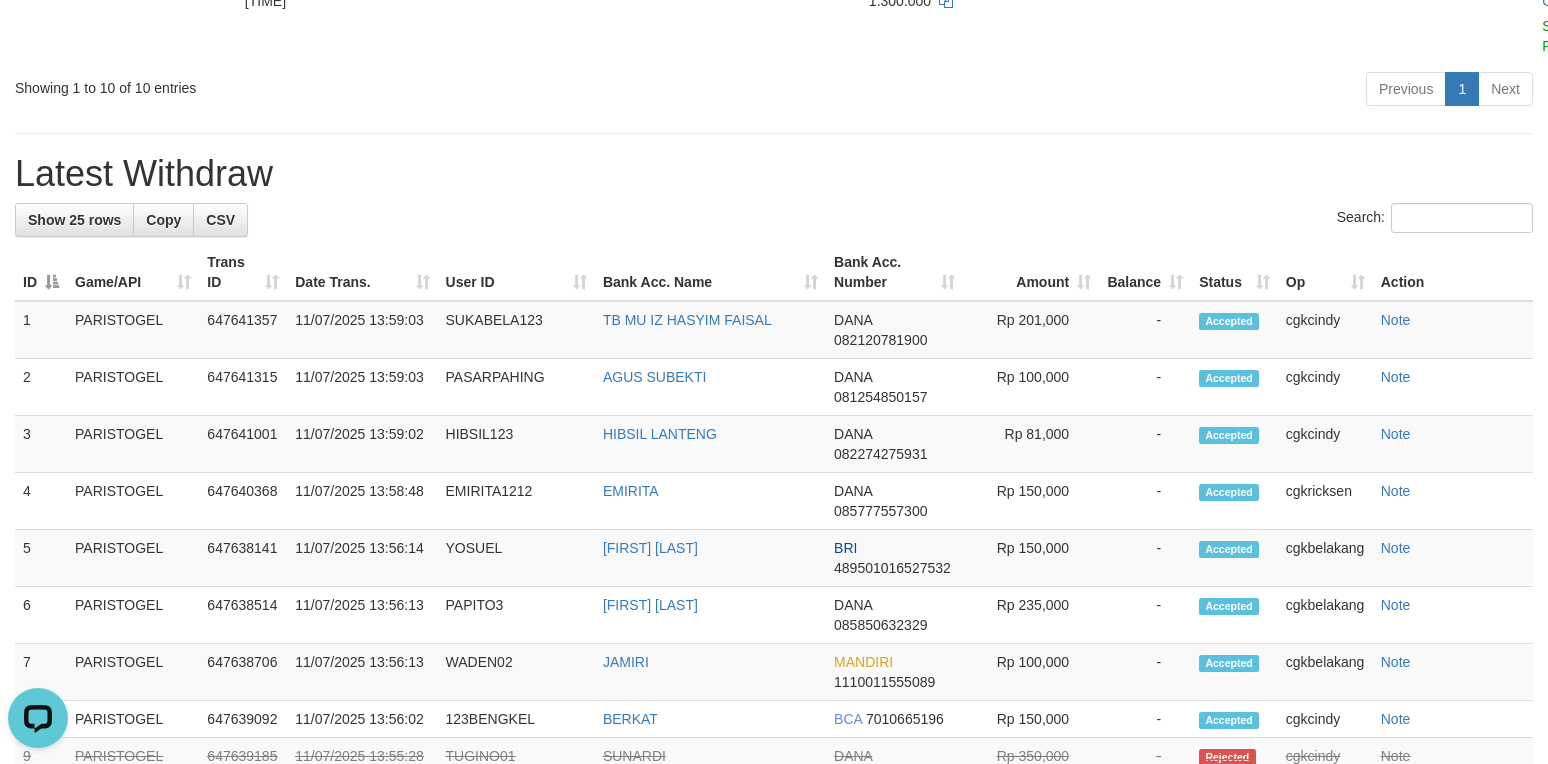 click on "**********" at bounding box center (774, 363) 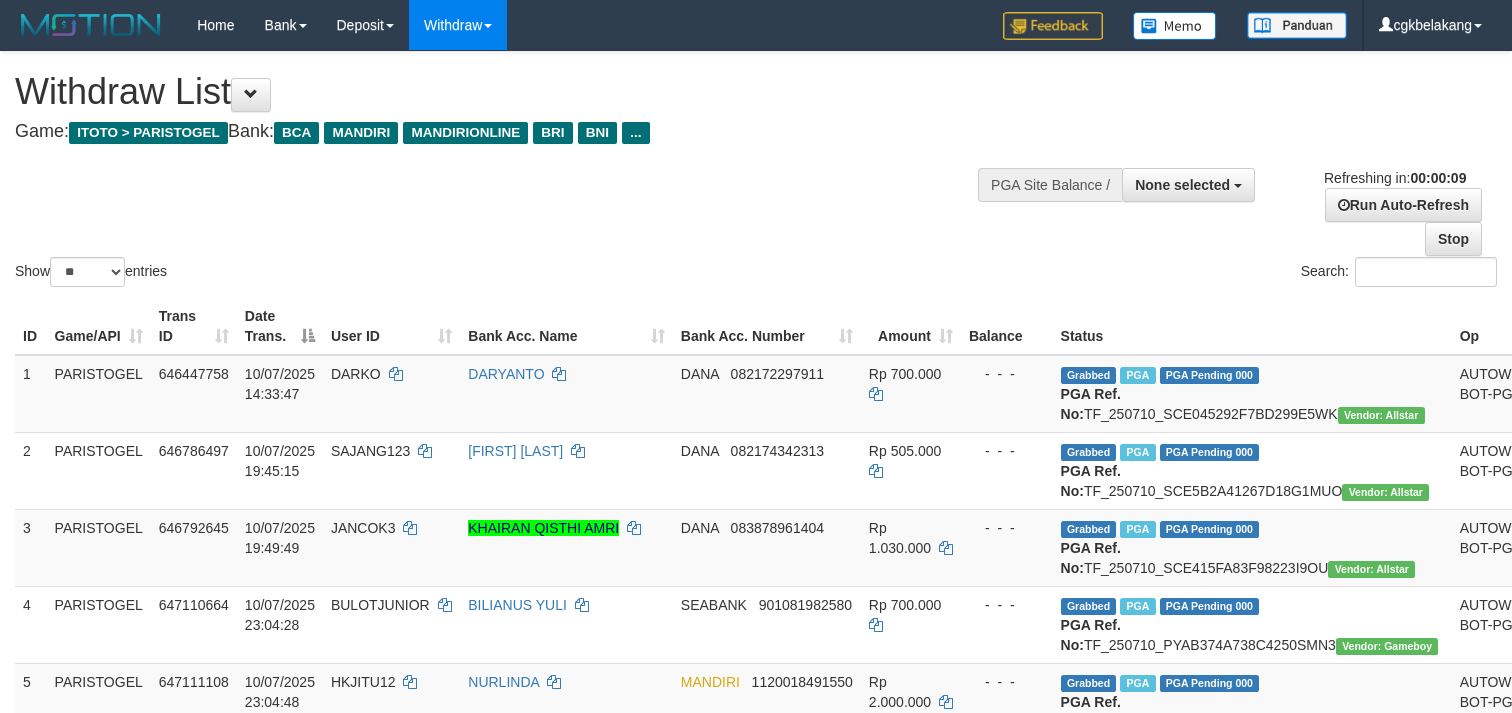 select 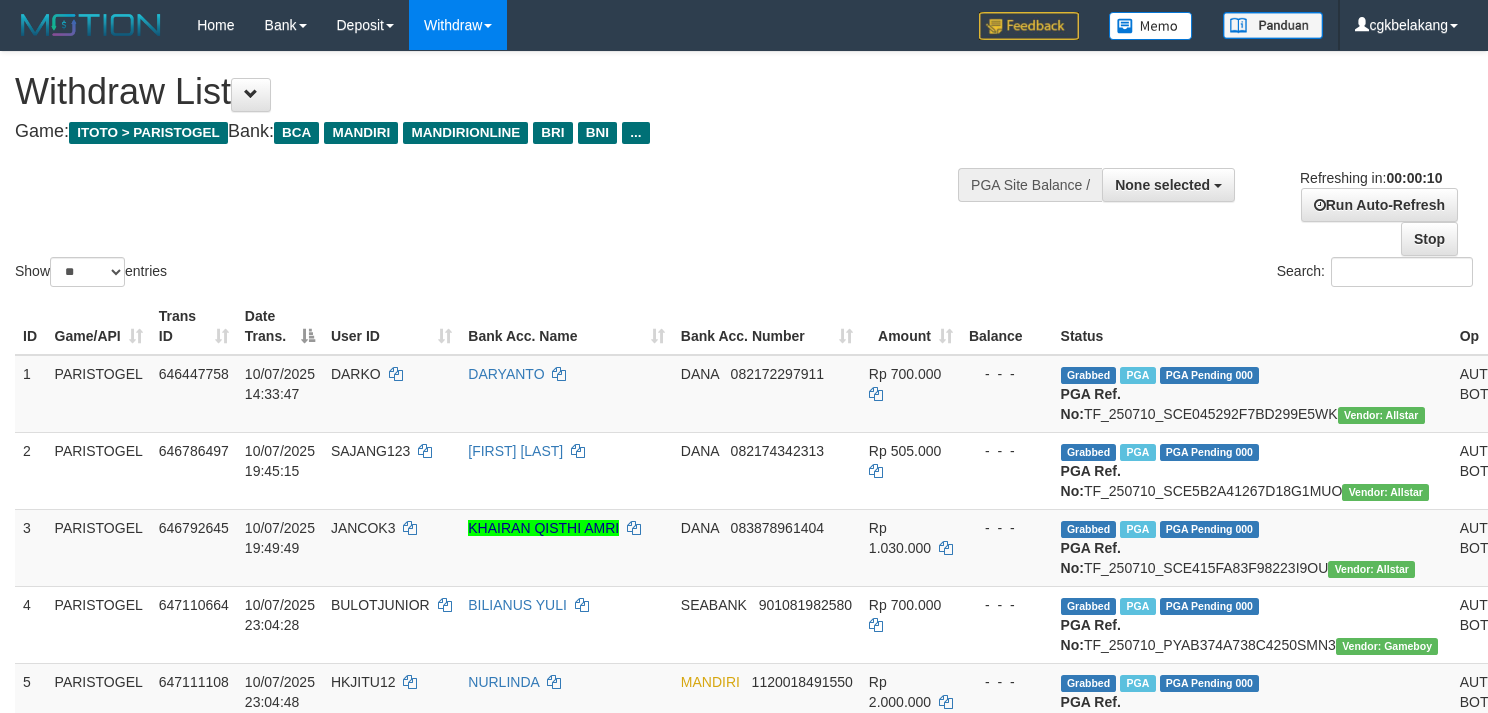 select 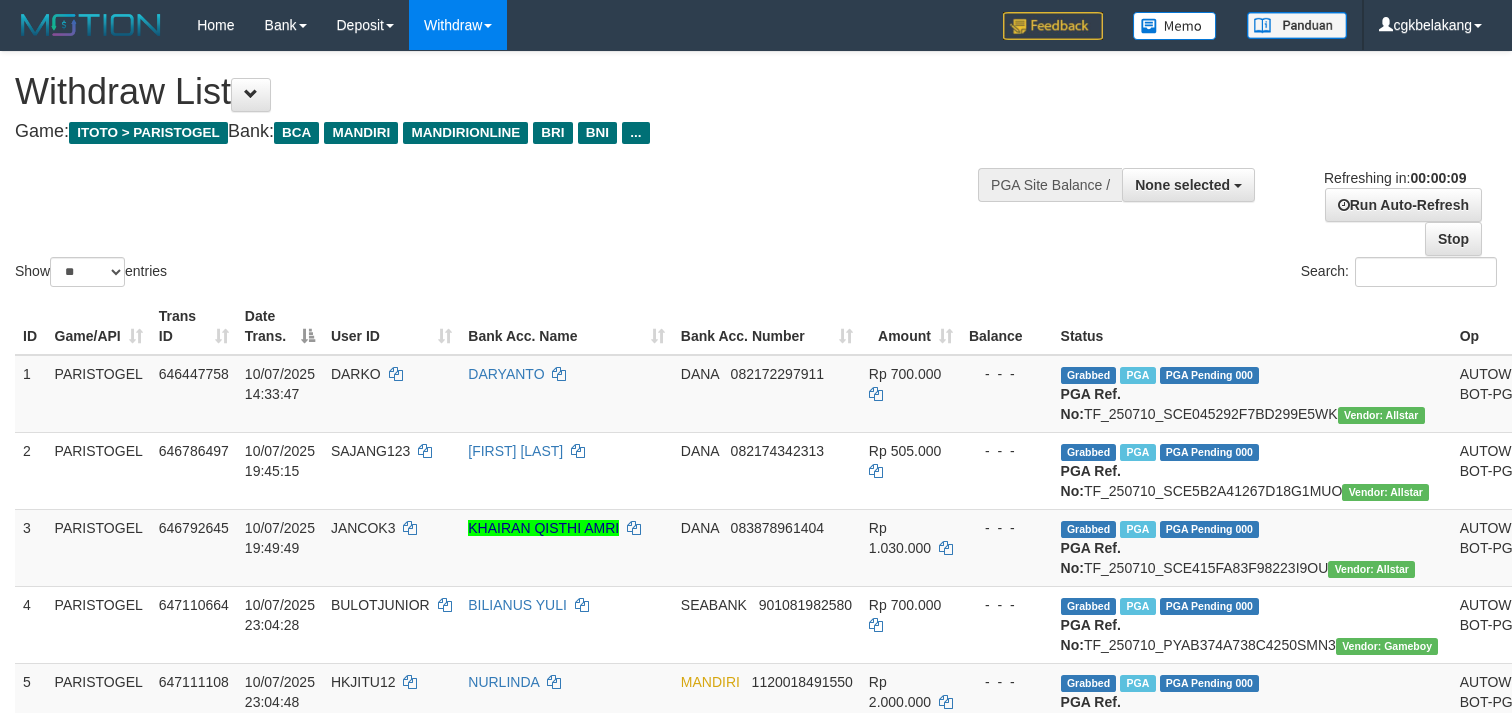 select 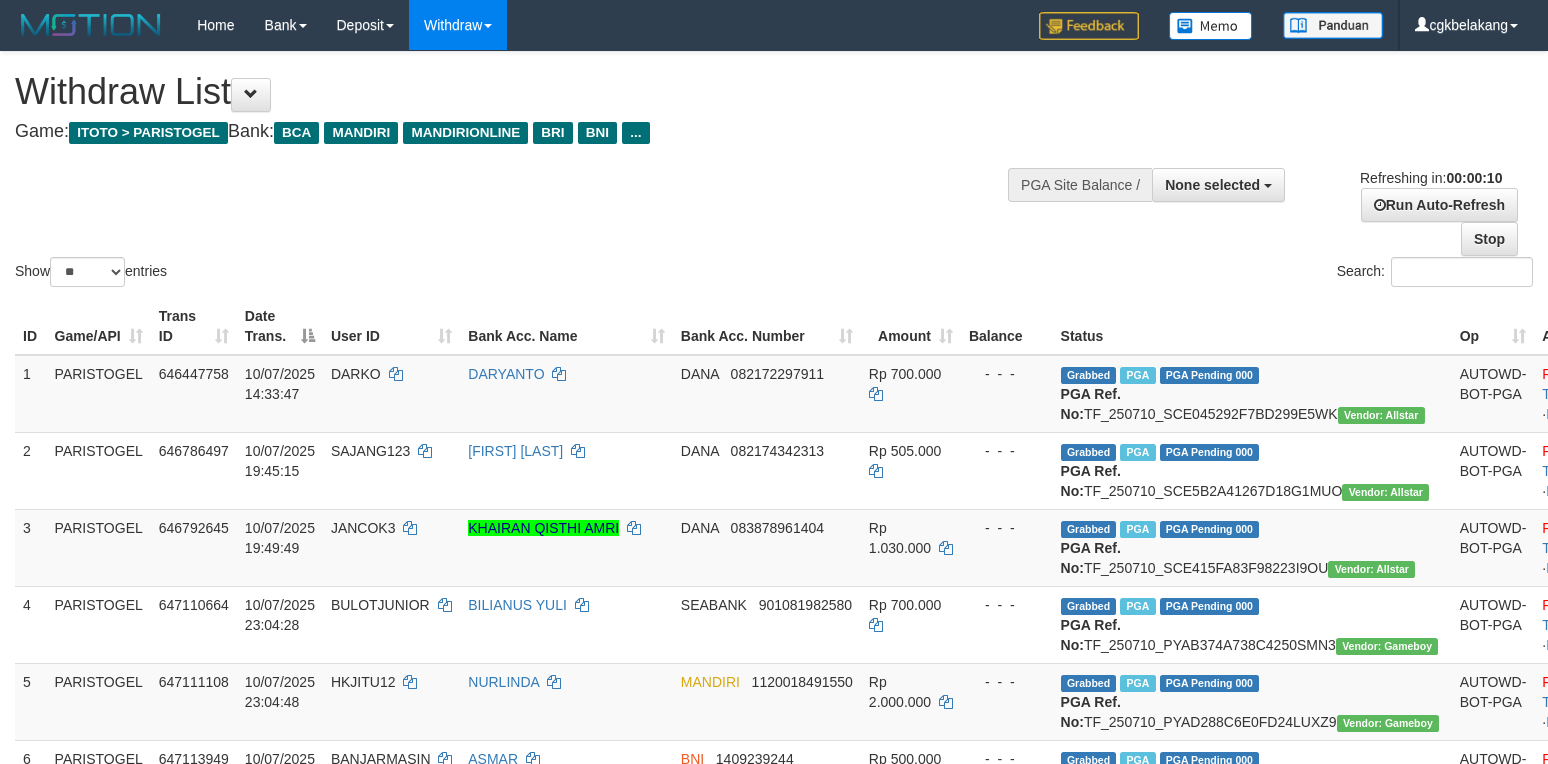 select 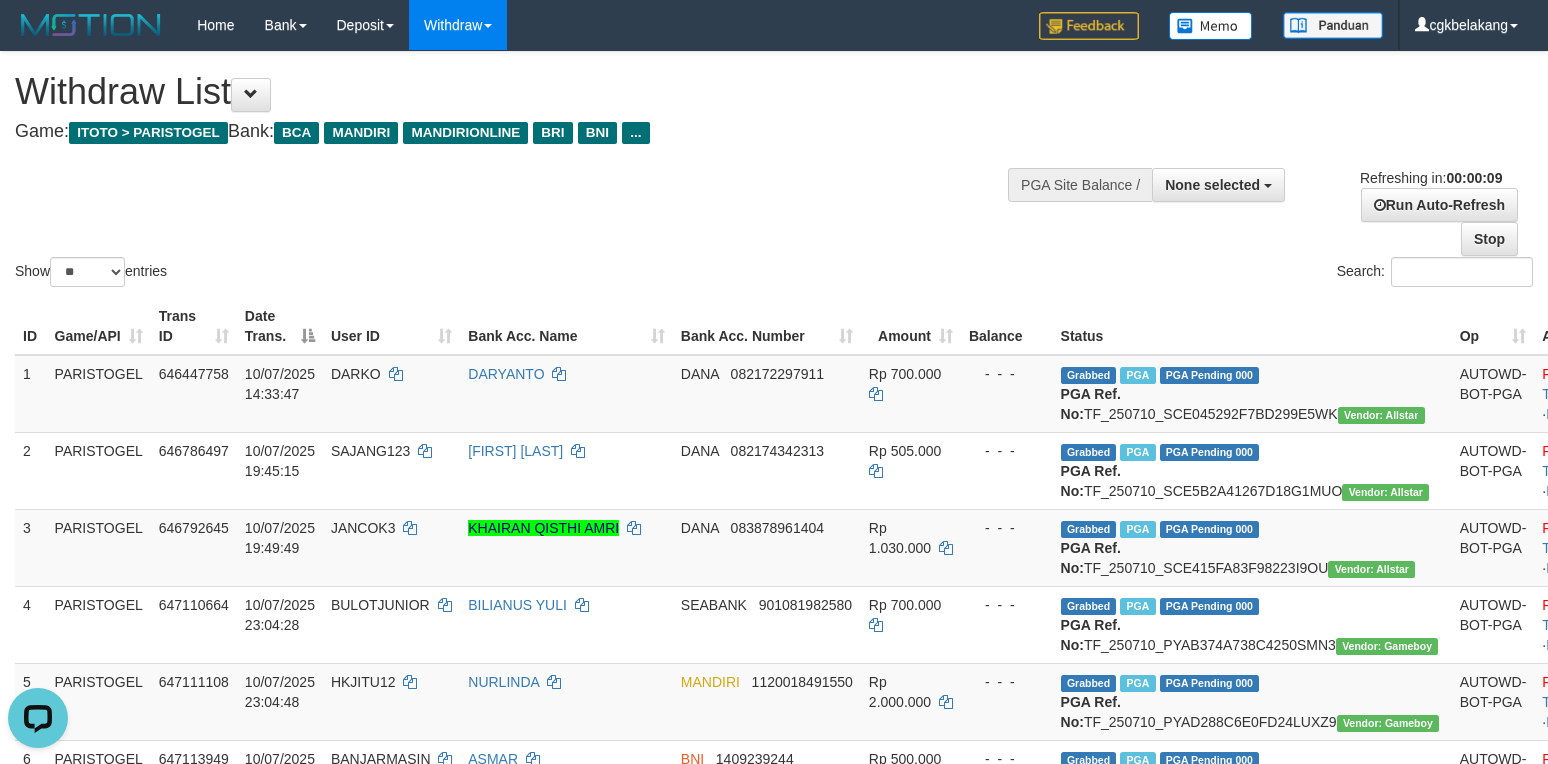 scroll, scrollTop: 0, scrollLeft: 0, axis: both 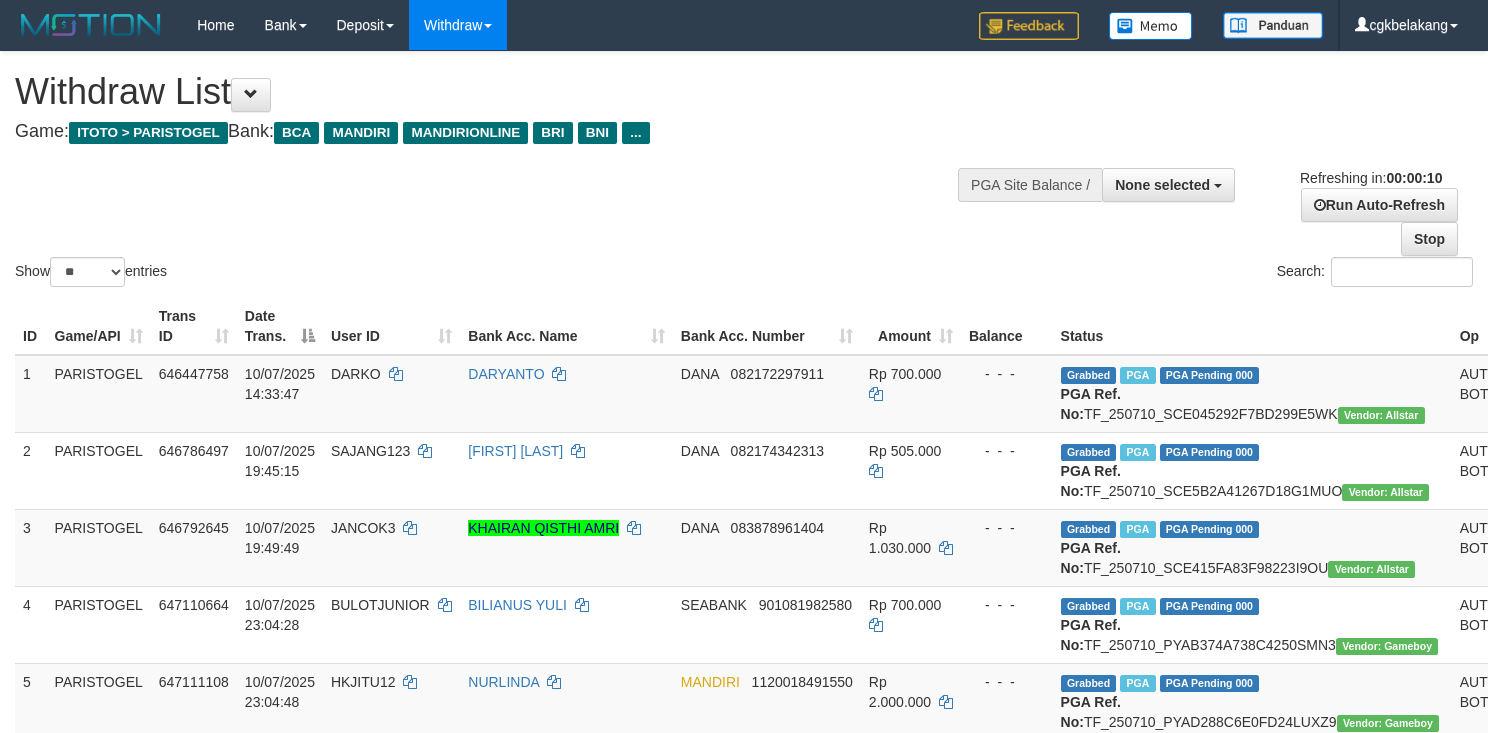 select 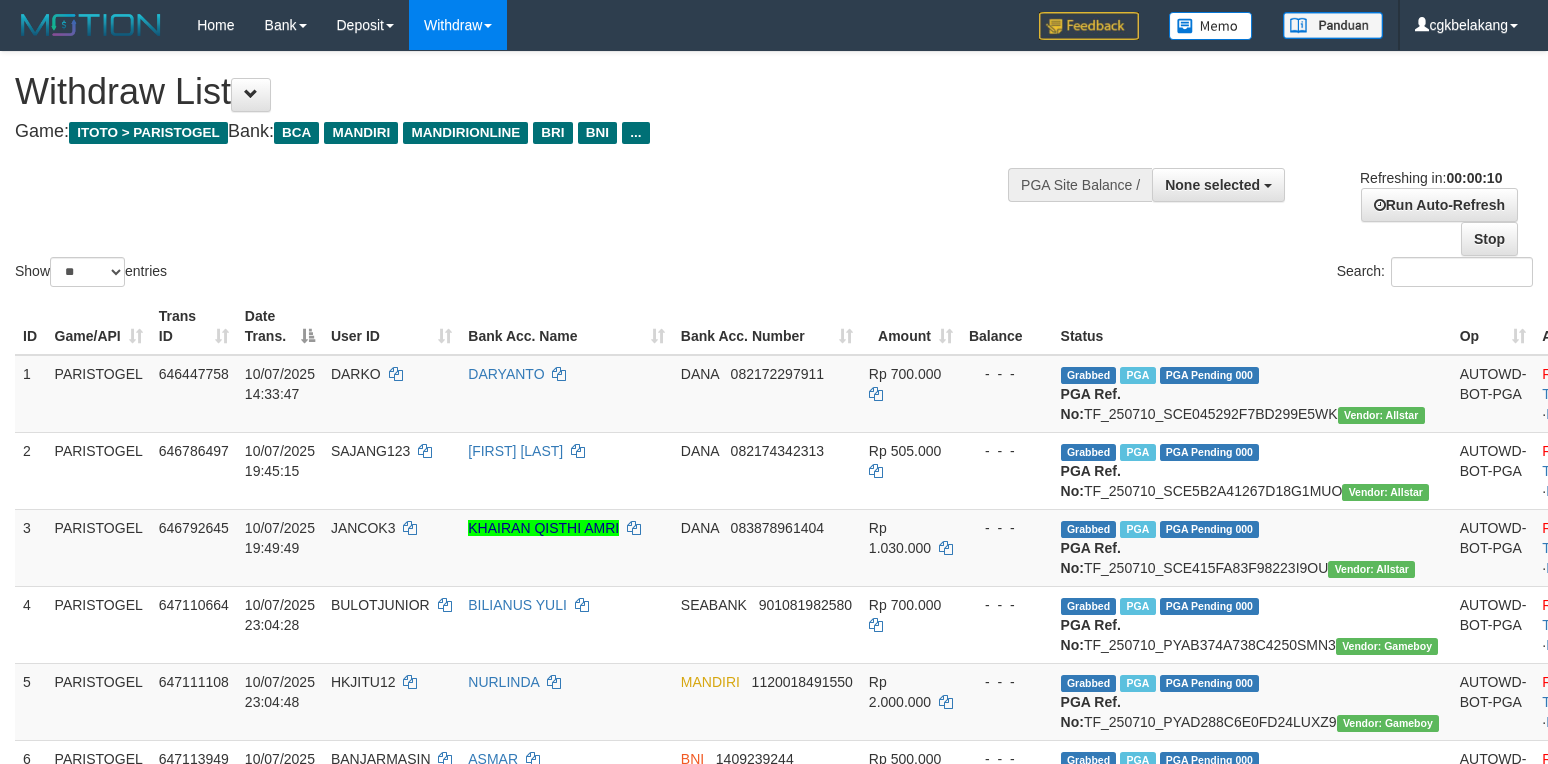 select 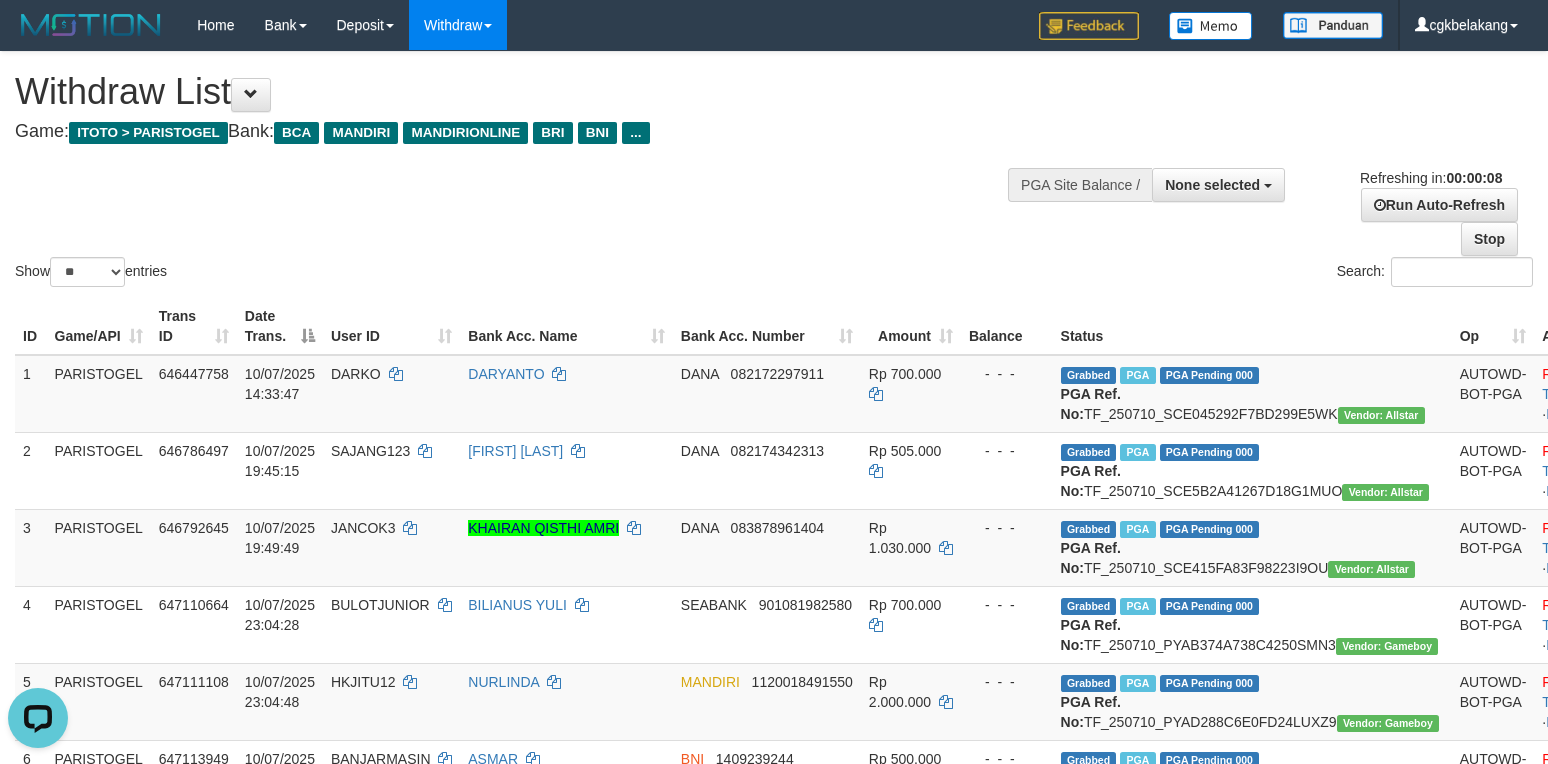 scroll, scrollTop: 0, scrollLeft: 0, axis: both 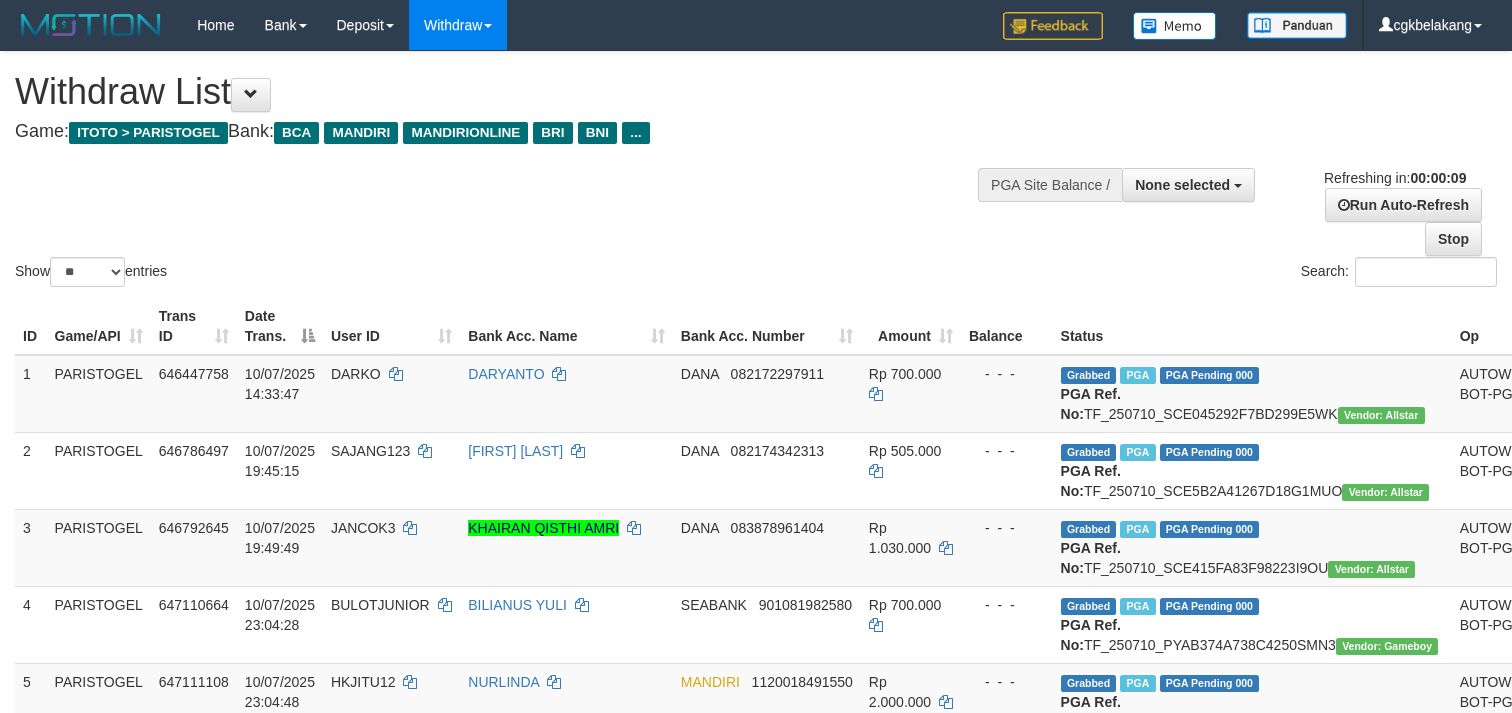 select 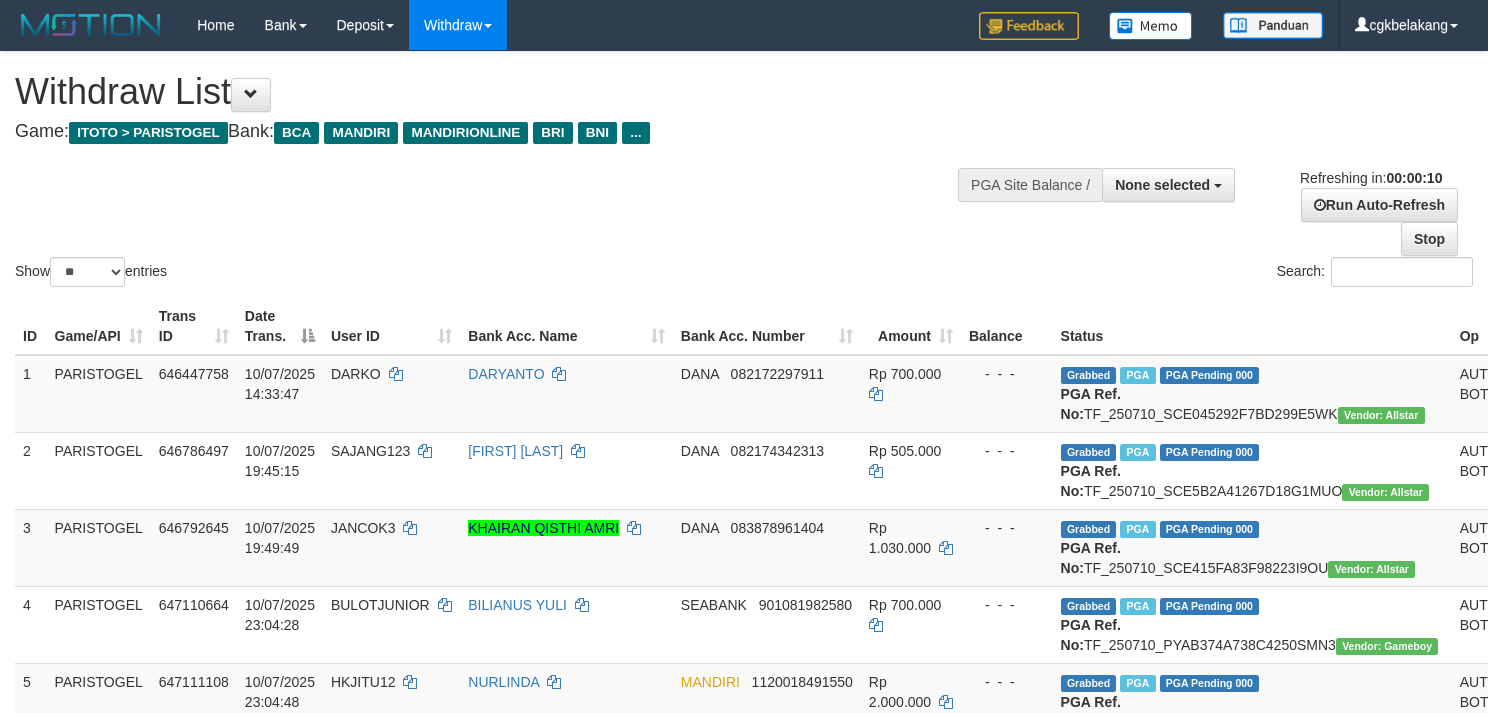 select 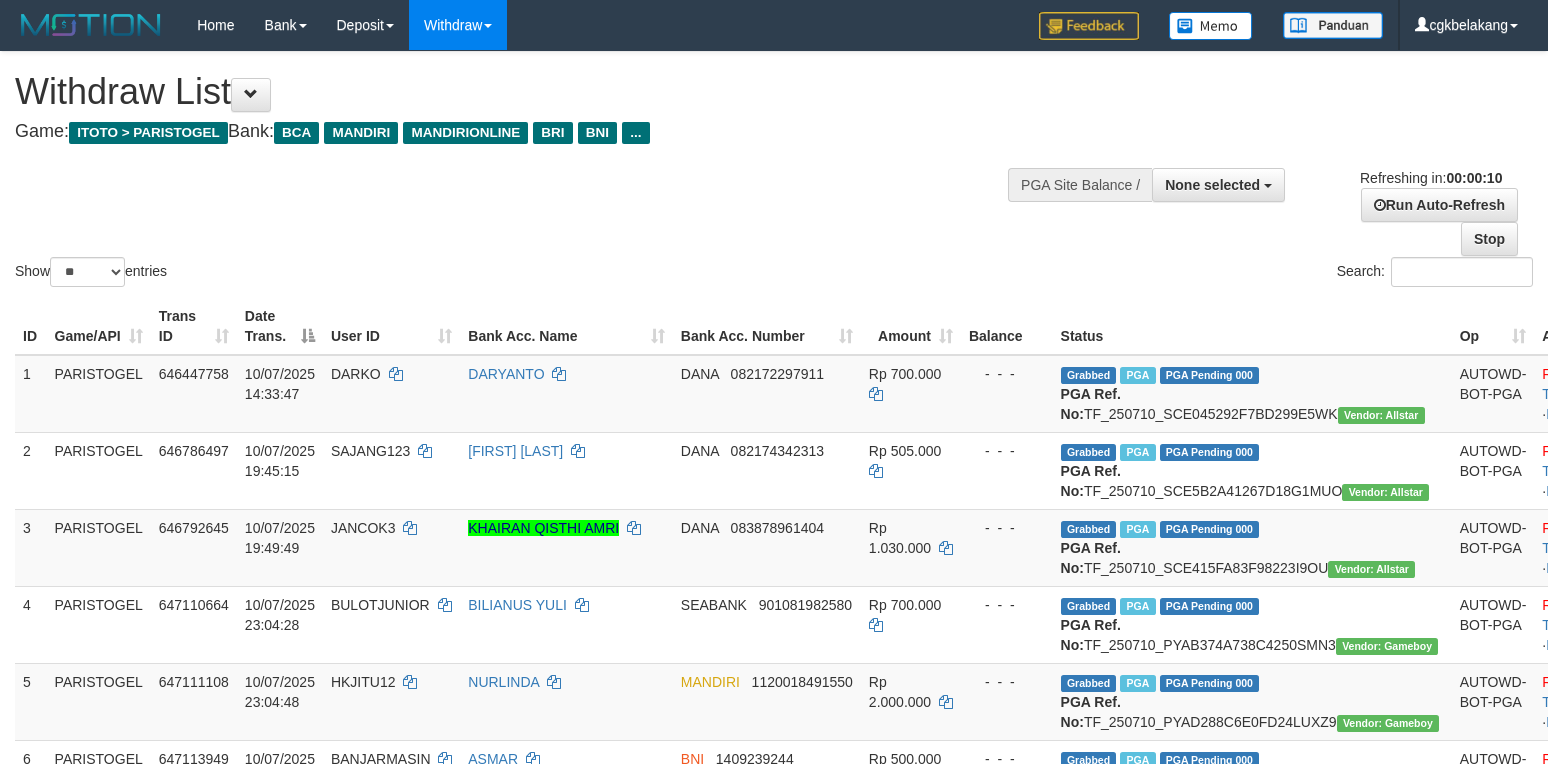 select 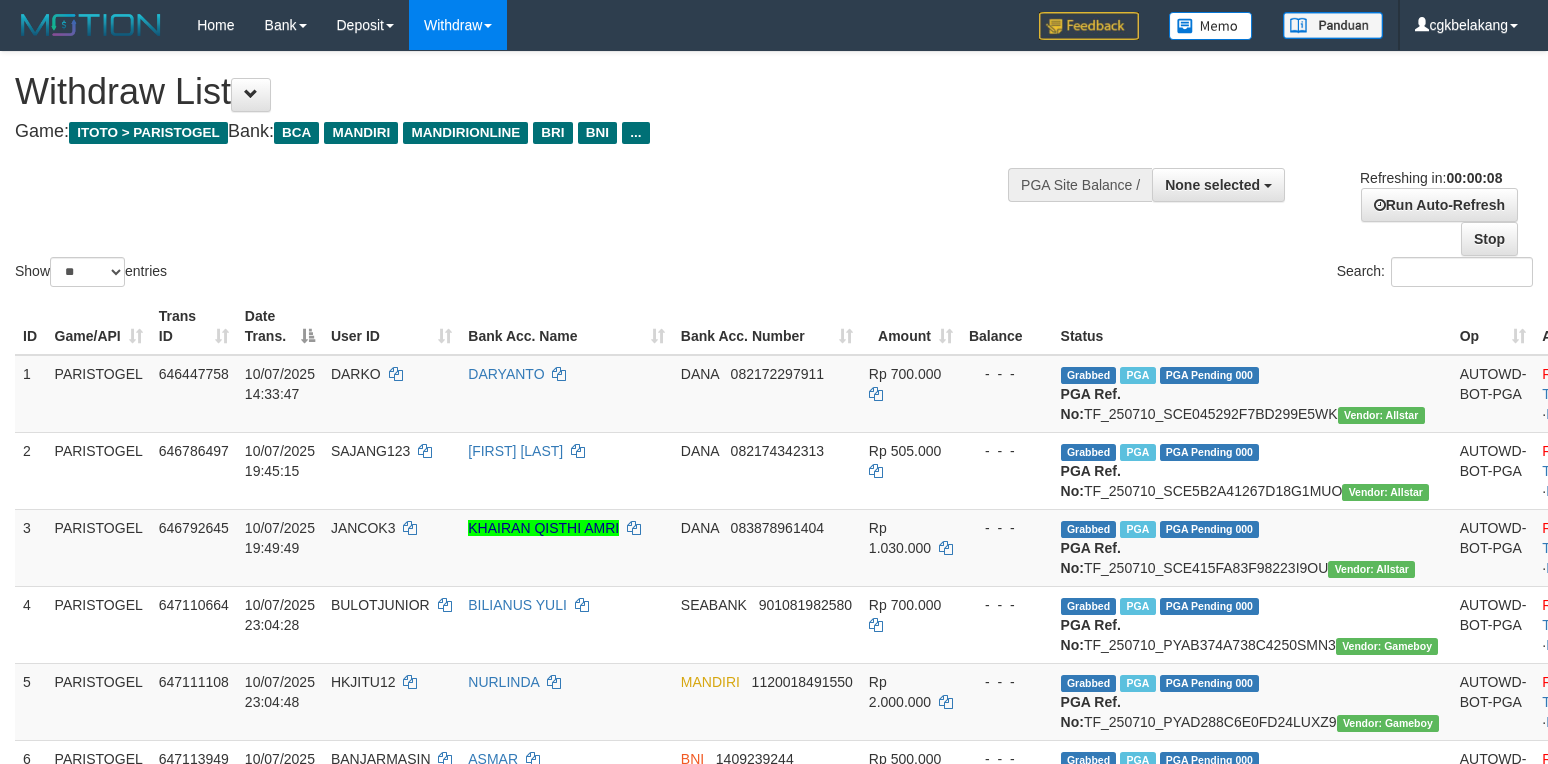 click on "Search:" at bounding box center [1161, 274] 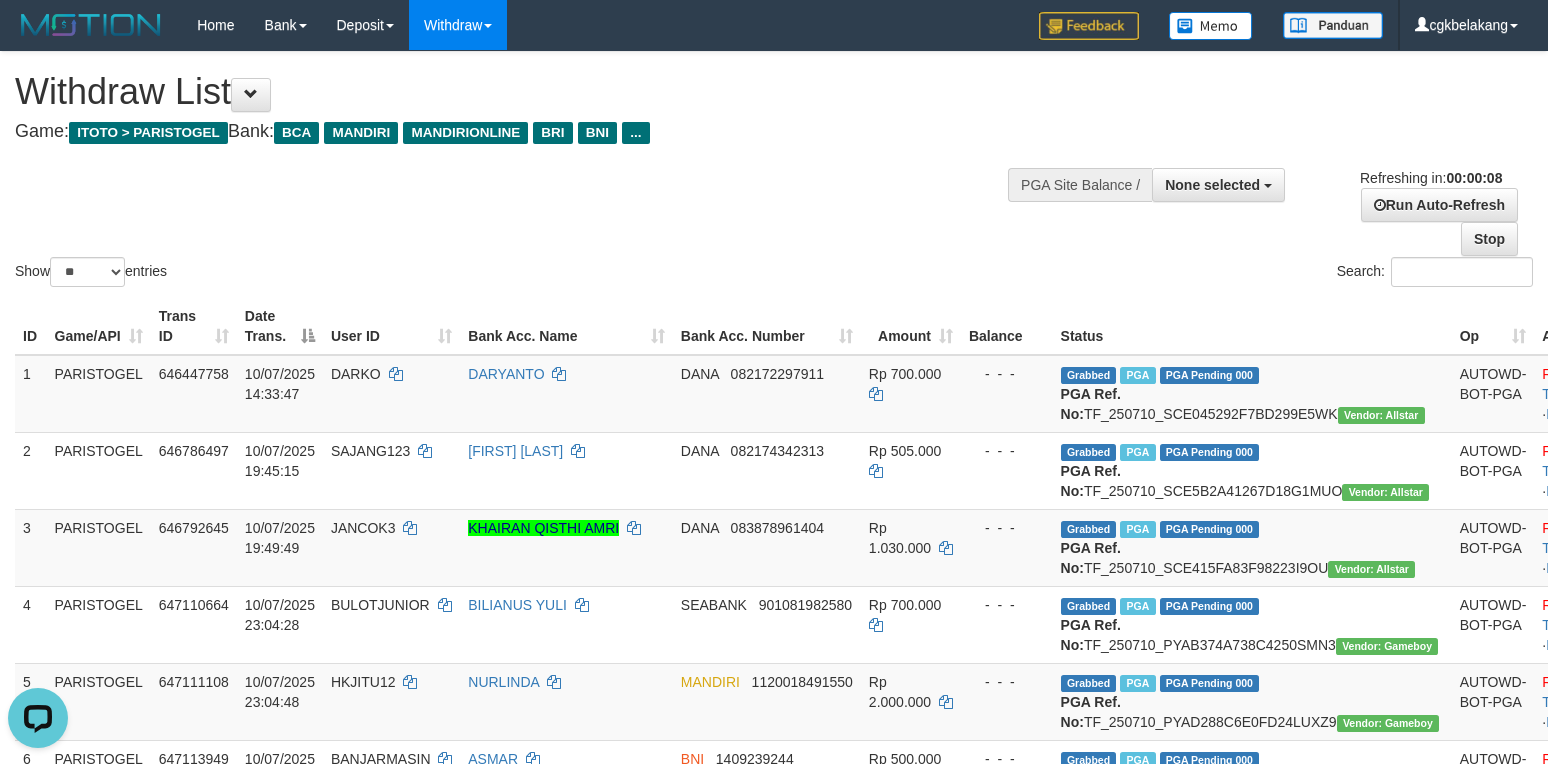 scroll, scrollTop: 0, scrollLeft: 0, axis: both 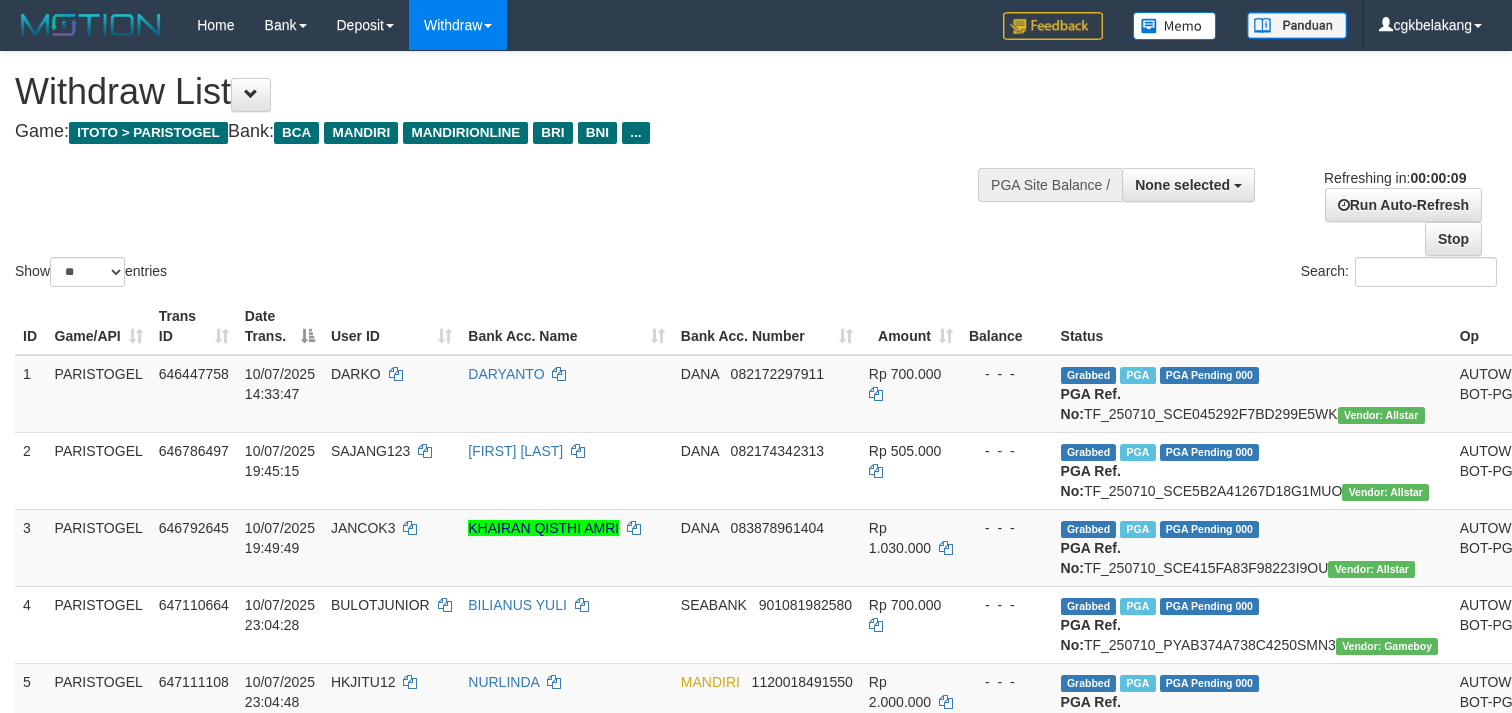 select 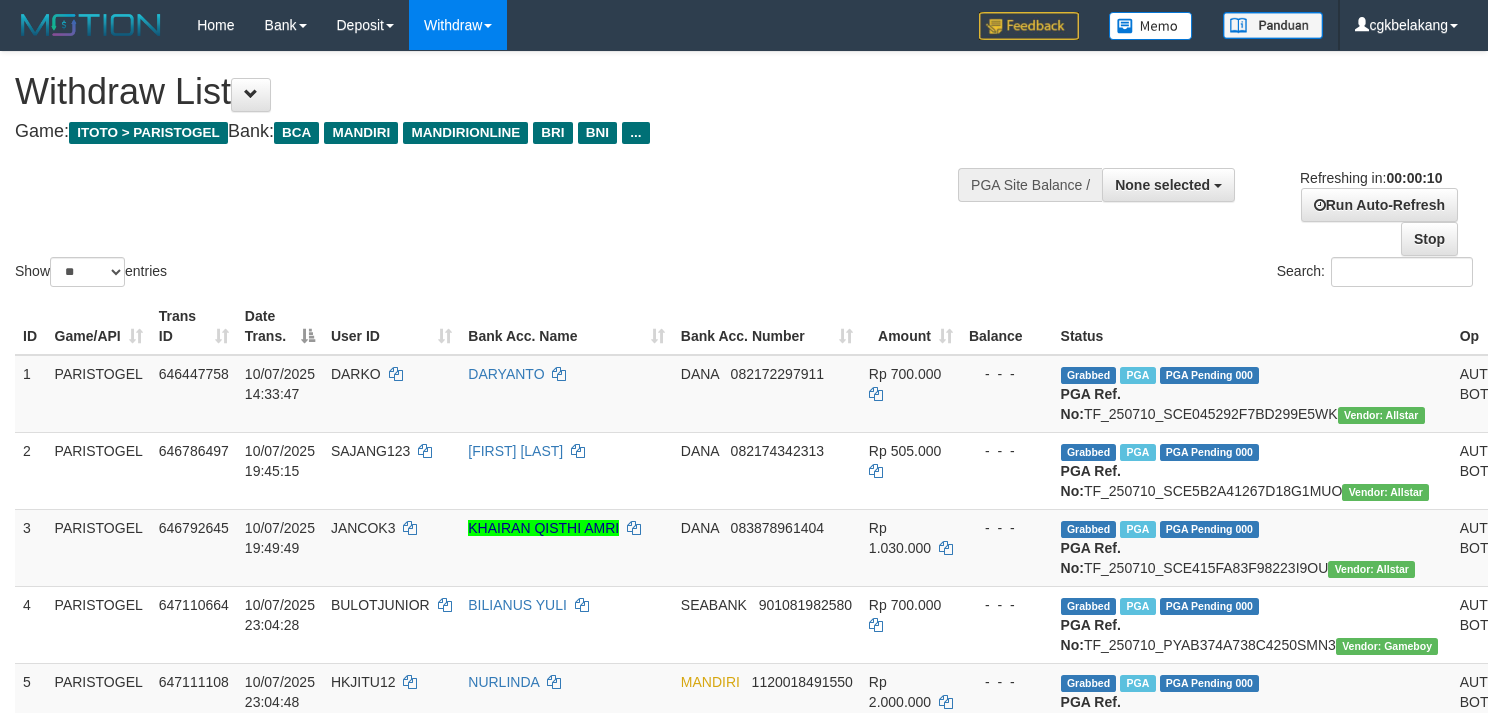 select 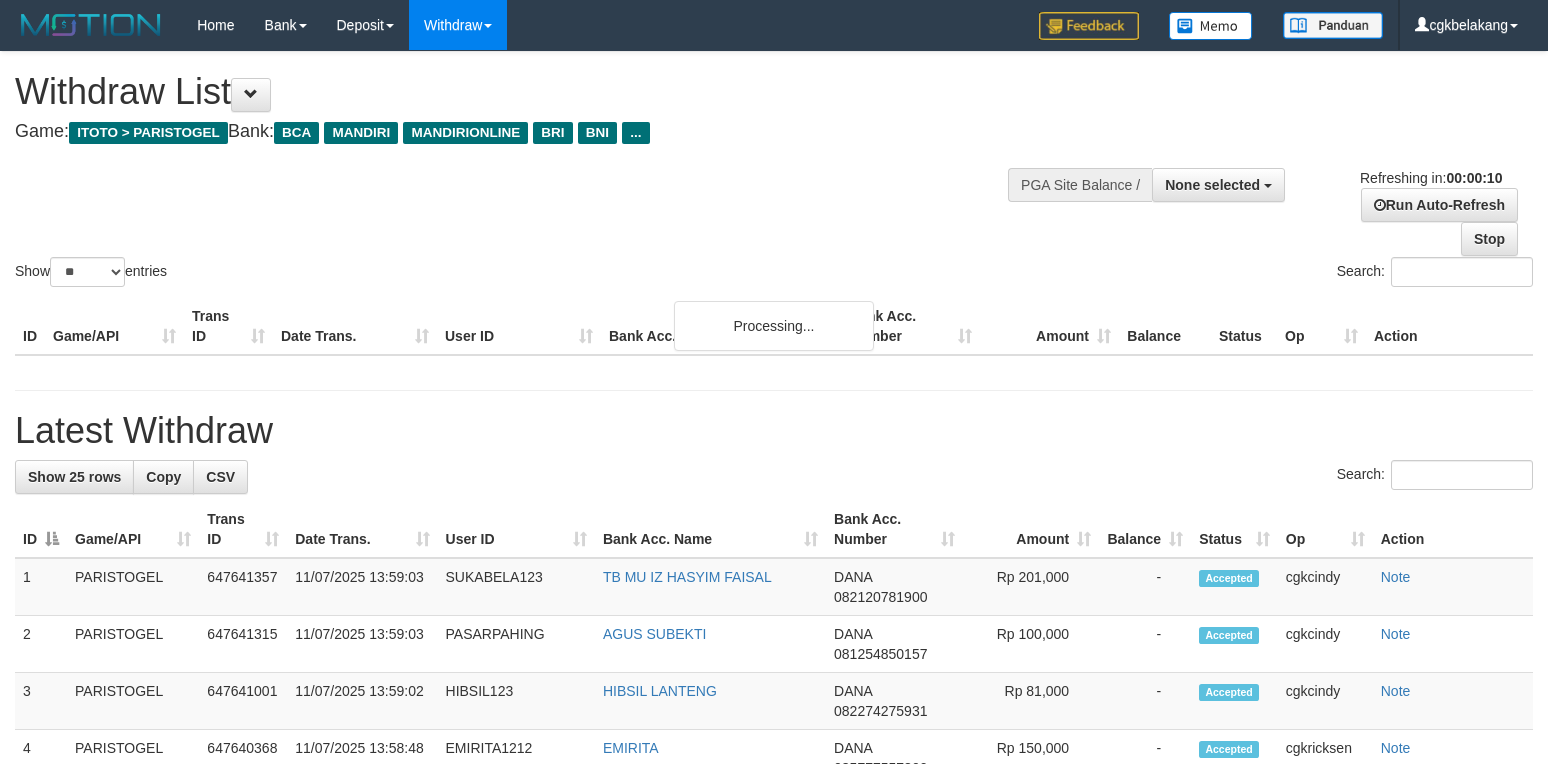 select 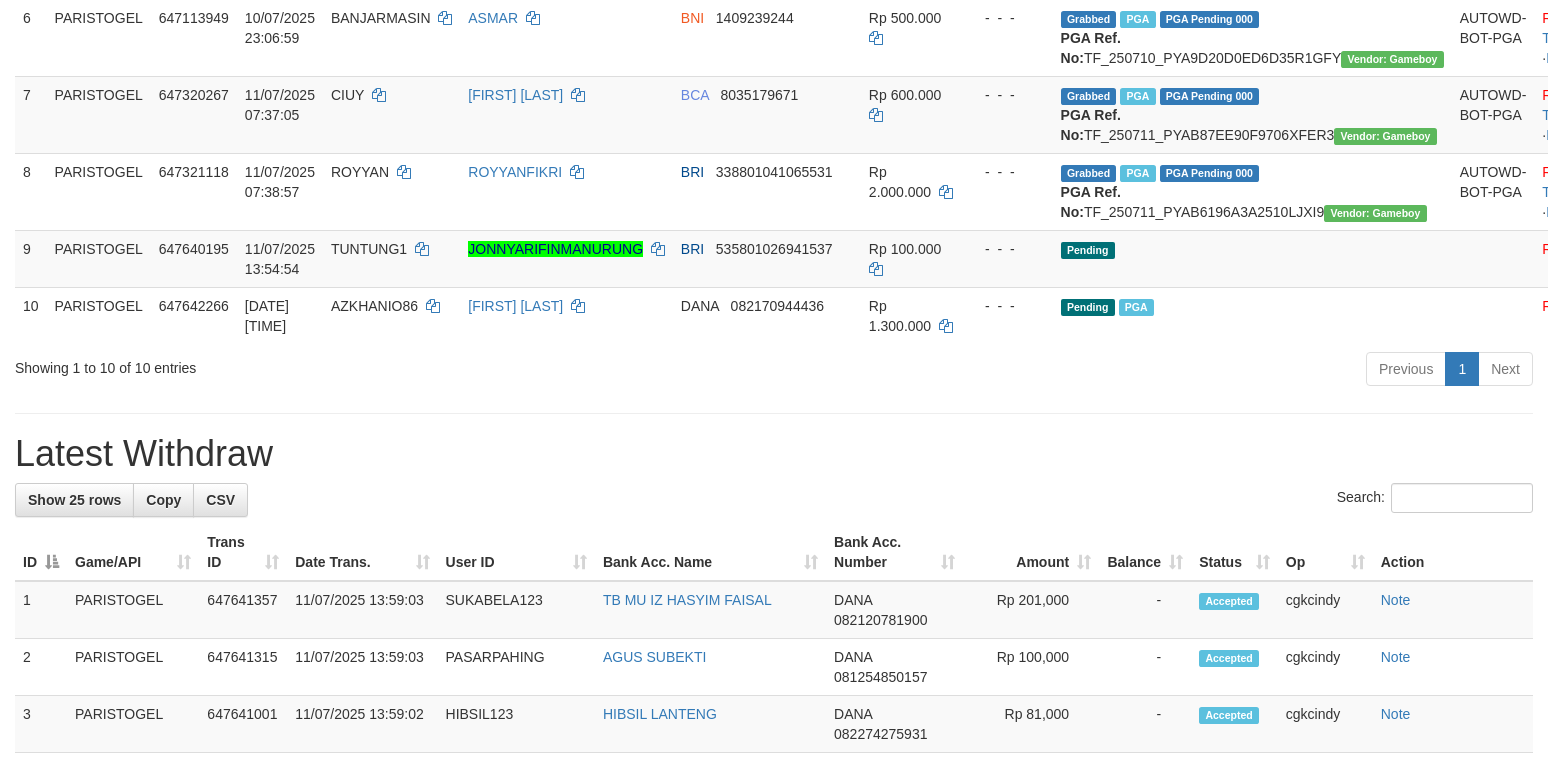 scroll, scrollTop: 666, scrollLeft: 0, axis: vertical 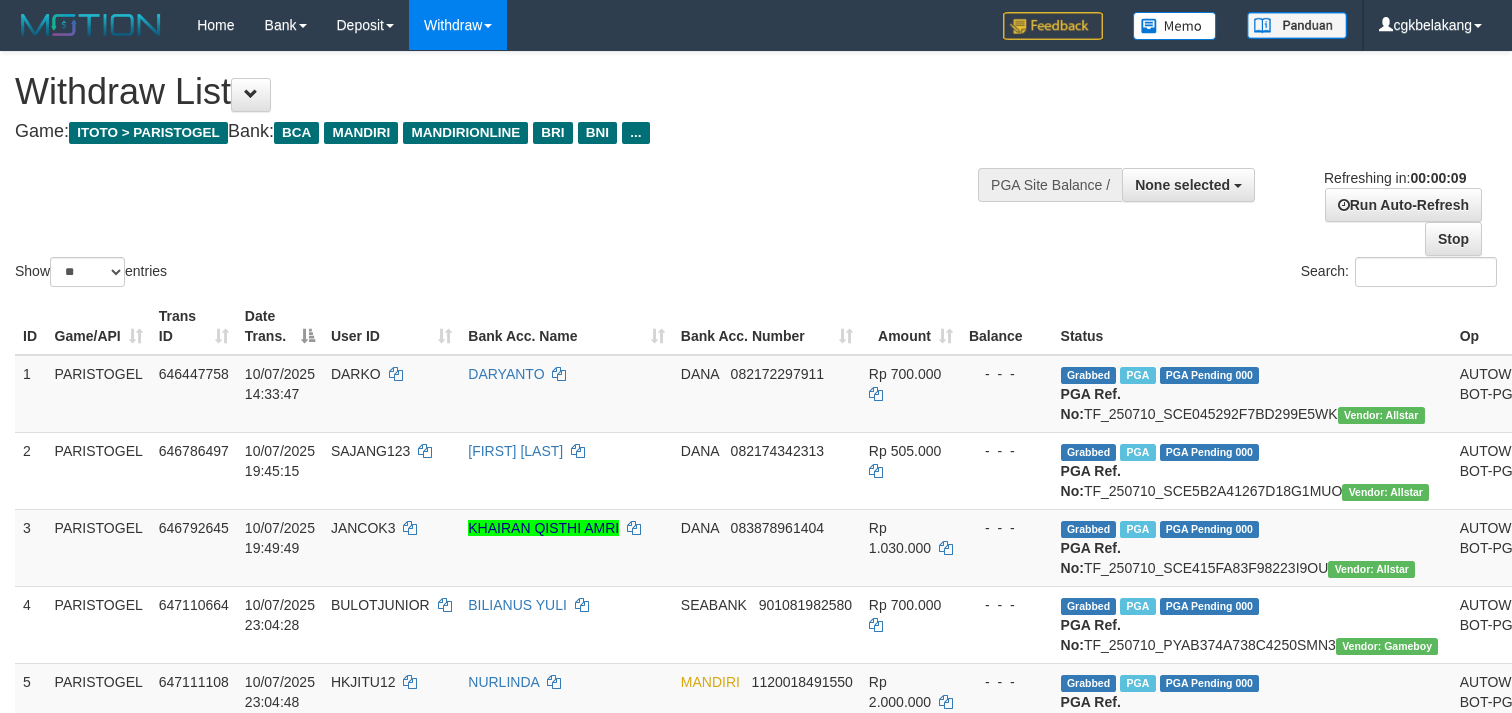 select 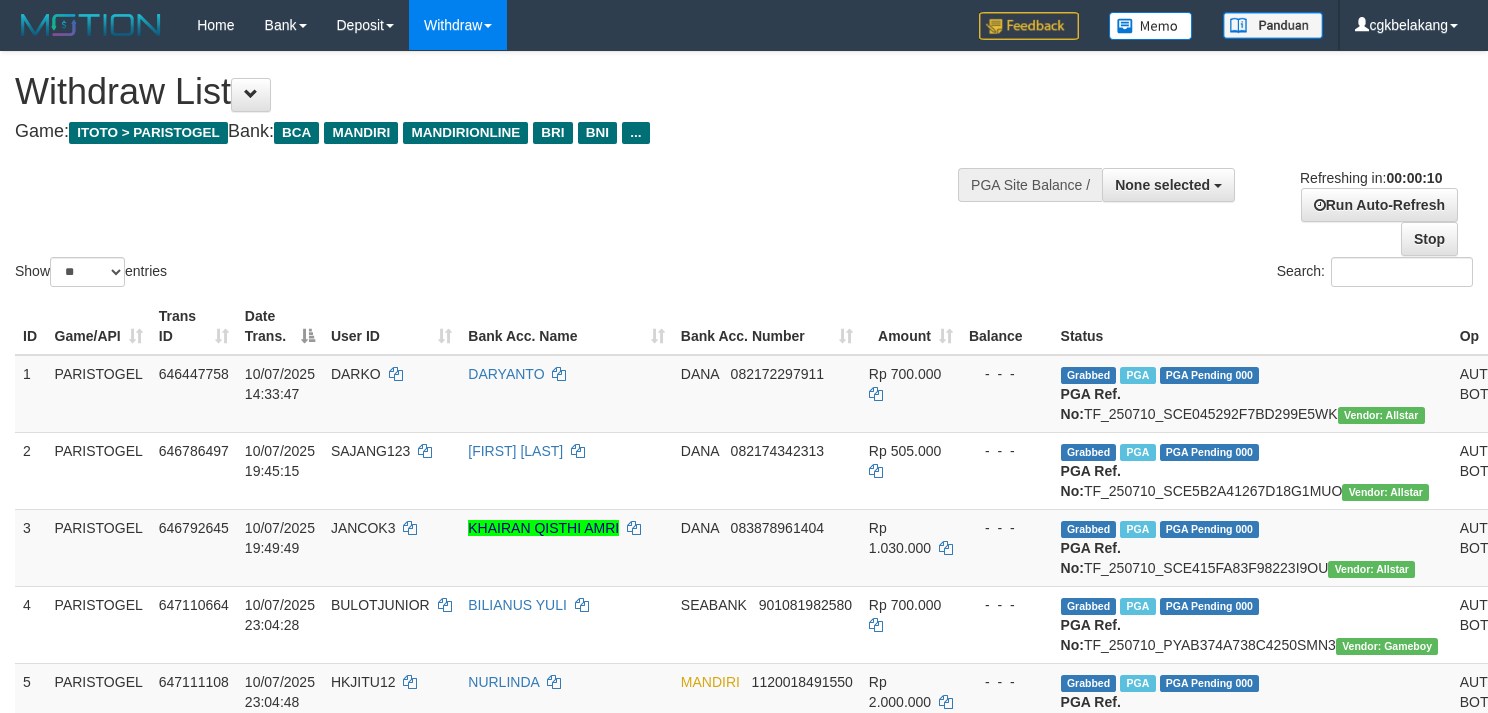 select 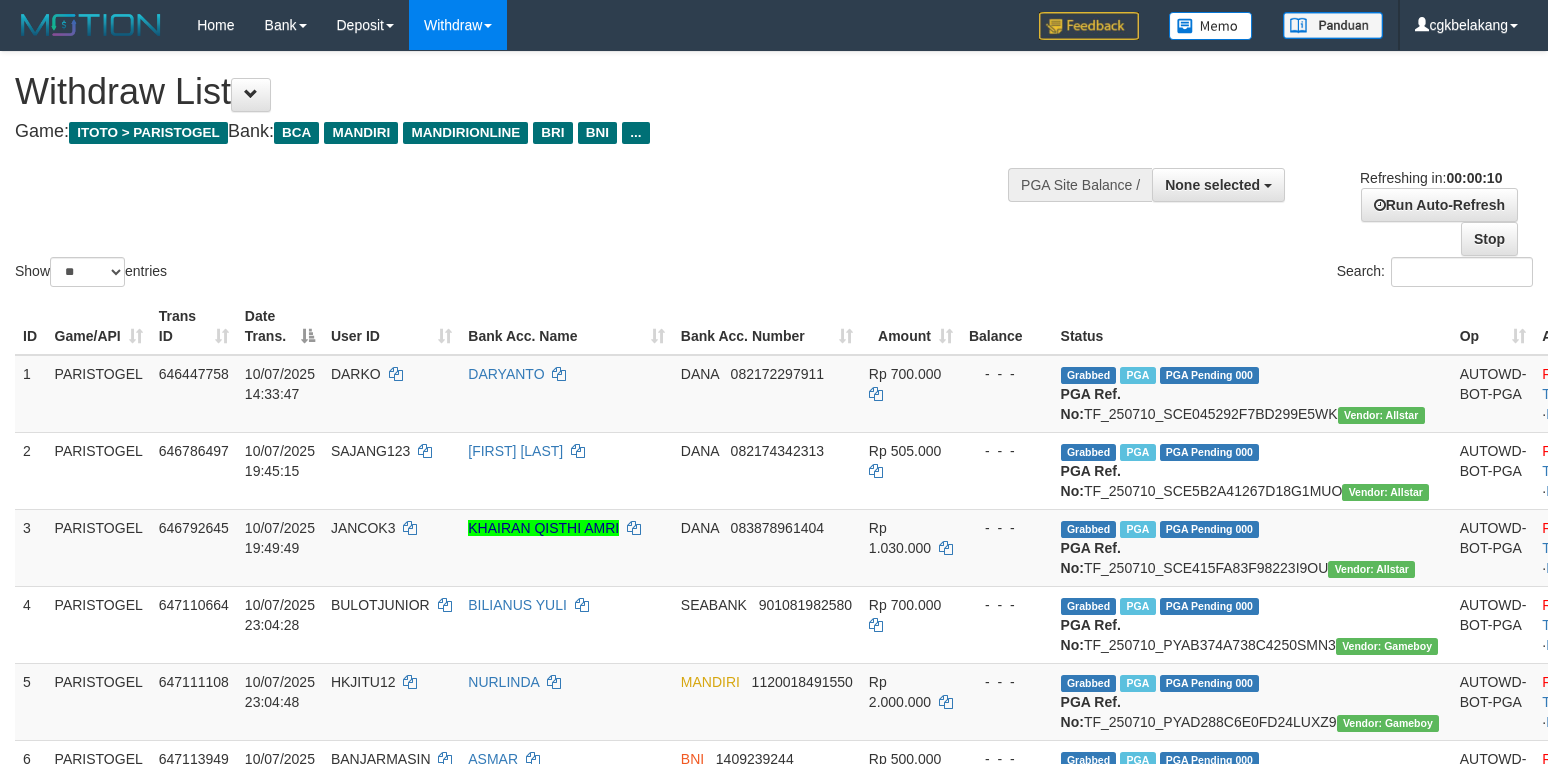 select 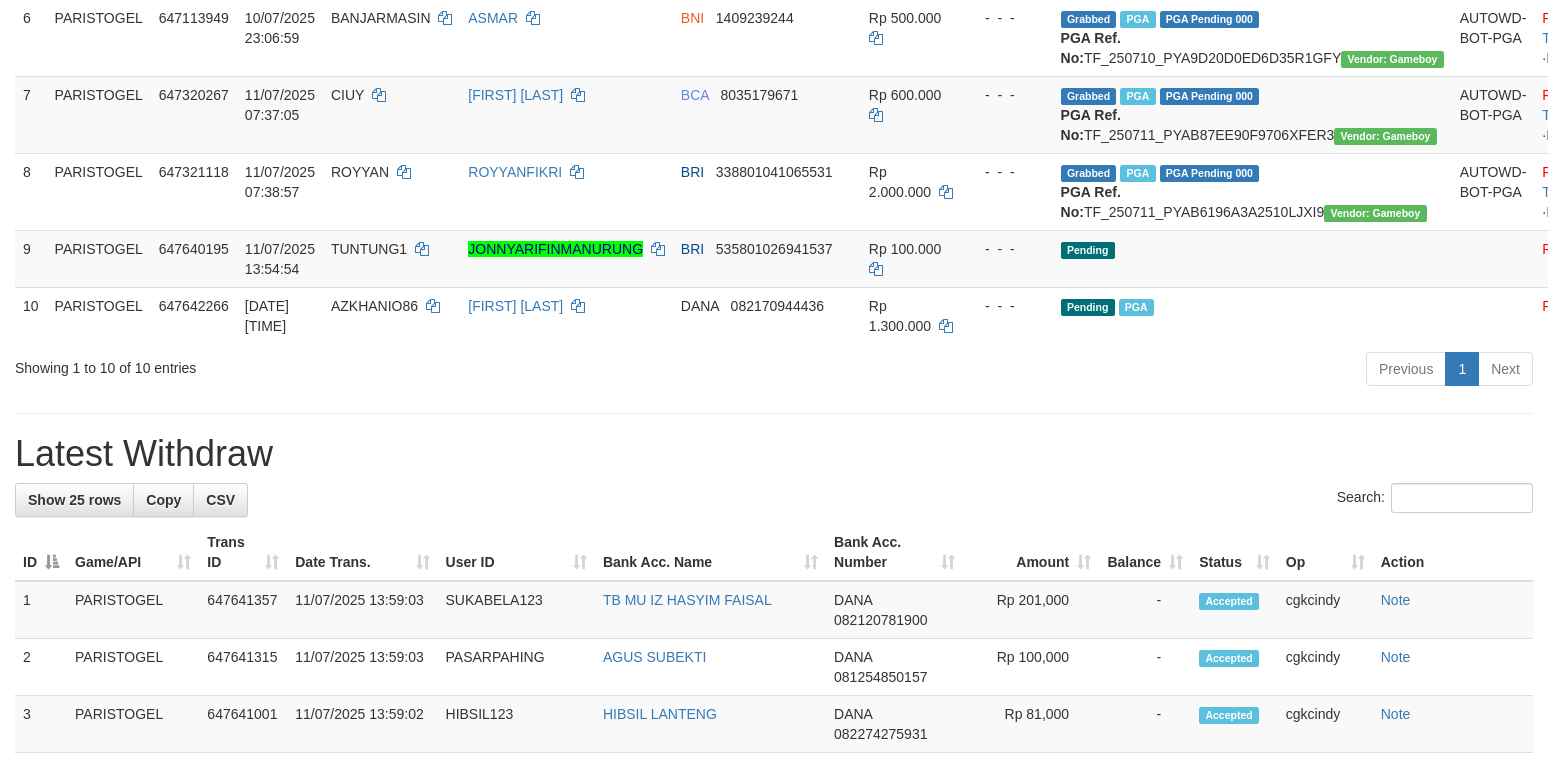 scroll, scrollTop: 666, scrollLeft: 0, axis: vertical 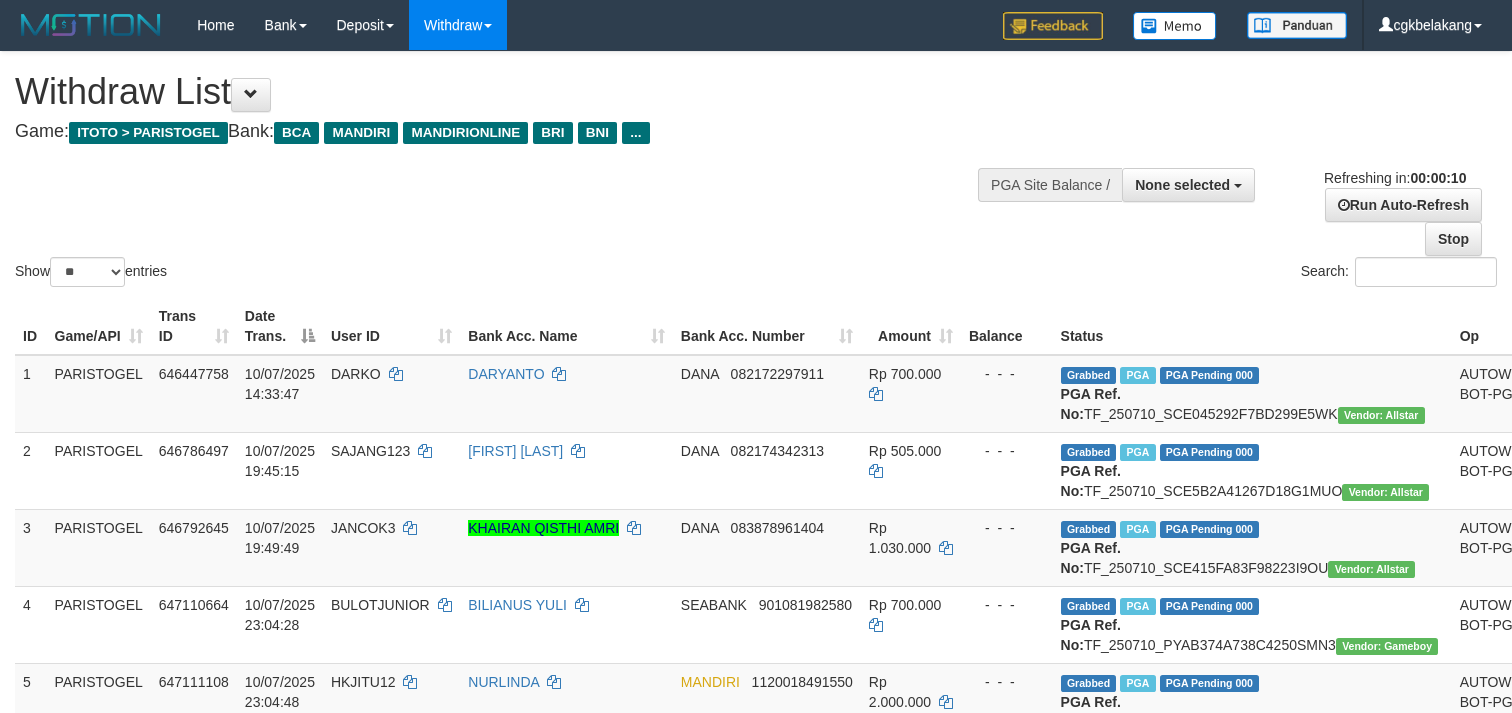 select 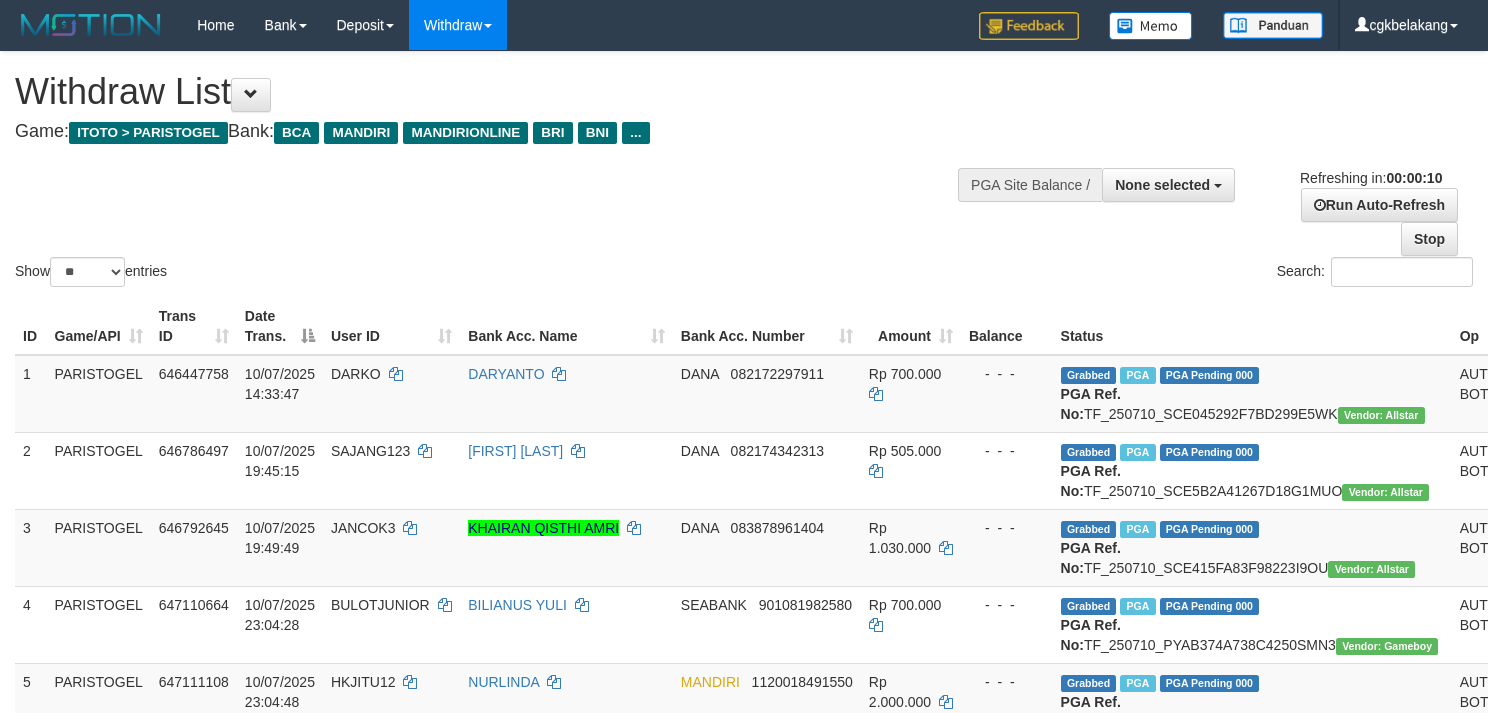 select 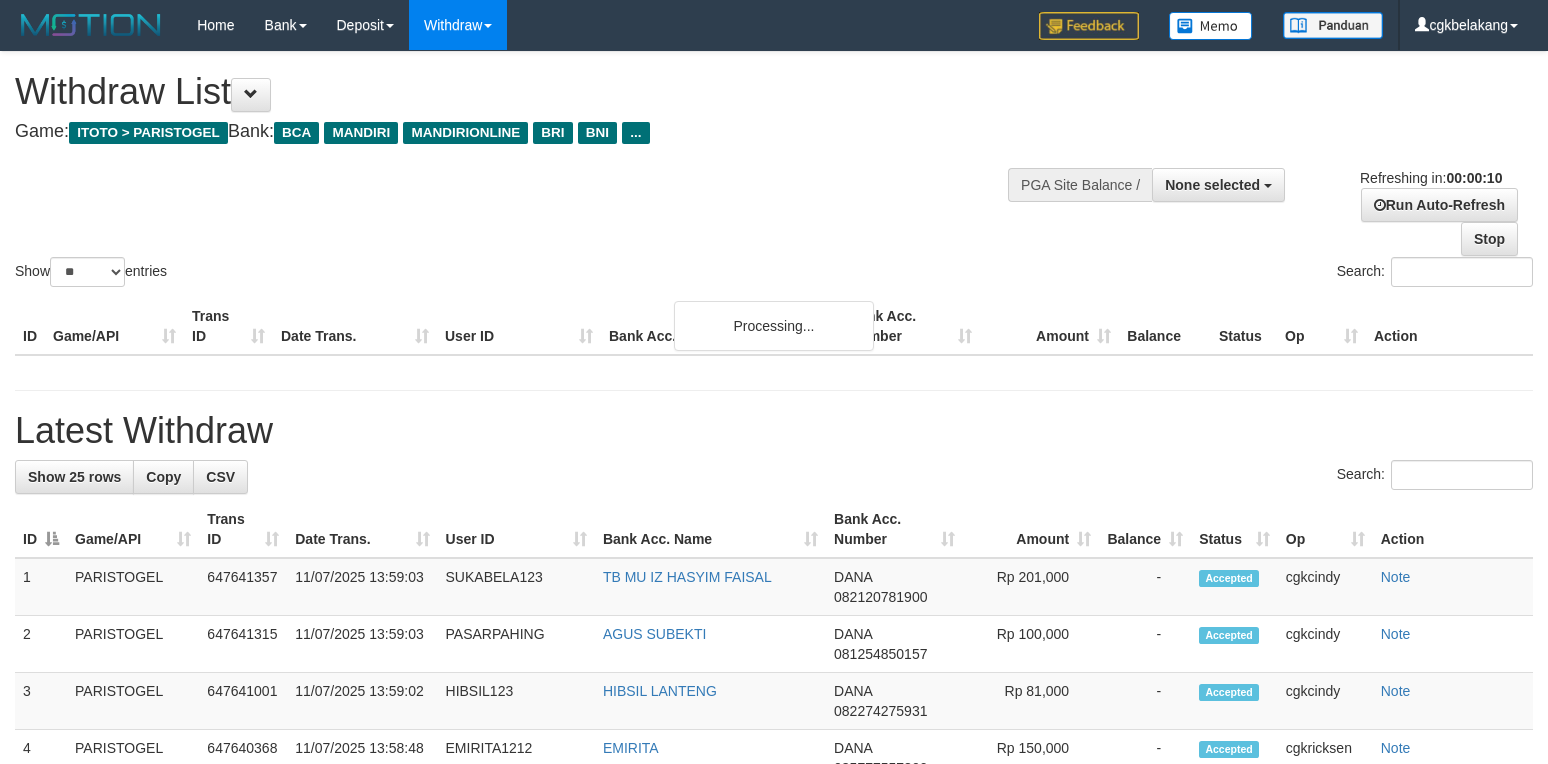 select 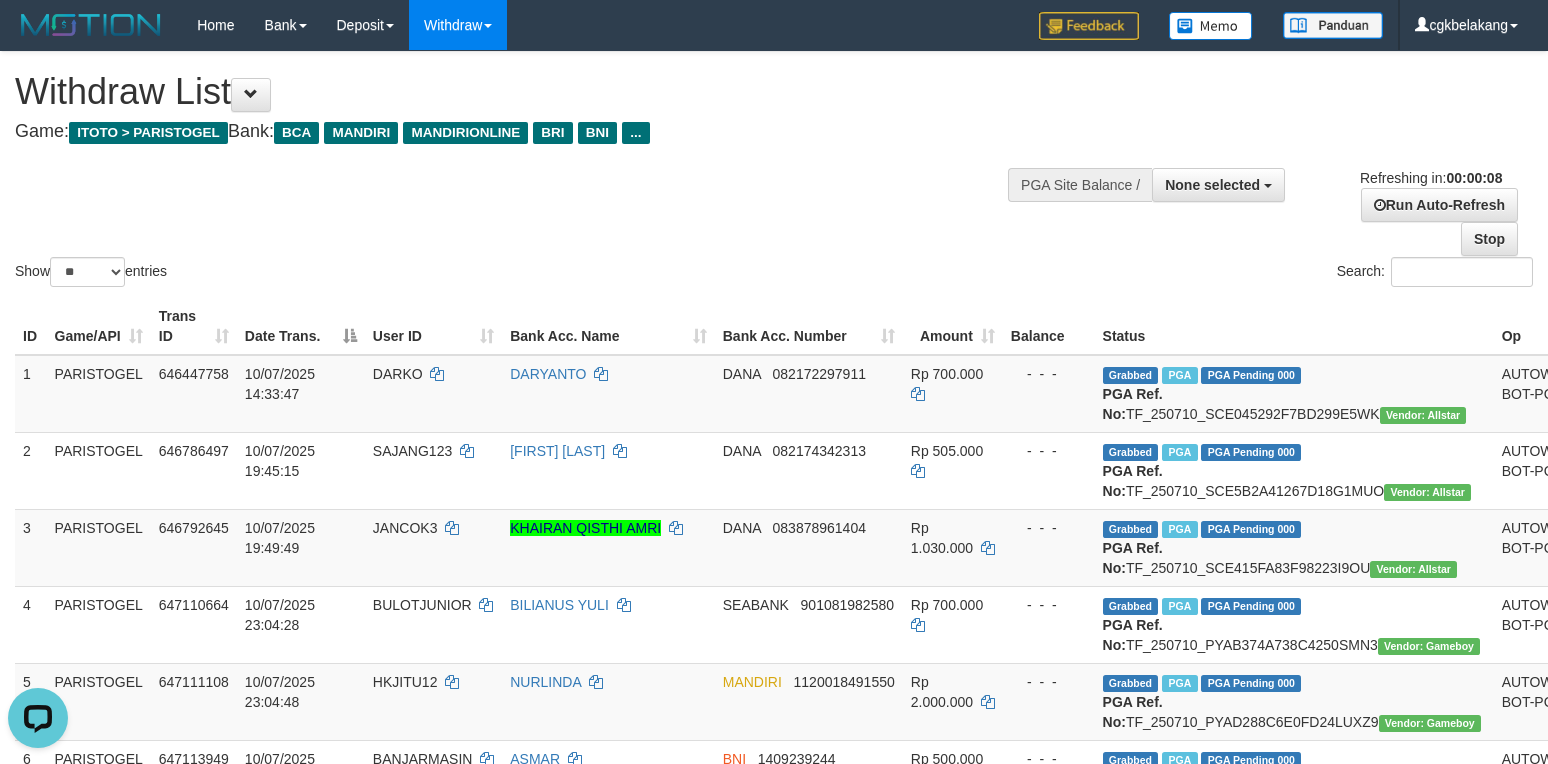 scroll, scrollTop: 0, scrollLeft: 0, axis: both 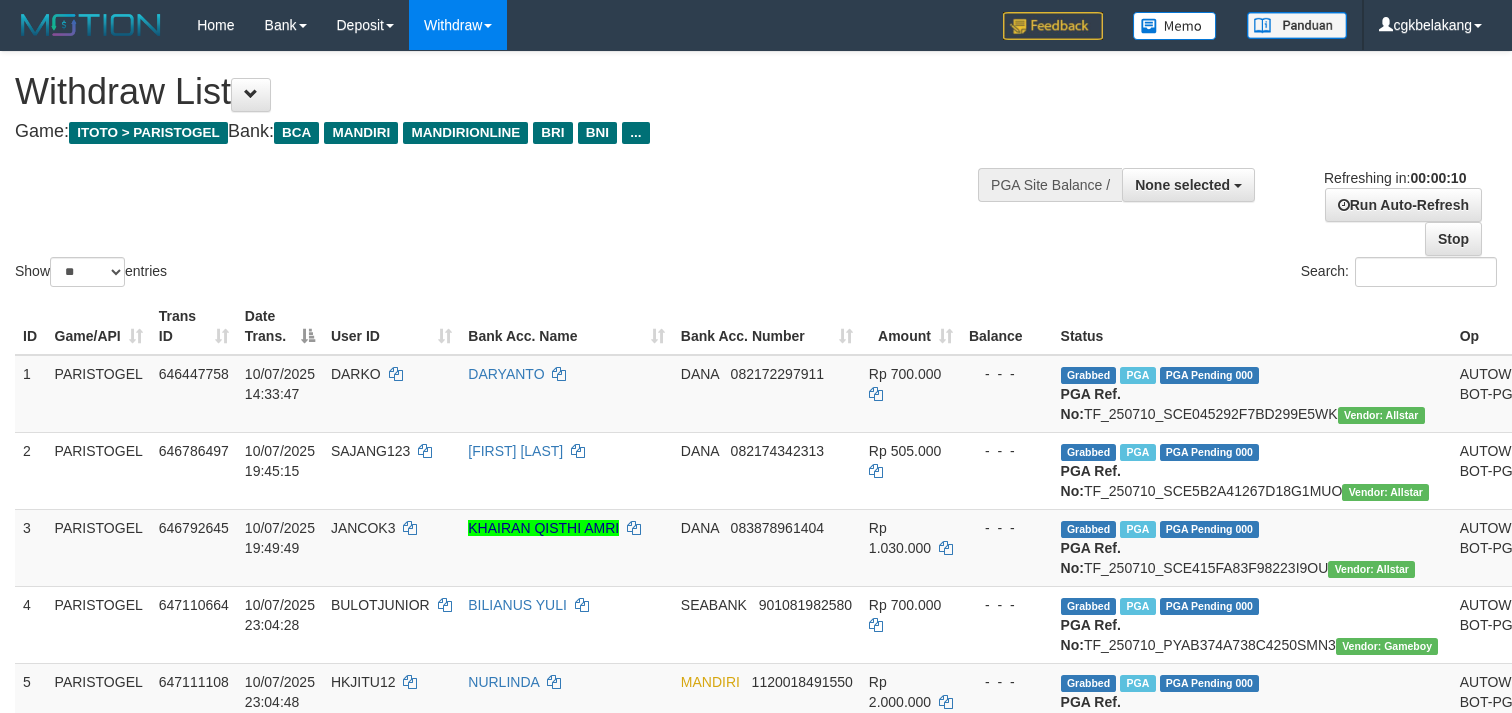 select 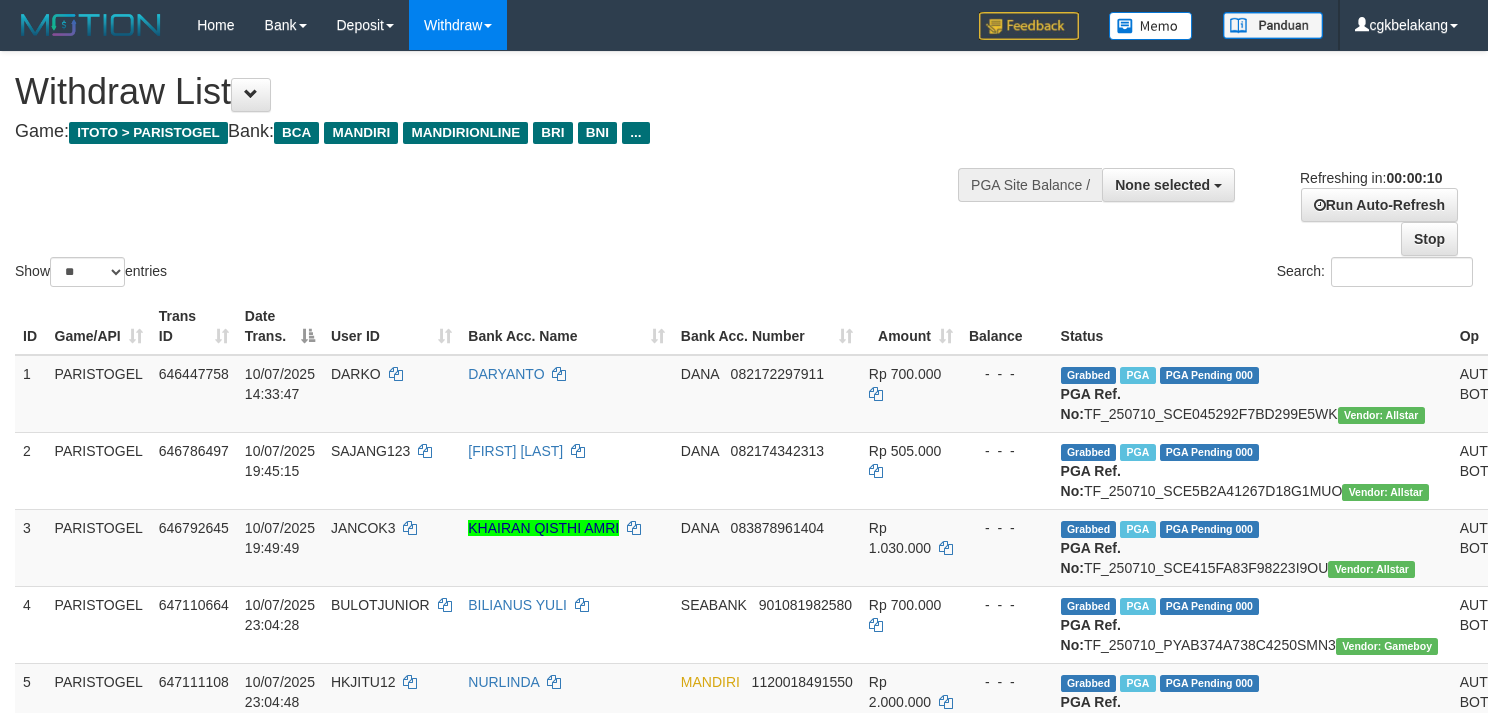 select 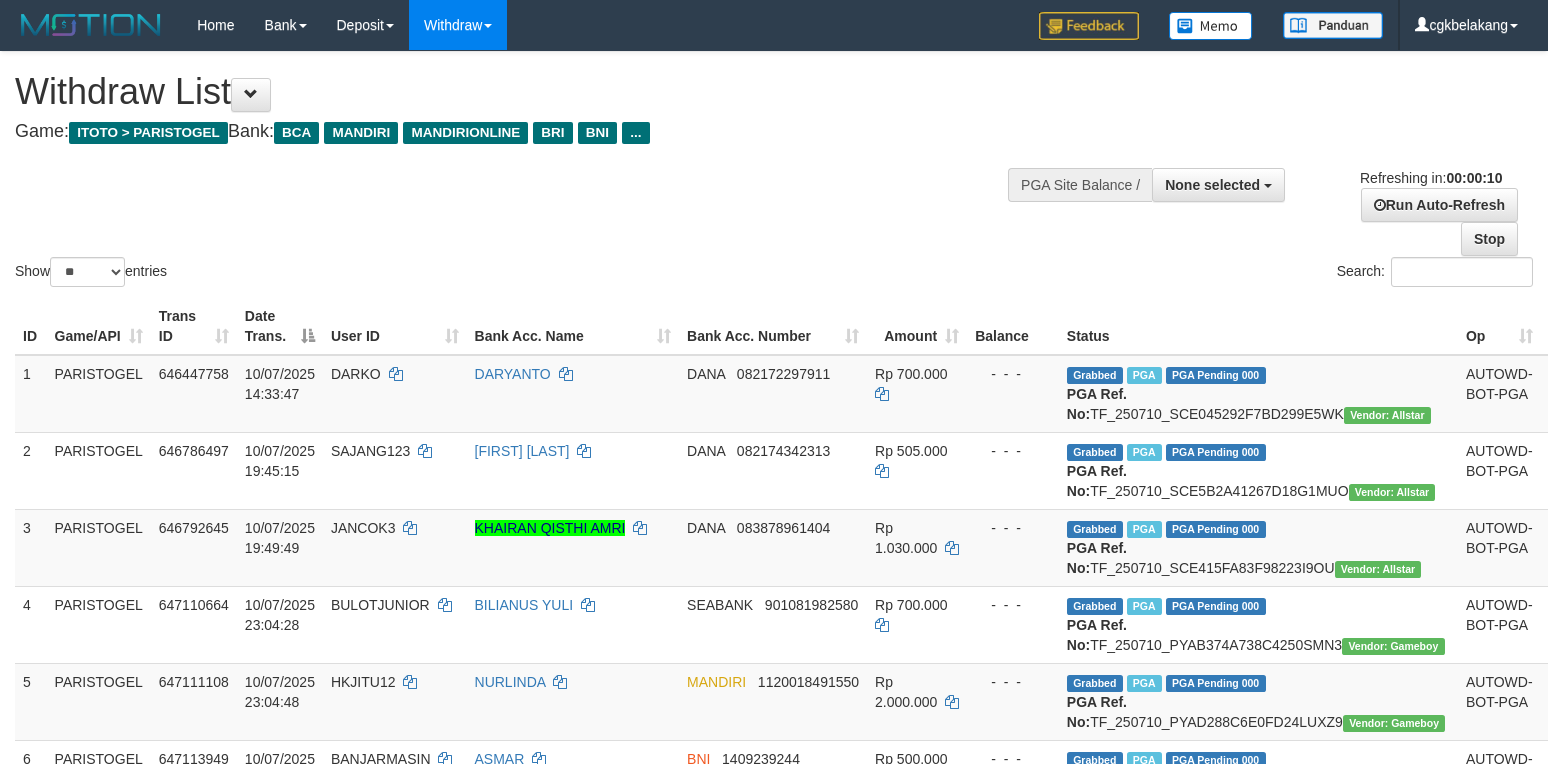 select 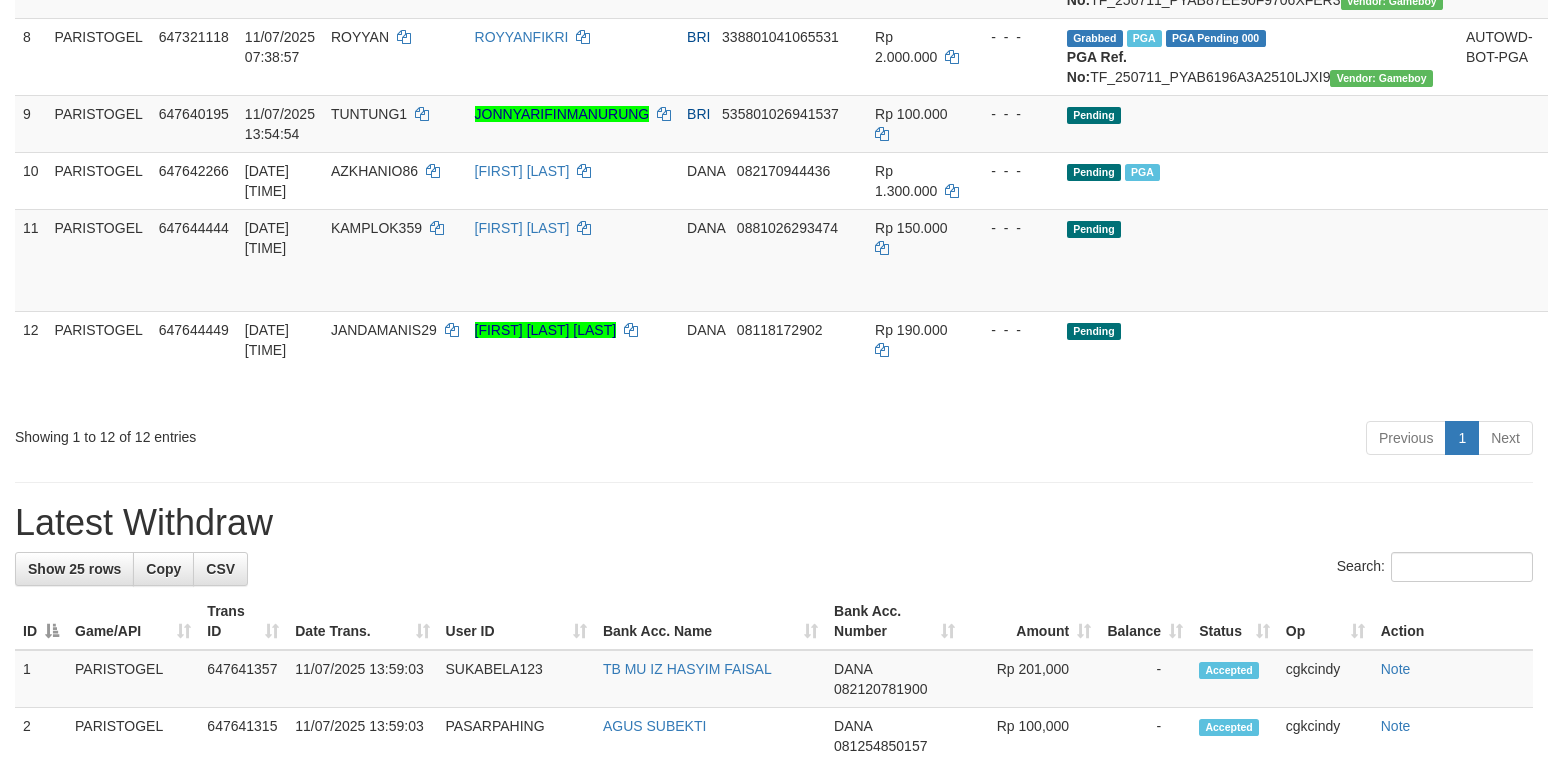 scroll, scrollTop: 800, scrollLeft: 0, axis: vertical 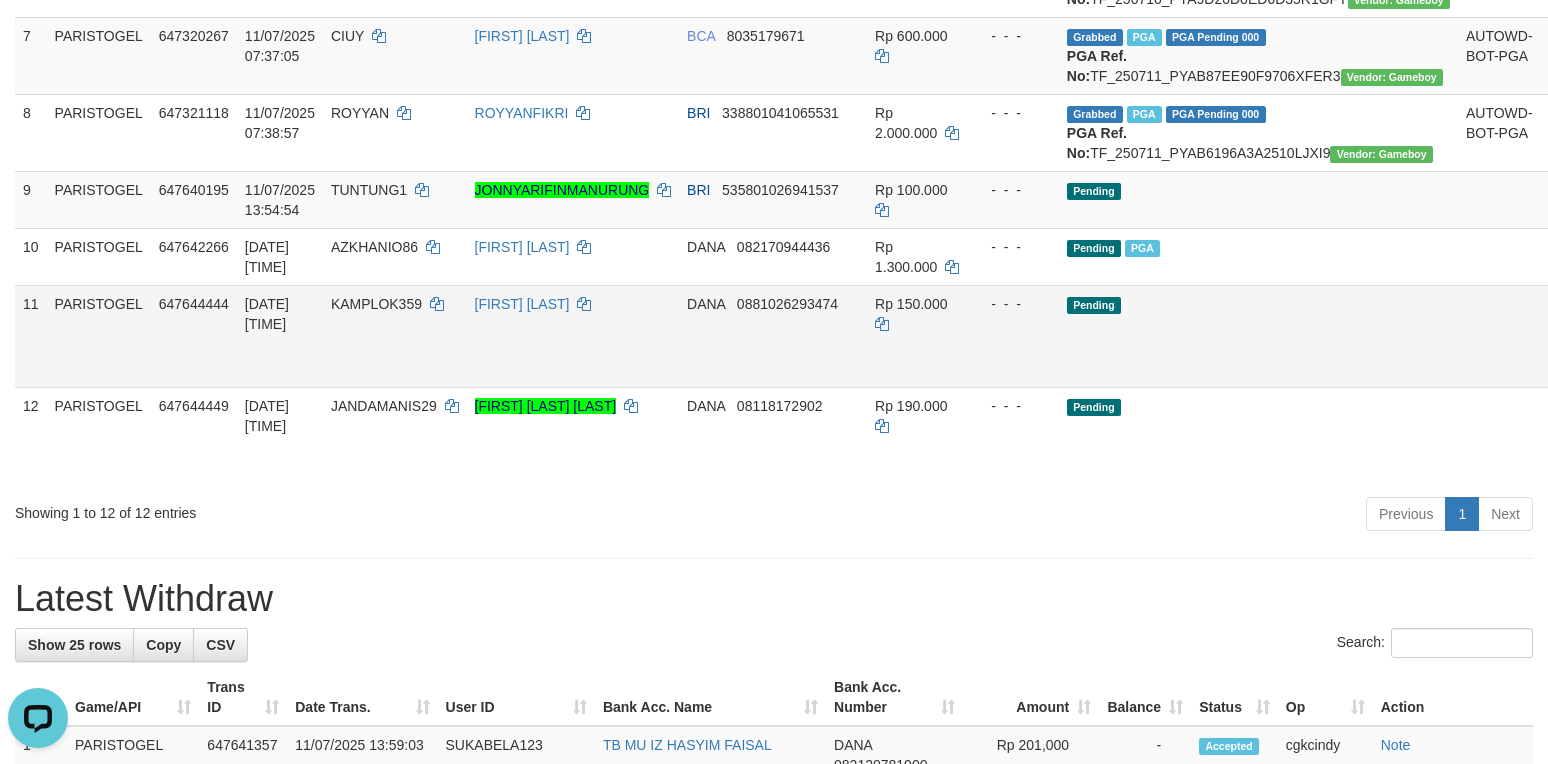 click on "Allow Grab" at bounding box center (1565, 314) 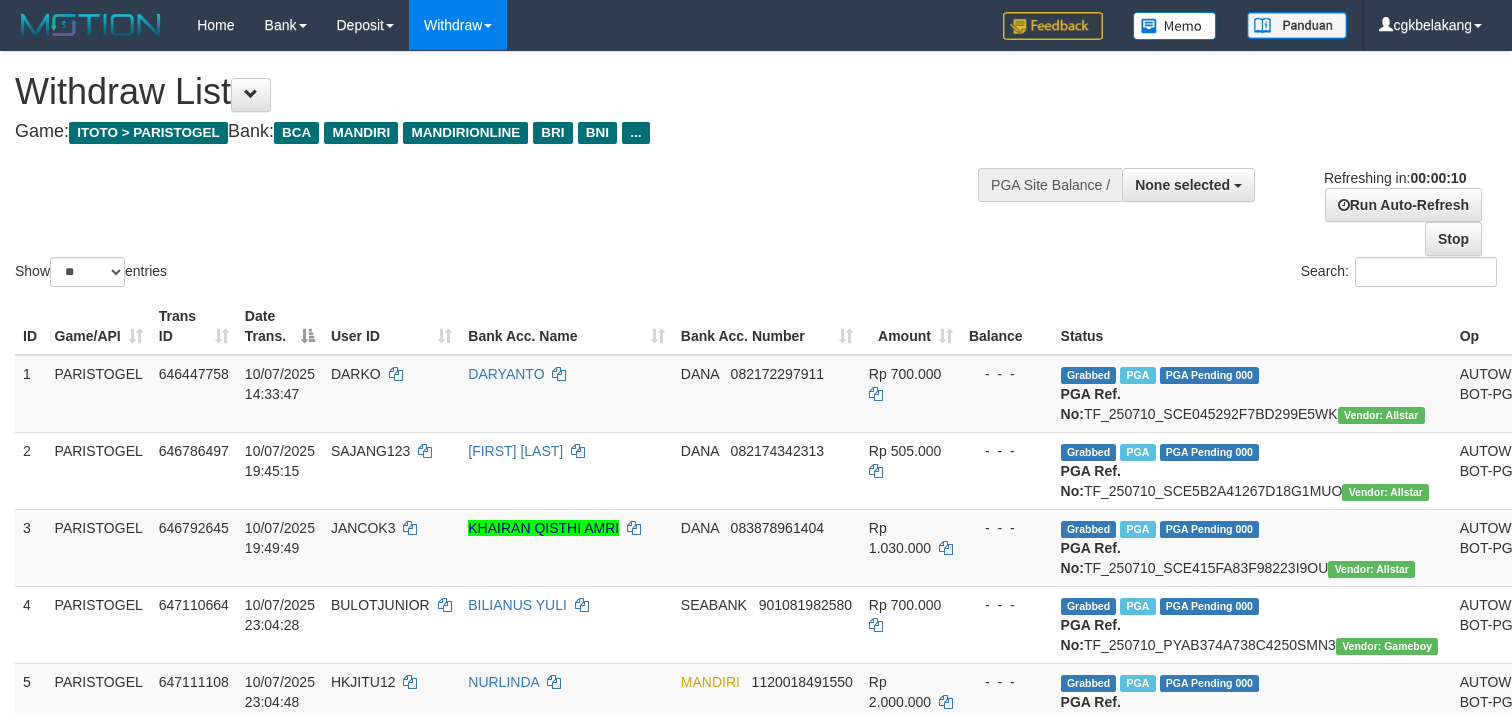 select 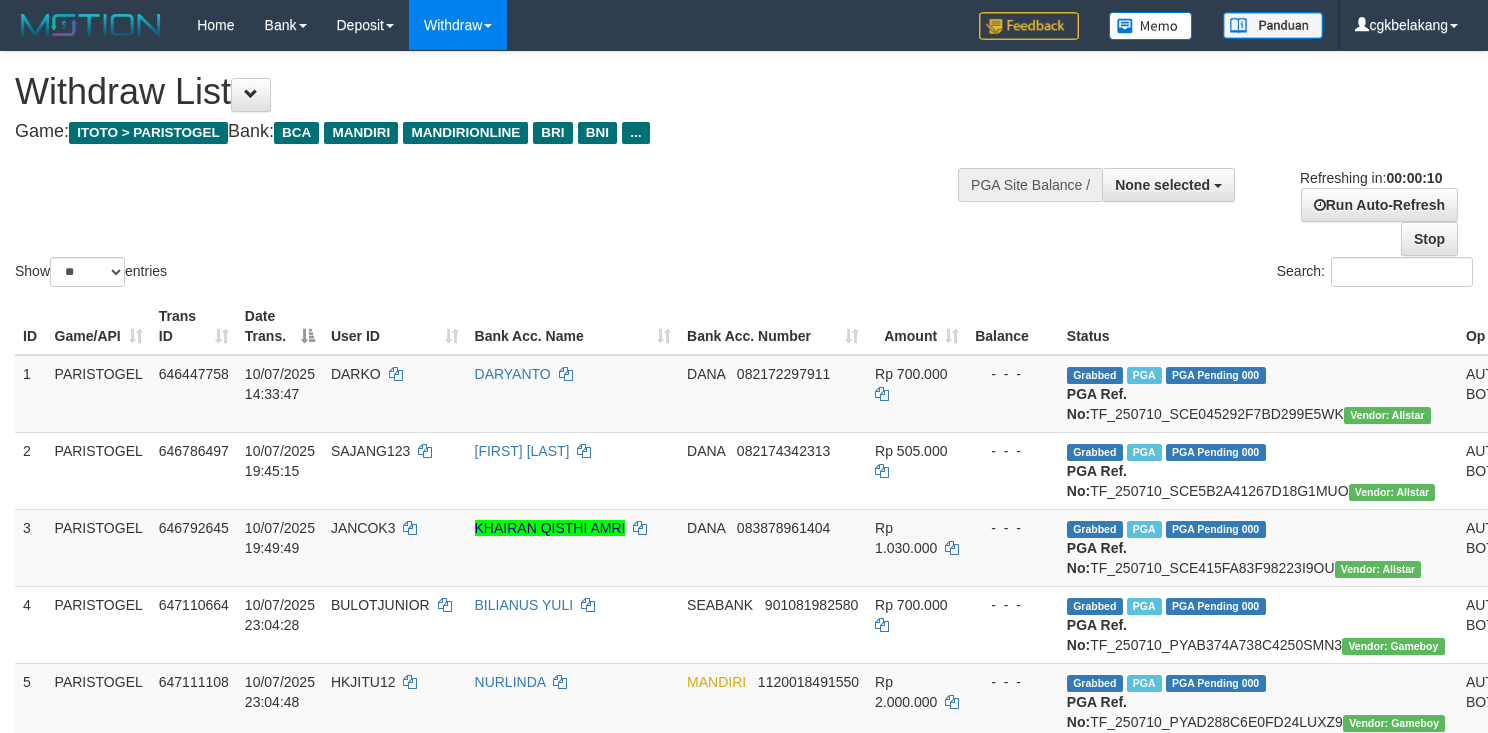 select 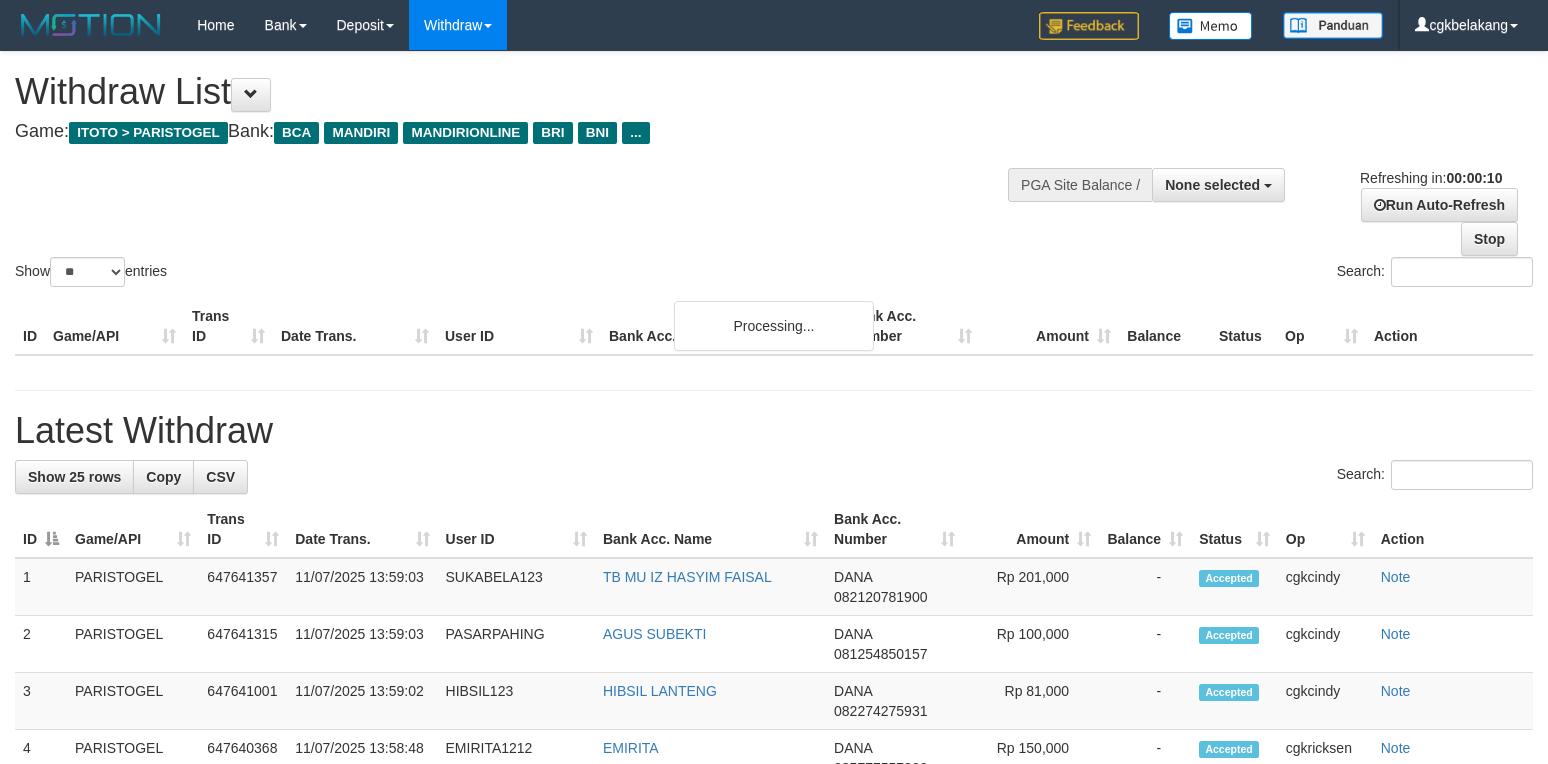 select 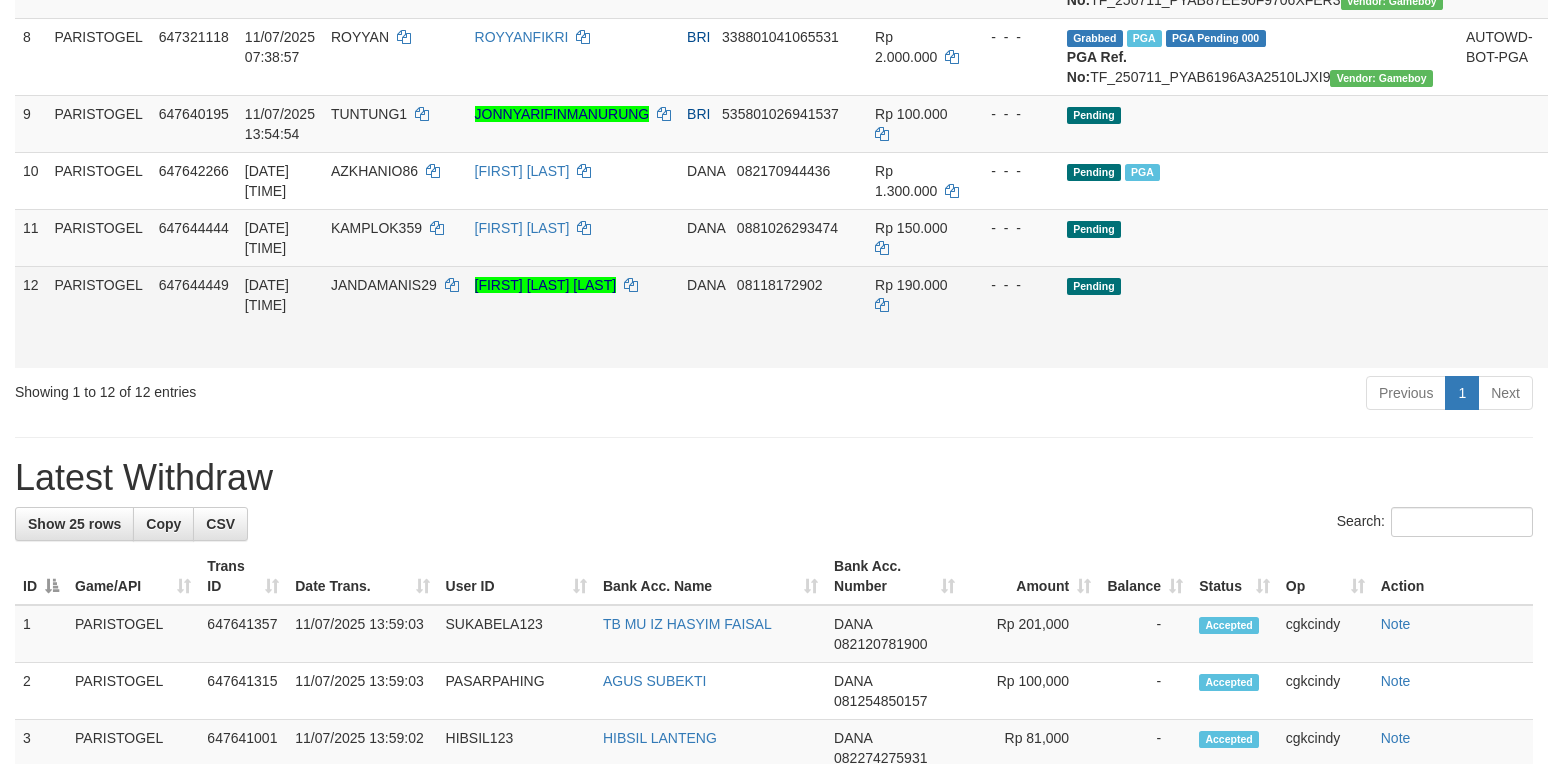 scroll, scrollTop: 800, scrollLeft: 0, axis: vertical 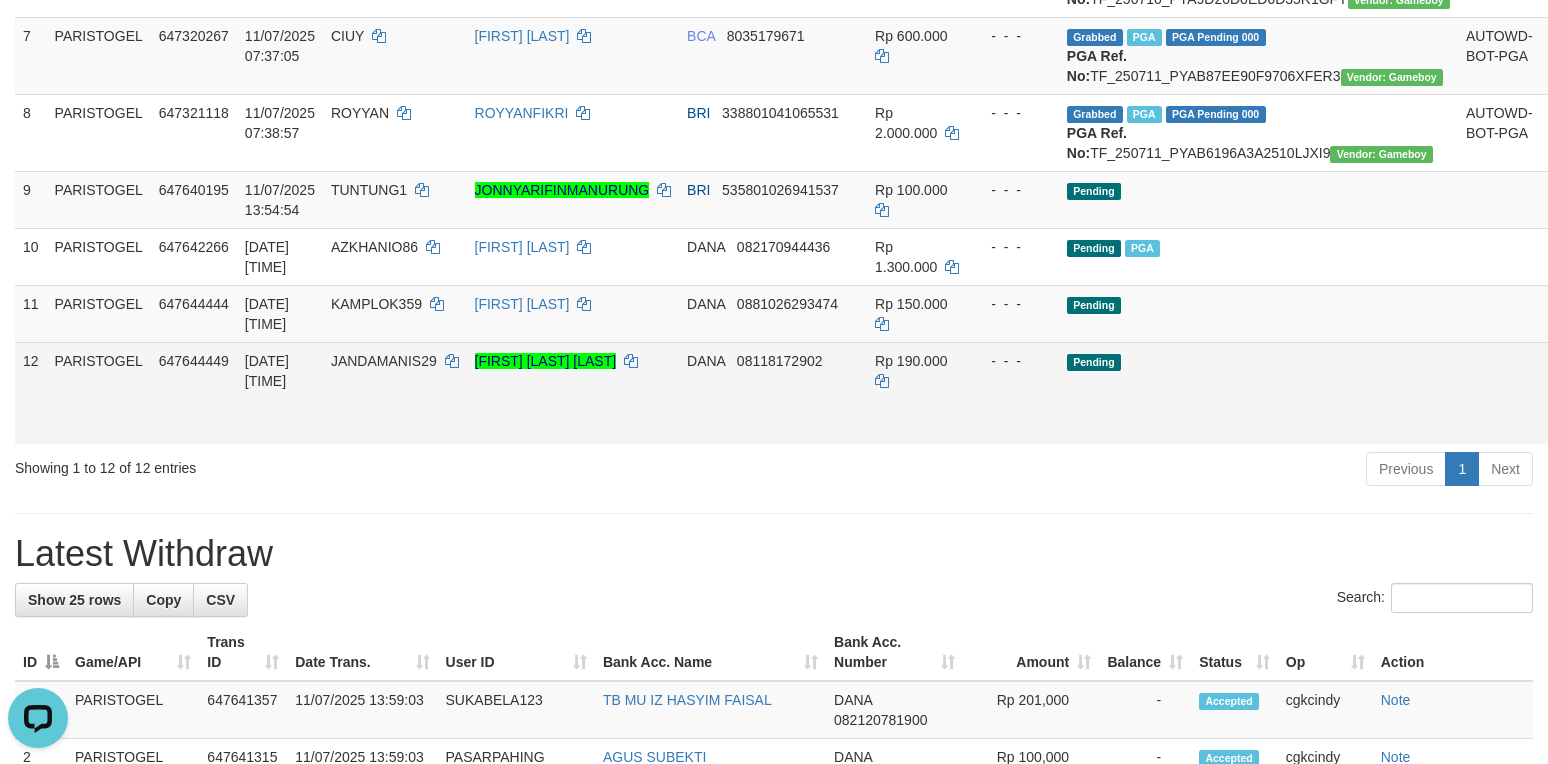 click on "Allow Grab" at bounding box center [1565, 371] 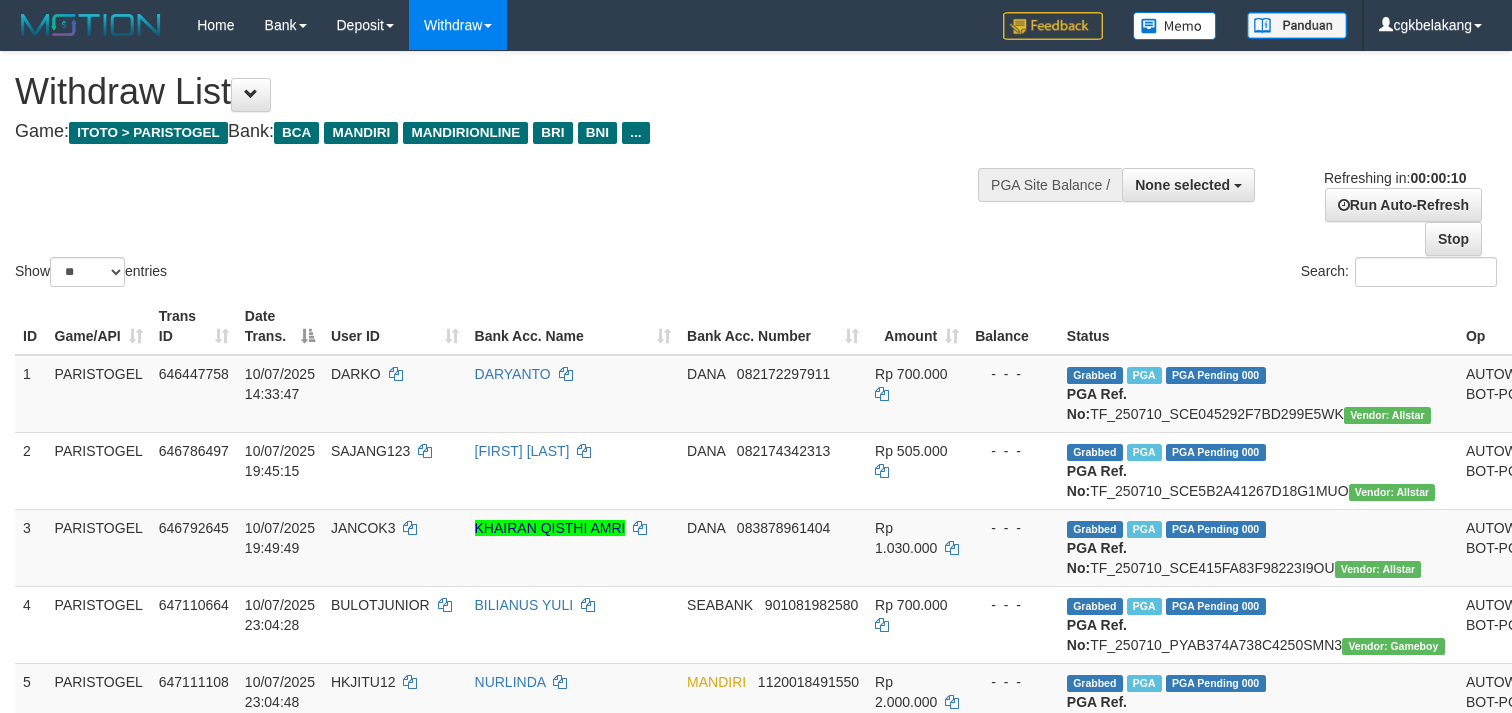 select 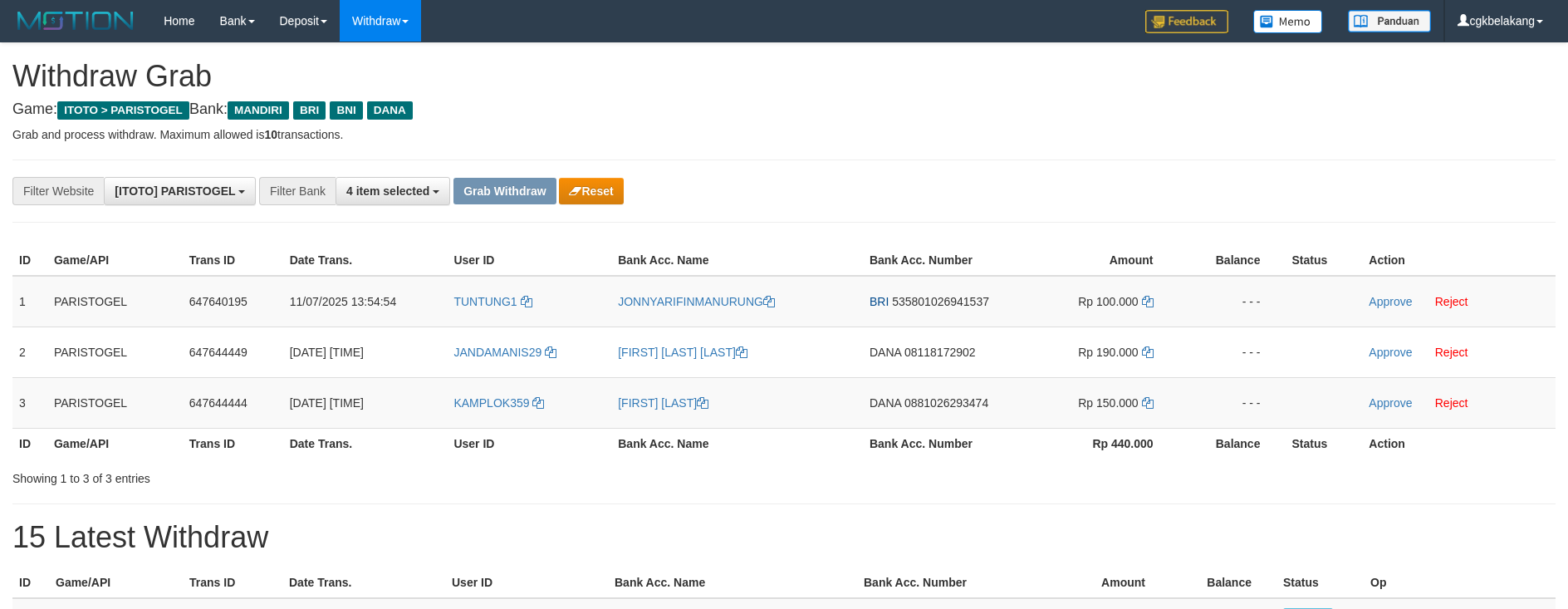 scroll, scrollTop: 0, scrollLeft: 0, axis: both 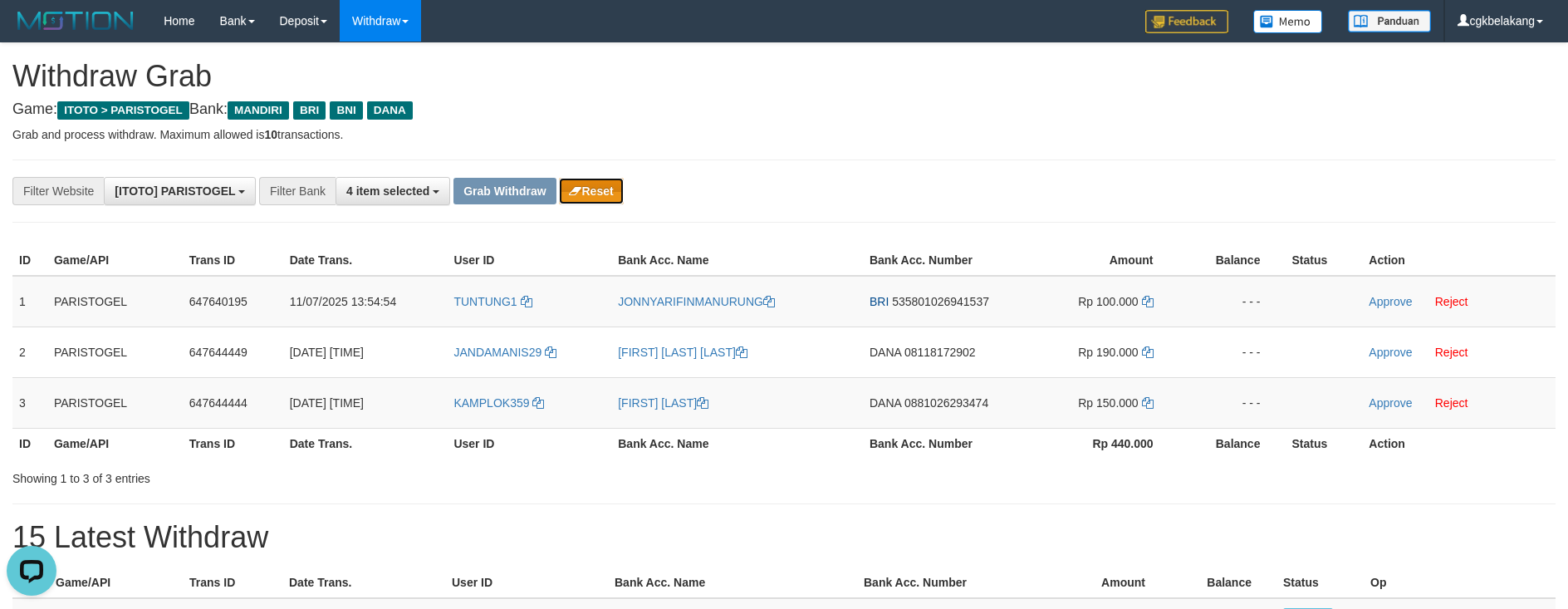 drag, startPoint x: 578, startPoint y: 198, endPoint x: 978, endPoint y: 120, distance: 407.53405 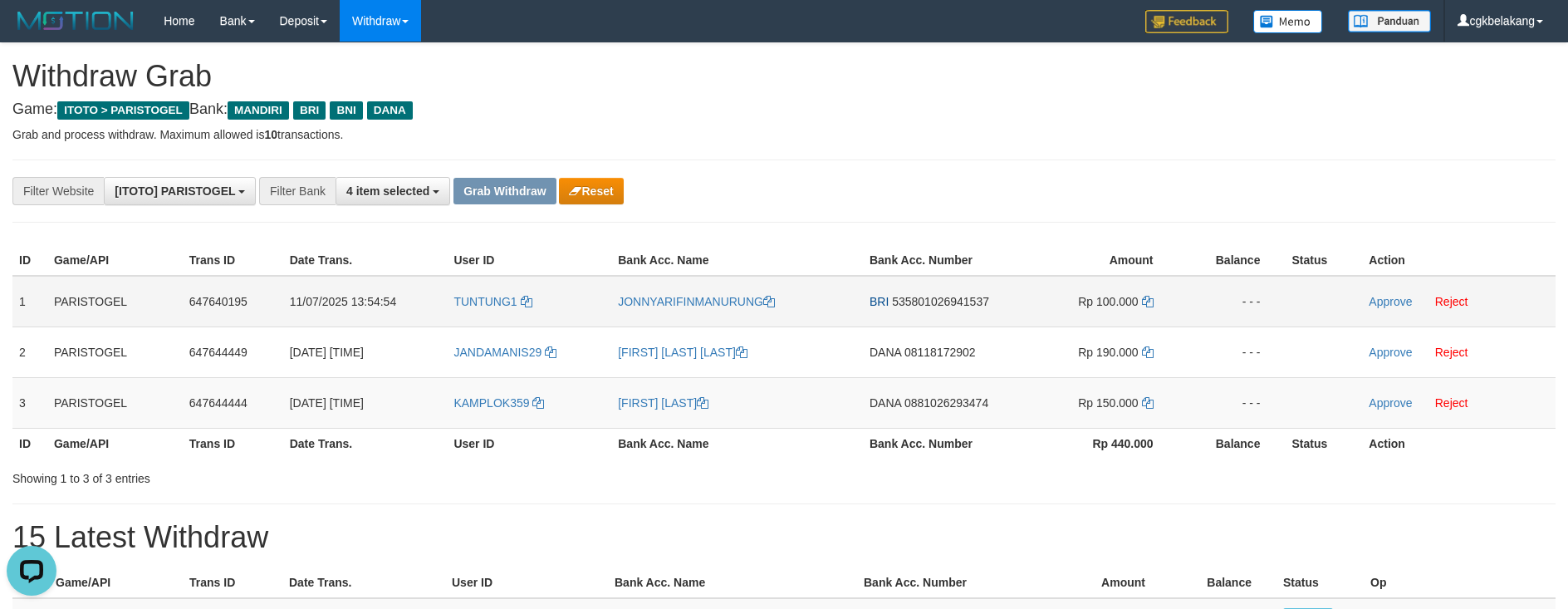 click on "TUNTUNG1" at bounding box center (529, 302) 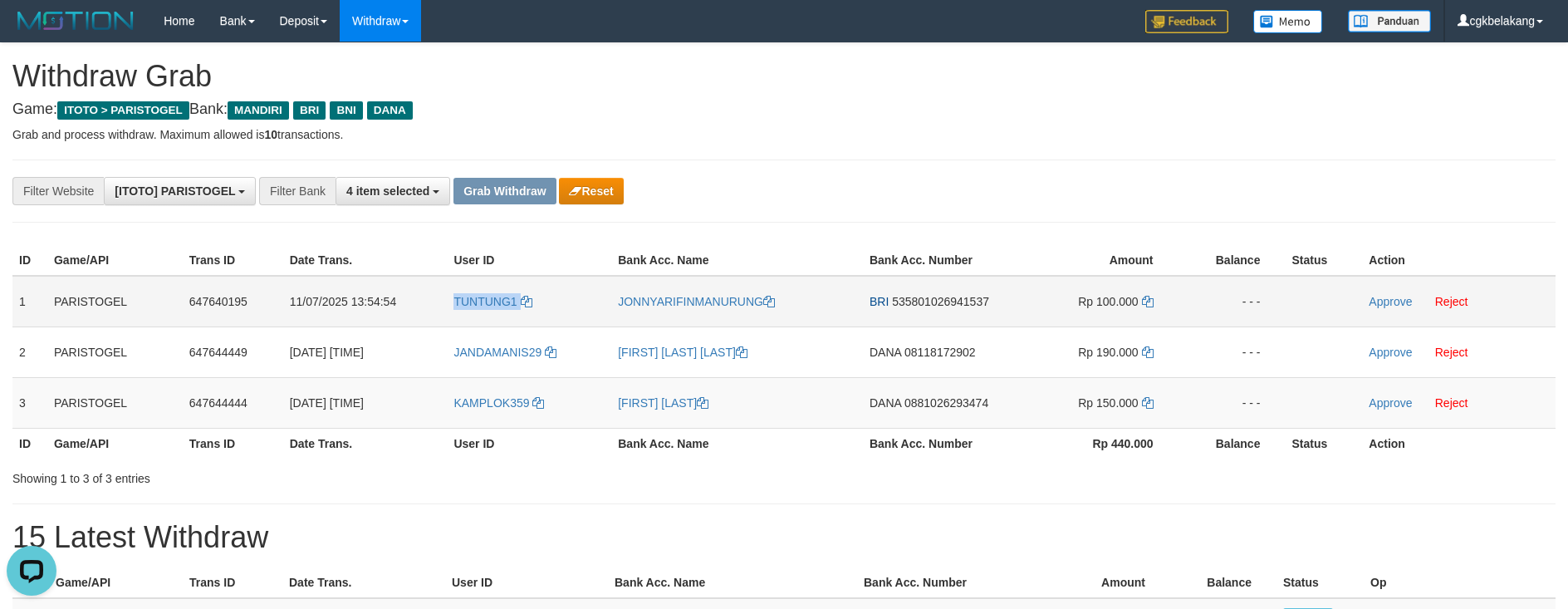 copy on "TUNTUNG1" 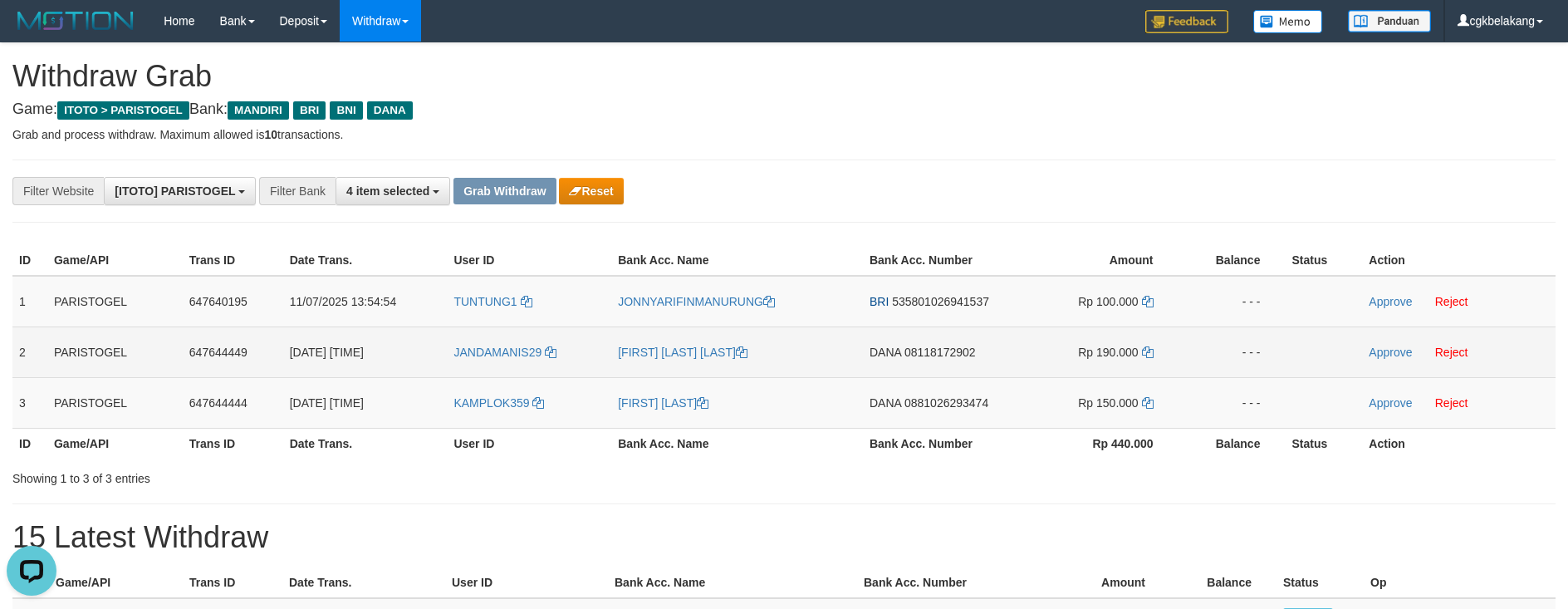 click on "[FIRST] [LAST] [LAST]" at bounding box center (737, 351) 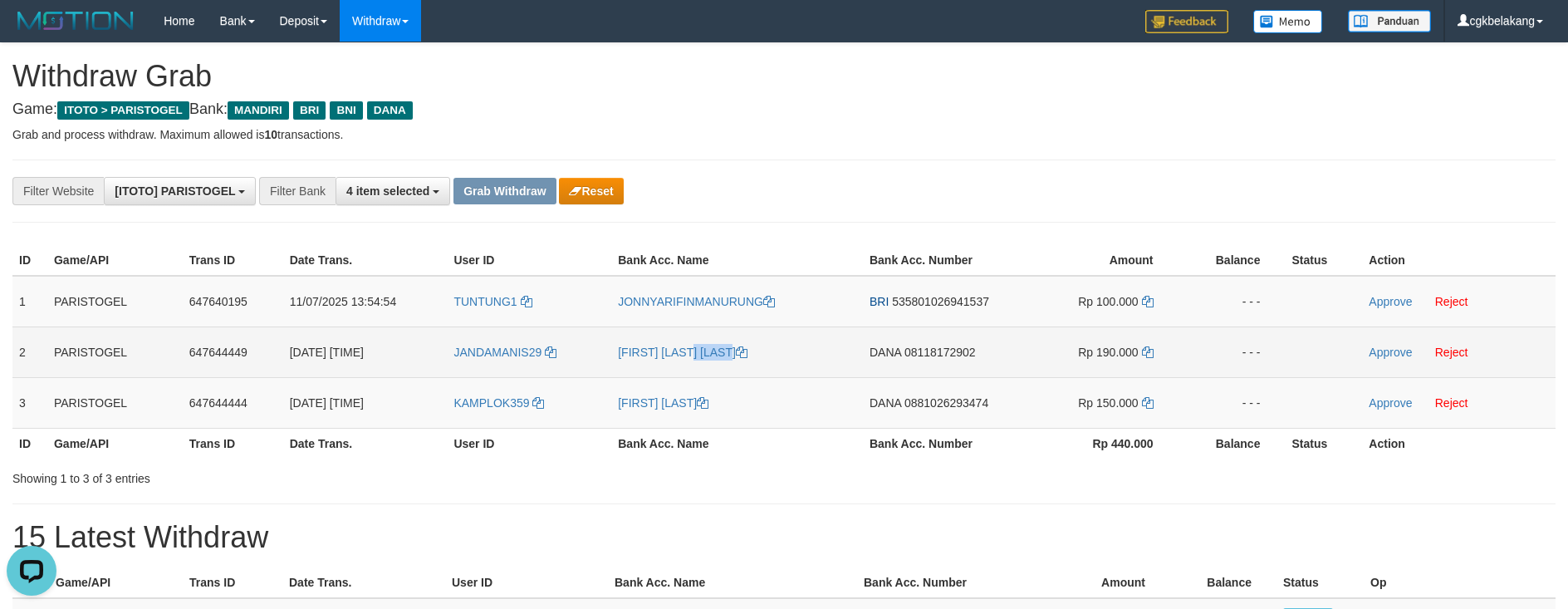 click on "[FIRST] [LAST] [LAST]" at bounding box center [737, 351] 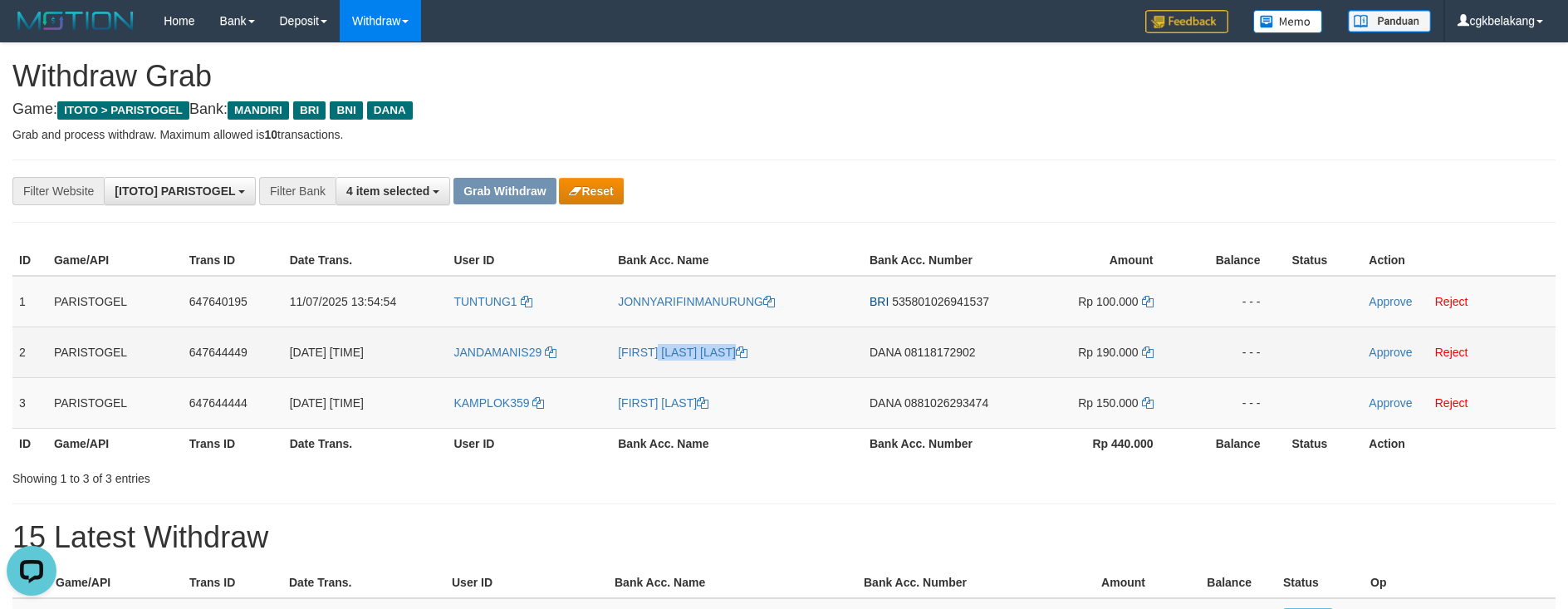 click on "[FIRST] [LAST] [LAST]" at bounding box center [737, 351] 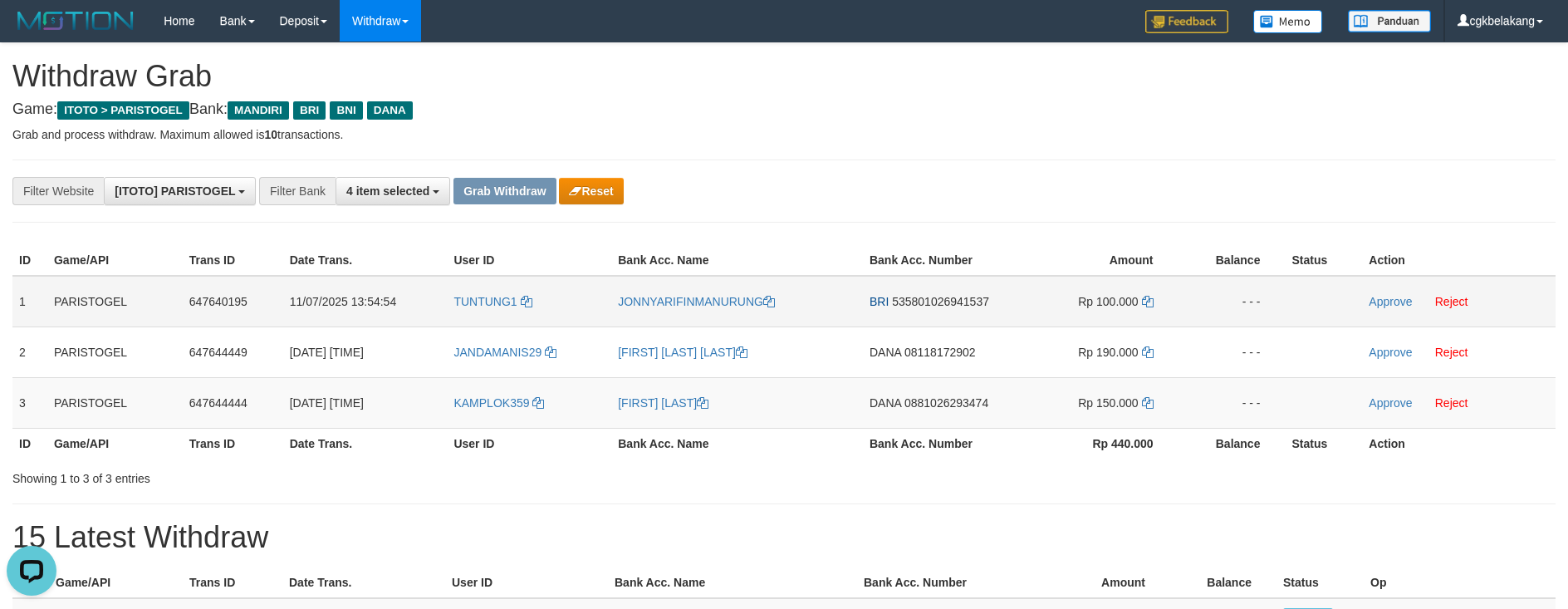 click on "JONNYARIFINMANURUNG" at bounding box center (737, 302) 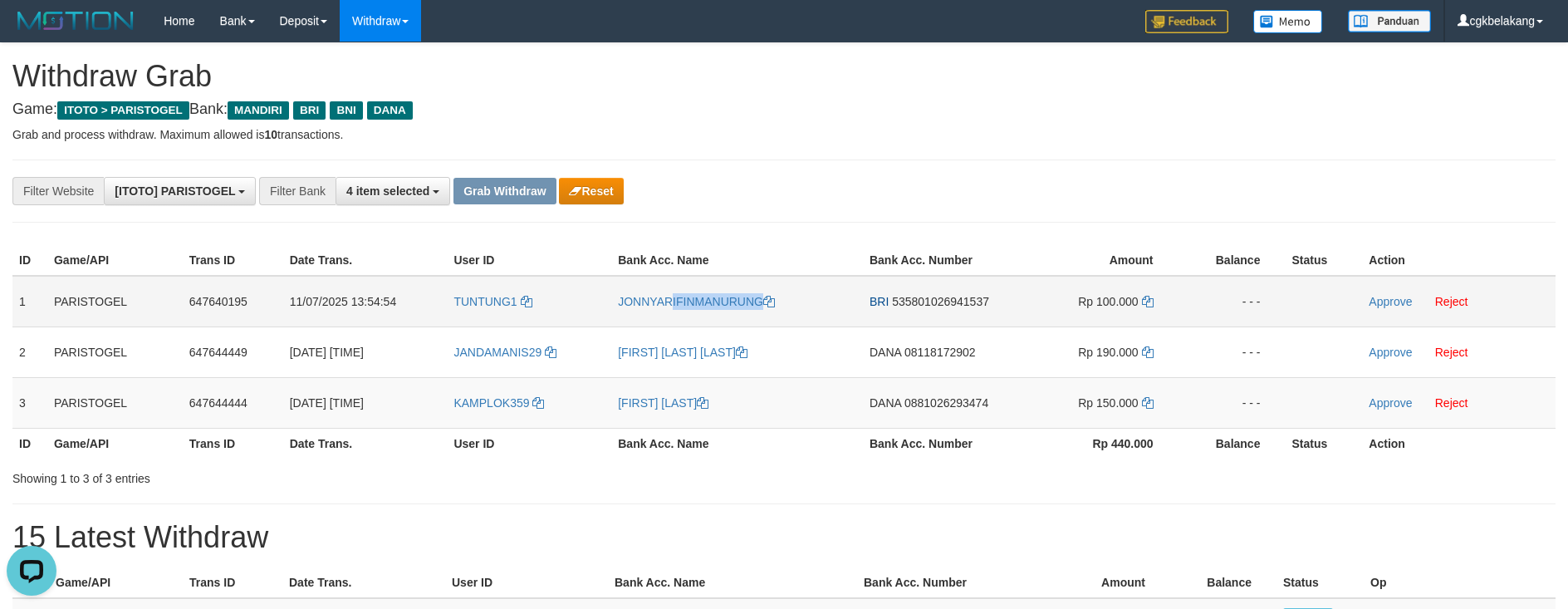click on "JONNYARIFINMANURUNG" at bounding box center [737, 302] 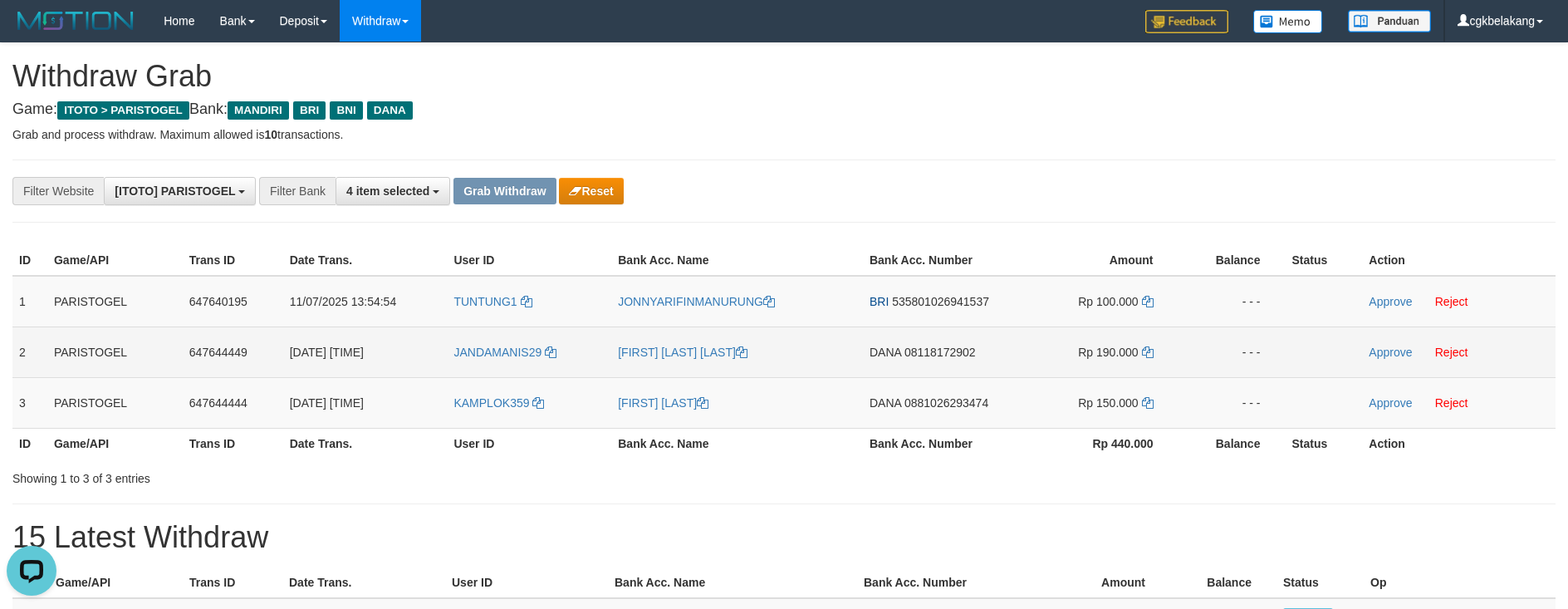click on "JANDAMANIS29" at bounding box center [529, 351] 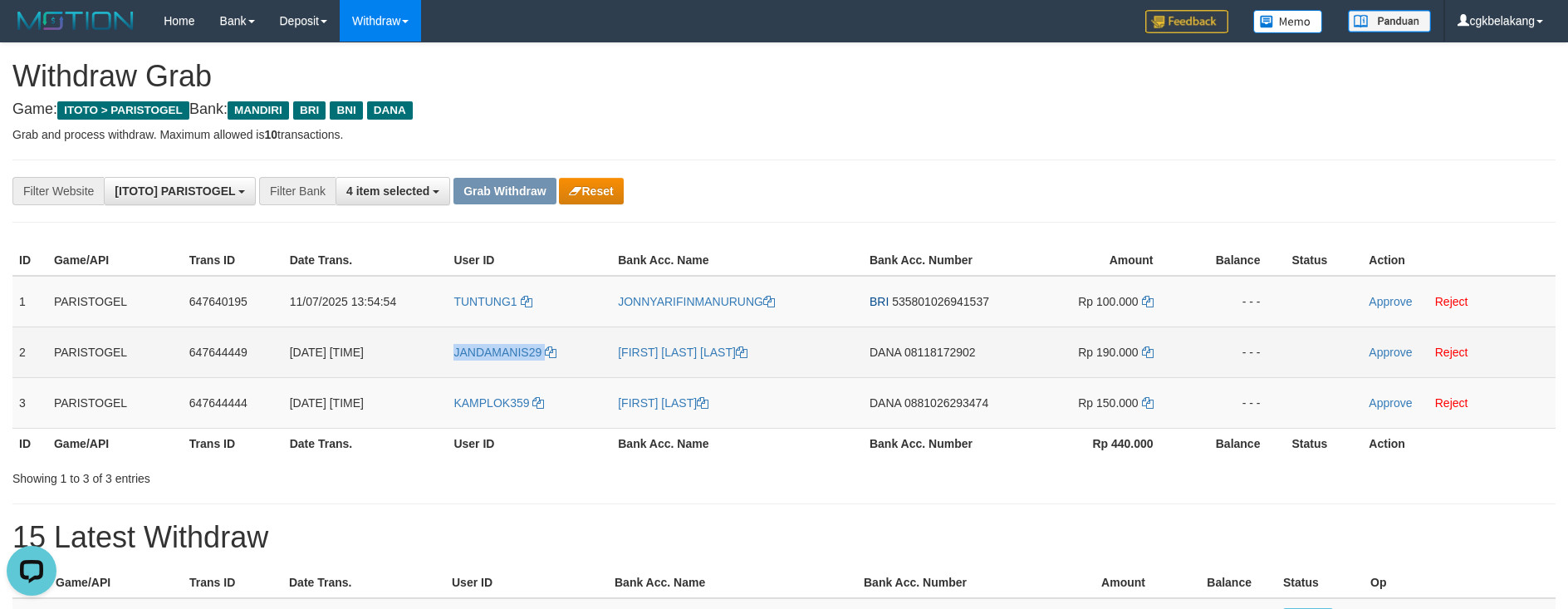 copy on "JANDAMANIS29" 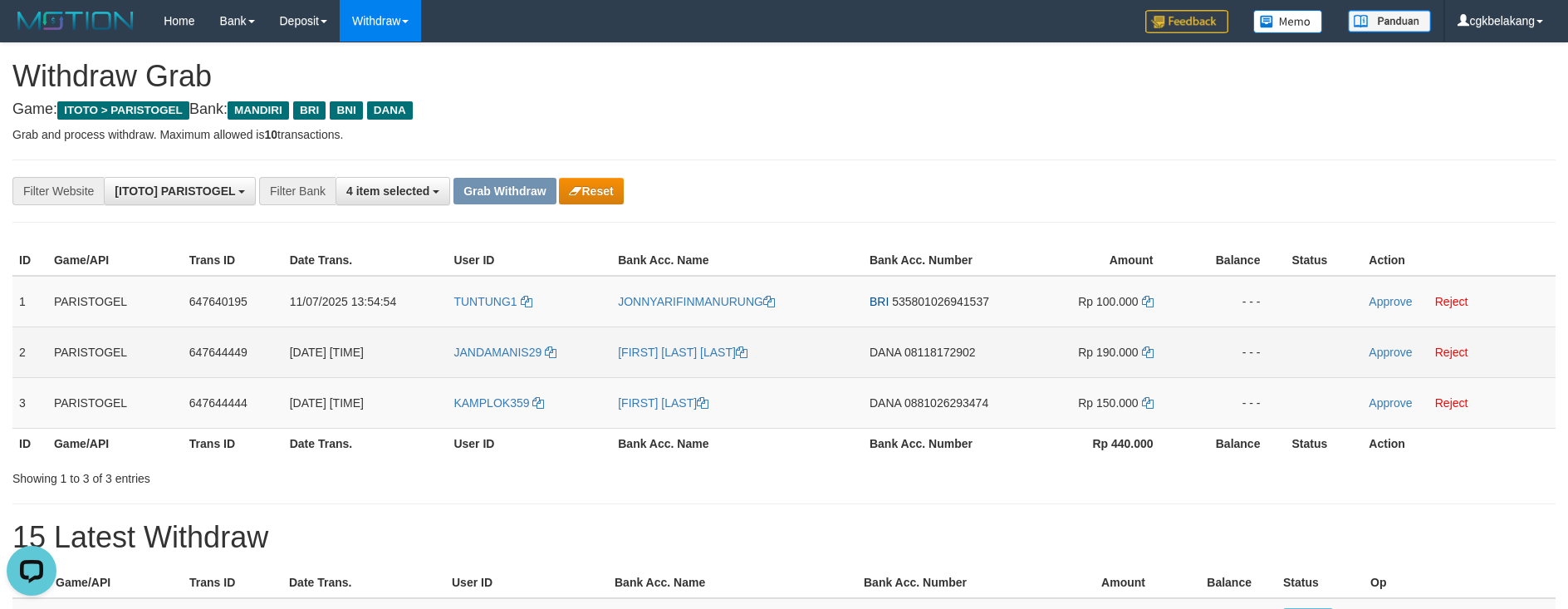 click on "[FIRST] [LAST] [LAST]" at bounding box center [737, 351] 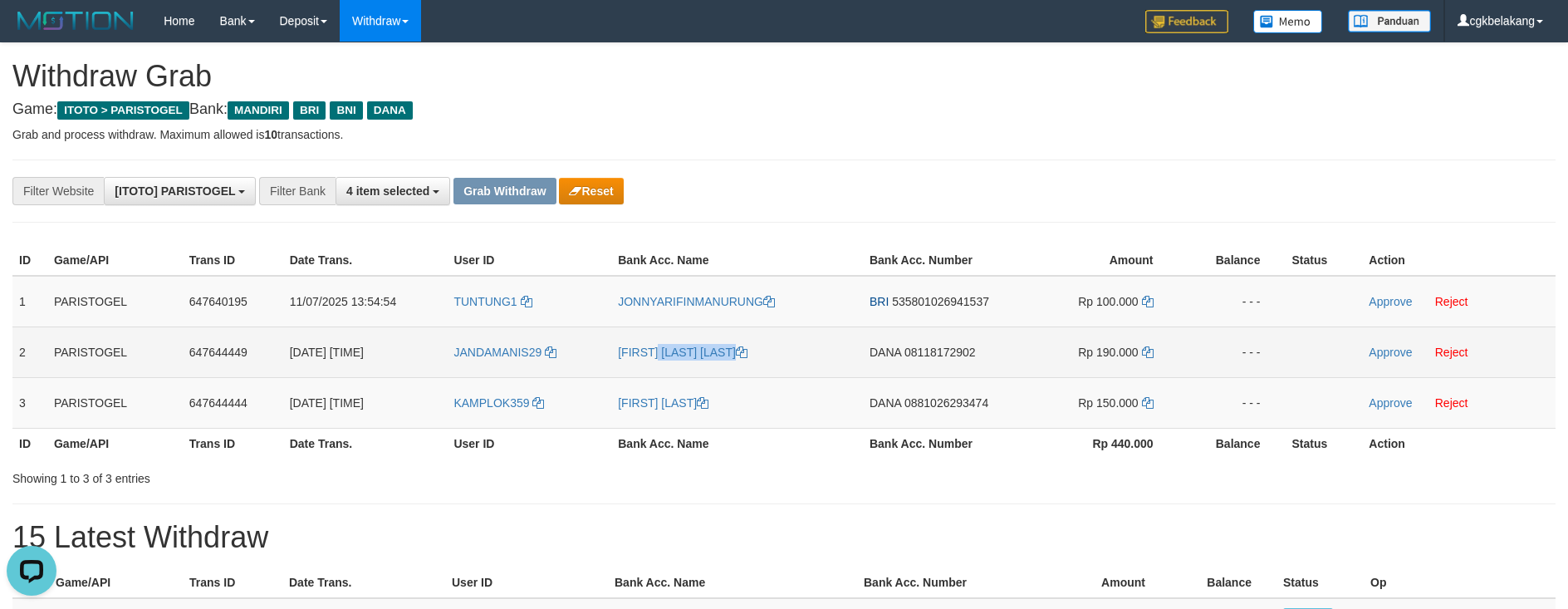 click on "[FIRST] [LAST] [LAST]" at bounding box center (737, 351) 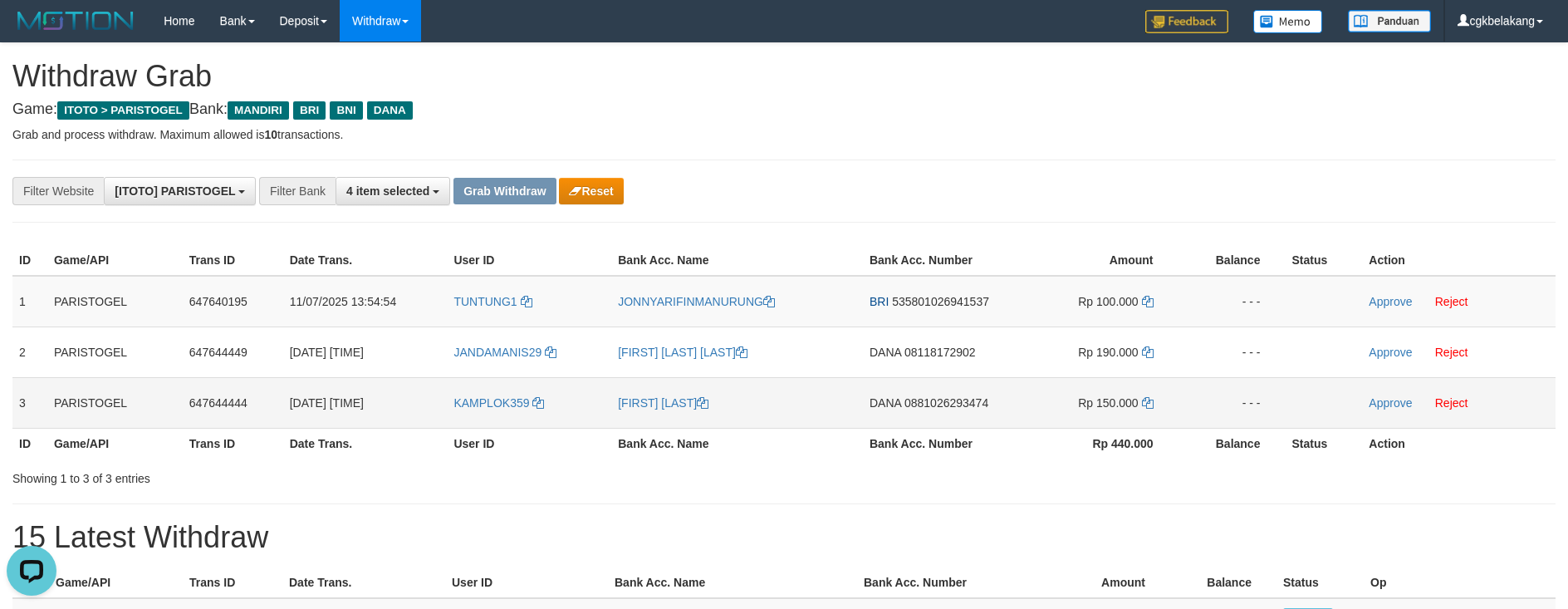 click on "KAMPLOK359" at bounding box center (529, 402) 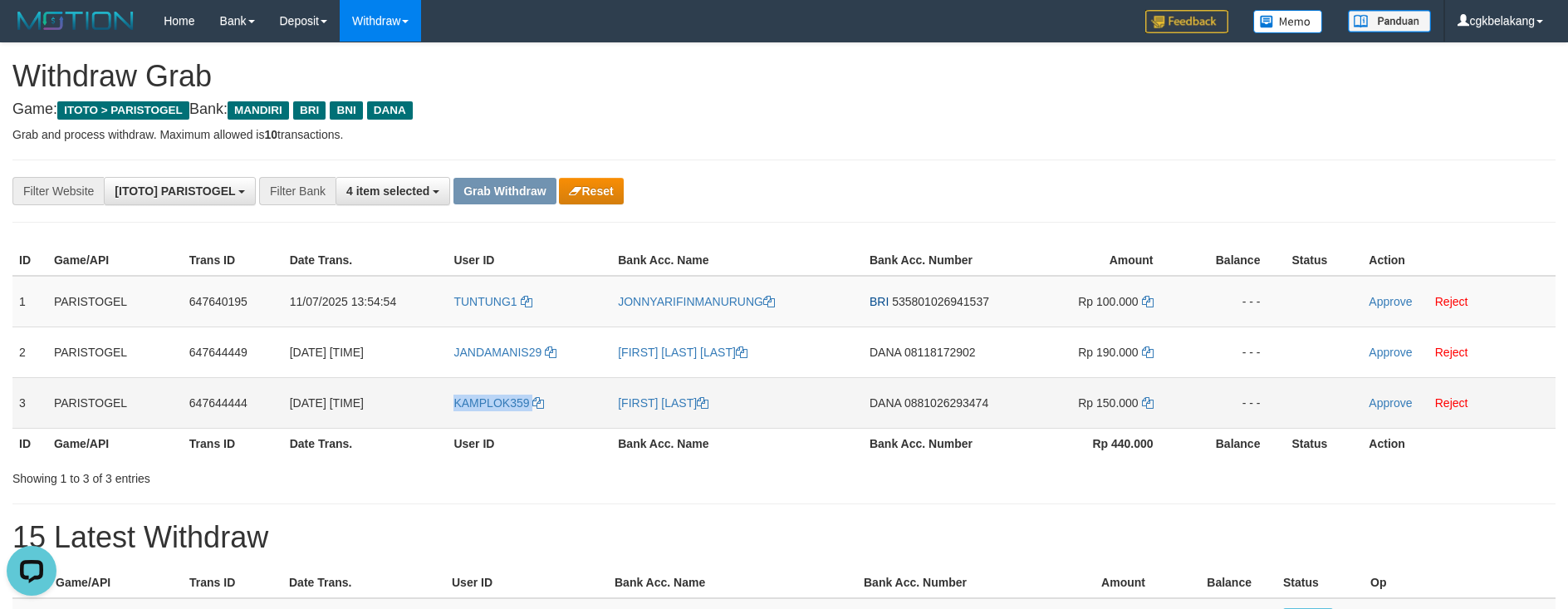 click on "KAMPLOK359" at bounding box center (529, 402) 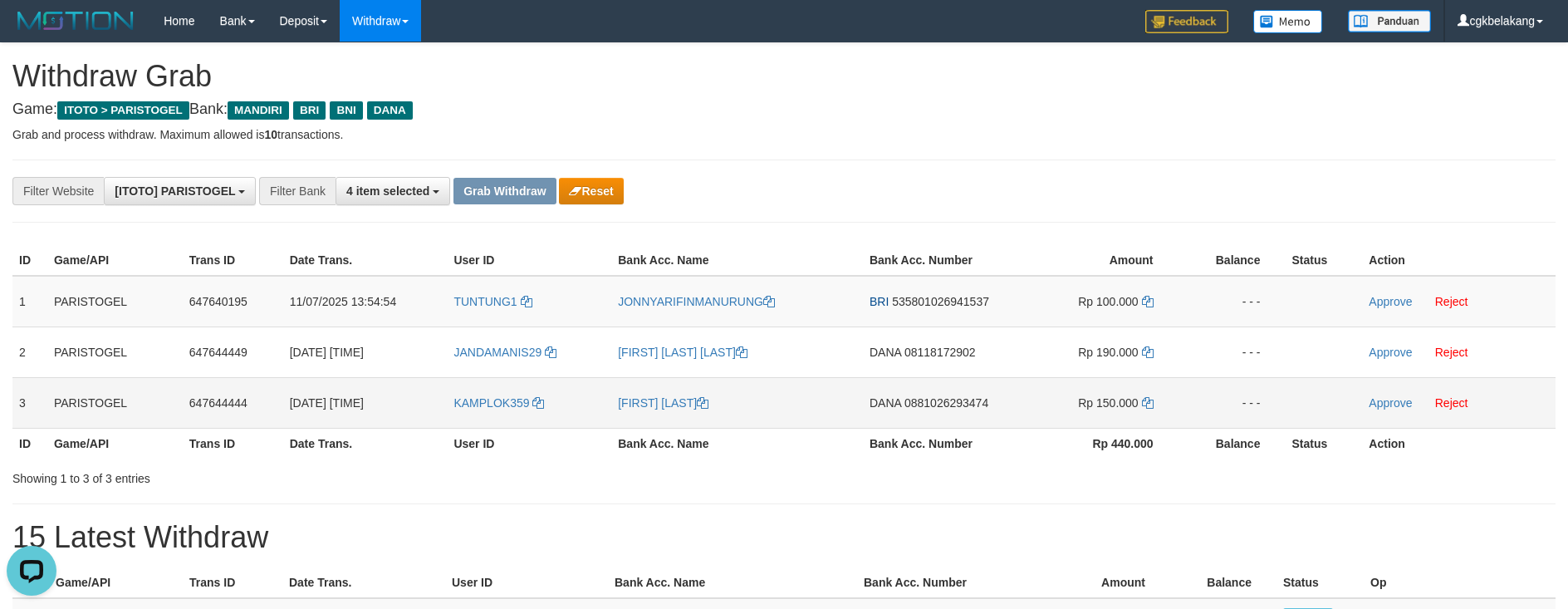 click on "[FIRST] [LAST]" at bounding box center (737, 402) 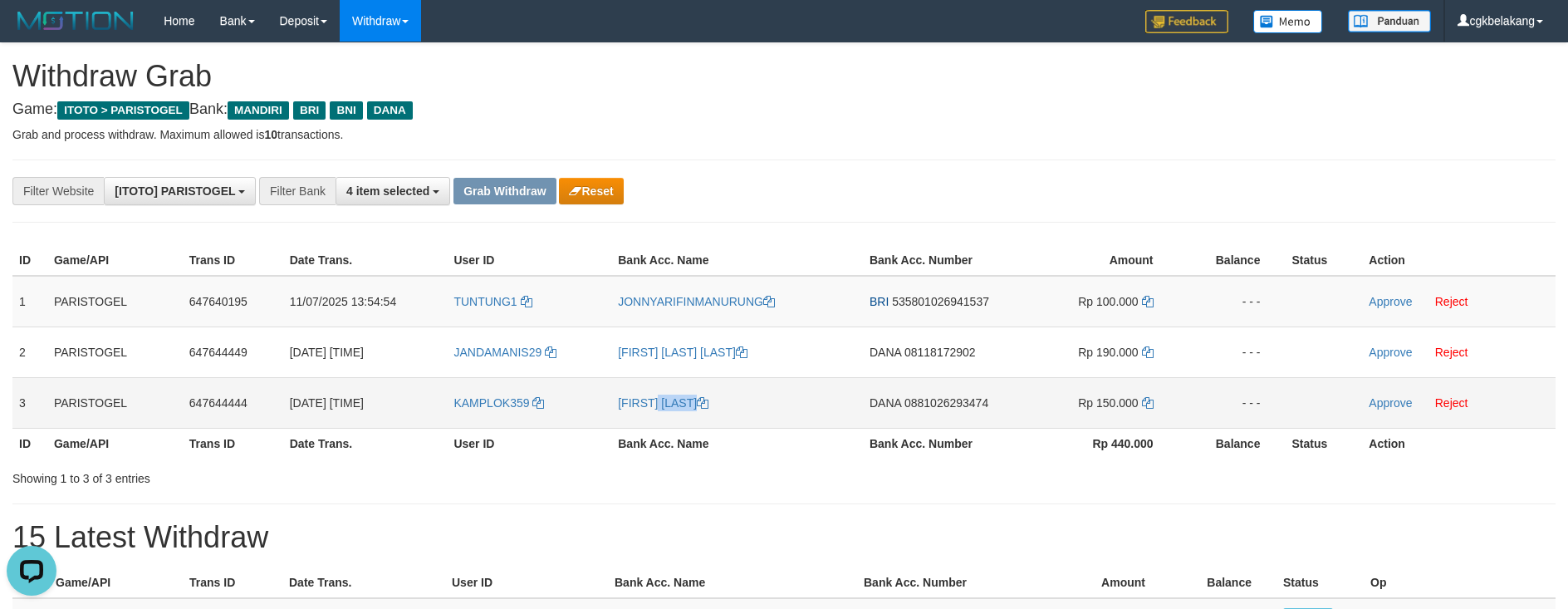 click on "[FIRST] [LAST]" at bounding box center (737, 402) 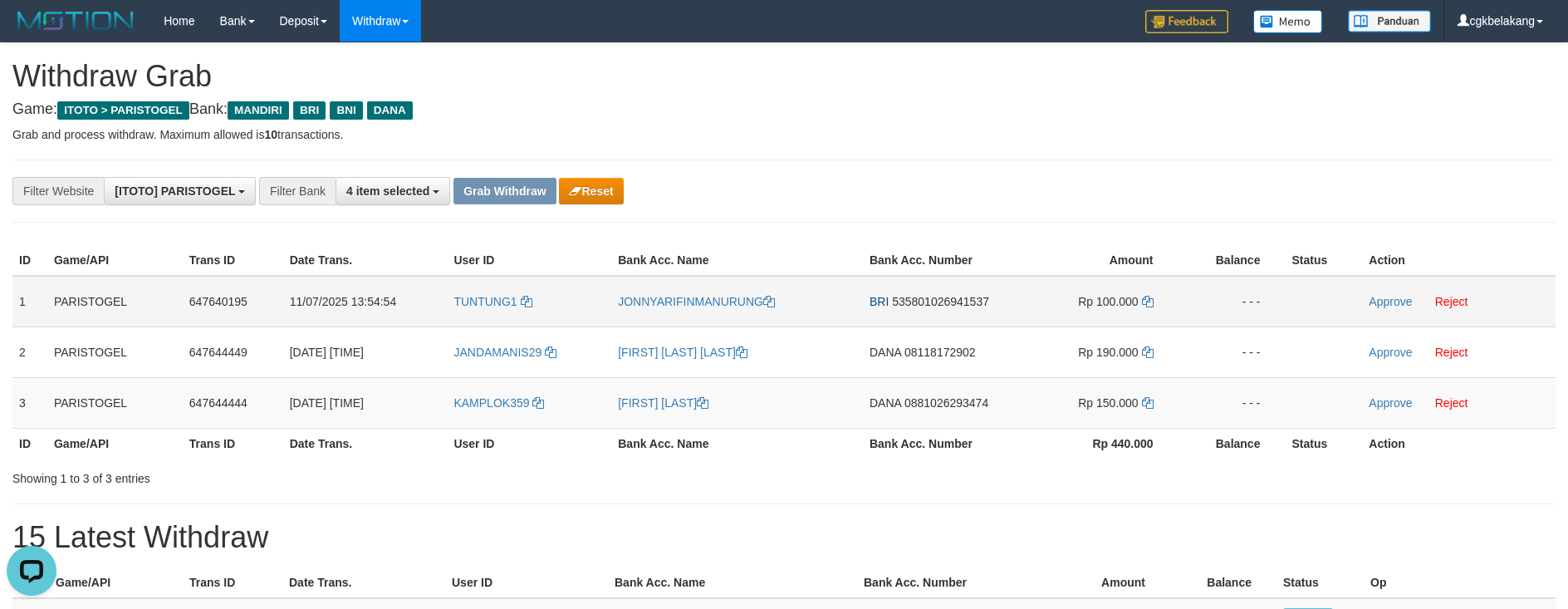 click on "BRI
535801026941537" at bounding box center (940, 302) 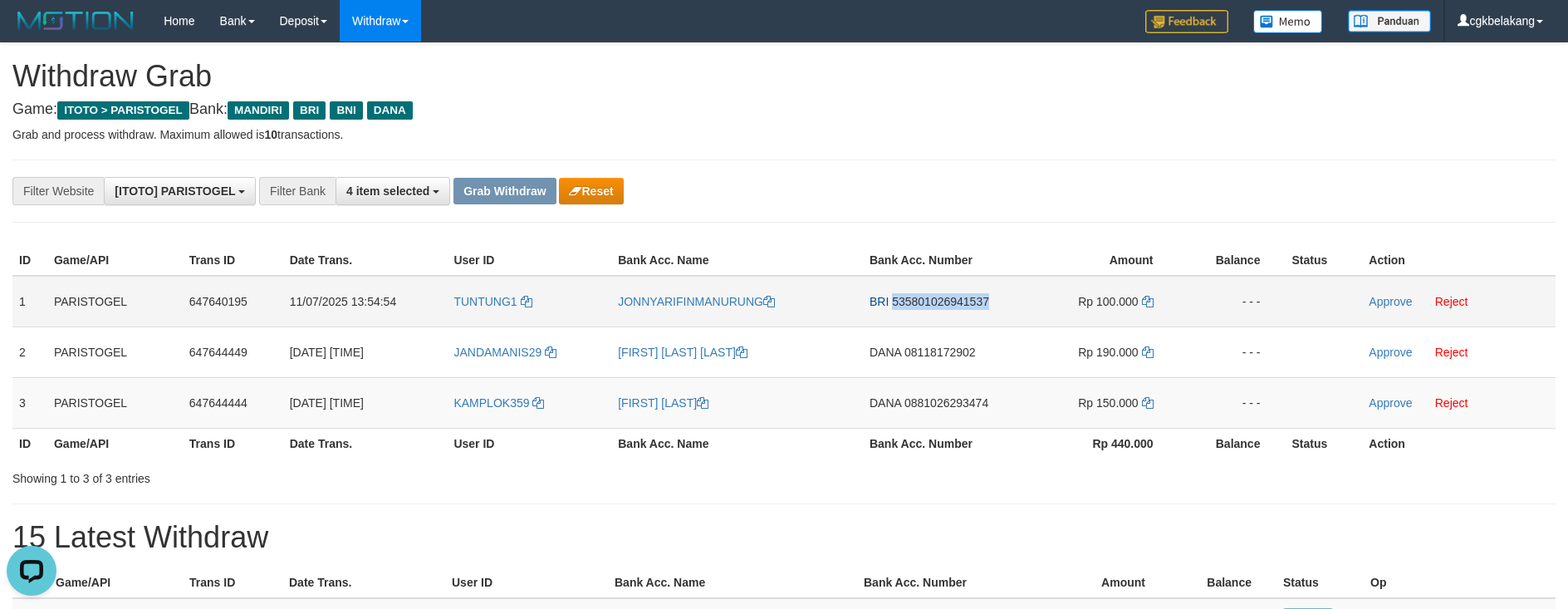 click on "BRI
535801026941537" at bounding box center [940, 302] 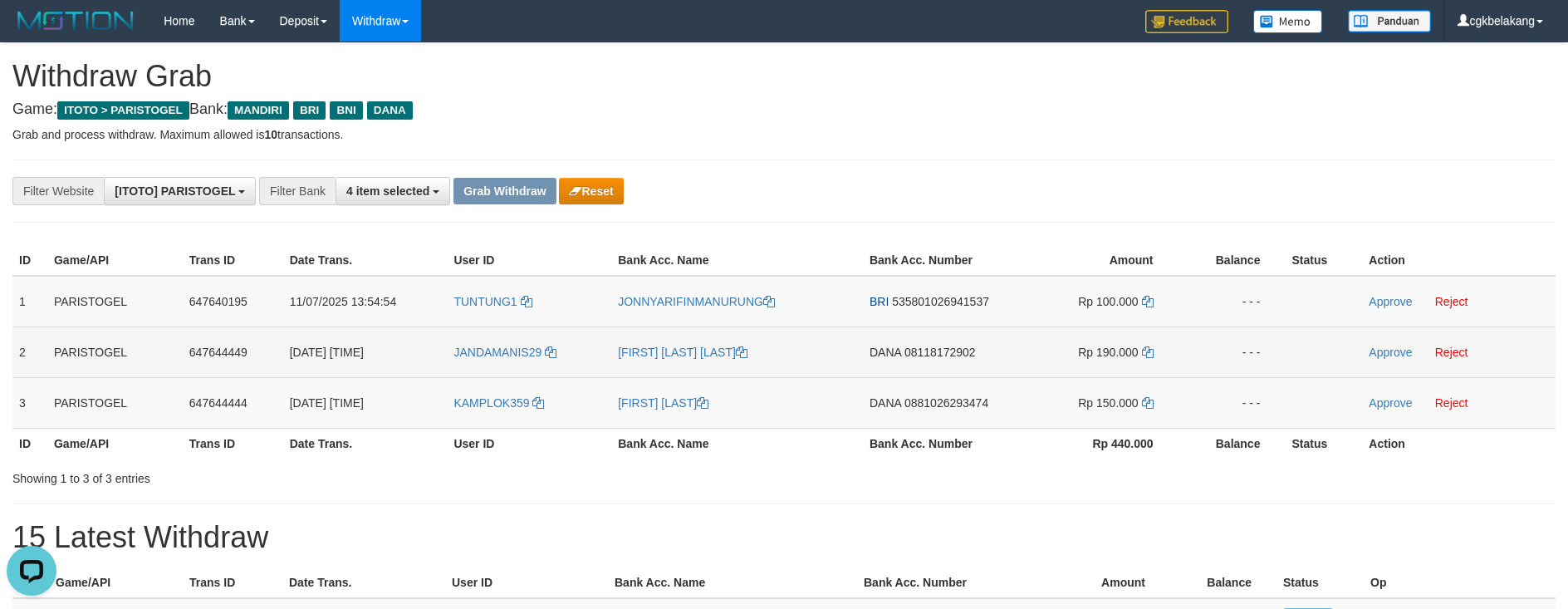 click on "DANA
08118172902" at bounding box center (940, 351) 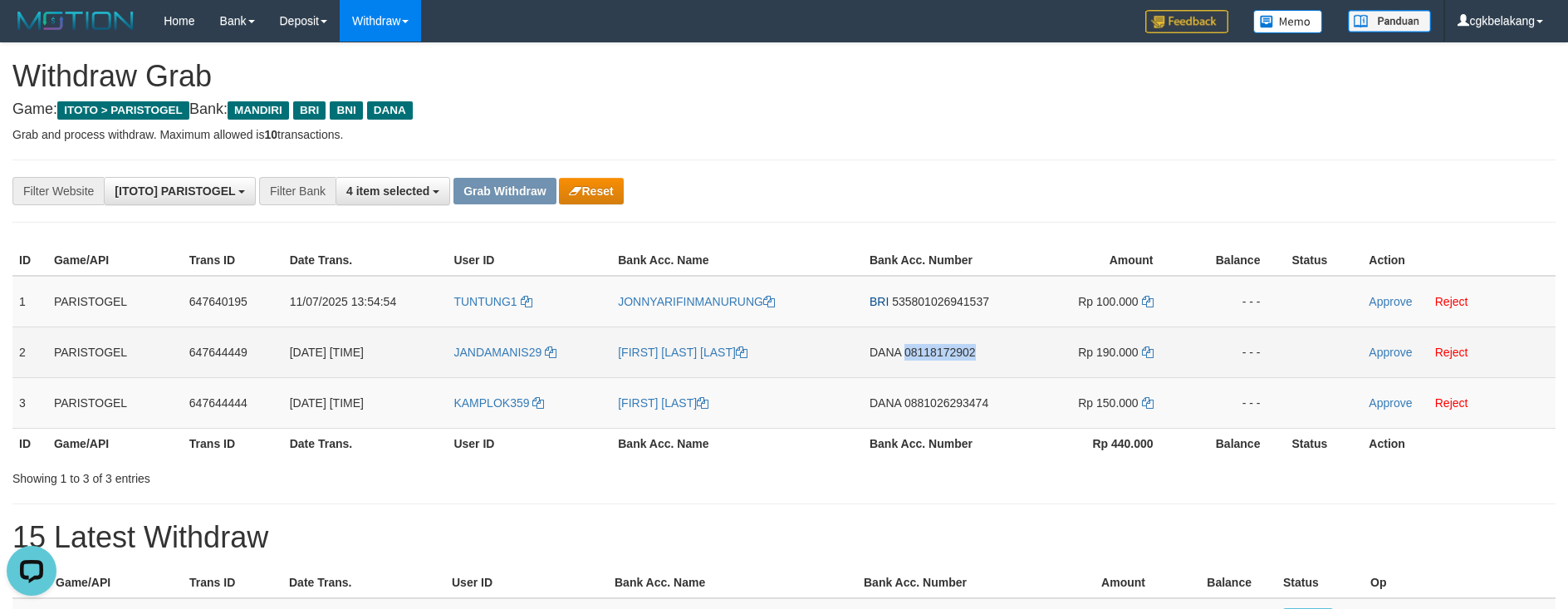 copy on "08118172902" 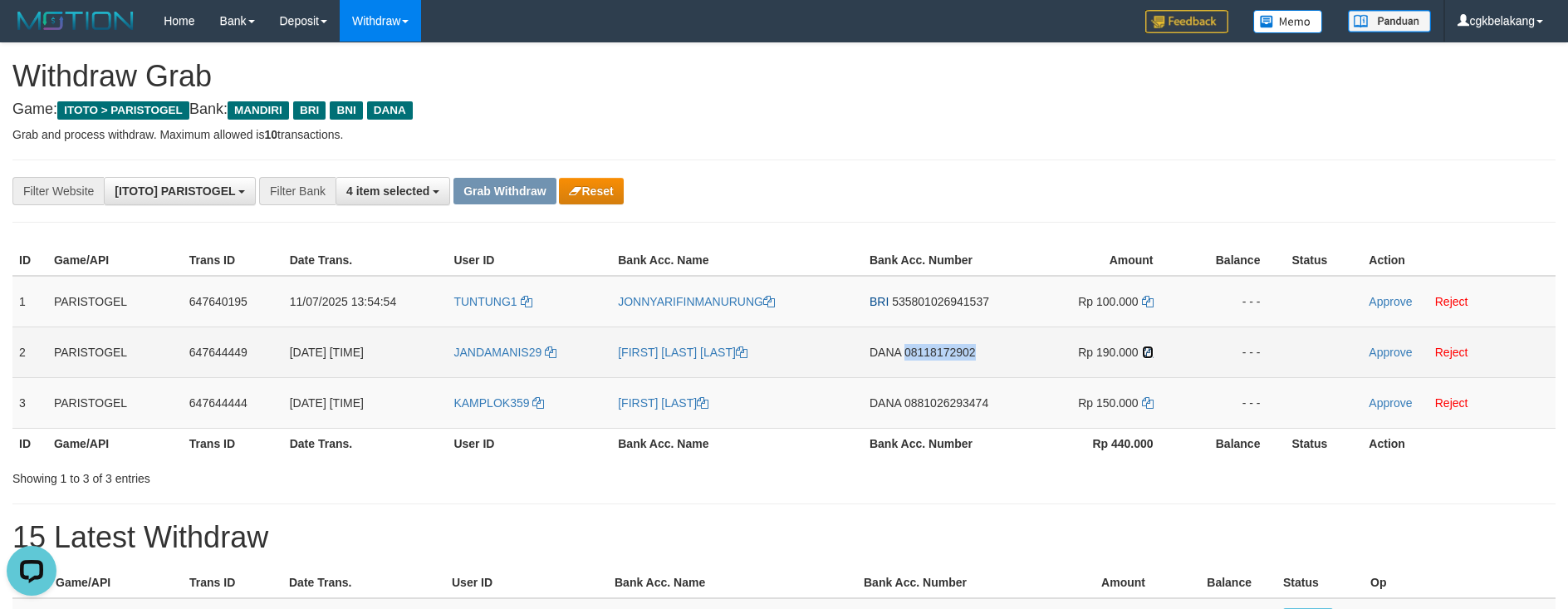 click at bounding box center [1148, 352] 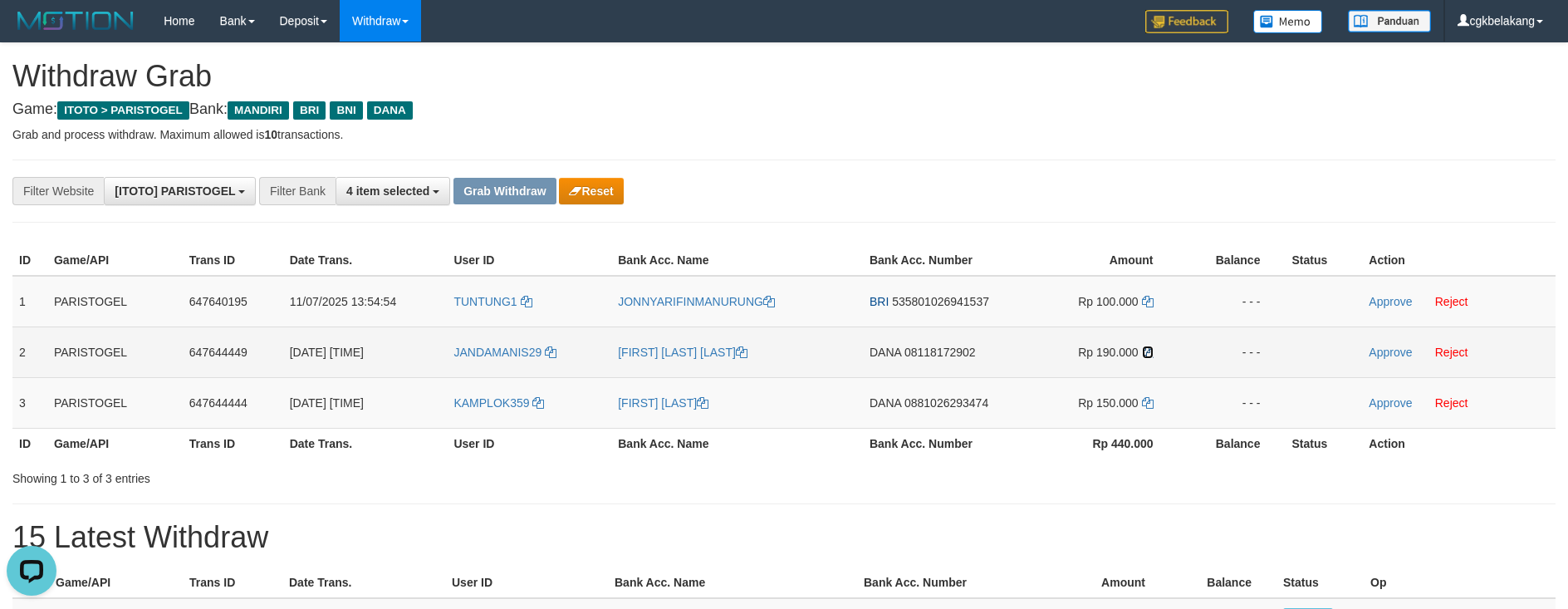 click at bounding box center [1148, 352] 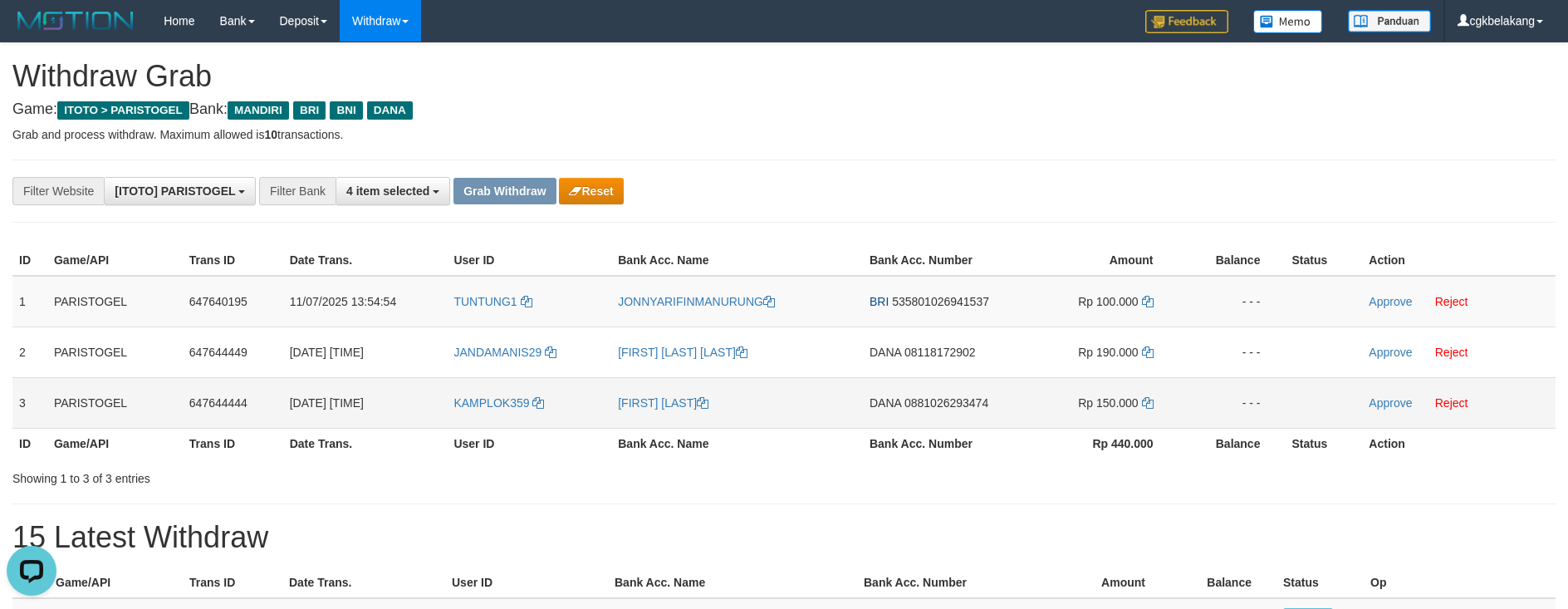 click on "DANA
0881026293474" at bounding box center [940, 402] 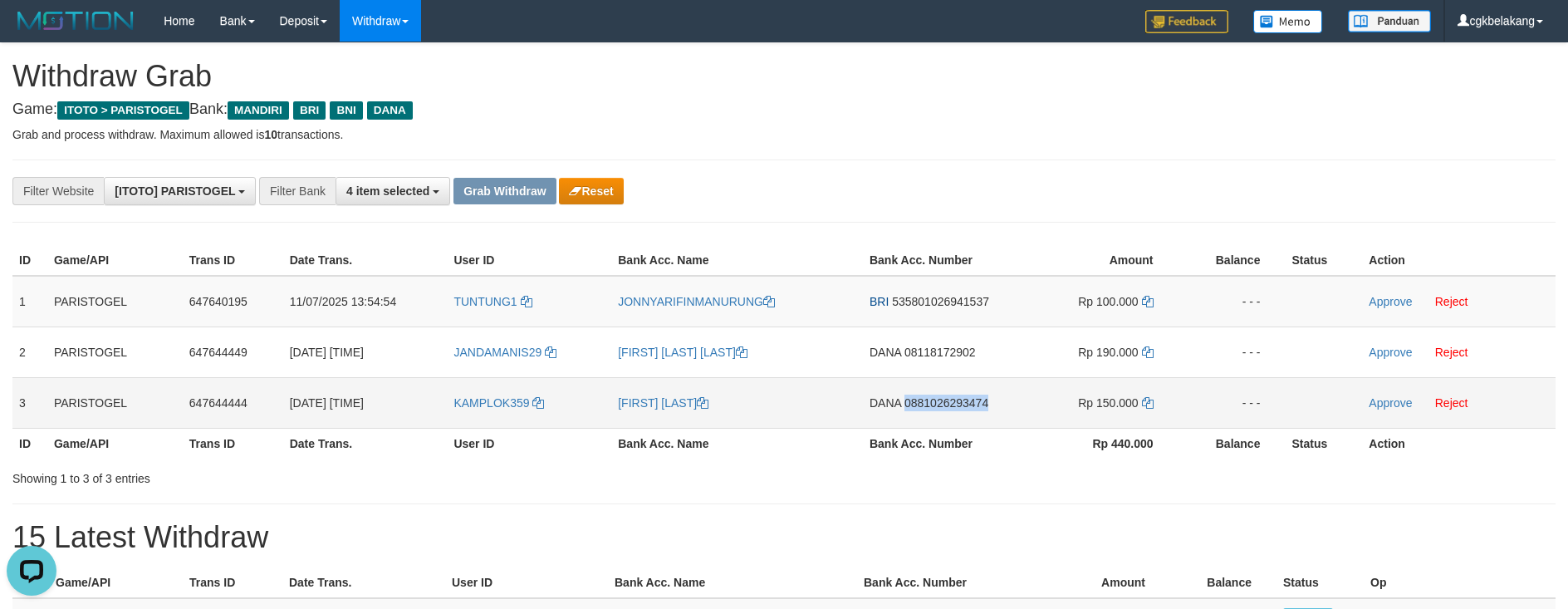 click on "DANA
0881026293474" at bounding box center [940, 402] 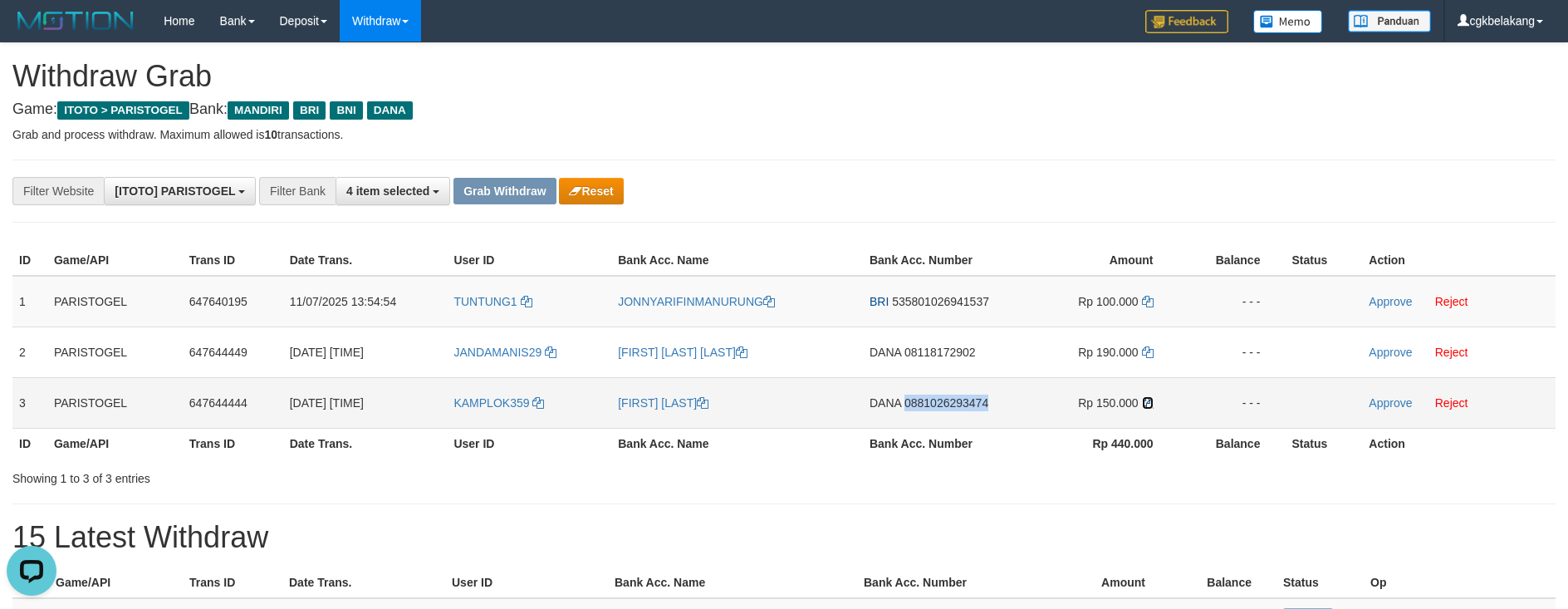 click at bounding box center (1148, 403) 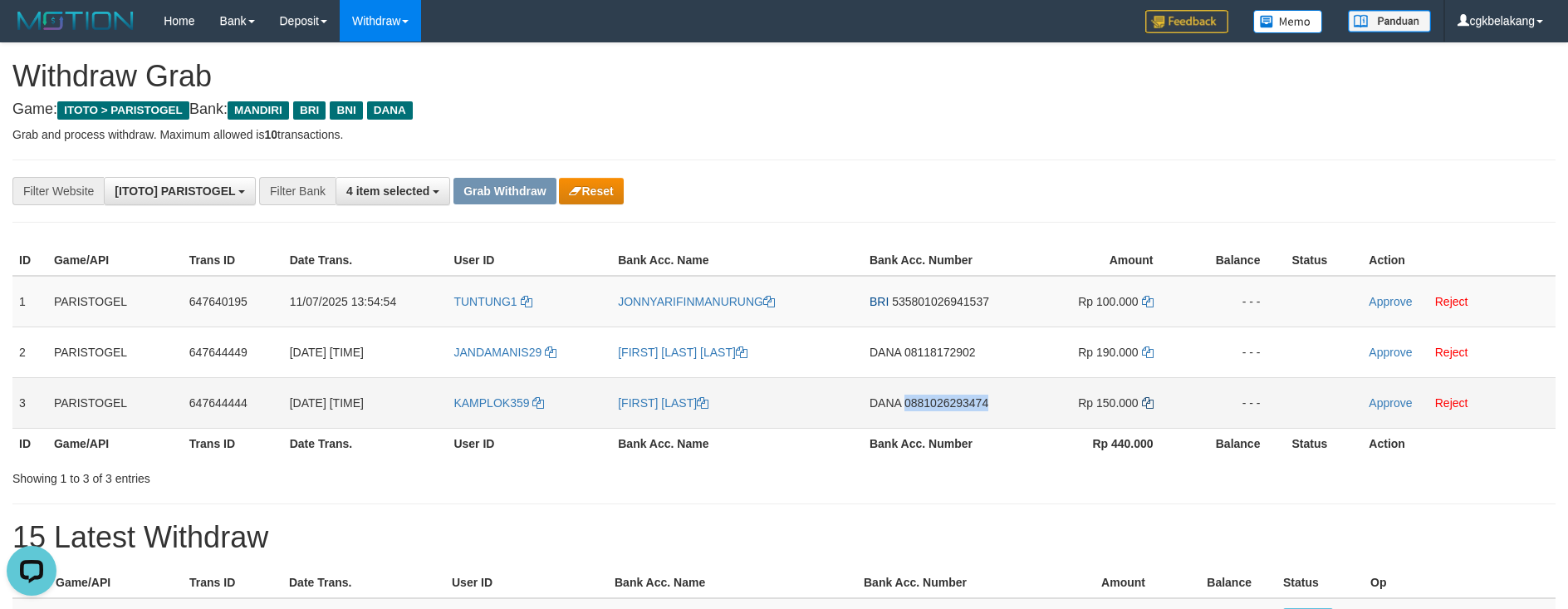 copy on "0881026293474" 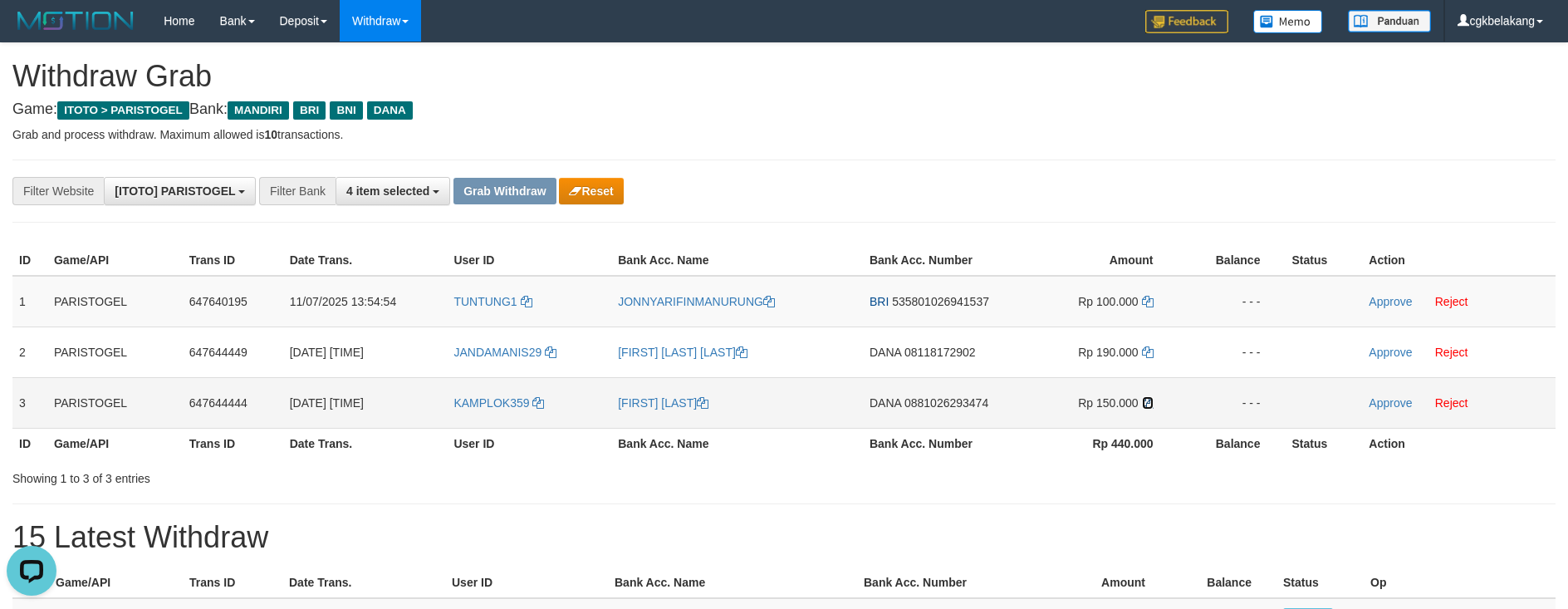 click at bounding box center [1148, 403] 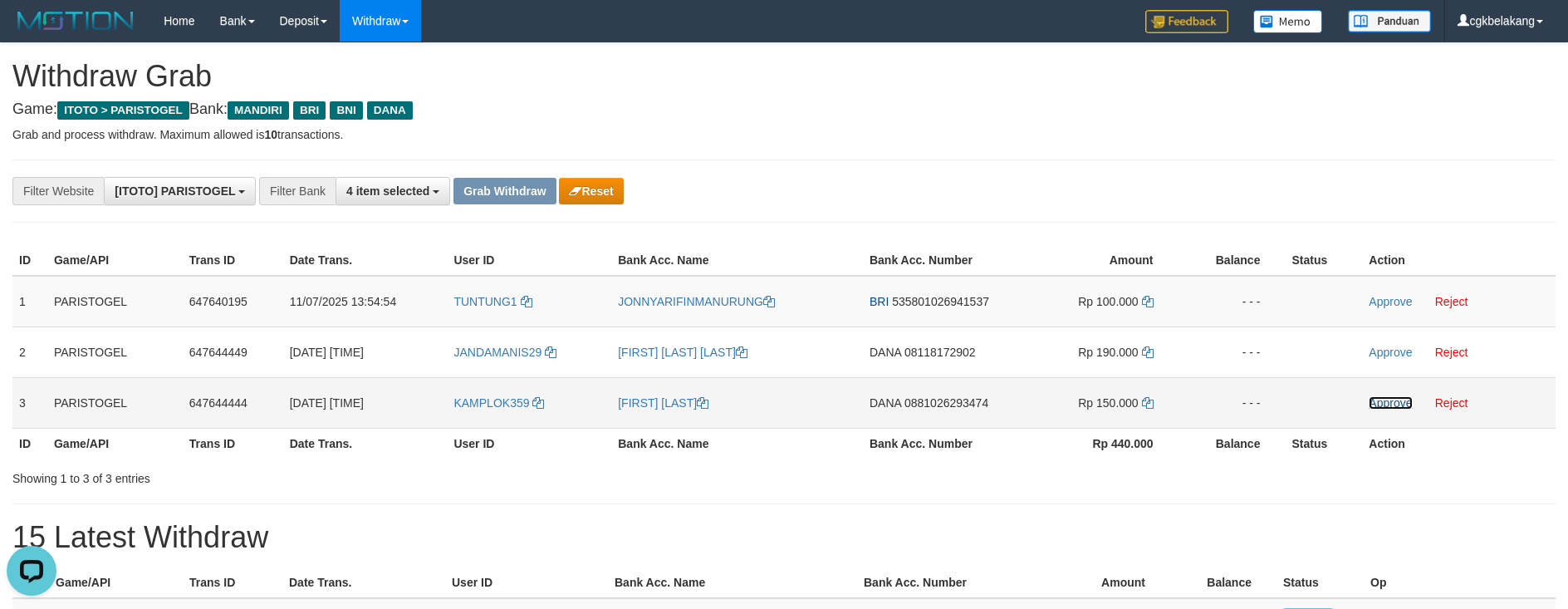 click on "Approve" at bounding box center (1390, 403) 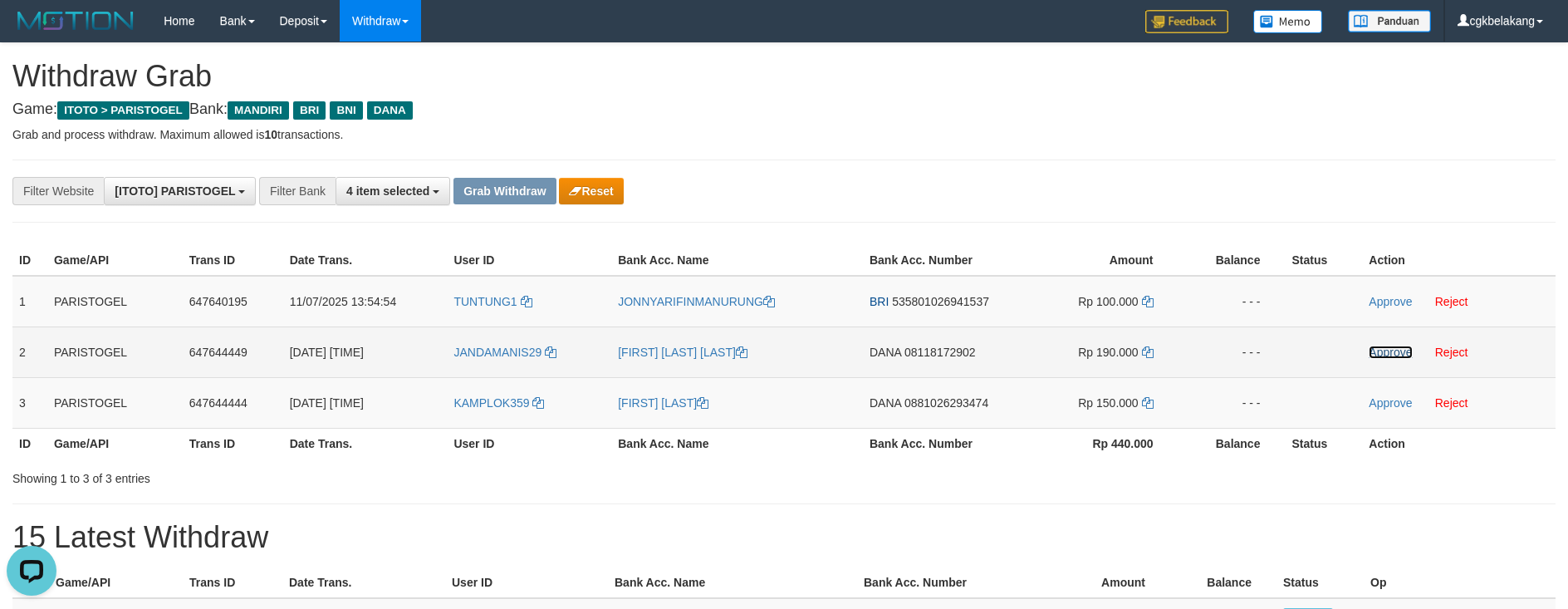click on "Approve" at bounding box center (1390, 352) 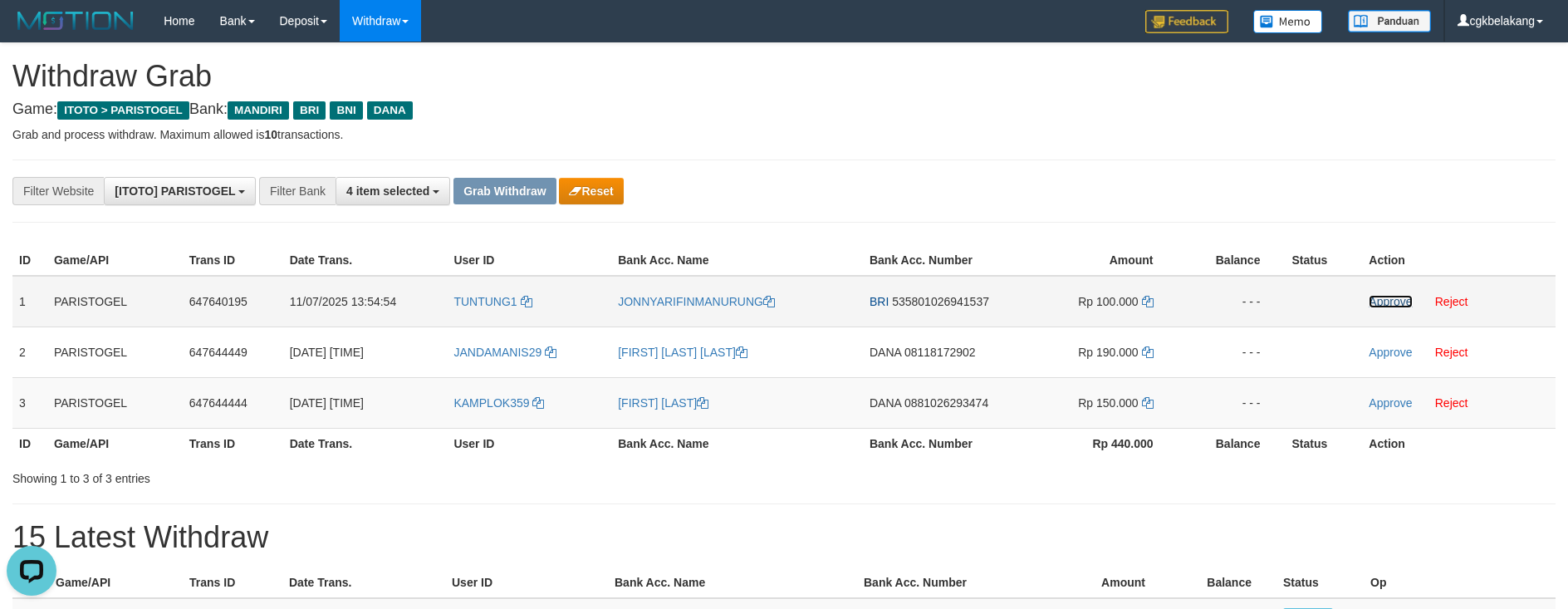 click on "Approve" at bounding box center (1390, 302) 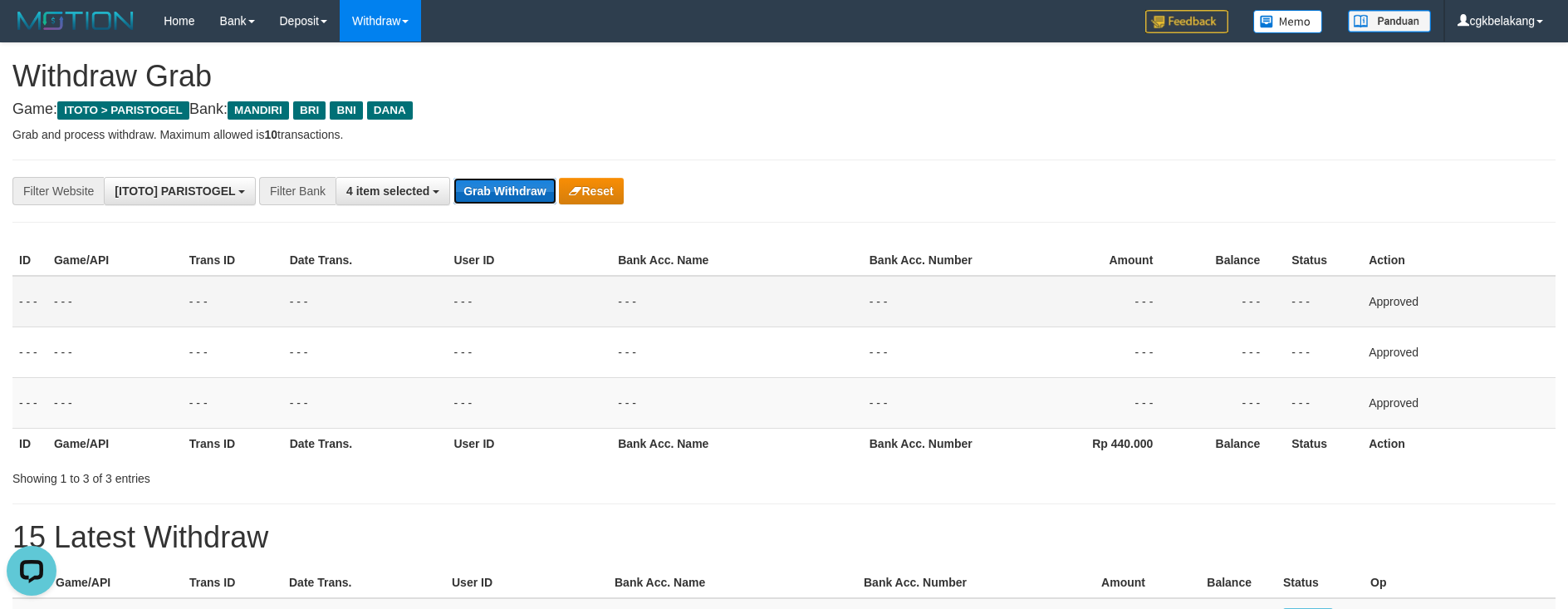 click on "Grab Withdraw" at bounding box center (504, 191) 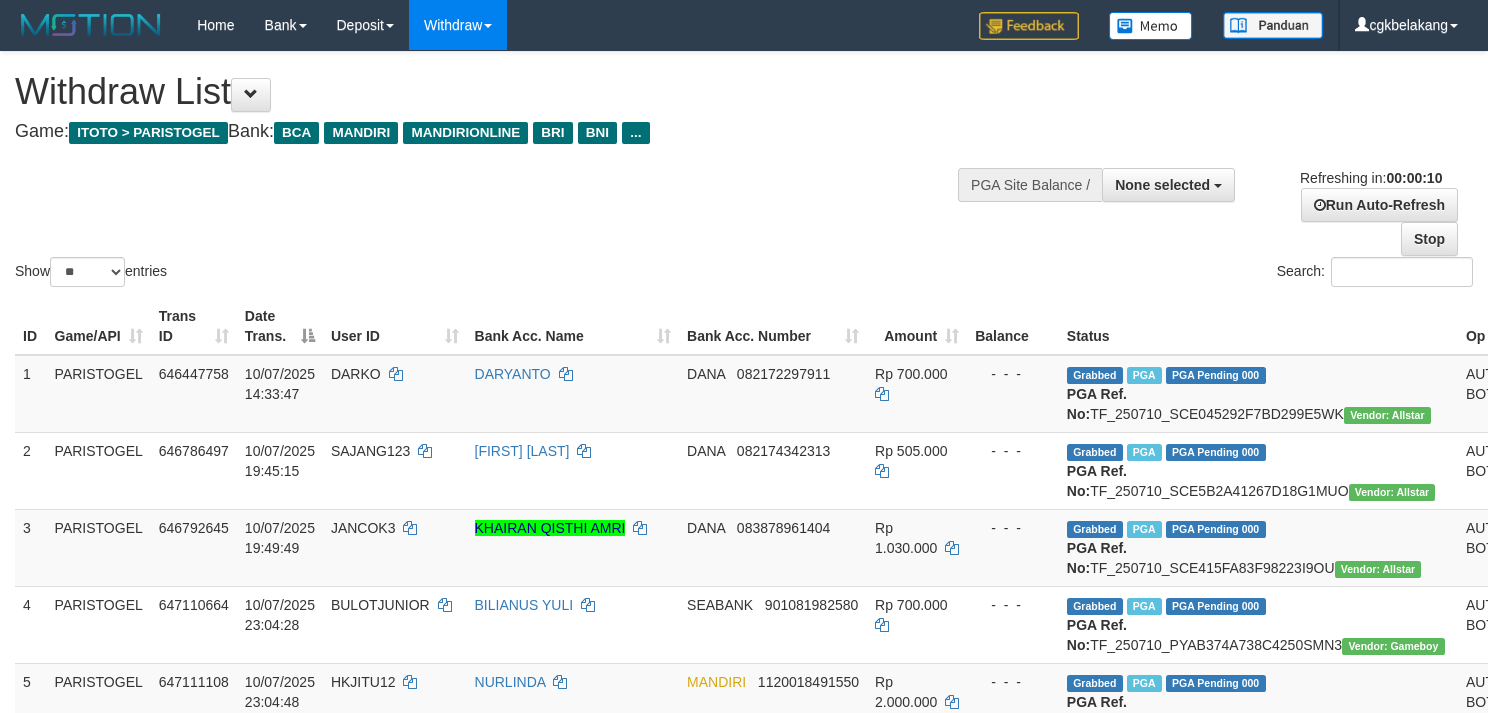 select 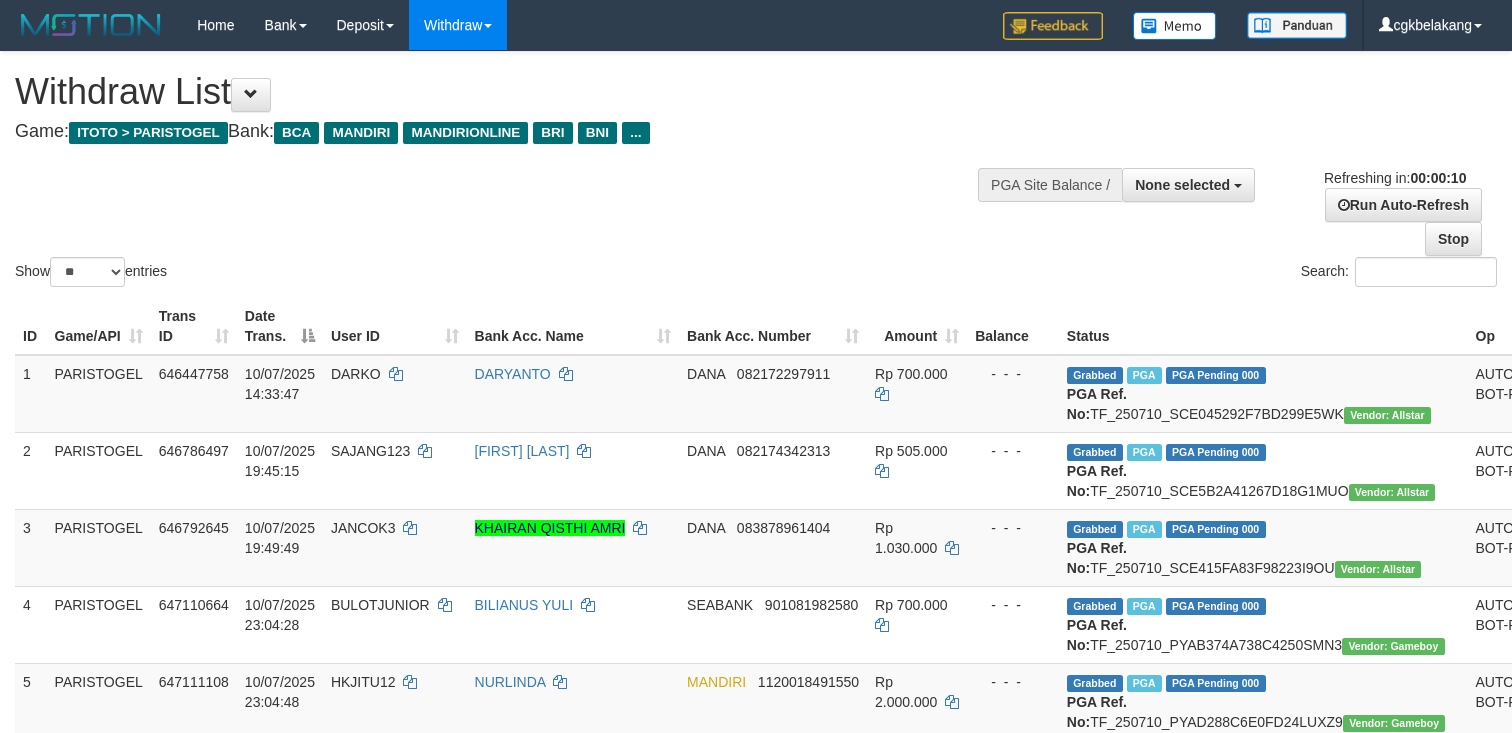 select 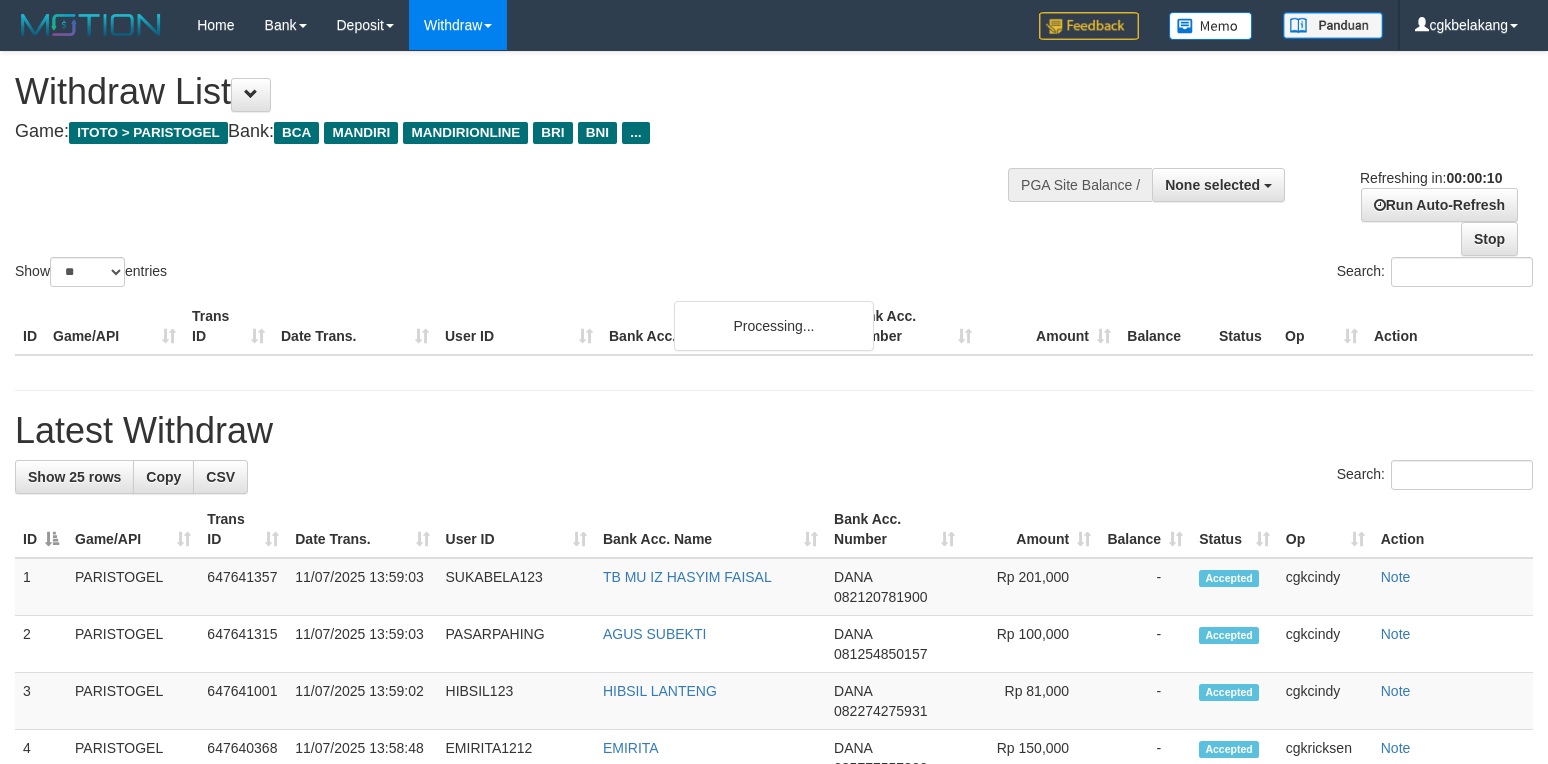 select 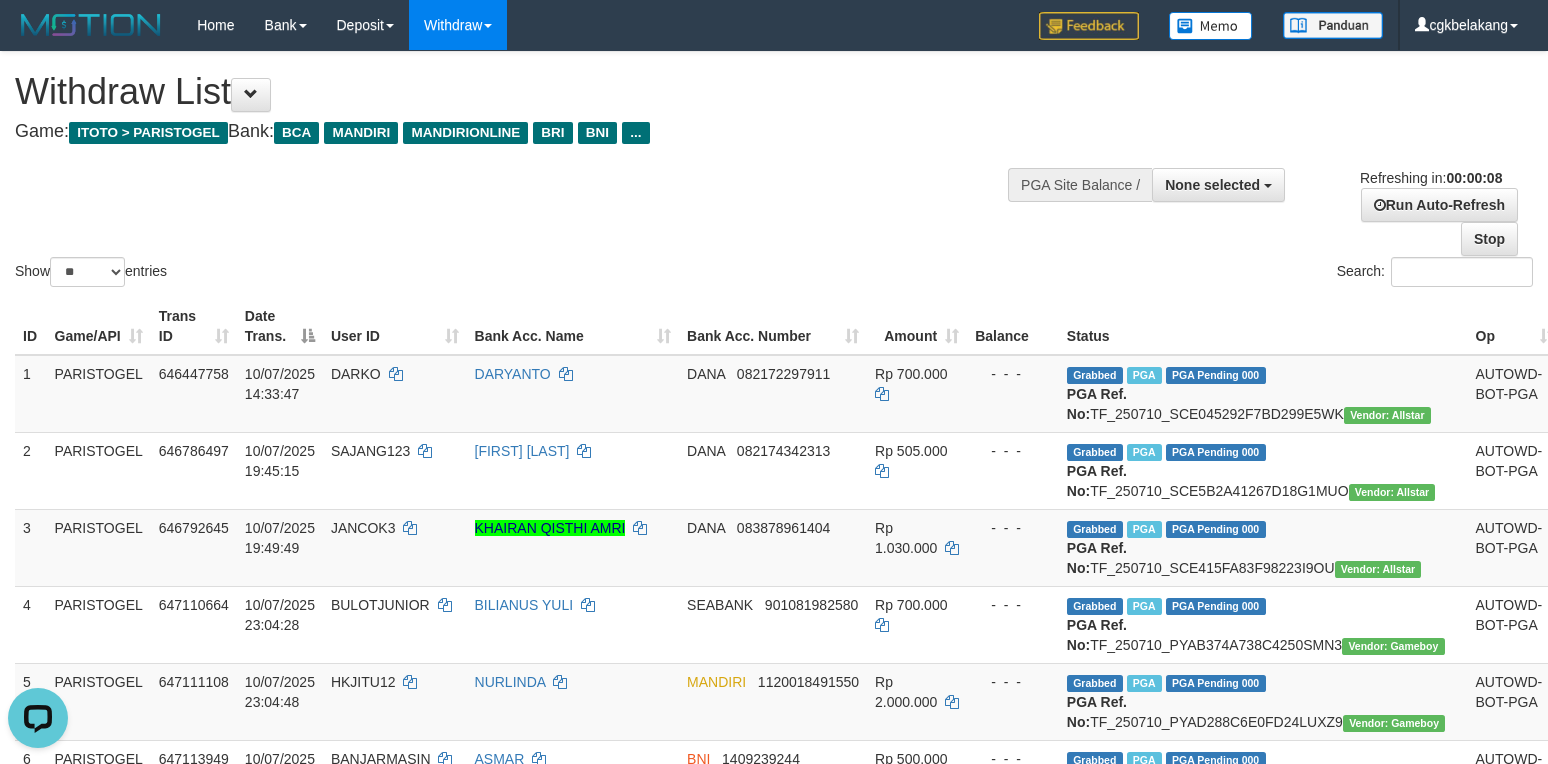scroll, scrollTop: 0, scrollLeft: 0, axis: both 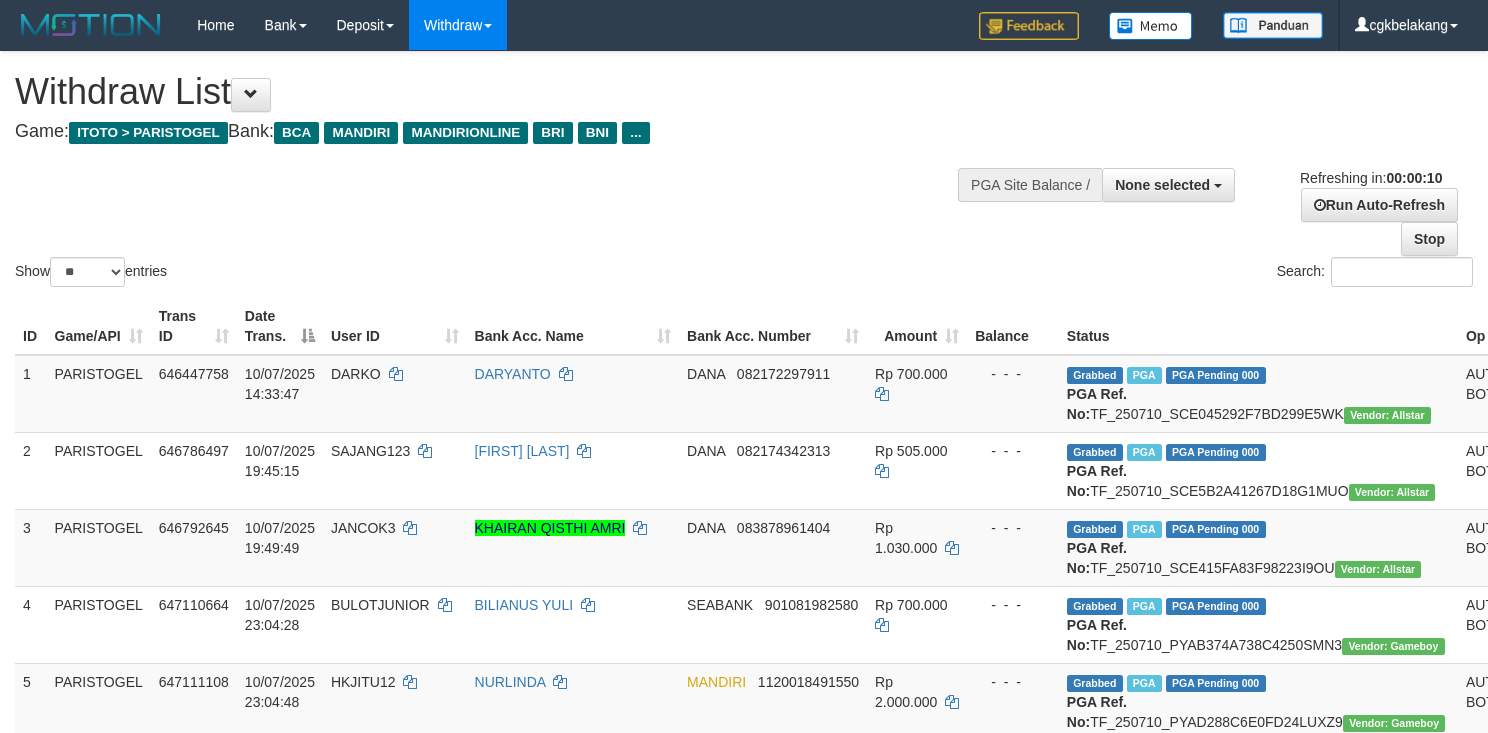 select 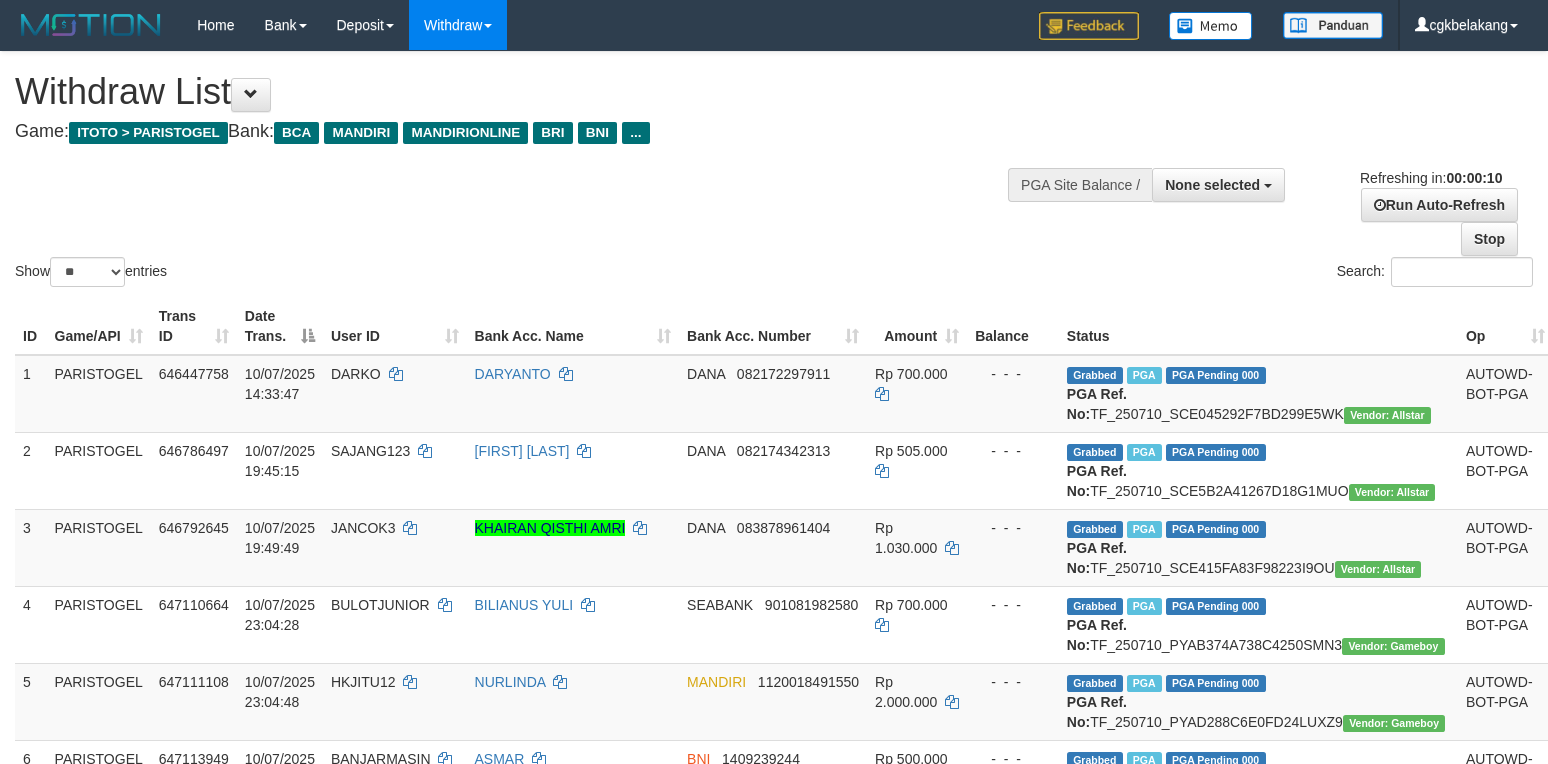 select 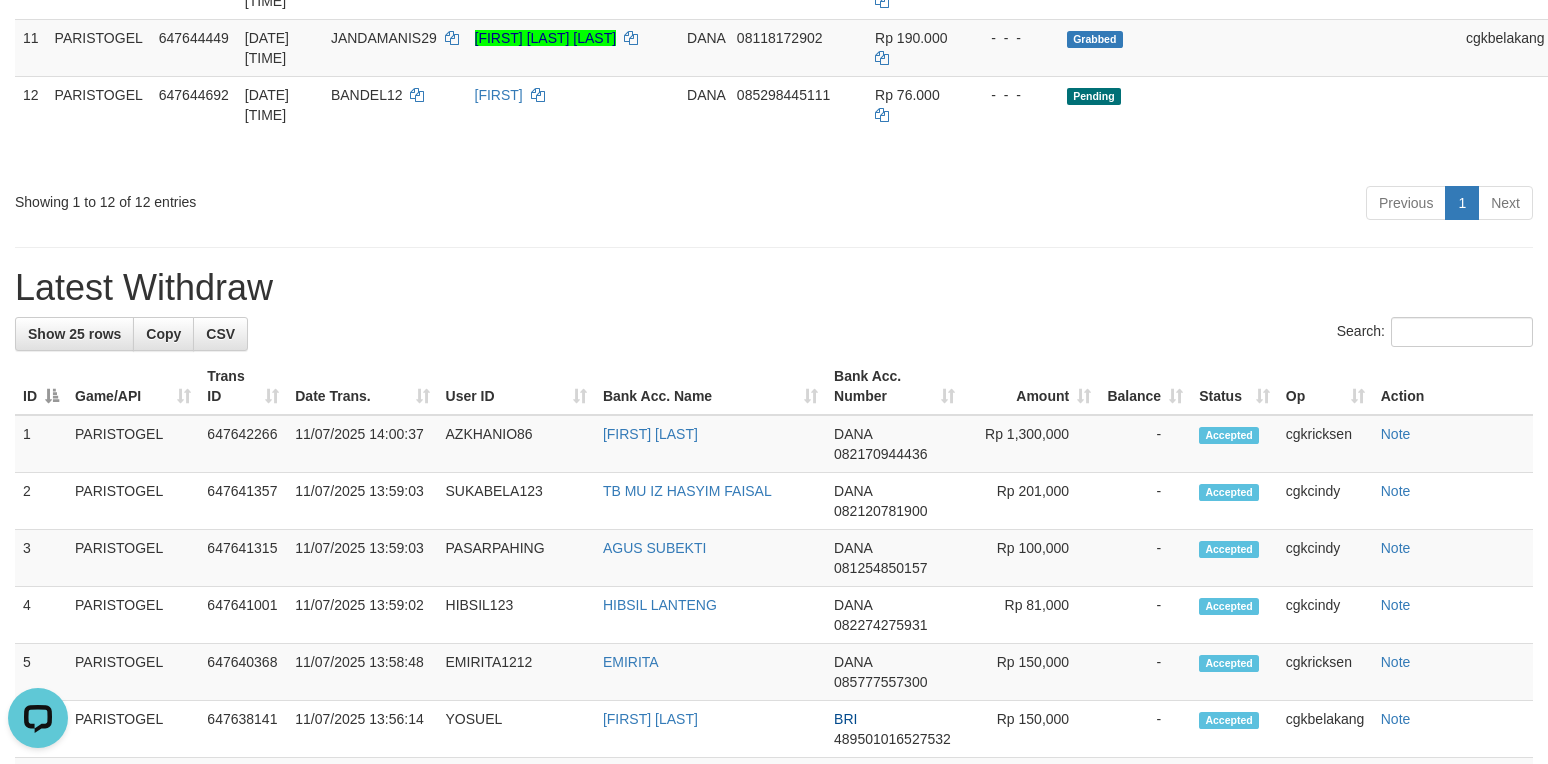 scroll, scrollTop: 0, scrollLeft: 0, axis: both 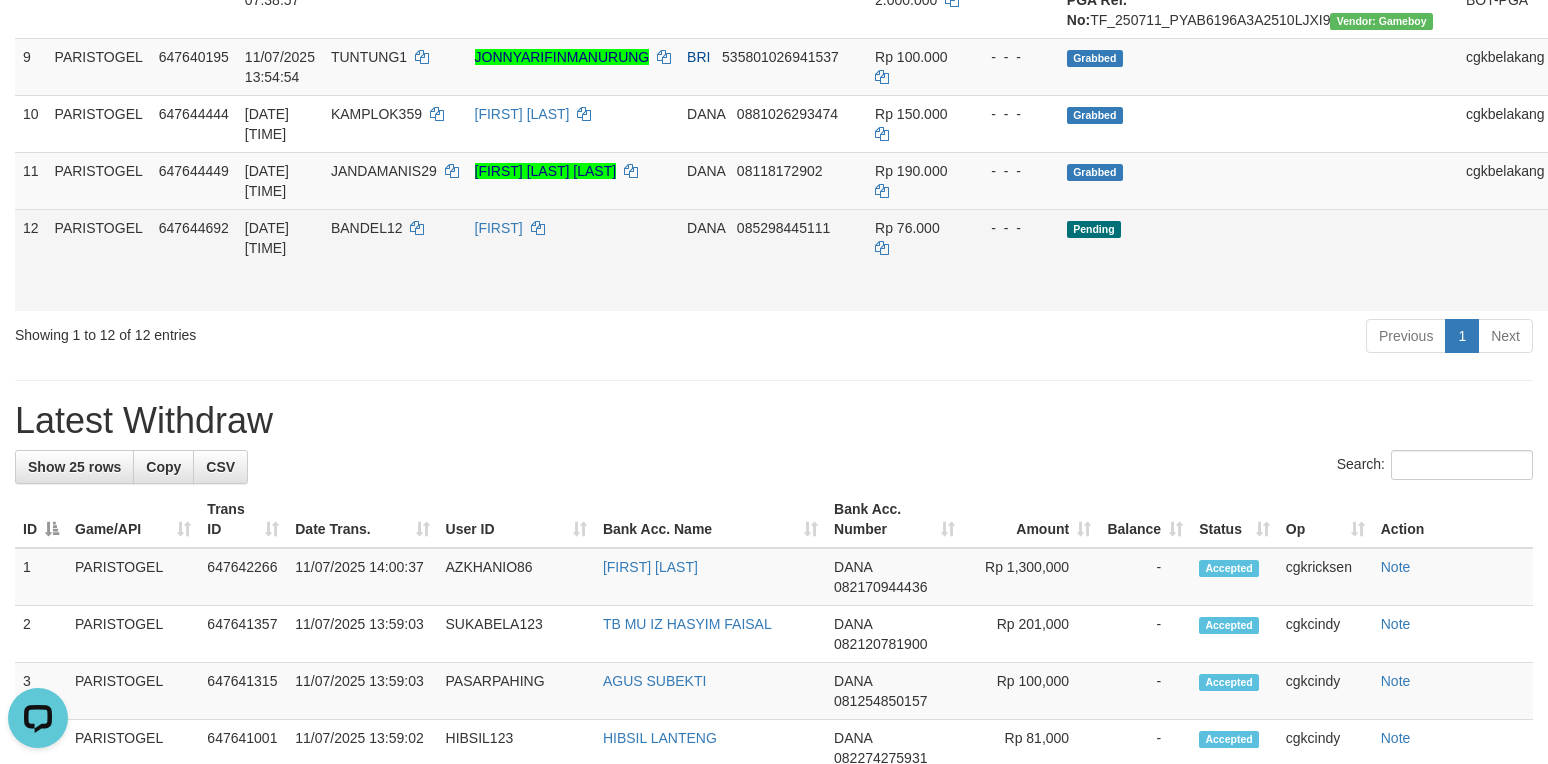 click on "Allow Grab" at bounding box center (1577, 238) 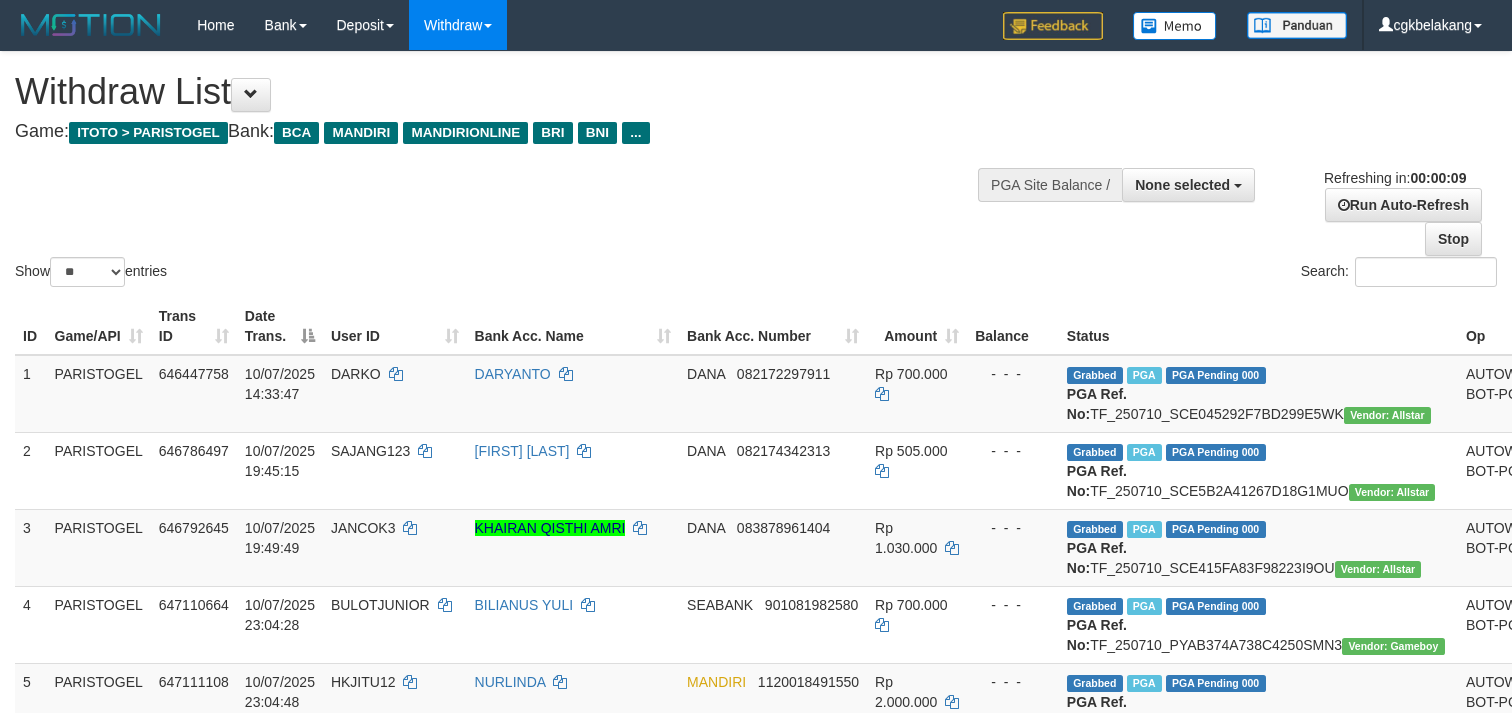 select 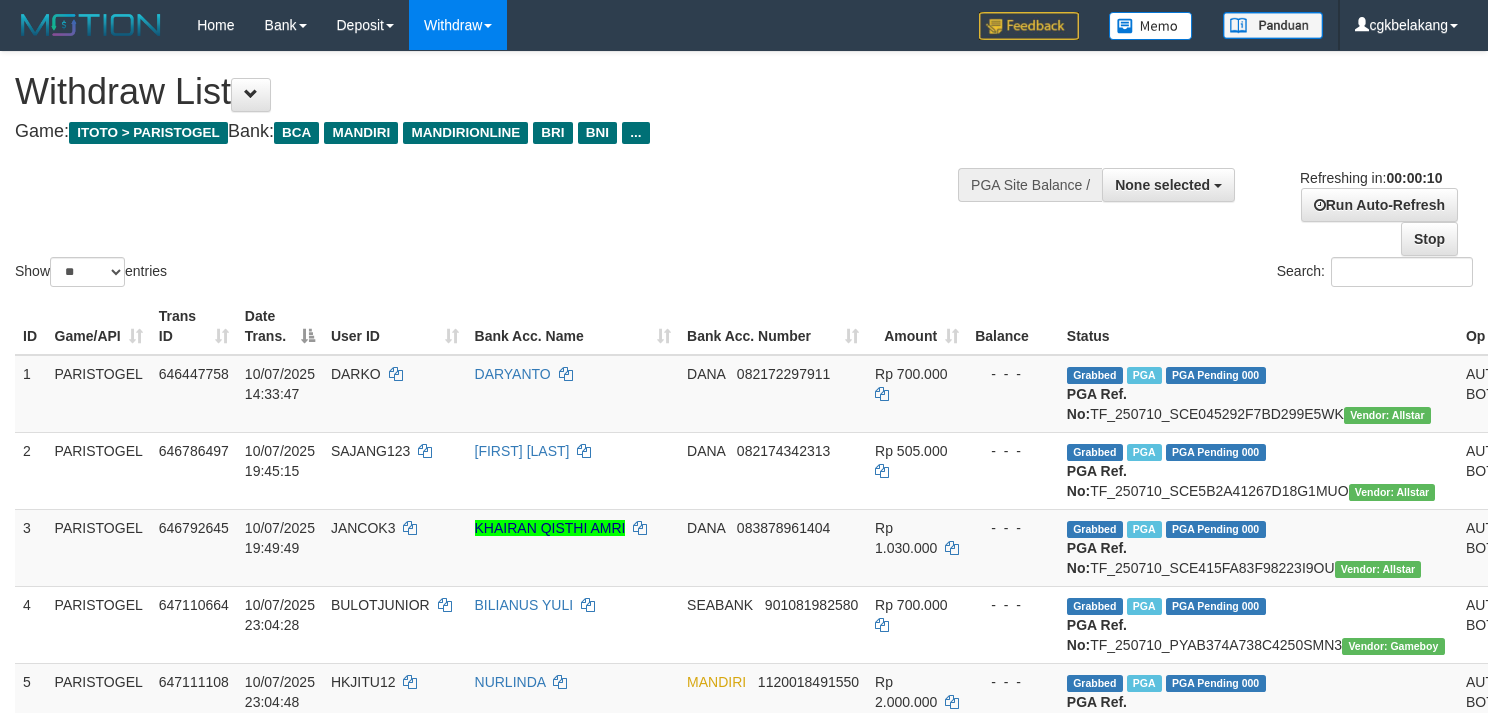 select 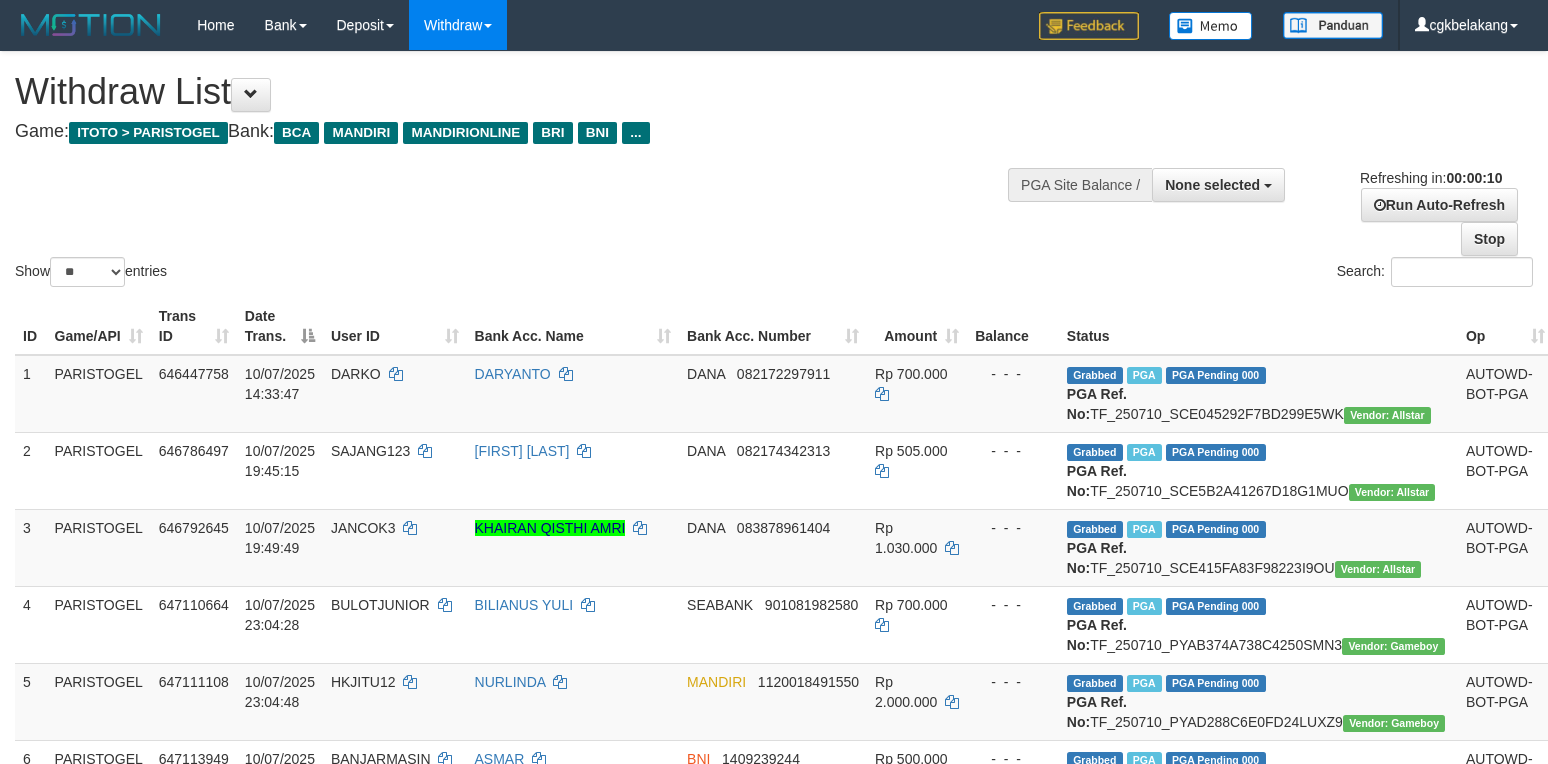 select 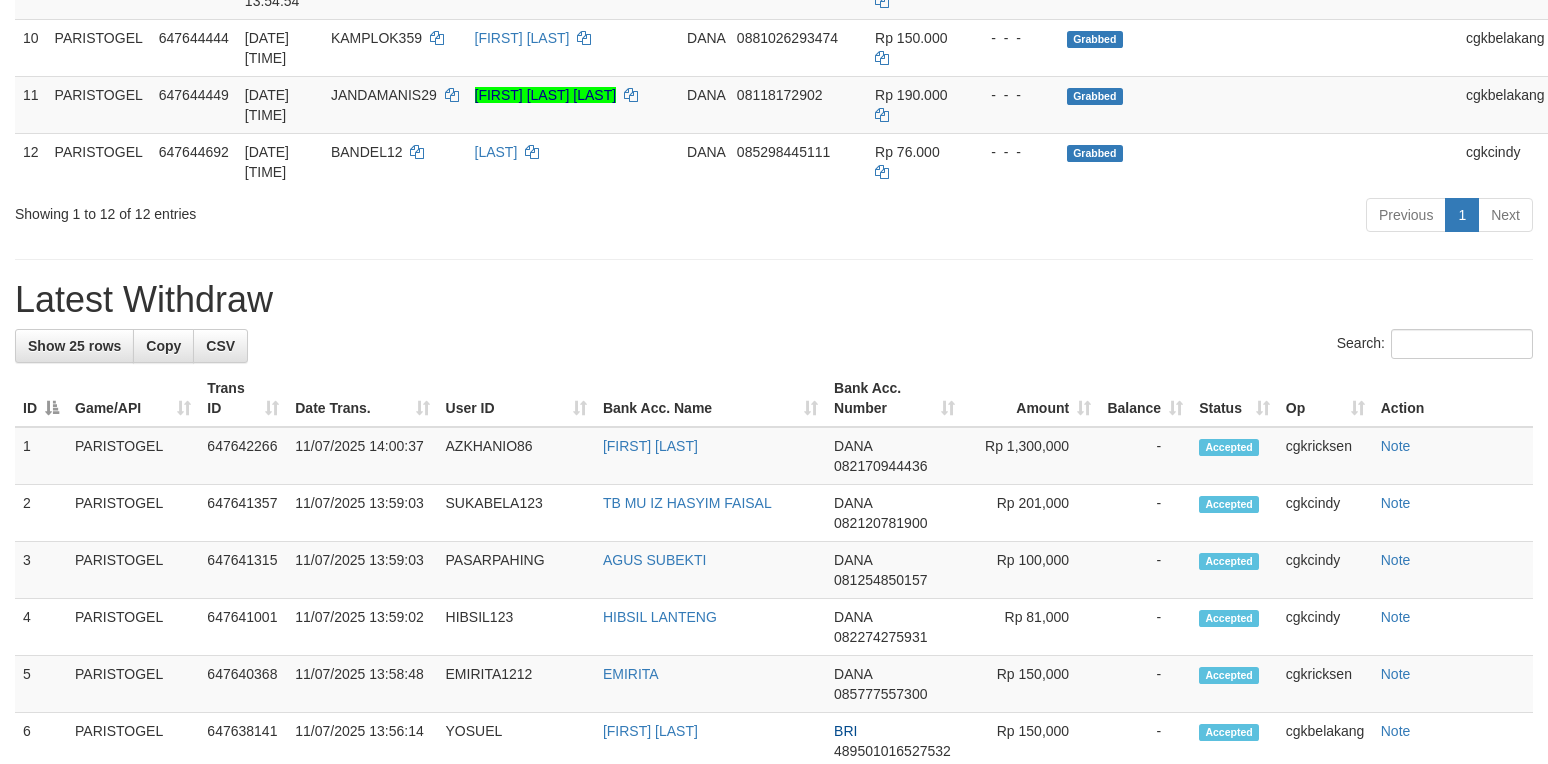scroll, scrollTop: 933, scrollLeft: 0, axis: vertical 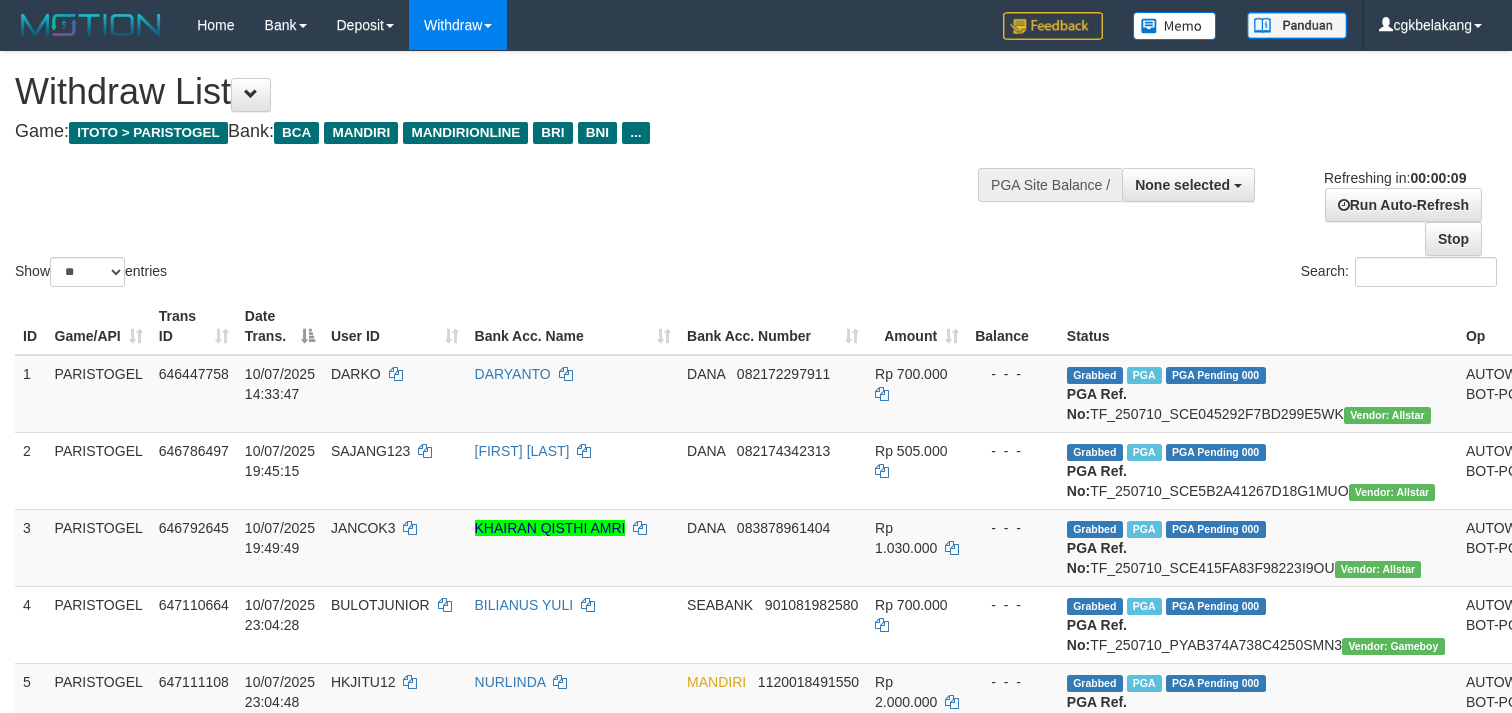 select 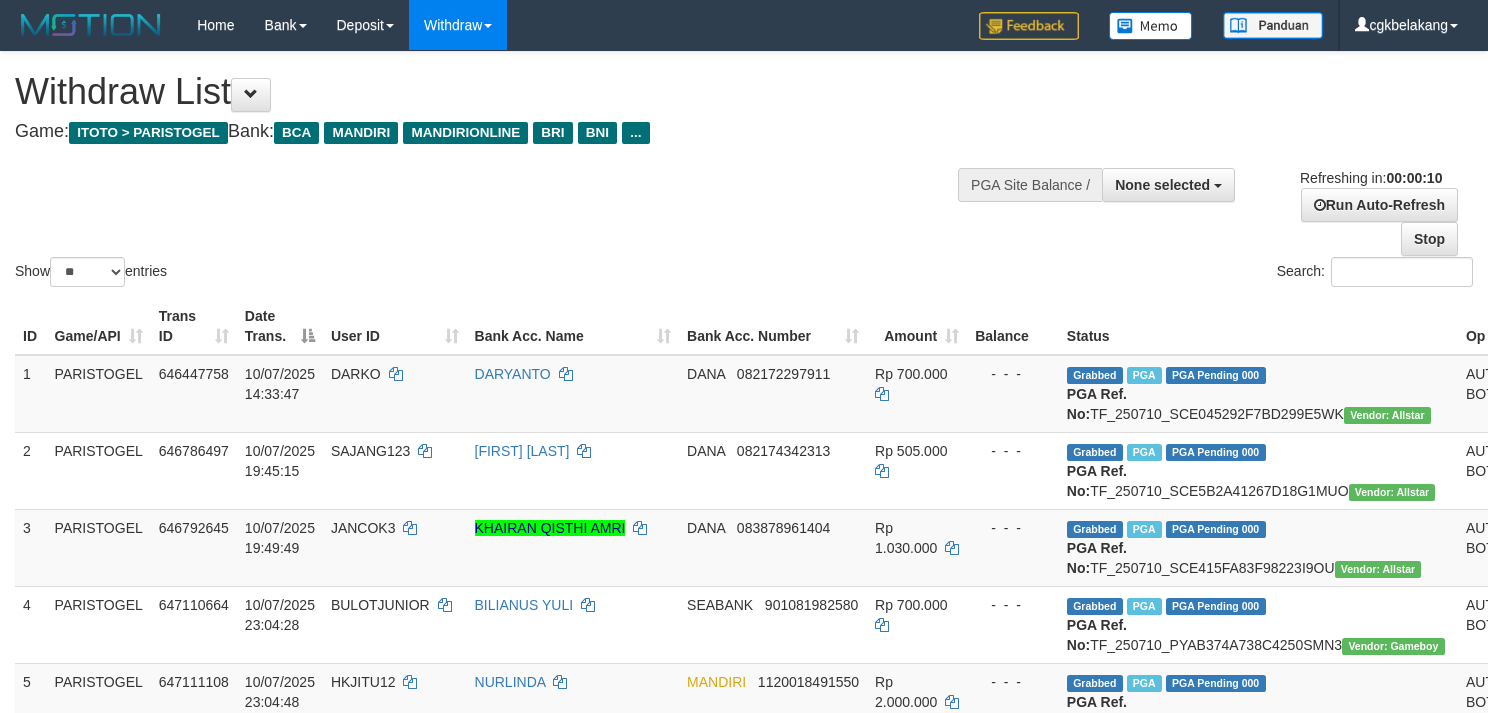 select 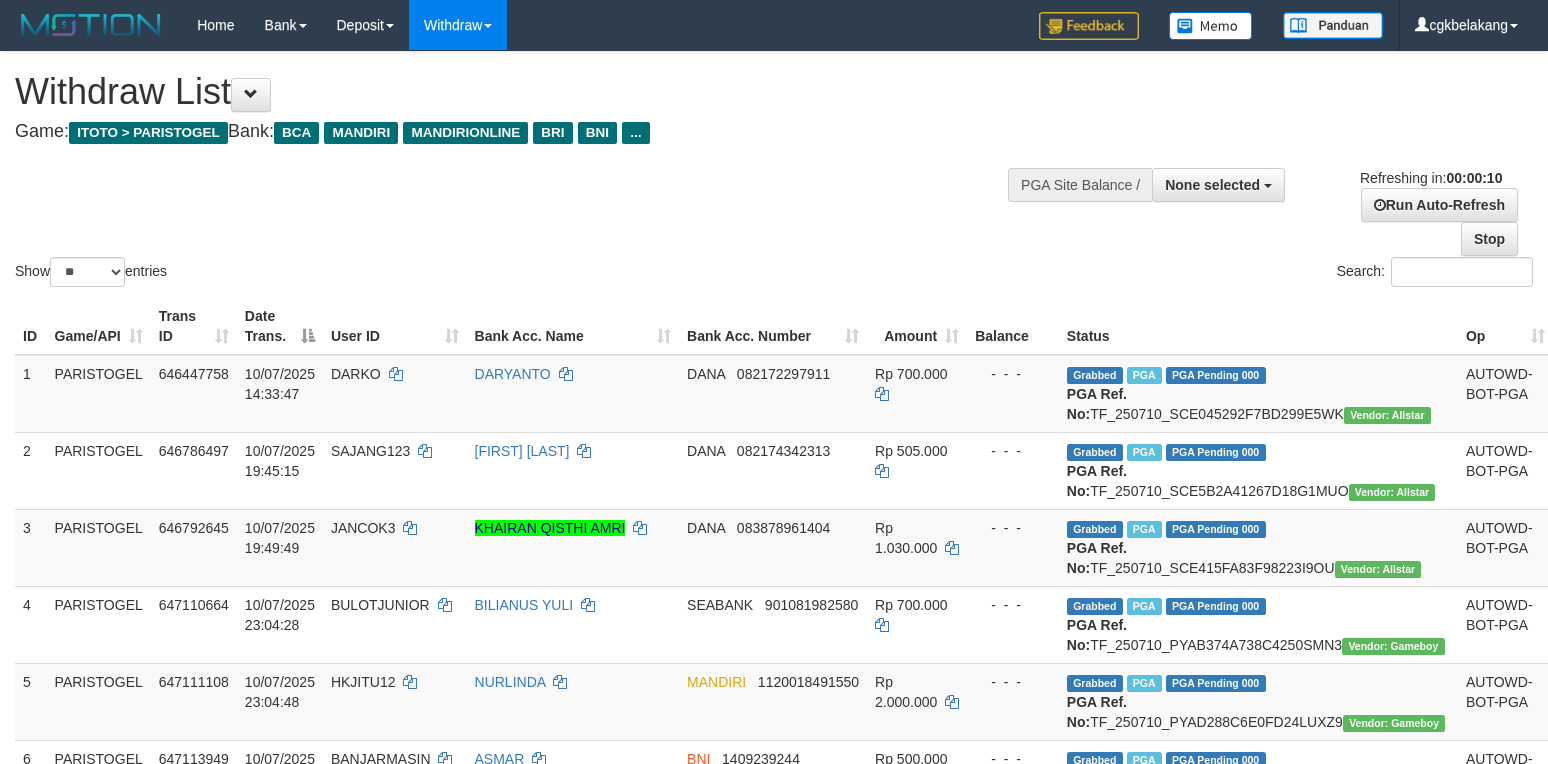 select 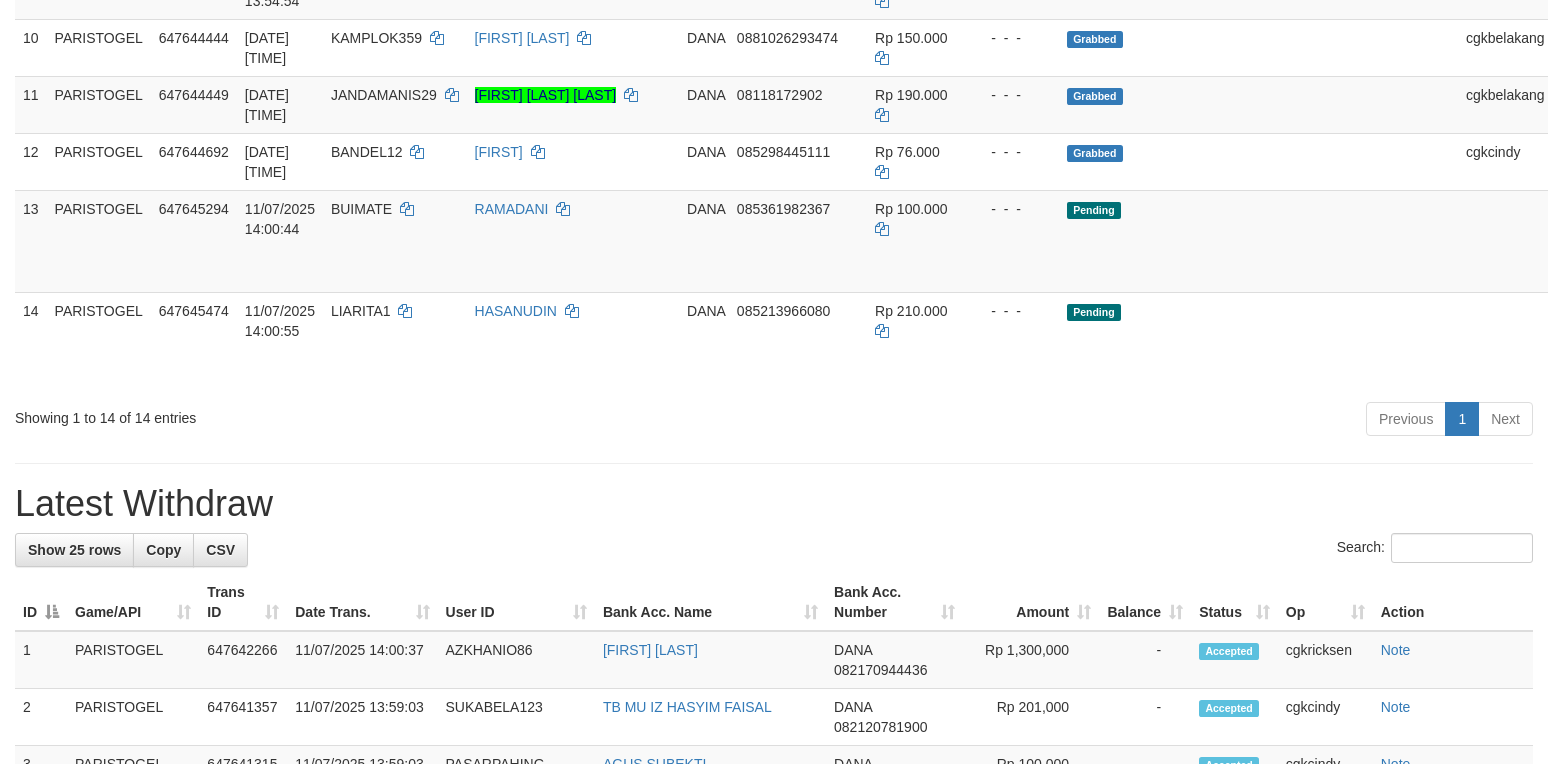 scroll, scrollTop: 933, scrollLeft: 0, axis: vertical 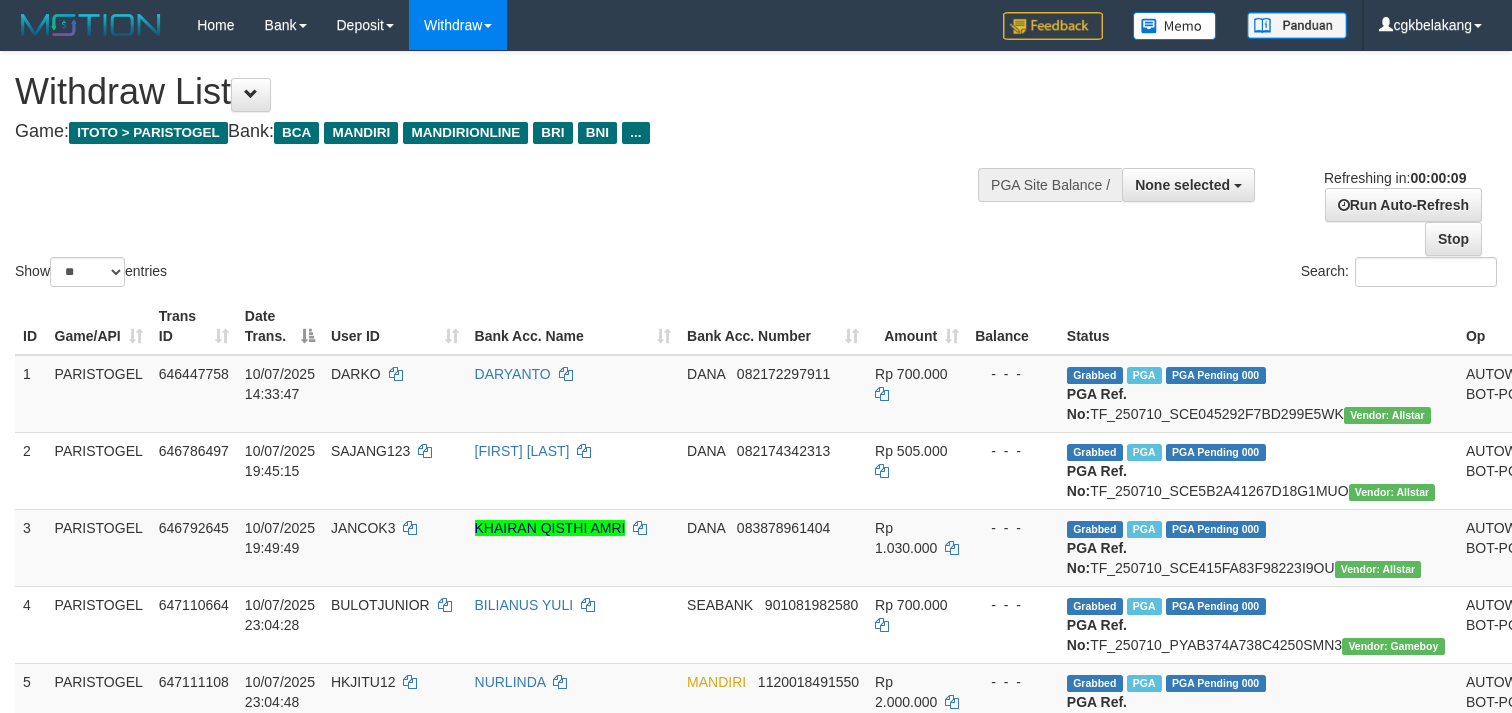 select 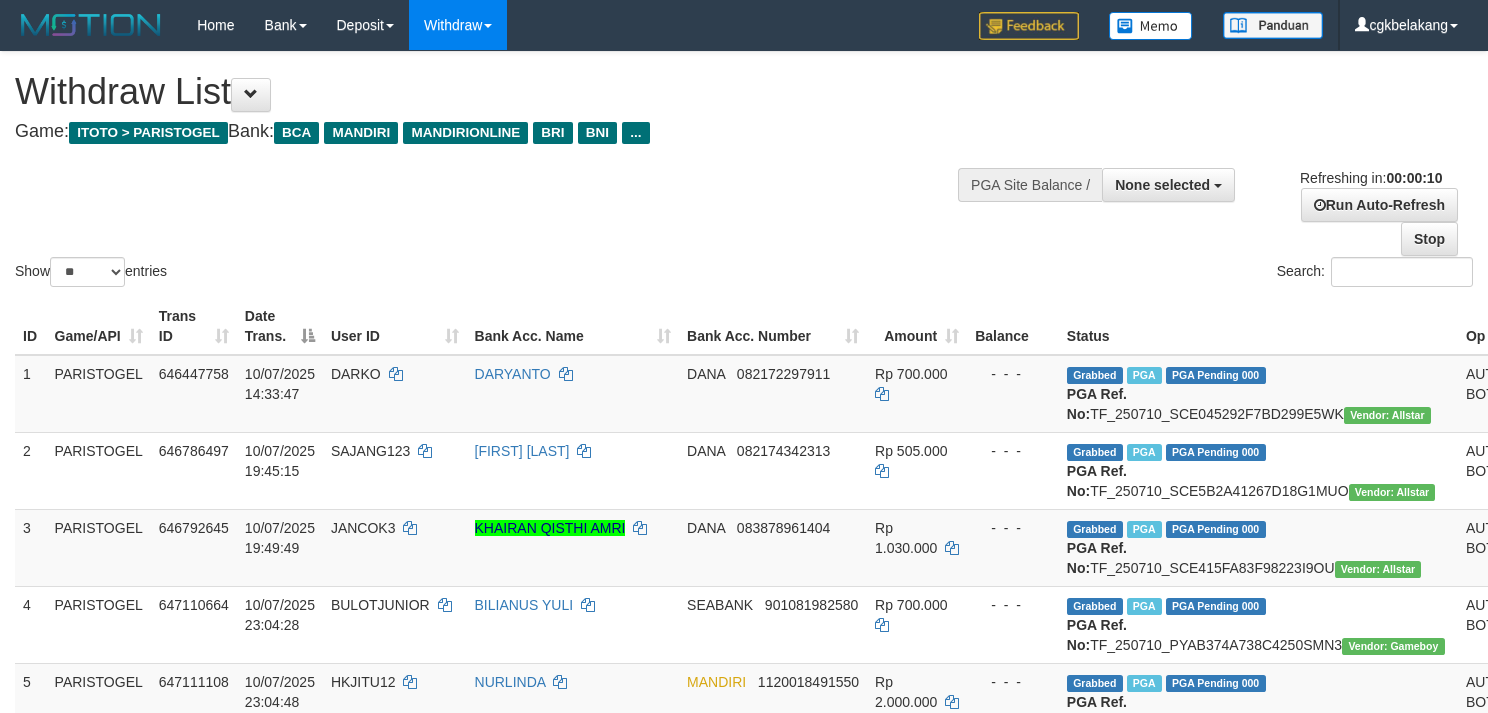 select 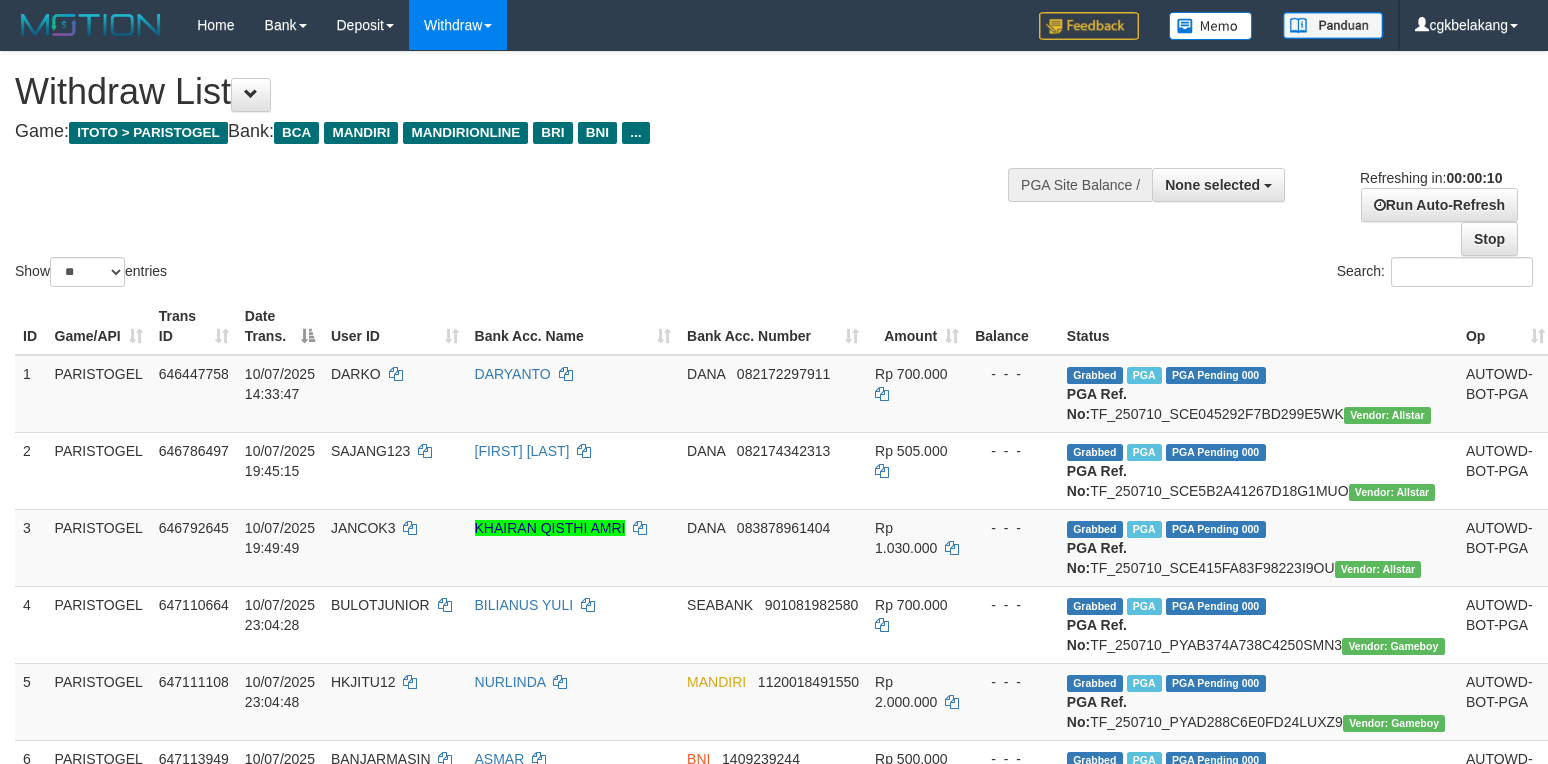 select 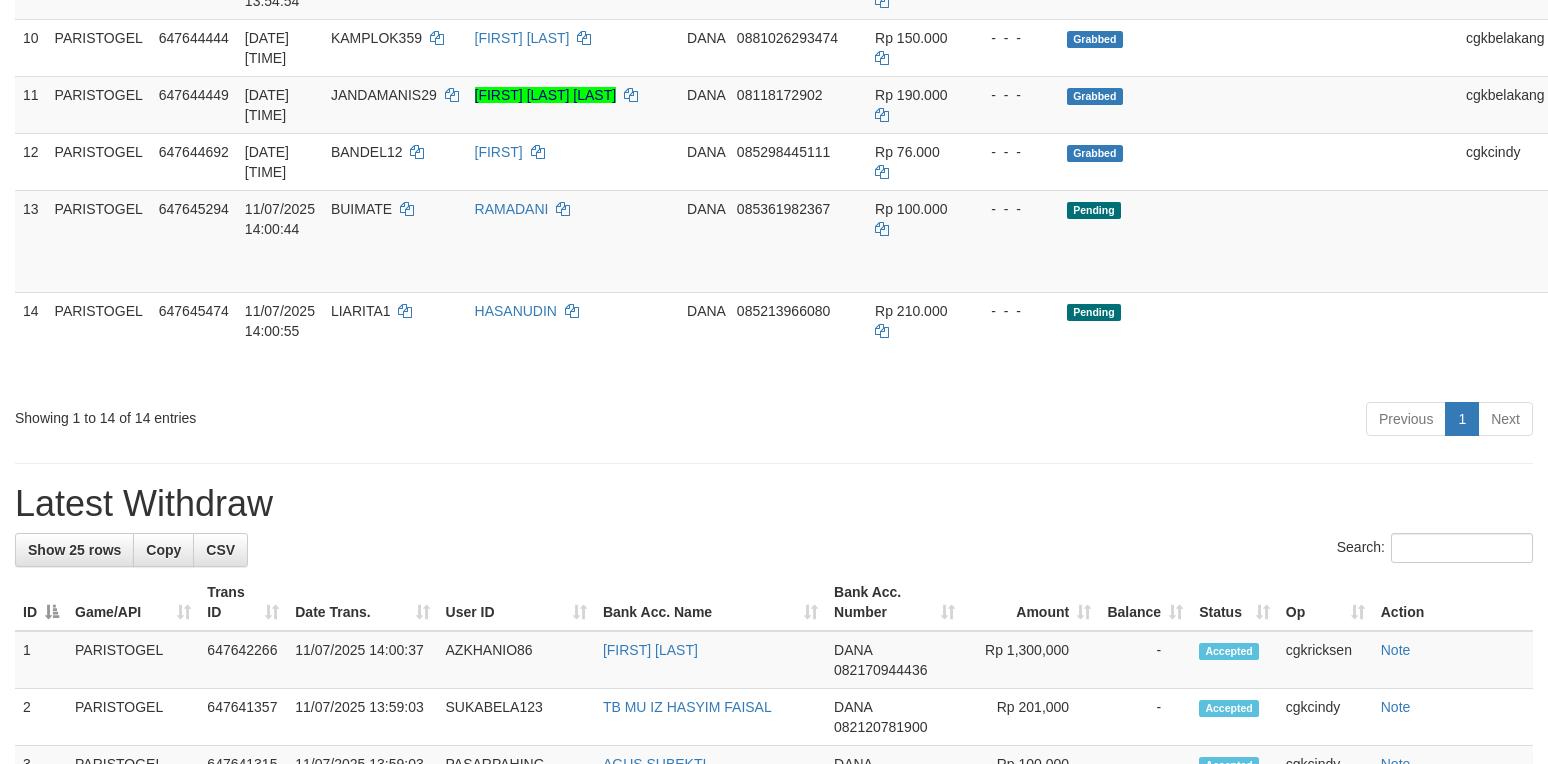 scroll, scrollTop: 933, scrollLeft: 0, axis: vertical 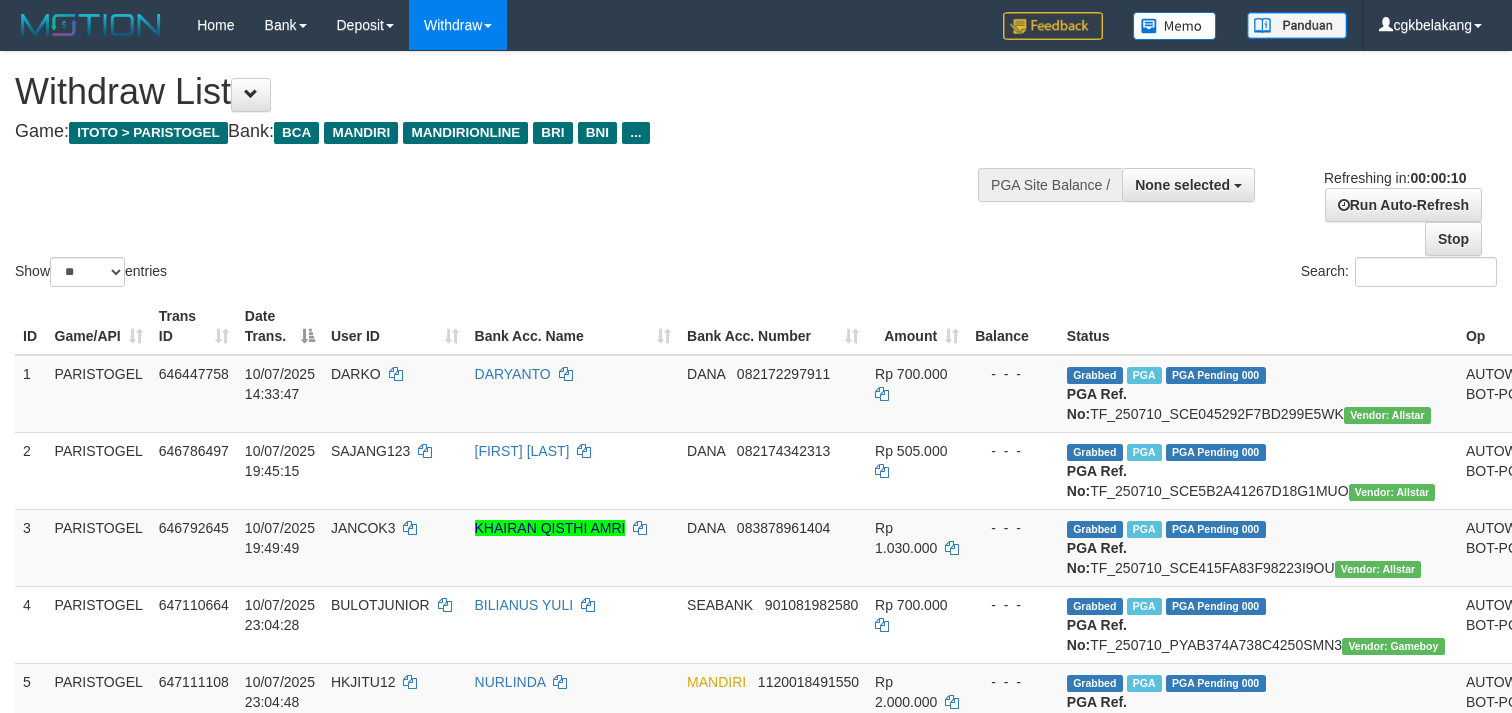select 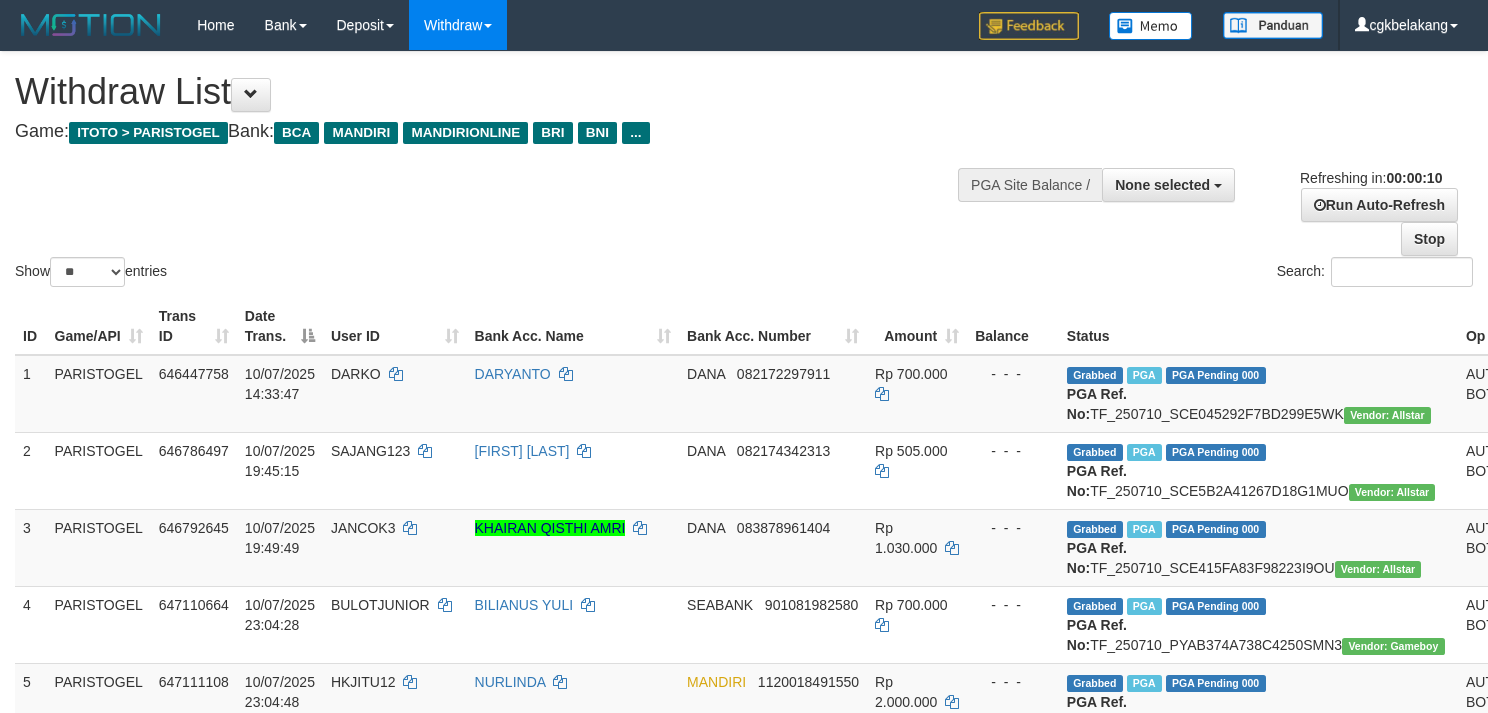 select 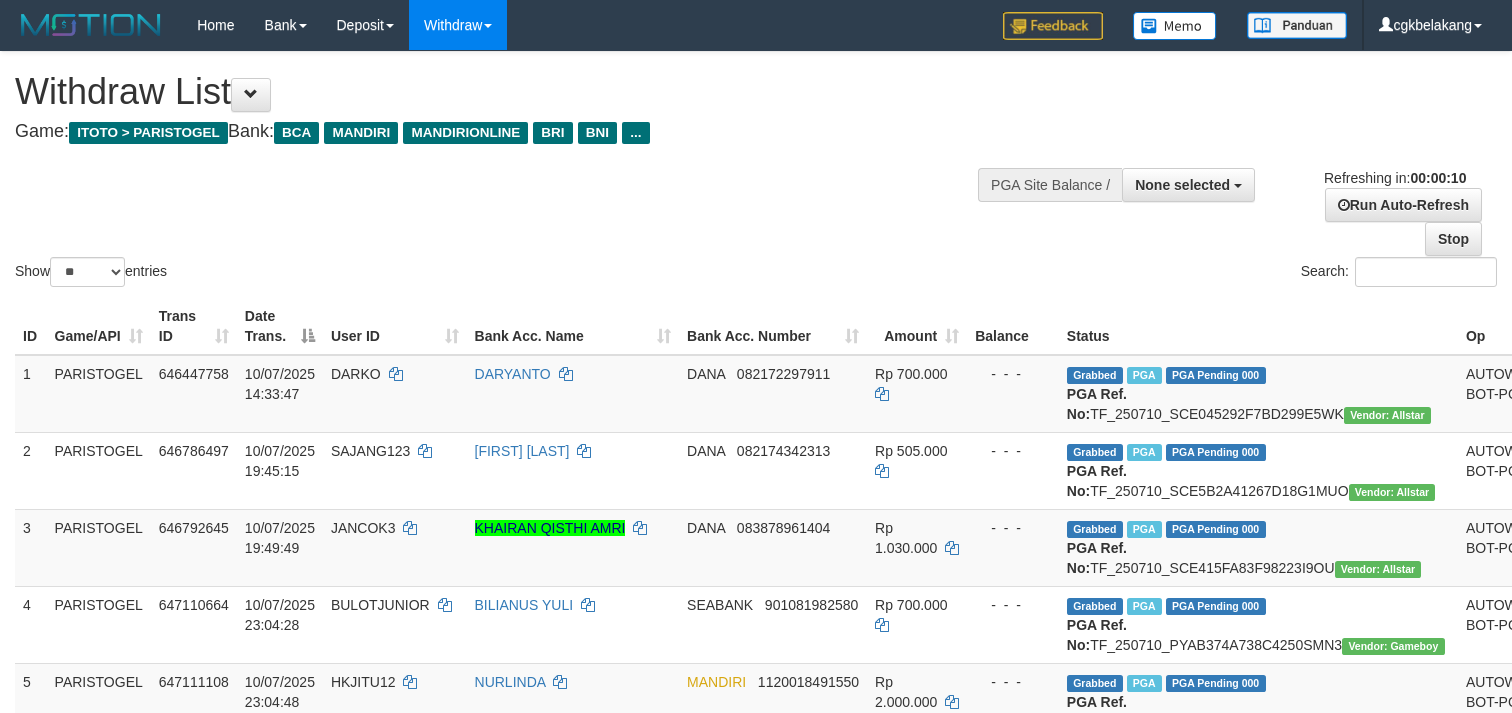 select 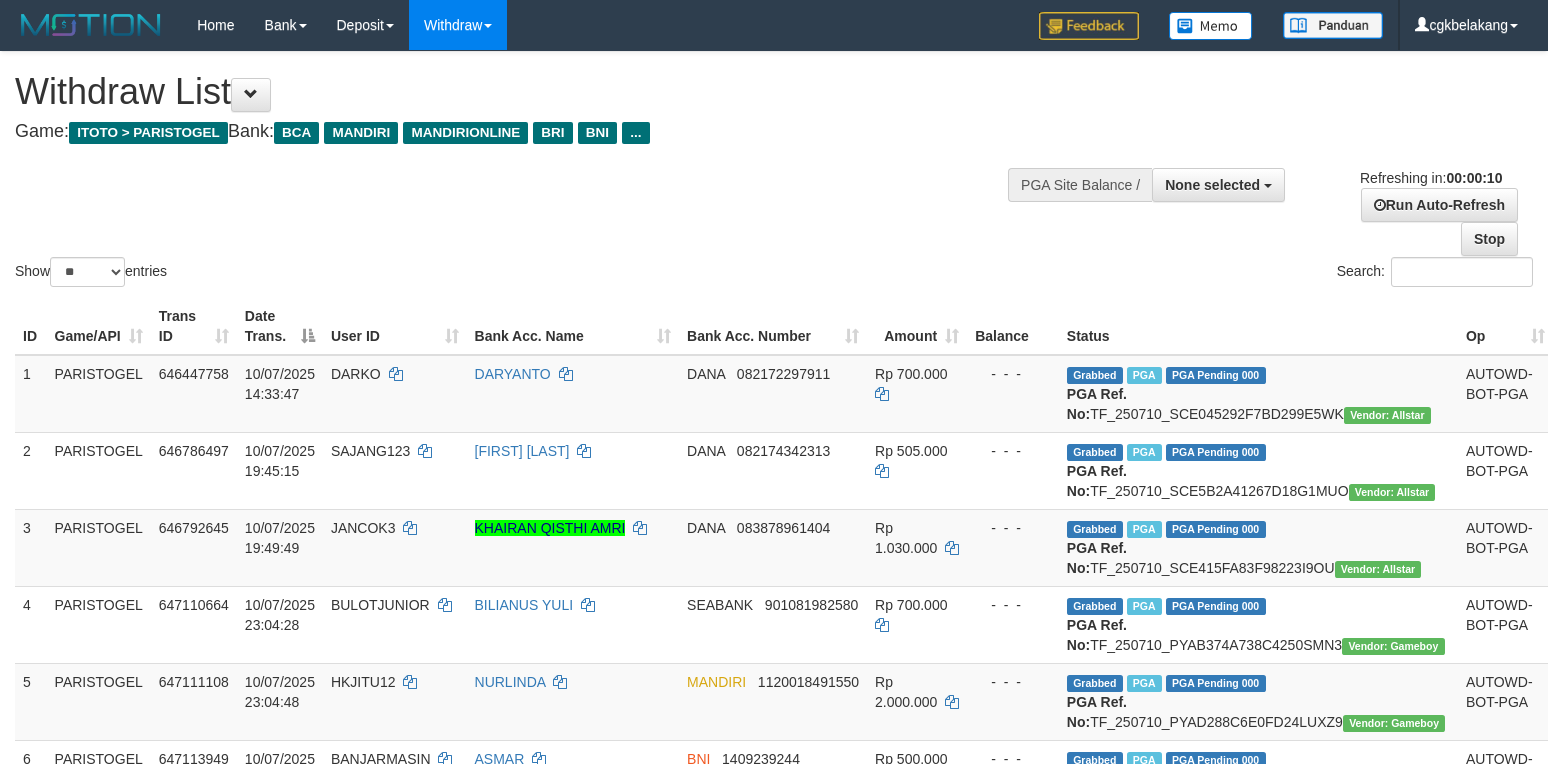 select 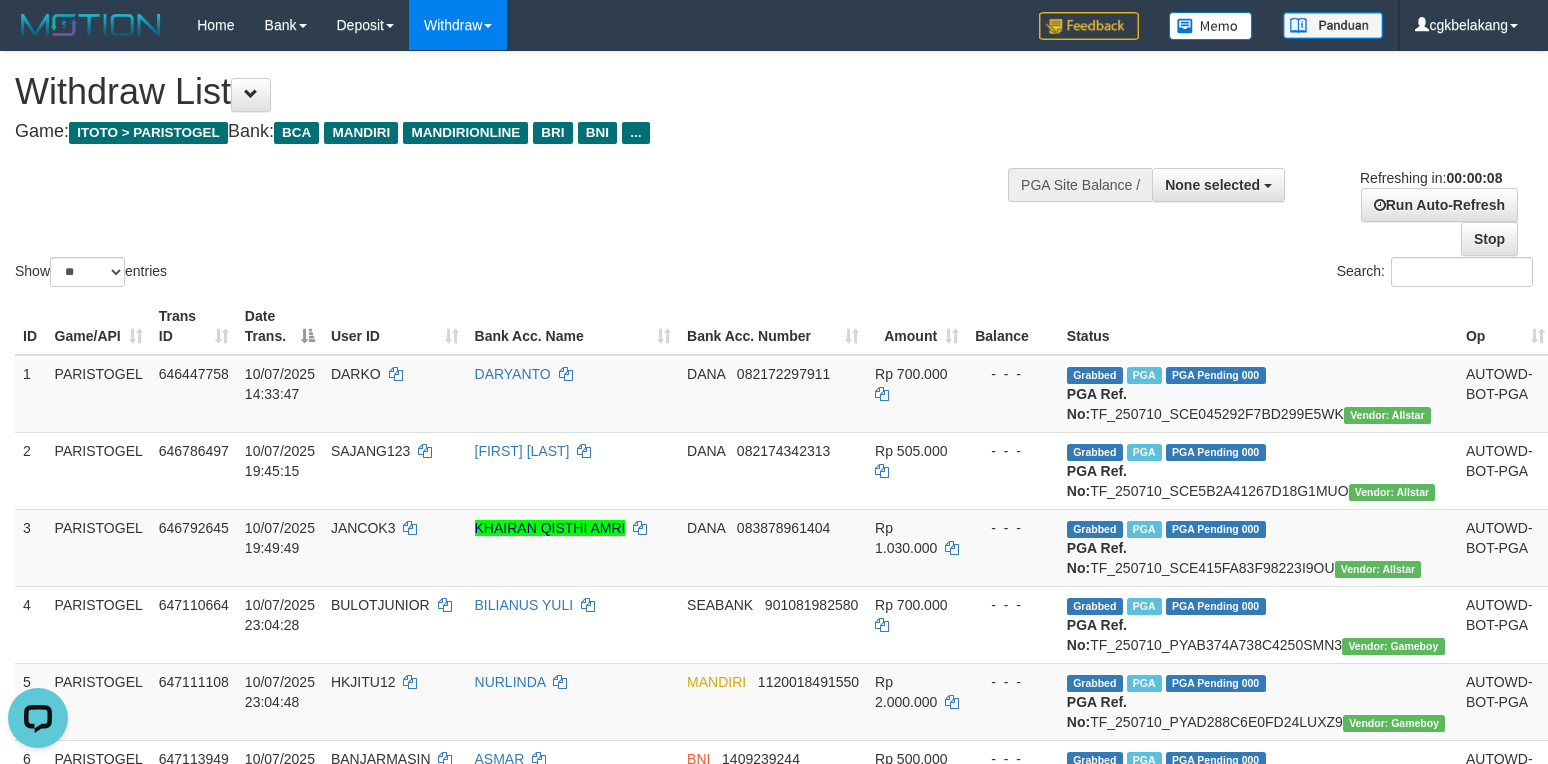 scroll, scrollTop: 0, scrollLeft: 0, axis: both 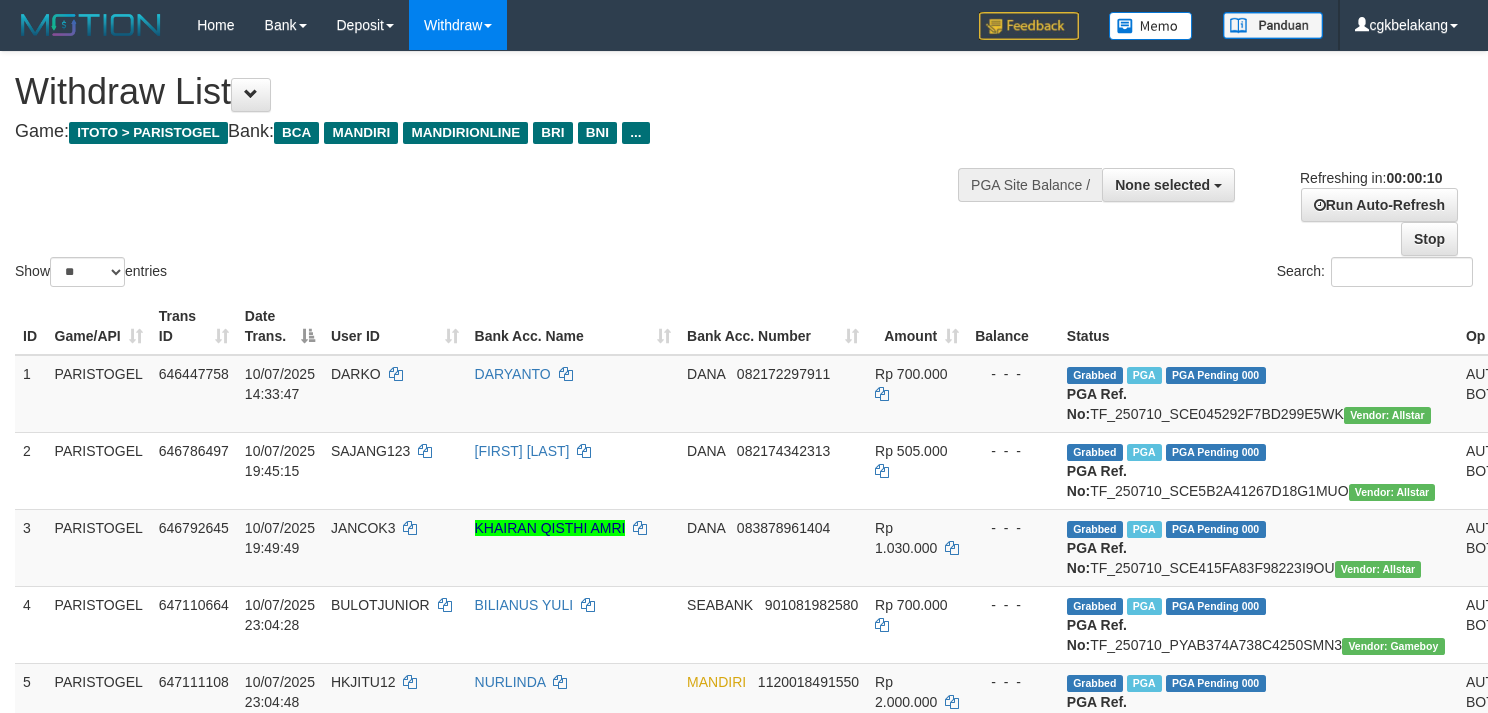 select 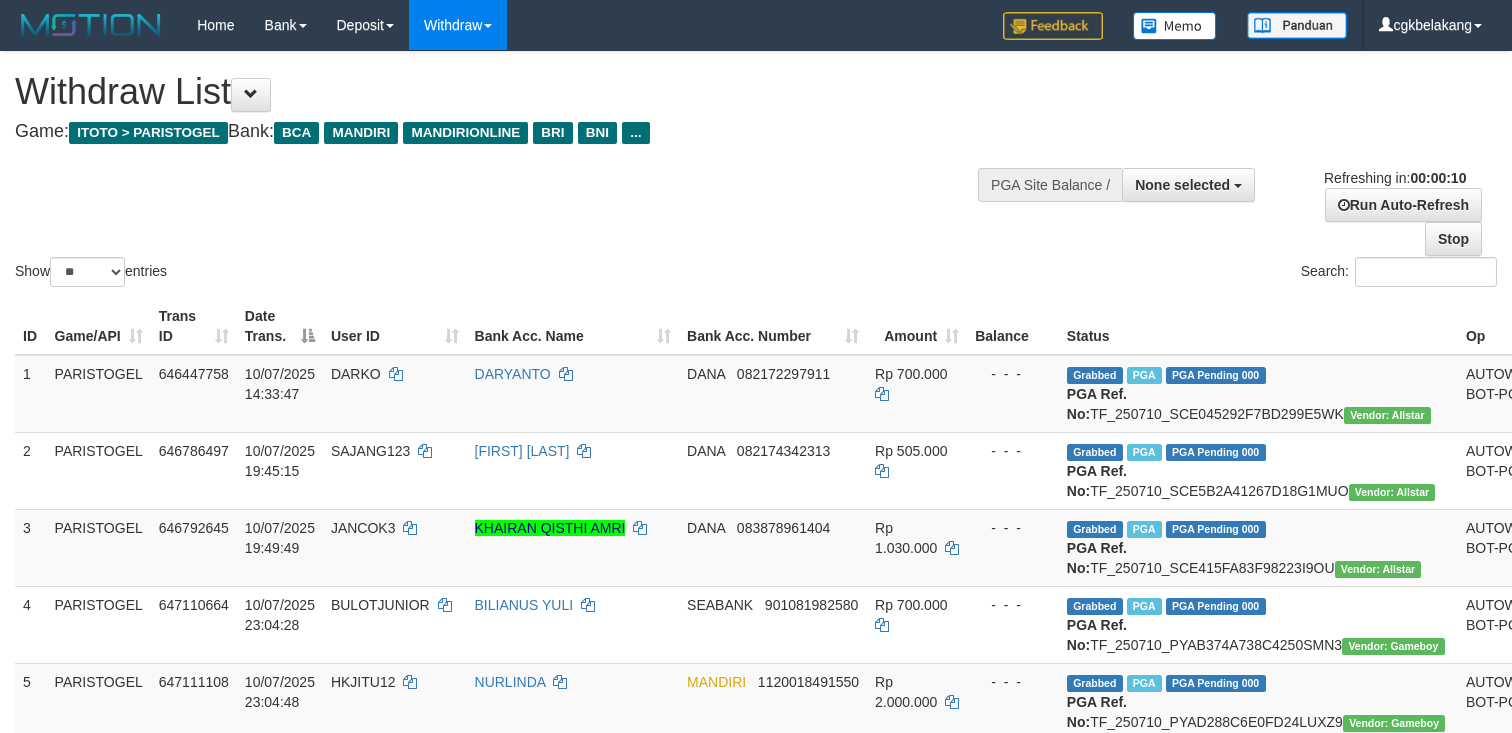 select 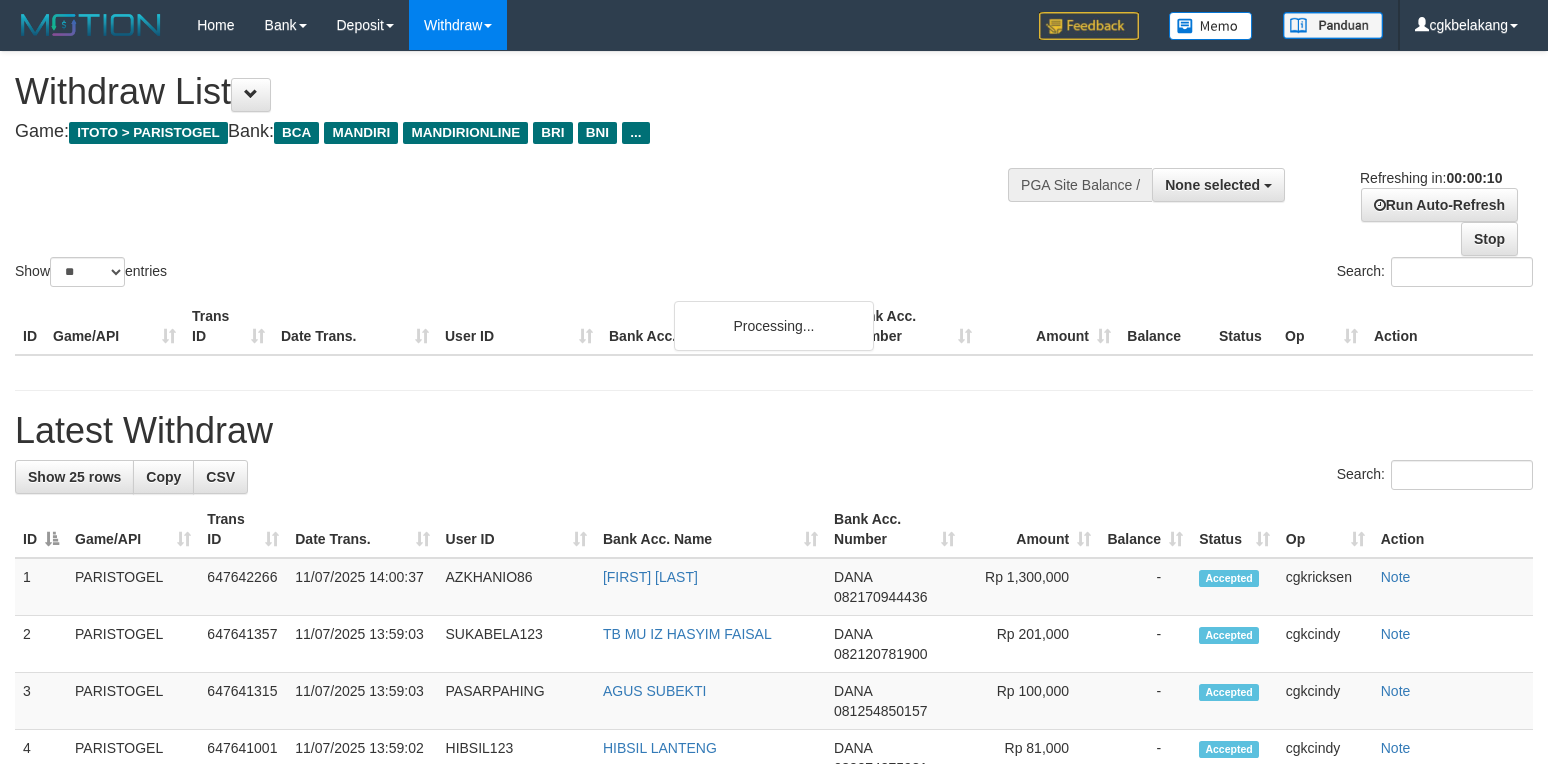 select 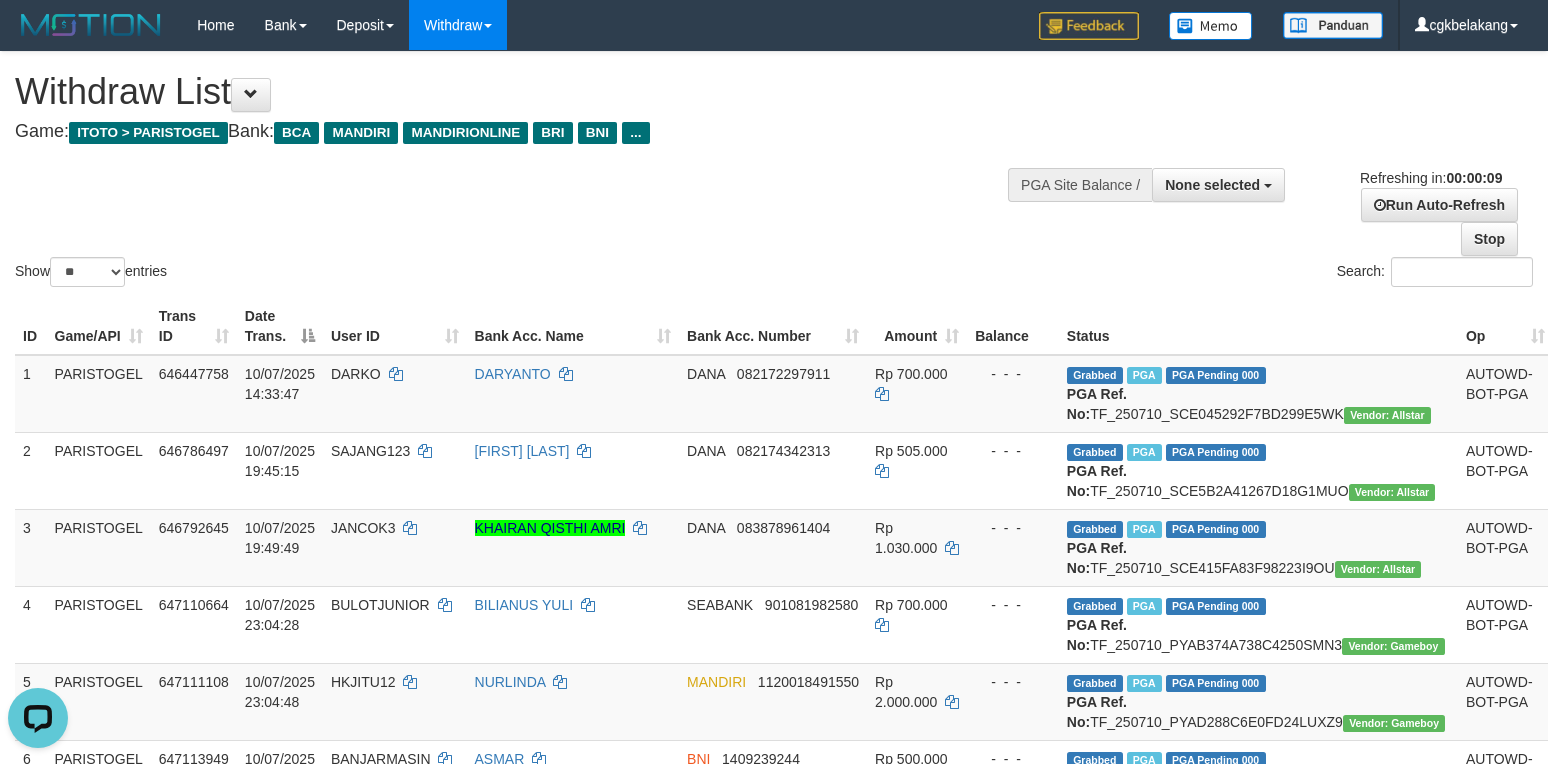 scroll, scrollTop: 0, scrollLeft: 0, axis: both 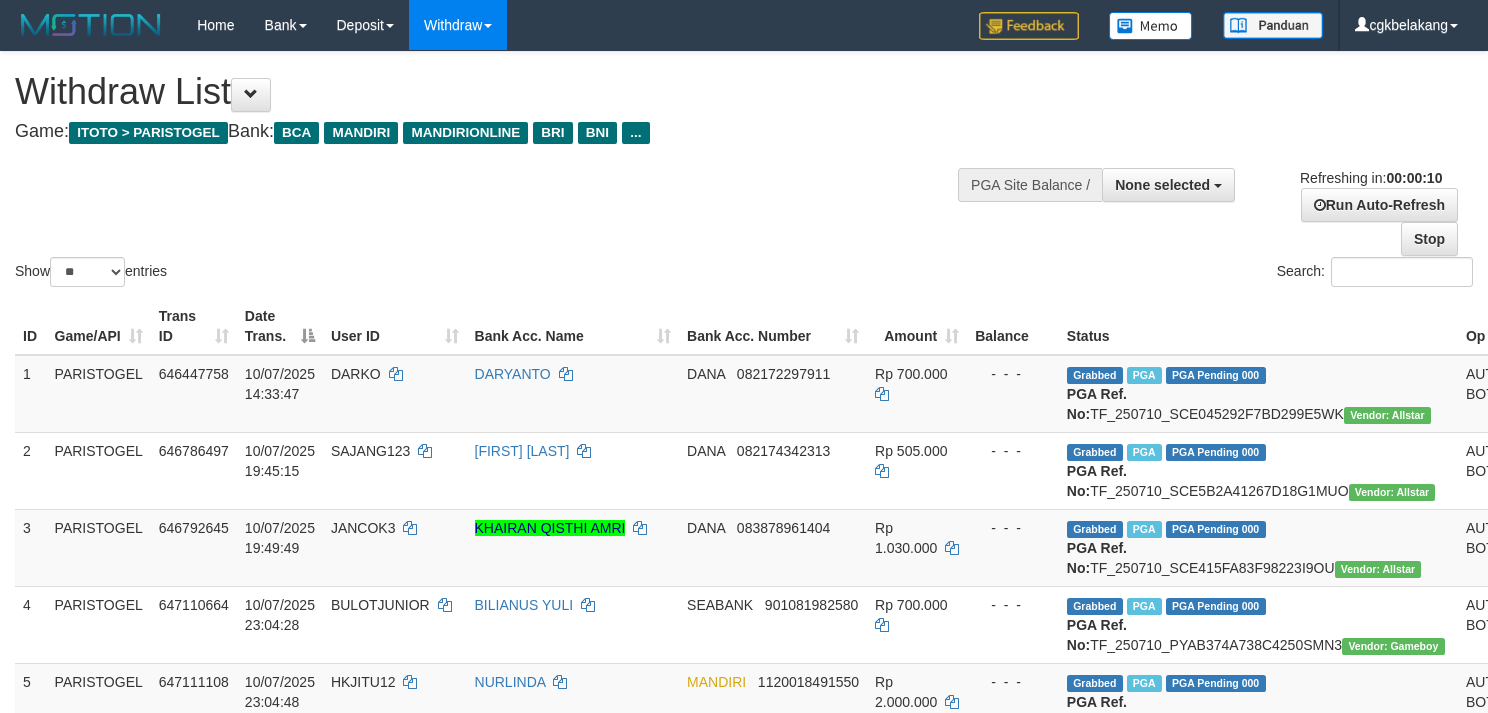 select 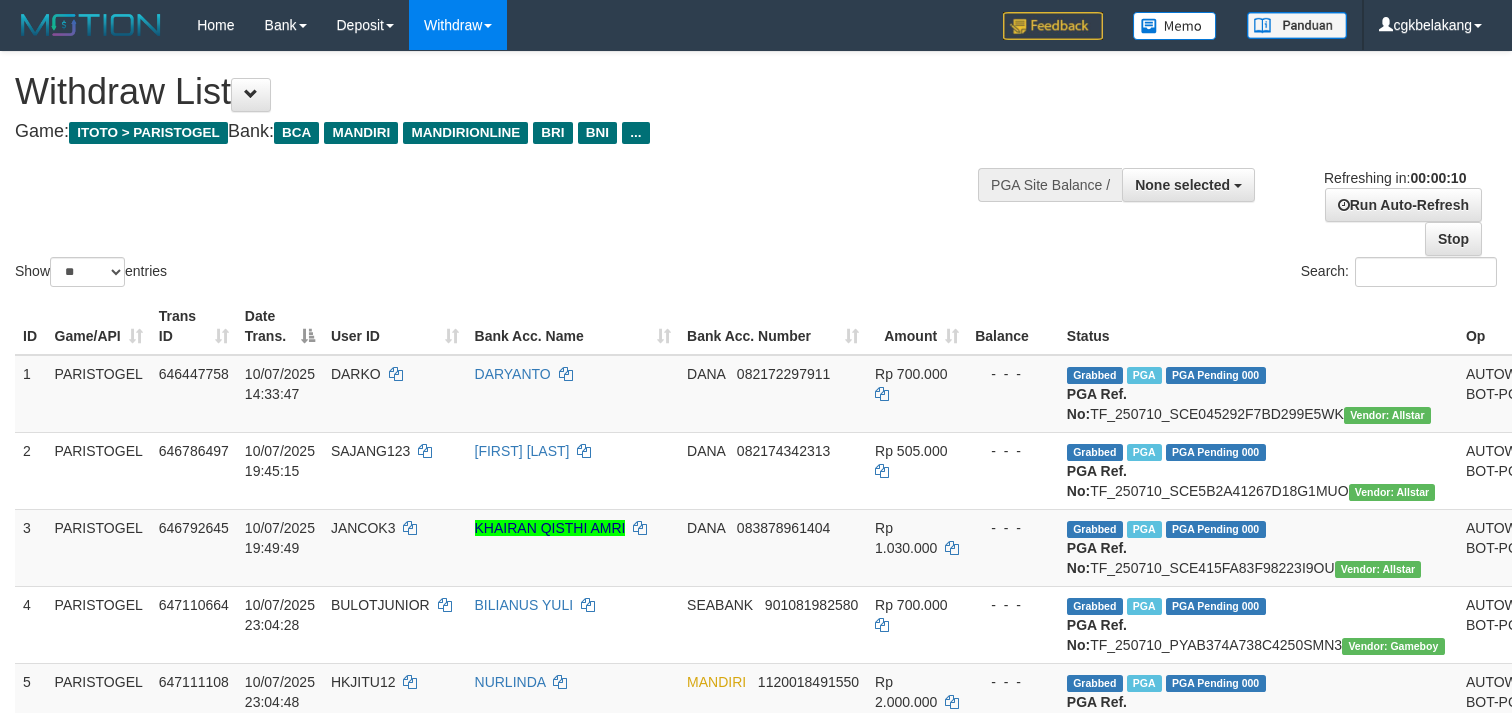 select 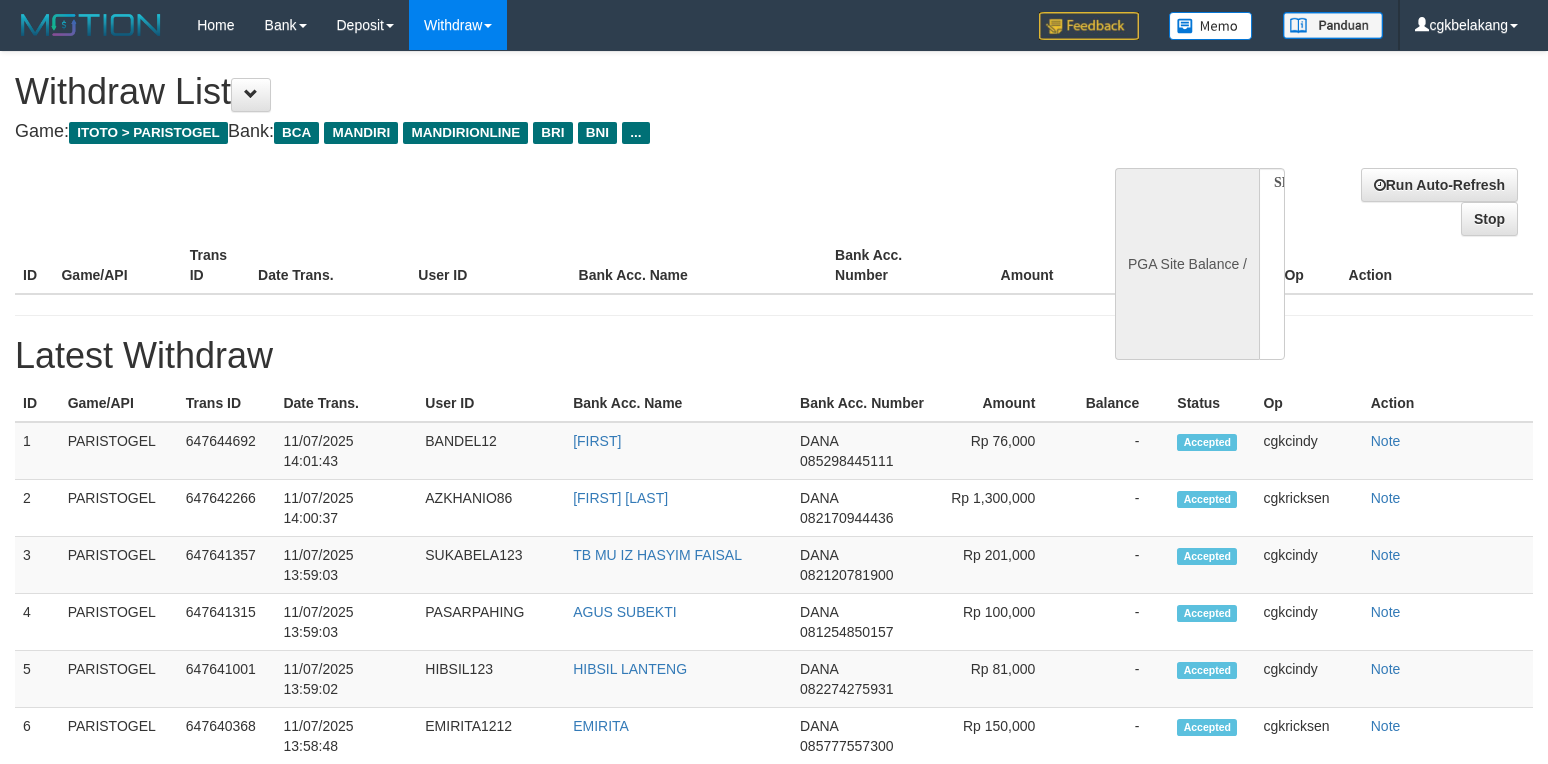 select 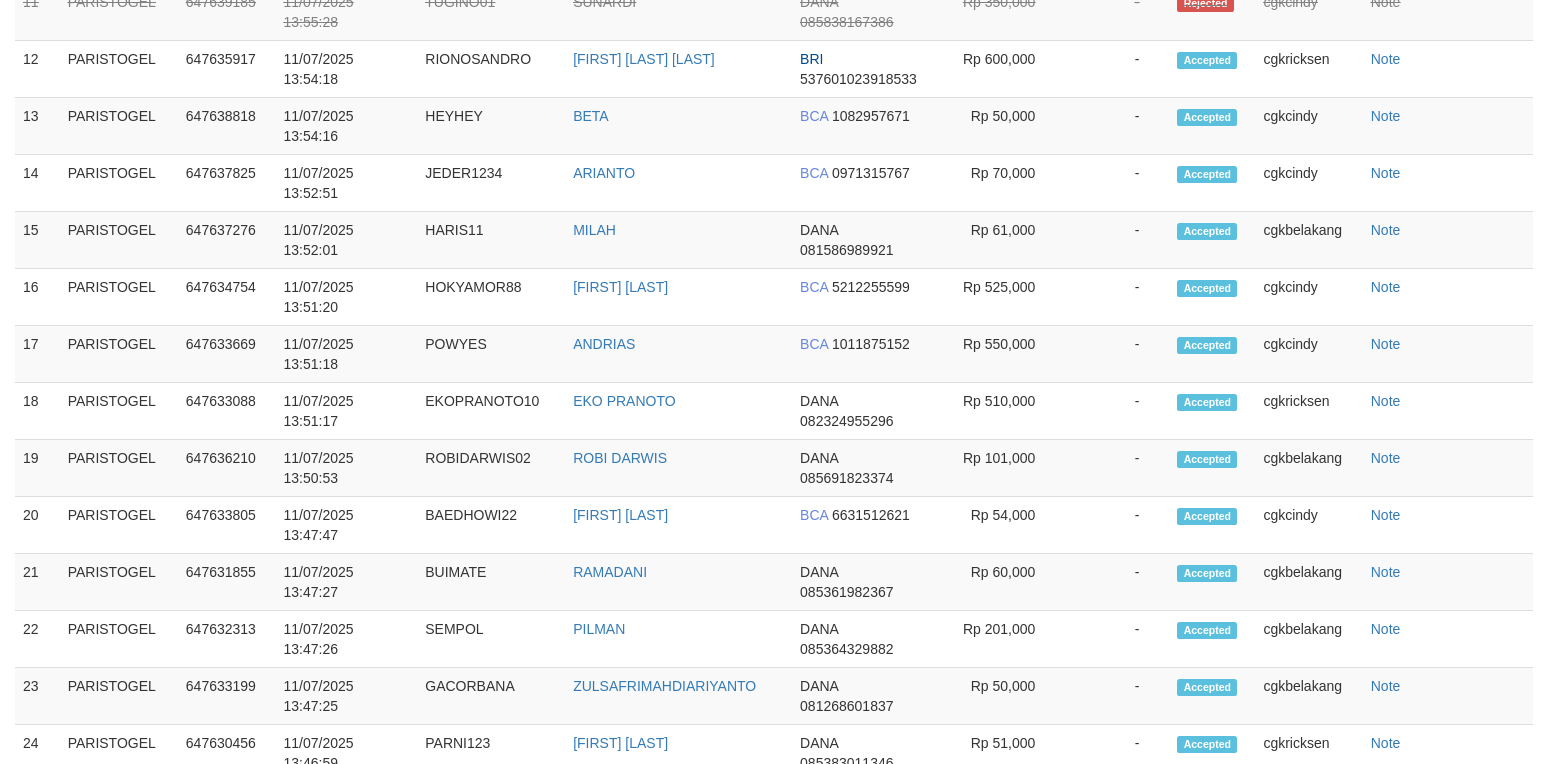 select on "**" 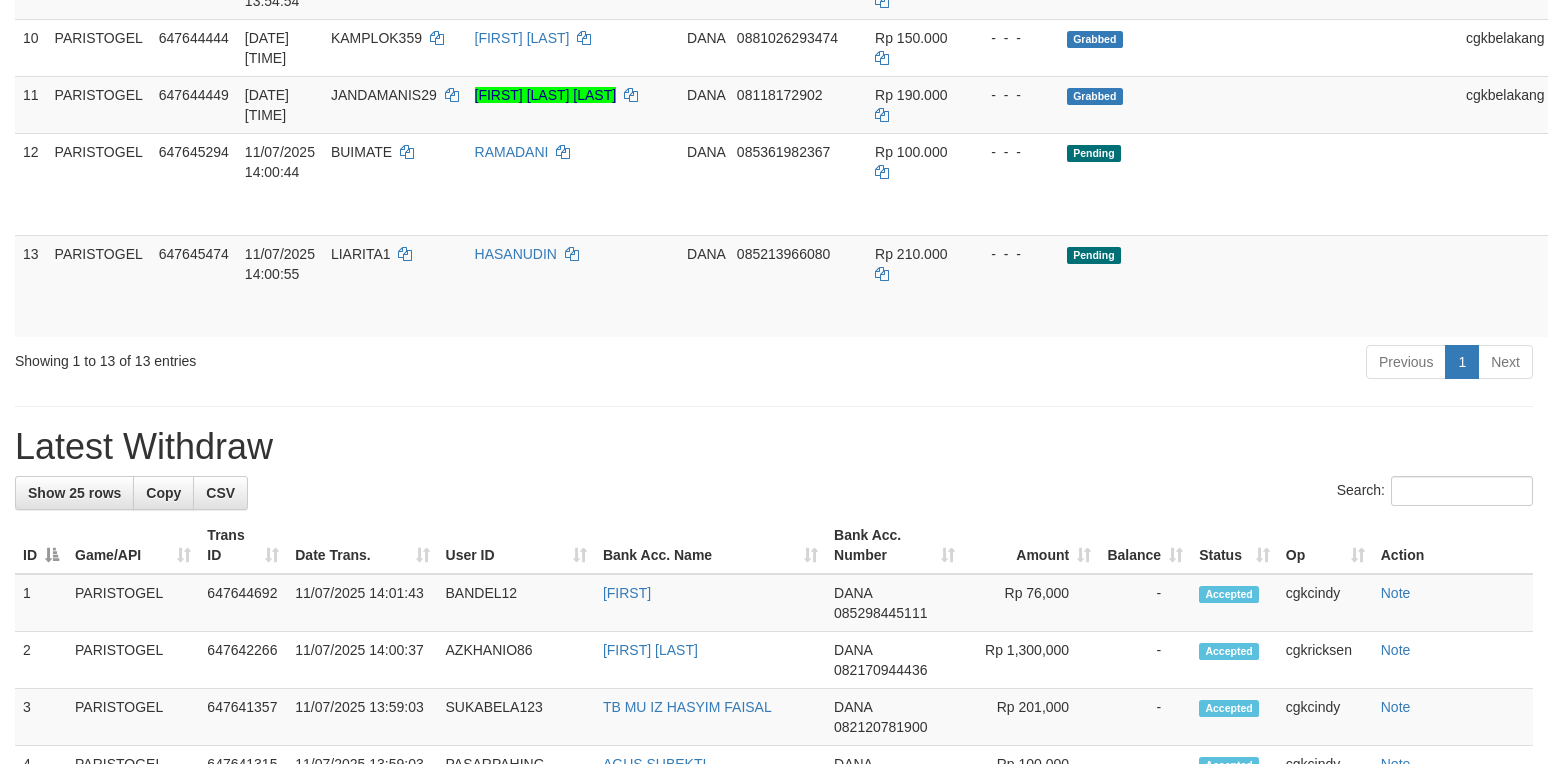 scroll, scrollTop: 933, scrollLeft: 0, axis: vertical 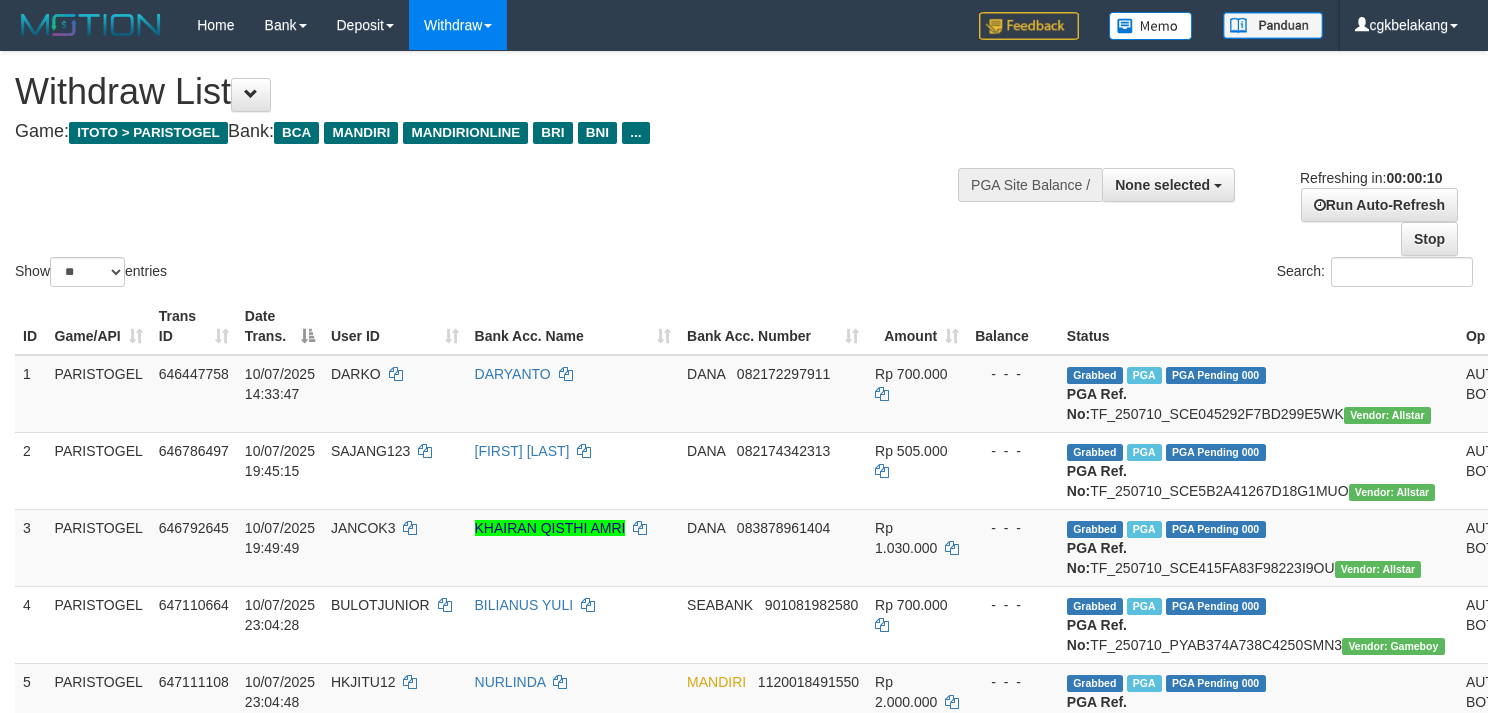 select 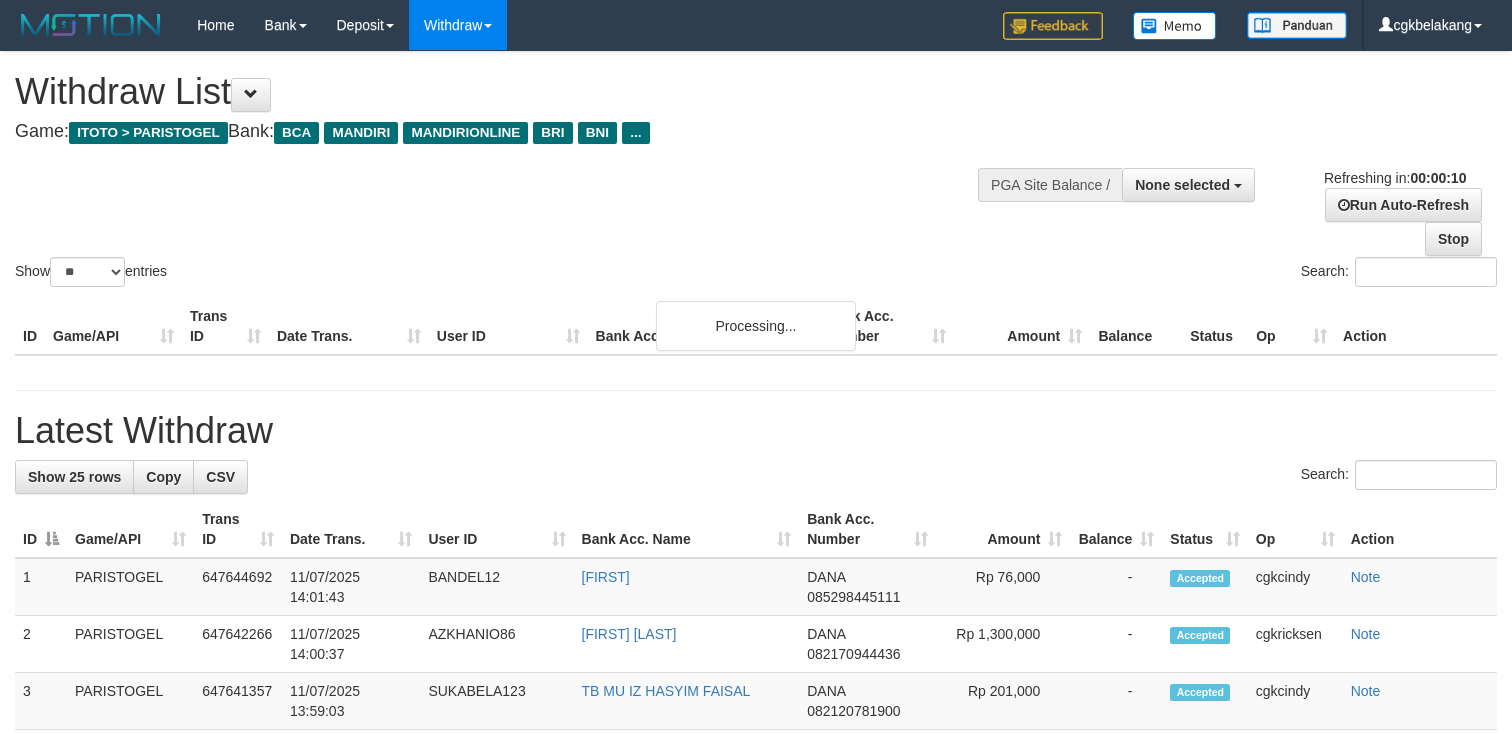 select 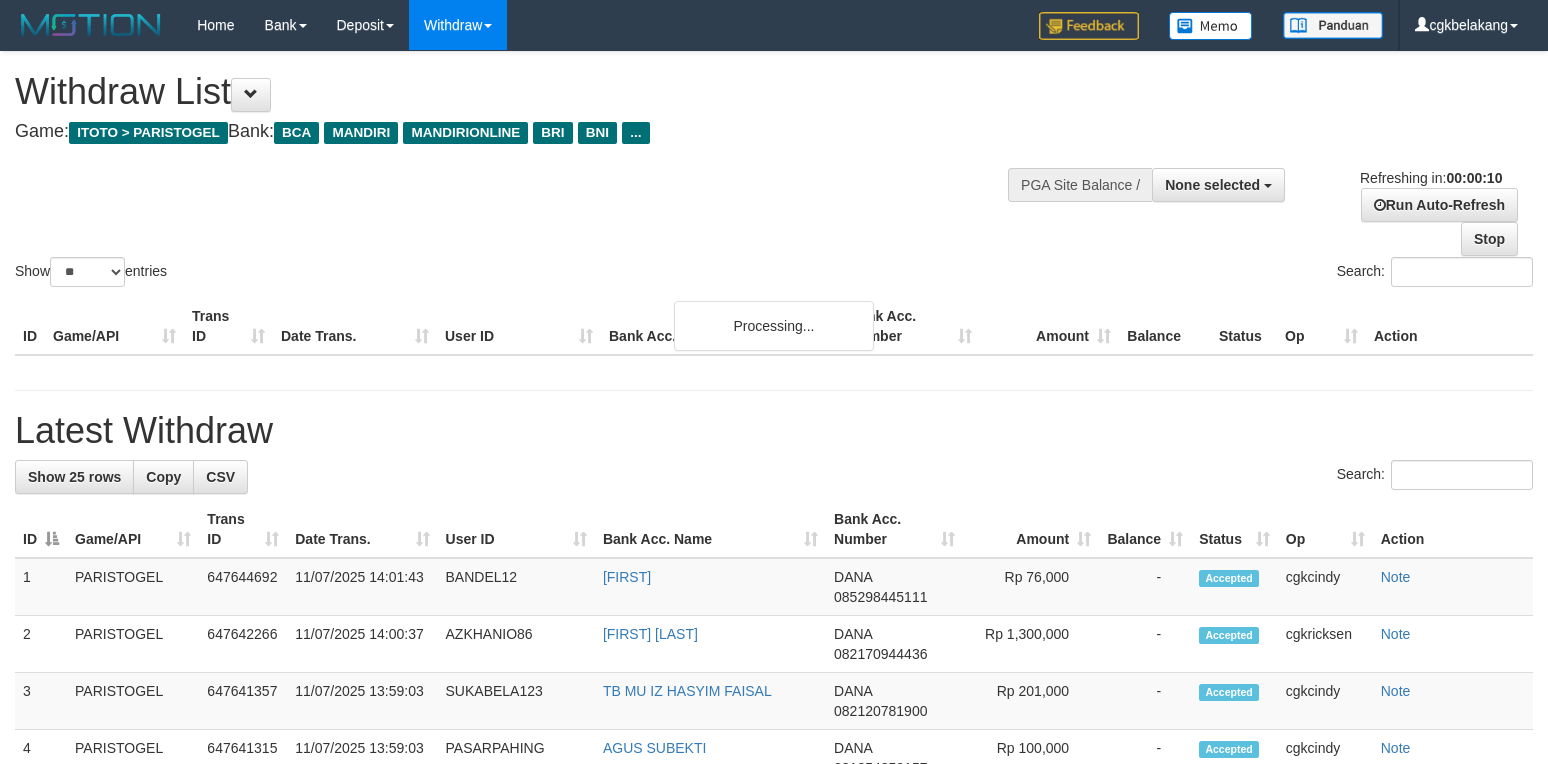 select 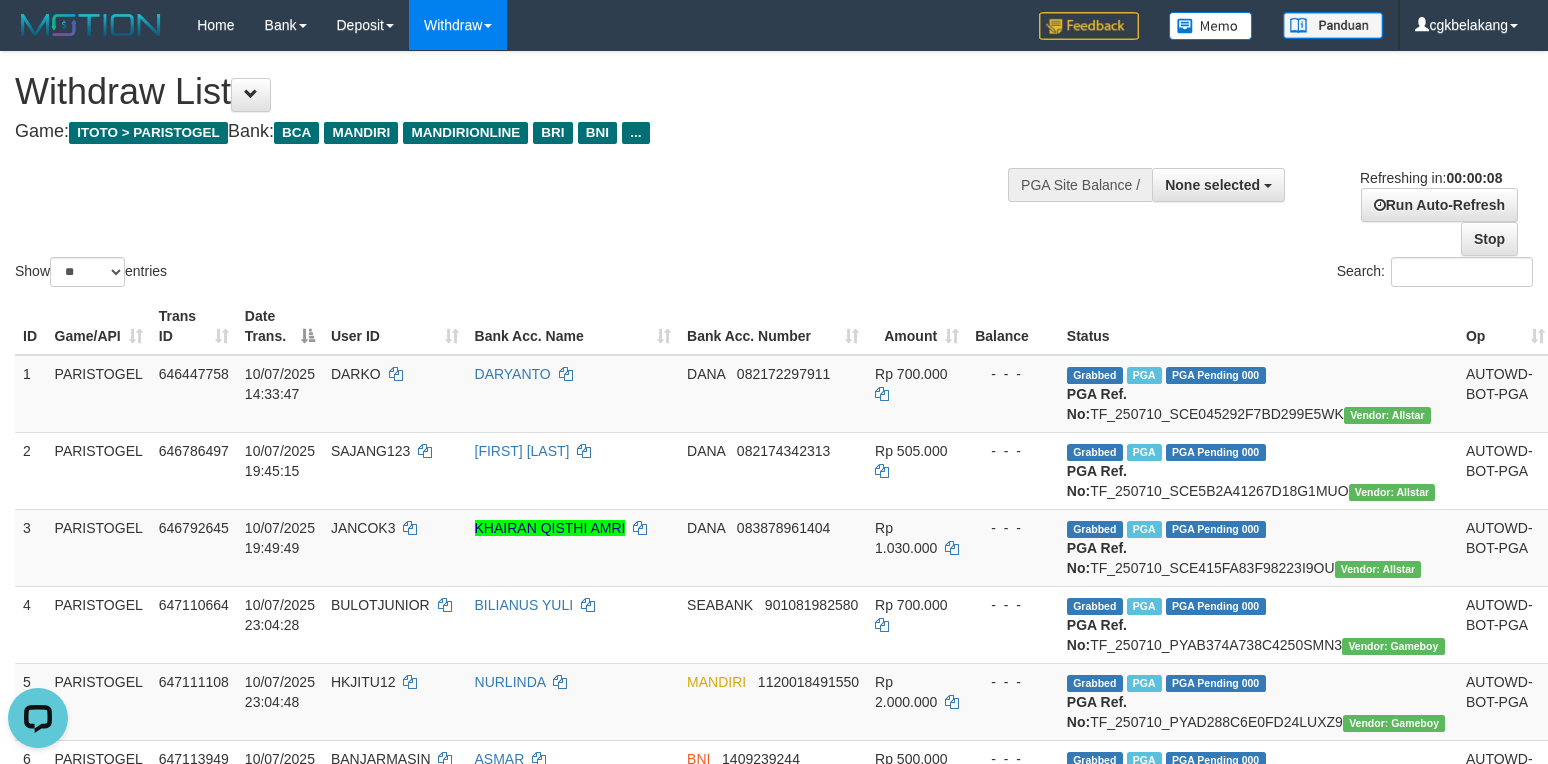 scroll, scrollTop: 0, scrollLeft: 0, axis: both 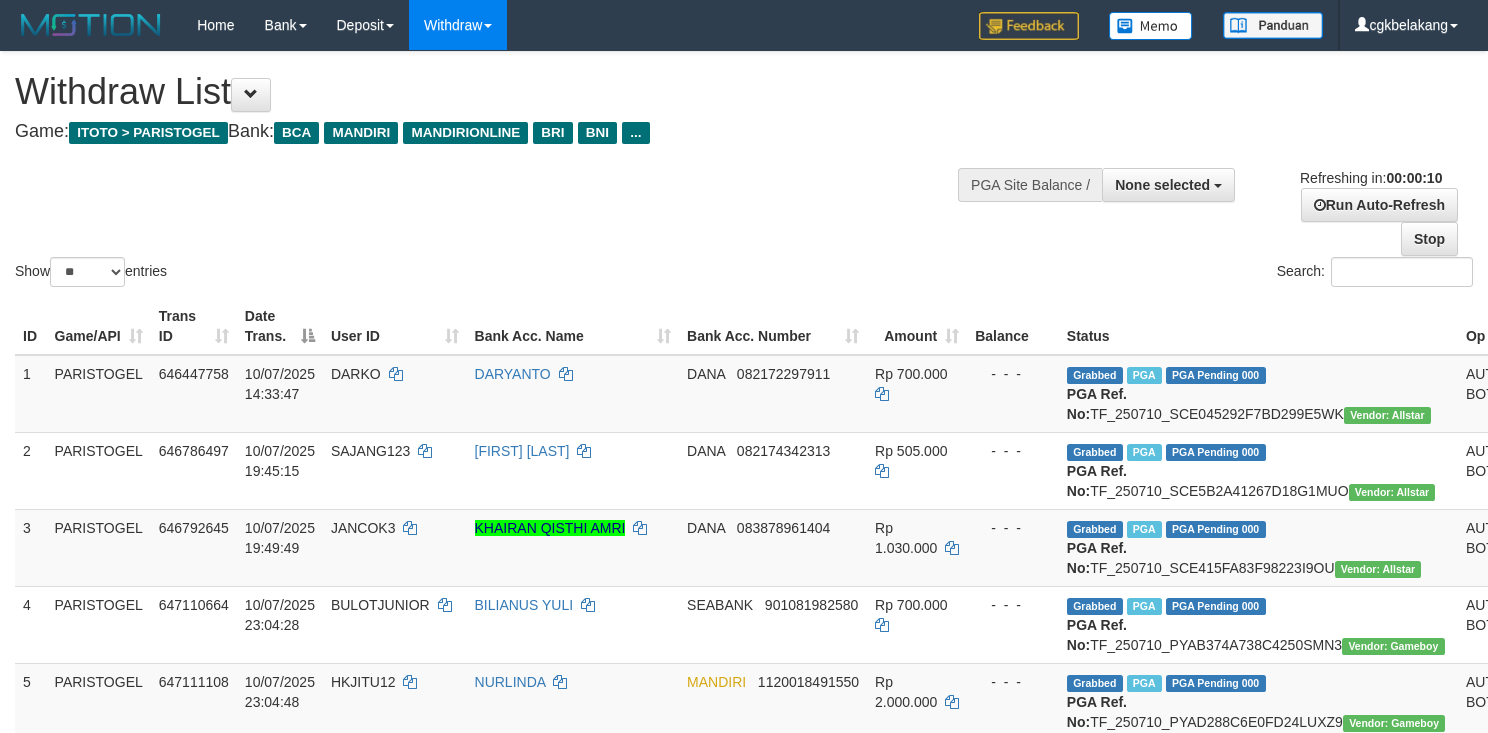 select 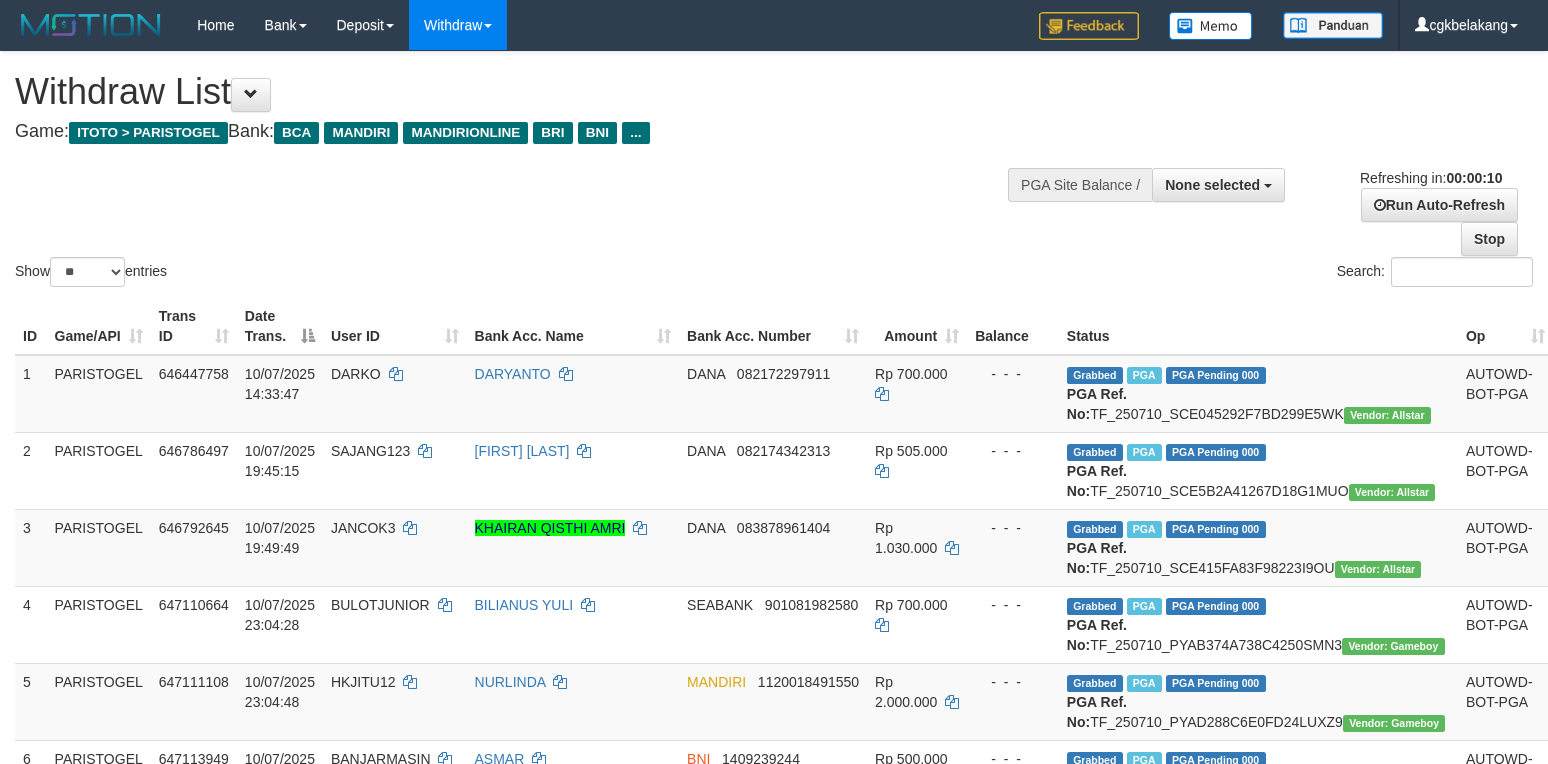 select 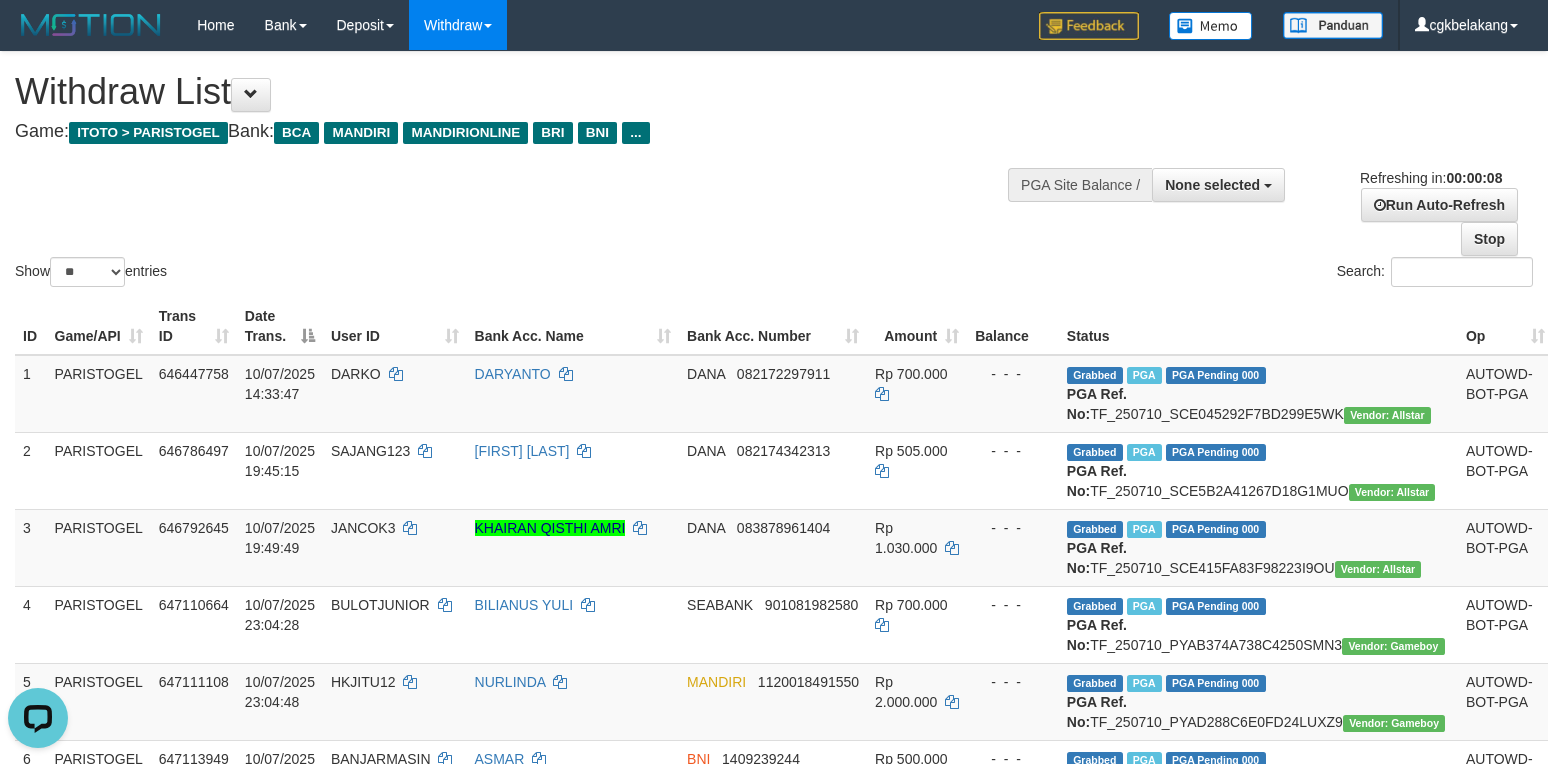 scroll, scrollTop: 0, scrollLeft: 0, axis: both 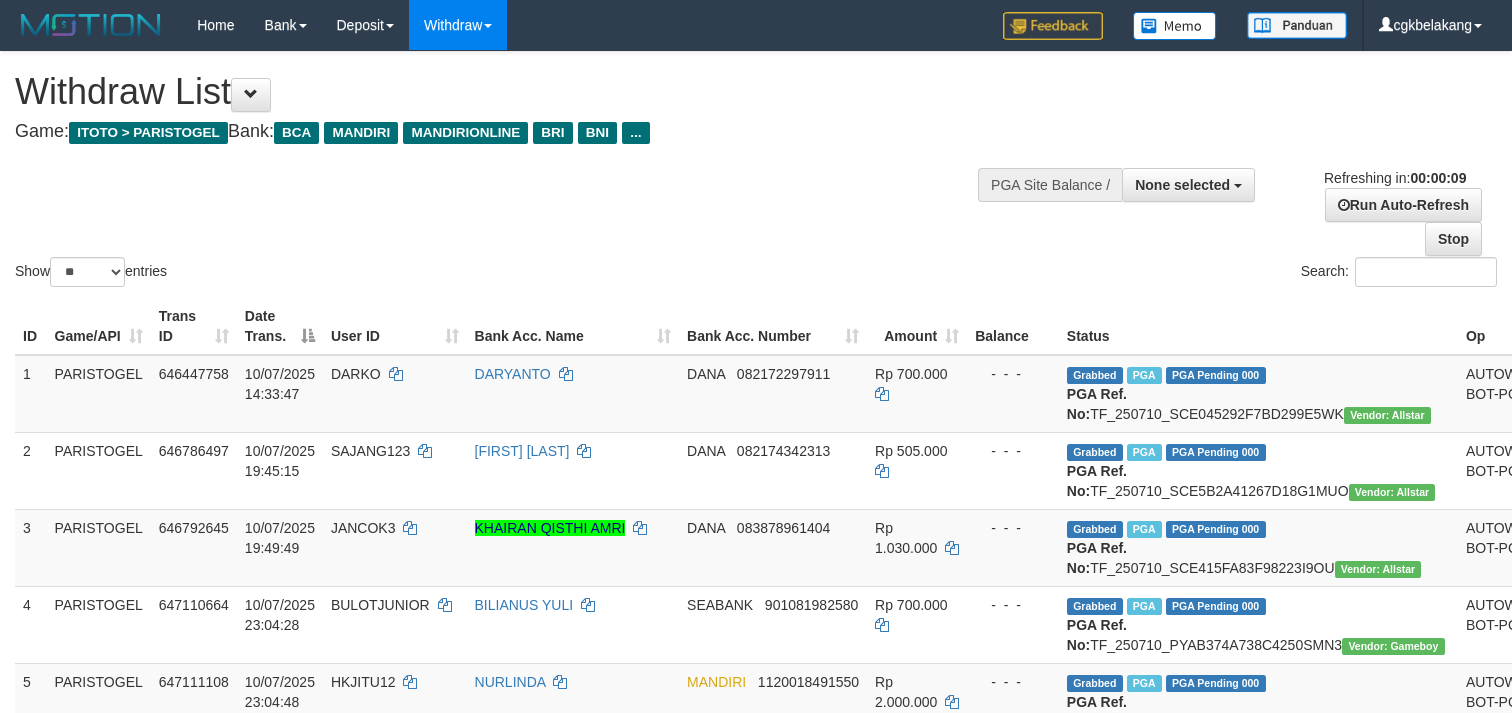 select 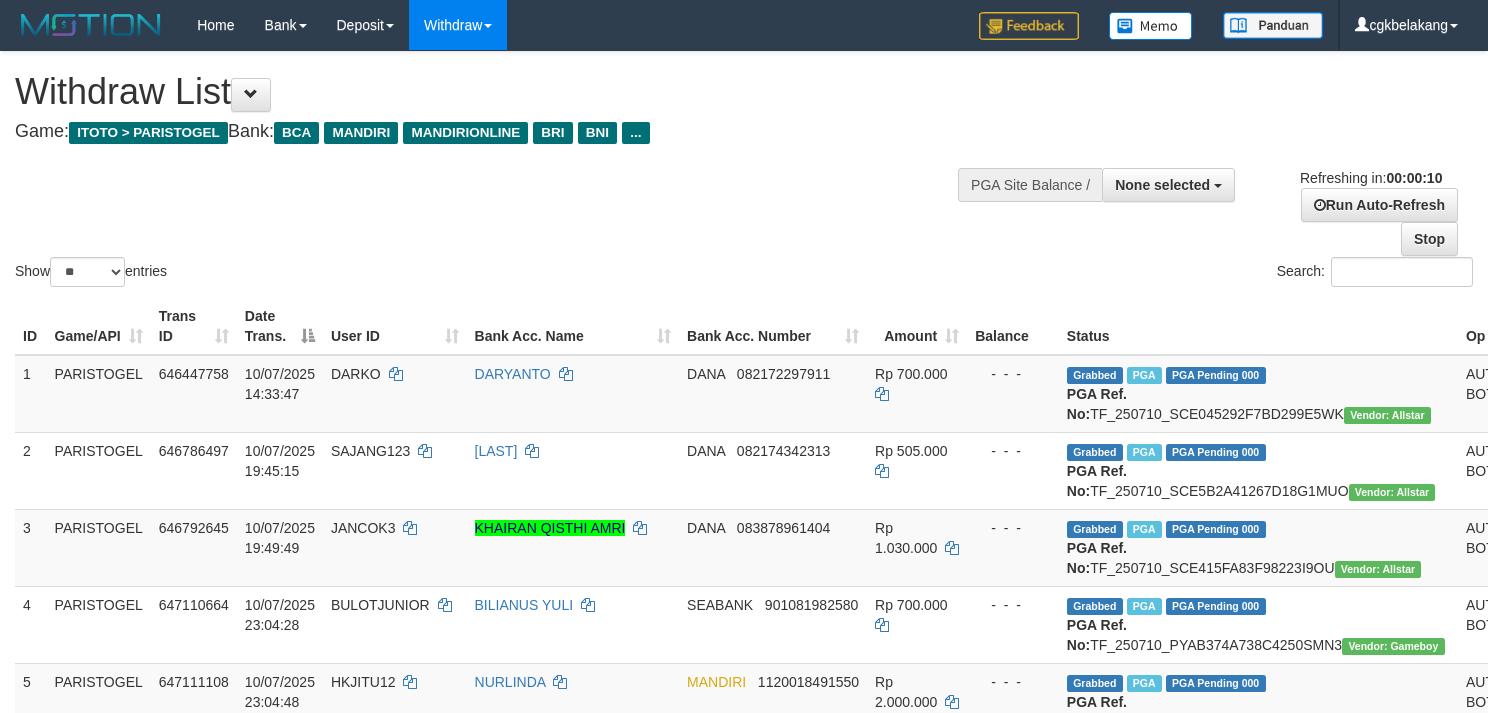 select 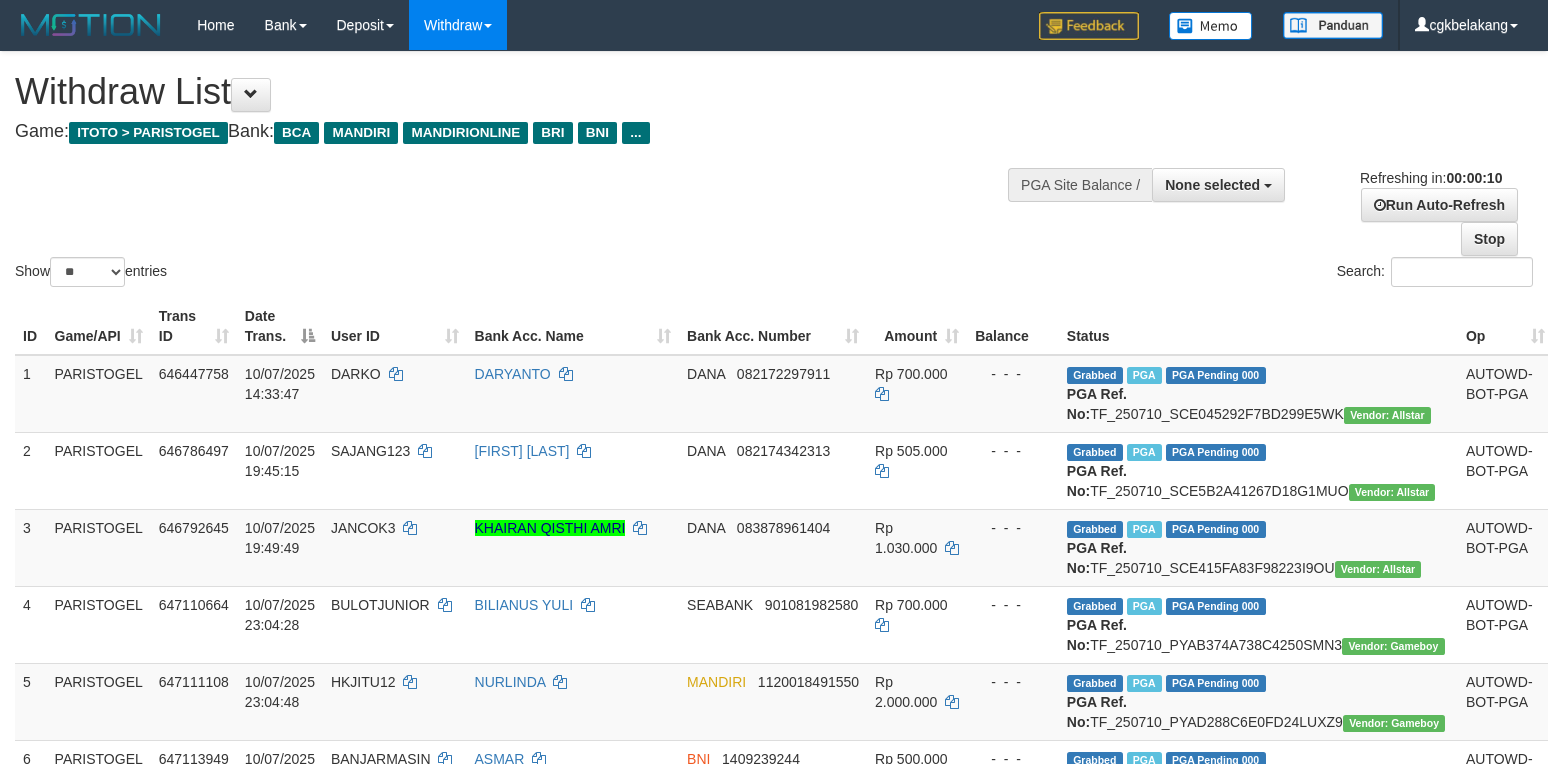 select 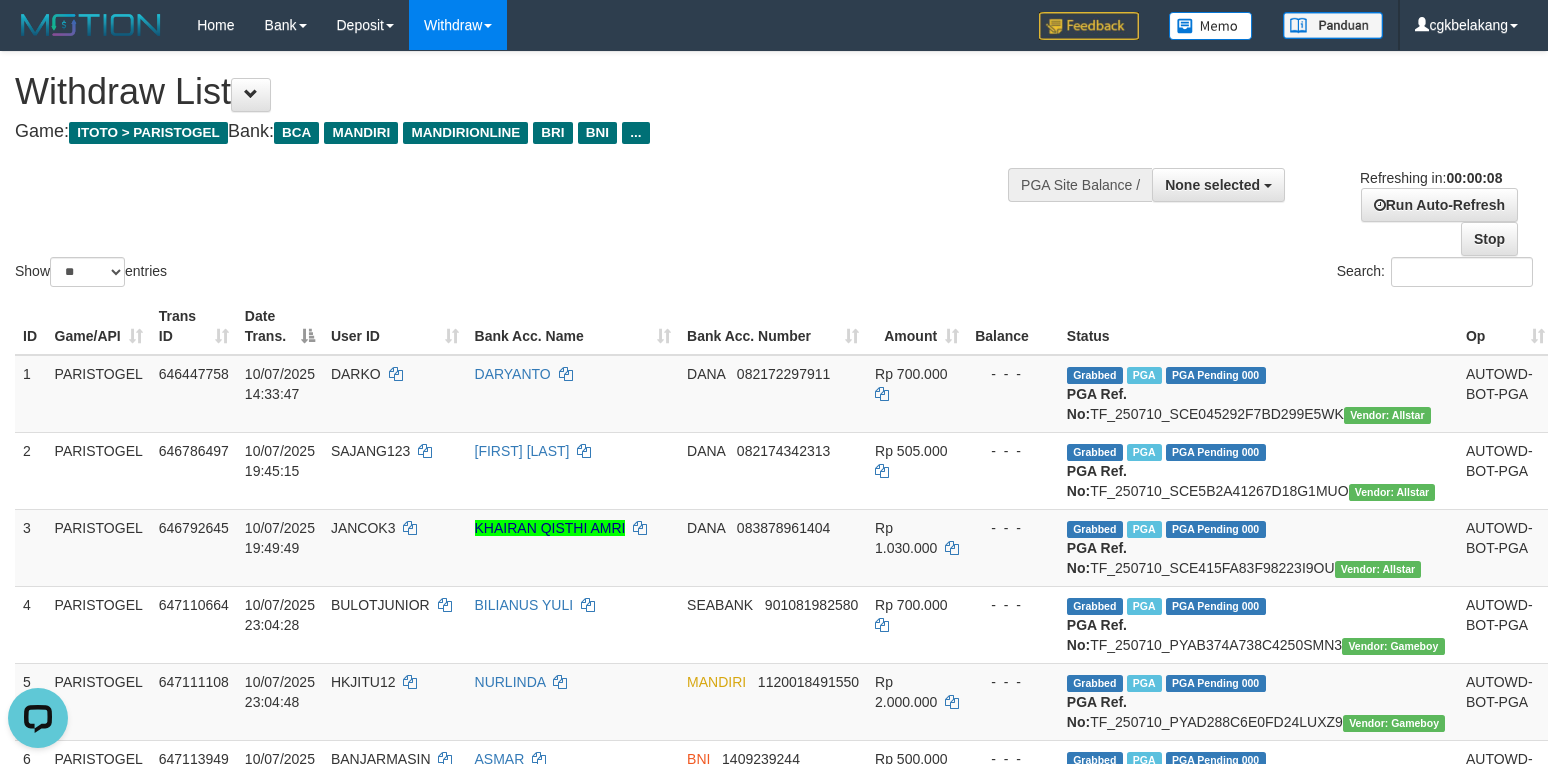scroll, scrollTop: 0, scrollLeft: 0, axis: both 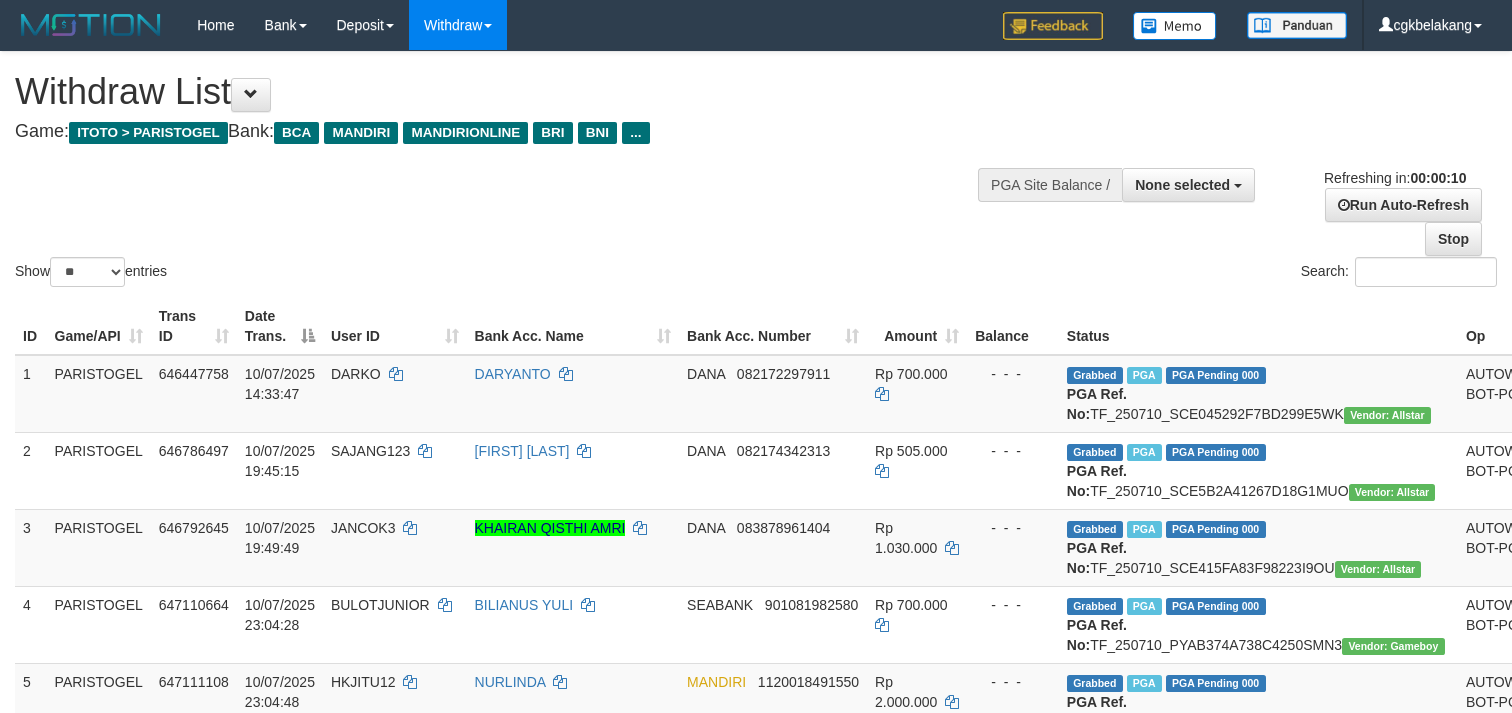 select 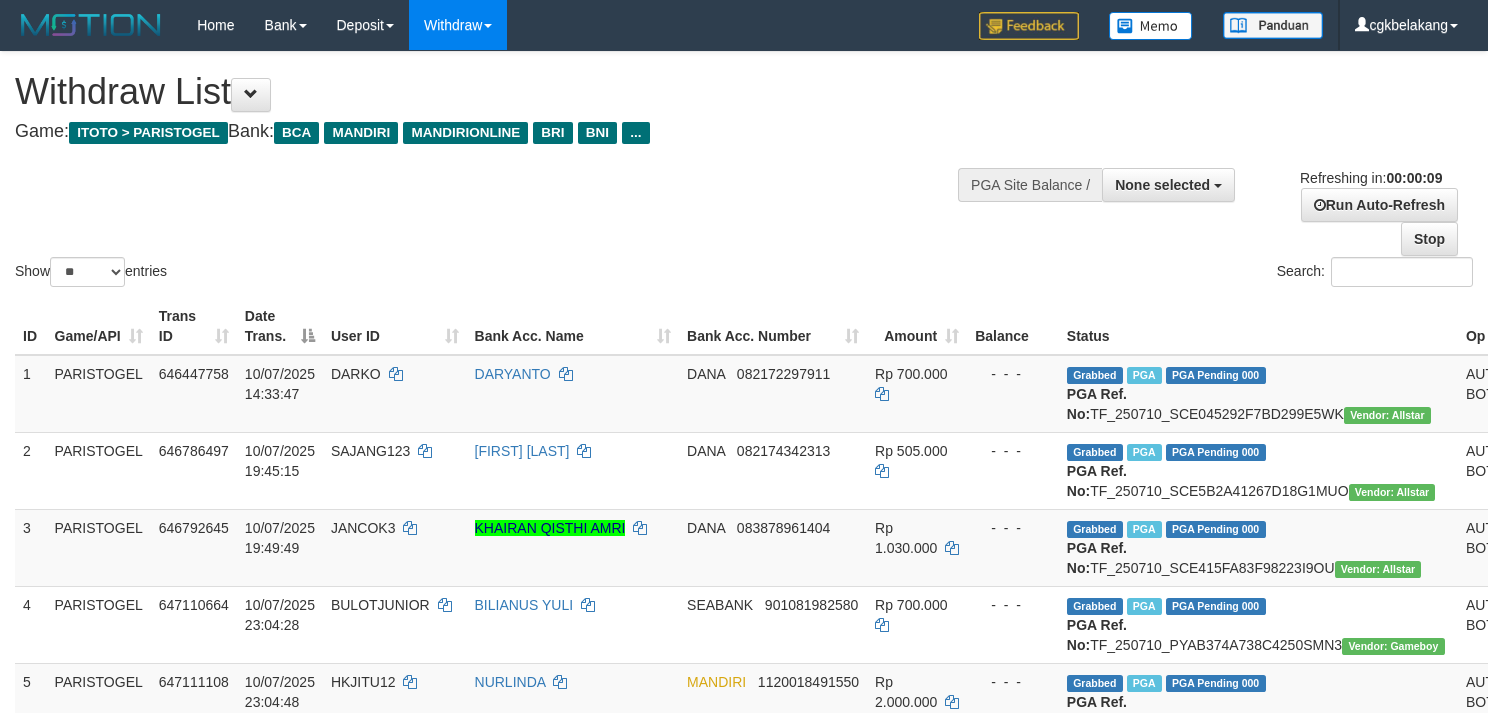 select 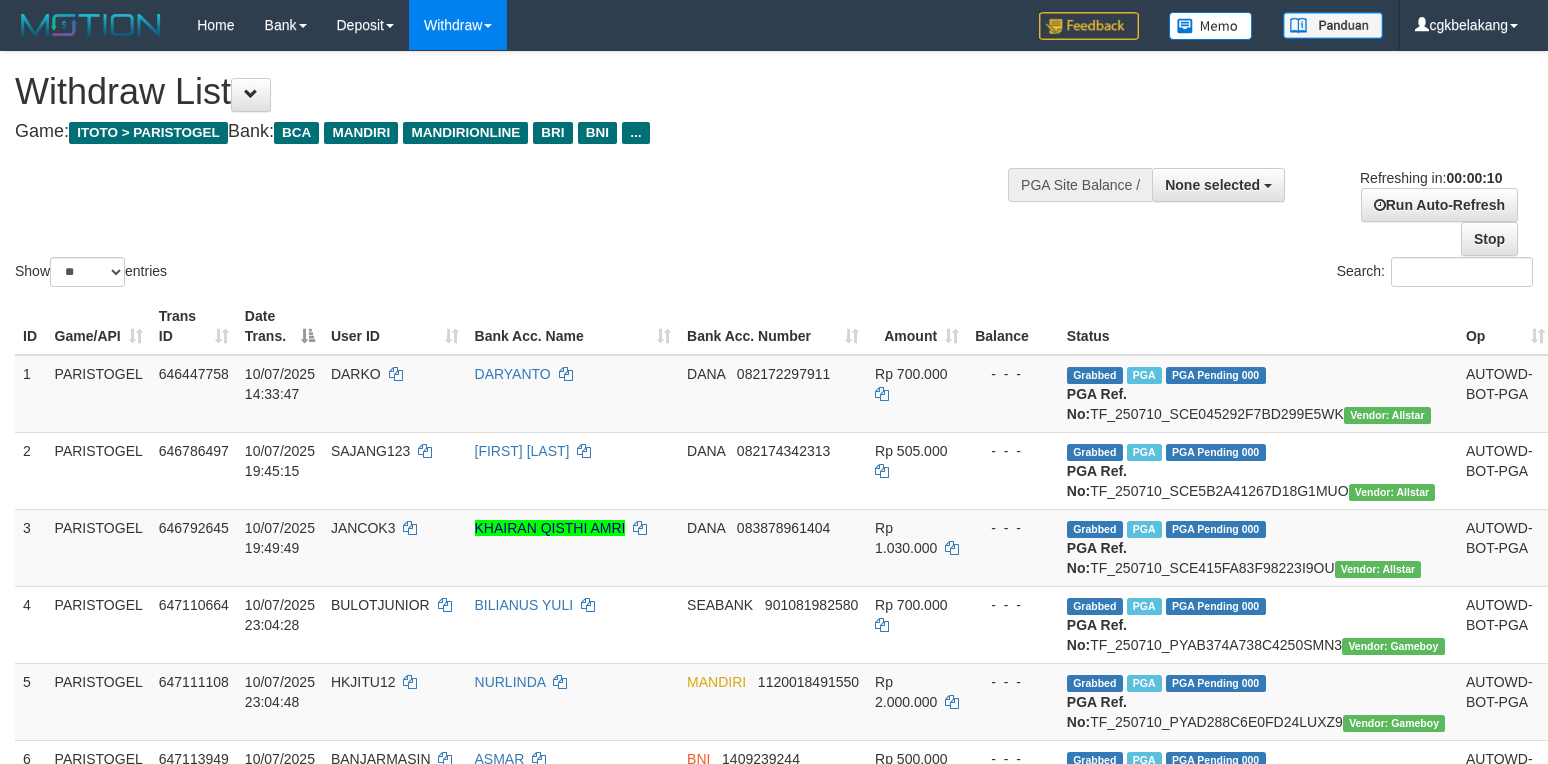 select 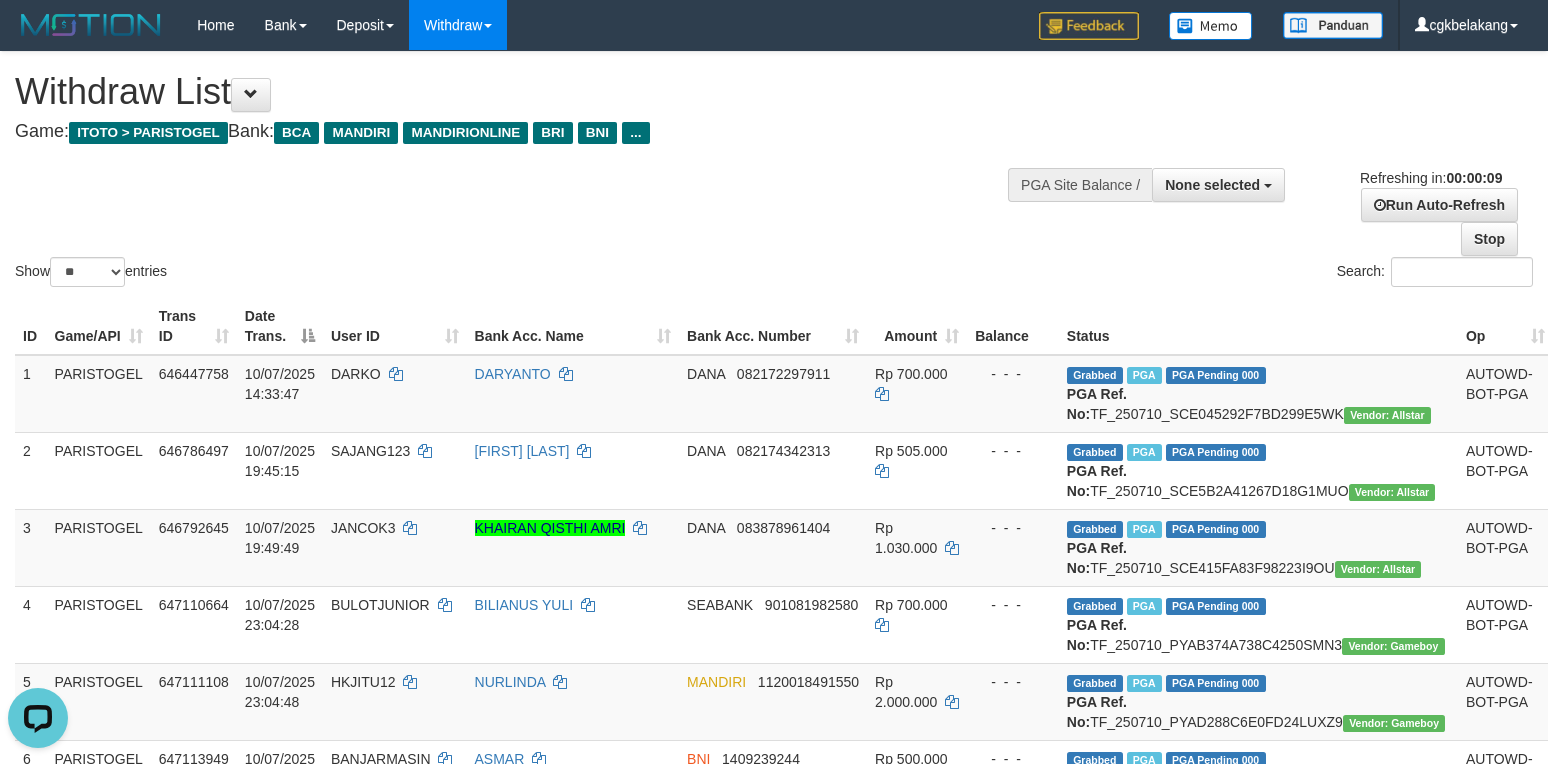 scroll, scrollTop: 0, scrollLeft: 0, axis: both 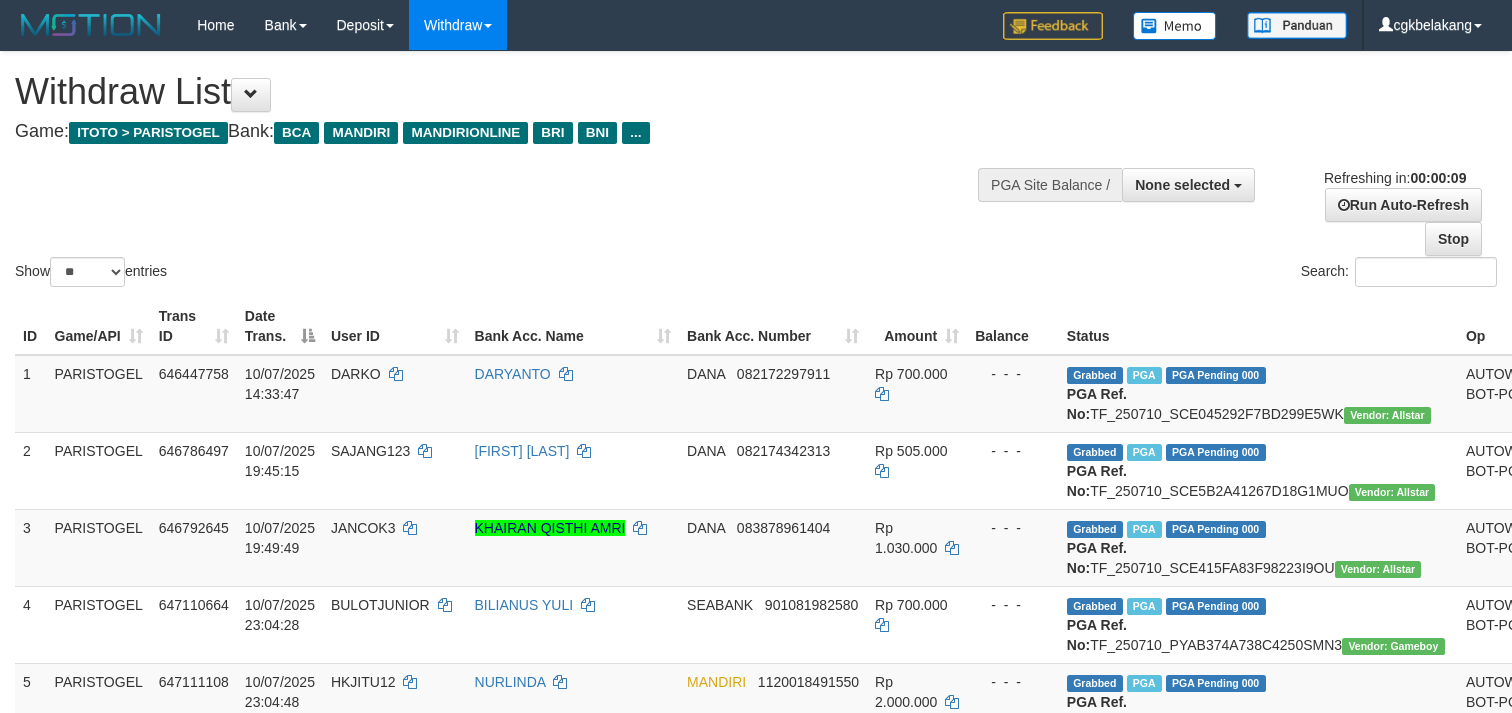 select 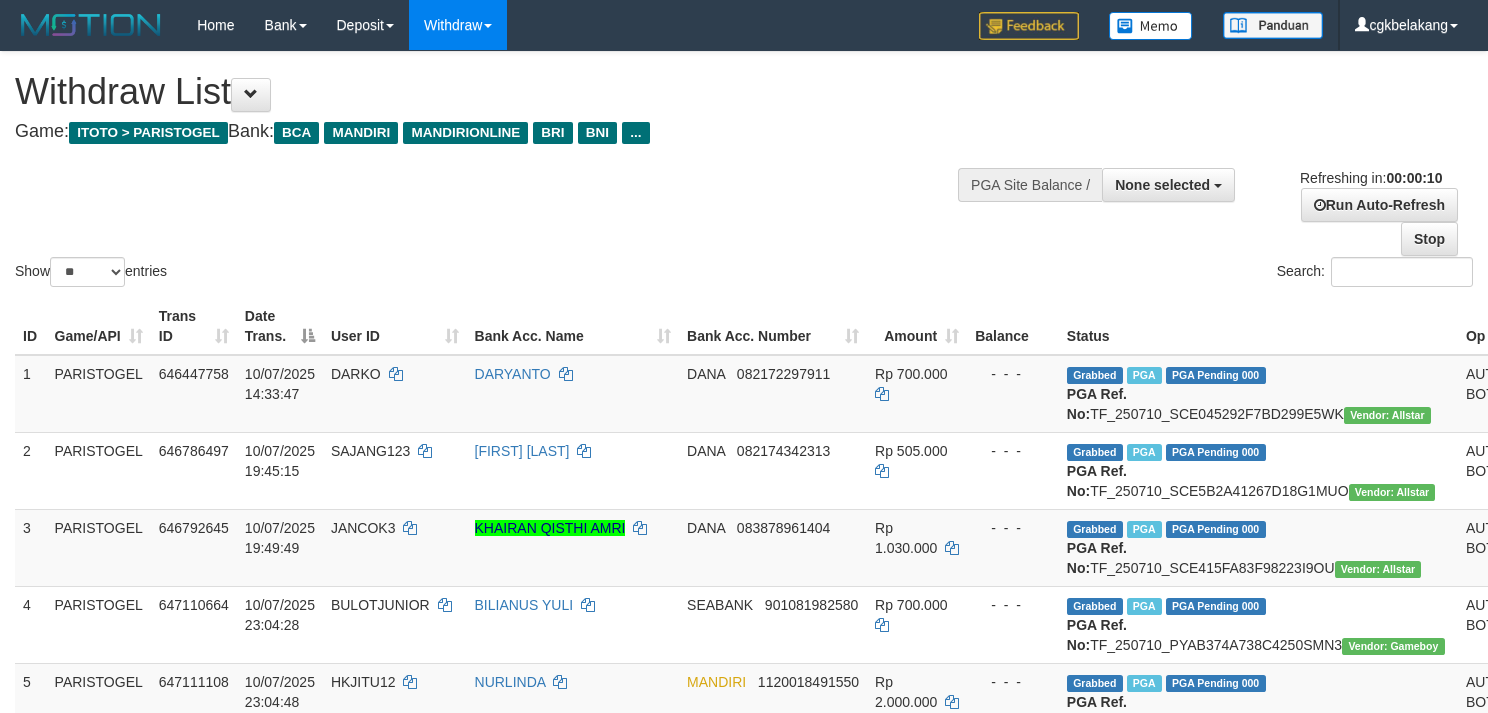 select 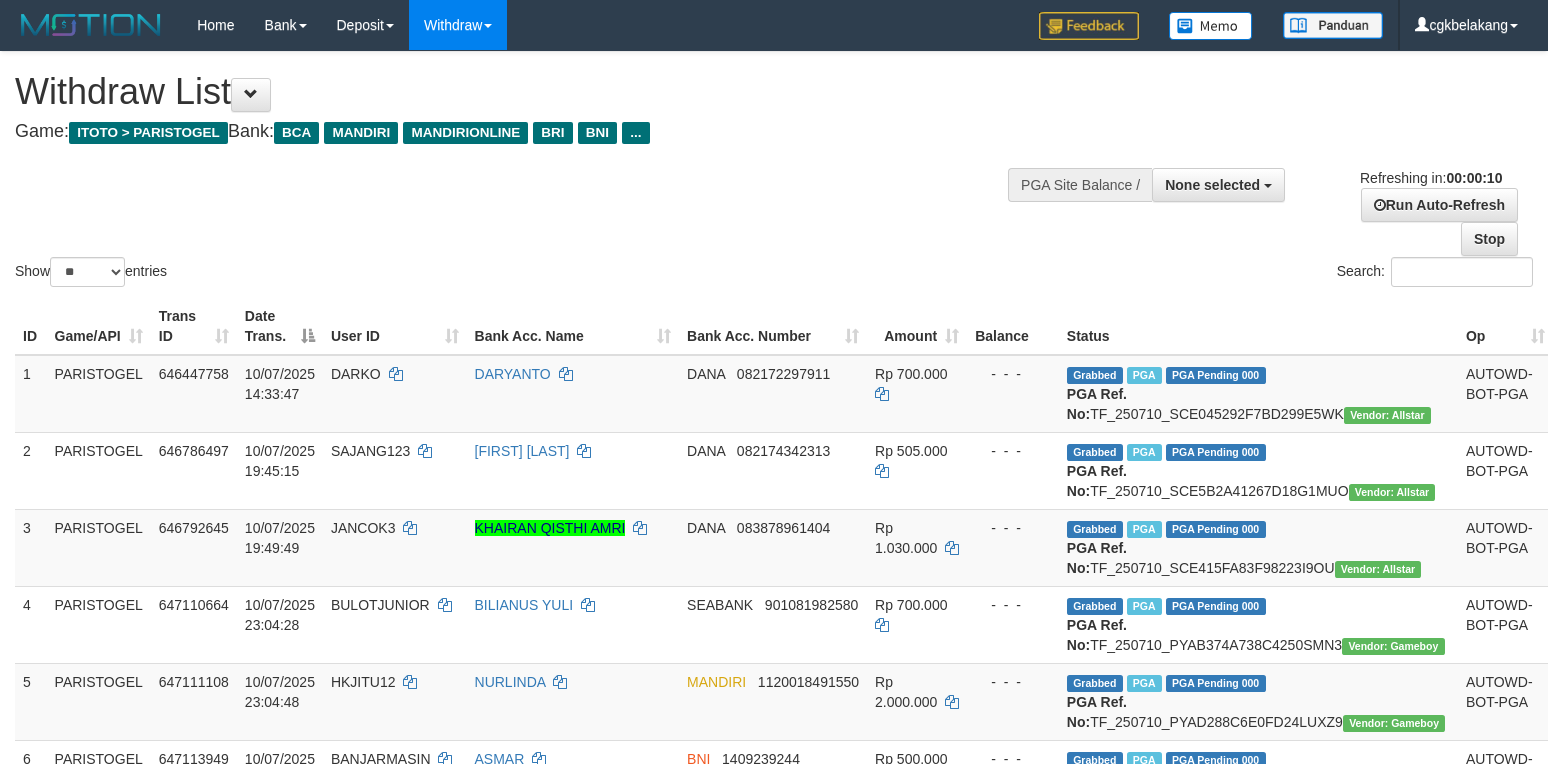 select 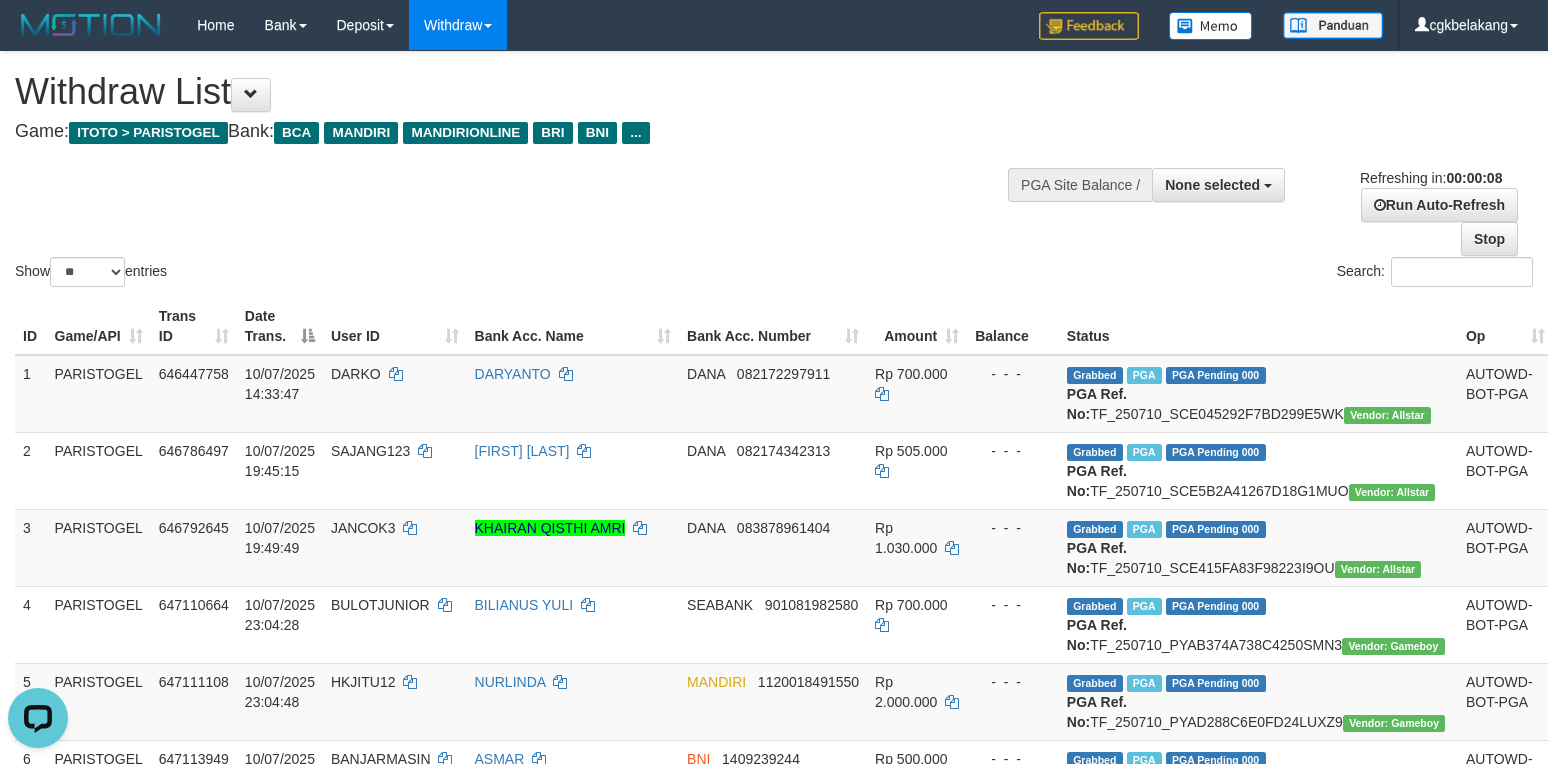 scroll, scrollTop: 0, scrollLeft: 0, axis: both 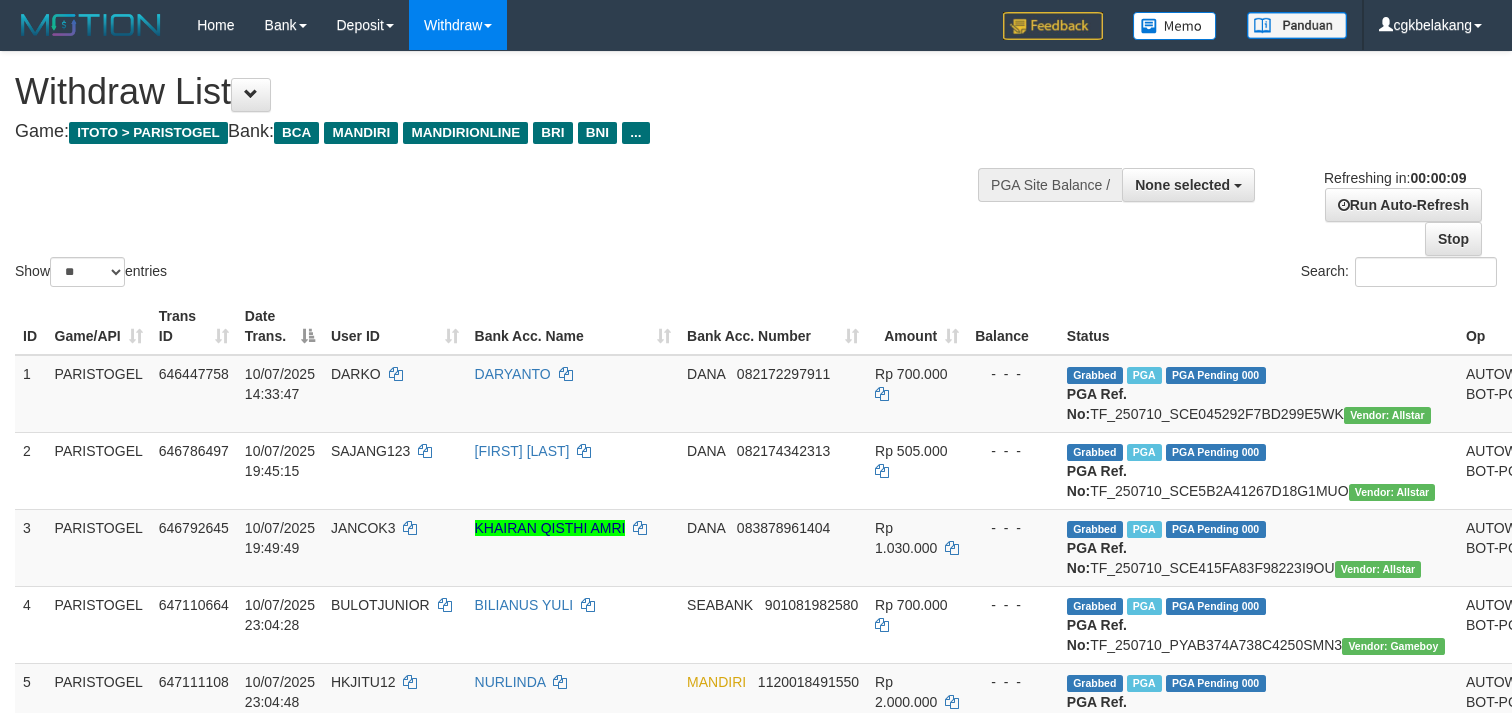 select 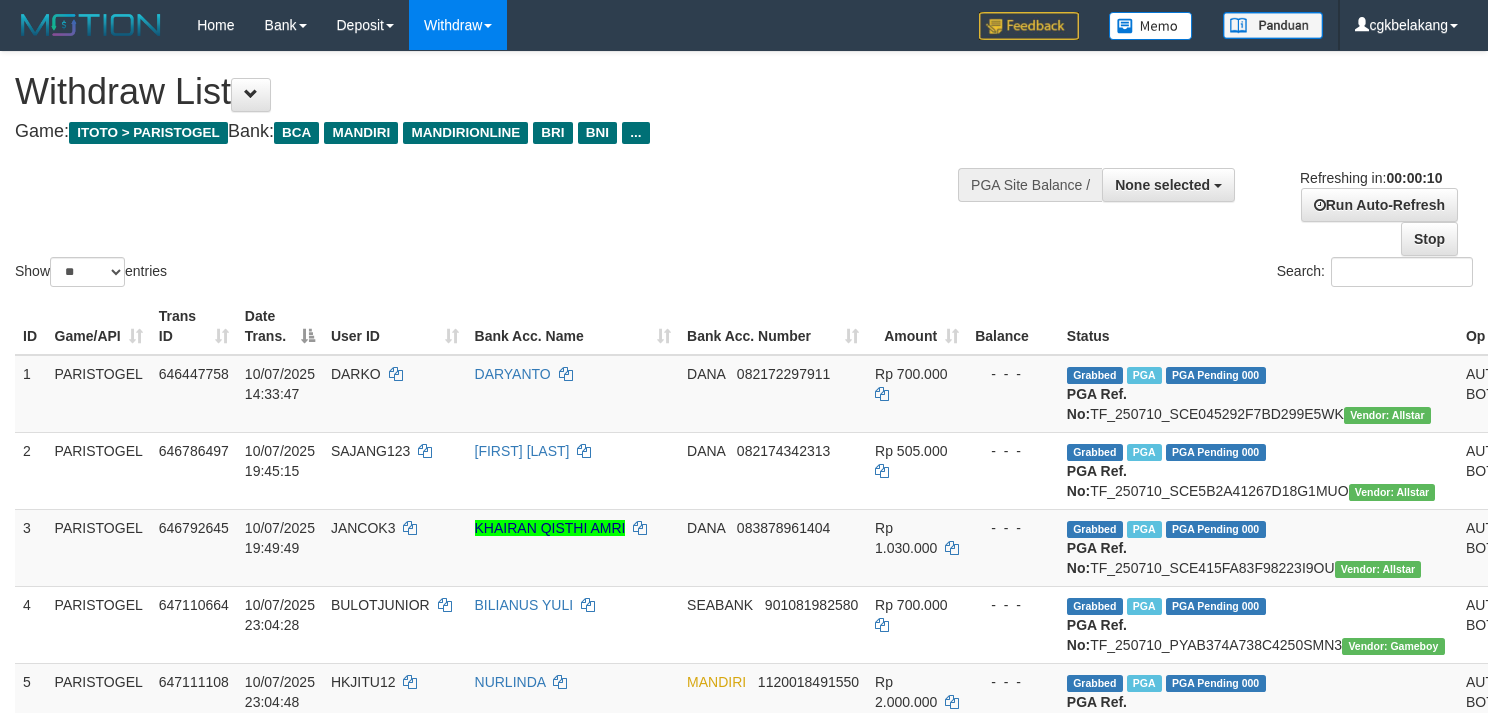 select 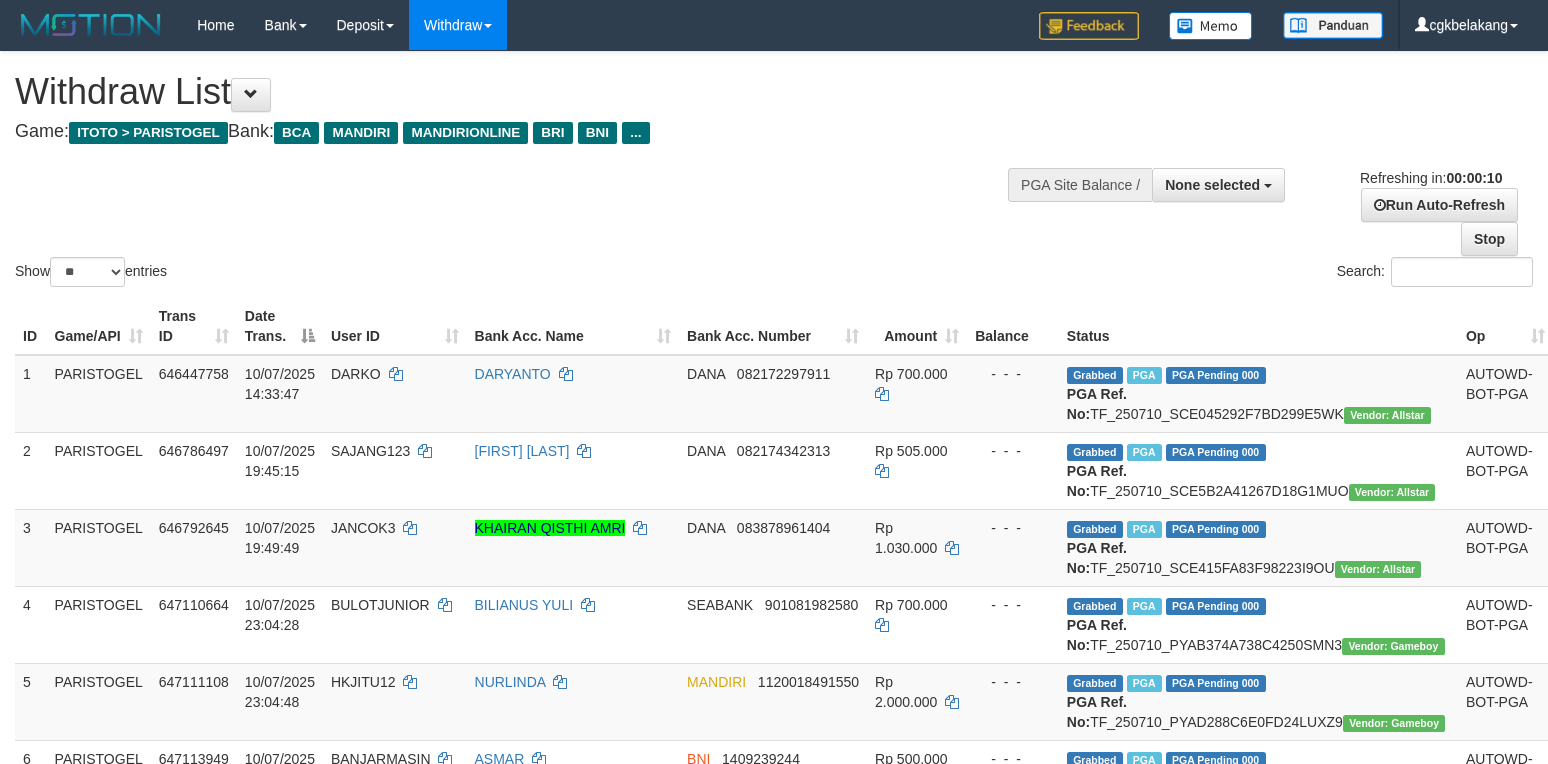 select 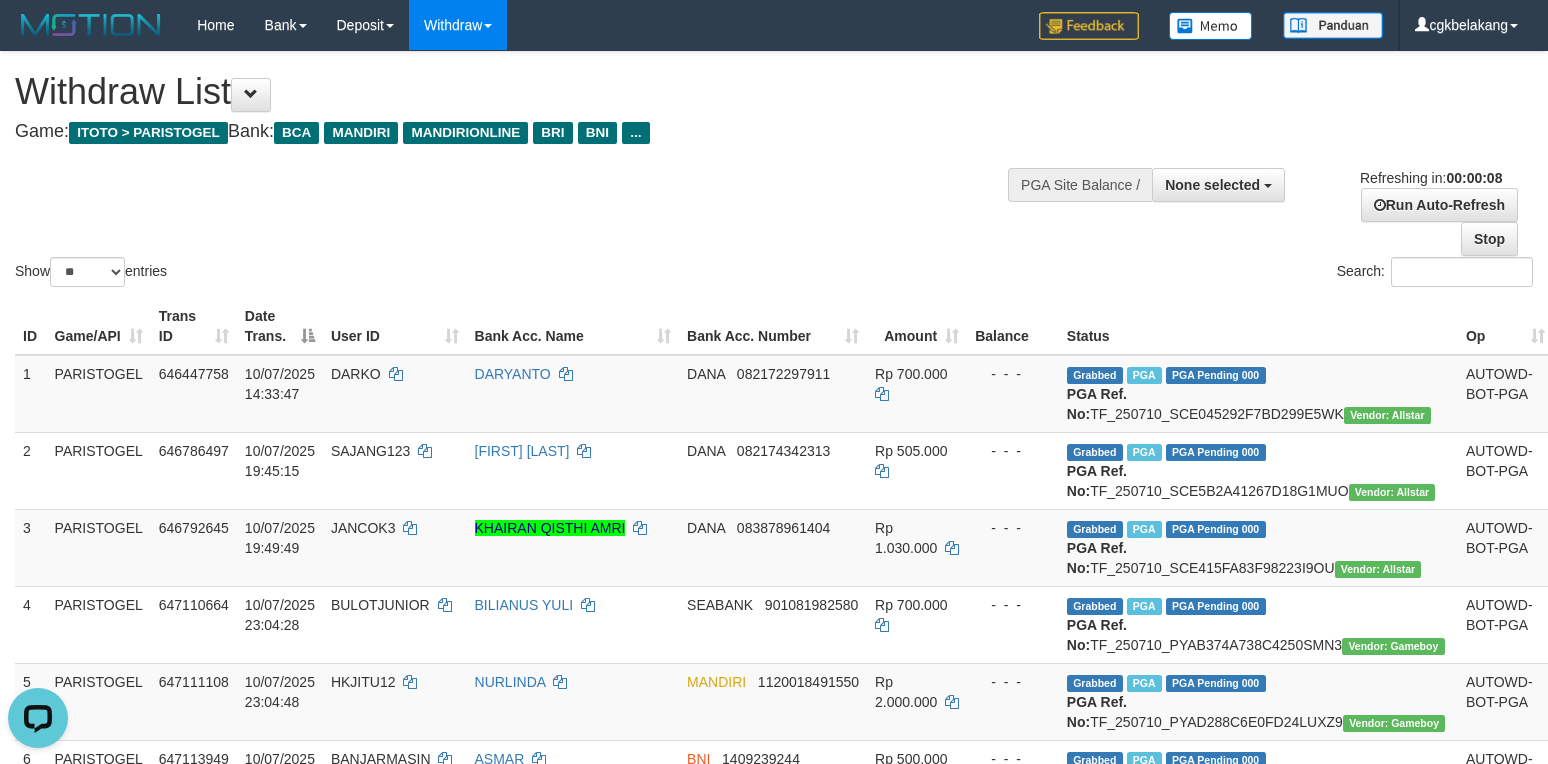 scroll, scrollTop: 0, scrollLeft: 0, axis: both 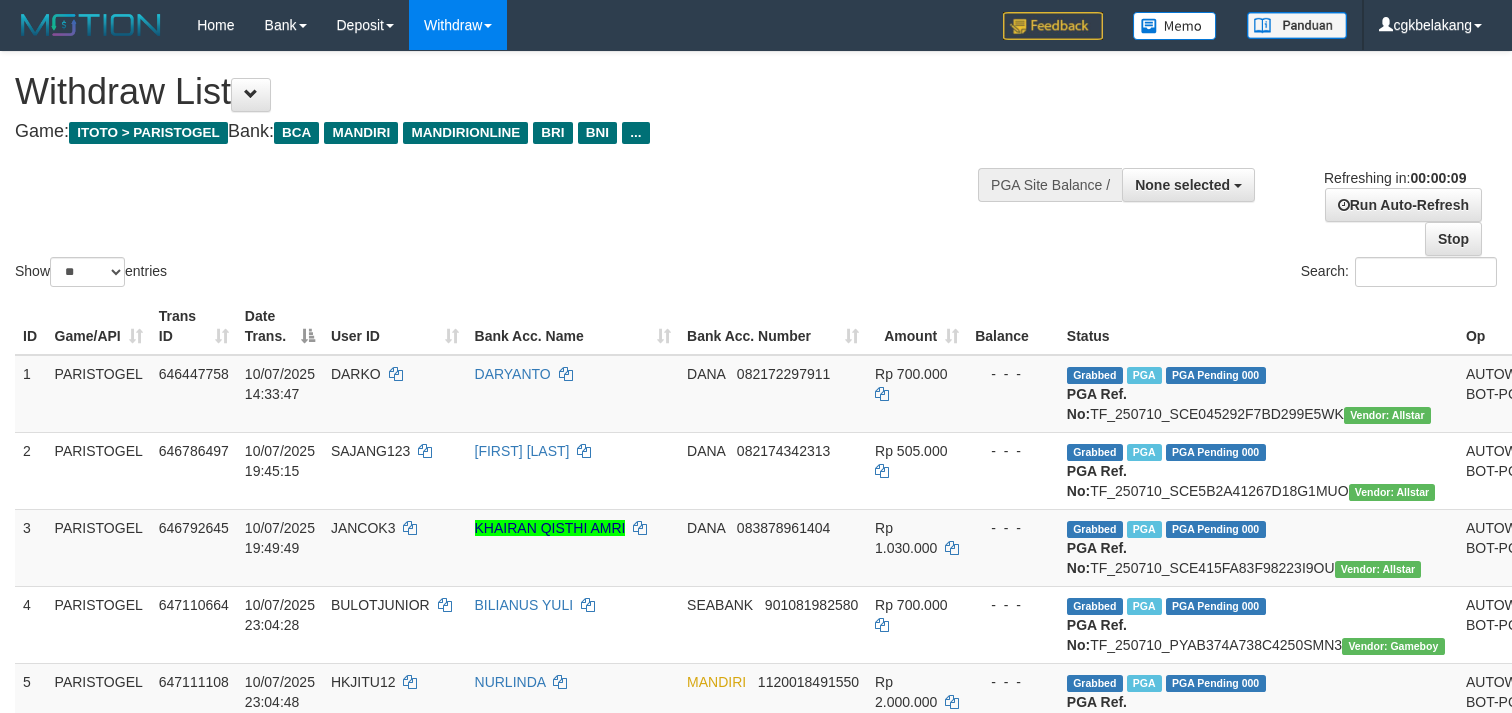 select 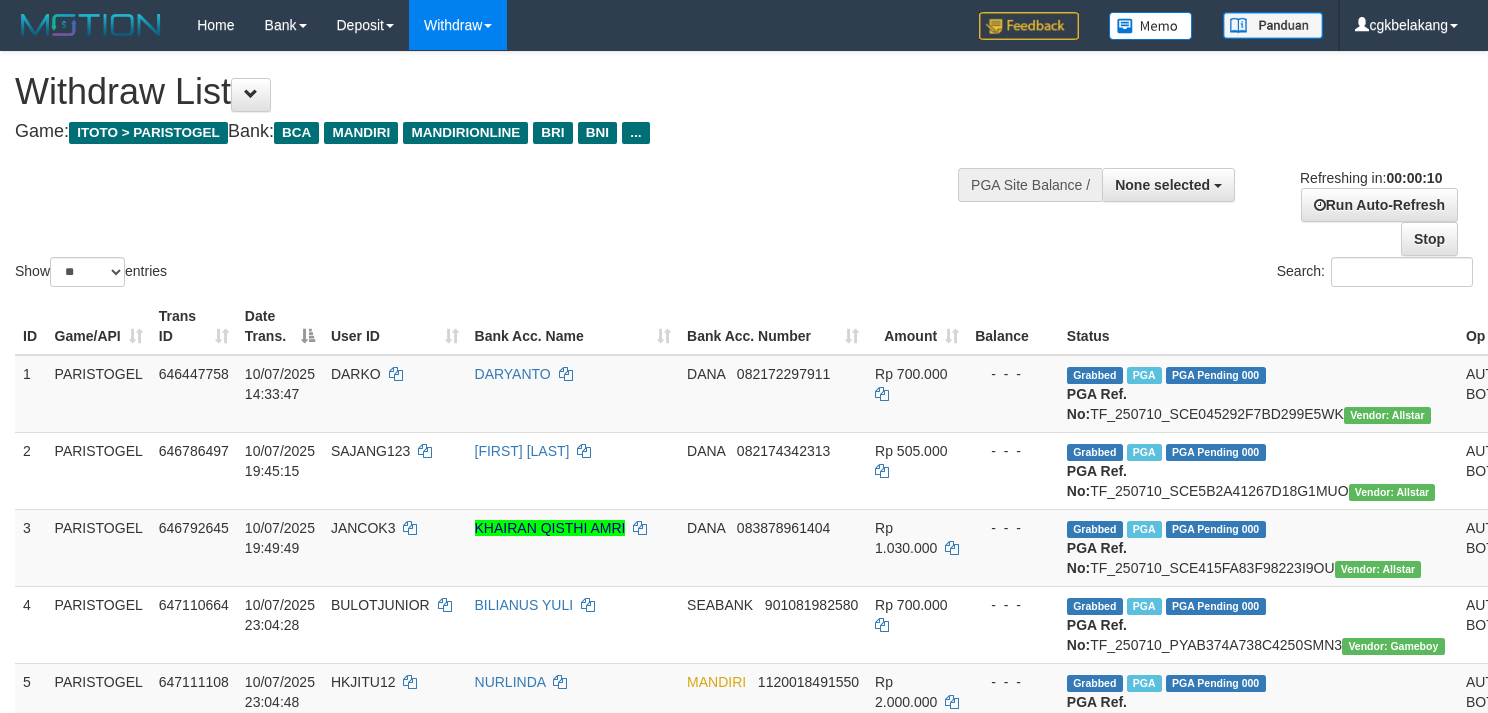 select 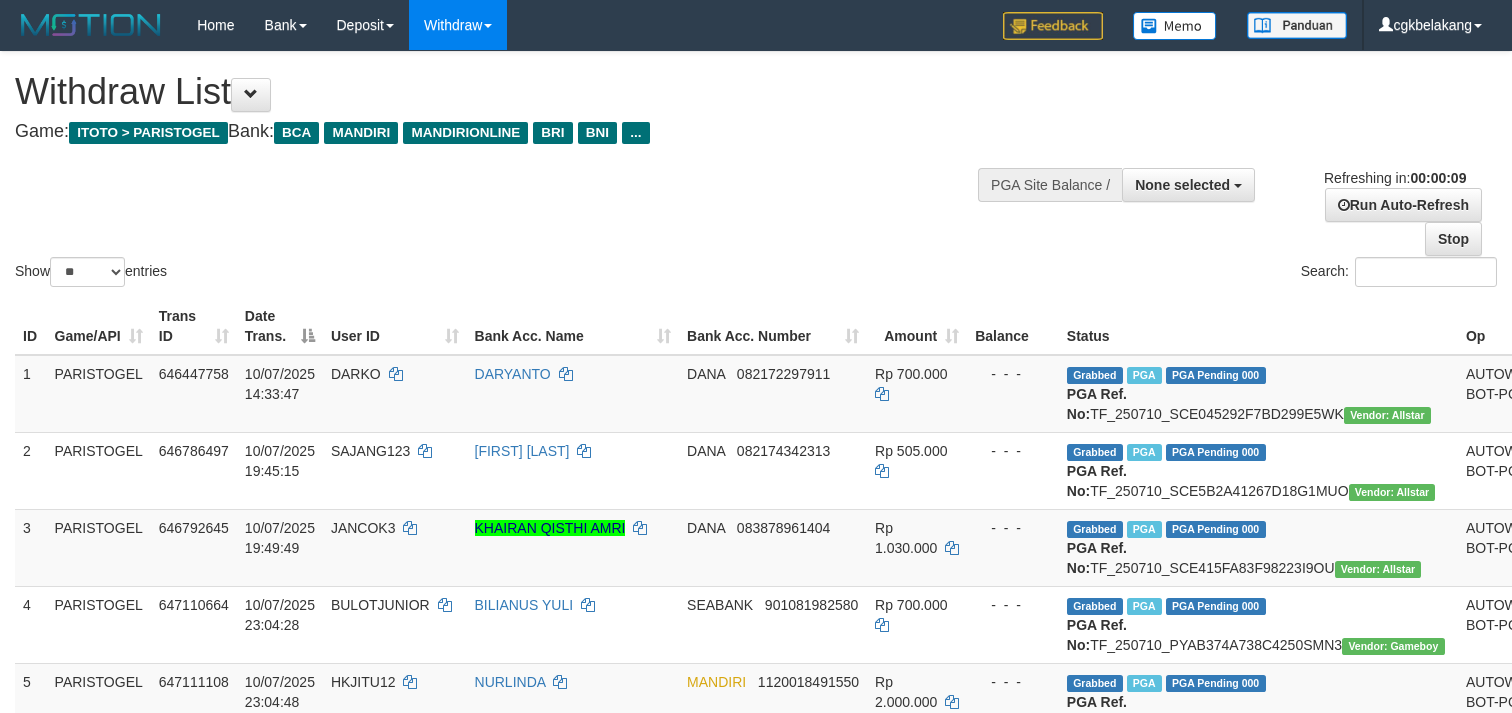 select 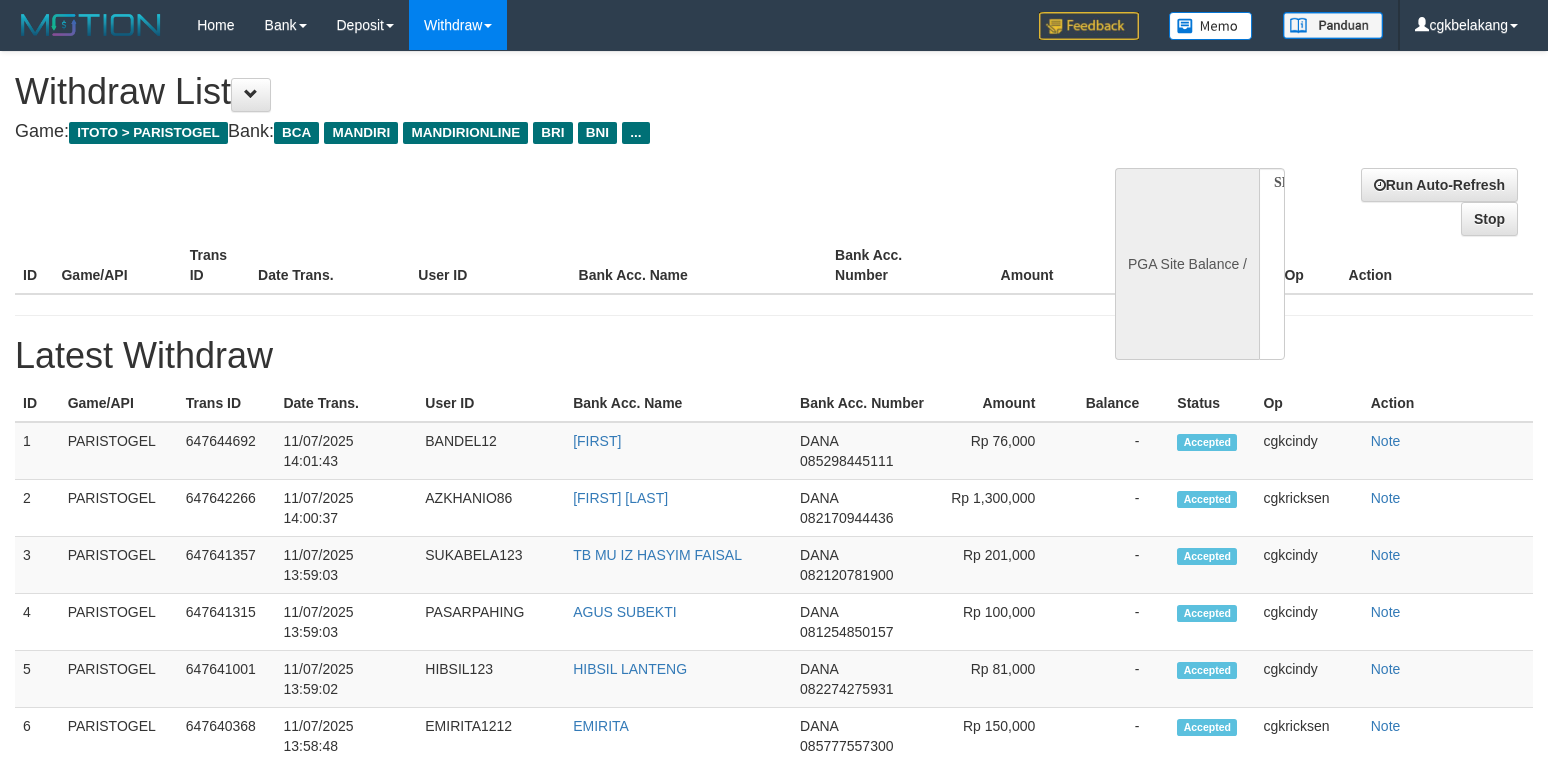 select 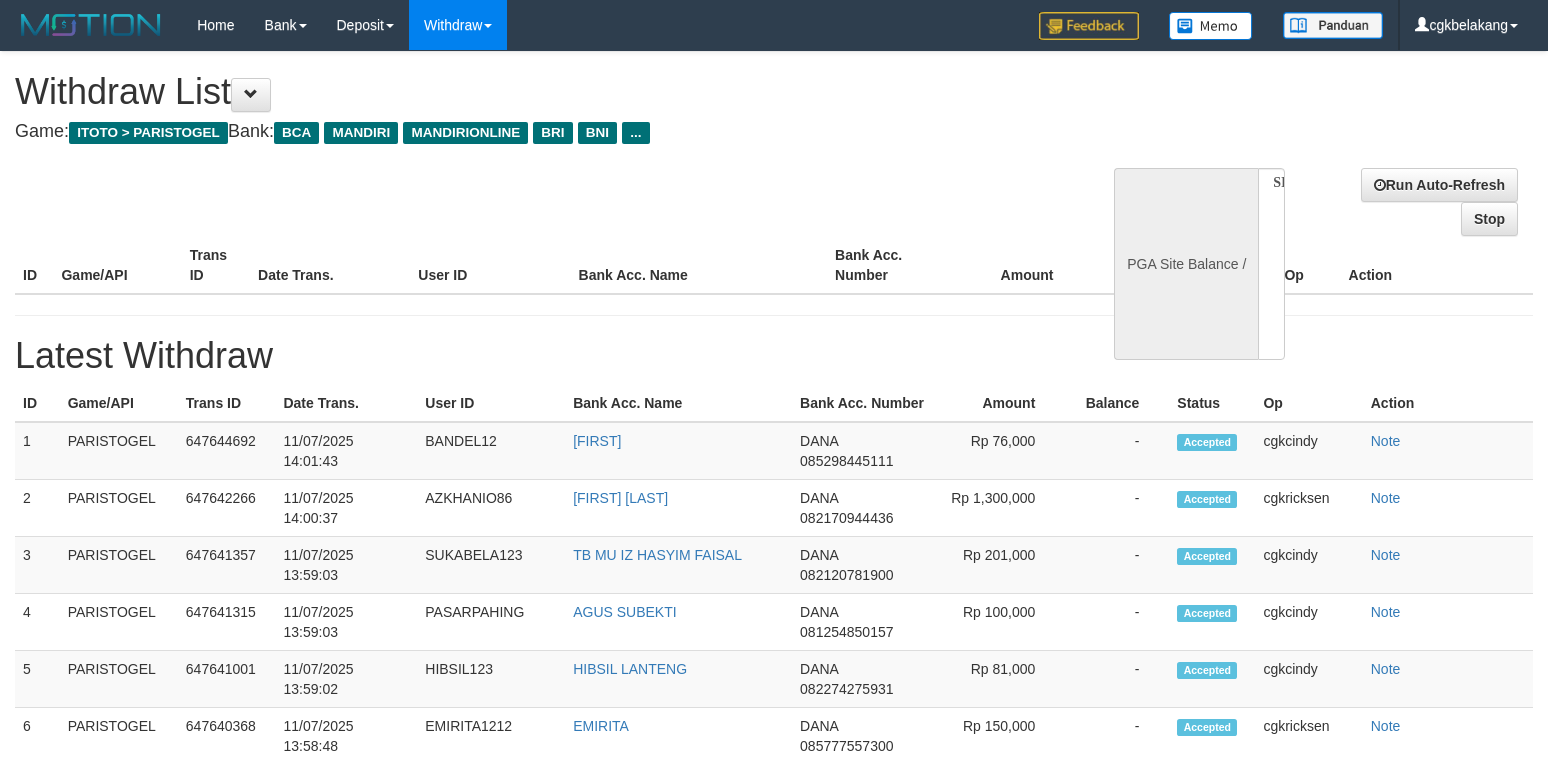 scroll, scrollTop: 0, scrollLeft: 0, axis: both 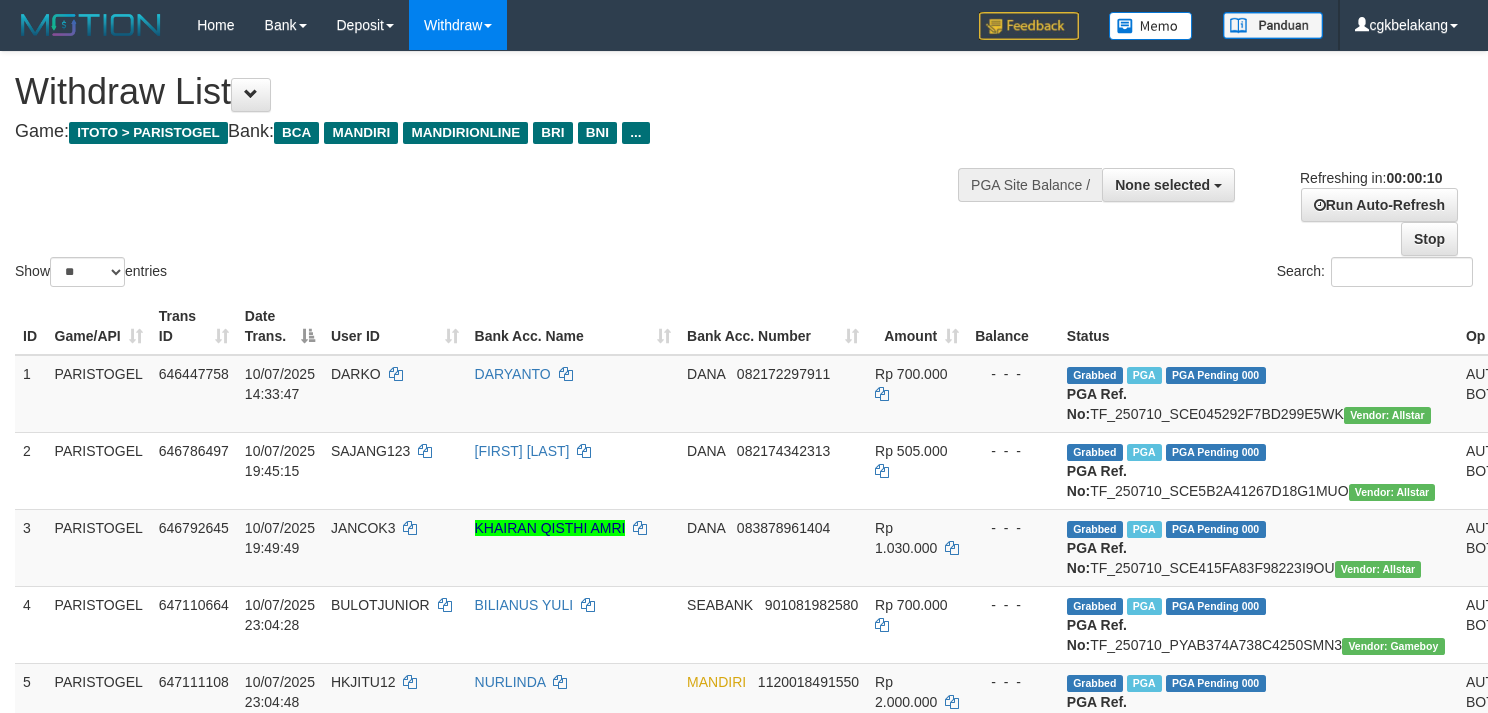 select 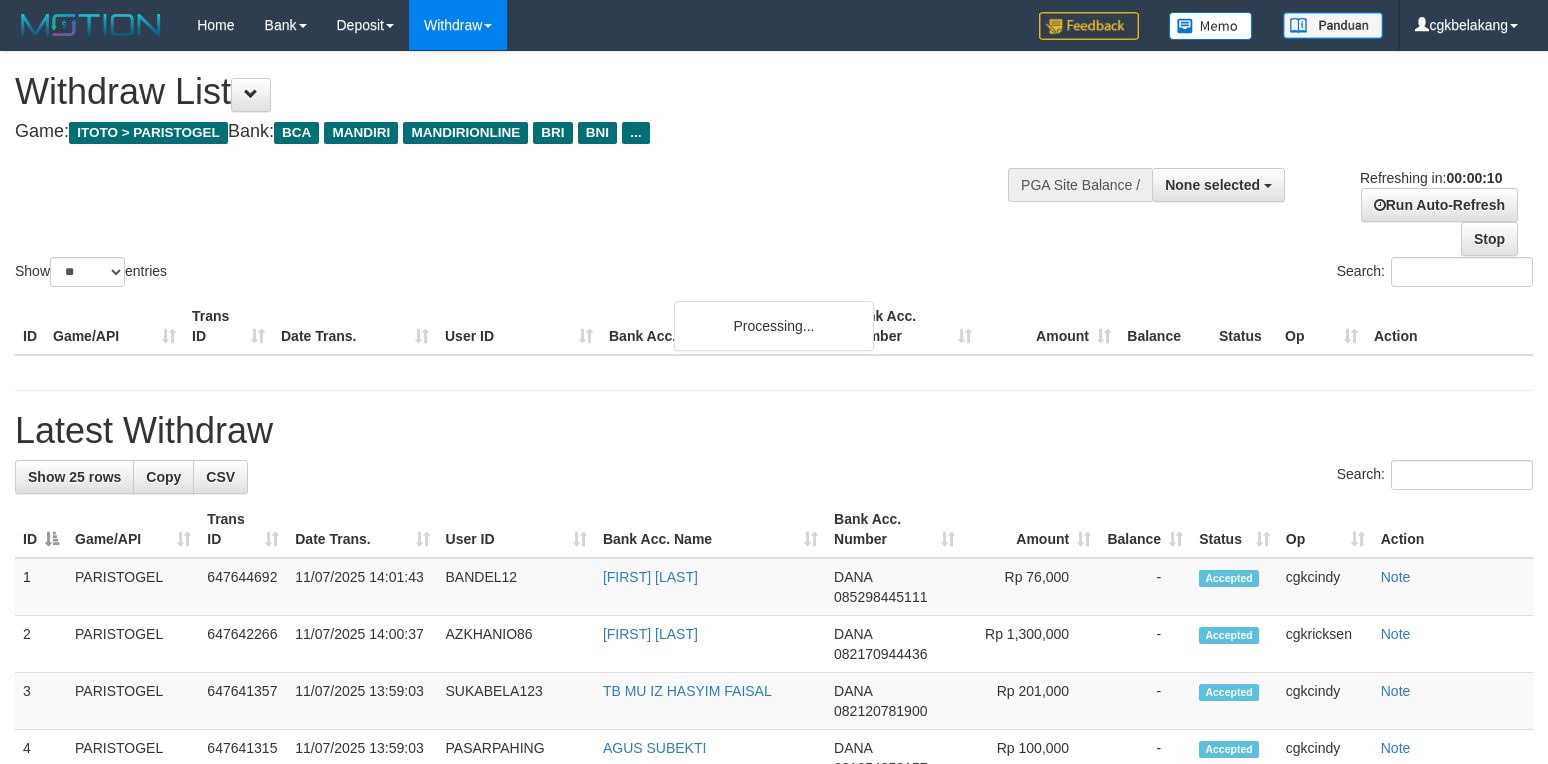 select 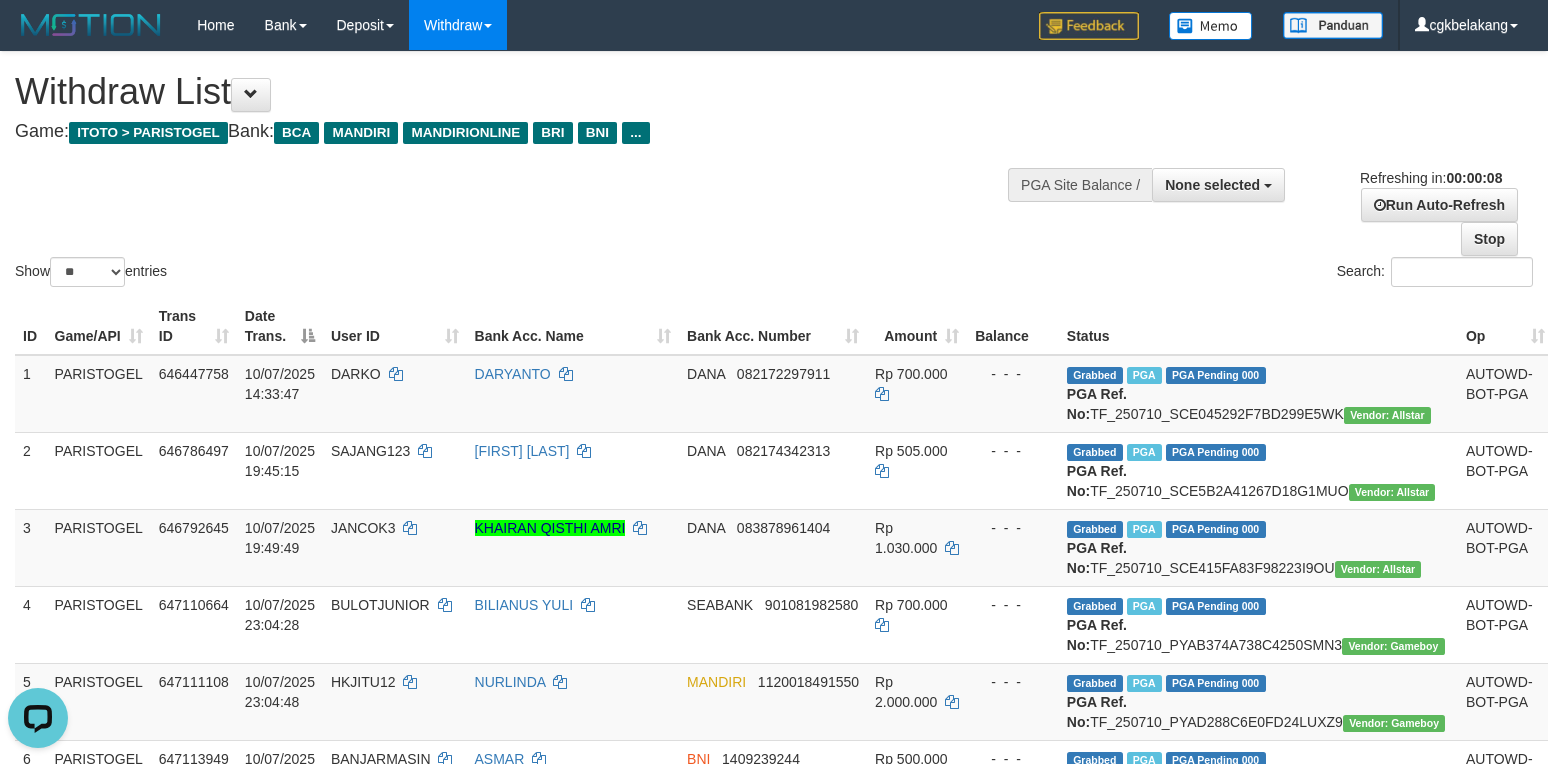 scroll, scrollTop: 0, scrollLeft: 0, axis: both 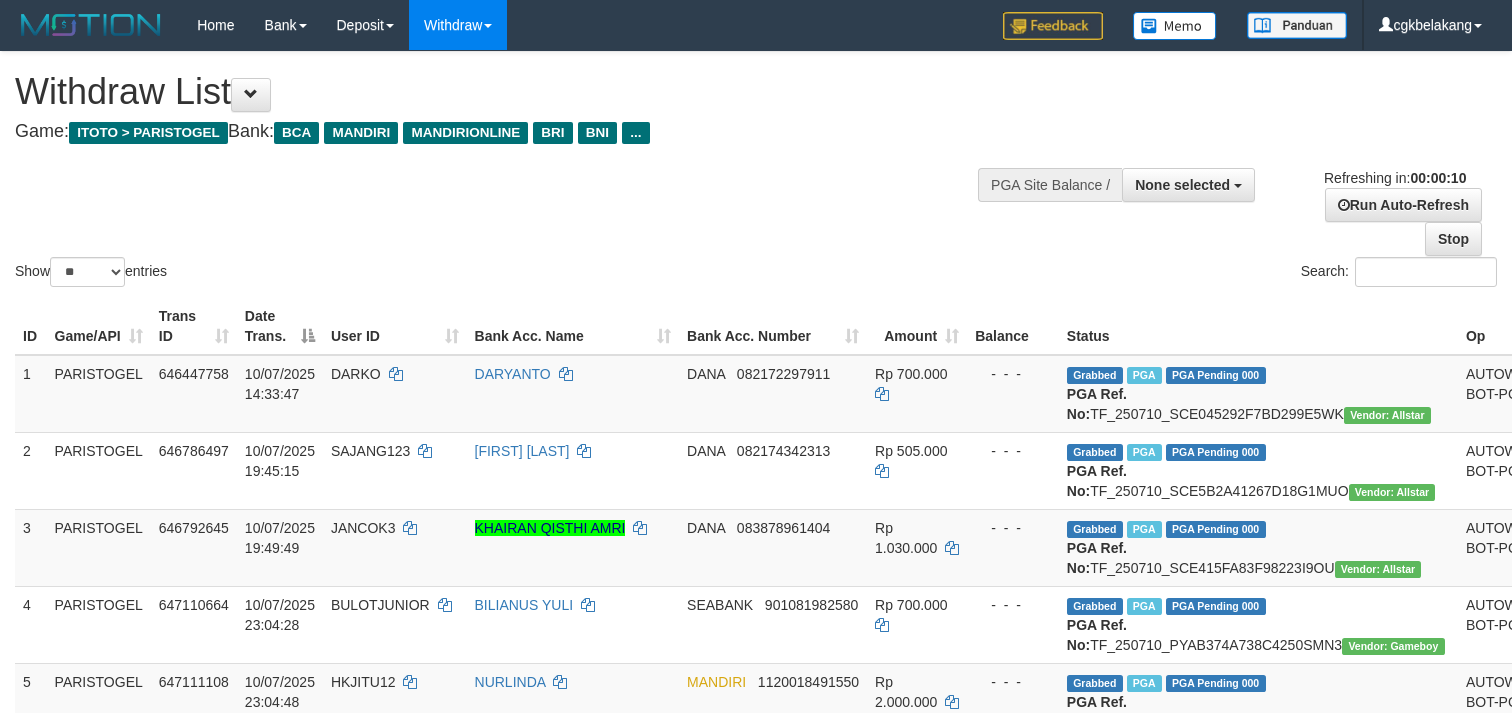 select 